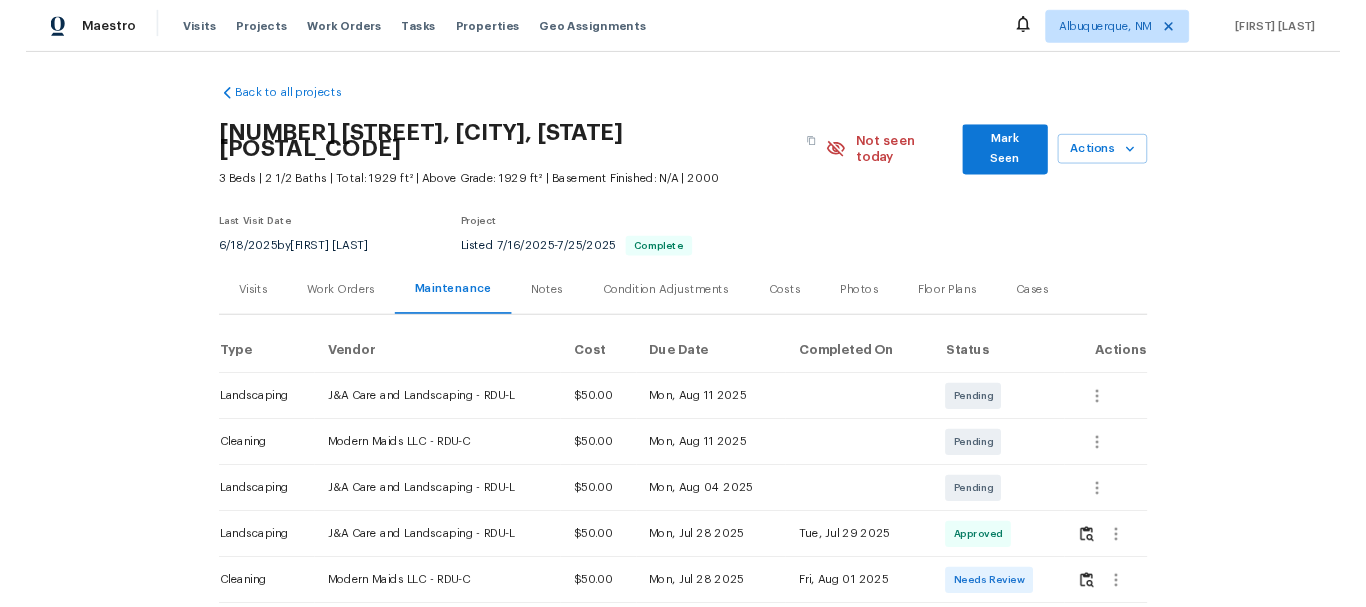 scroll, scrollTop: 0, scrollLeft: 0, axis: both 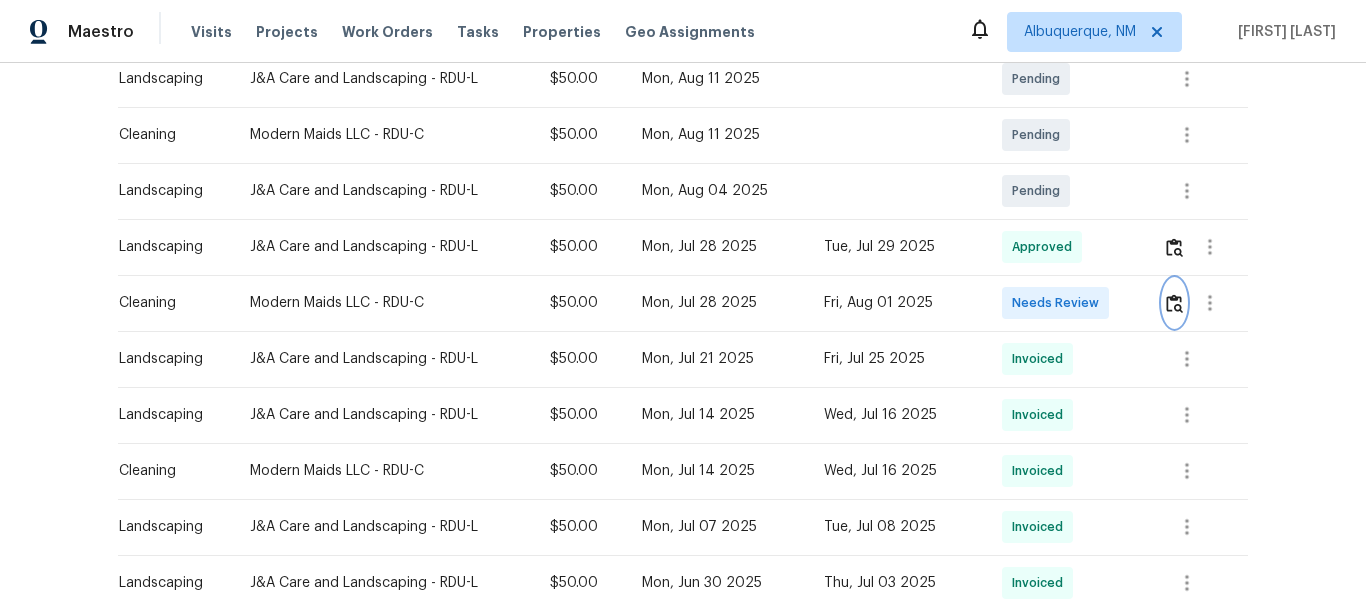 click at bounding box center (1174, 303) 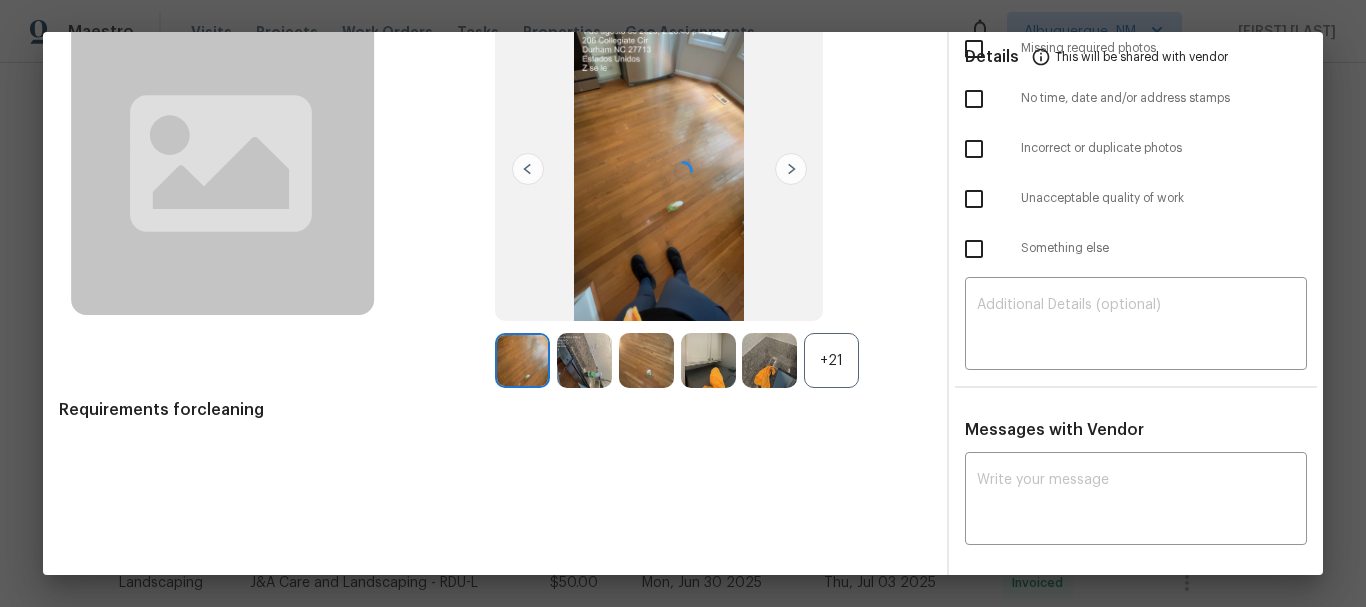 scroll, scrollTop: 135, scrollLeft: 0, axis: vertical 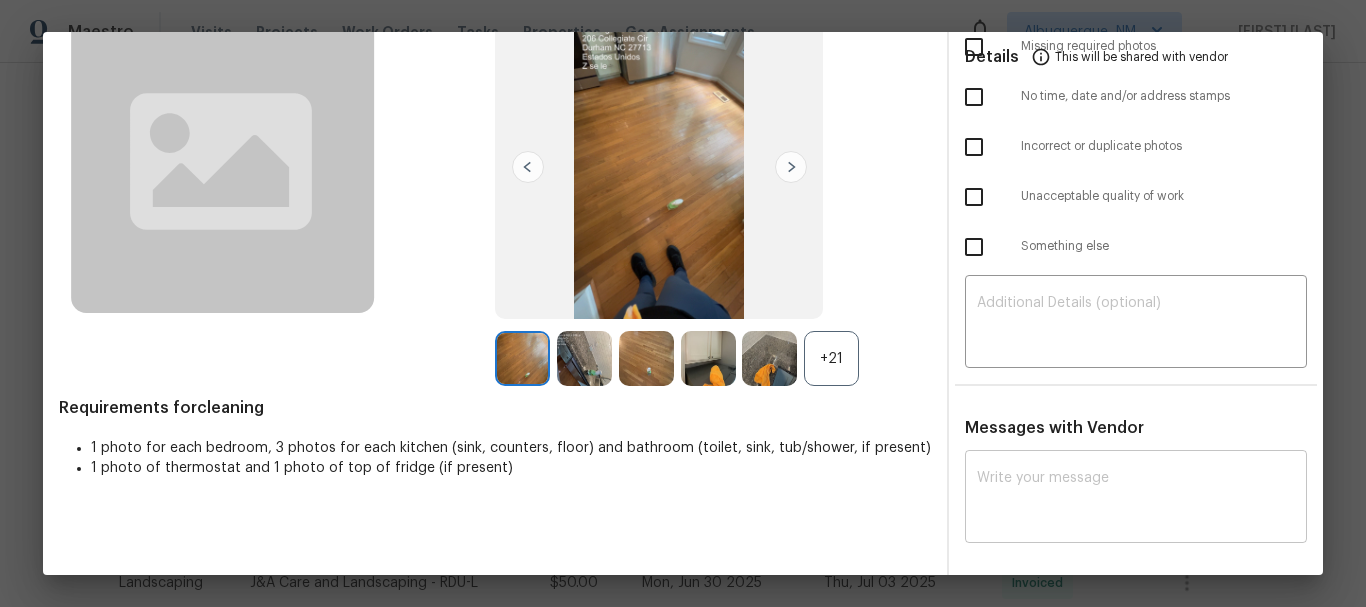 click at bounding box center [1136, 499] 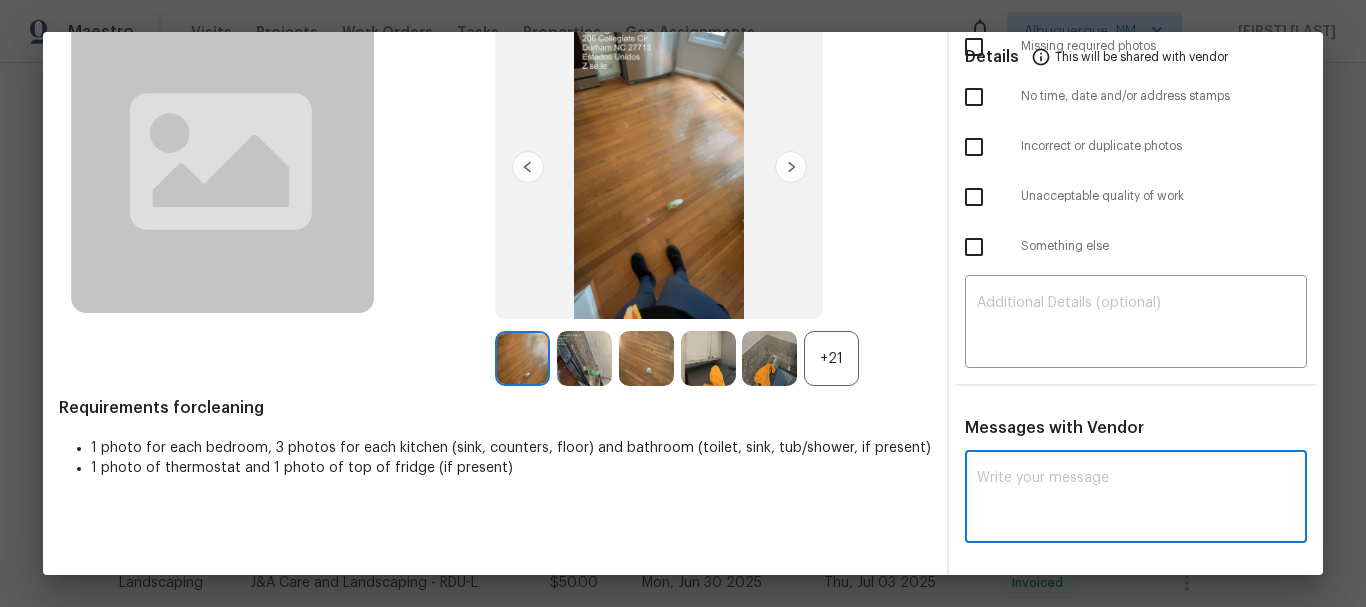 paste on "Maintenance Audit Team: Hello! Unfortunately, this Cleaning visit completed on [DATE] has been denied because we are missing the required photos for approval. For approval, please upload Cleaned 2 opened toilet lid photos and kitchen sink is not cleaned(inside bowl has white dust), thermostat is not wiped. only if the correct or missing photos were taken on the same day the visit was completed. If those photos are available, they must be uploaded within 48 hours of the original visit date. If the required photos were not taken on the day of the visit, the denial will remain in place. If you or your team need a refresher on the quality standards and requirements, please refer to the updated Standards of Work that have been distributed via email. Thank you!" 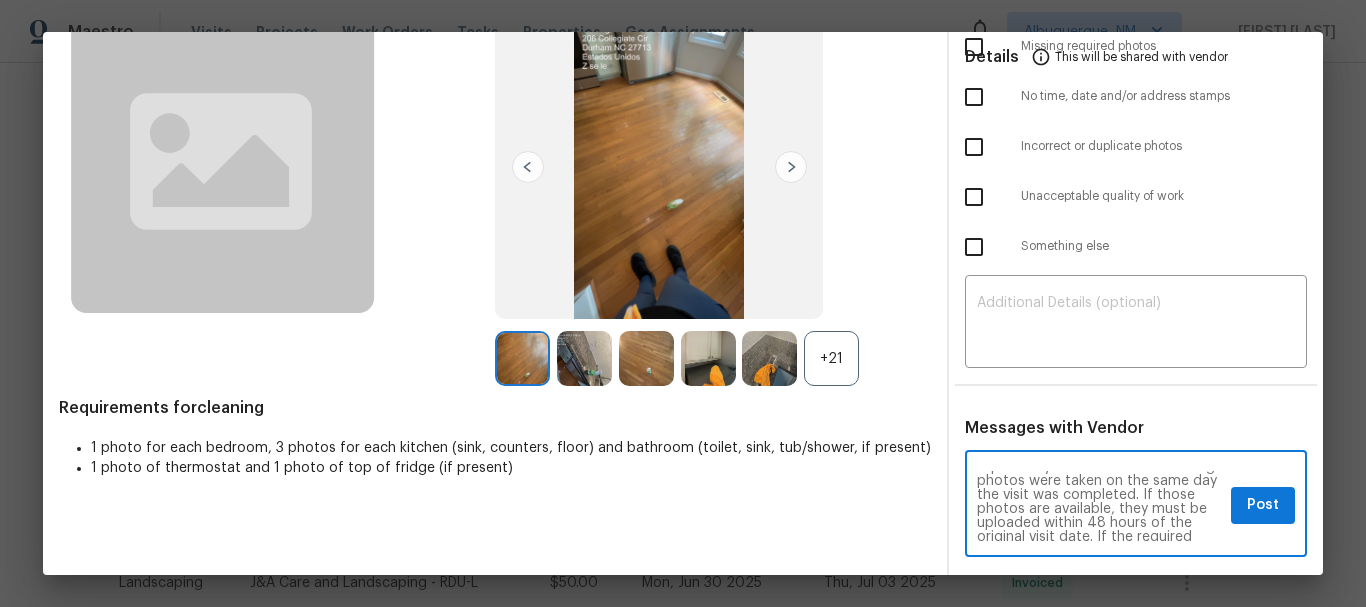scroll, scrollTop: 0, scrollLeft: 0, axis: both 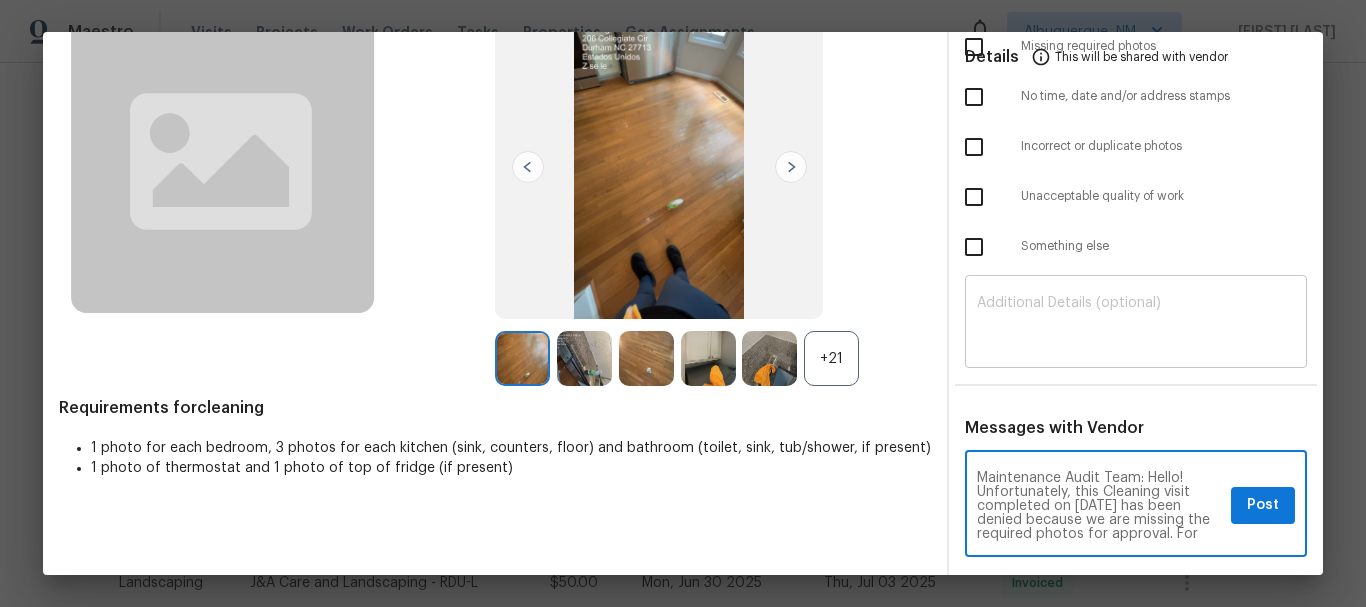 type on "Maintenance Audit Team: Hello! Unfortunately, this Cleaning visit completed on [DATE] has been denied because we are missing the required photos for approval. For approval, please upload Cleaned 2 opened toilet lid photos and kitchen sink is not cleaned(inside bowl has white dust), thermostat is not wiped. only if the correct or missing photos were taken on the same day the visit was completed. If those photos are available, they must be uploaded within 48 hours of the original visit date. If the required photos were not taken on the day of the visit, the denial will remain in place. If you or your team need a refresher on the quality standards and requirements, please refer to the updated Standards of Work that have been distributed via email. Thank you!" 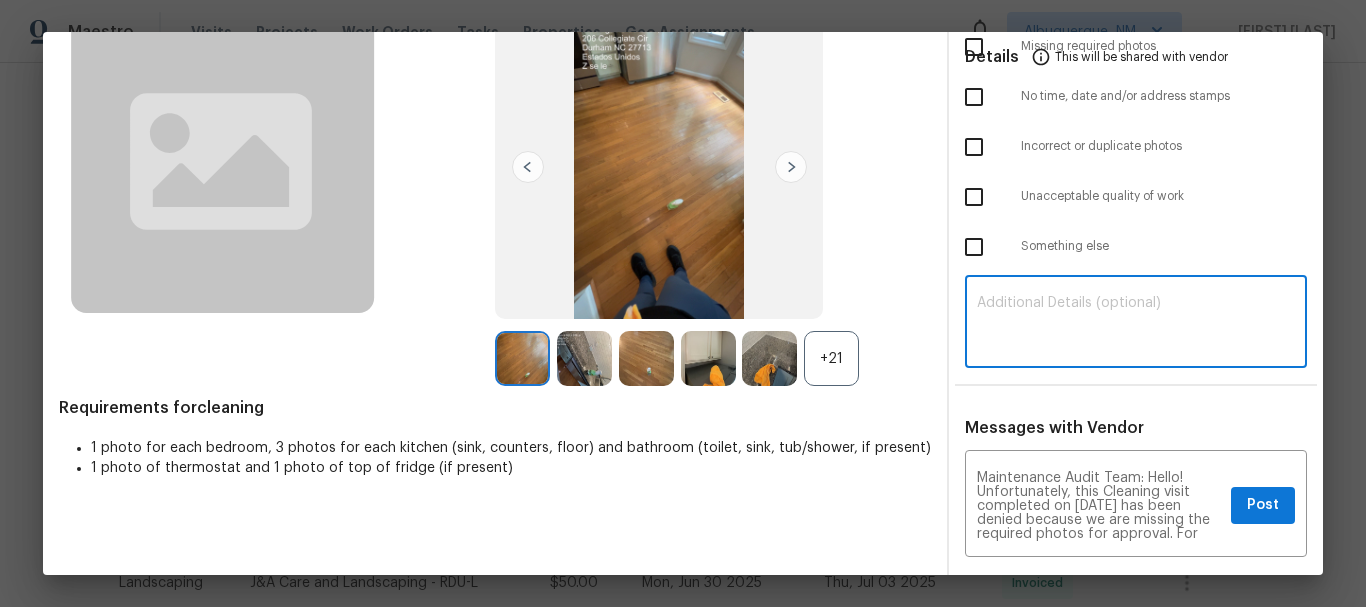 click at bounding box center [1136, 324] 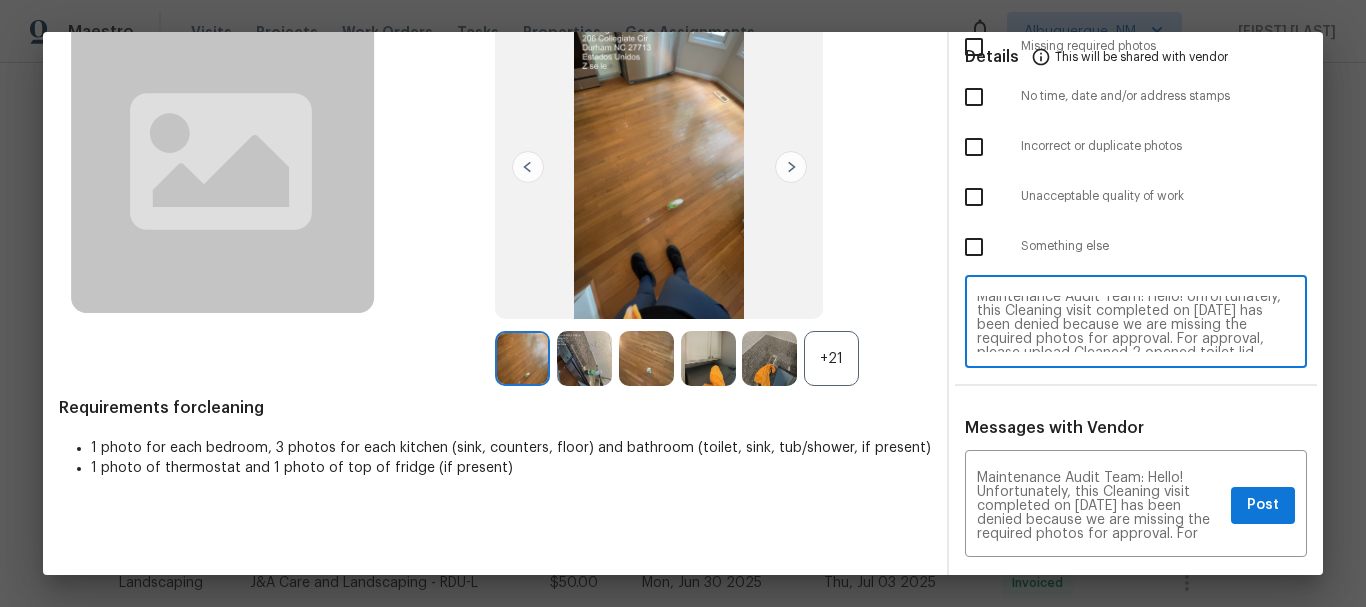 scroll, scrollTop: 0, scrollLeft: 0, axis: both 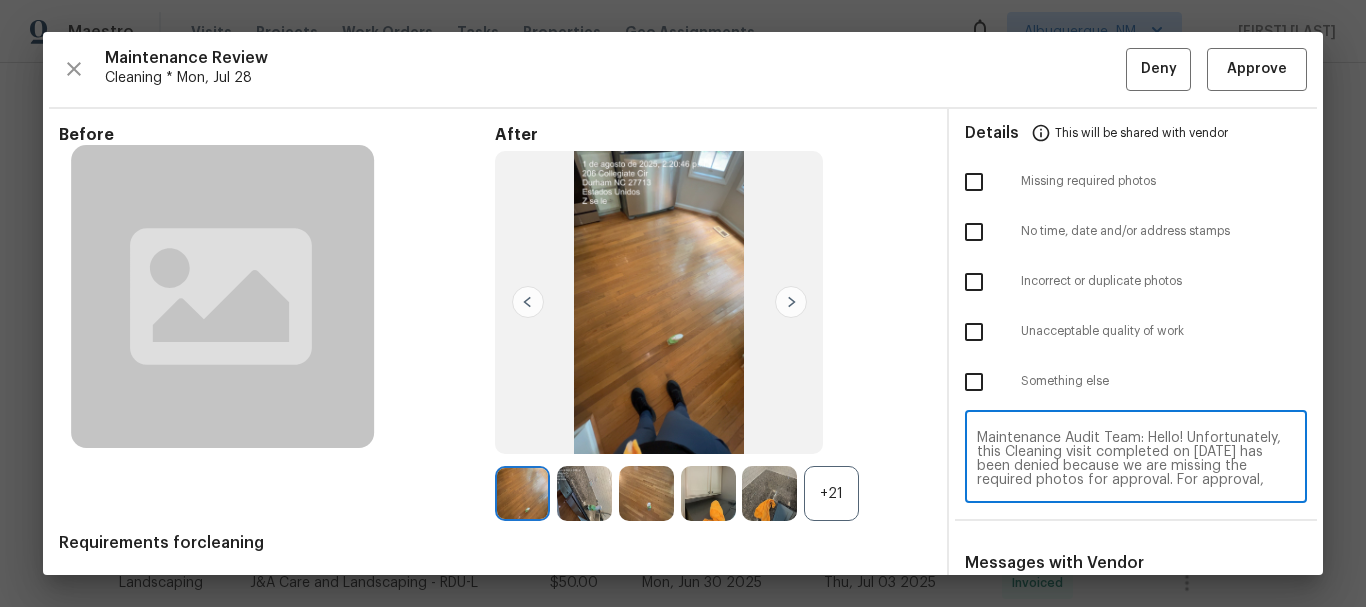type on "Maintenance Audit Team: Hello! Unfortunately, this Cleaning visit completed on 08/01/2025 has been denied because we are missing the required photos for approval. For approval, please upload Cleaned 2 opened toilet lid photos and kitchen sink is not cleaned(inside bowl has white dust), thermostat is not wiped. only if the correct or missing photos were taken on the same day the visit was completed. If those photos are available, they must be uploaded within 48 hours of the original visit date. If the required photos were not taken on the day of the visit, the denial will remain in place. If you or your team need a refresher on the quality standards and requirements, please refer to the updated Standards of Work that have been distributed via email. Thank you!" 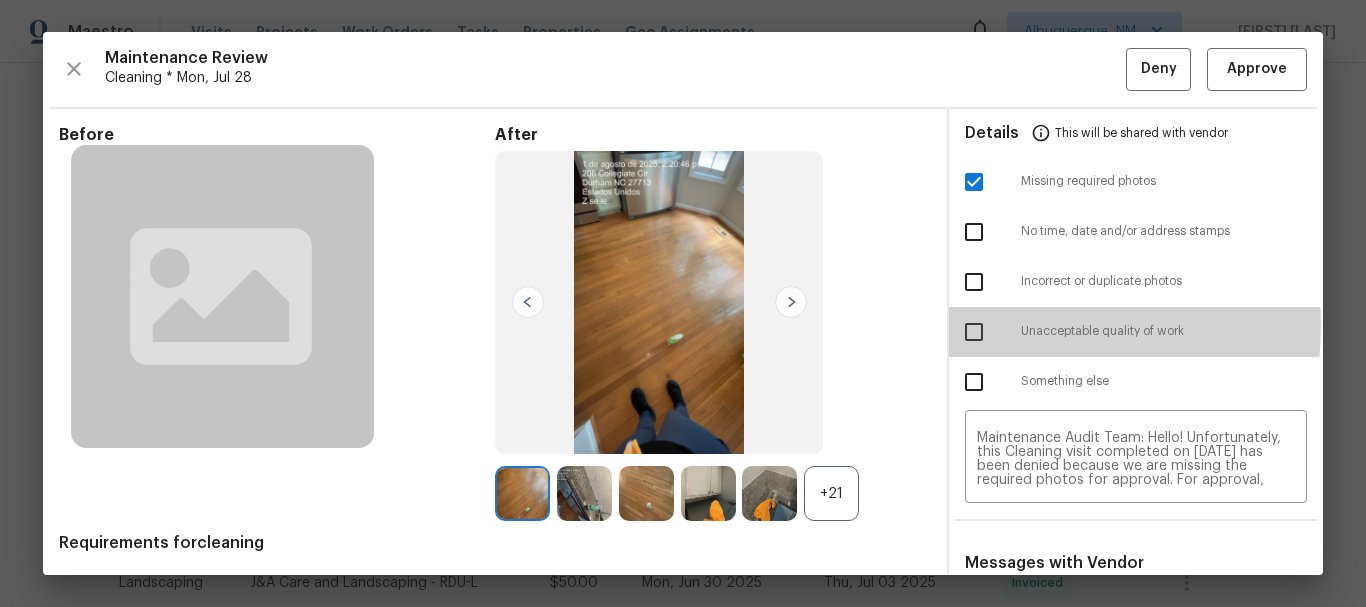 click at bounding box center [974, 332] 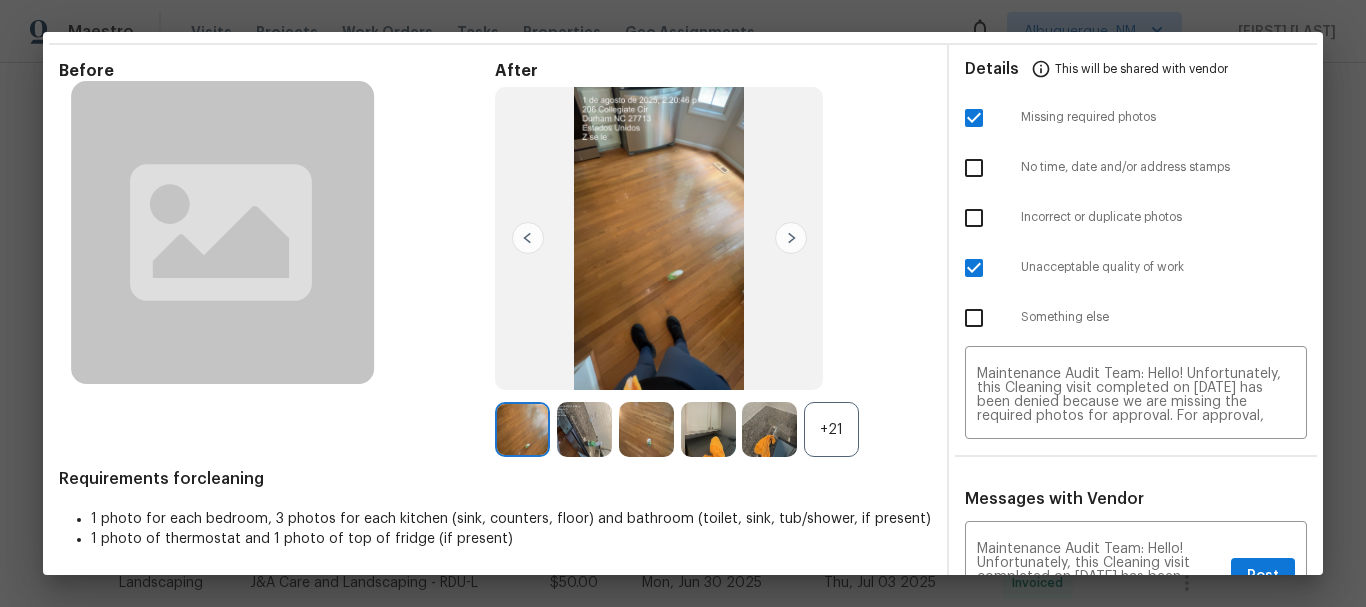 scroll, scrollTop: 100, scrollLeft: 0, axis: vertical 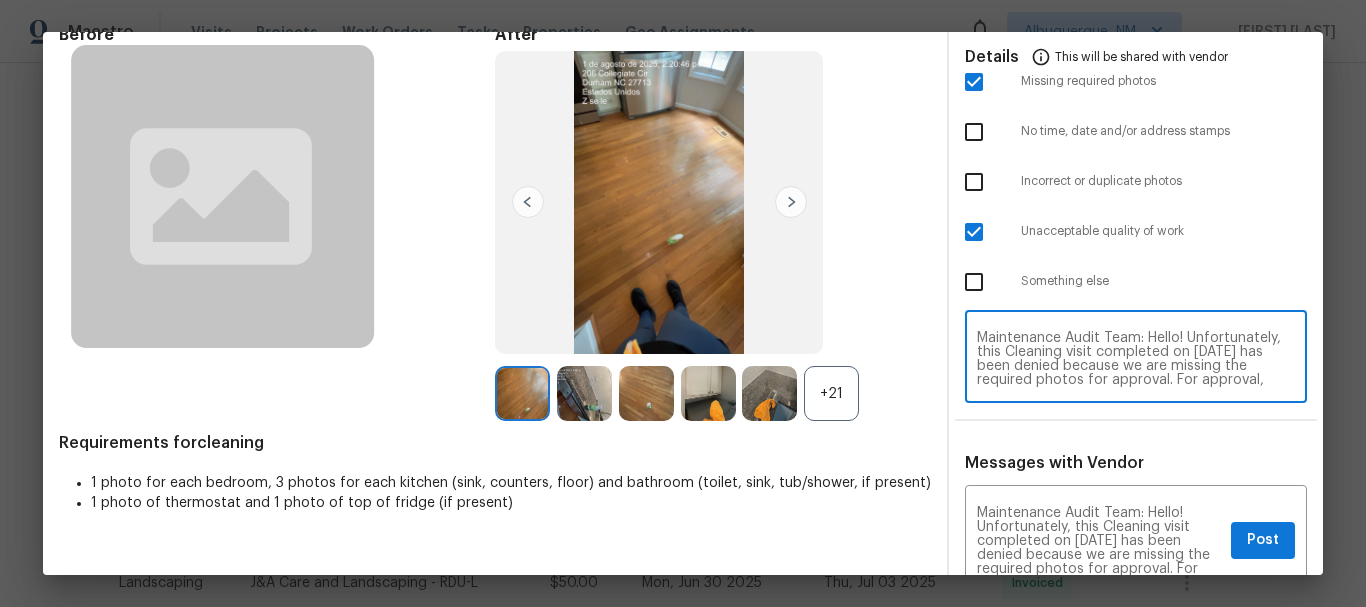 click on "Maintenance Audit Team: Hello! Unfortunately, this Cleaning visit completed on 08/01/2025 has been denied because we are missing the required photos for approval. For approval, please upload Cleaned 2 opened toilet lid photos and kitchen sink is not cleaned(inside bowl has white dust), thermostat is not wiped. only if the correct or missing photos were taken on the same day the visit was completed. If those photos are available, they must be uploaded within 48 hours of the original visit date. If the required photos were not taken on the day of the visit, the denial will remain in place. If you or your team need a refresher on the quality standards and requirements, please refer to the updated Standards of Work that have been distributed via email. Thank you!" at bounding box center (1136, 359) 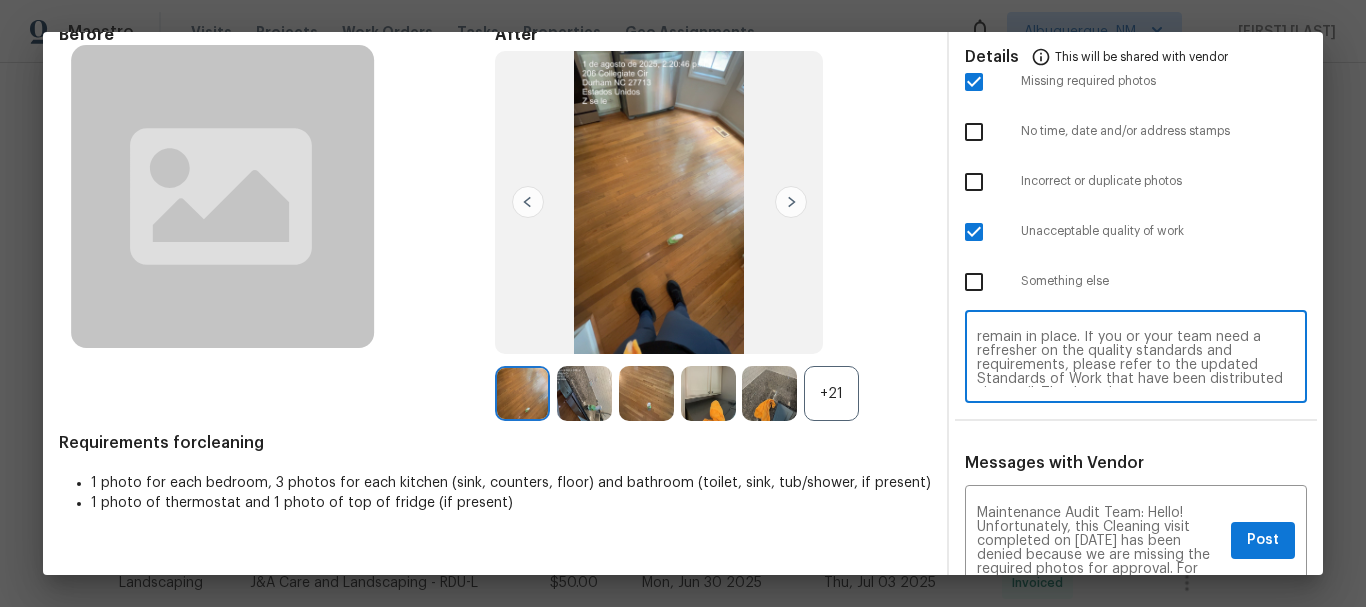 scroll, scrollTop: 196, scrollLeft: 0, axis: vertical 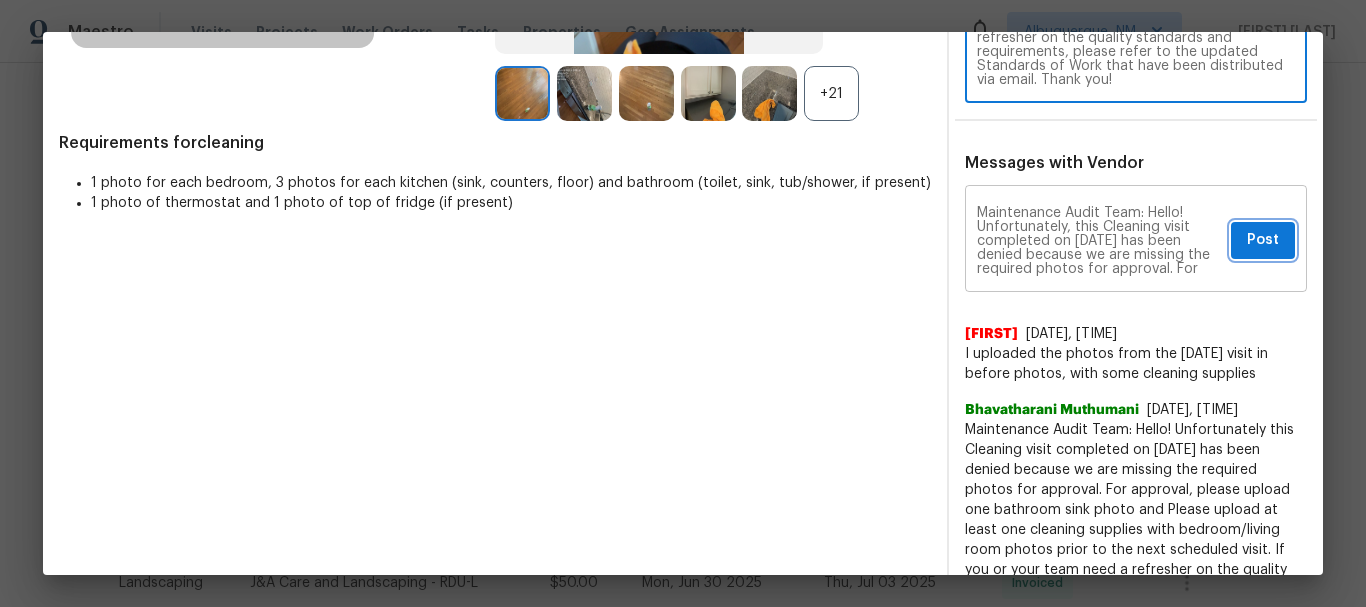 click on "Post" at bounding box center [1263, 240] 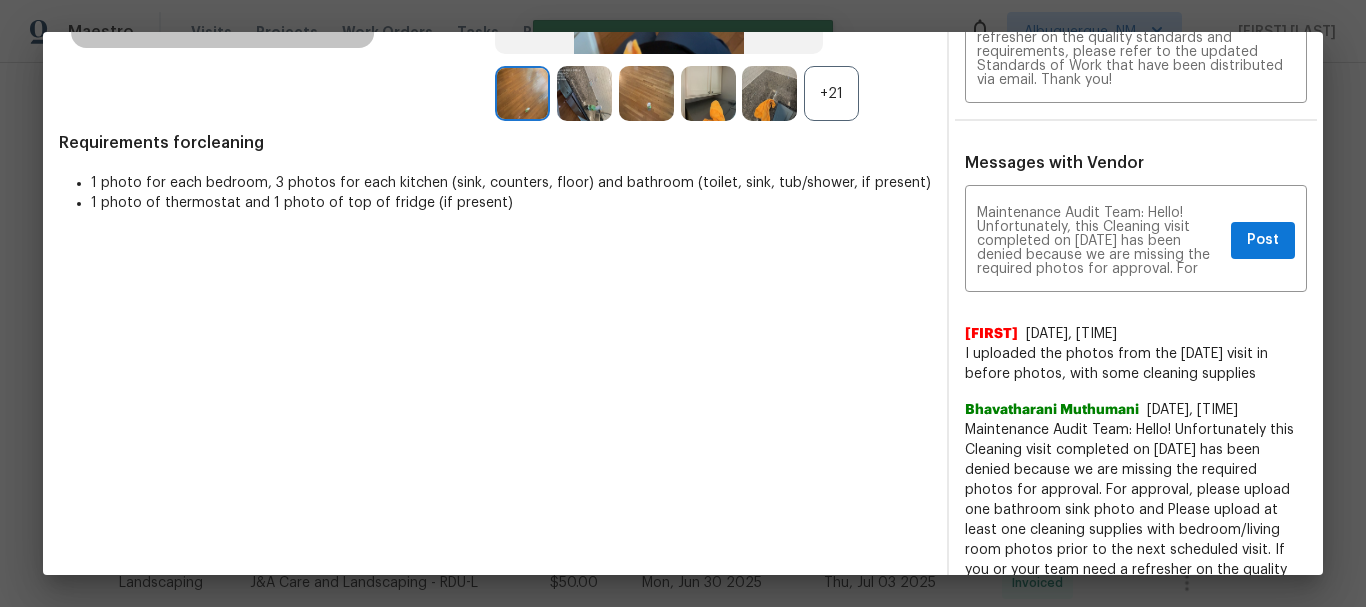type 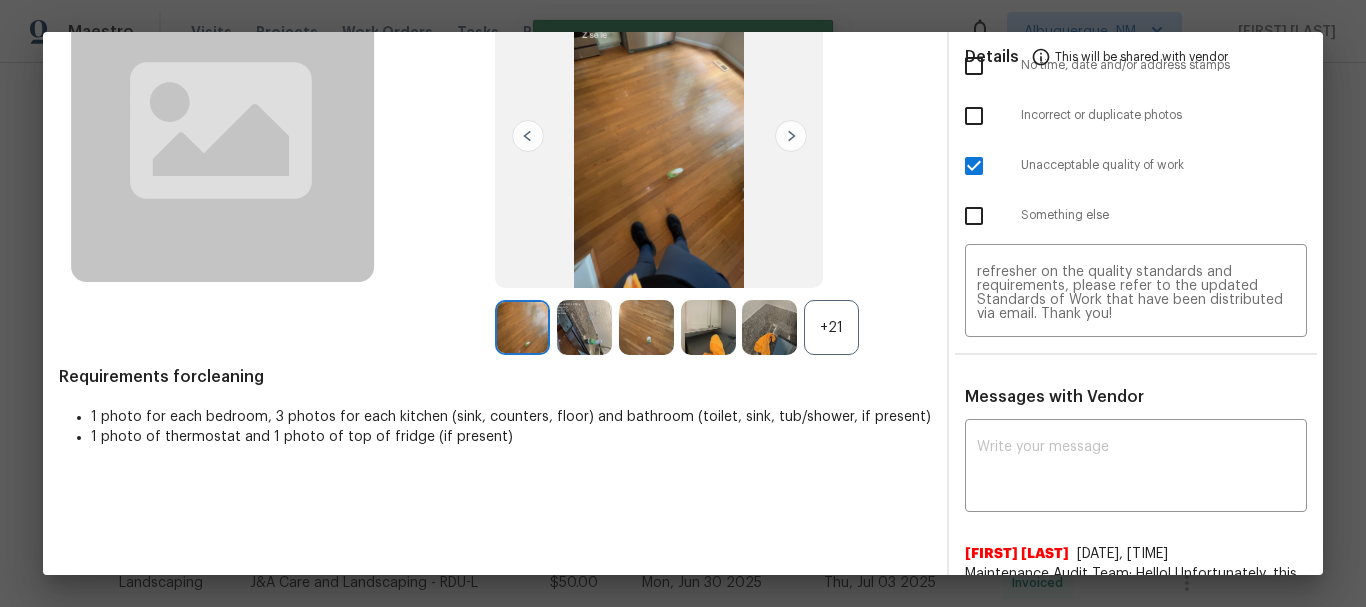 scroll, scrollTop: 0, scrollLeft: 0, axis: both 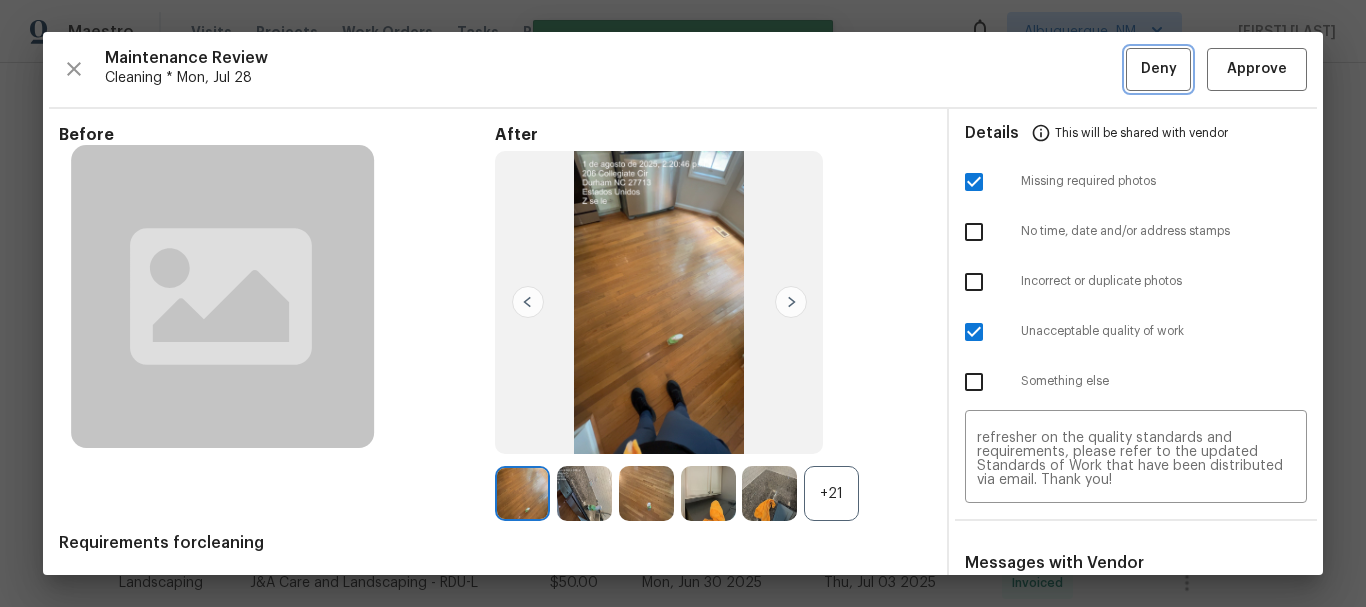 click on "Deny" at bounding box center (1159, 69) 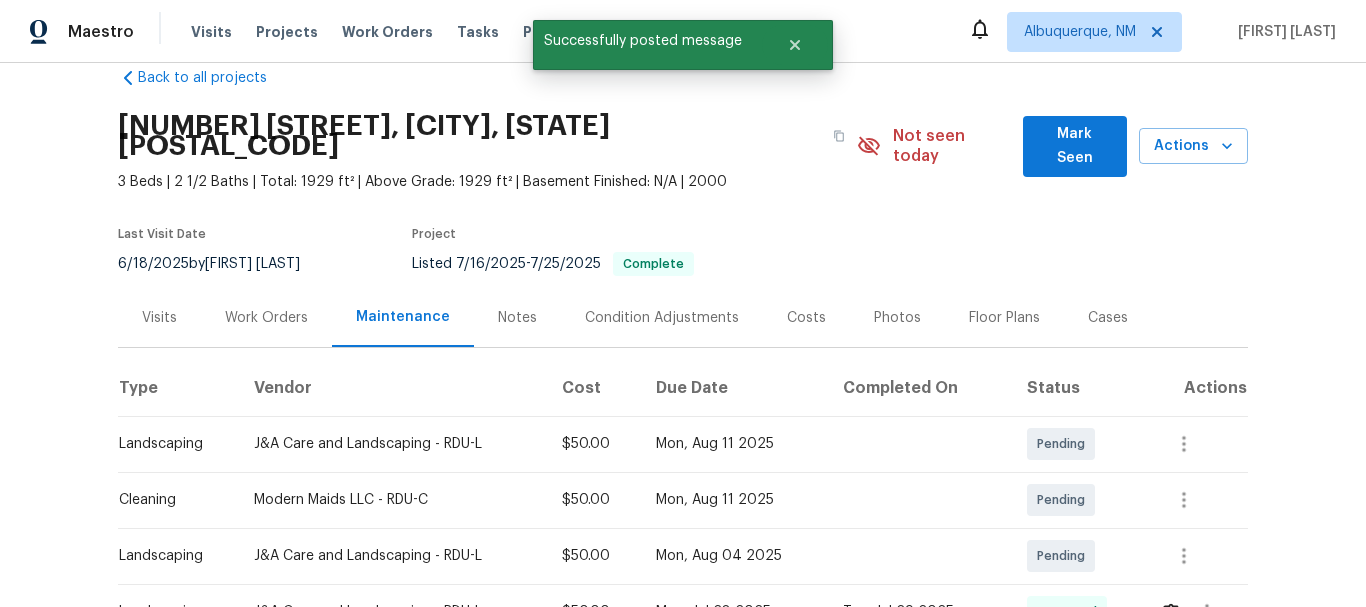 scroll, scrollTop: 0, scrollLeft: 0, axis: both 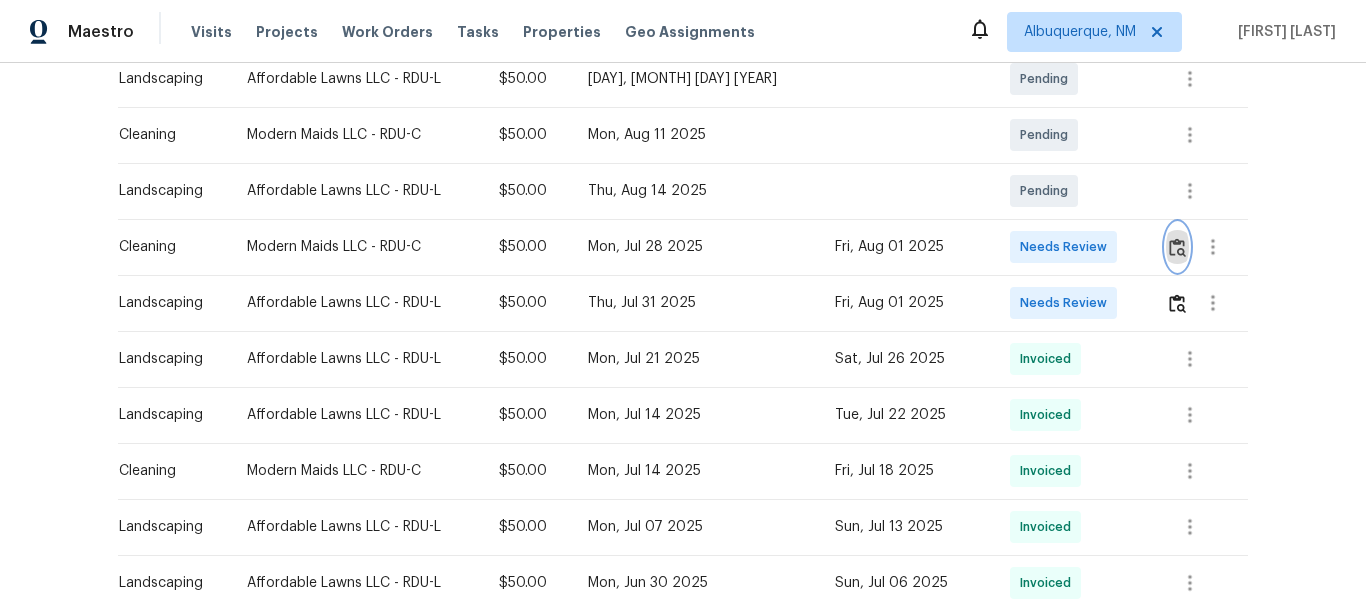 click at bounding box center [1177, 247] 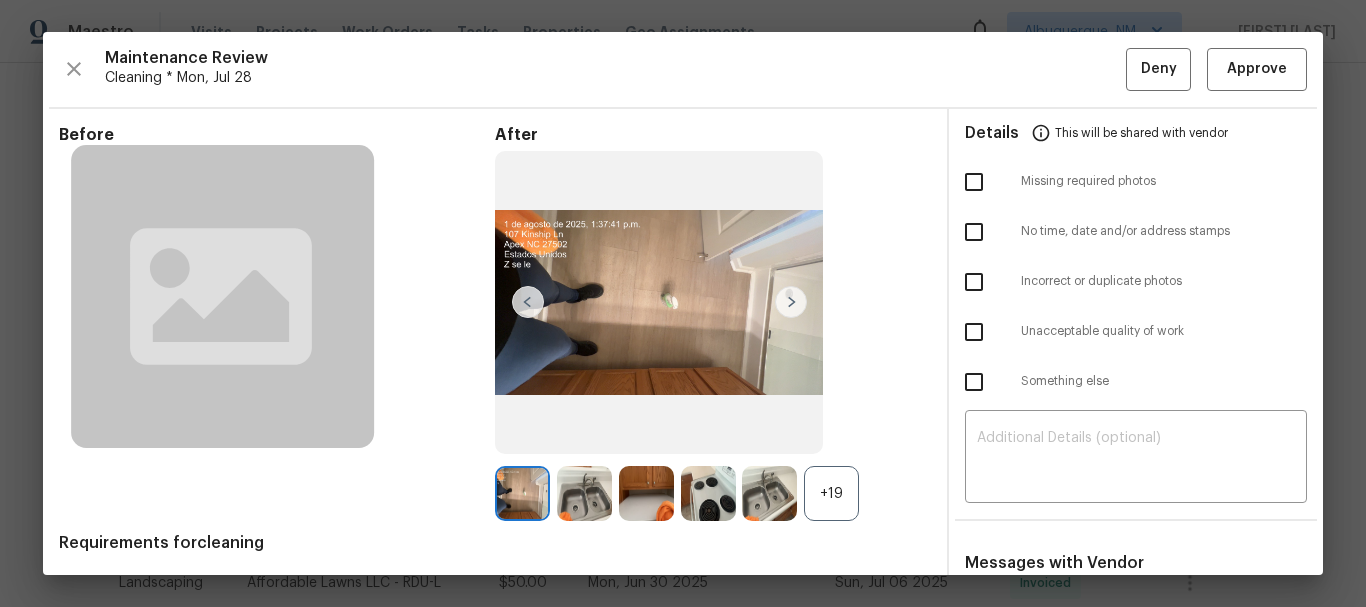 click on "+19" at bounding box center (831, 493) 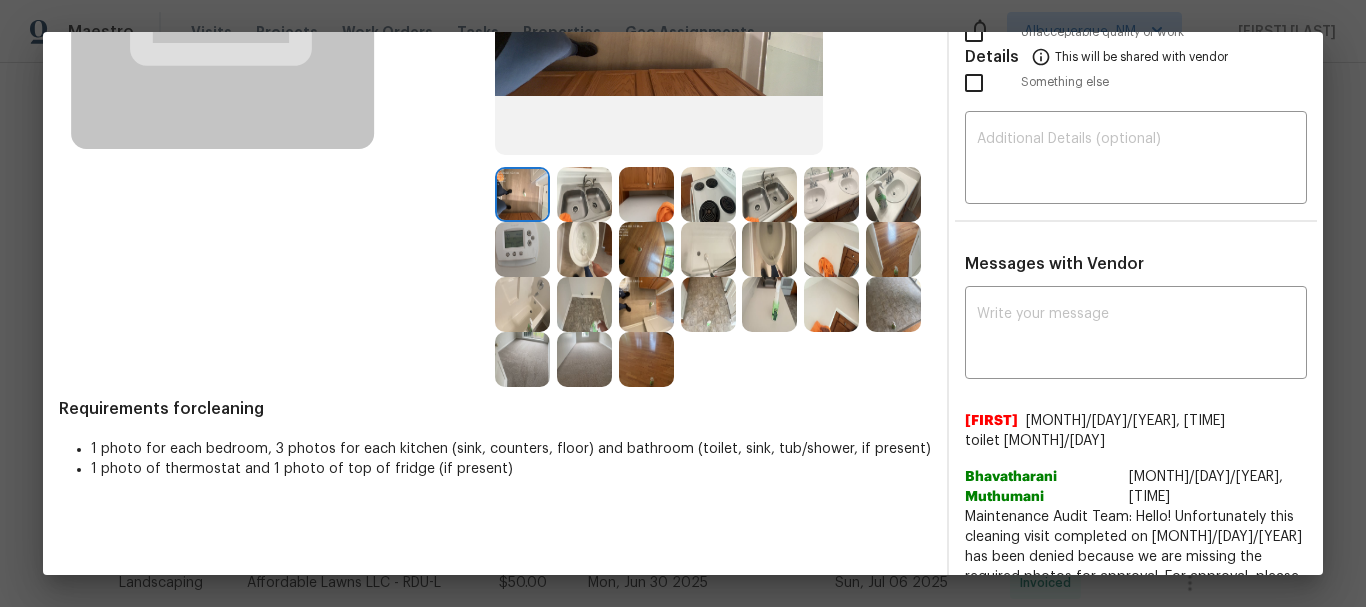 scroll, scrollTop: 300, scrollLeft: 0, axis: vertical 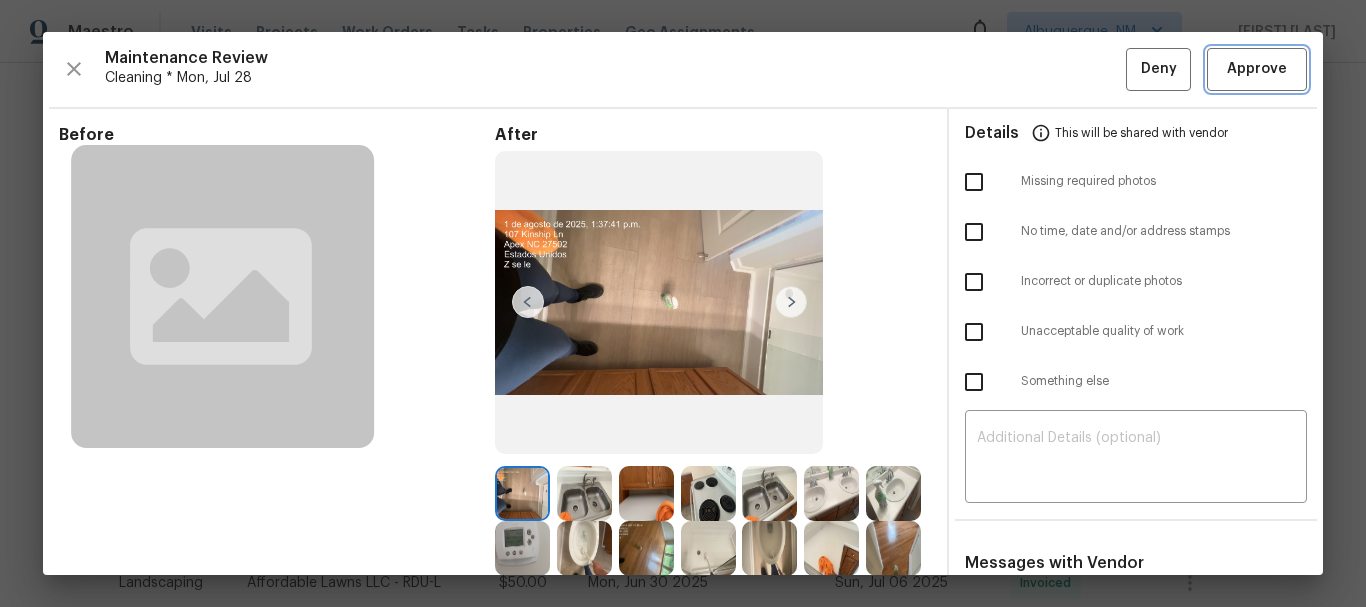 click on "Approve" at bounding box center (1257, 69) 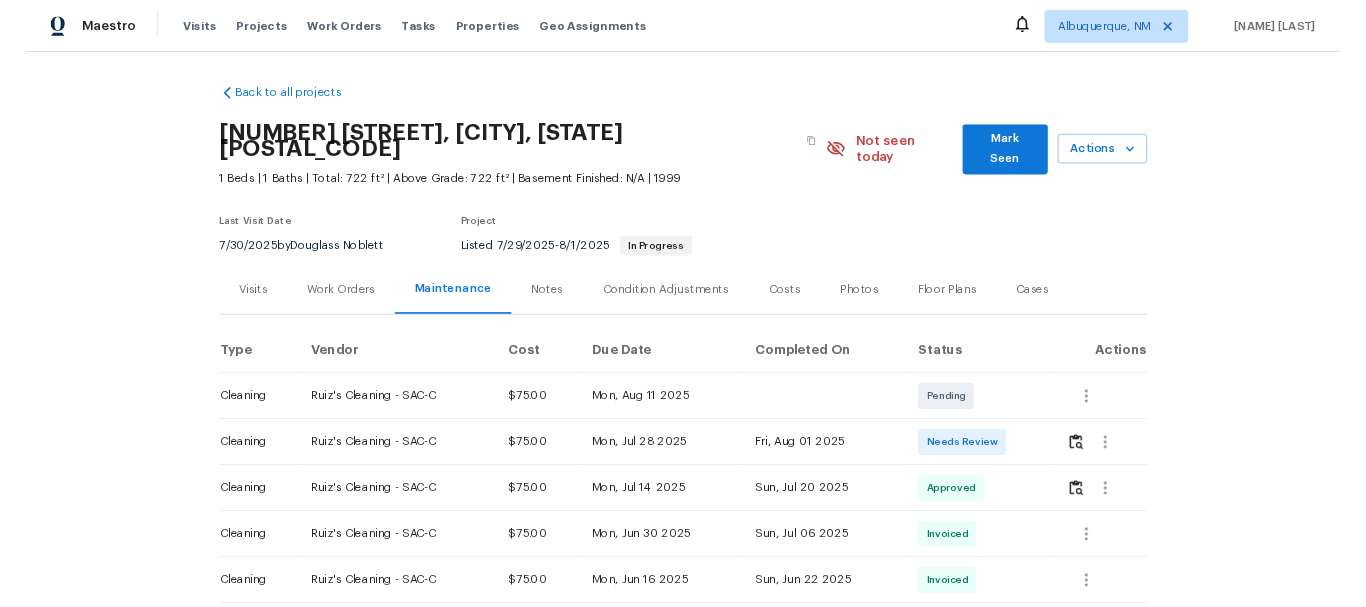 scroll, scrollTop: 0, scrollLeft: 0, axis: both 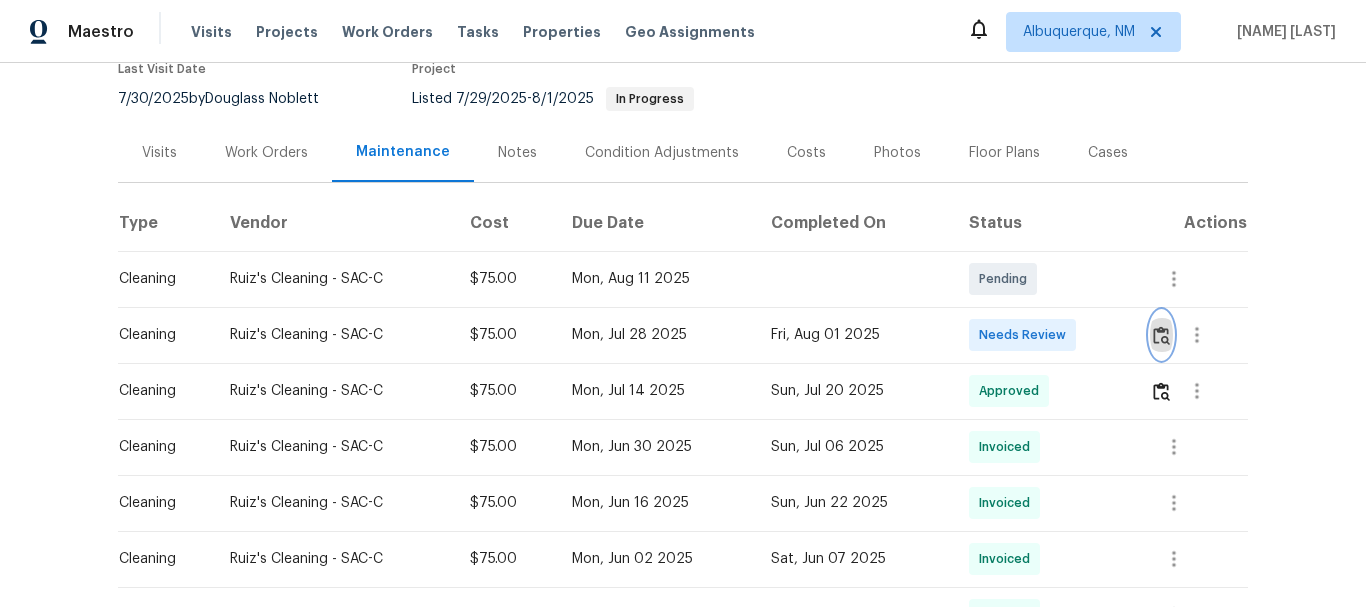 click at bounding box center [1161, 335] 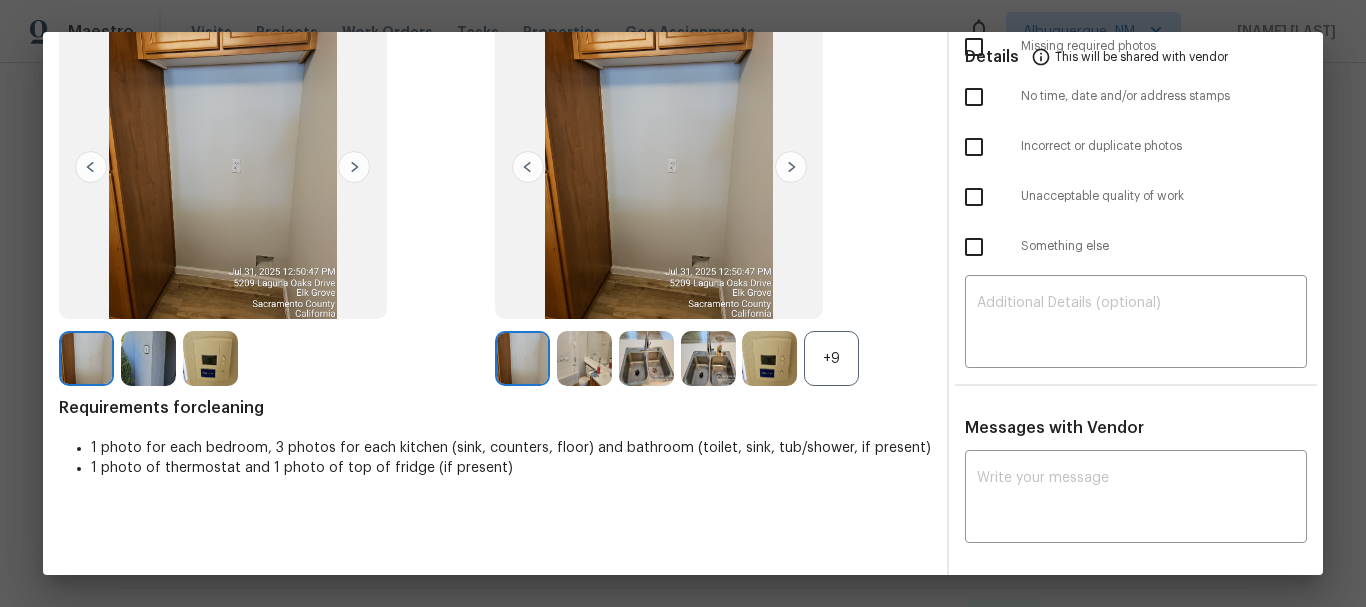 click on "+9" at bounding box center [831, 358] 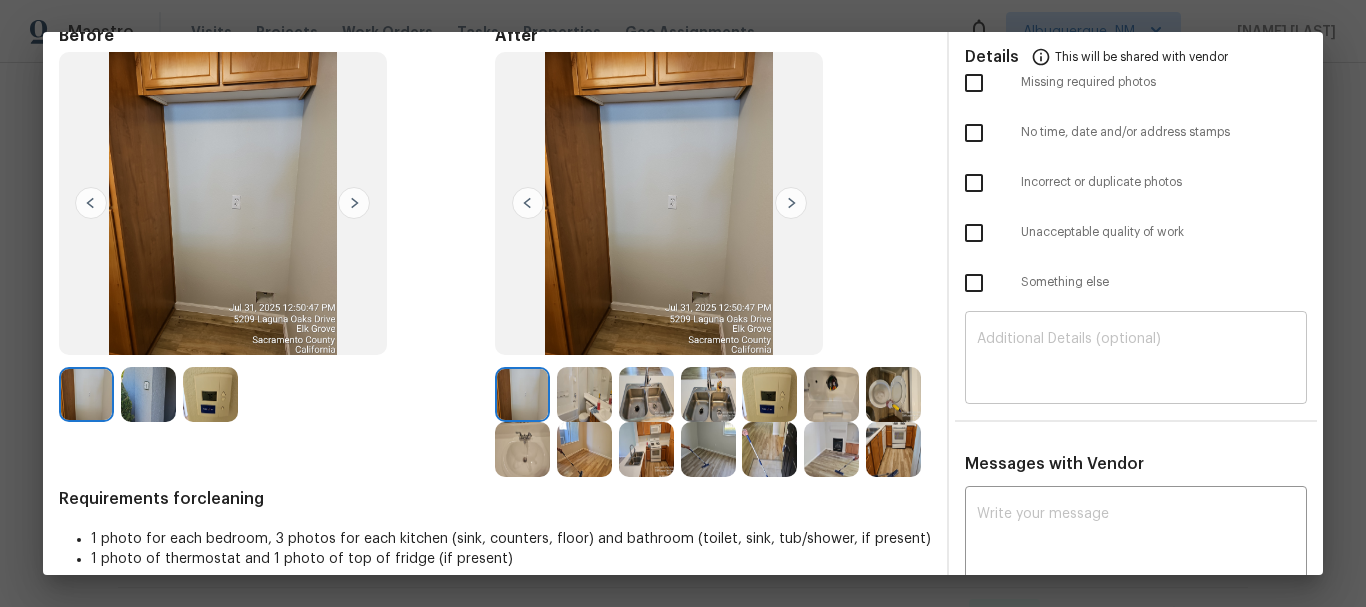 scroll, scrollTop: 0, scrollLeft: 0, axis: both 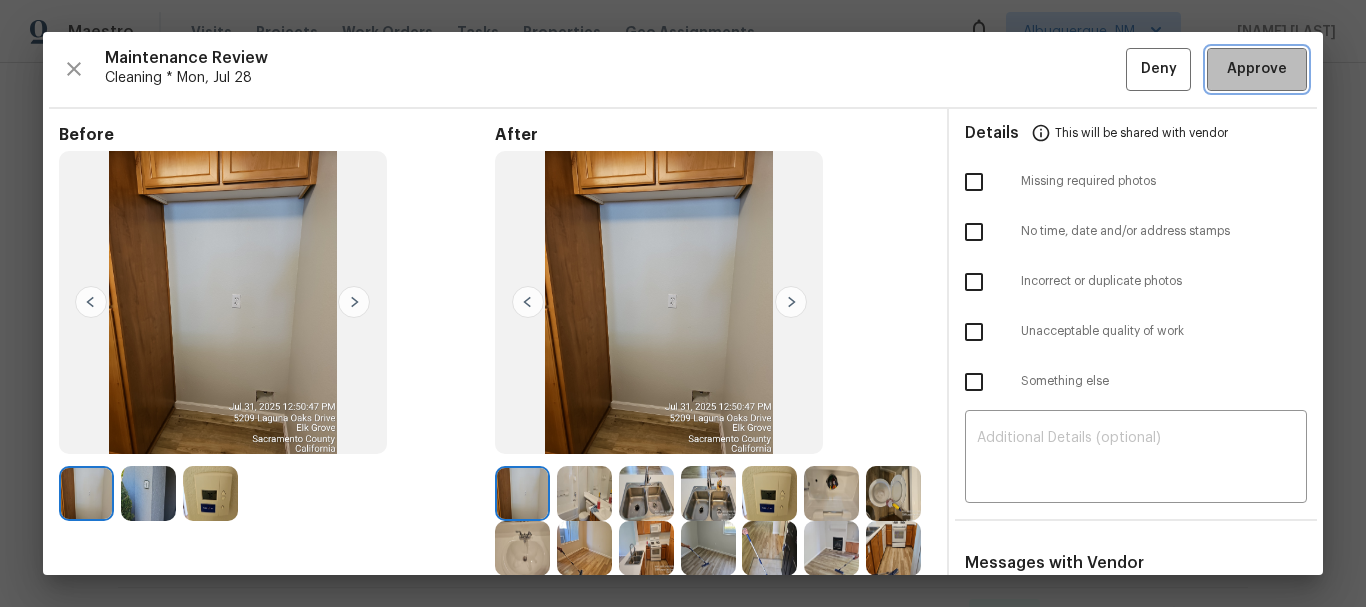 click on "Approve" at bounding box center [1257, 69] 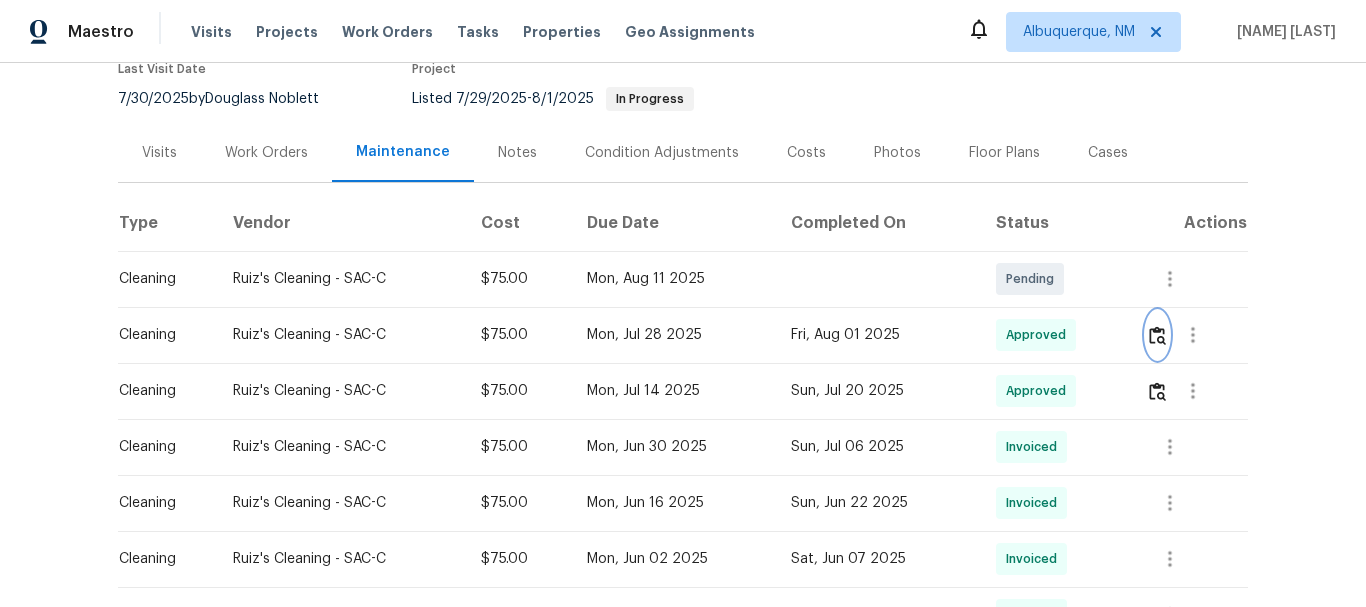 type 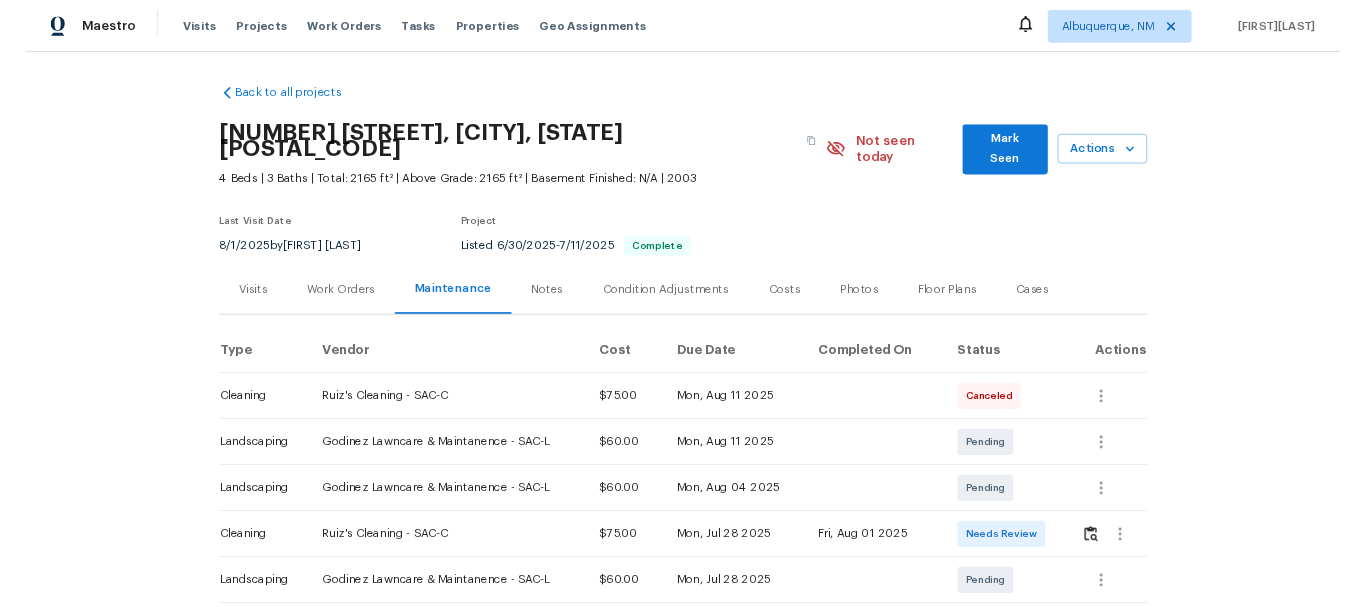 scroll, scrollTop: 0, scrollLeft: 0, axis: both 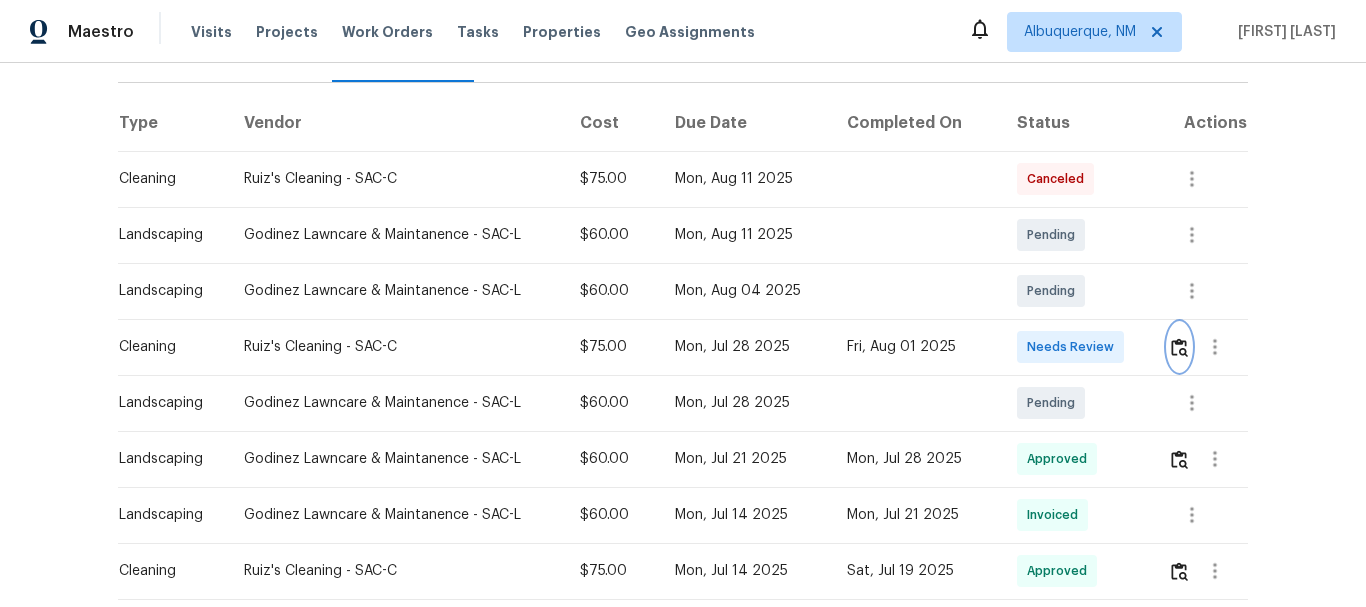 click at bounding box center [1179, 347] 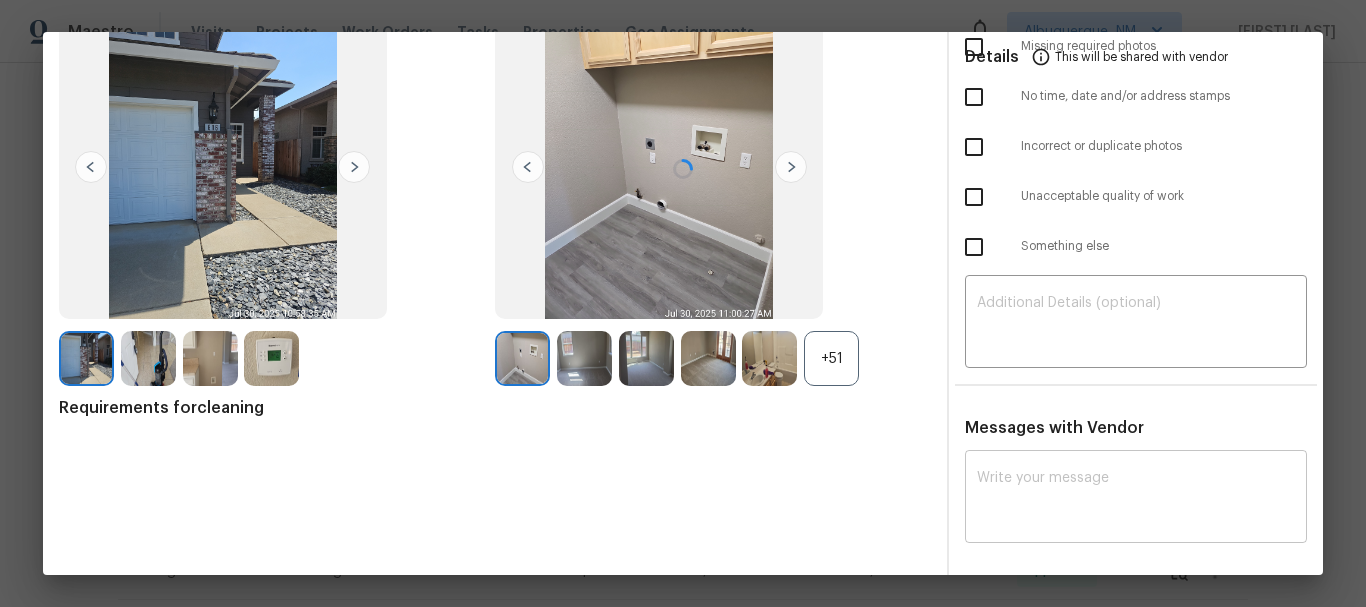 scroll, scrollTop: 141, scrollLeft: 0, axis: vertical 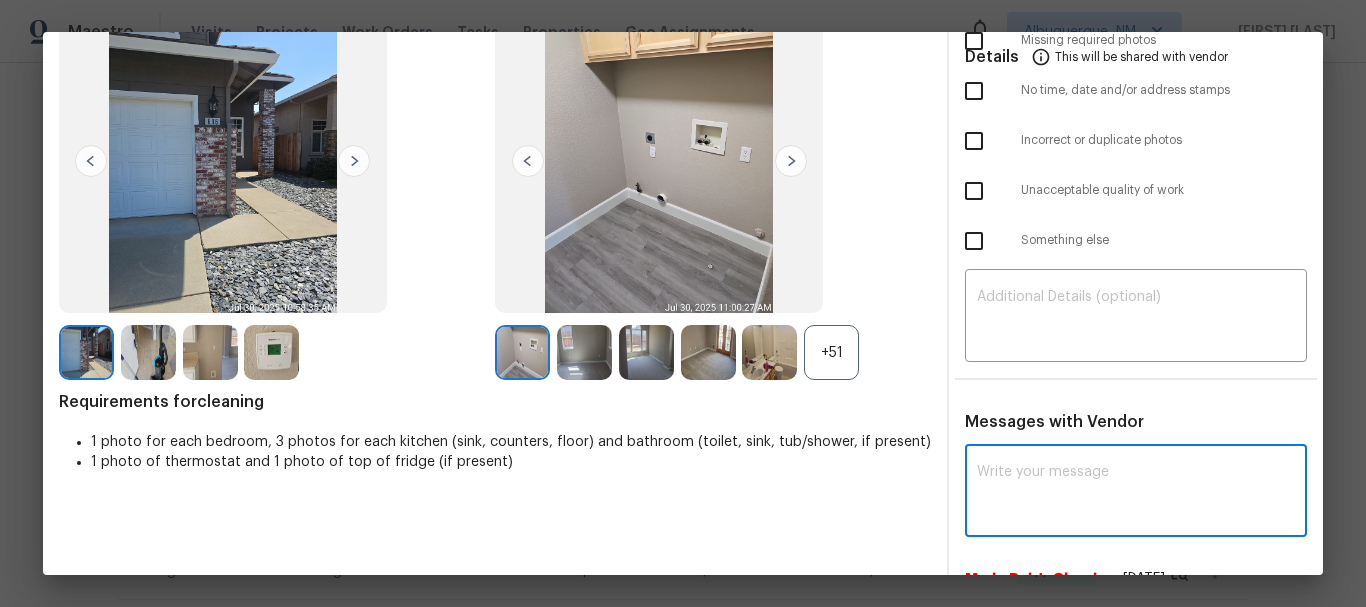 click at bounding box center (1136, 493) 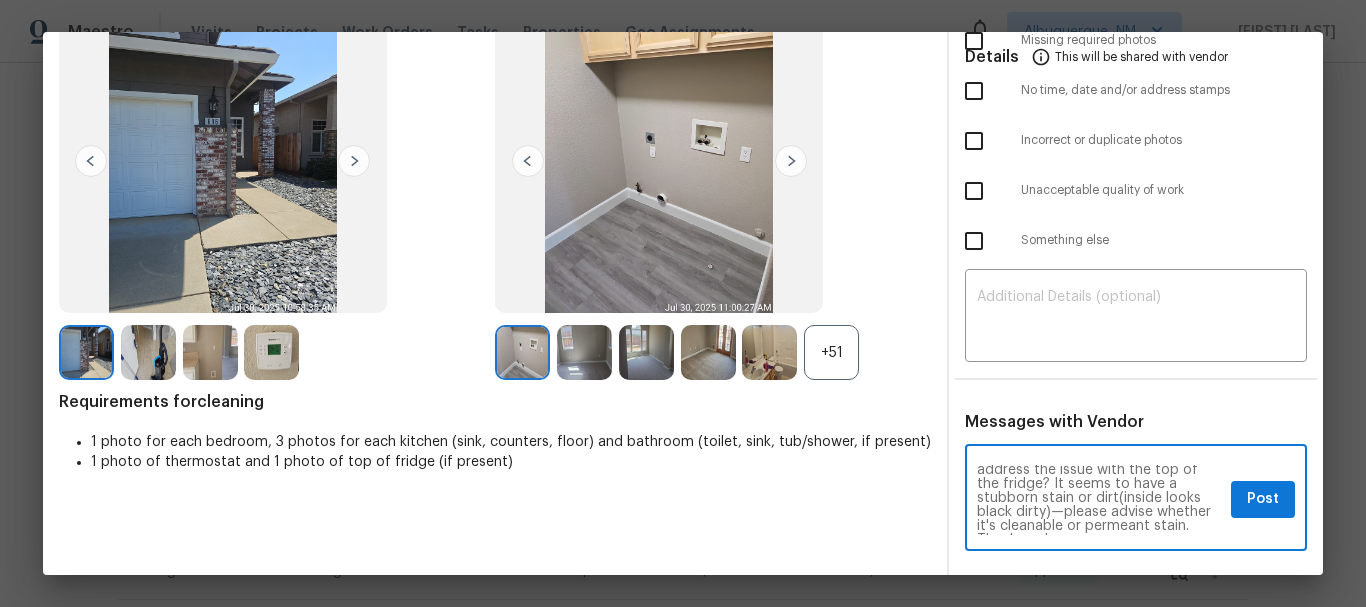 scroll, scrollTop: 0, scrollLeft: 0, axis: both 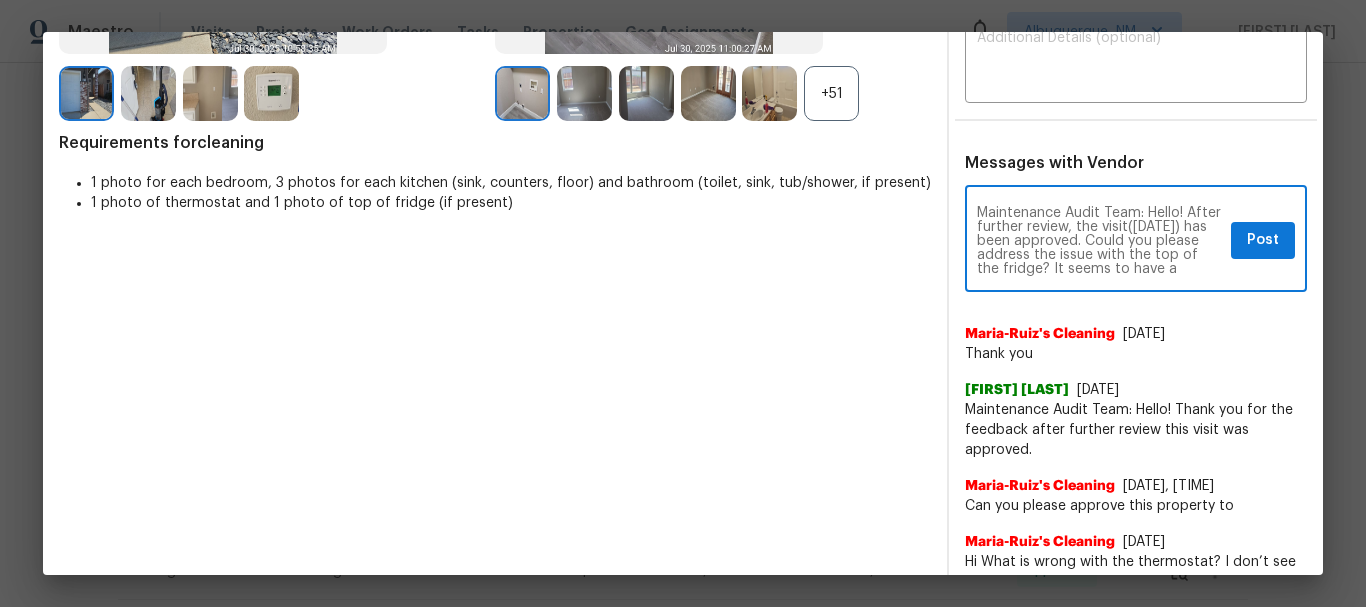 click on "Maintenance Audit Team: Hello! After further review, the visit(06/05/2025) has been approved. Could you please address the issue with the top of the fridge? It seems to have a stubborn stain or dirt(inside looks black dirty)—please advise whether it's cleanable or permeant stain. Thank you!" at bounding box center (1100, 241) 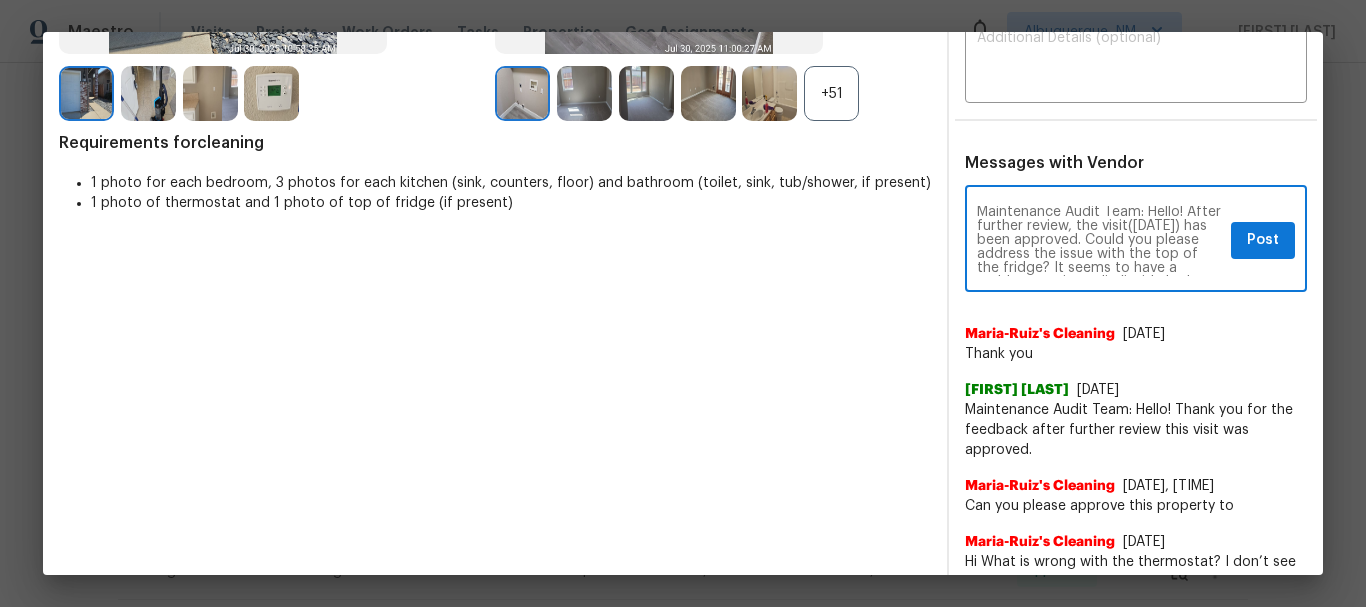 scroll, scrollTop: 29, scrollLeft: 0, axis: vertical 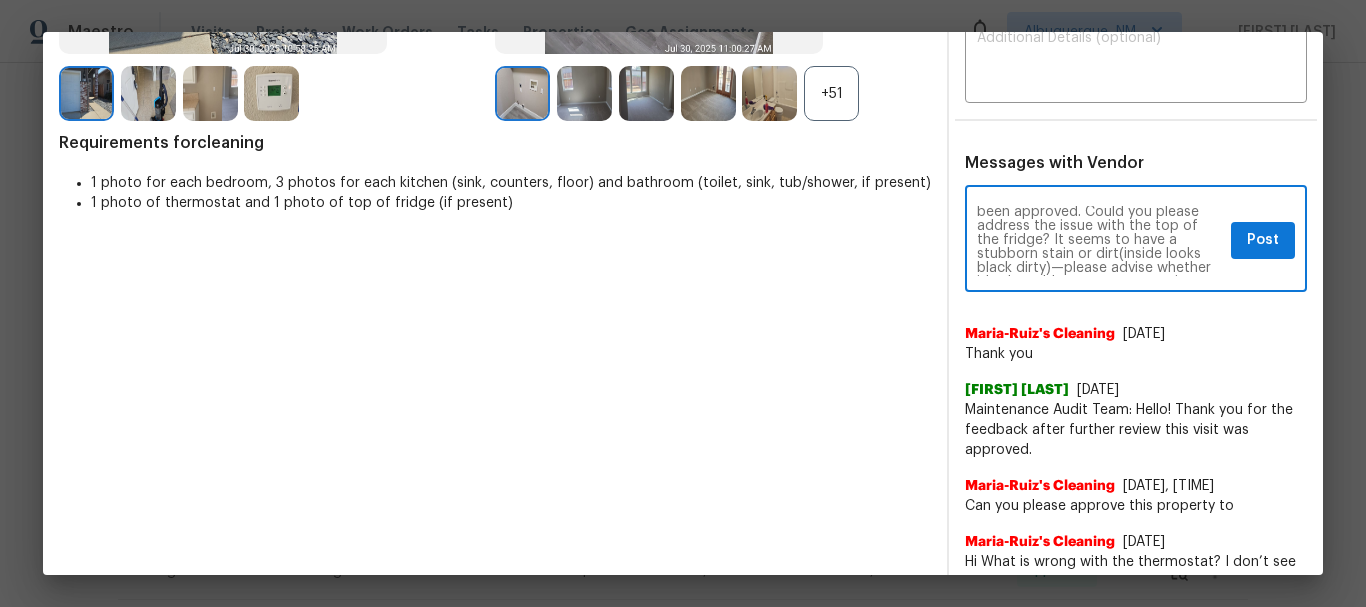 click on "Maintenance Audit Team: Hello! After further review, the visit(08/01/2025) has been approved. Could you please address the issue with the top of the fridge? It seems to have a stubborn stain or dirt(inside looks black dirty)—please advise whether it's cleanable or permeant stain. Thank you!" at bounding box center (1100, 241) 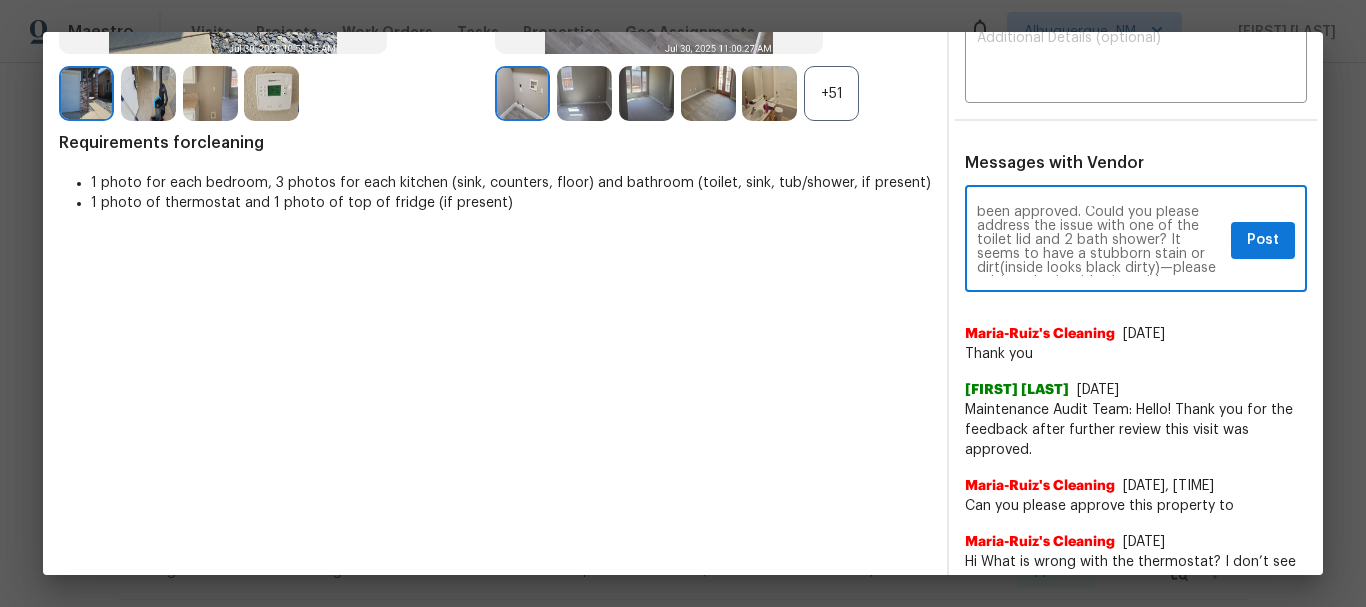 scroll, scrollTop: 43, scrollLeft: 0, axis: vertical 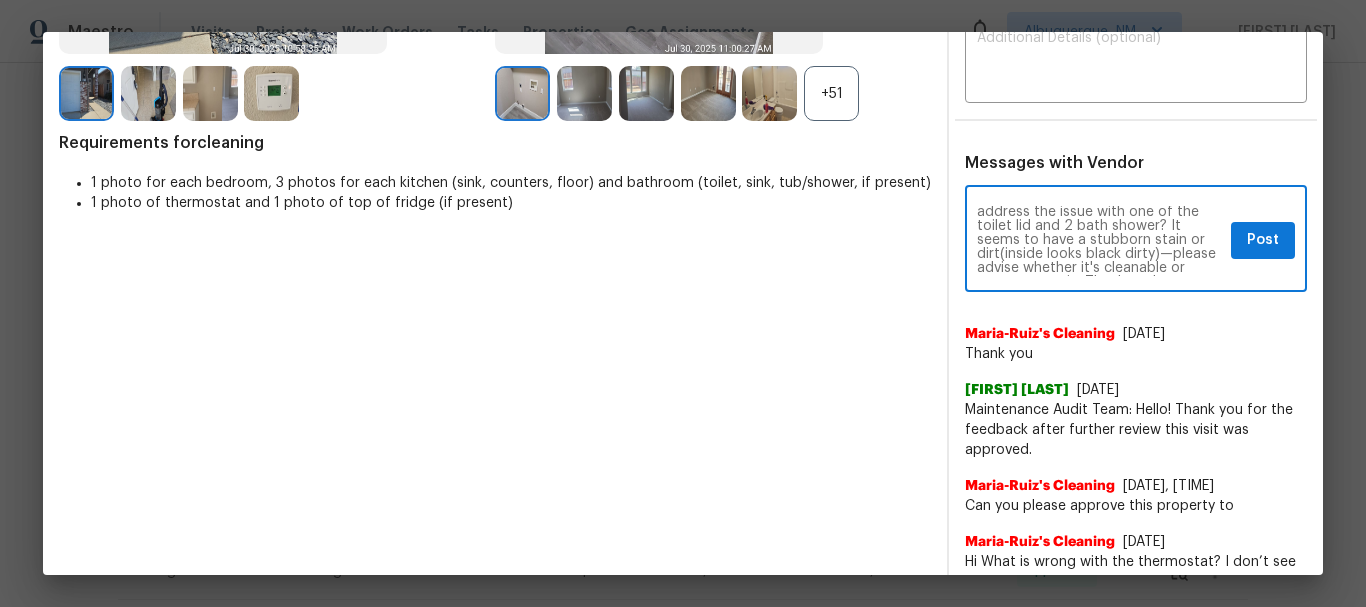 click on "Maintenance Audit Team: Hello! After further review, the visit(08/01/2025) has been approved. Could you please address the issue with one of the toilet lid and 2 bath shower? It seems to have a stubborn stain or dirt(inside looks black dirty)—please advise whether it's cleanable or permeant stain. Thank you!" at bounding box center [1100, 241] 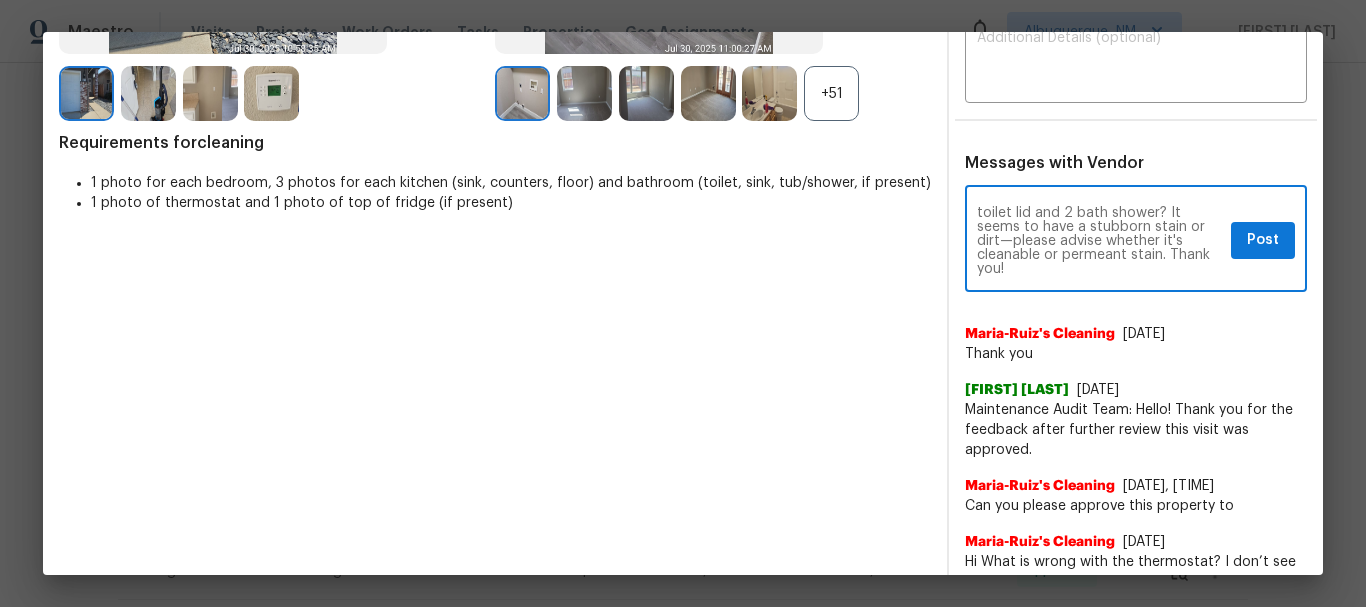 scroll, scrollTop: 98, scrollLeft: 0, axis: vertical 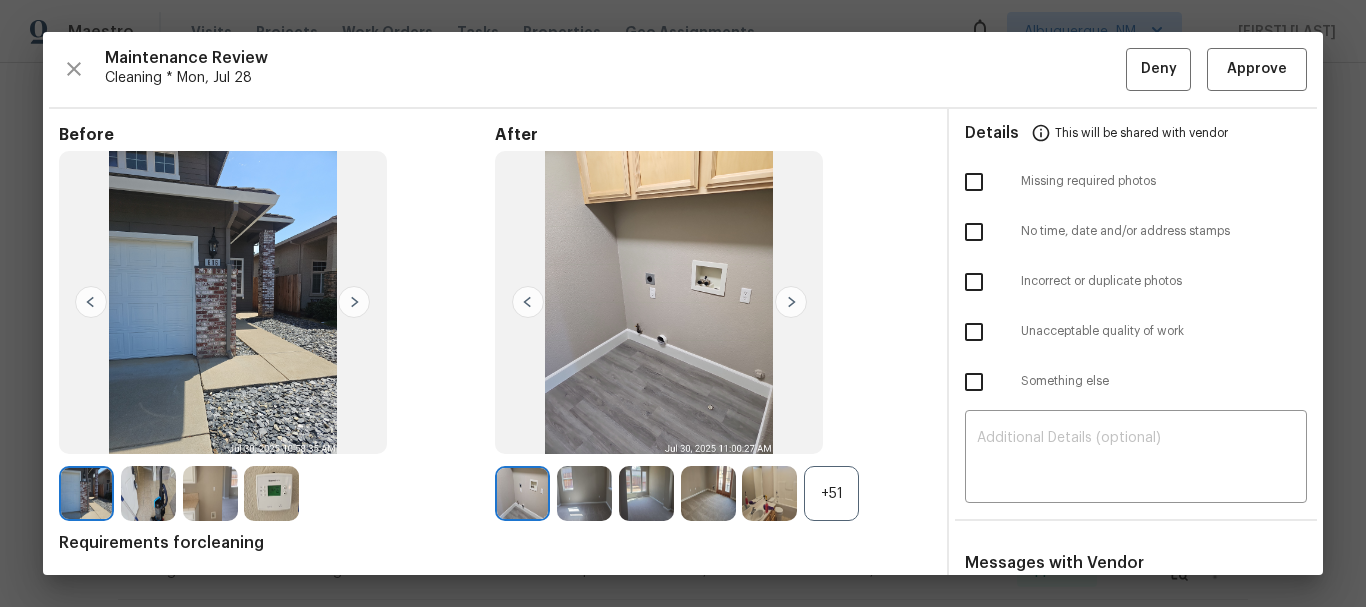 click on "+51" at bounding box center [831, 493] 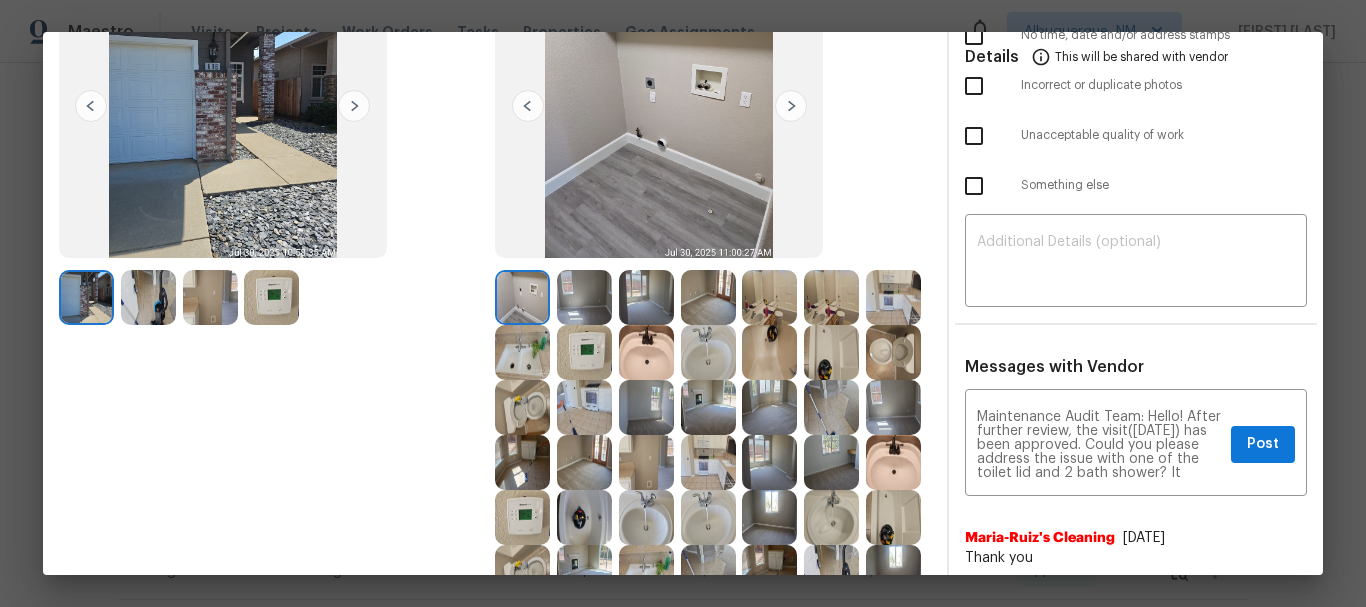 scroll, scrollTop: 200, scrollLeft: 0, axis: vertical 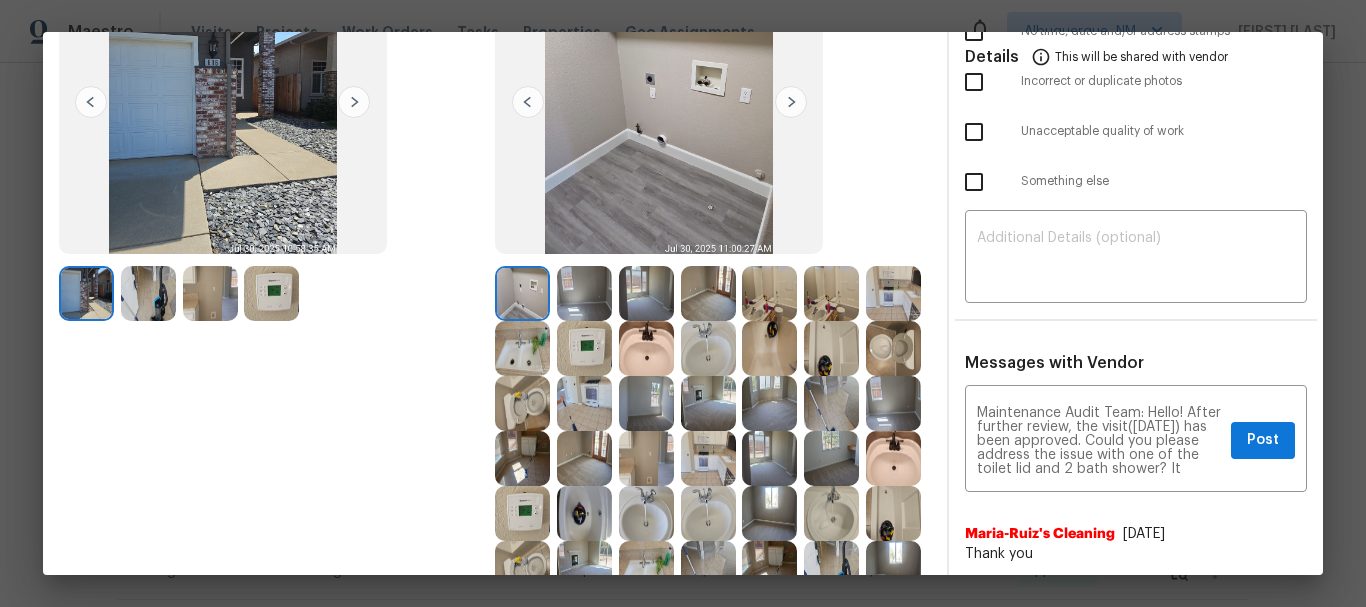 click at bounding box center [584, 348] 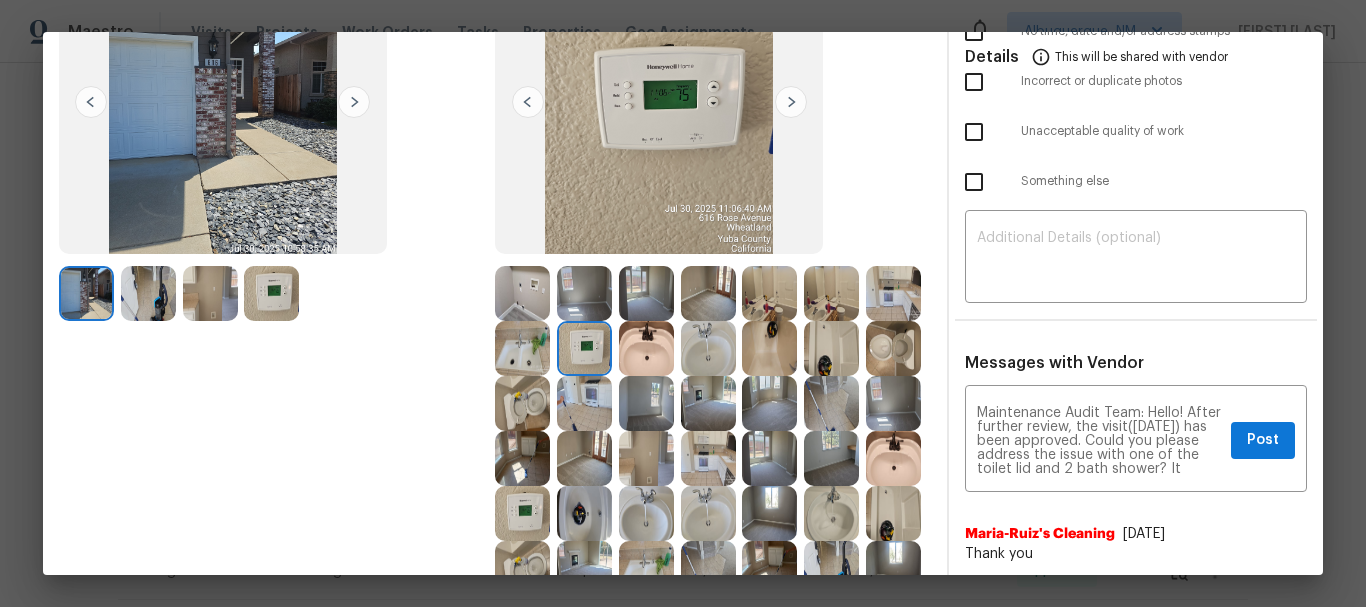 click at bounding box center [584, 403] 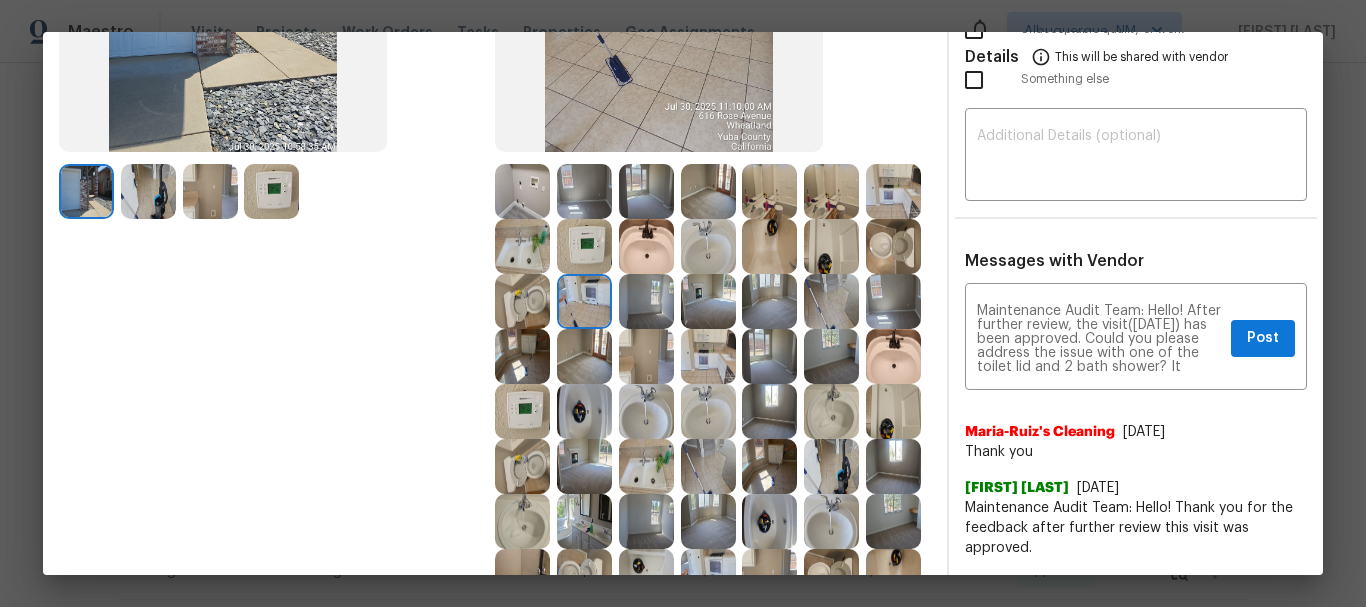 scroll, scrollTop: 300, scrollLeft: 0, axis: vertical 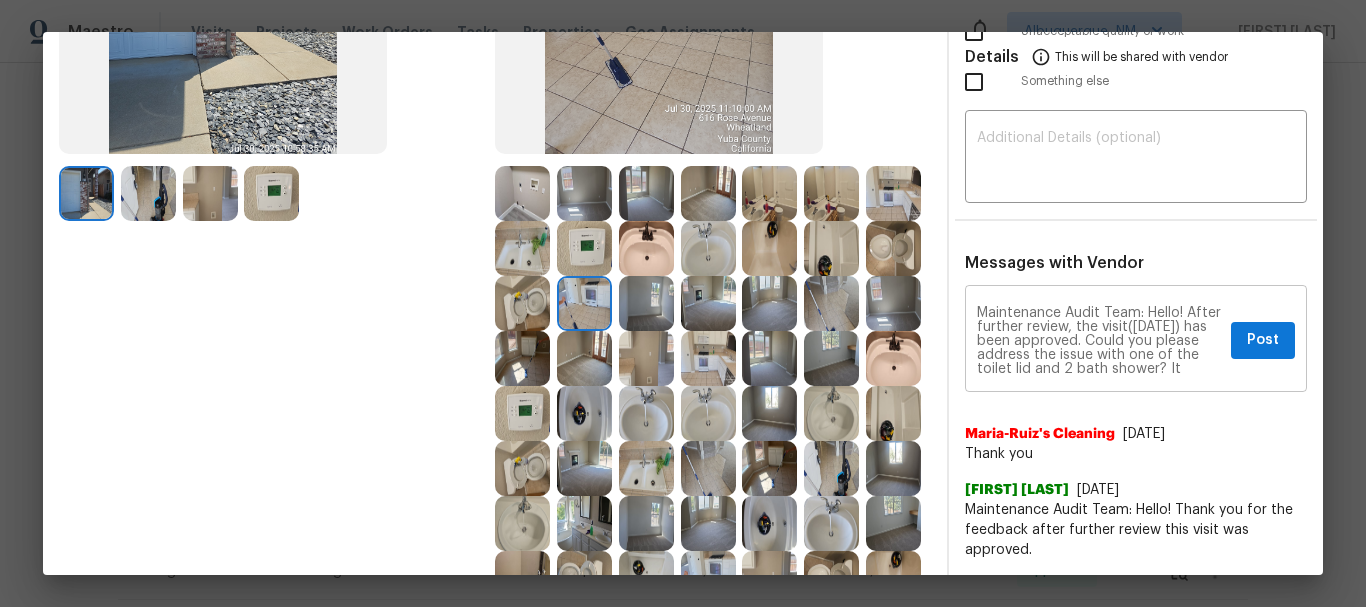click on "Maintenance Audit Team: Hello! After further review, the visit(08/01/2025) has been approved. Could you please address the issue with one of the toilet lid and 2 bath shower? It seems to have a stubborn stain or dirt—please advise whether it's cleanable or permeant stain. Thank you!" at bounding box center (1100, 341) 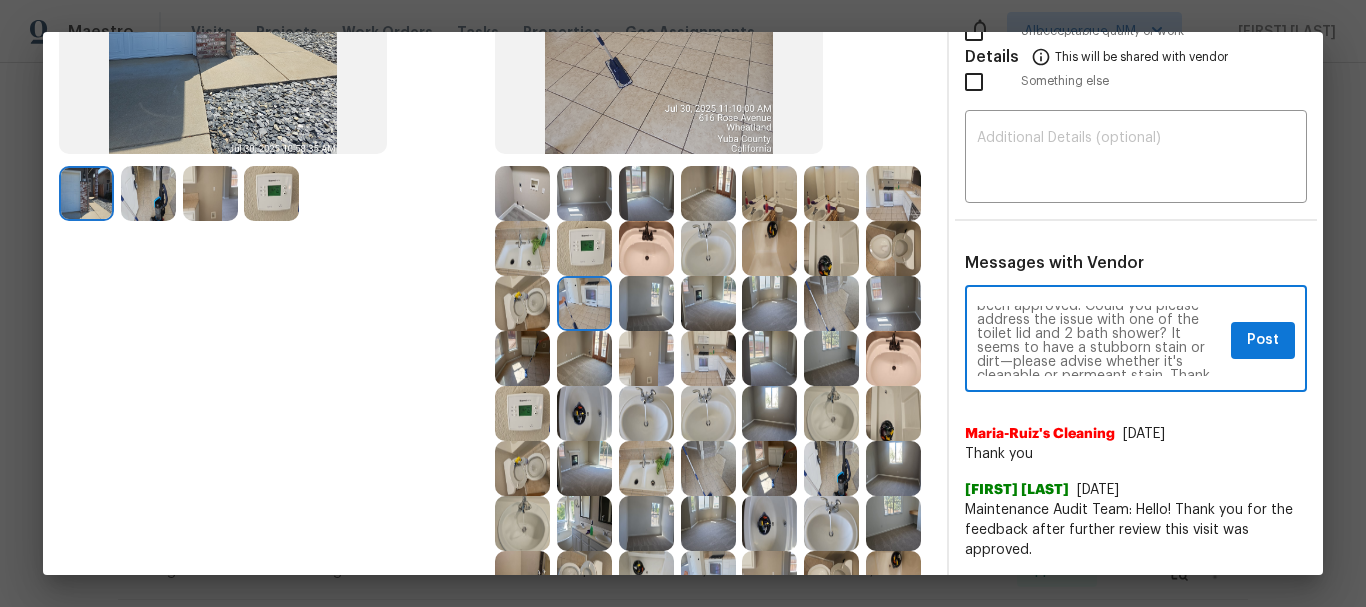 scroll, scrollTop: 0, scrollLeft: 0, axis: both 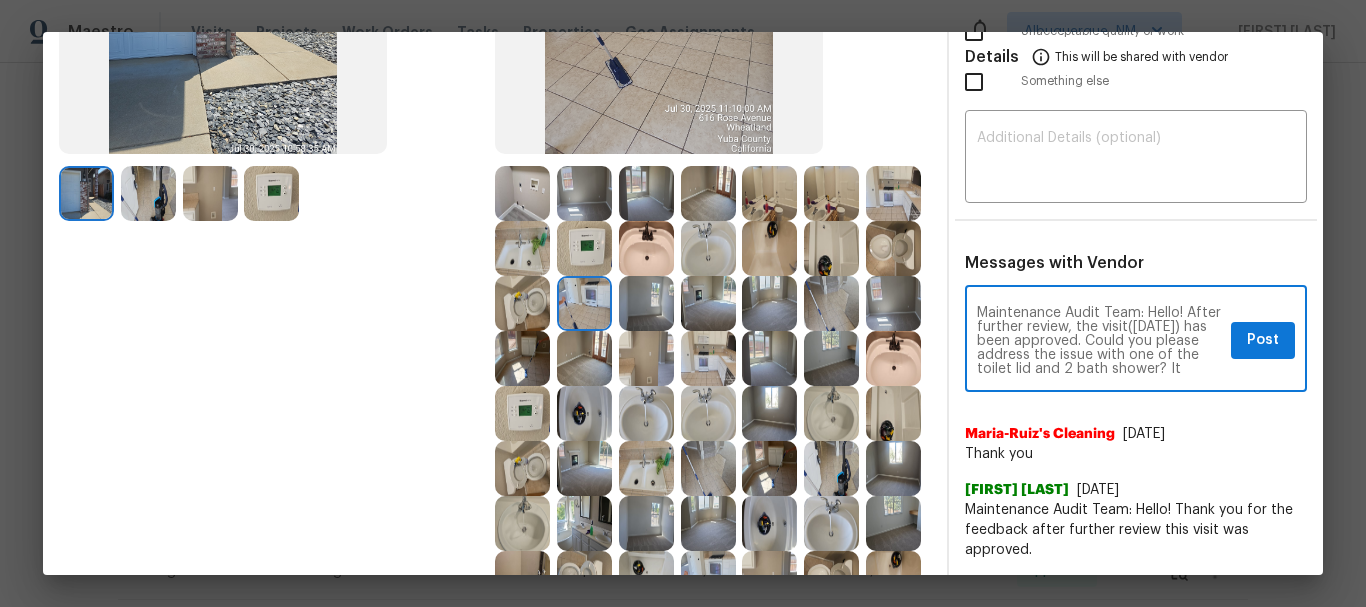 click on "Maintenance Audit Team: Hello! After further review, the visit(08/01/2025) has been approved. Could you please address the issue with one of the toilet lid and 2 bath shower? It seems to have a stubborn stain or dirt—please advise whether it's cleanable or permeant stain. Thank you!" at bounding box center [1100, 341] 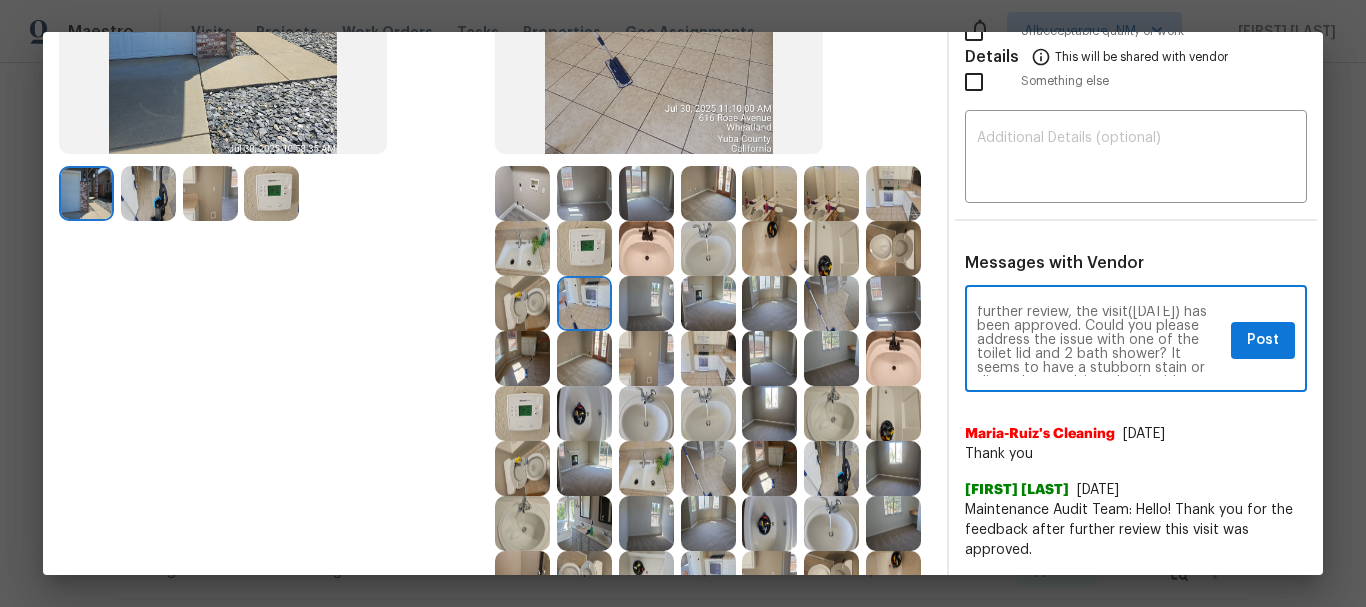 scroll, scrollTop: 29, scrollLeft: 0, axis: vertical 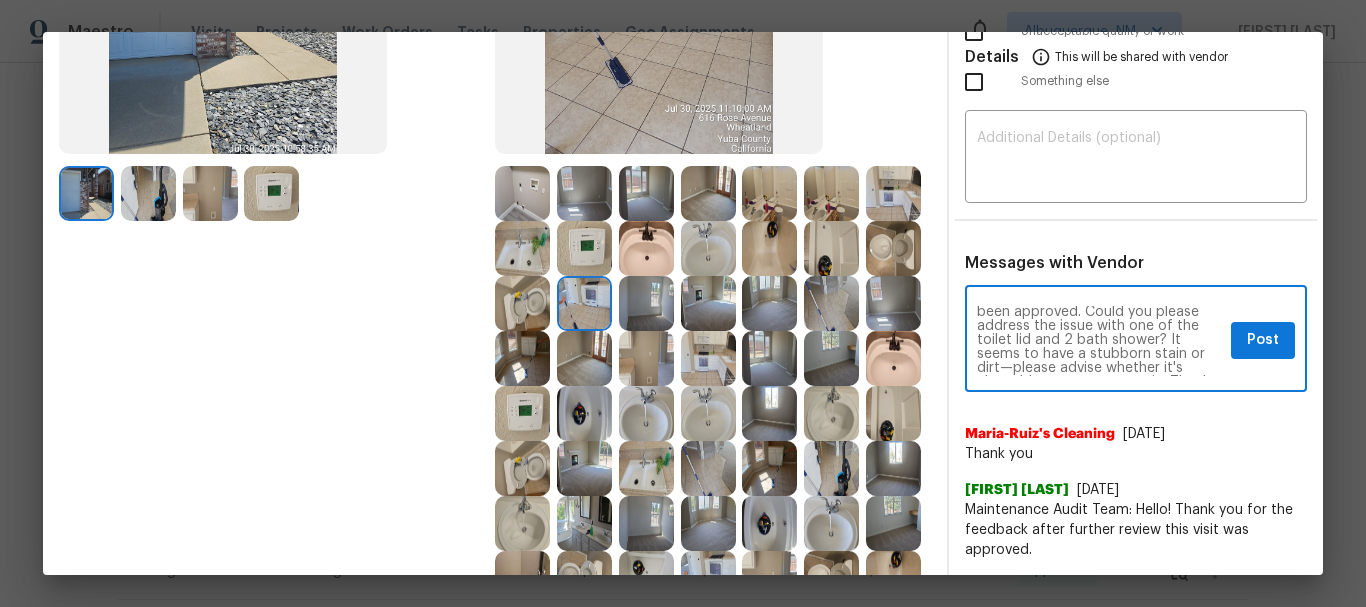 click on "Maintenance Audit Team: Hello! After further review, the visit(08/01/2025) has been approved. Could you please address the issue with one of the toilet lid and 2 bath shower? It seems to have a stubborn stain or dirt—please advise whether it's cleanable or permeant stain. Thank you!" at bounding box center [1100, 341] 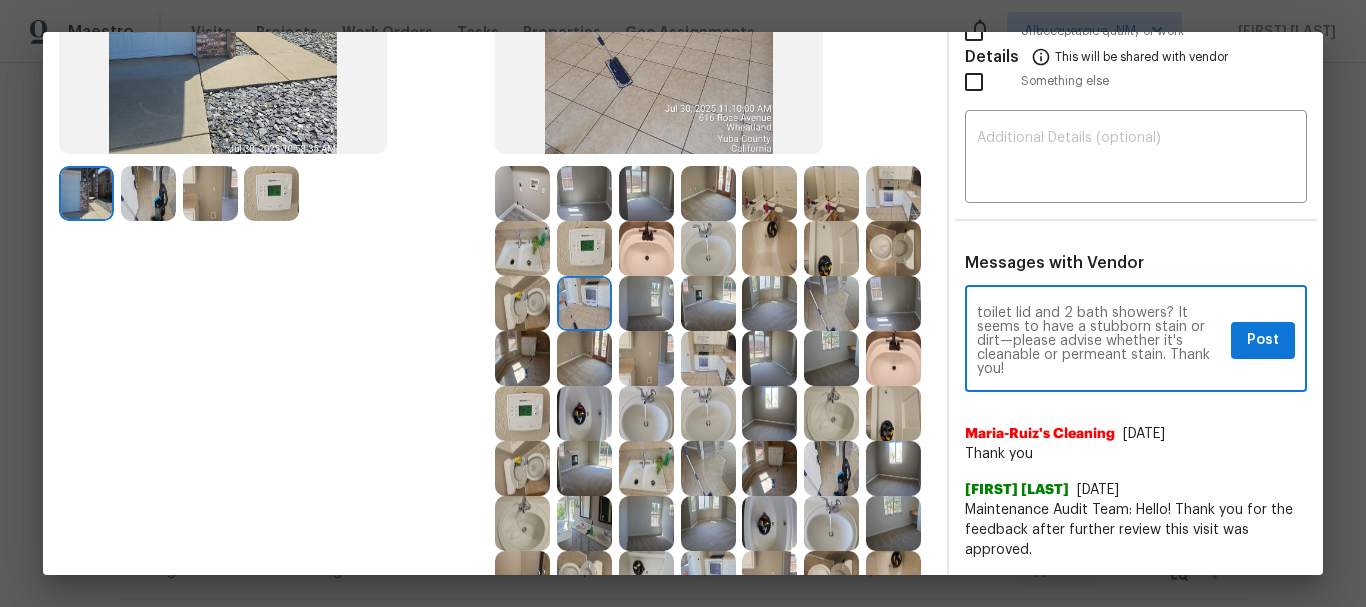 scroll, scrollTop: 98, scrollLeft: 0, axis: vertical 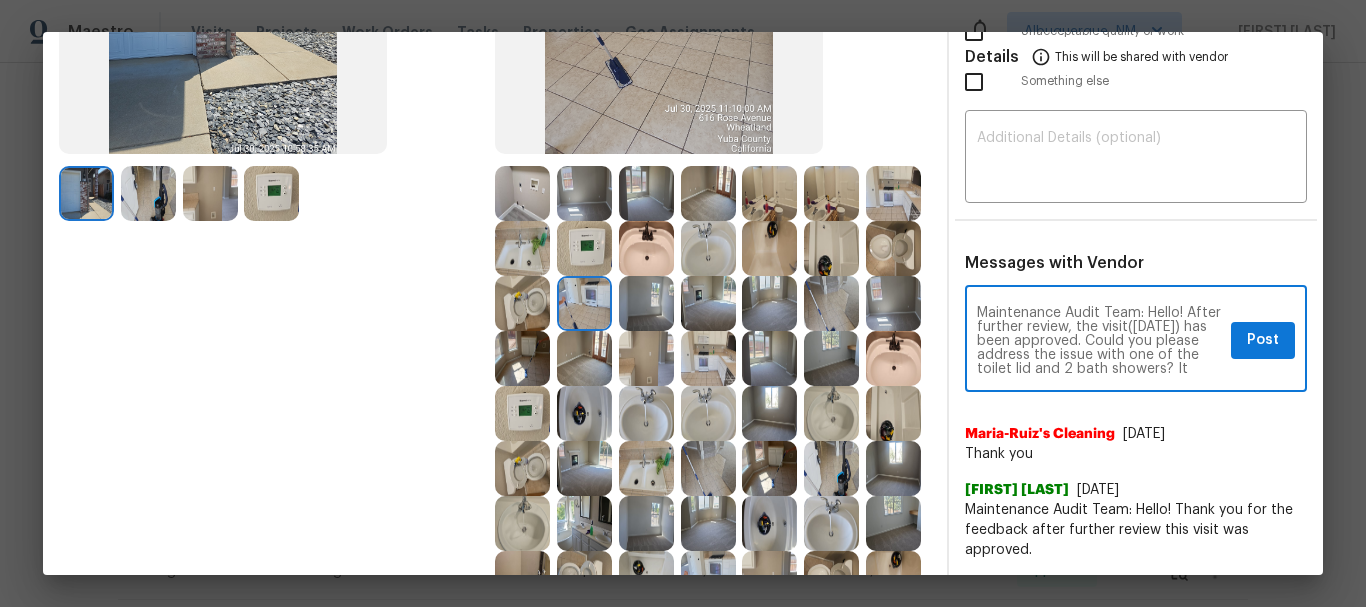 type on "Maintenance Audit Team: Hello! After further review, the visit(08/01/2025) has been approved. Could you please address the issue with one of the toilet lid and 2 bath showers? It seems to have a stubborn stain or dirt—please advise whether it's cleanable or permeant stain. Thank you!" 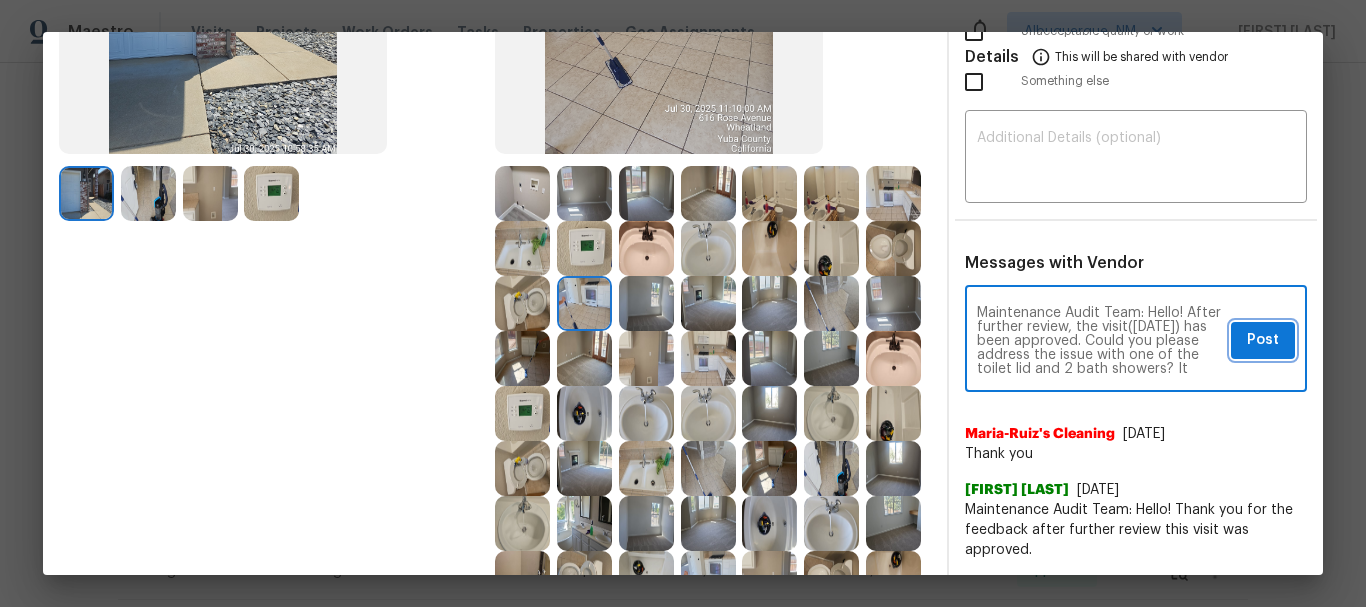 click on "Post" at bounding box center [1263, 340] 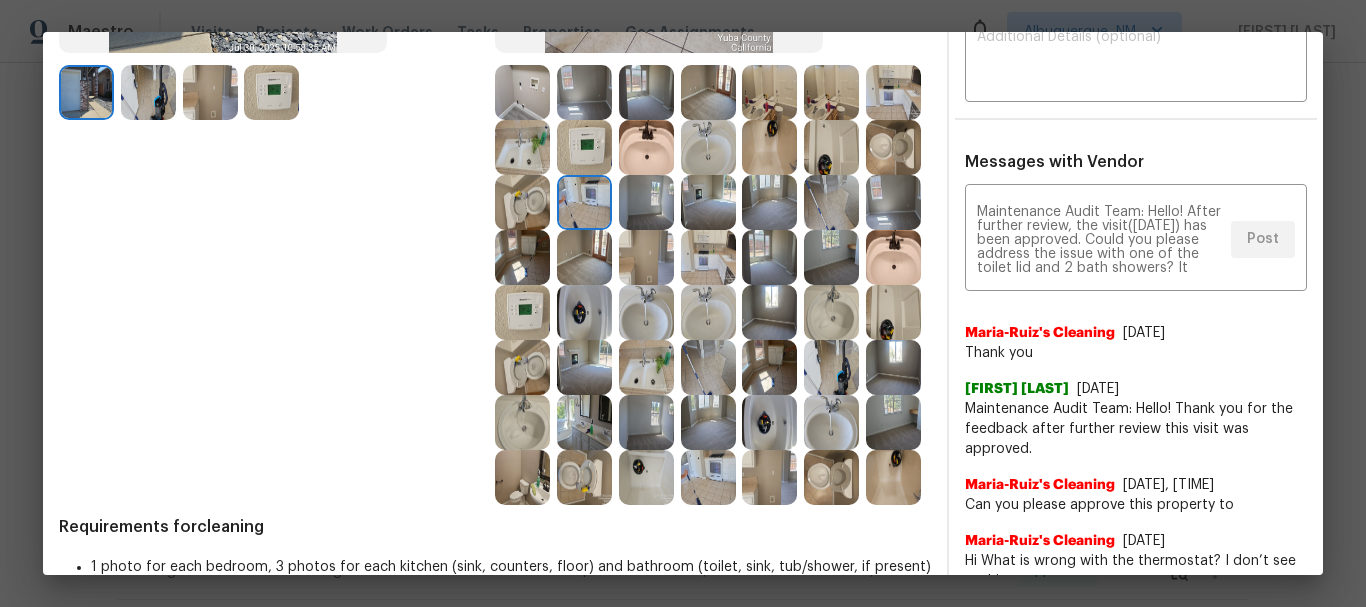 scroll, scrollTop: 400, scrollLeft: 0, axis: vertical 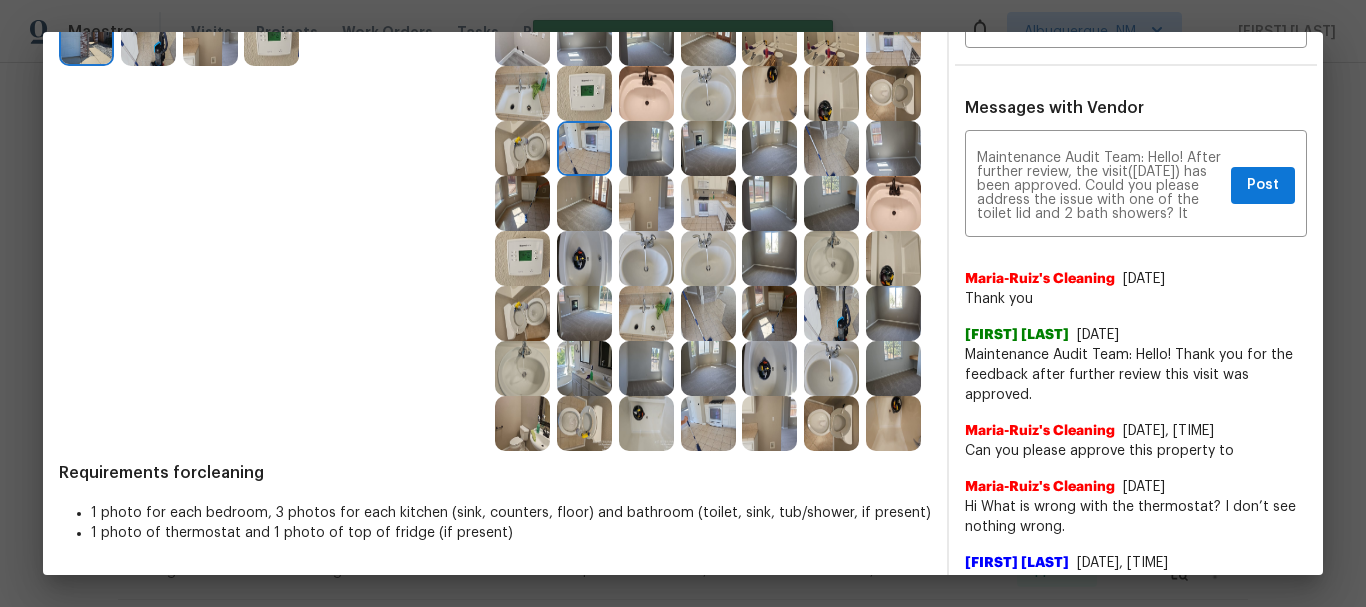 type 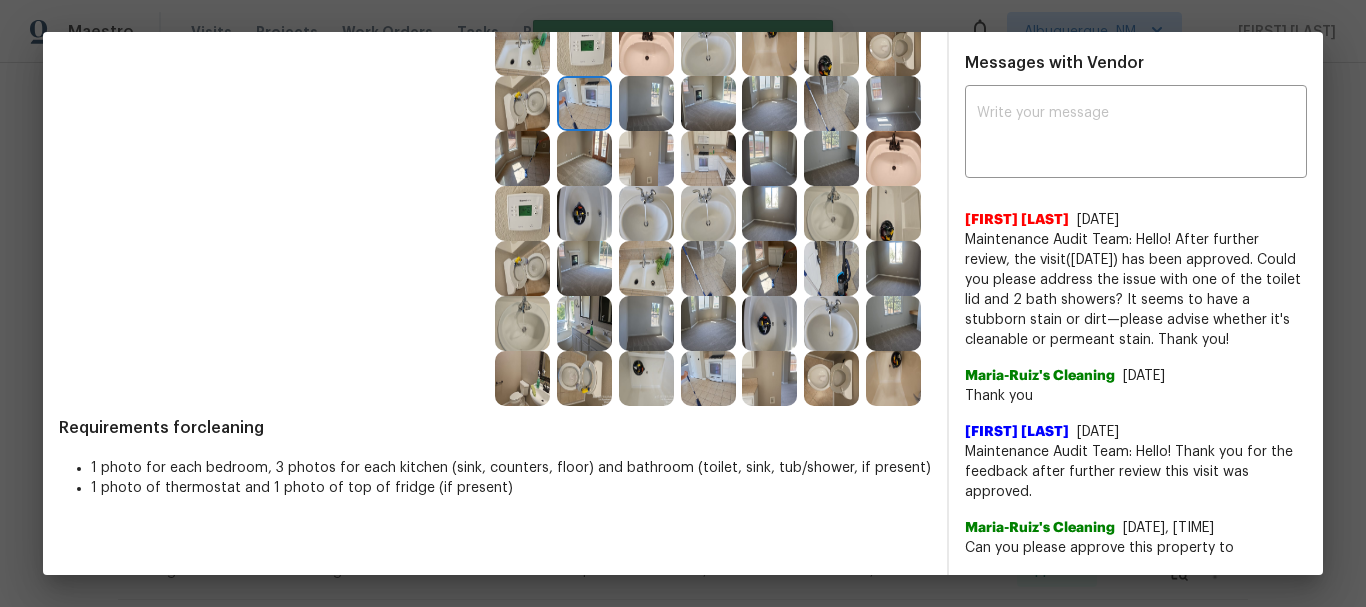 scroll, scrollTop: 0, scrollLeft: 0, axis: both 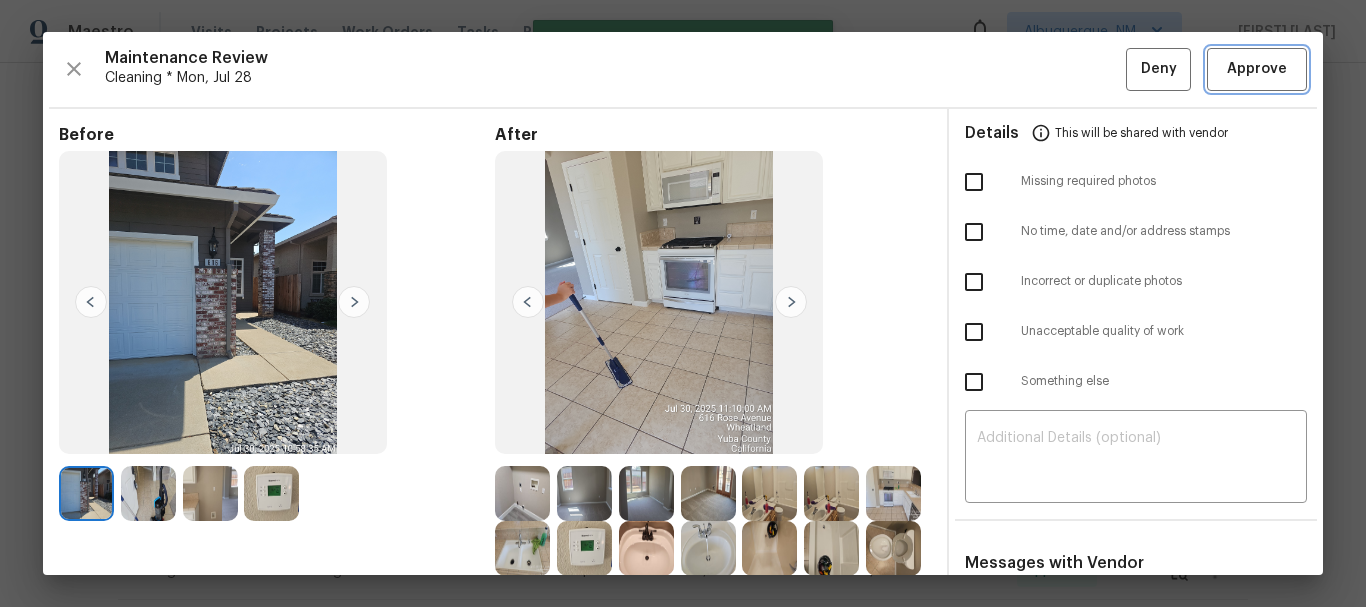 click on "Approve" at bounding box center (1257, 69) 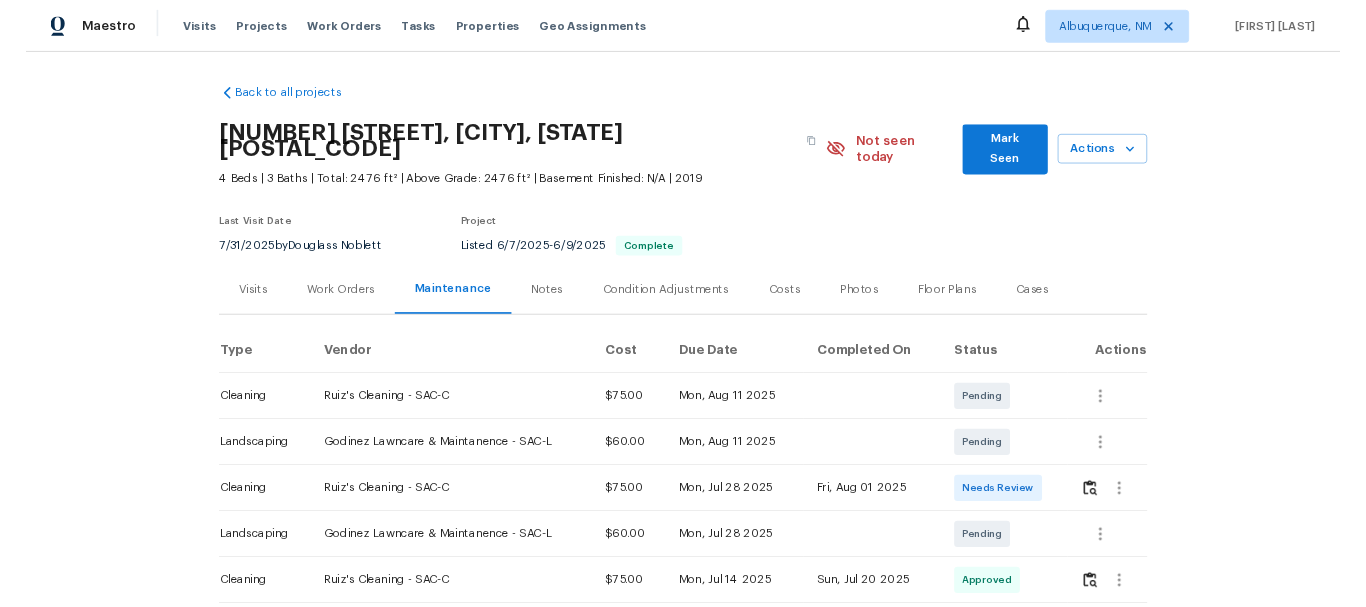 scroll, scrollTop: 0, scrollLeft: 0, axis: both 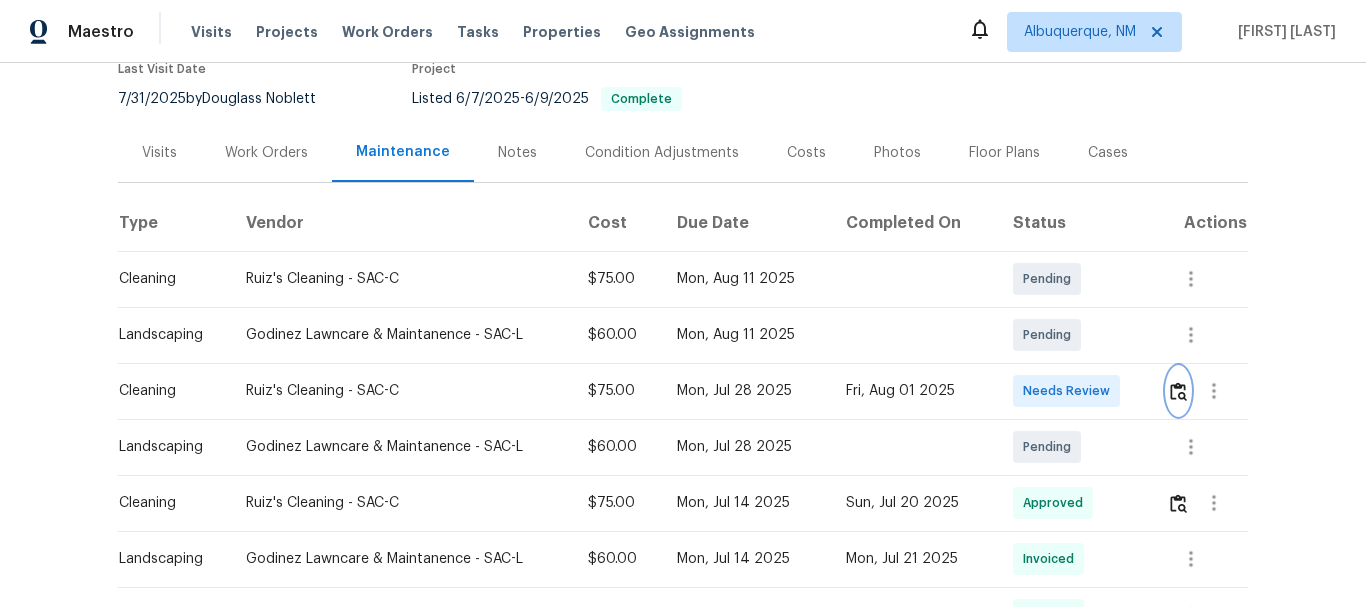 click at bounding box center (1178, 391) 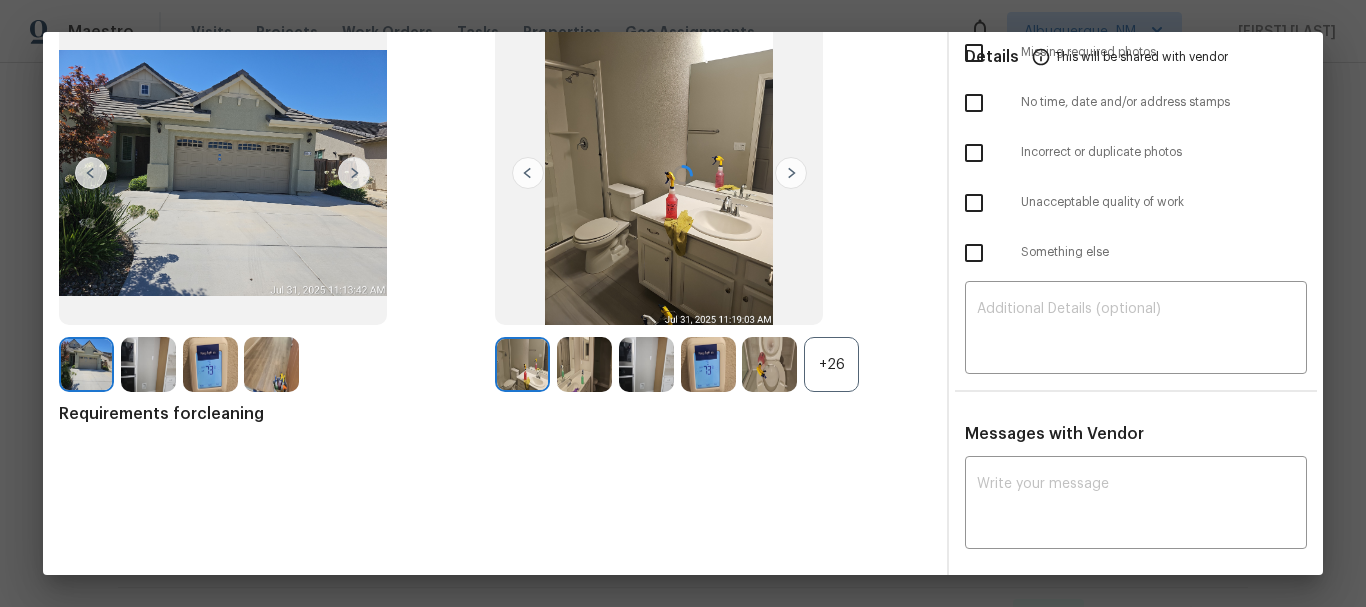 scroll, scrollTop: 135, scrollLeft: 0, axis: vertical 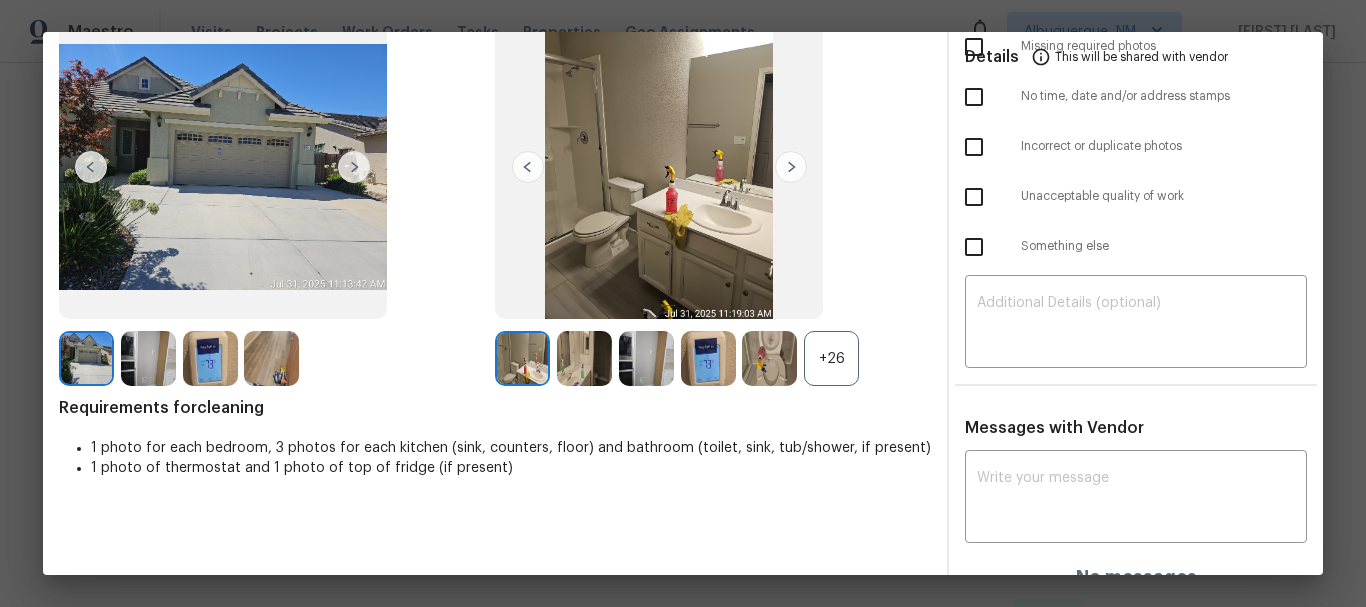 click on "+26" at bounding box center (831, 358) 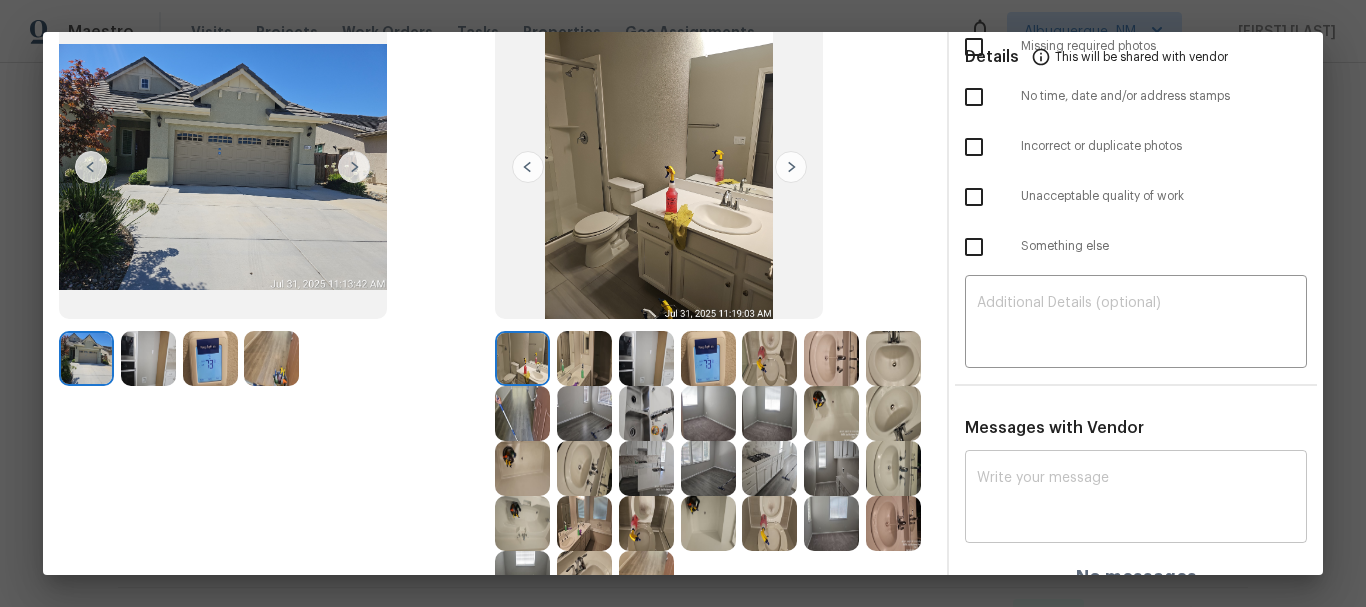click at bounding box center [1136, 499] 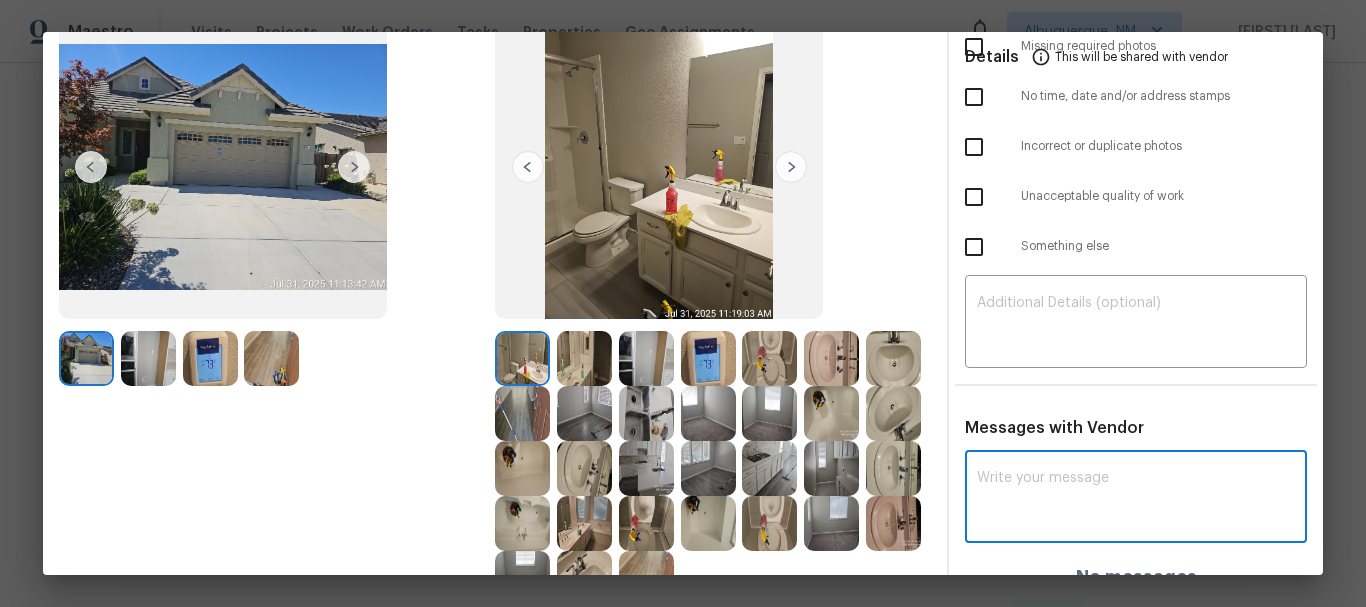 paste on "Maintenance Audit Team: Hello! Unfortunately, this Cleaning visit completed on 08/01/2025 has been denied because 3 bedroom floors are not cleaned (footprints are visible). Per the updated Standards of Work, return visits to correct quality issues from a previously denied visit are not permitted. The work must meet quality standards and be fully completed during the initial visit in order to be approved. Please ensure that all standards are met at the next scheduled visit. If you or your team need a refresher on the quality standards and requirements, please refer to the updated Standards of Work that have been distributed via email. Thank you!" 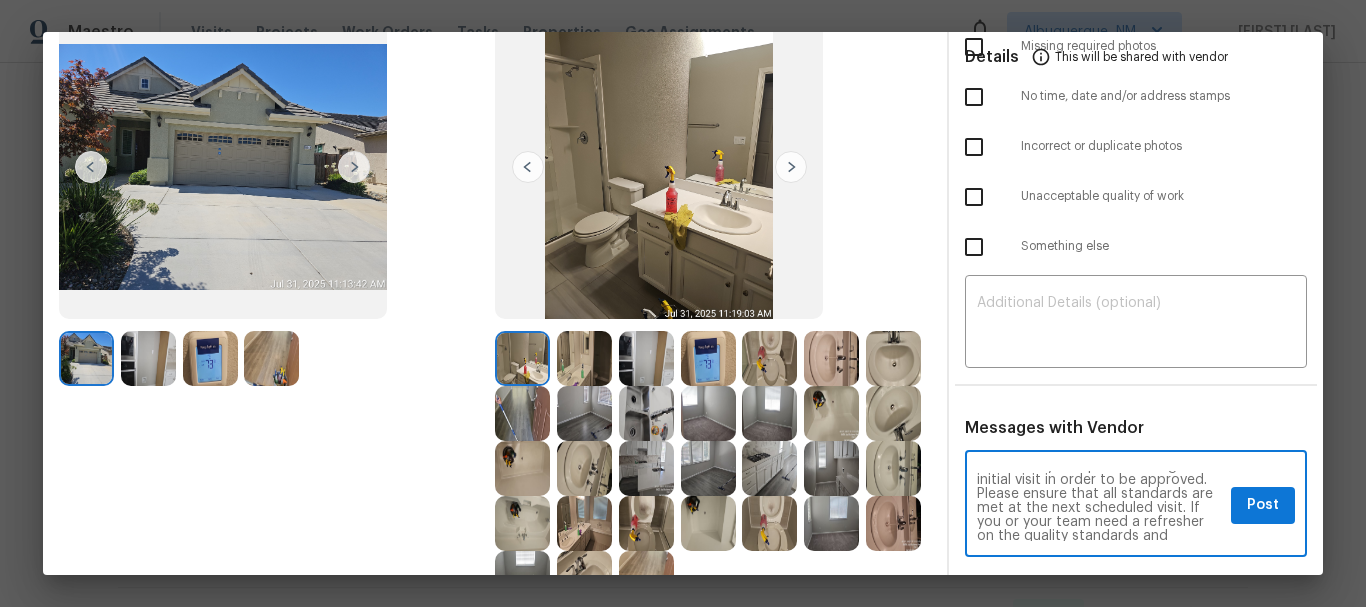 scroll, scrollTop: 0, scrollLeft: 0, axis: both 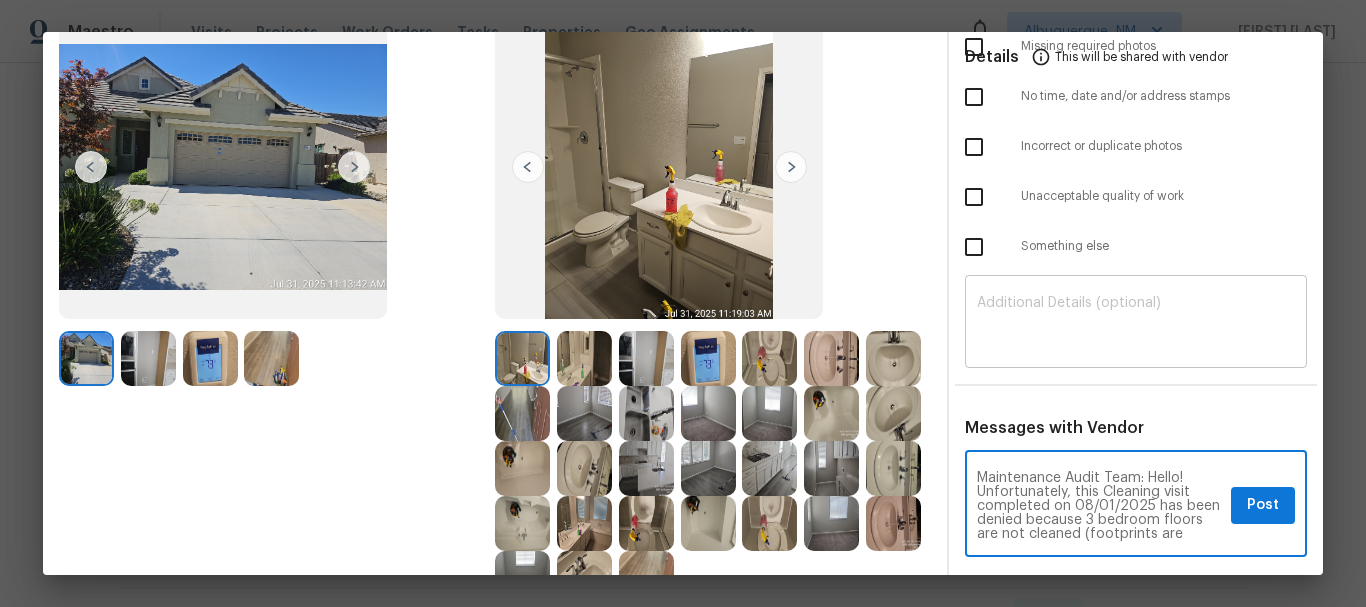 type on "Maintenance Audit Team: Hello! Unfortunately, this Cleaning visit completed on 08/01/2025 has been denied because 3 bedroom floors are not cleaned (footprints are visible). Per the updated Standards of Work, return visits to correct quality issues from a previously denied visit are not permitted. The work must meet quality standards and be fully completed during the initial visit in order to be approved. Please ensure that all standards are met at the next scheduled visit. If you or your team need a refresher on the quality standards and requirements, please refer to the updated Standards of Work that have been distributed via email. Thank you!" 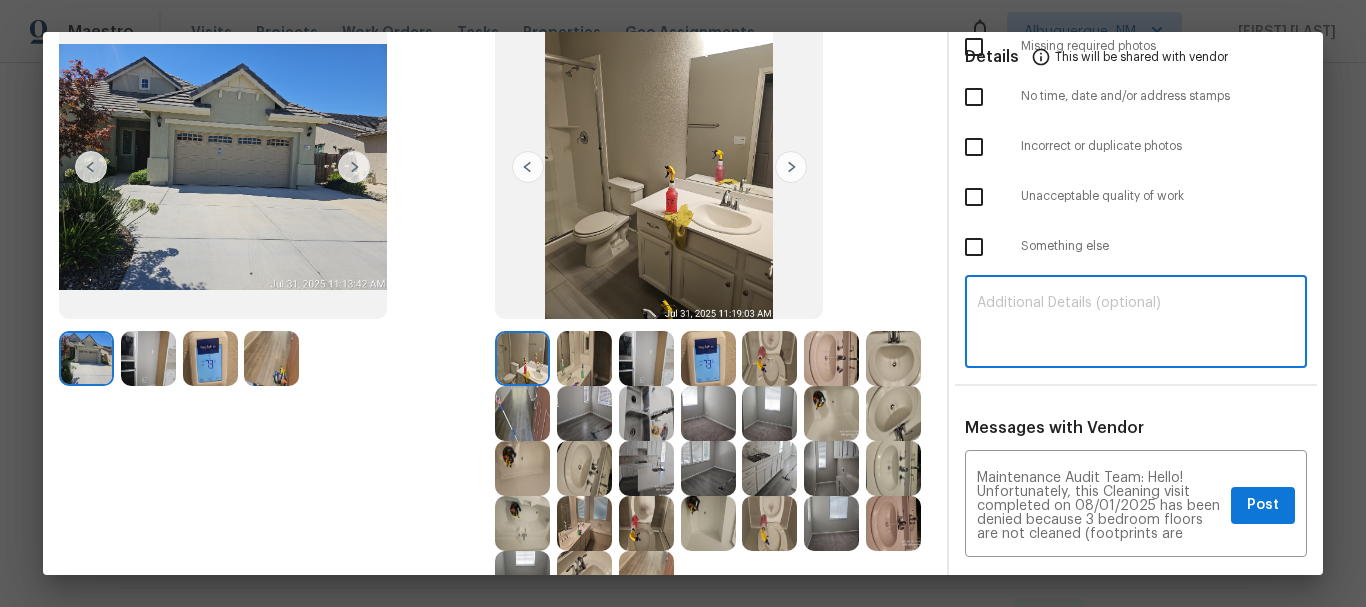 paste on "Maintenance Audit Team: Hello! Unfortunately, this Cleaning visit completed on 08/01/2025 has been denied because 3 bedroom floors are not cleaned (footprints are visible). Per the updated Standards of Work, return visits to correct quality issues from a previously denied visit are not permitted. The work must meet quality standards and be fully completed during the initial visit in order to be approved. Please ensure that all standards are met at the next scheduled visit. If you or your team need a refresher on the quality standards and requirements, please refer to the updated Standards of Work that have been distributed via email. Thank you!" 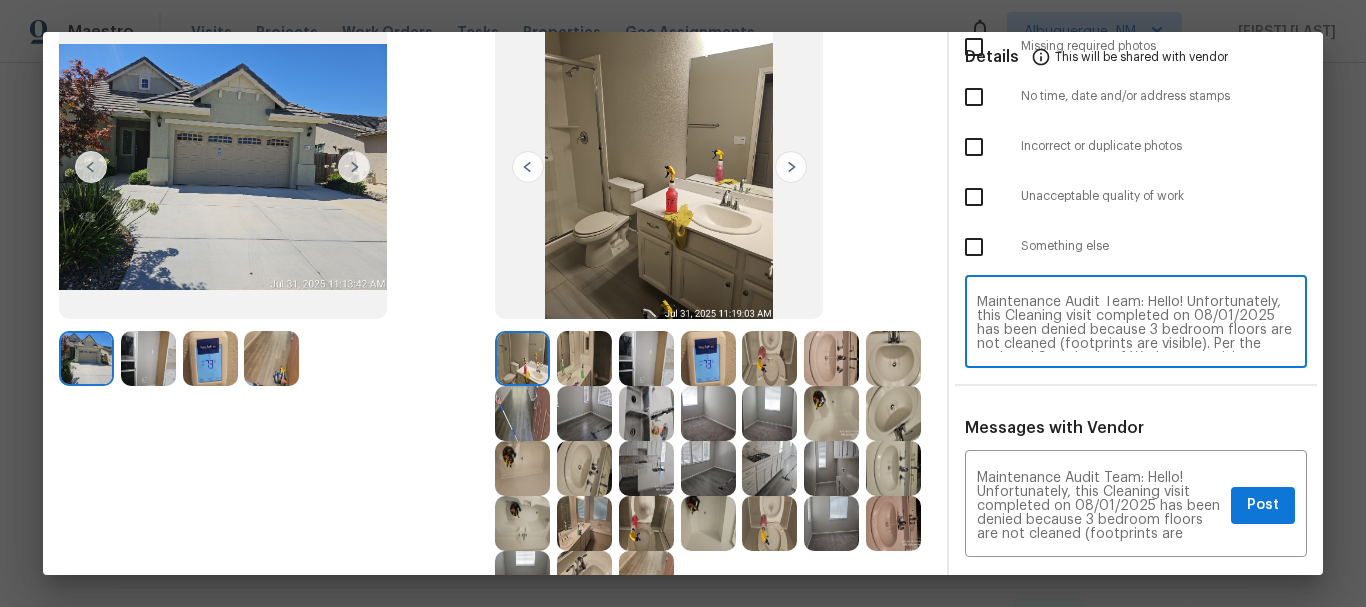 scroll, scrollTop: 0, scrollLeft: 0, axis: both 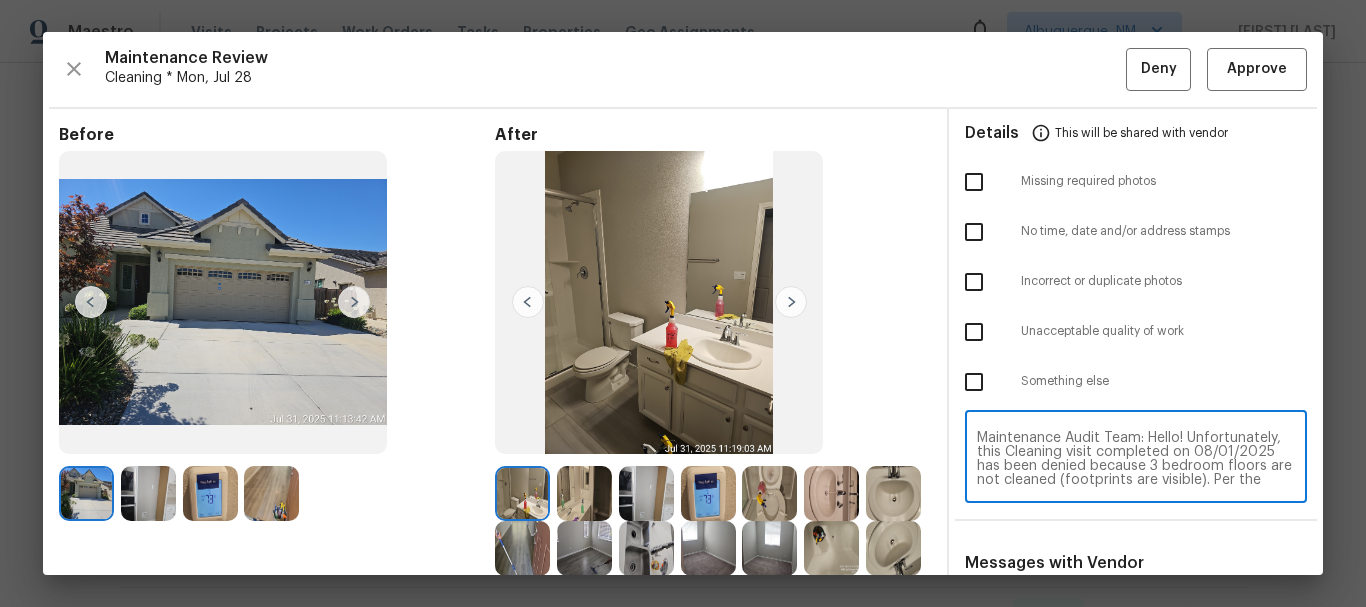 type on "Maintenance Audit Team: Hello! Unfortunately, this Cleaning visit completed on 08/01/2025 has been denied because 3 bedroom floors are not cleaned (footprints are visible). Per the updated Standards of Work, return visits to correct quality issues from a previously denied visit are not permitted. The work must meet quality standards and be fully completed during the initial visit in order to be approved. Please ensure that all standards are met at the next scheduled visit. If you or your team need a refresher on the quality standards and requirements, please refer to the updated Standards of Work that have been distributed via email. Thank you!" 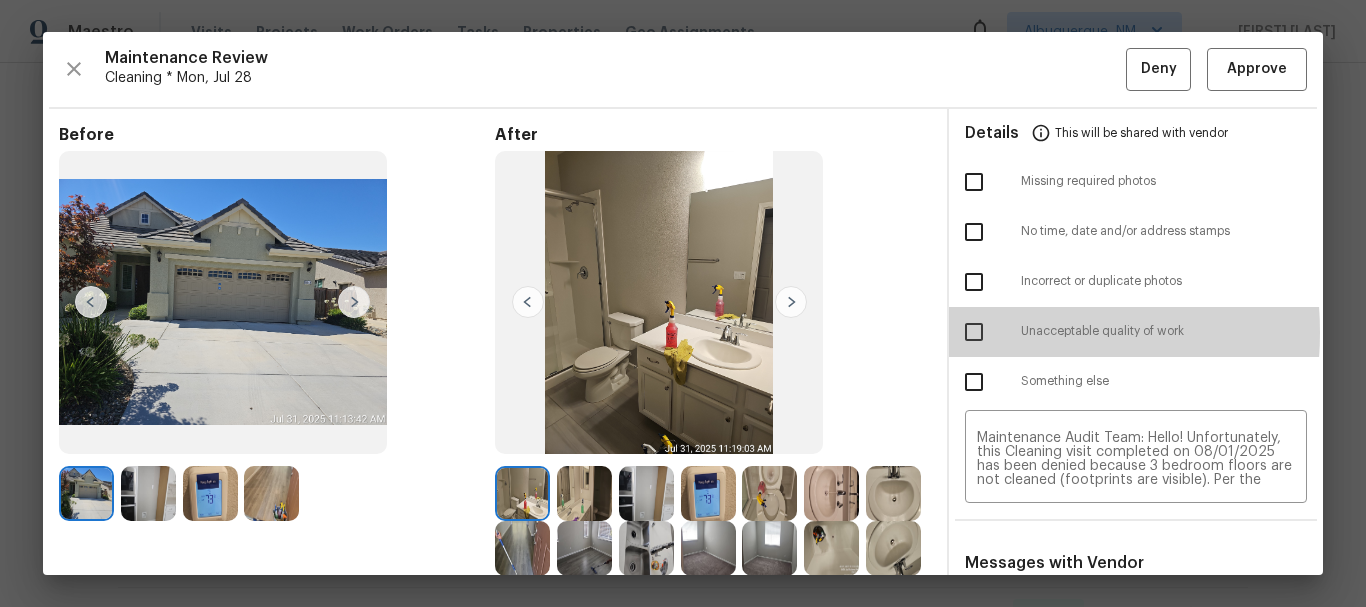 click at bounding box center [974, 332] 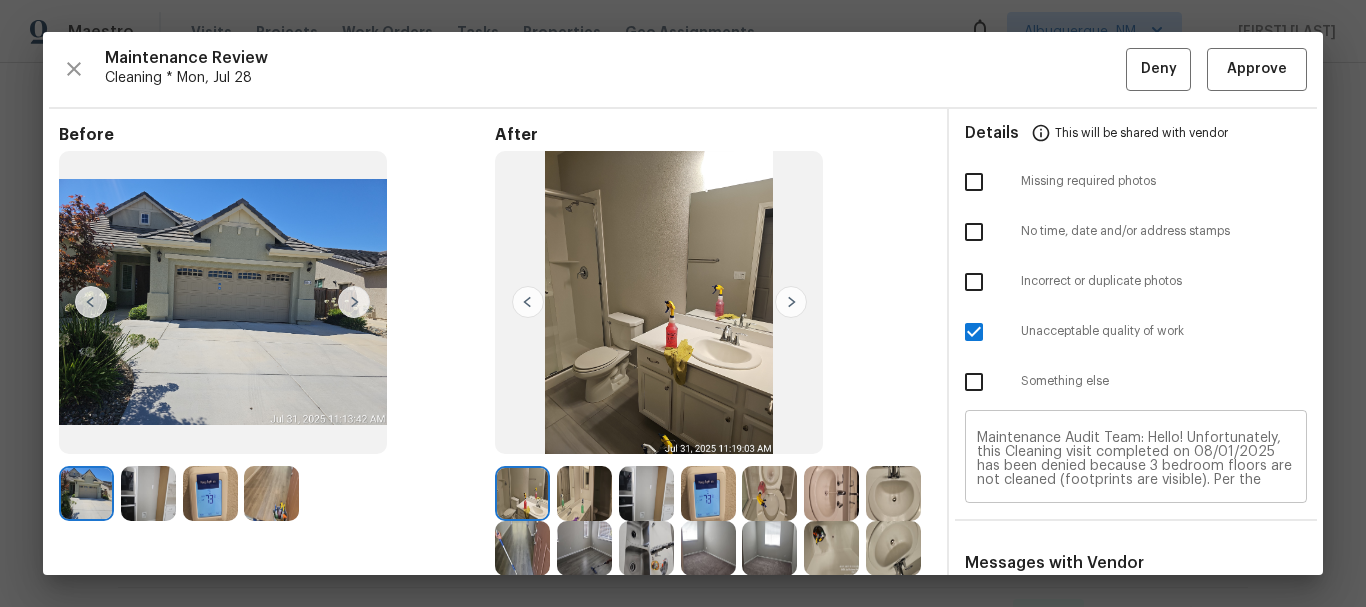 click on "Maintenance Audit Team: Hello! Unfortunately, this Cleaning visit completed on 08/01/2025 has been denied because 3 bedroom floors are not cleaned (footprints are visible). Per the updated Standards of Work, return visits to correct quality issues from a previously denied visit are not permitted. The work must meet quality standards and be fully completed during the initial visit in order to be approved. Please ensure that all standards are met at the next scheduled visit. If you or your team need a refresher on the quality standards and requirements, please refer to the updated Standards of Work that have been distributed via email. Thank you!" at bounding box center (1136, 459) 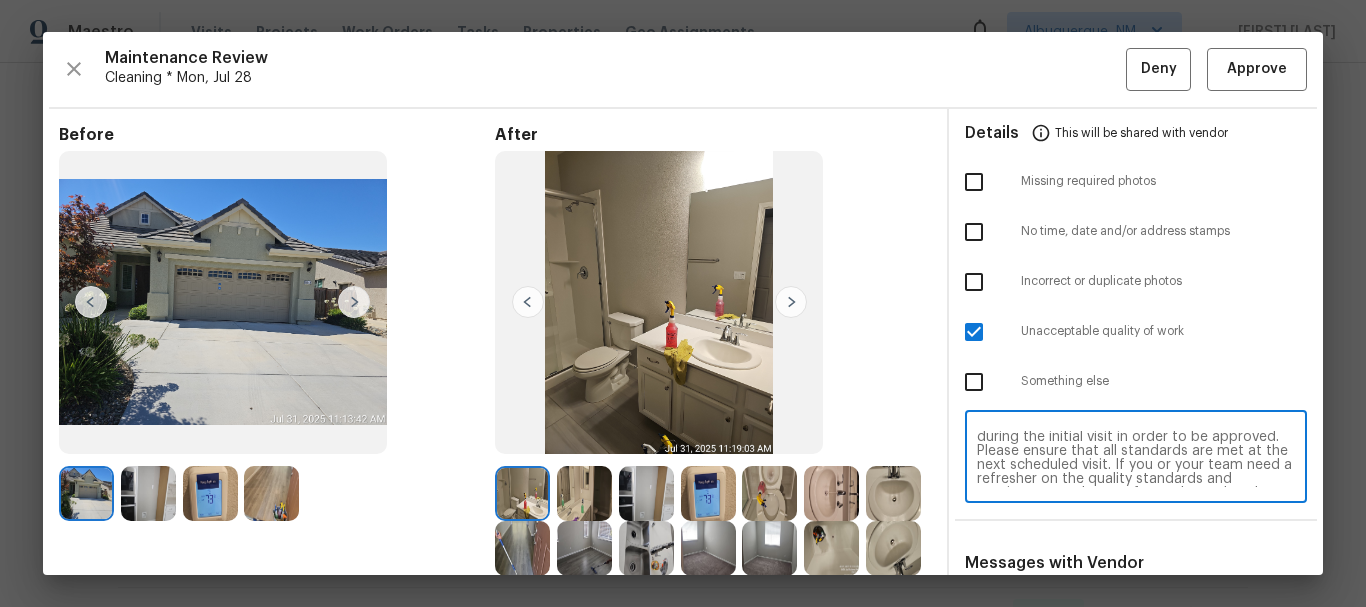 scroll, scrollTop: 141, scrollLeft: 0, axis: vertical 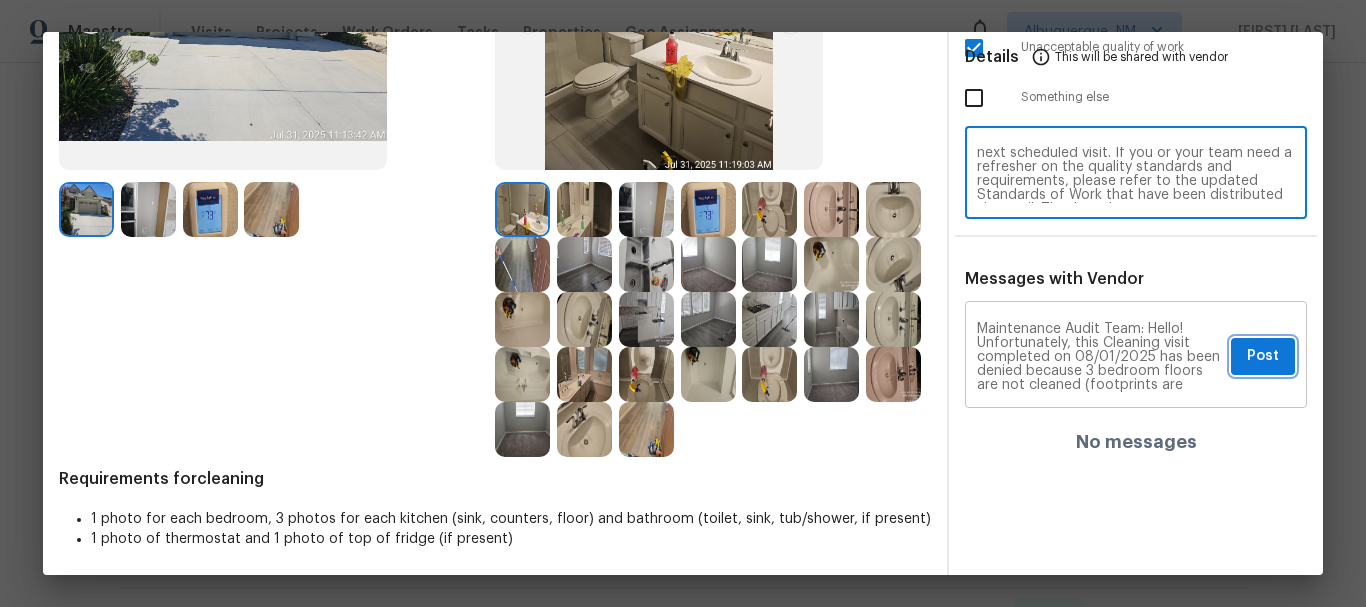 click on "Post" at bounding box center [1263, 356] 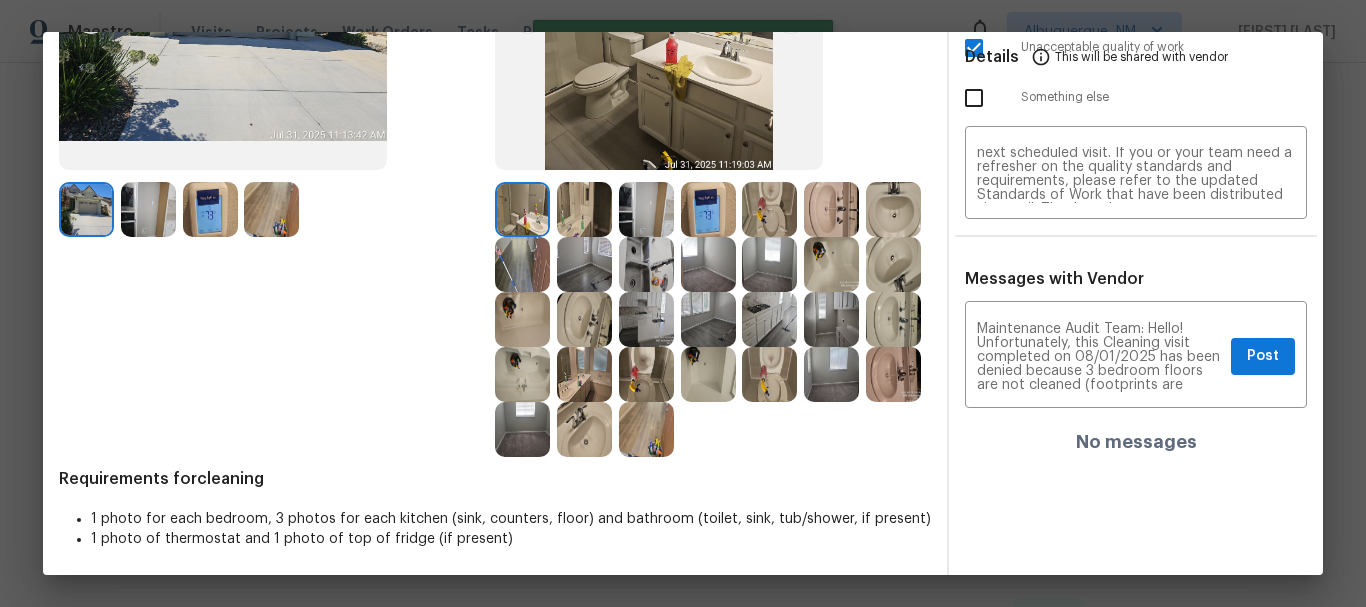 type 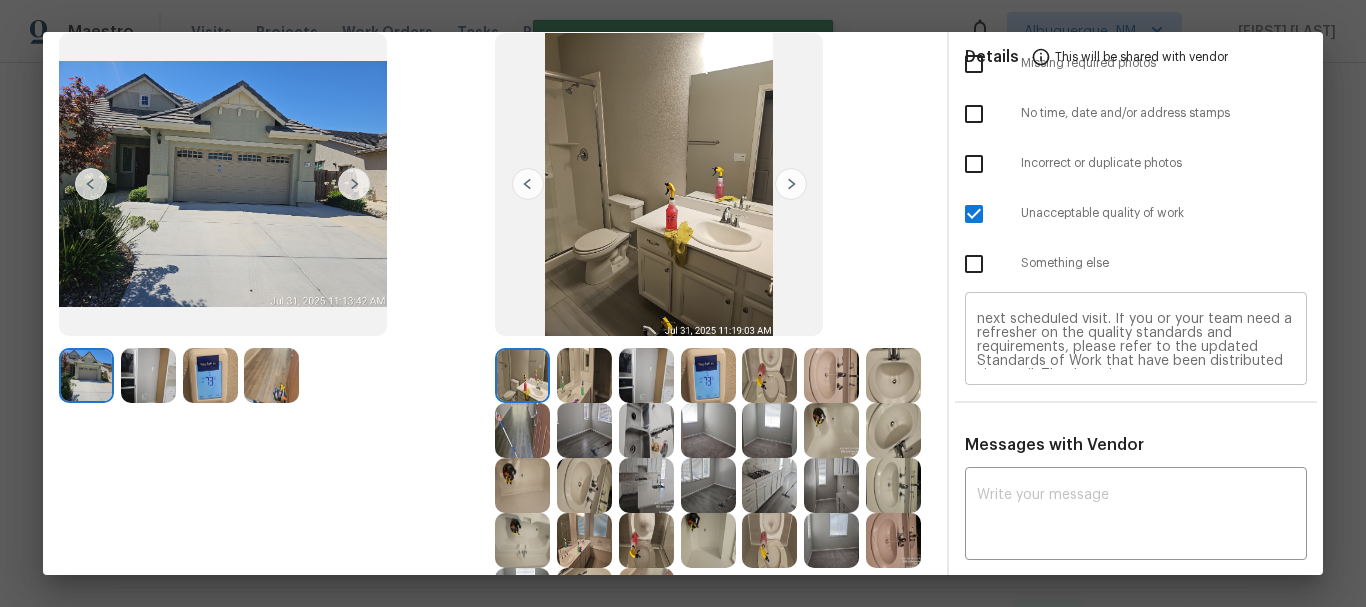 scroll, scrollTop: 0, scrollLeft: 0, axis: both 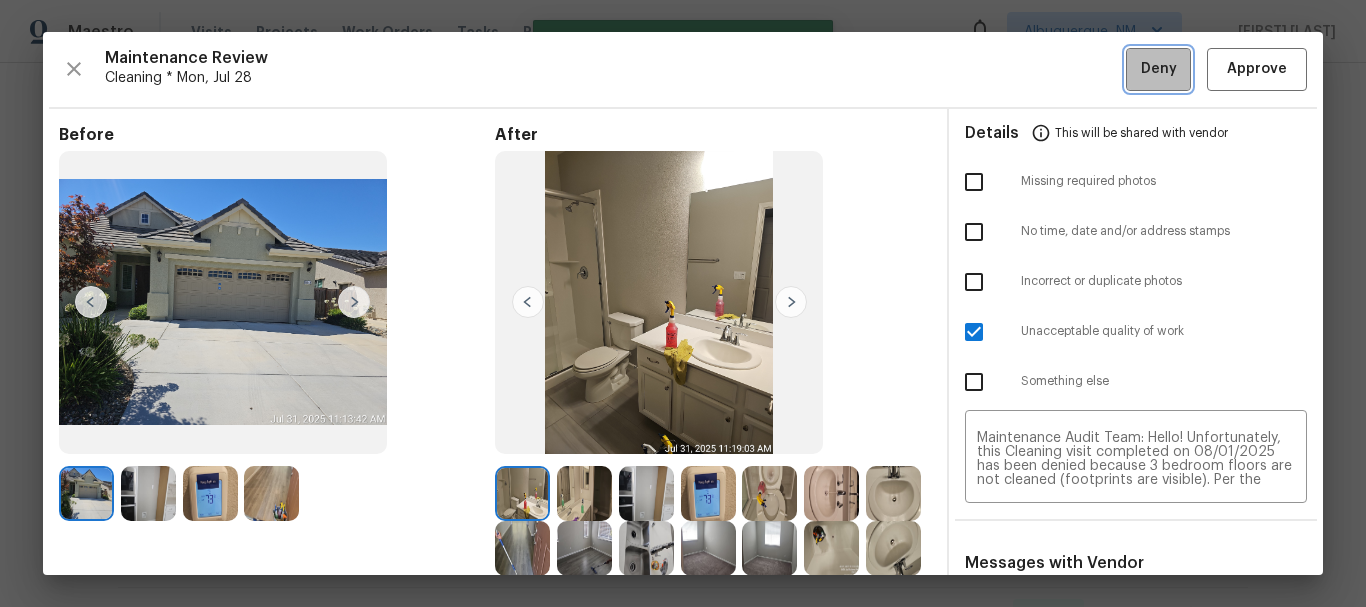 click on "Deny" at bounding box center [1158, 69] 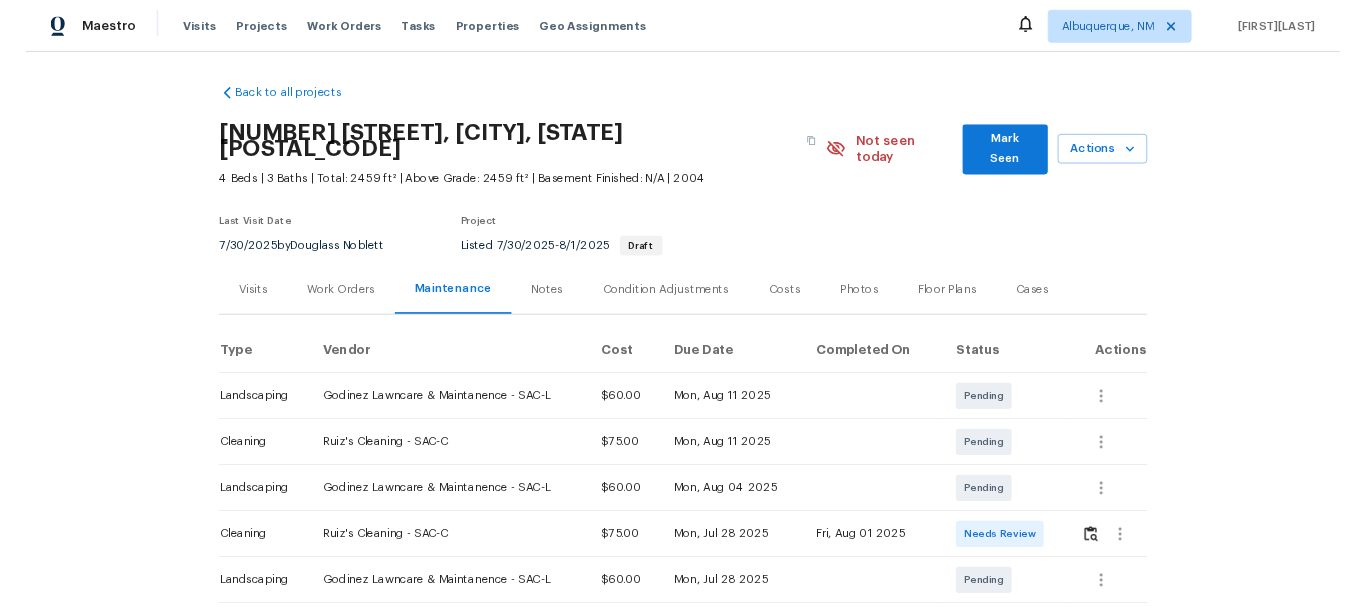 scroll, scrollTop: 0, scrollLeft: 0, axis: both 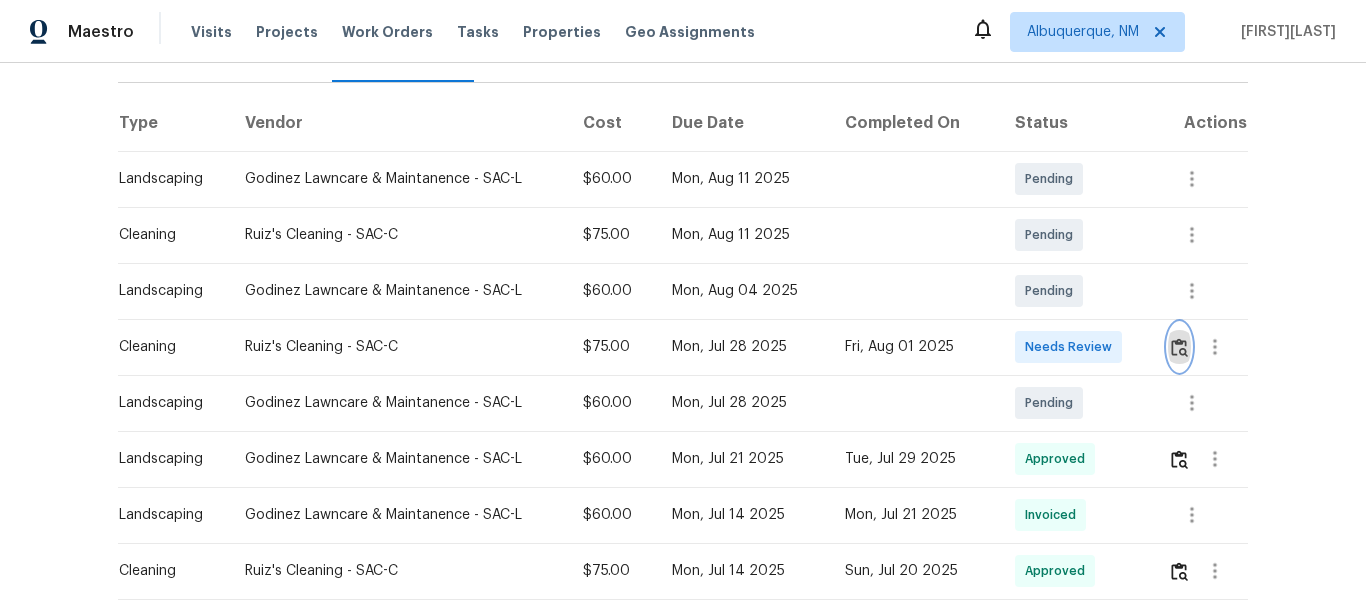 click at bounding box center [1179, 347] 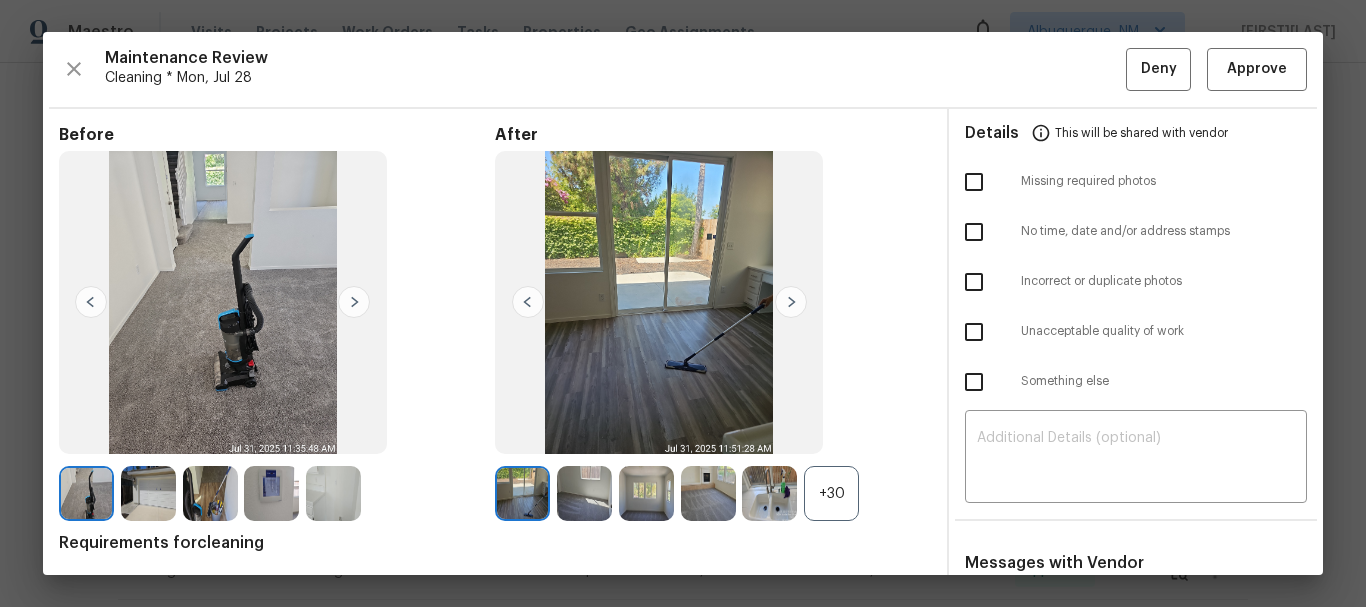 click on "+30" at bounding box center (831, 493) 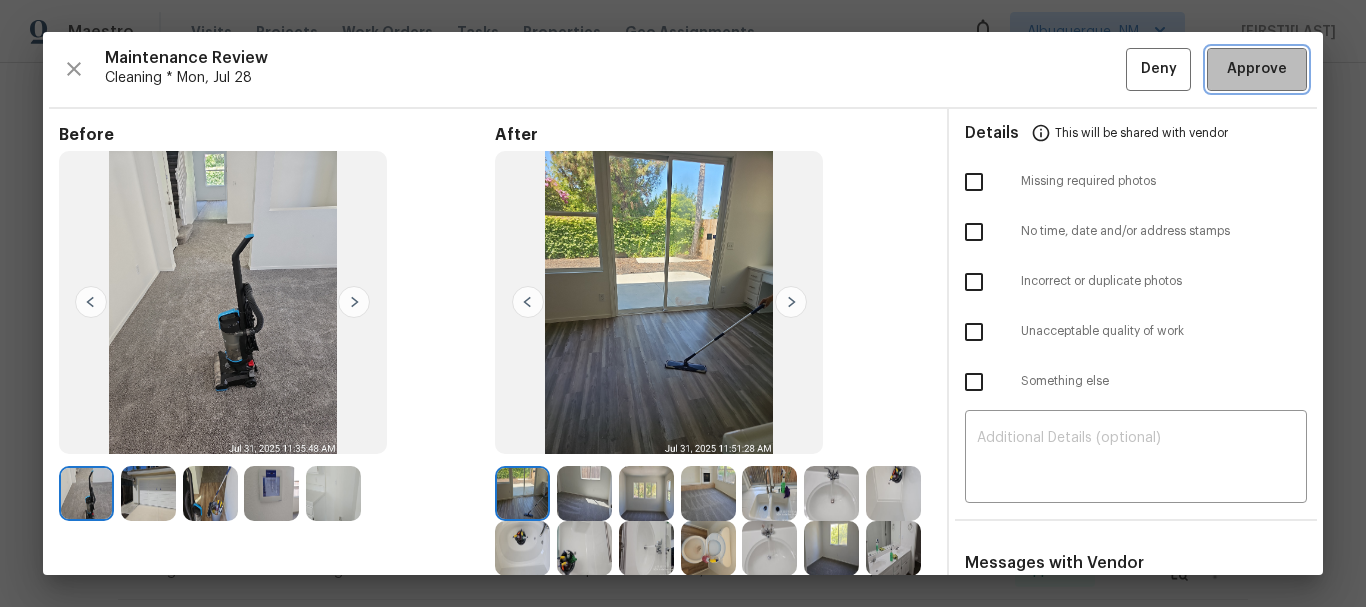 click on "Approve" at bounding box center (1257, 69) 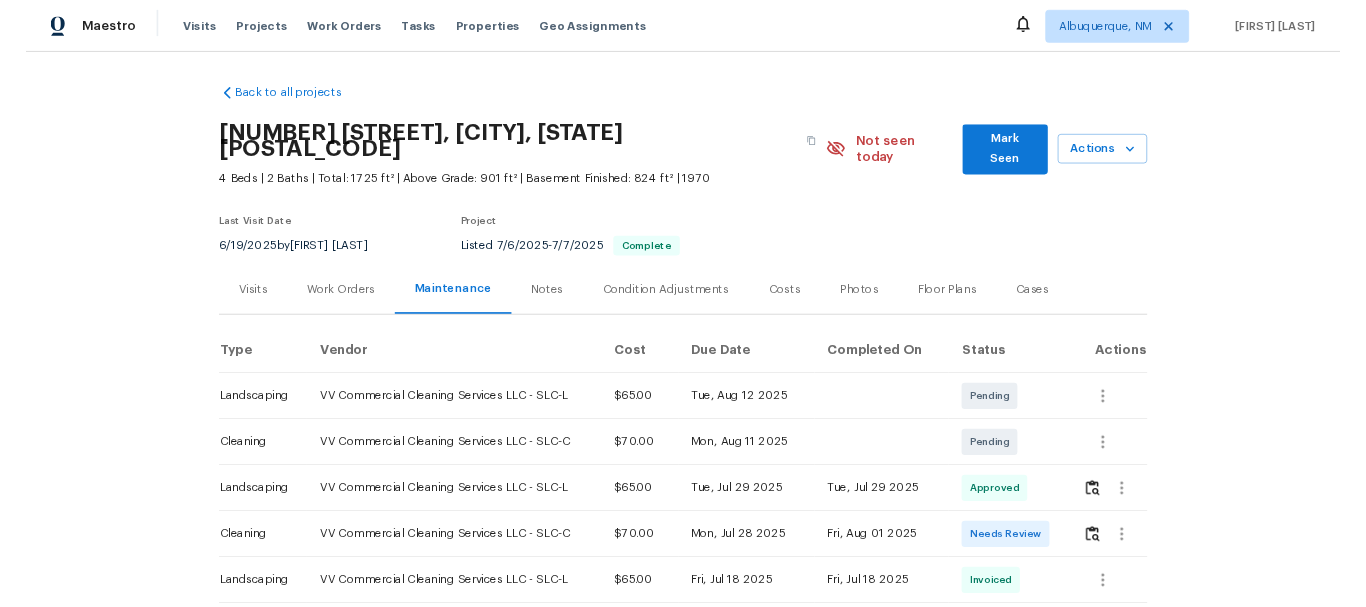 scroll, scrollTop: 0, scrollLeft: 0, axis: both 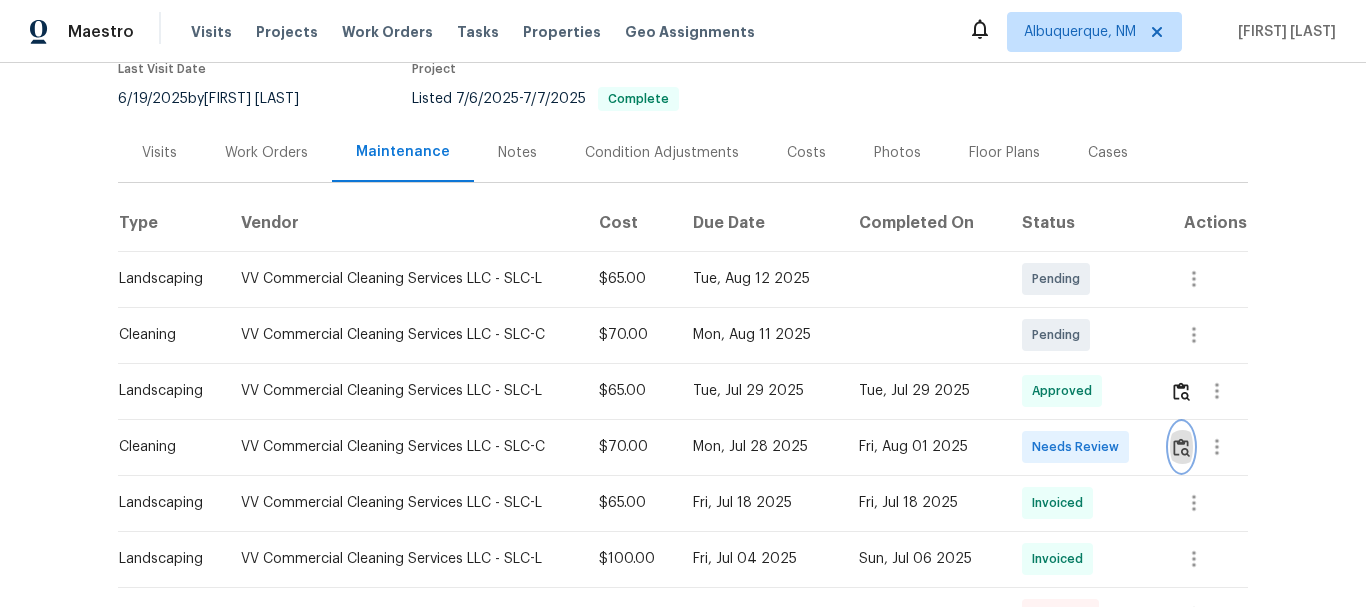 click at bounding box center (1181, 447) 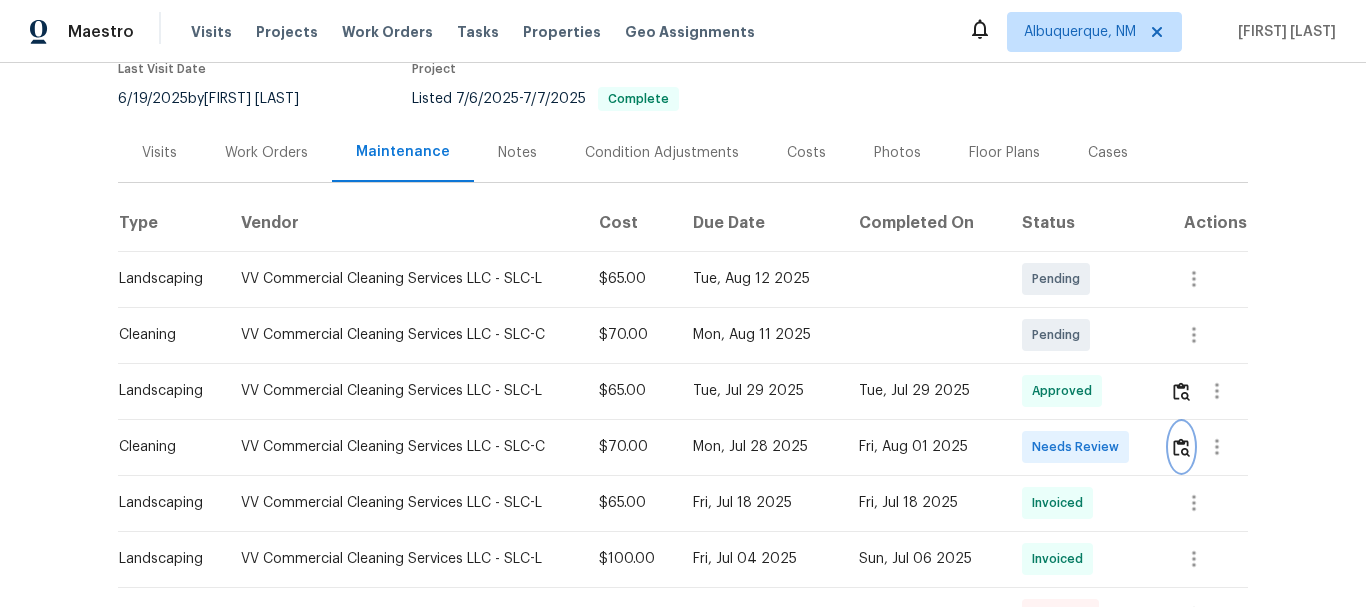 click at bounding box center (1181, 447) 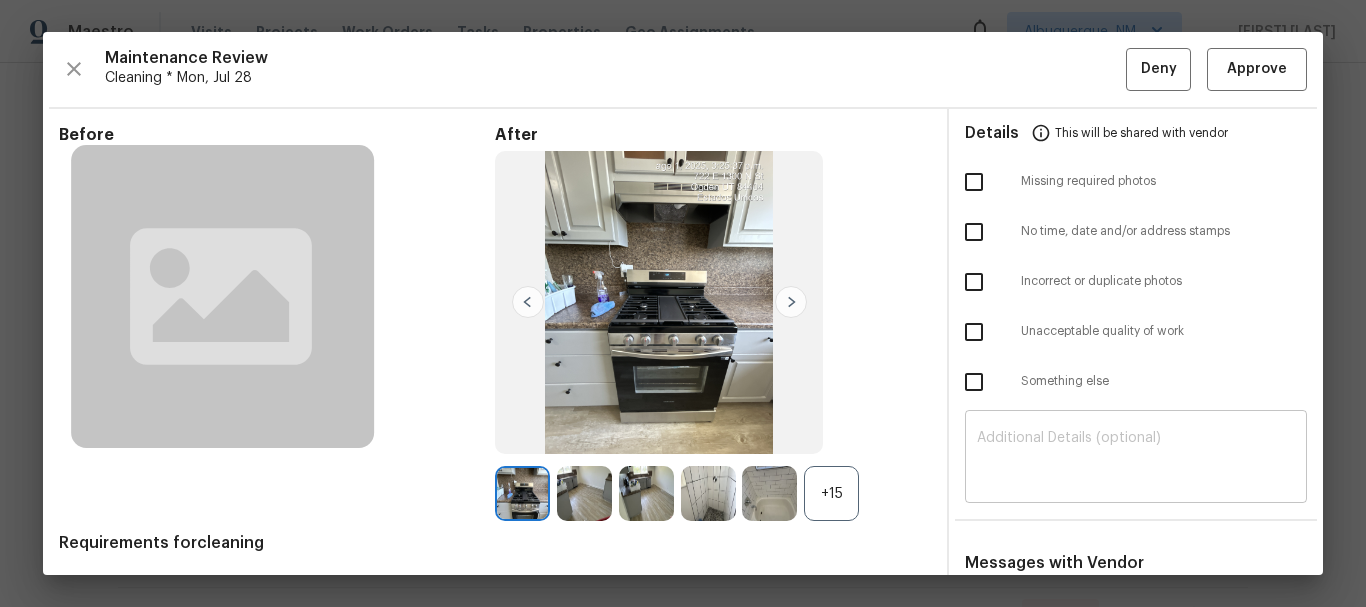 scroll, scrollTop: 500, scrollLeft: 0, axis: vertical 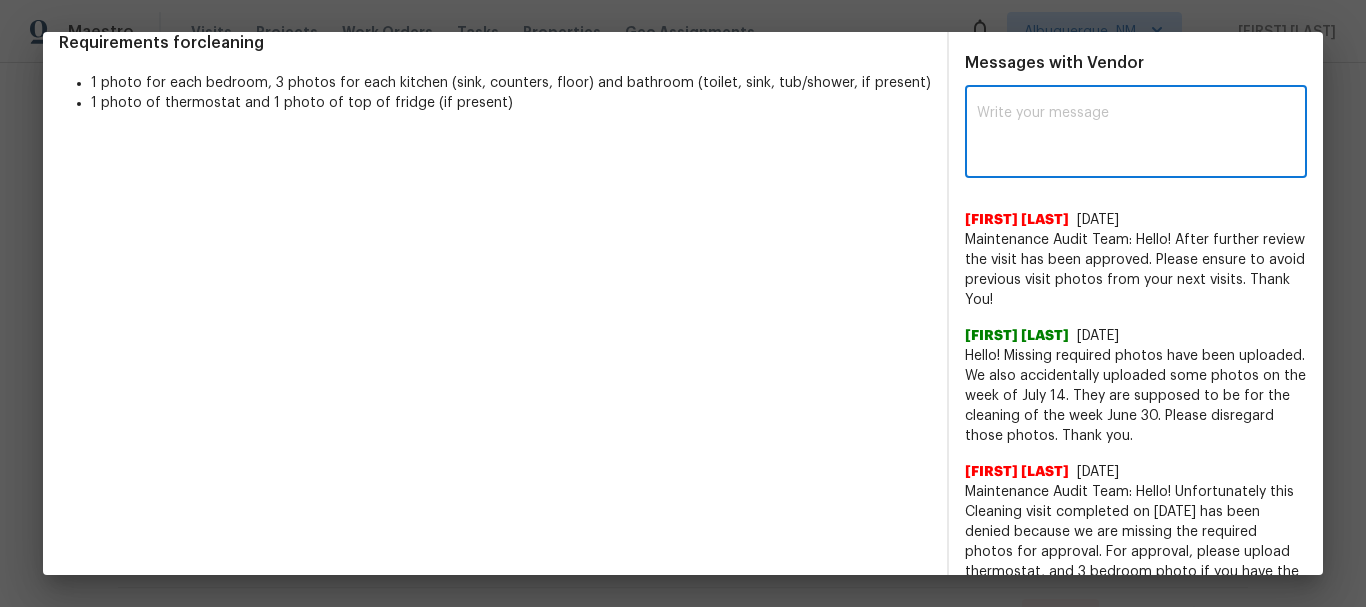click at bounding box center (1136, 134) 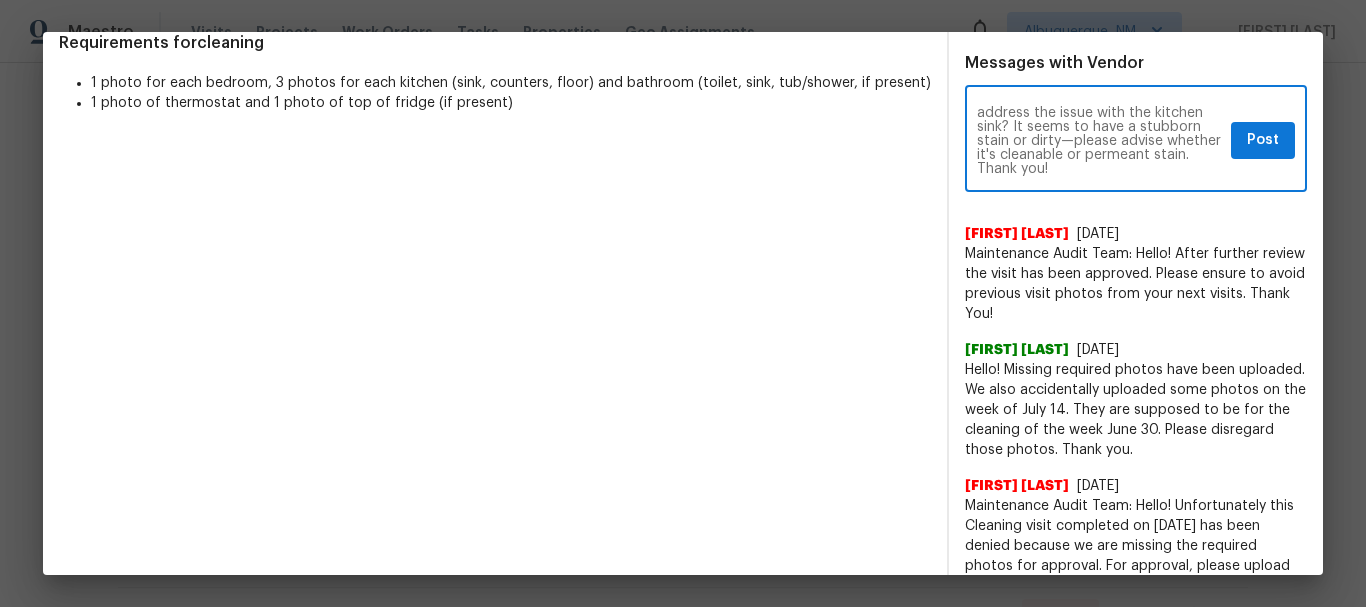 scroll, scrollTop: 0, scrollLeft: 0, axis: both 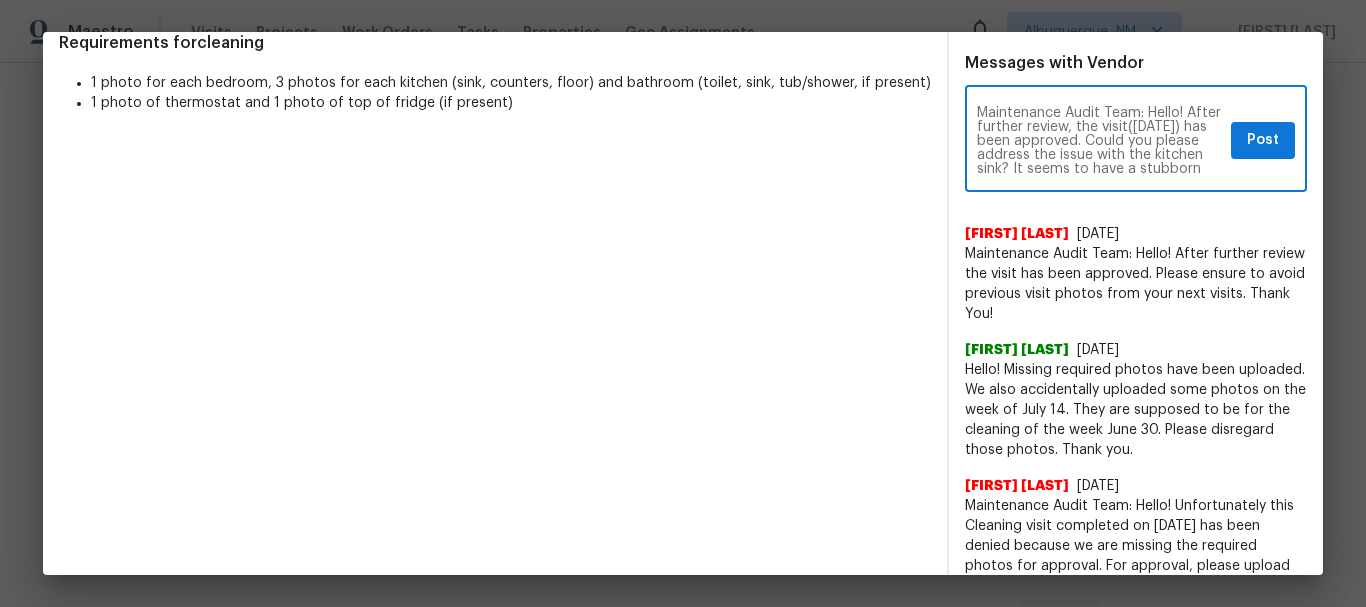 click on "Maintenance Audit Team: Hello! After further review, the visit(06/09/2025) has been approved. Could you please address the issue with the kitchen sink? It seems to have a stubborn stain or dirty—please advise whether it's cleanable or permeant stain. Thank you!" at bounding box center (1100, 141) 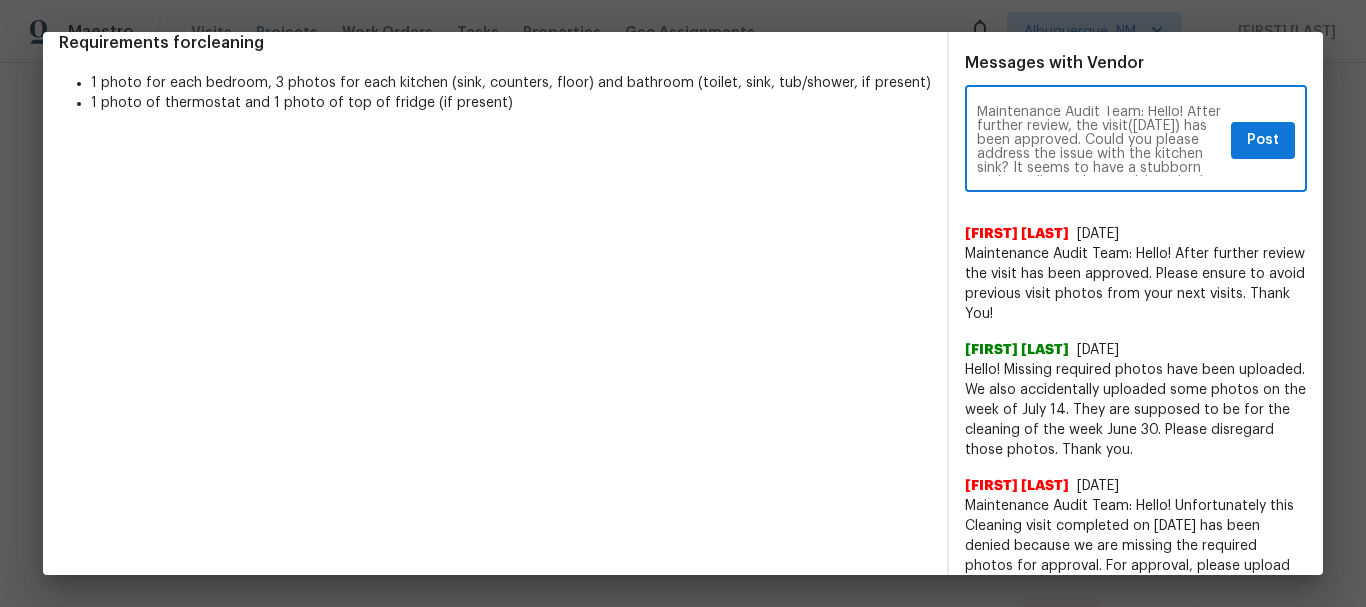 scroll, scrollTop: 15, scrollLeft: 0, axis: vertical 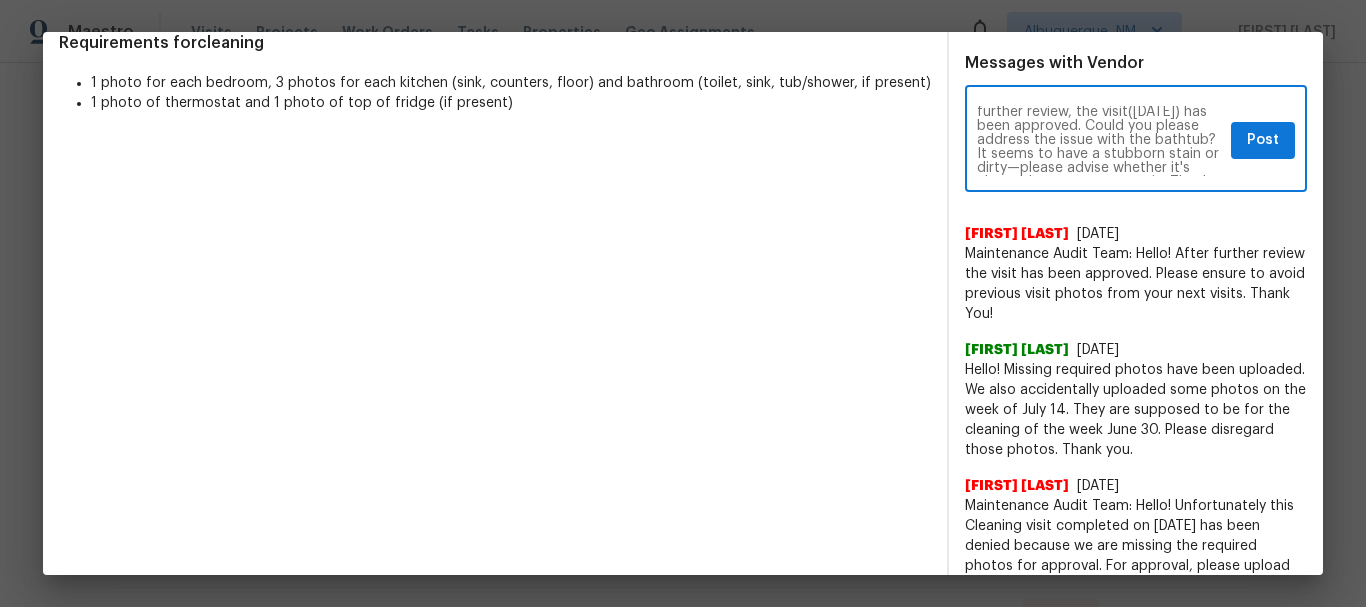 click on "Maintenance Audit Team: Hello! After further review, the visit(08/01/2025) has been approved. Could you please address the issue with the bathtub? It seems to have a stubborn stain or dirty—please advise whether it's cleanable or permeant stain. Thank you!" at bounding box center [1100, 141] 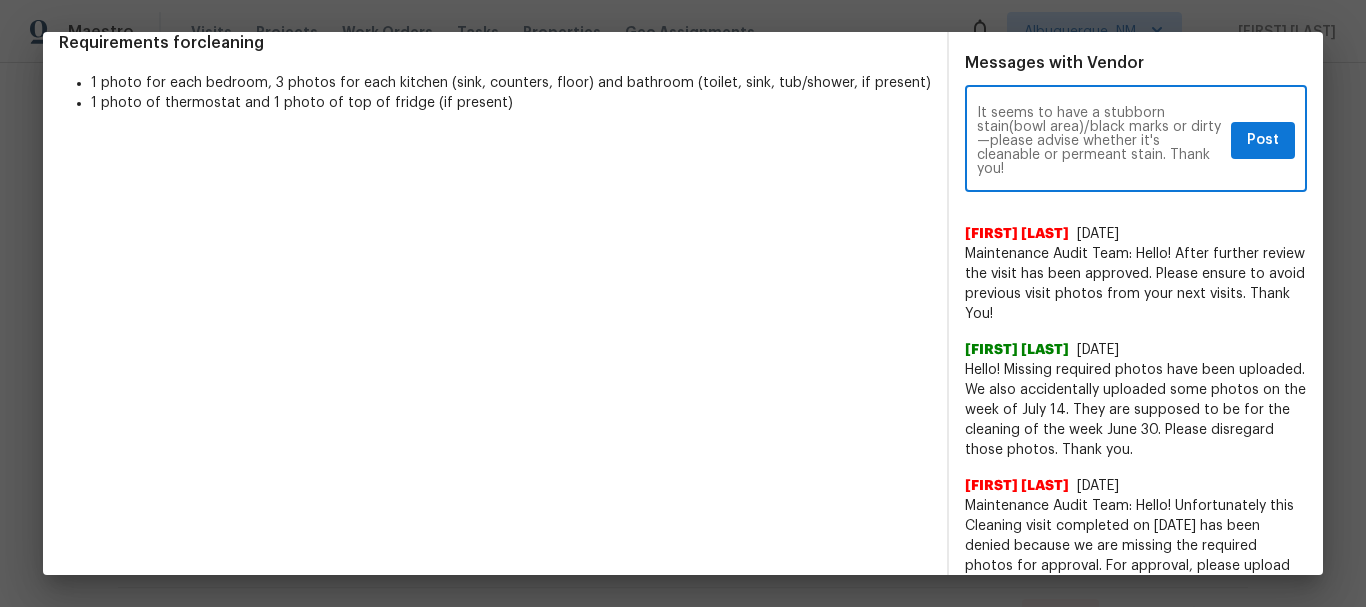 scroll, scrollTop: 0, scrollLeft: 0, axis: both 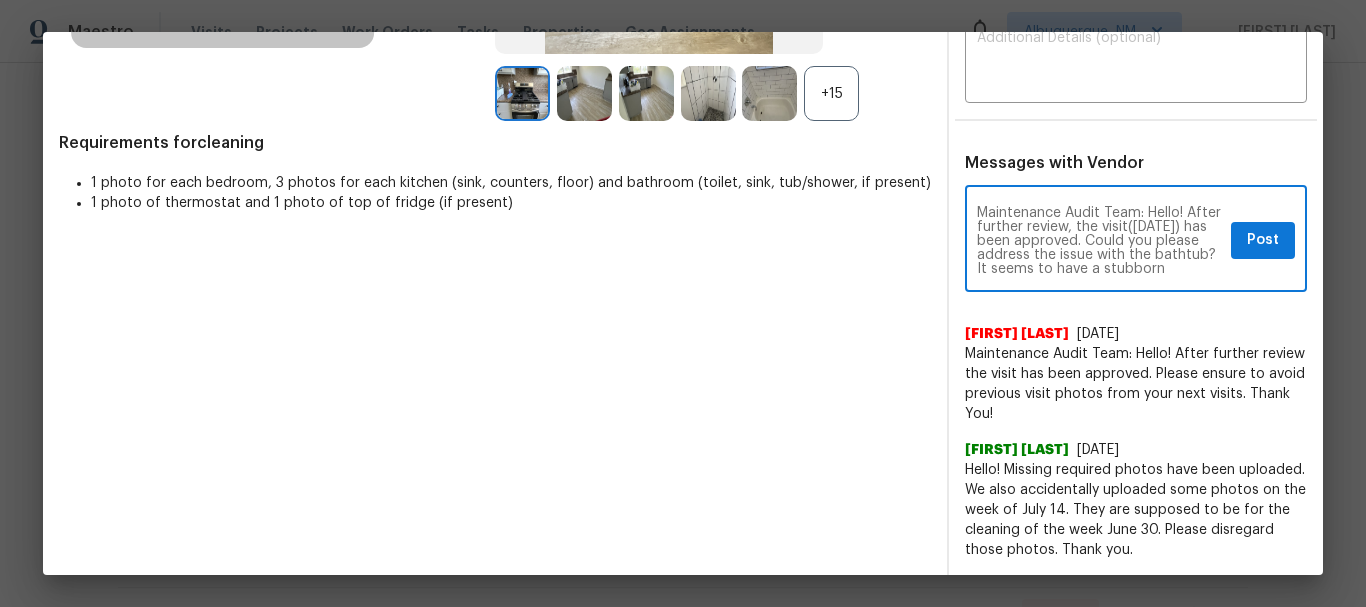 click on "Maintenance Audit Team: Hello! After further review, the visit(08/01/2025) has been approved. Could you please address the issue with the bathtub? It seems to have a stubborn stain(bowl area)/black marks or dirty—please advise whether it's cleanable or permeant stain. Thank you!" at bounding box center [1100, 241] 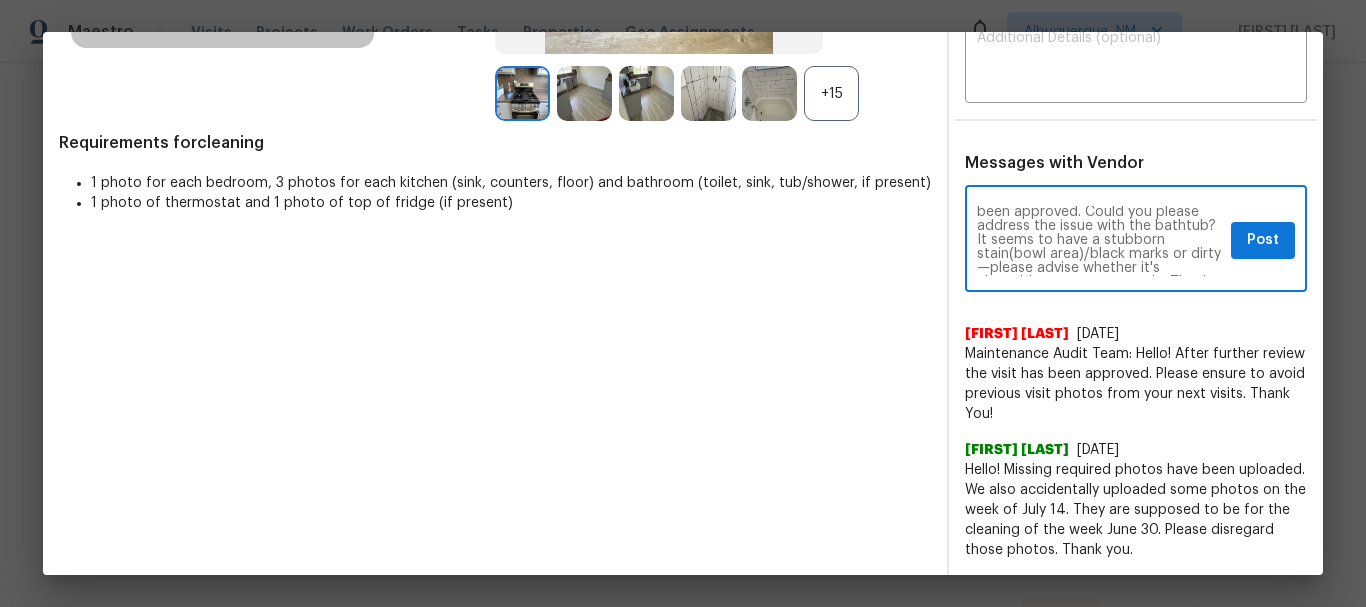 scroll, scrollTop: 0, scrollLeft: 0, axis: both 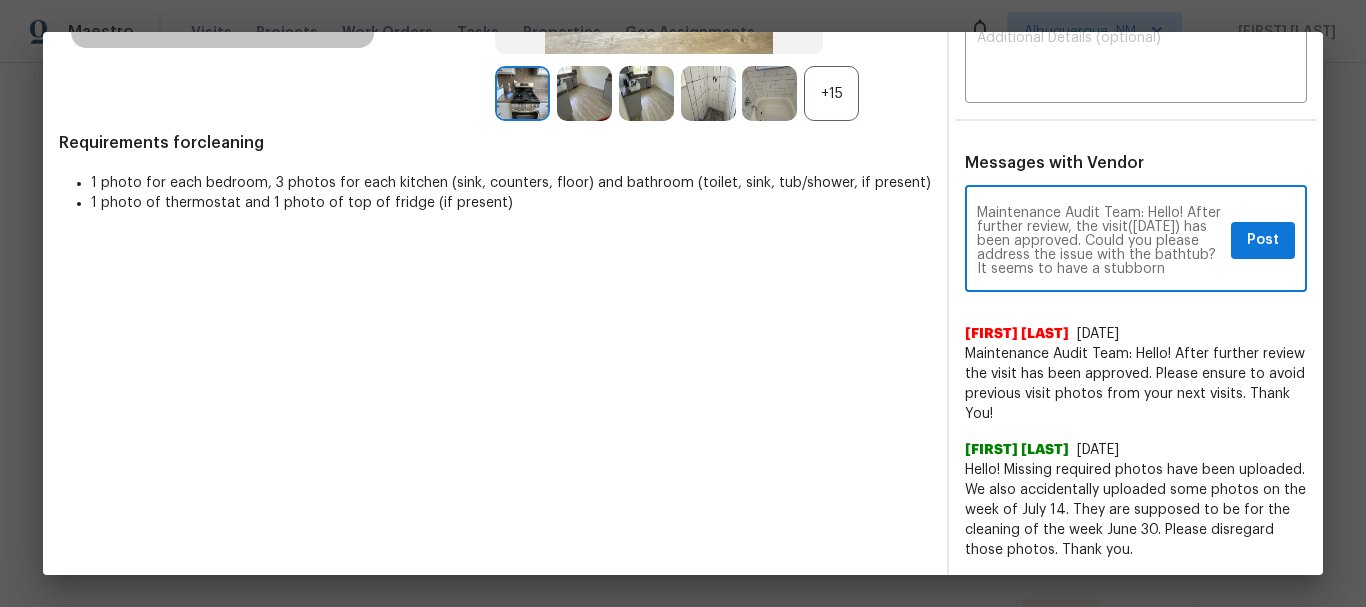 type on "Maintenance Audit Team: Hello! After further review, the visit(08/01/2025) has been approved. Could you please address the issue with the bathtub? It seems to have a stubborn stain(bowl area)/black marks or dirty—please advise whether it's cleanable or permeant stain. Thank you!" 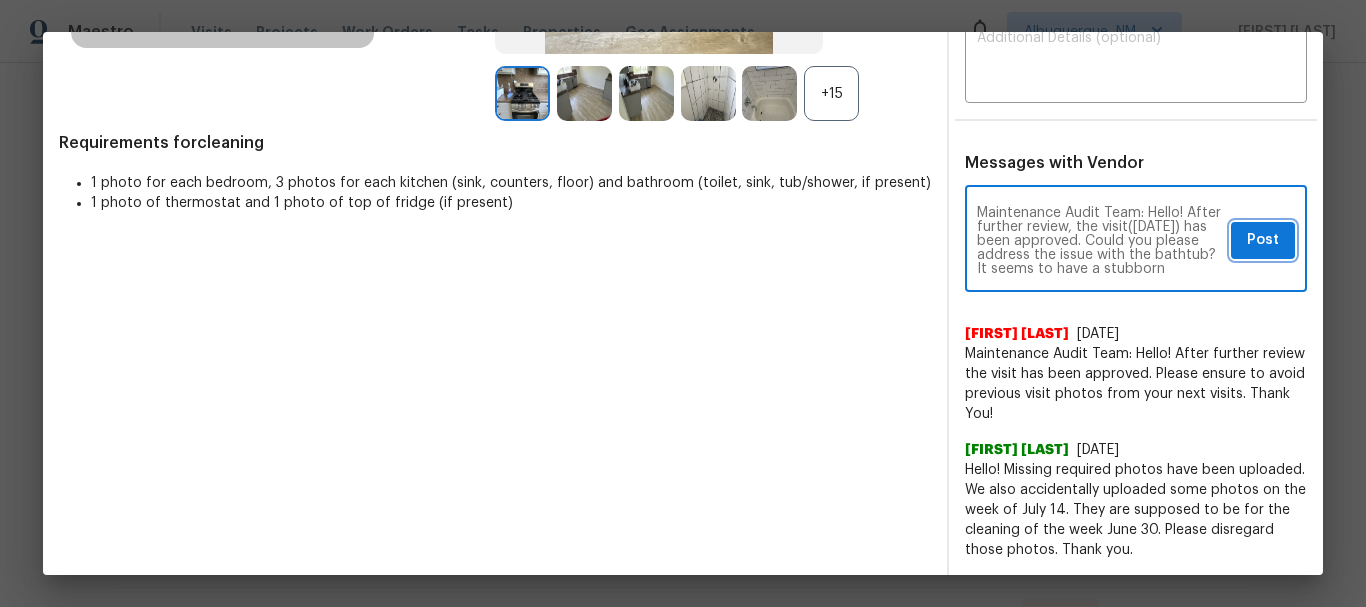click on "Post" at bounding box center (1263, 240) 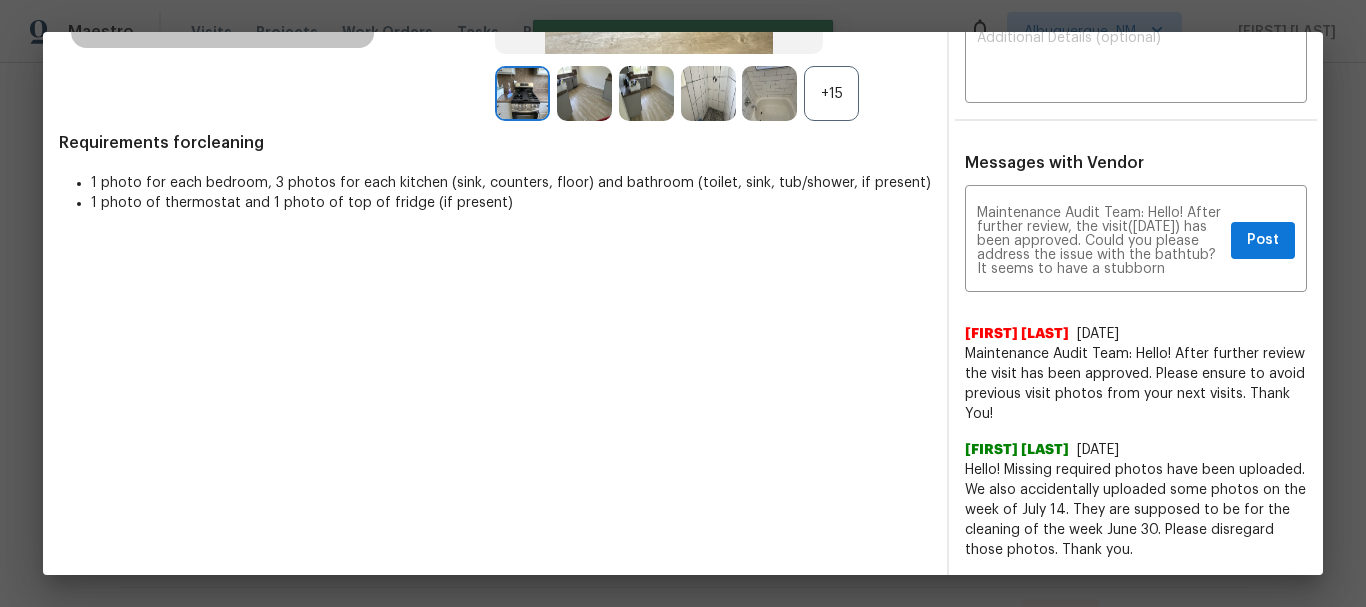 type 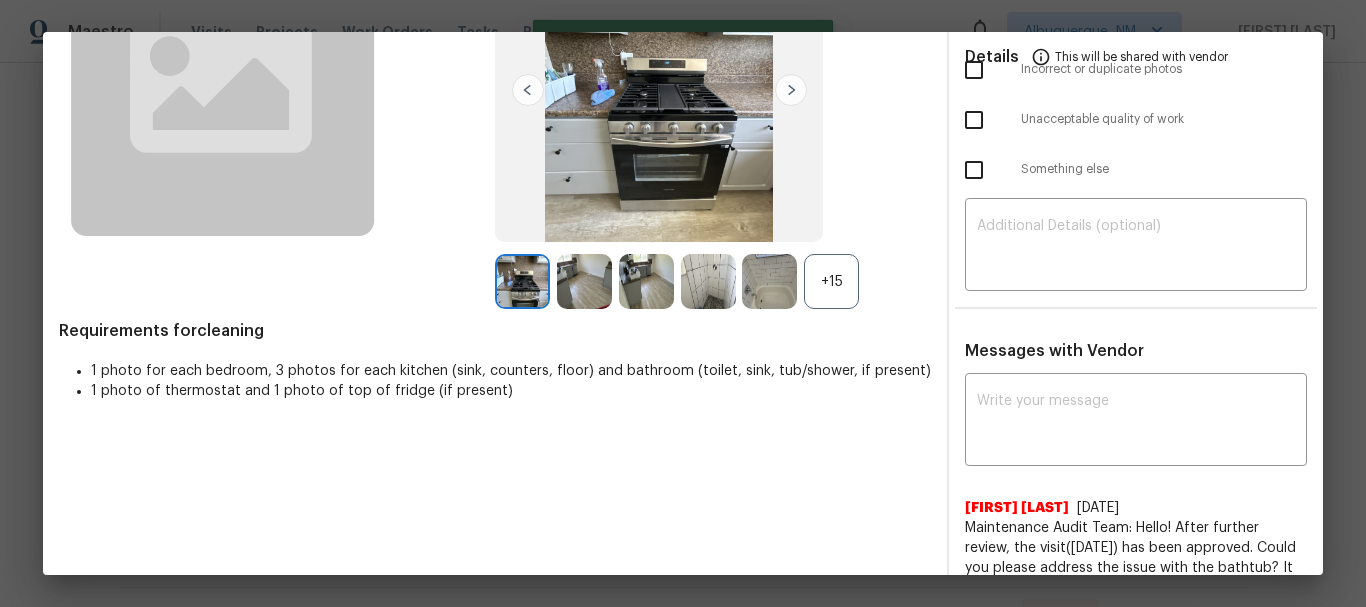 scroll, scrollTop: 0, scrollLeft: 0, axis: both 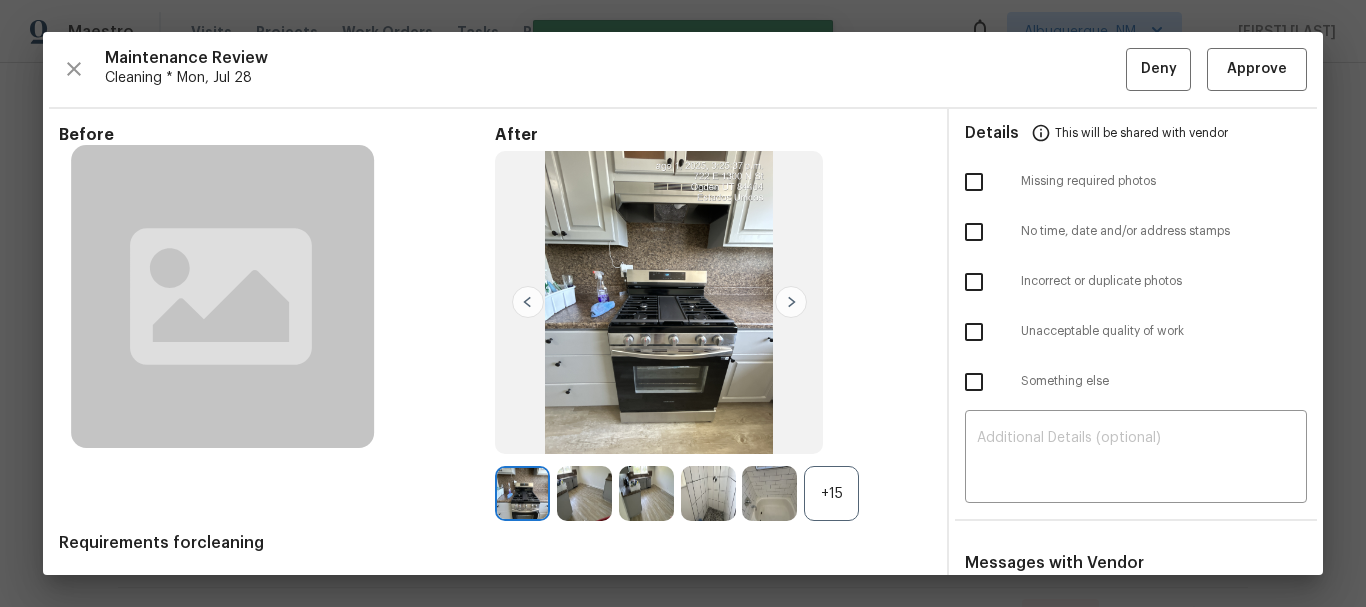 click on "+15" at bounding box center (831, 493) 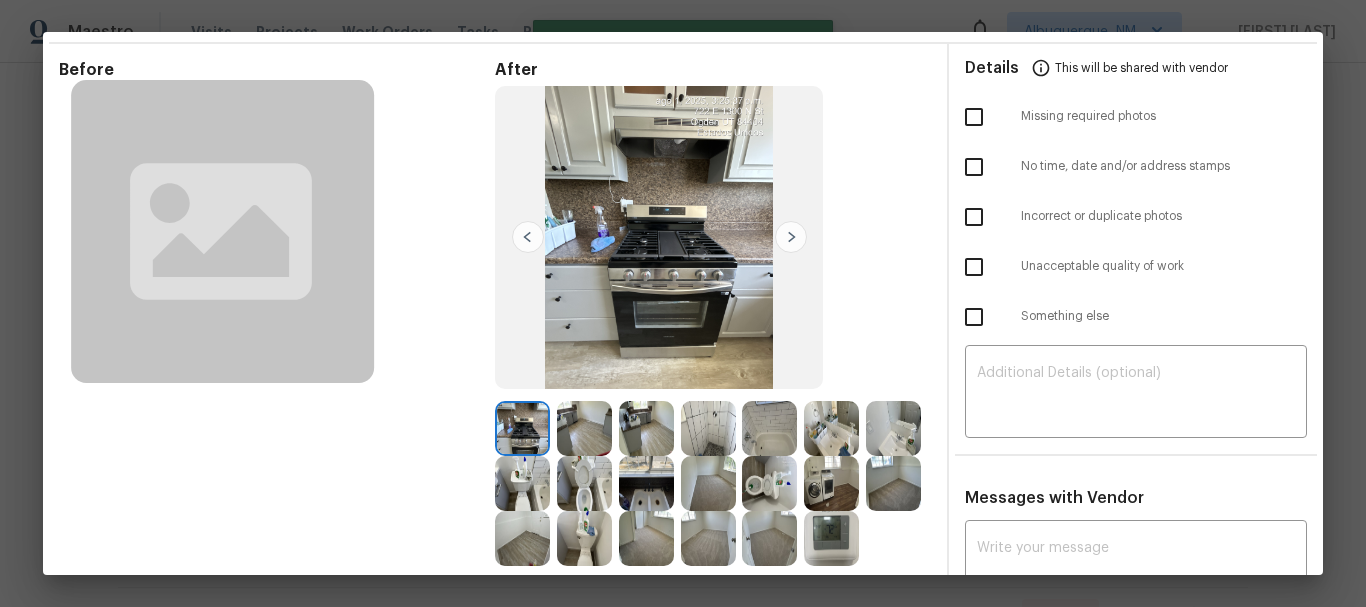 scroll, scrollTop: 100, scrollLeft: 0, axis: vertical 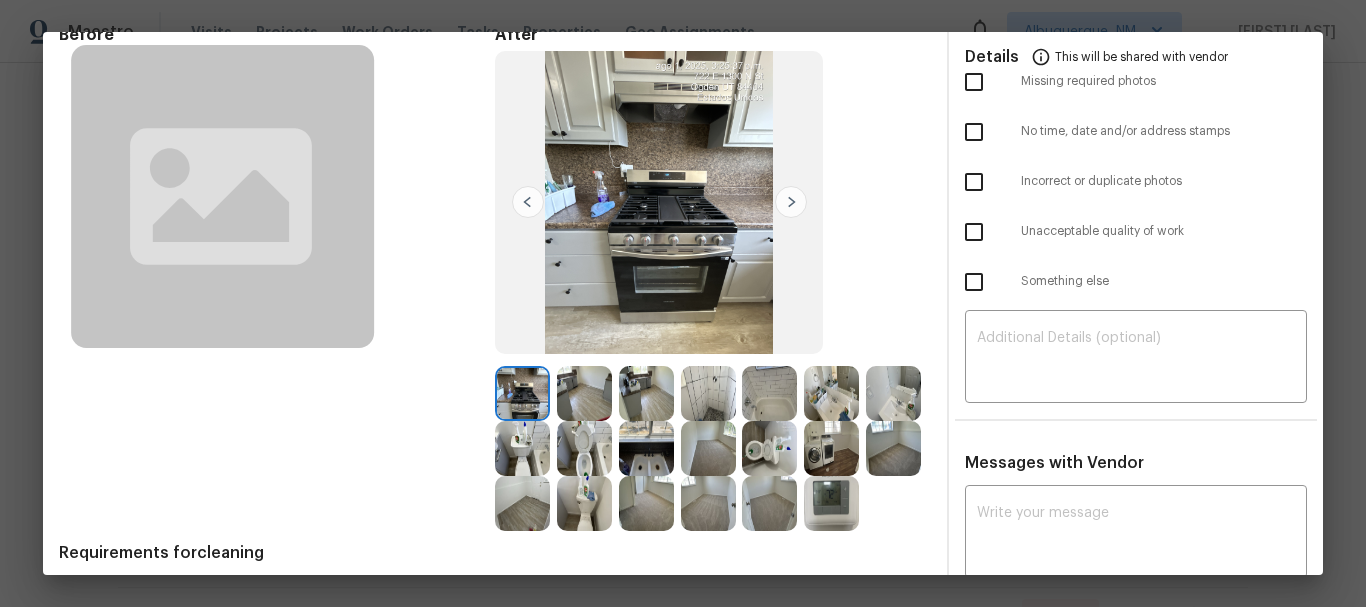 click at bounding box center (831, 503) 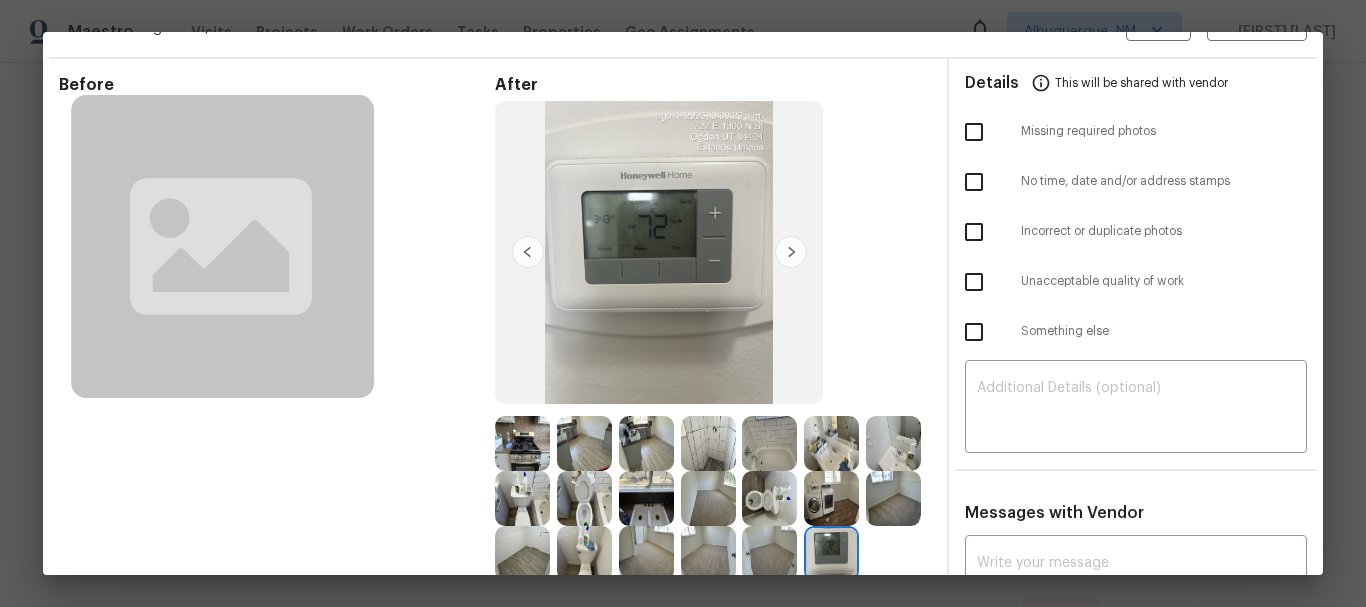 scroll, scrollTop: 0, scrollLeft: 0, axis: both 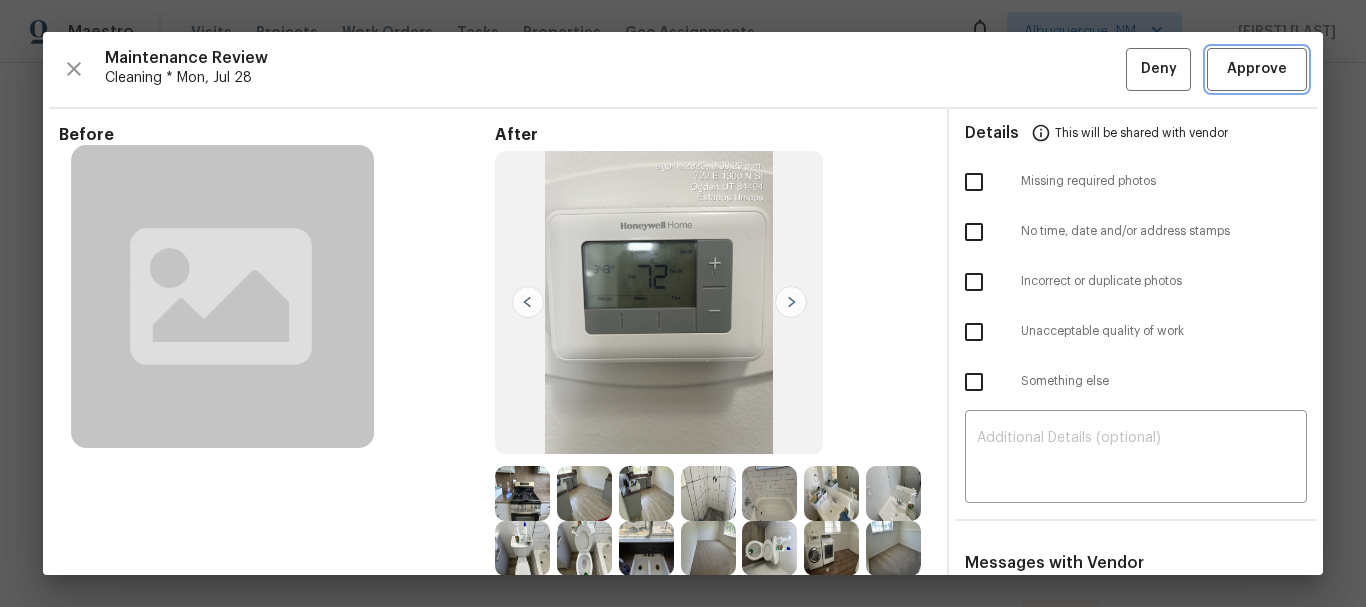 click on "Approve" at bounding box center [1257, 69] 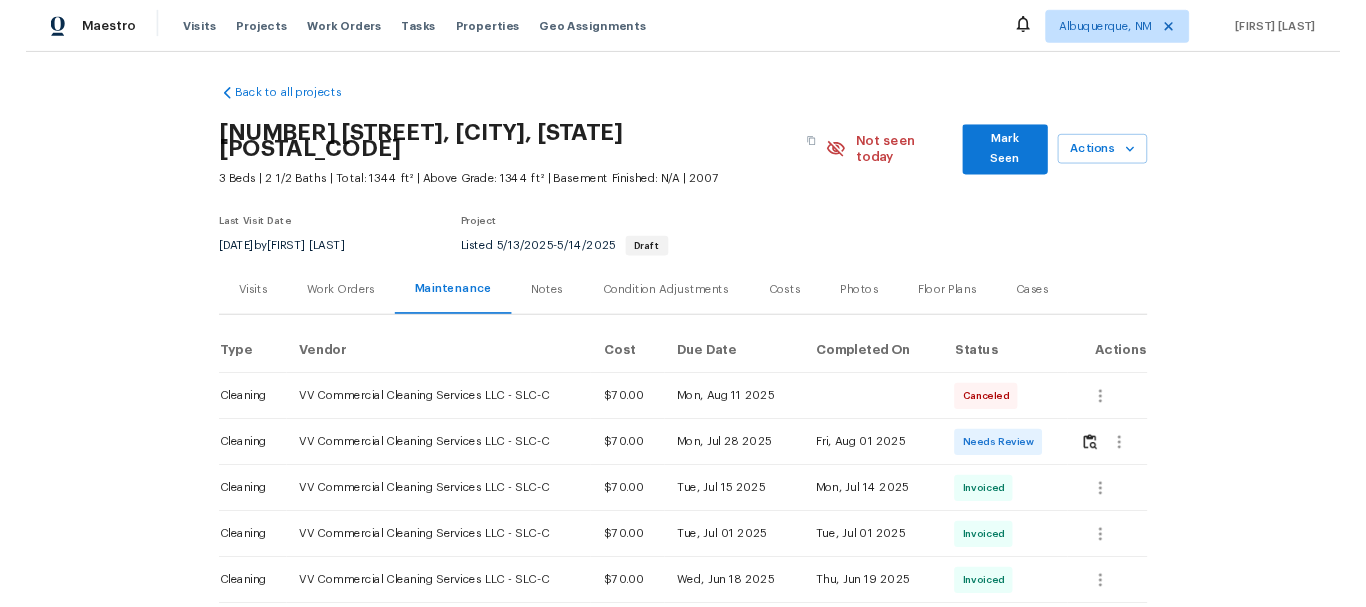 scroll, scrollTop: 0, scrollLeft: 0, axis: both 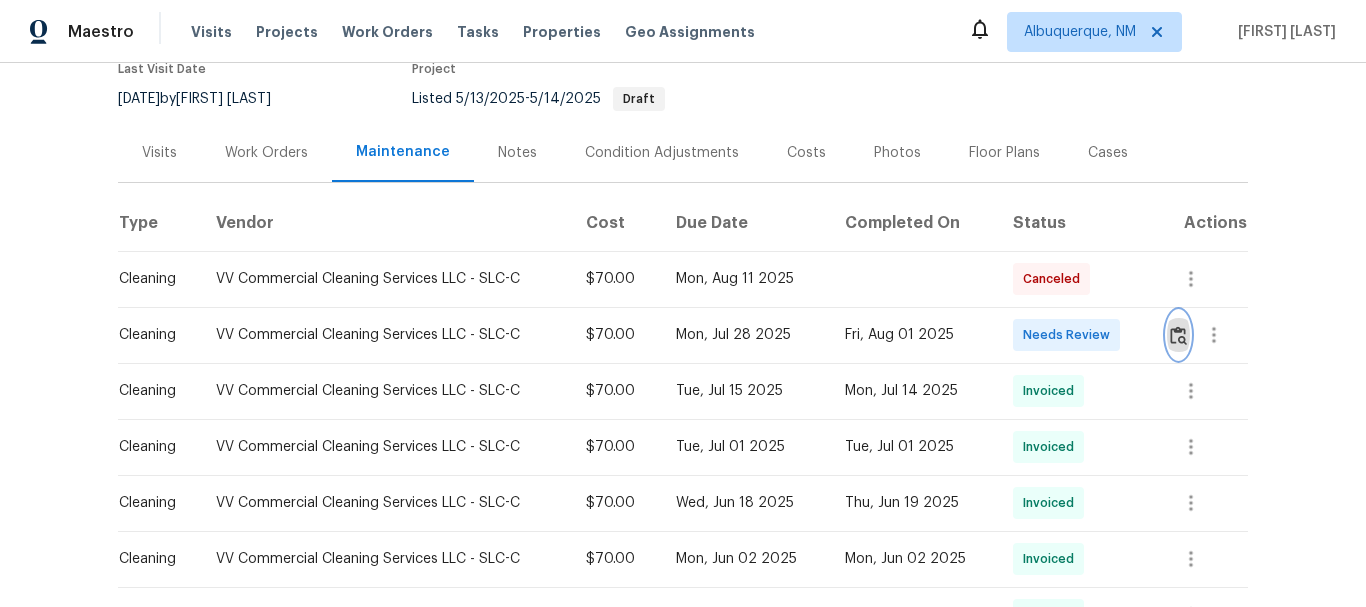 click at bounding box center (1178, 335) 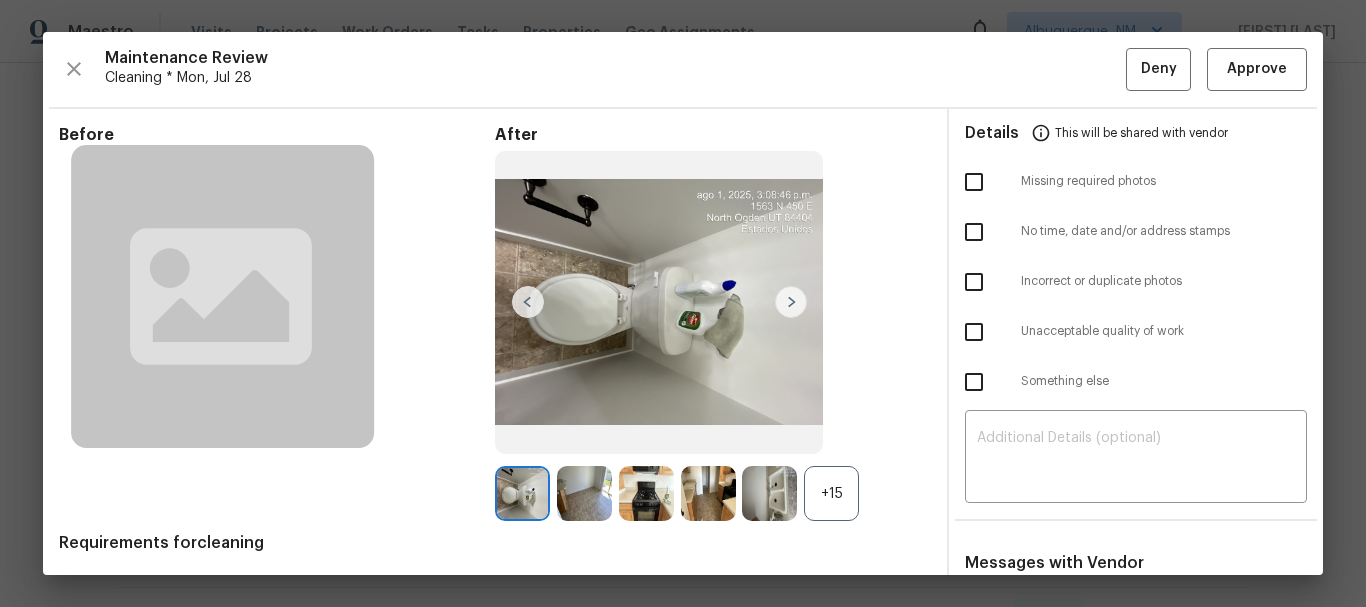click on "+15" at bounding box center (831, 493) 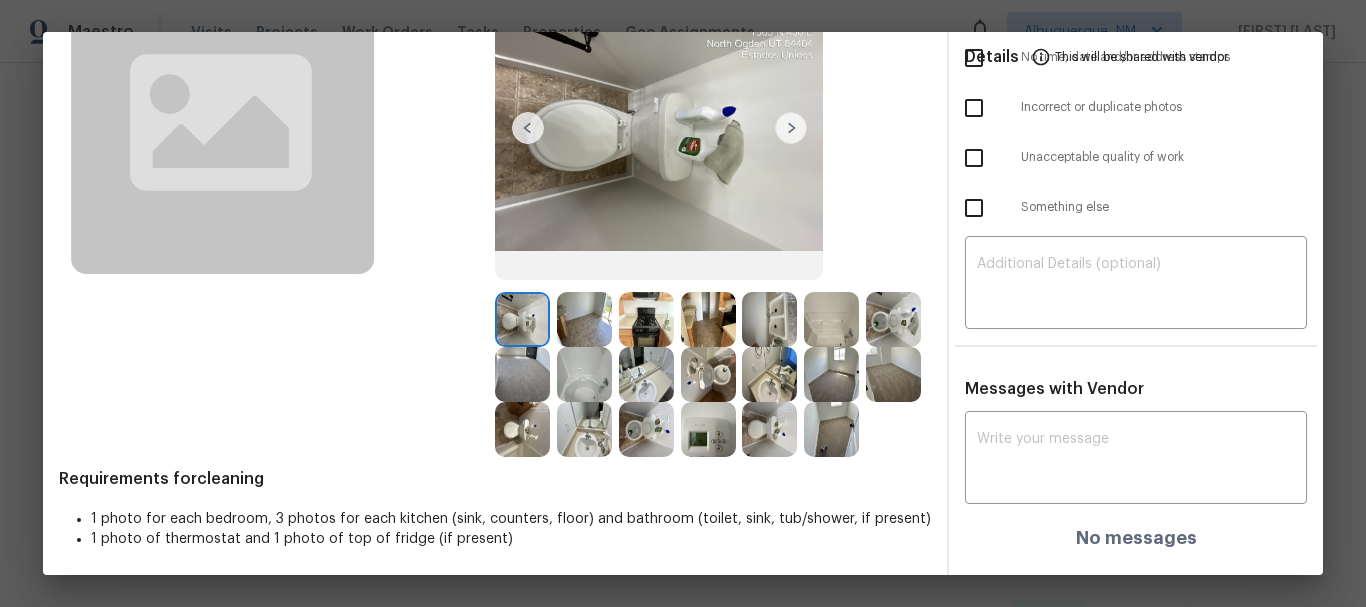 scroll, scrollTop: 0, scrollLeft: 0, axis: both 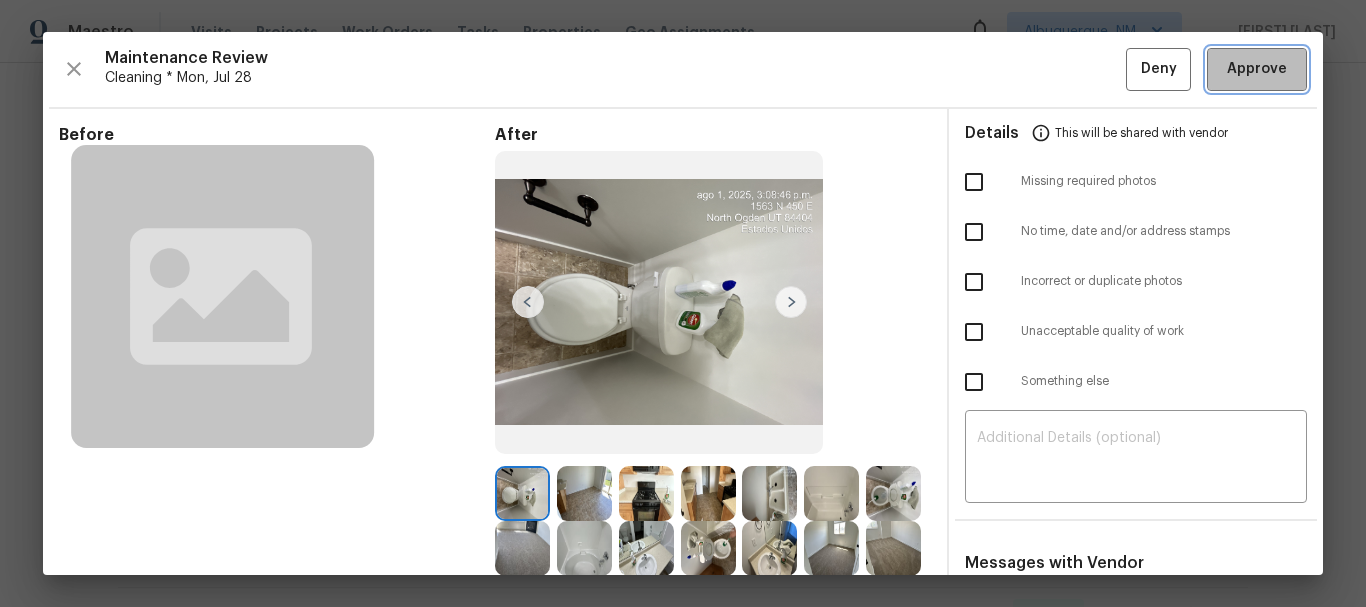 click on "Approve" at bounding box center [1257, 69] 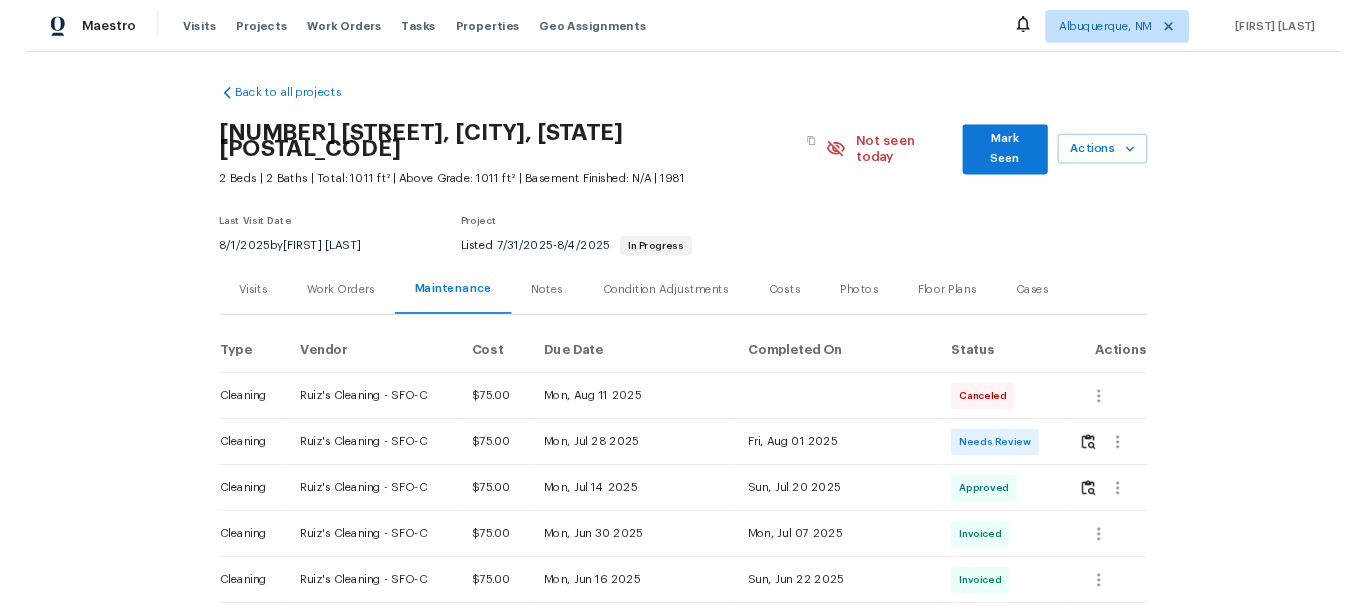 scroll, scrollTop: 0, scrollLeft: 0, axis: both 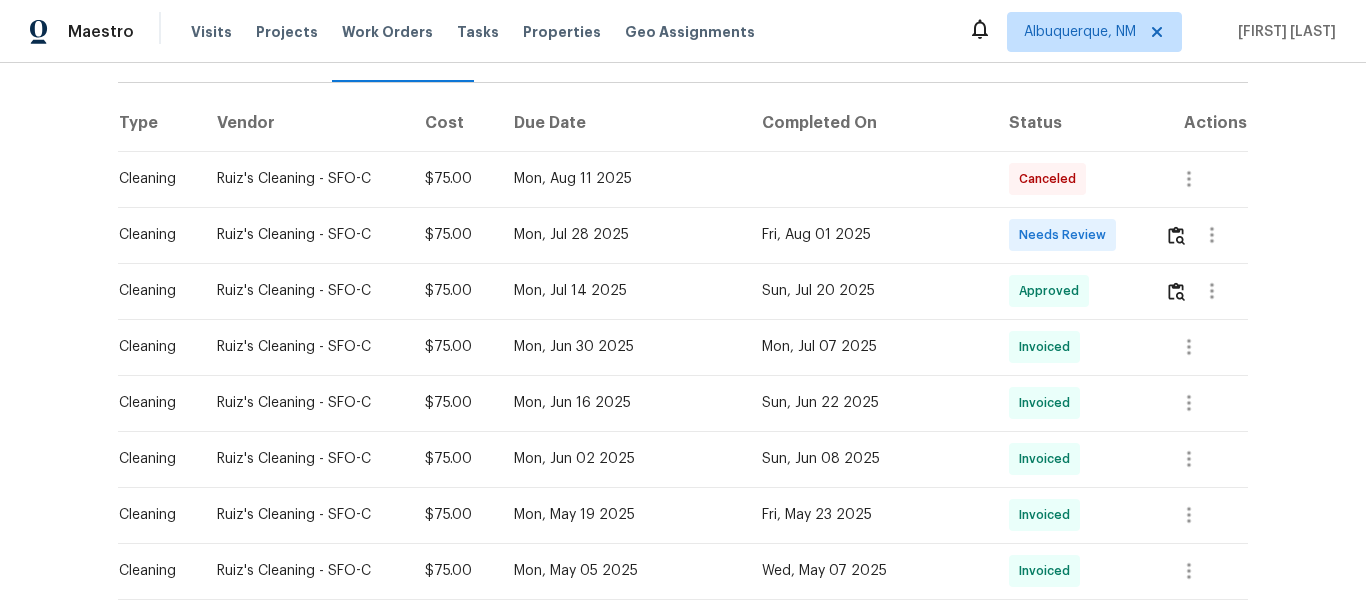 click on "Mon, Jun 30 2025" at bounding box center [622, 347] 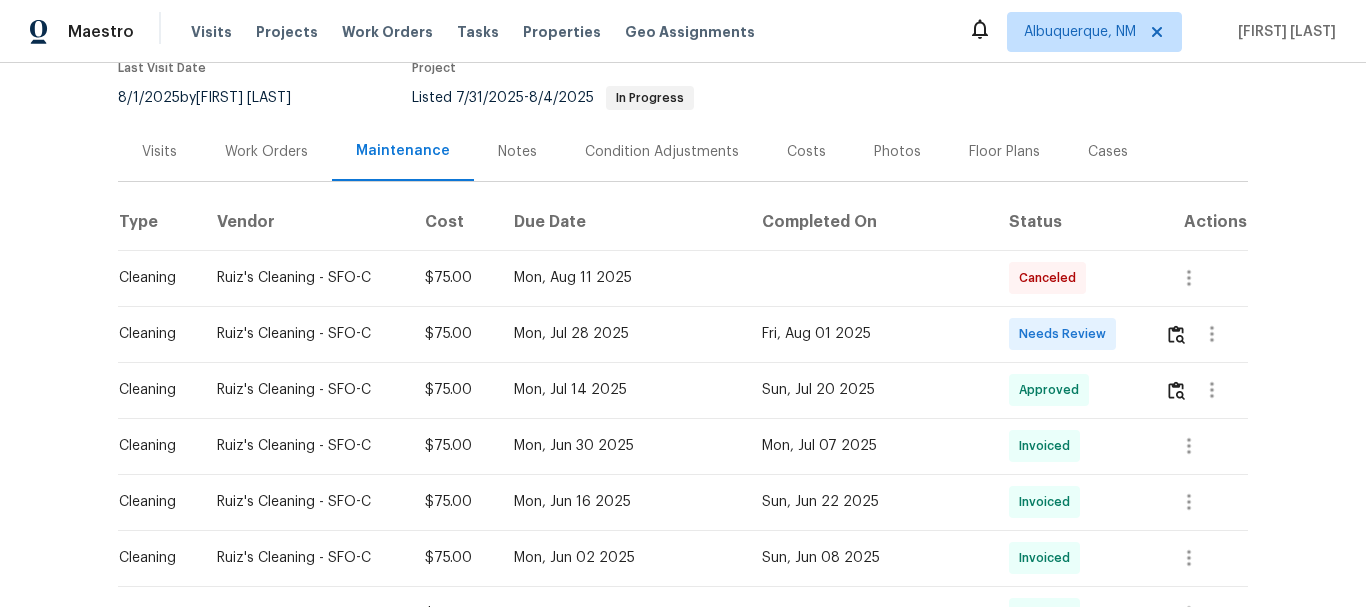 scroll, scrollTop: 200, scrollLeft: 0, axis: vertical 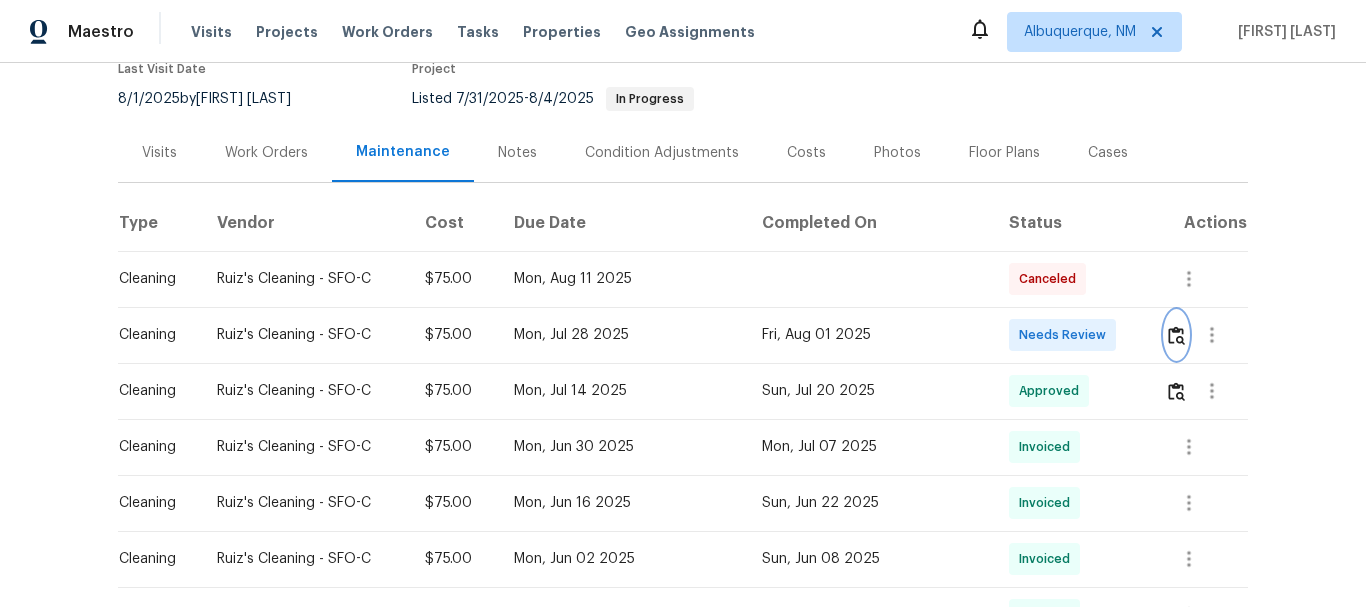 click at bounding box center (1176, 335) 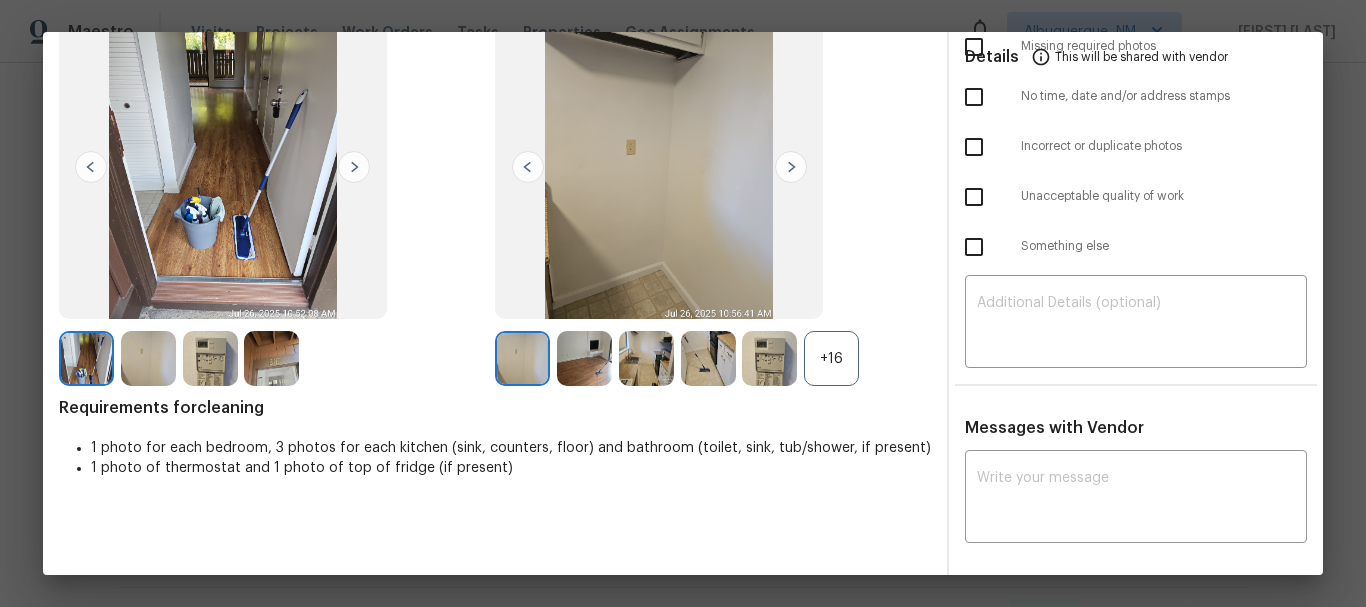 click on "+16" at bounding box center (831, 358) 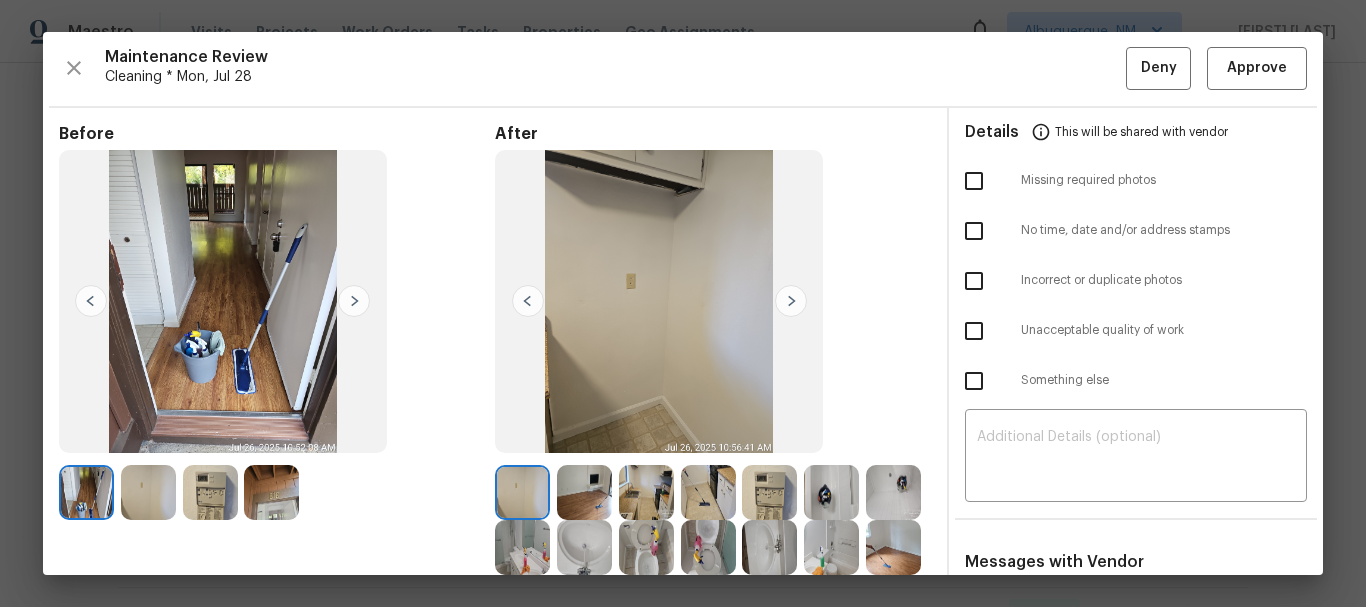 scroll, scrollTop: 0, scrollLeft: 0, axis: both 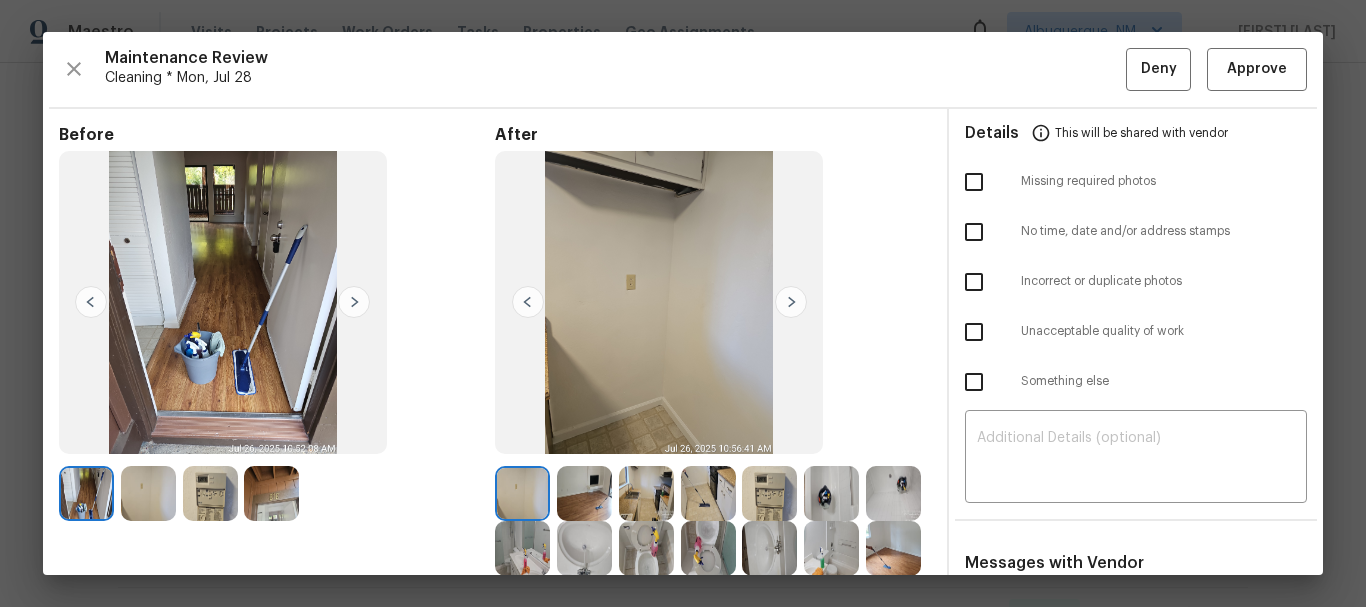 click at bounding box center [831, 493] 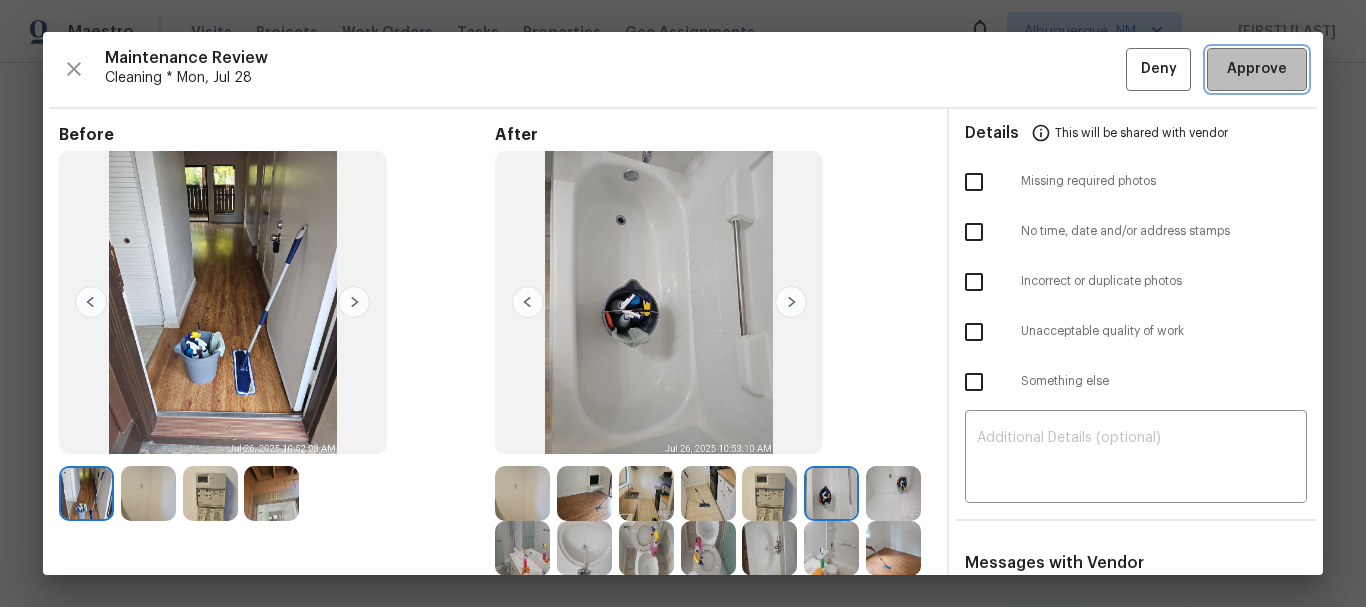click on "Approve" at bounding box center (1257, 69) 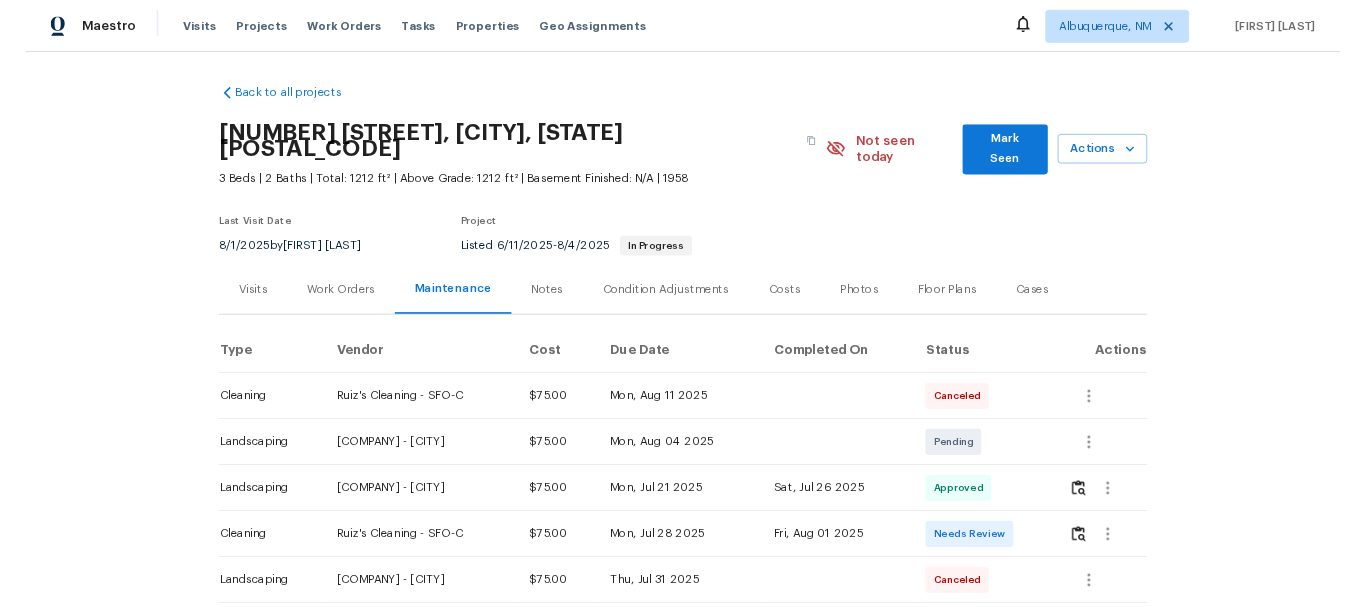 scroll, scrollTop: 0, scrollLeft: 0, axis: both 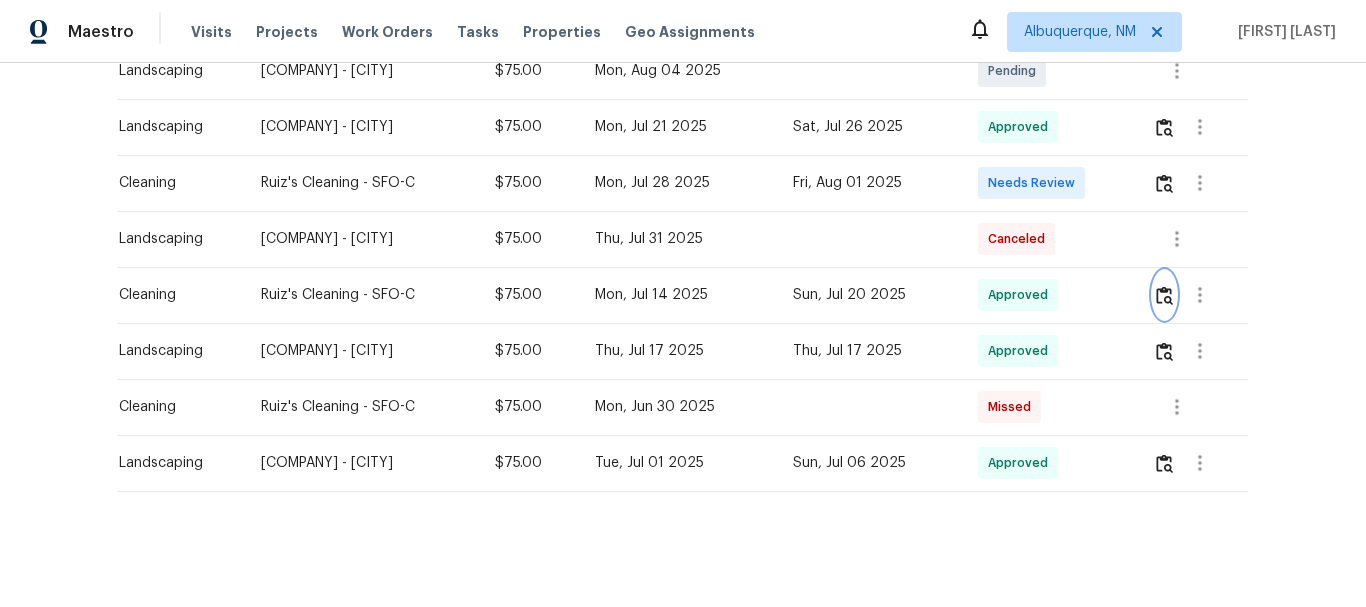 click at bounding box center (1164, 295) 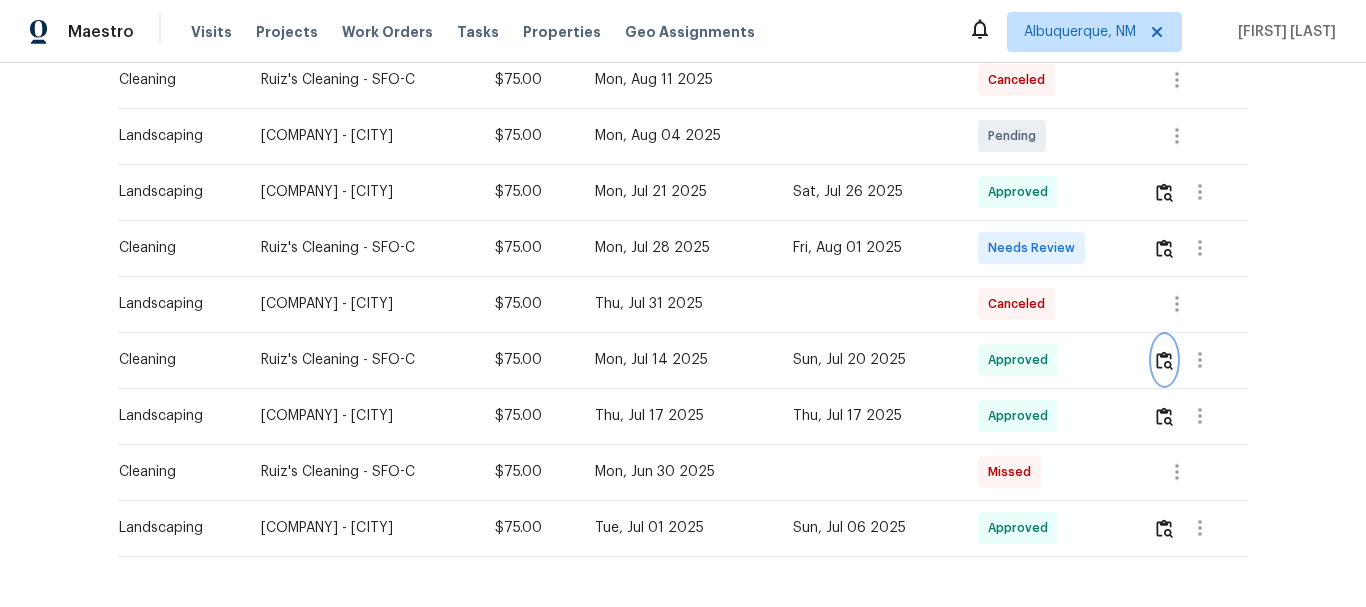 scroll, scrollTop: 364, scrollLeft: 0, axis: vertical 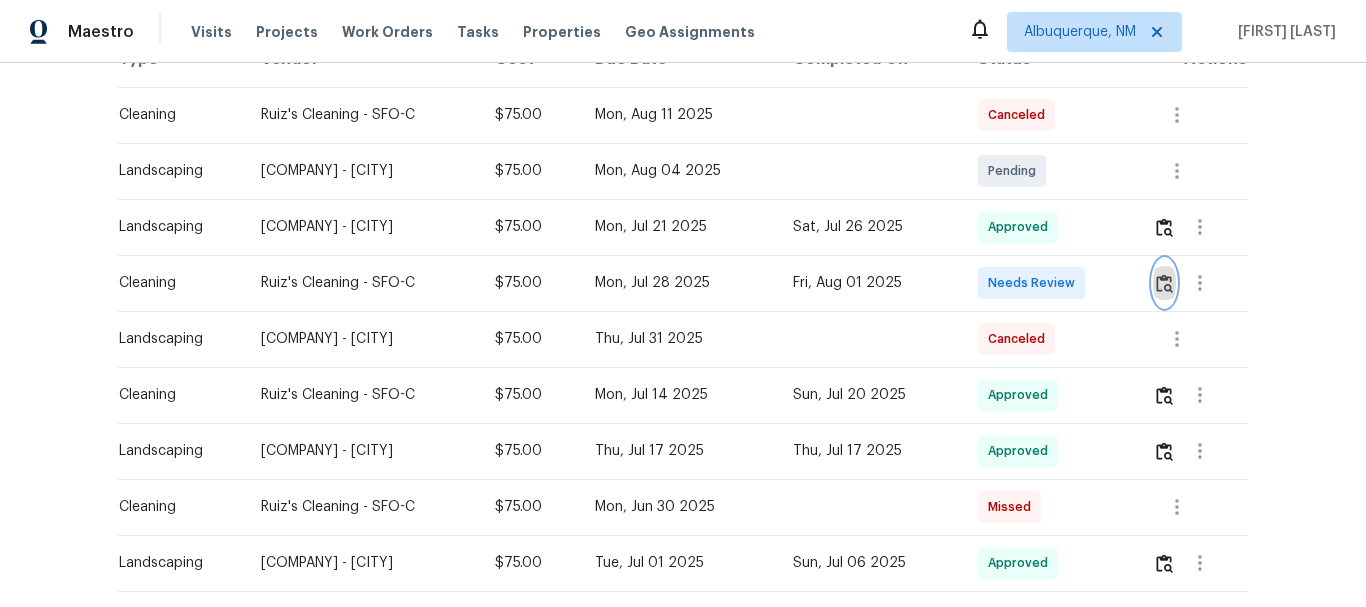 click at bounding box center (1164, 283) 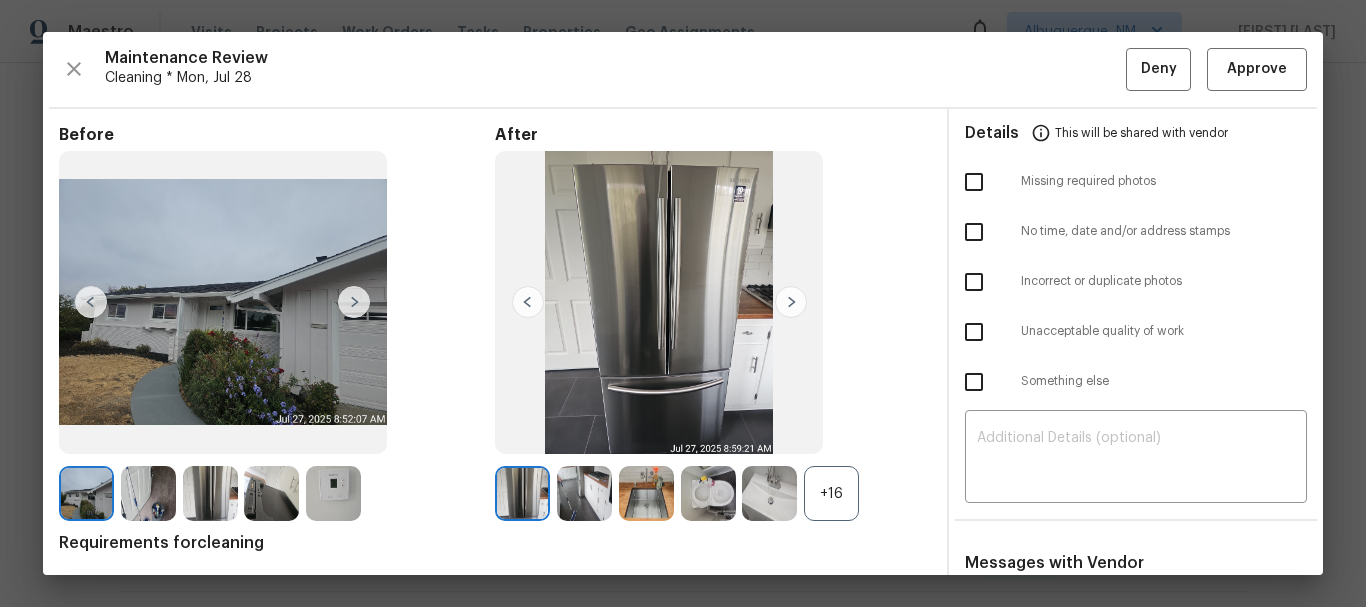 click on "+16" at bounding box center (831, 493) 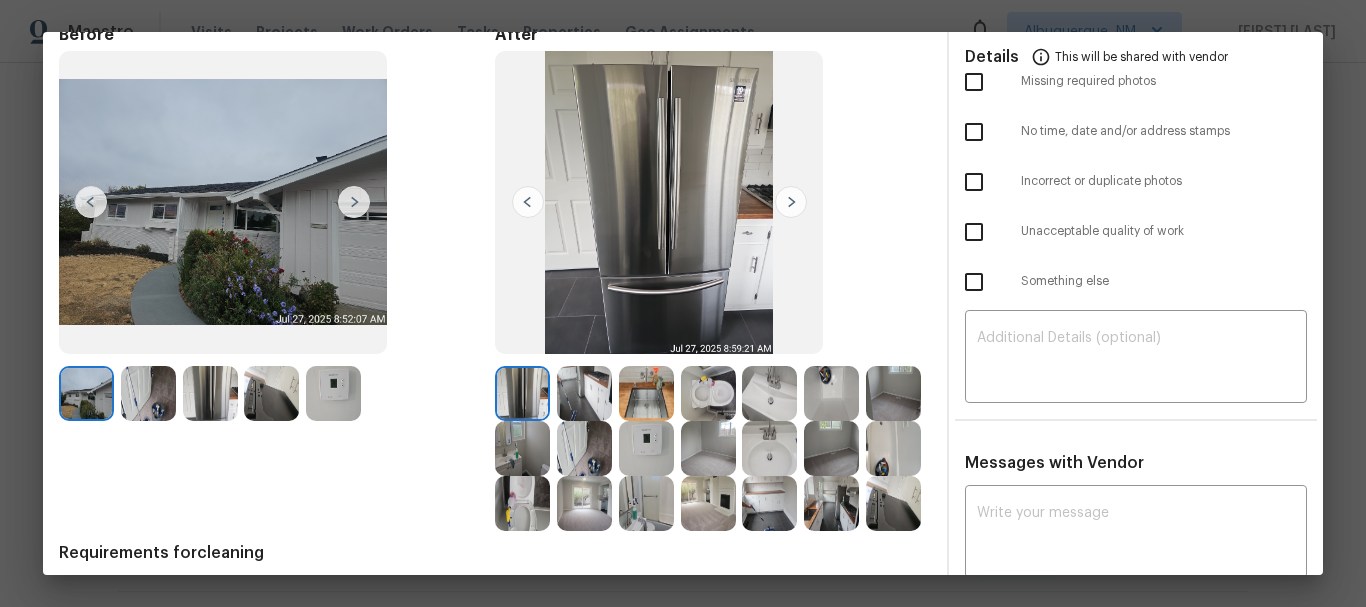scroll, scrollTop: 0, scrollLeft: 0, axis: both 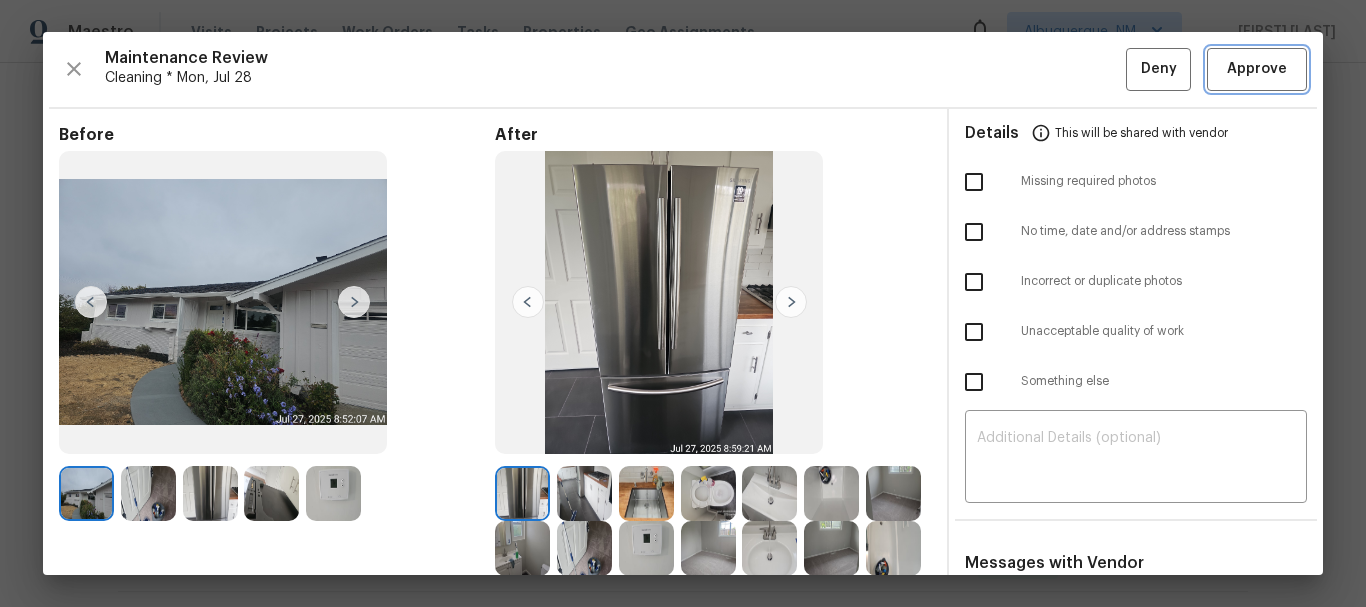 click on "Approve" at bounding box center [1257, 69] 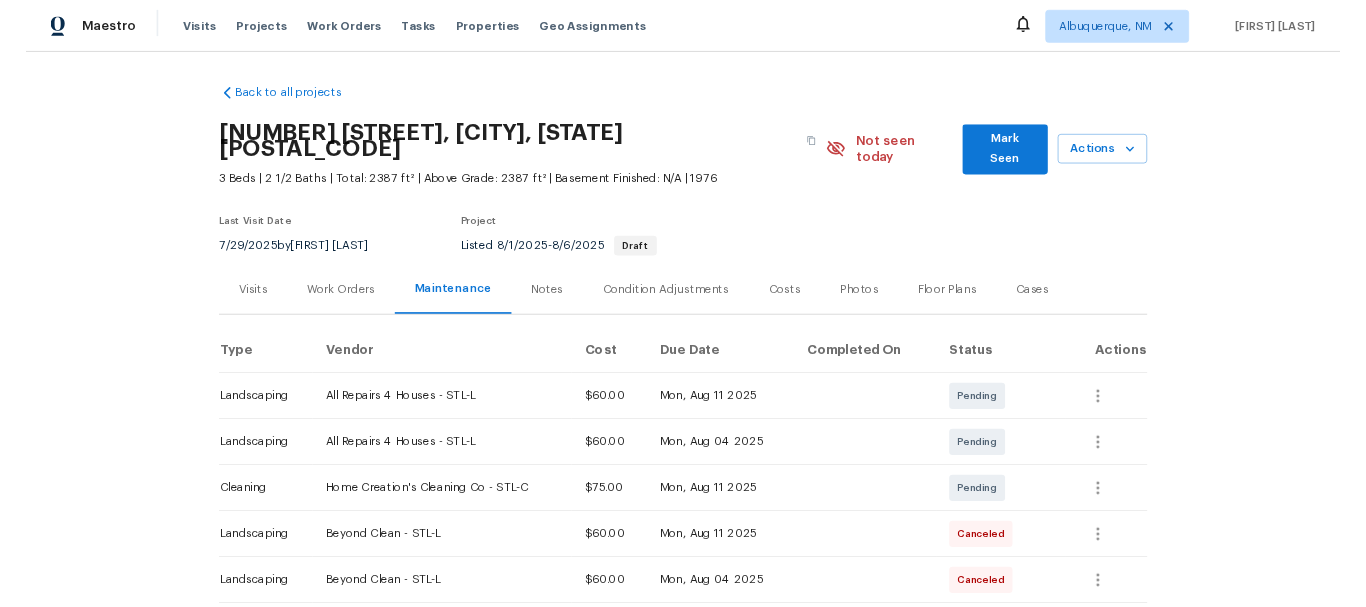 scroll, scrollTop: 0, scrollLeft: 0, axis: both 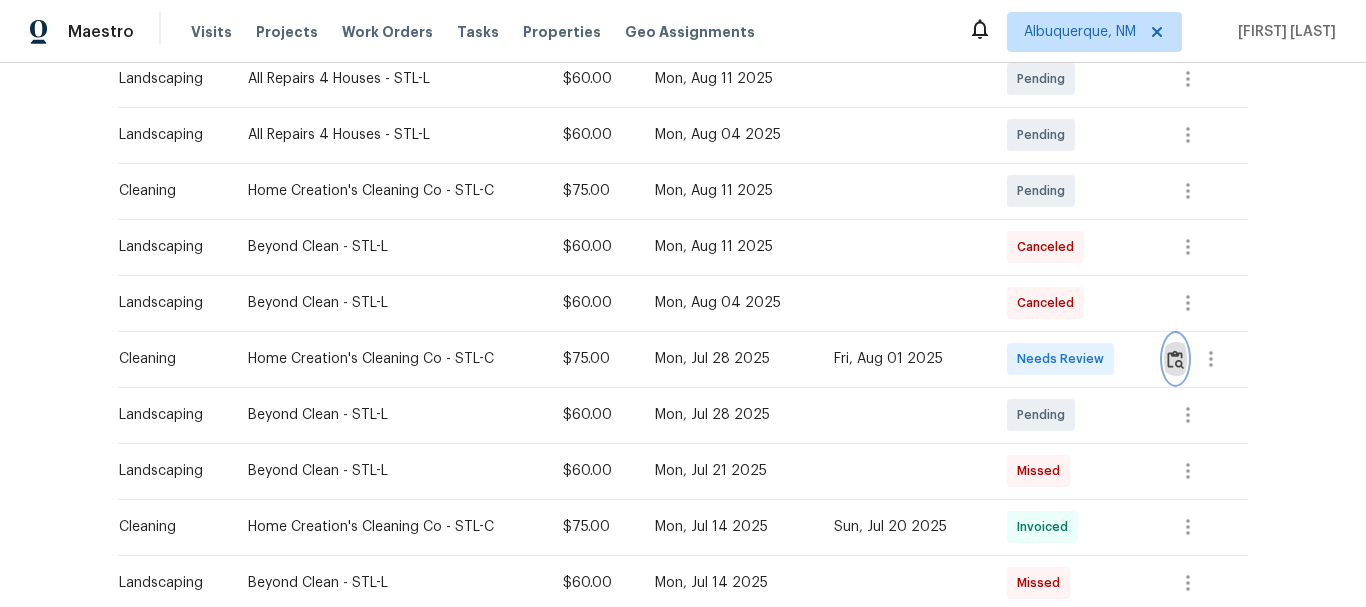 click at bounding box center [1175, 359] 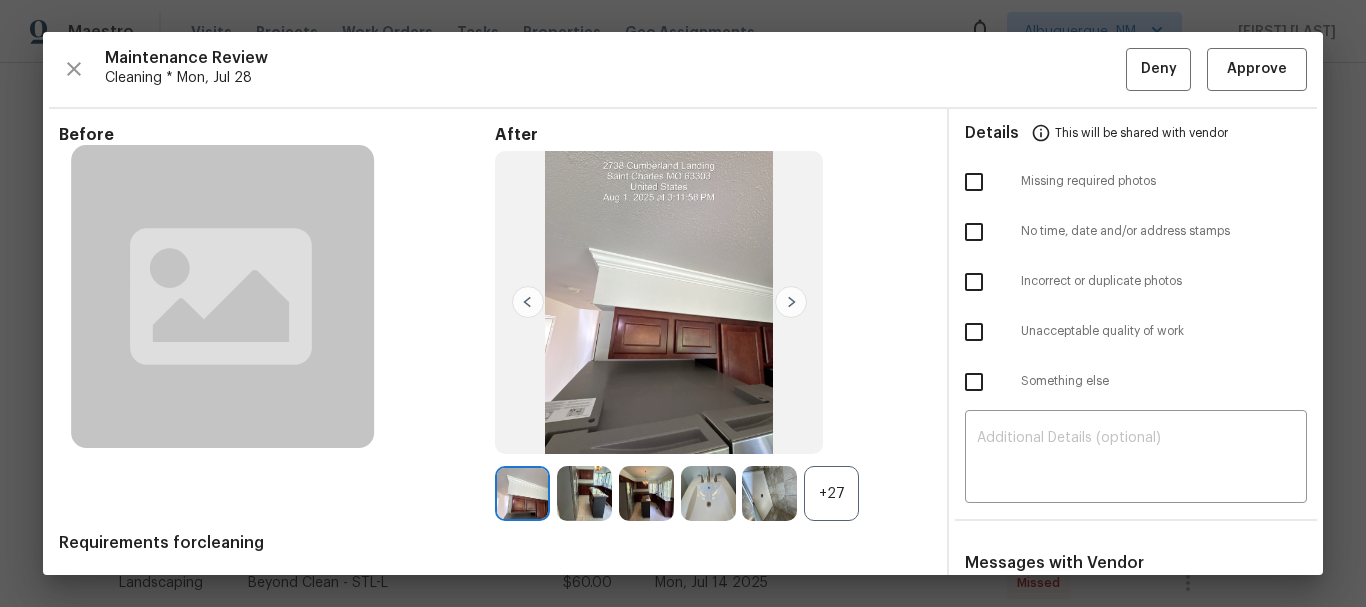 click on "+27" at bounding box center (831, 493) 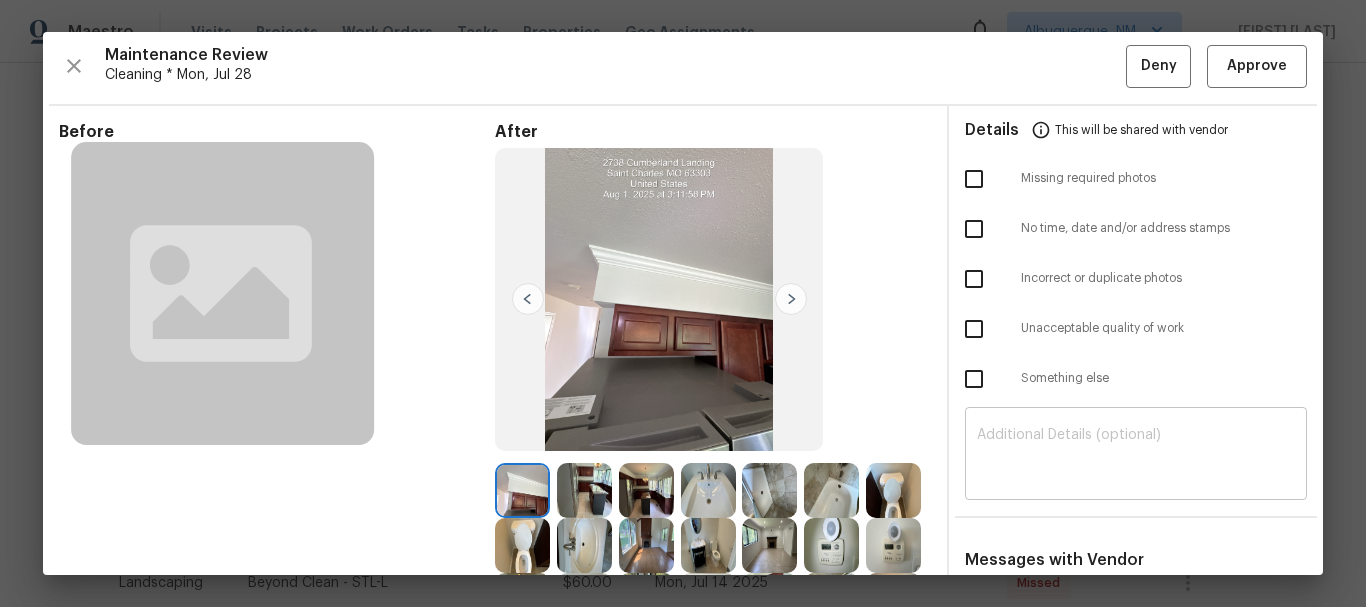 scroll, scrollTop: 0, scrollLeft: 0, axis: both 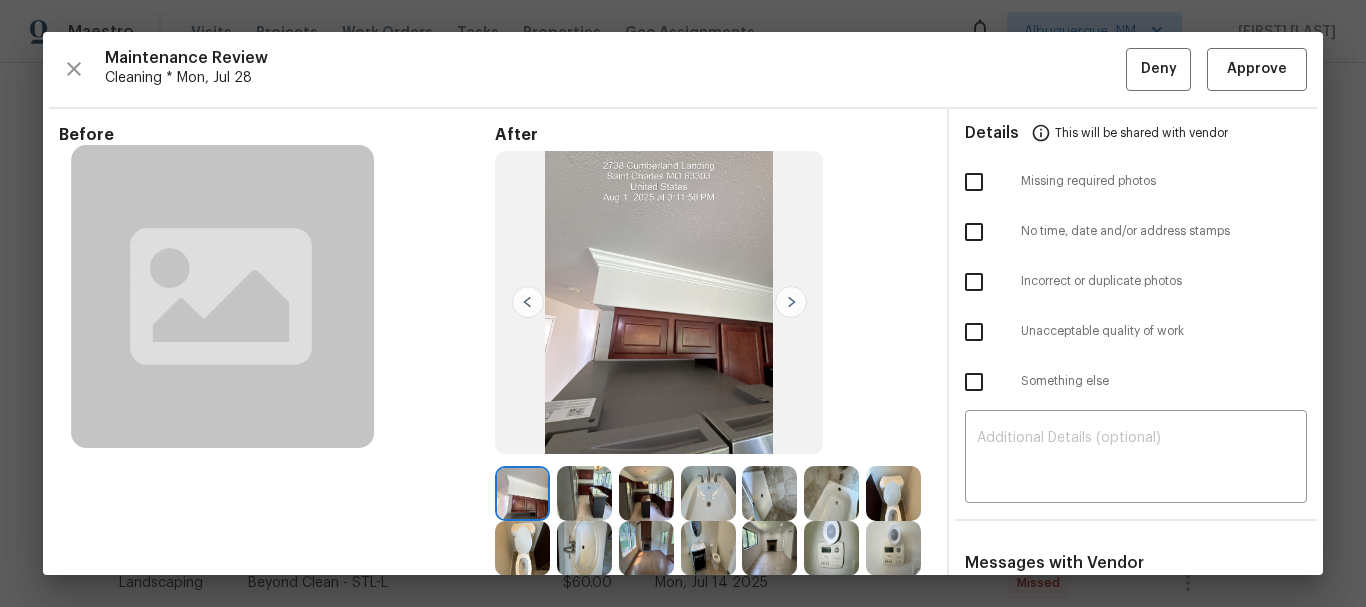 click on "Maintenance Review Cleaning * Mon, Jul 28 Deny Approve Before After Requirements for  cleaning 1 photo for each bedroom, 3 photos for each kitchen (sink, counters, floor) and bathroom (toilet, sink, tub/shower, if present) 1 photo of thermostat and 1 photo of top of fridge (if present) Details This will be shared with vendor Missing required photos No time, date and/or address stamps Incorrect or duplicate photos Unacceptable quality of work Something else ​   Messages with Vendor   x ​ [FIRST] [LAST]-[LAST] [DATE], [TIME] You’re welcome
Sent from Yahoo Mail for iPhone D Kamesh [DATE], [TIME] Hello Team, Thank you for letting us know. [FIRST] [LAST]-[LAST] [DATE], [TIME] Hello, downstairs bathroom has been repaired toilet has been cleaned but still has a few scratches/stains. Also, friendly reminder kitchen sink has stains as well. [FIRST] [LAST]-[LAST] [DATE], [TIME] You’re welcome!!
Sent from Yahoo Mail for iPhone Manikandan M [DATE], [TIME] Hi [FIRST], Thanks for letting us know" at bounding box center [683, 303] 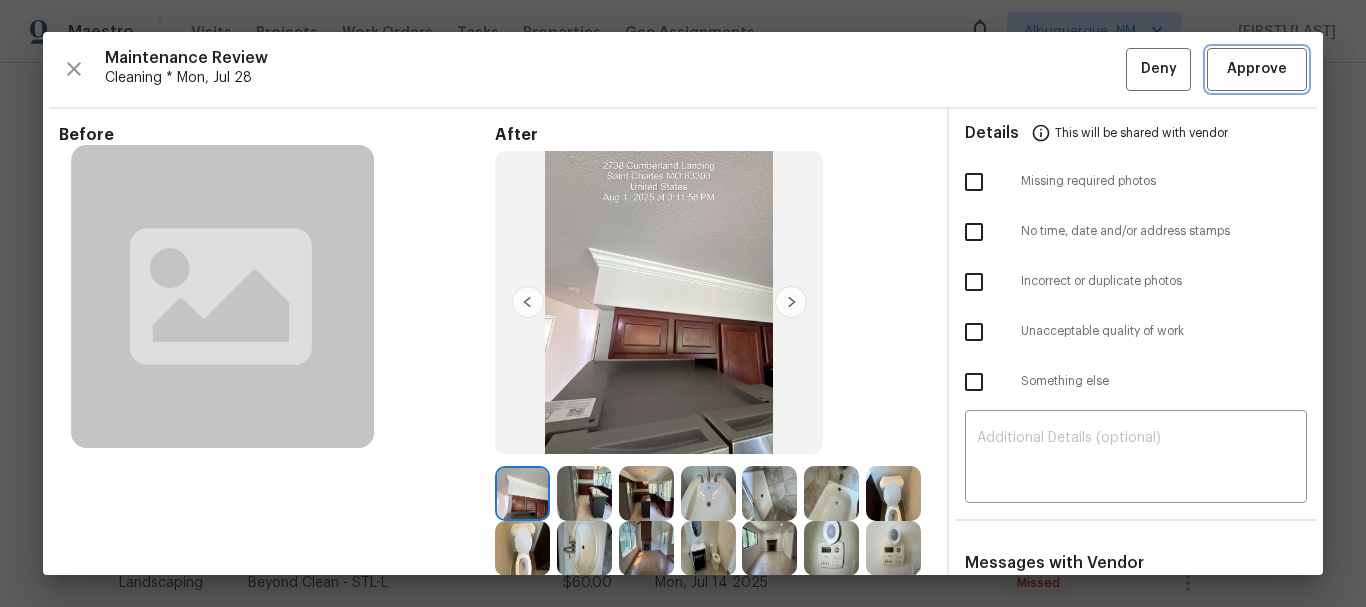 click on "Approve" at bounding box center [1257, 69] 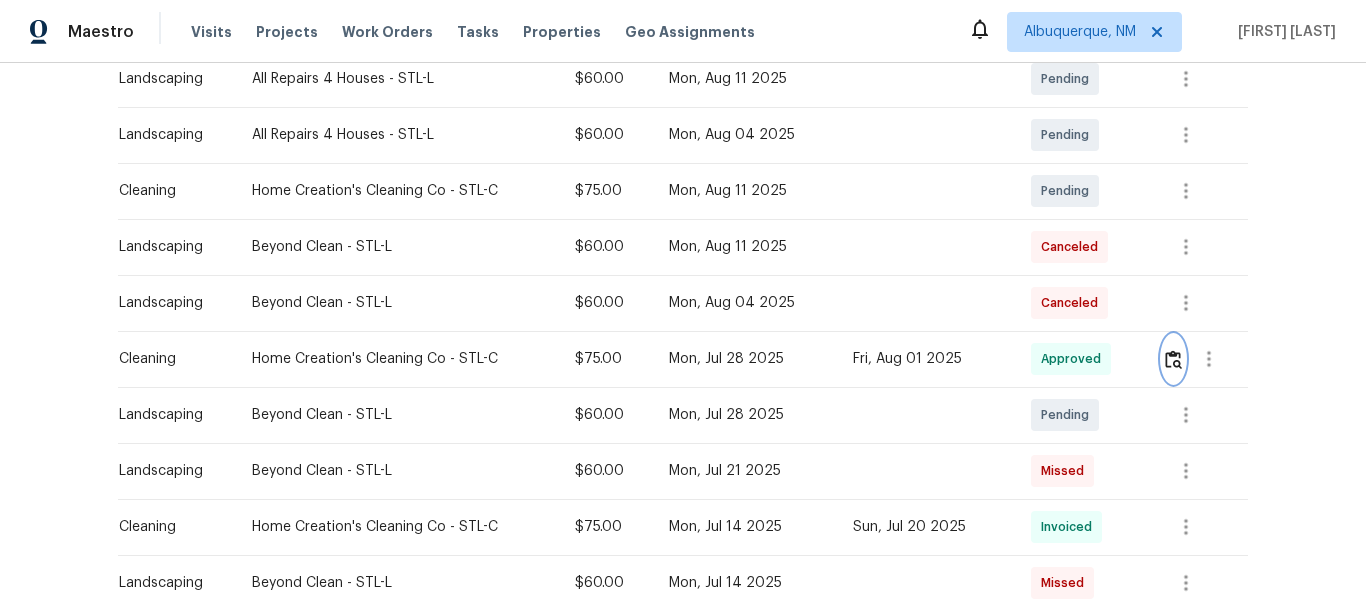 type 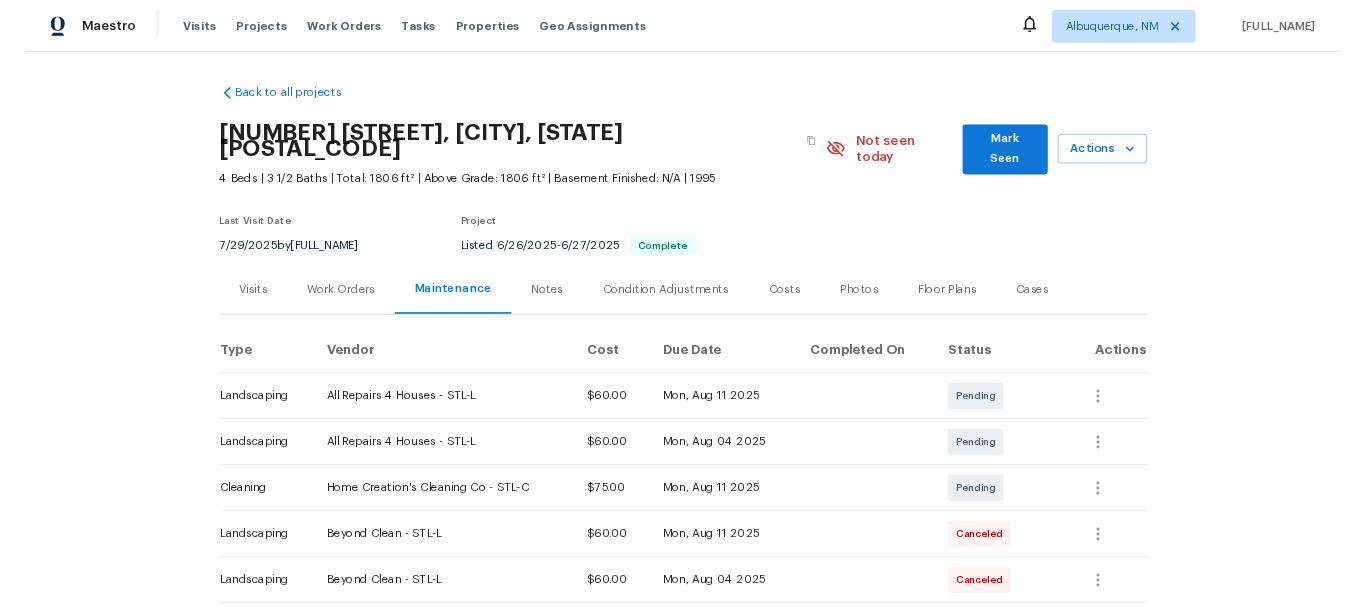scroll, scrollTop: 0, scrollLeft: 0, axis: both 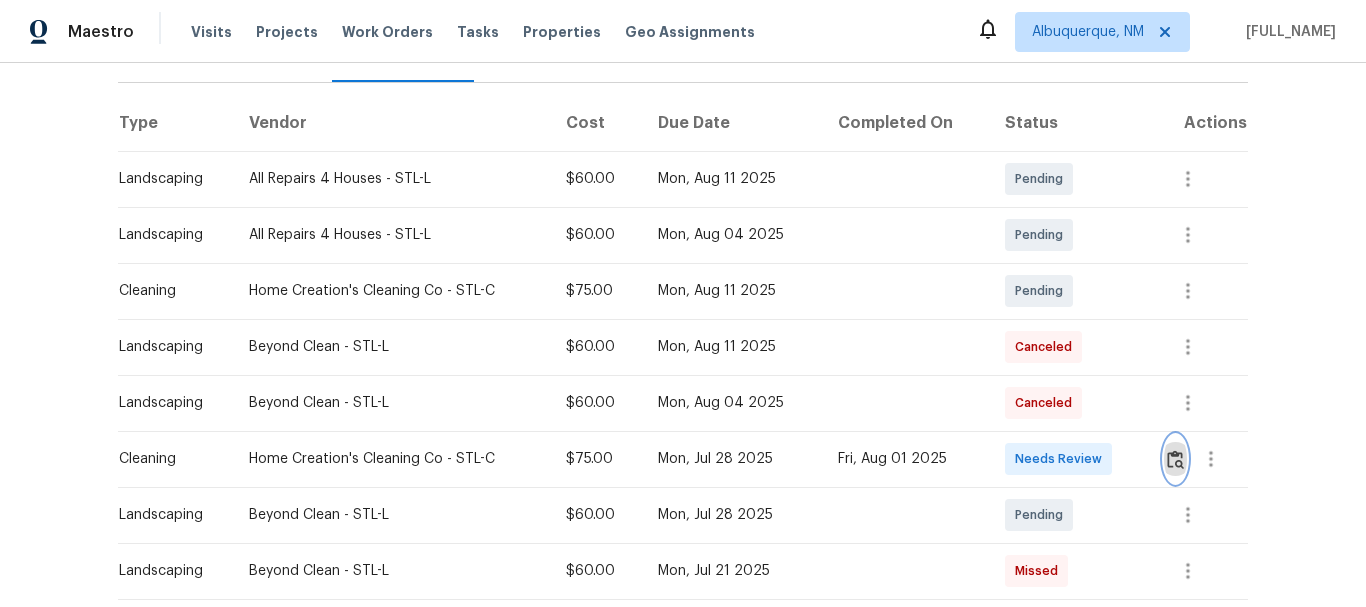 click at bounding box center [1175, 459] 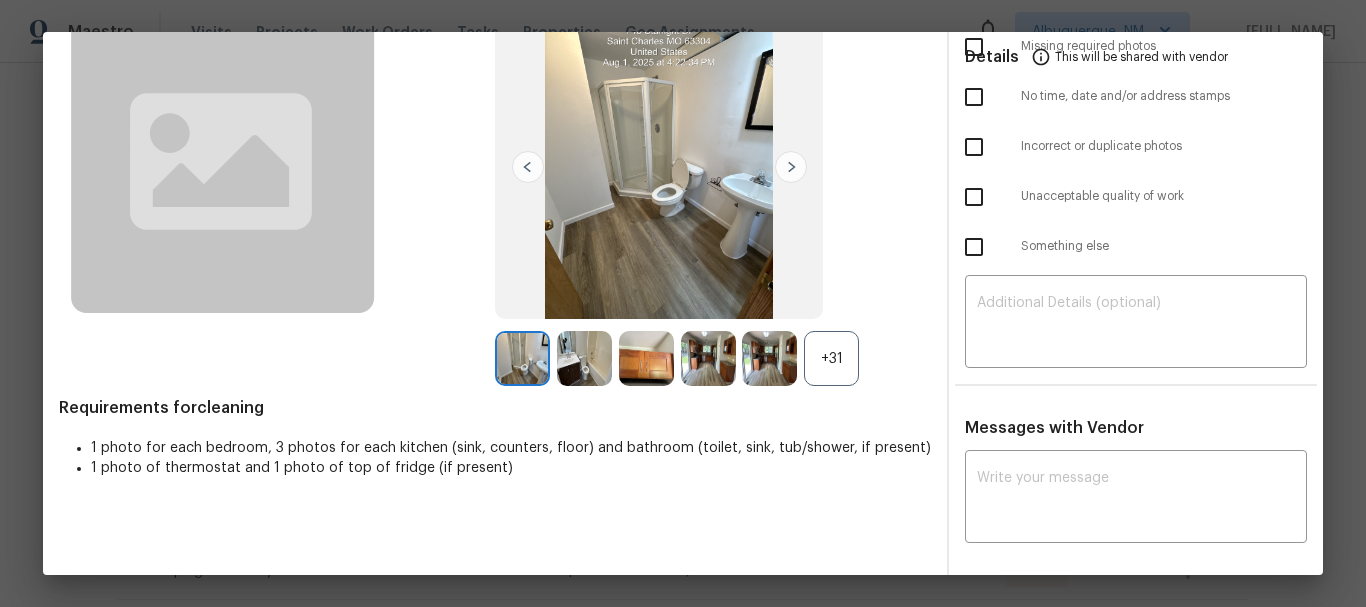 scroll, scrollTop: 235, scrollLeft: 0, axis: vertical 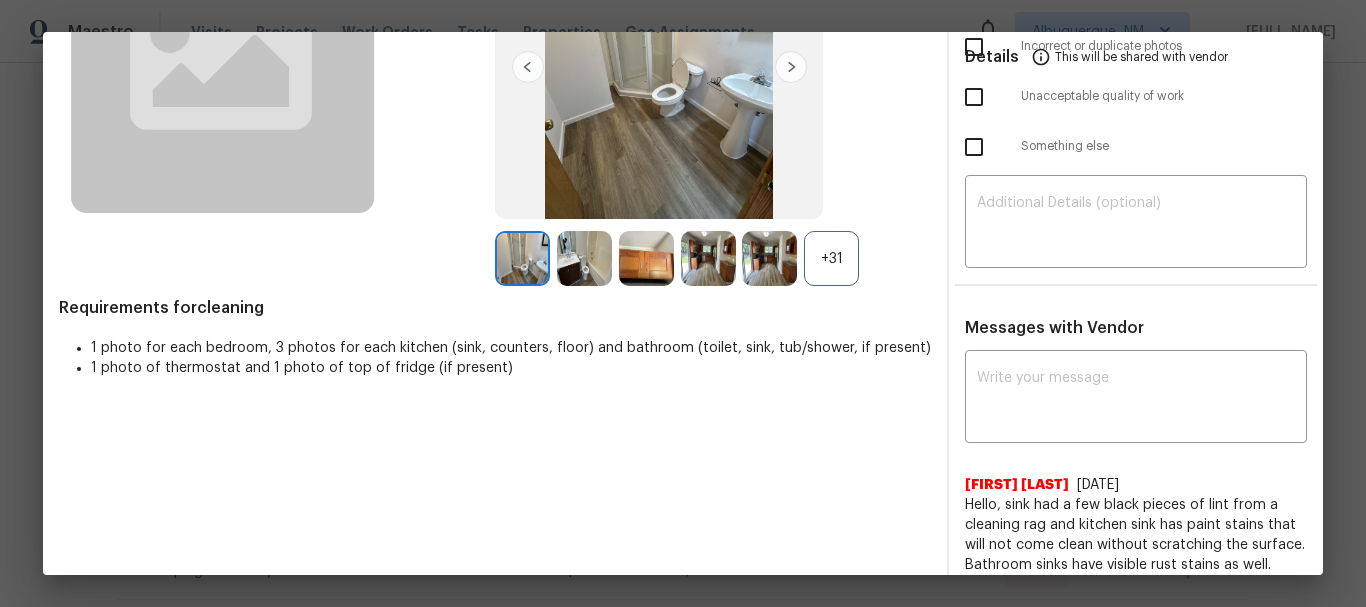 click on "+31" at bounding box center (831, 258) 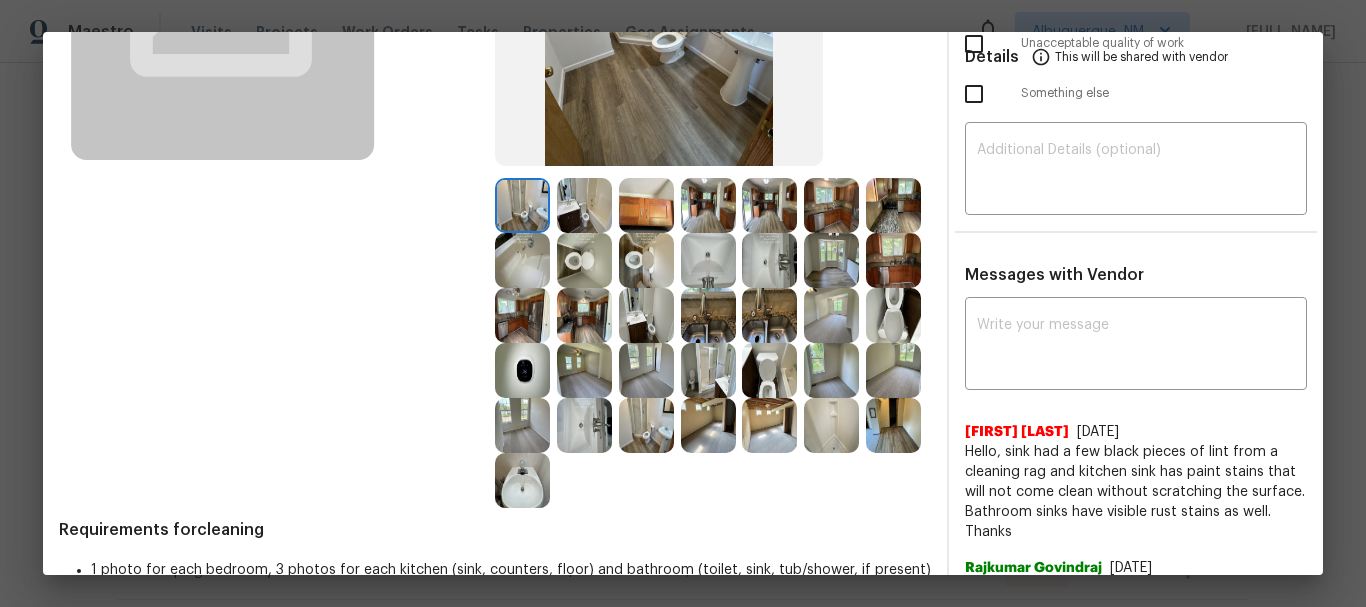 scroll, scrollTop: 335, scrollLeft: 0, axis: vertical 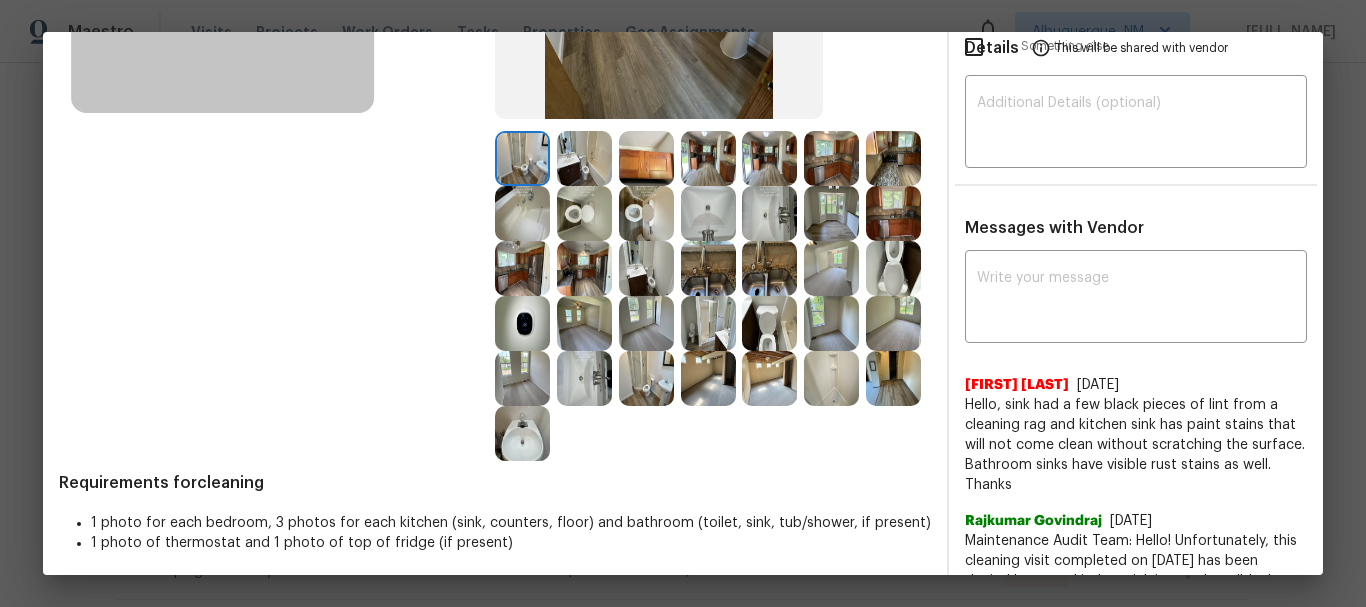click at bounding box center (831, 378) 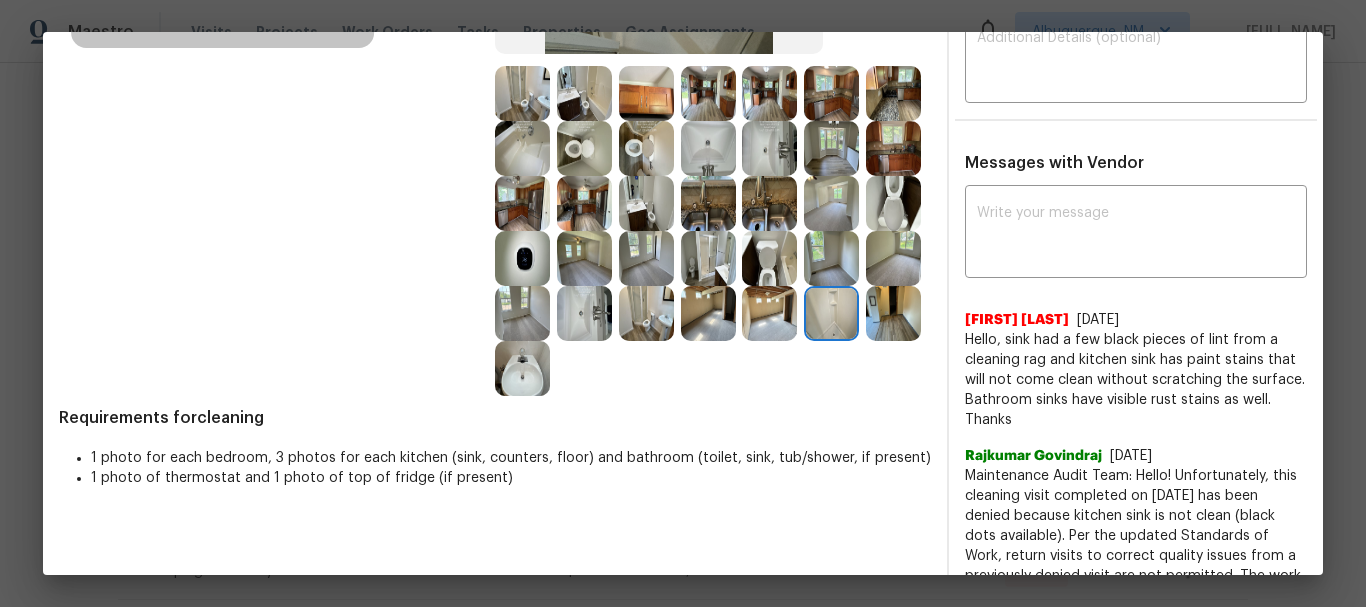 scroll, scrollTop: 300, scrollLeft: 0, axis: vertical 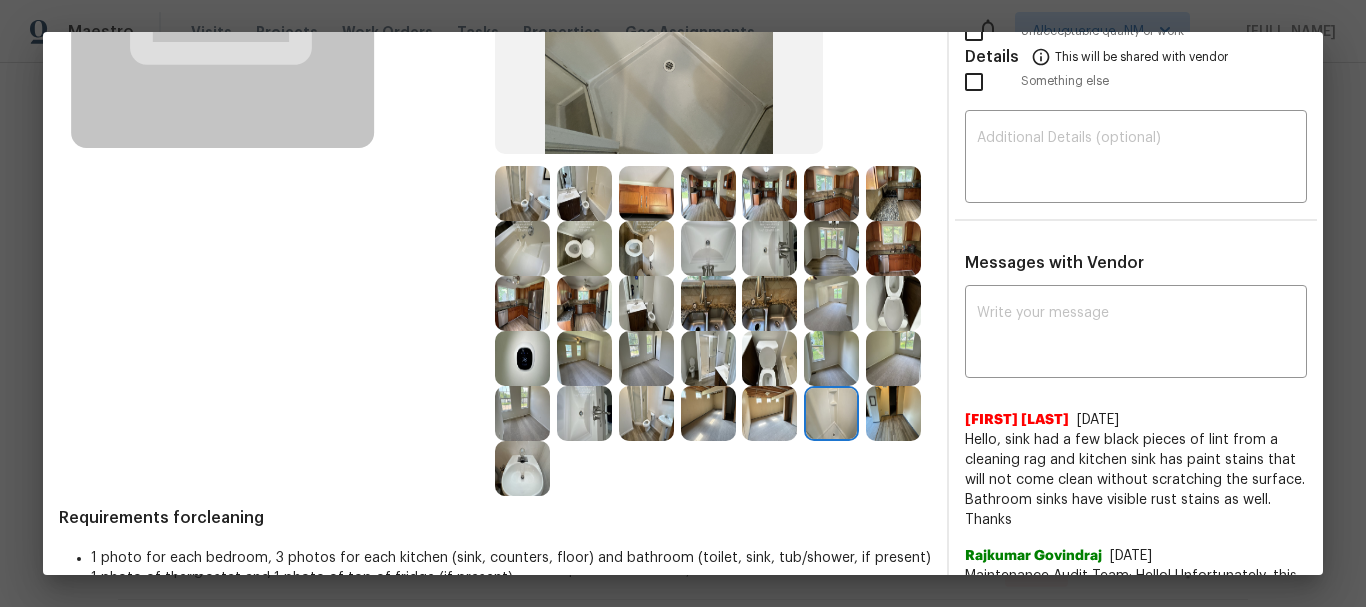 click at bounding box center [646, 358] 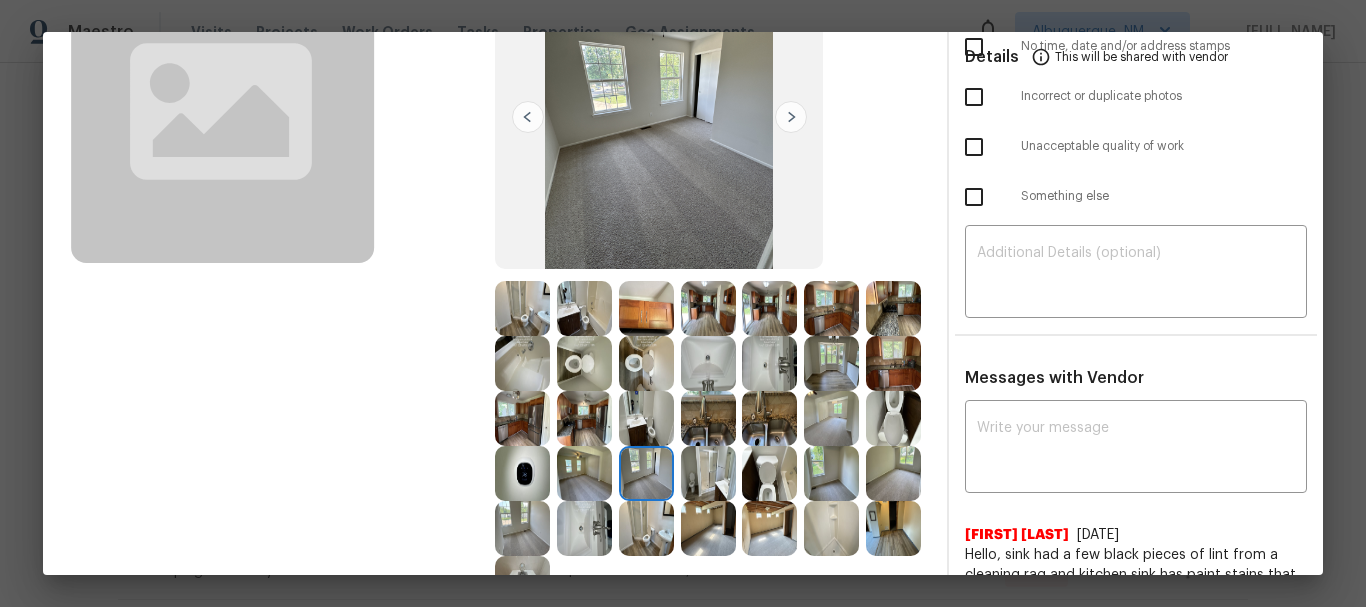 scroll, scrollTop: 300, scrollLeft: 0, axis: vertical 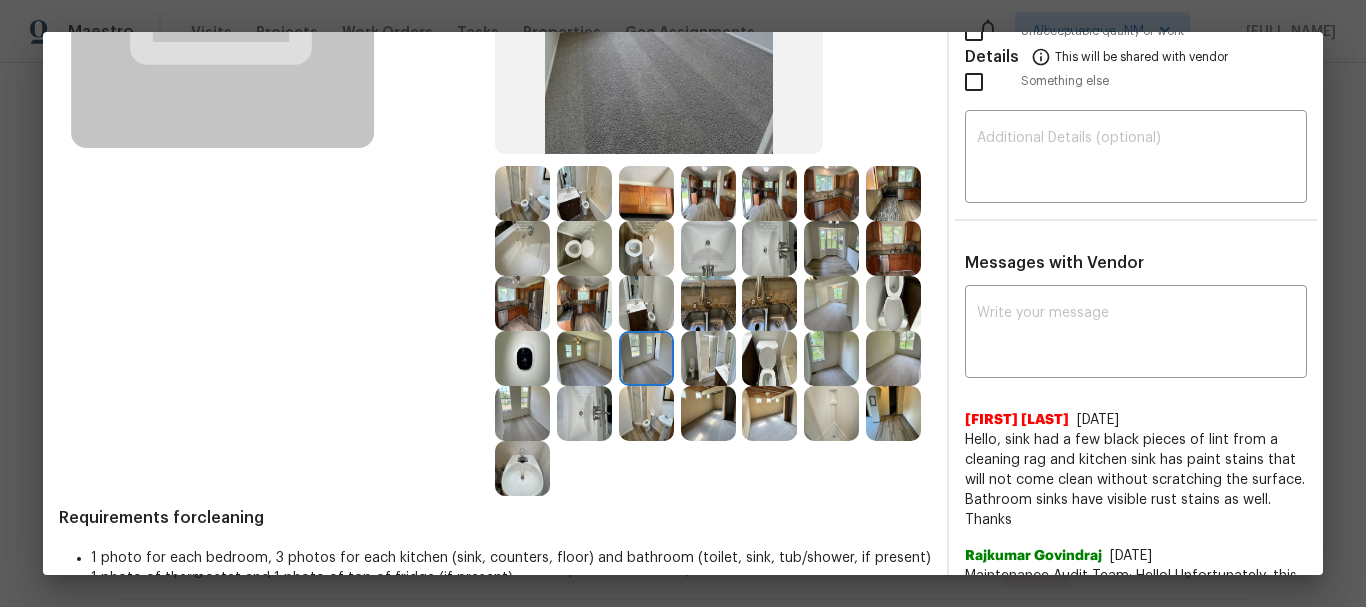 click at bounding box center (831, 303) 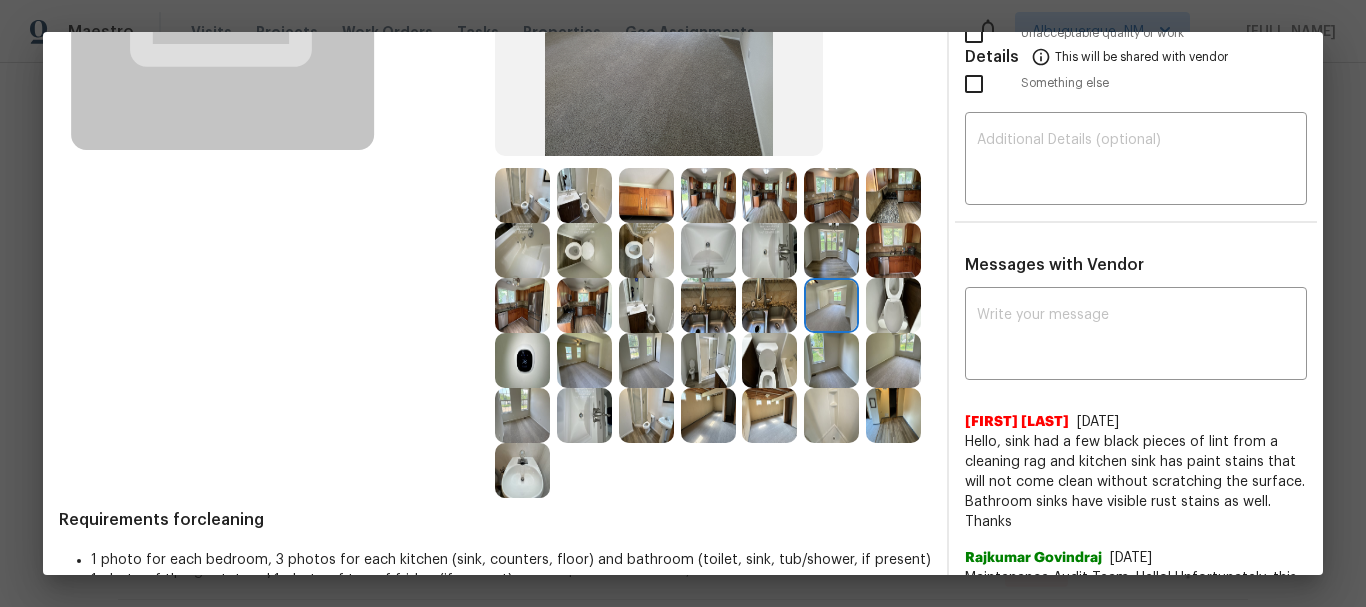 scroll, scrollTop: 300, scrollLeft: 0, axis: vertical 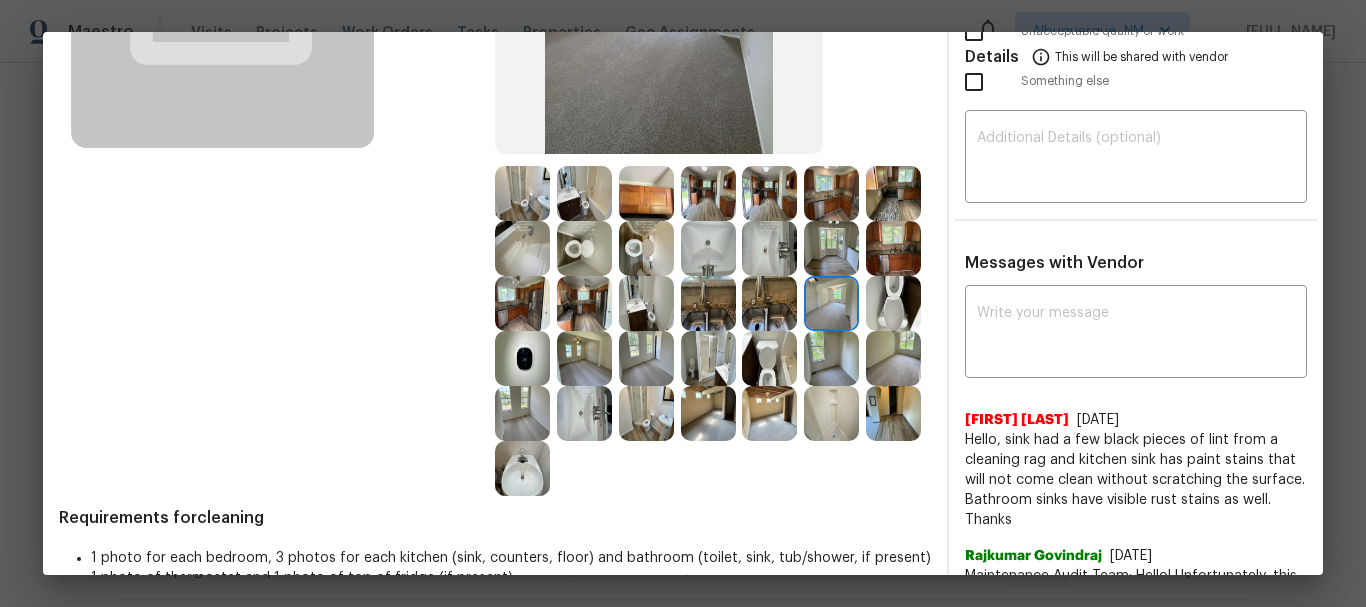 click at bounding box center (831, 413) 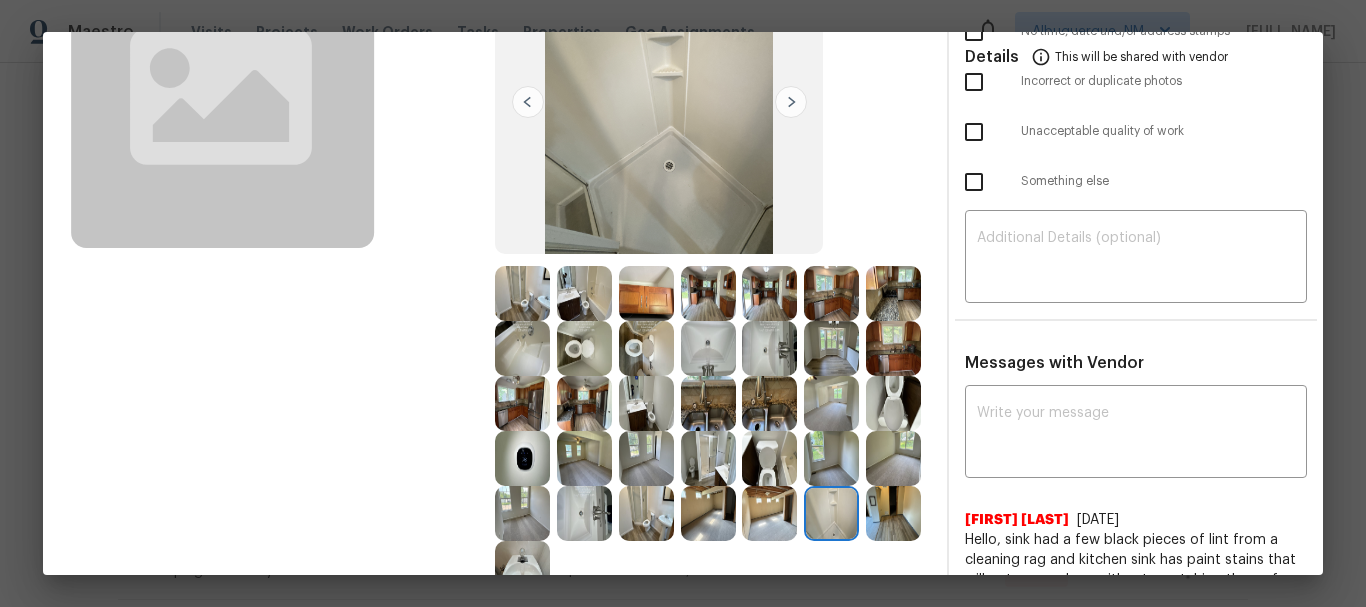 scroll, scrollTop: 400, scrollLeft: 0, axis: vertical 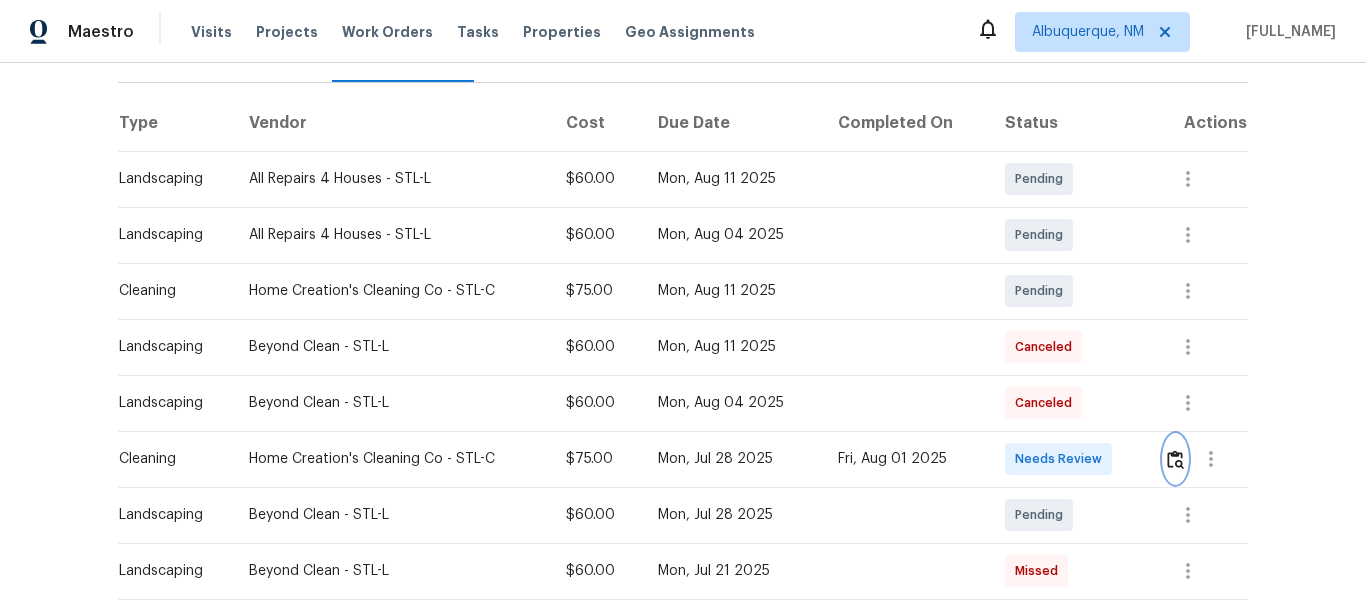 click at bounding box center (1175, 459) 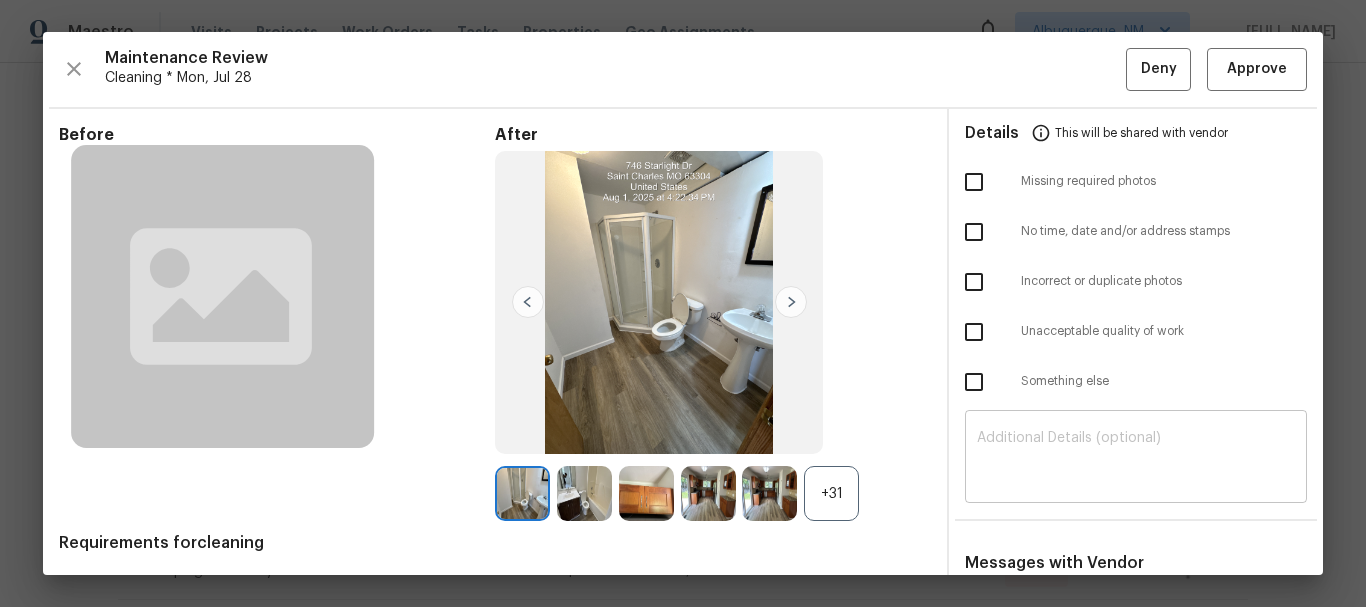 scroll, scrollTop: 300, scrollLeft: 0, axis: vertical 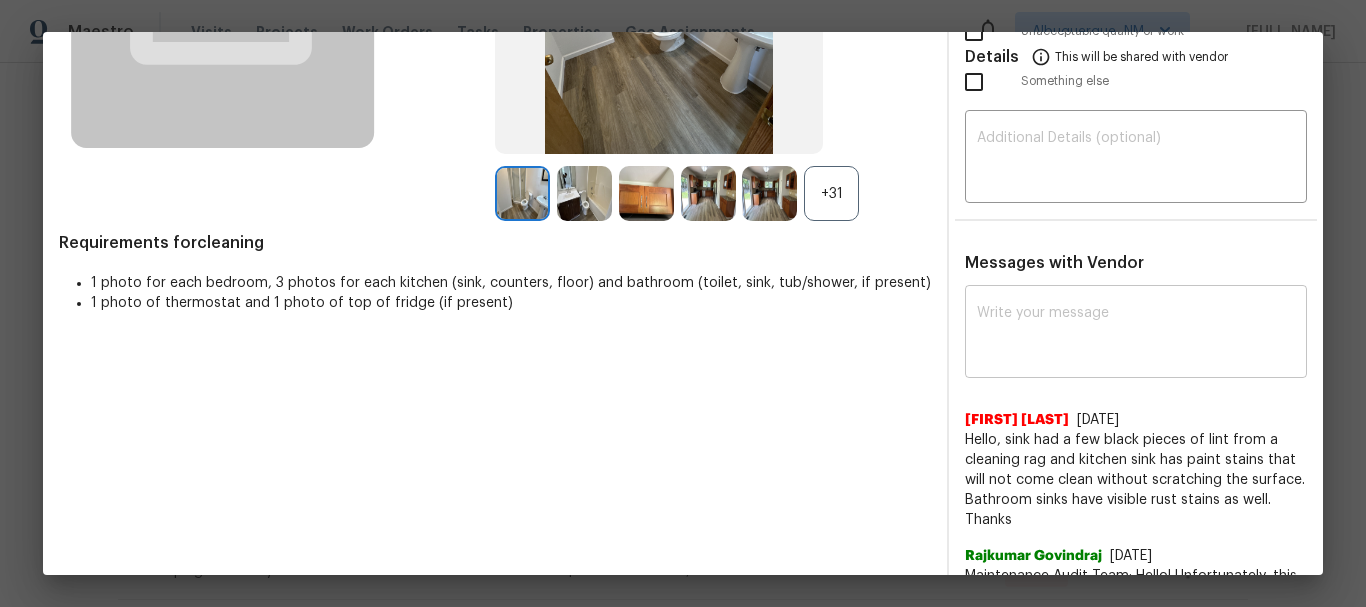 click at bounding box center [1136, 334] 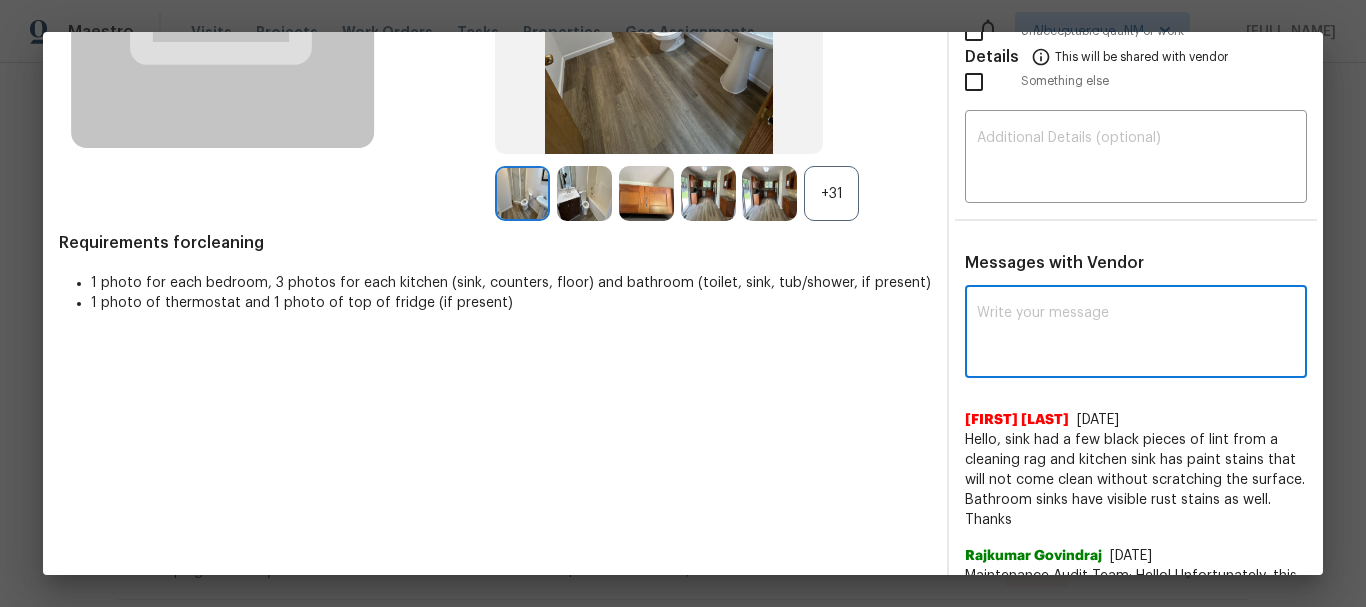 paste on "Maintenance Audit Team: Hello! After further review, the visit(06/05/2025) has been approved. Could you please address the issue with the top of the fridge? It seems to have a stubborn stain or dirt(inside looks black dirty)—please advise whether it's cleanable or permeant stain. Thank you!" 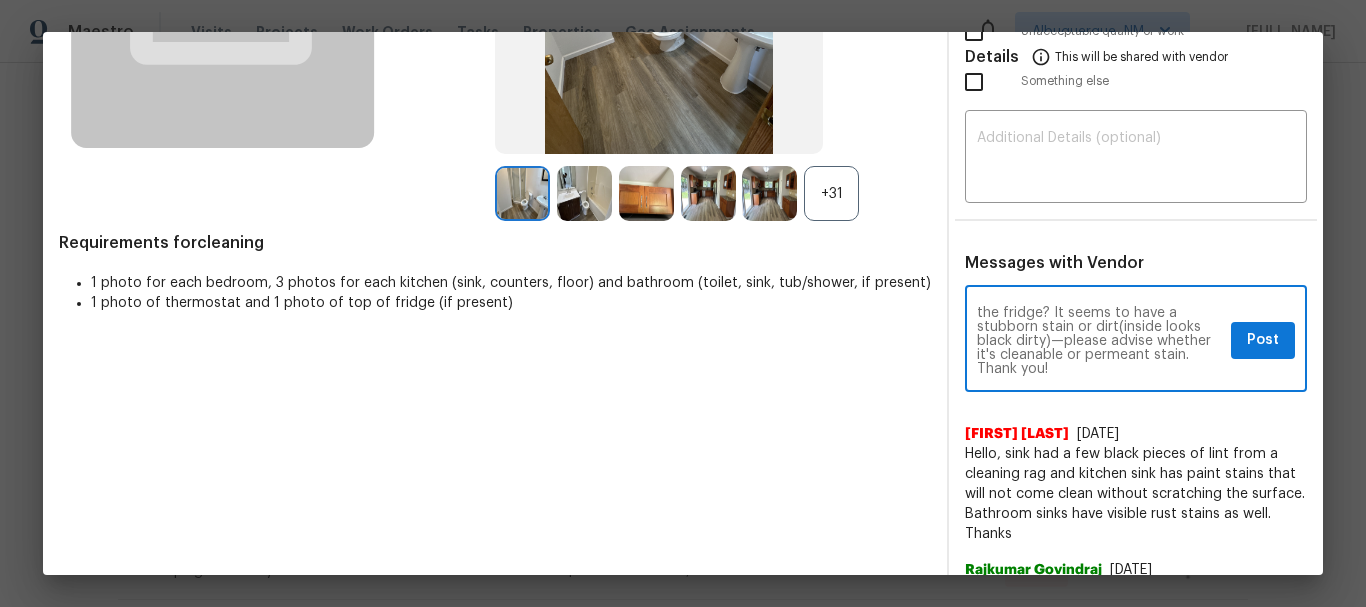 scroll, scrollTop: 0, scrollLeft: 0, axis: both 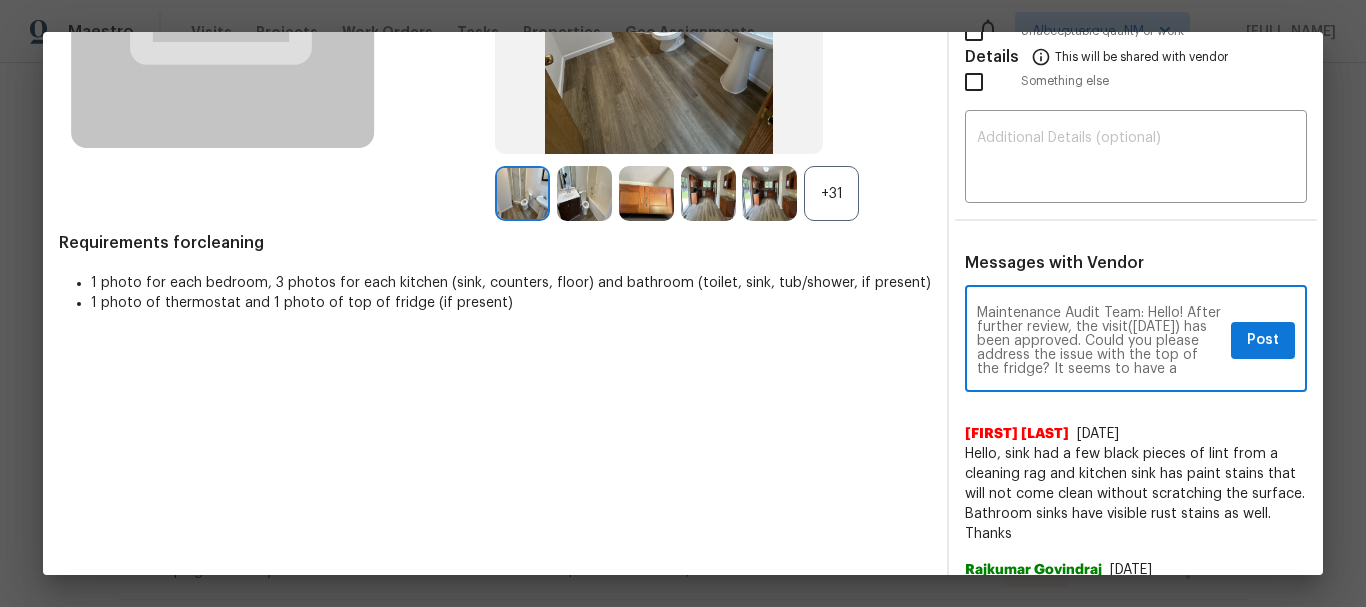 click on "Maintenance Audit Team: Hello! After further review, the visit(06/05/2025) has been approved. Could you please address the issue with the top of the fridge? It seems to have a stubborn stain or dirt(inside looks black dirty)—please advise whether it's cleanable or permeant stain. Thank you!" at bounding box center (1100, 341) 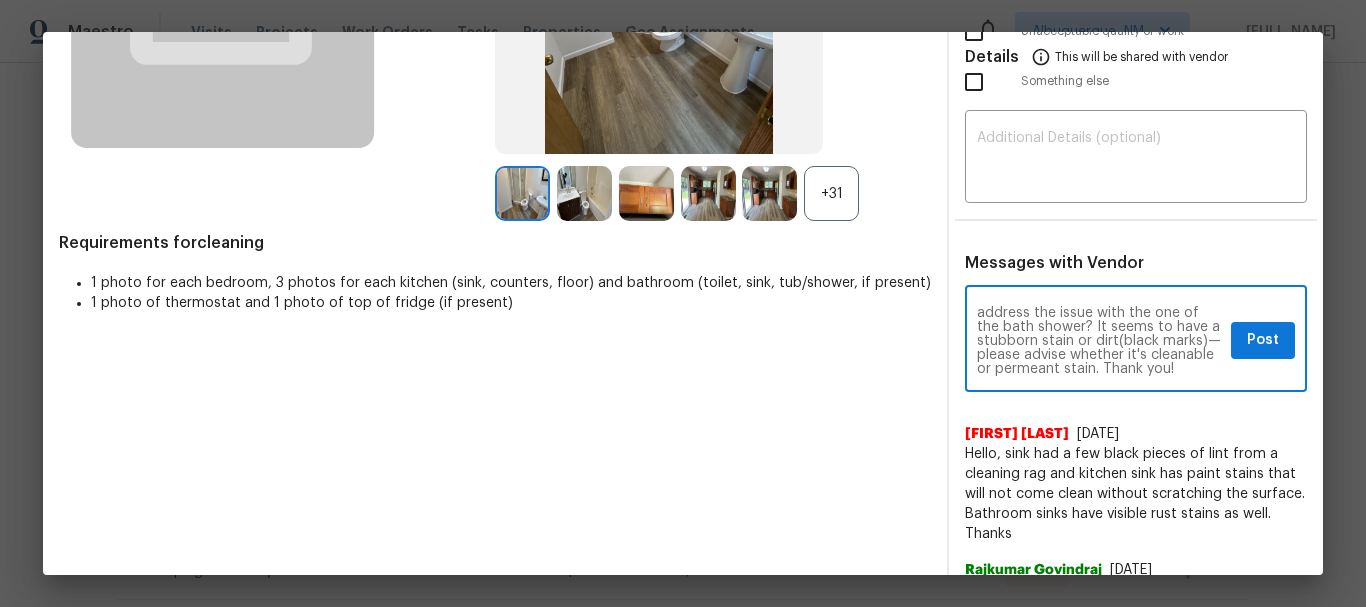 scroll, scrollTop: 0, scrollLeft: 0, axis: both 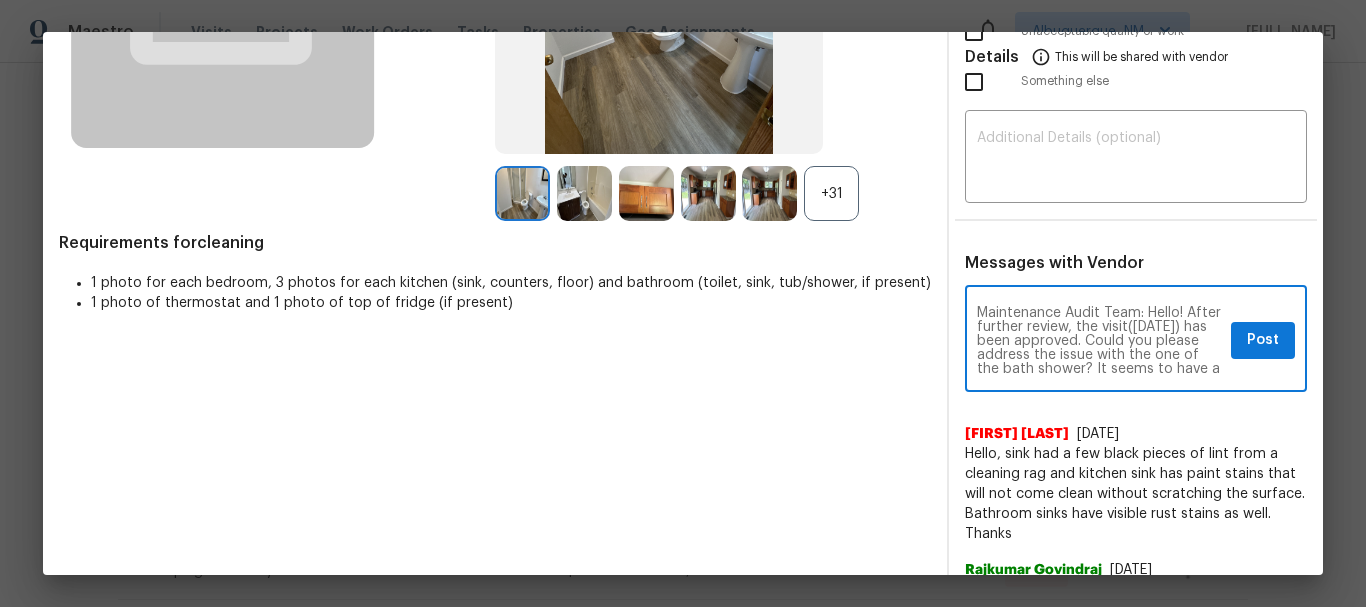 click on "Maintenance Audit Team: Hello! After further review, the visit(08/01/2025) has been approved. Could you please address the issue with the one of the bath shower? It seems to have a stubborn stain or dirt(black marks)—please advise whether it's cleanable or permeant stain. Thank you!" at bounding box center (1100, 341) 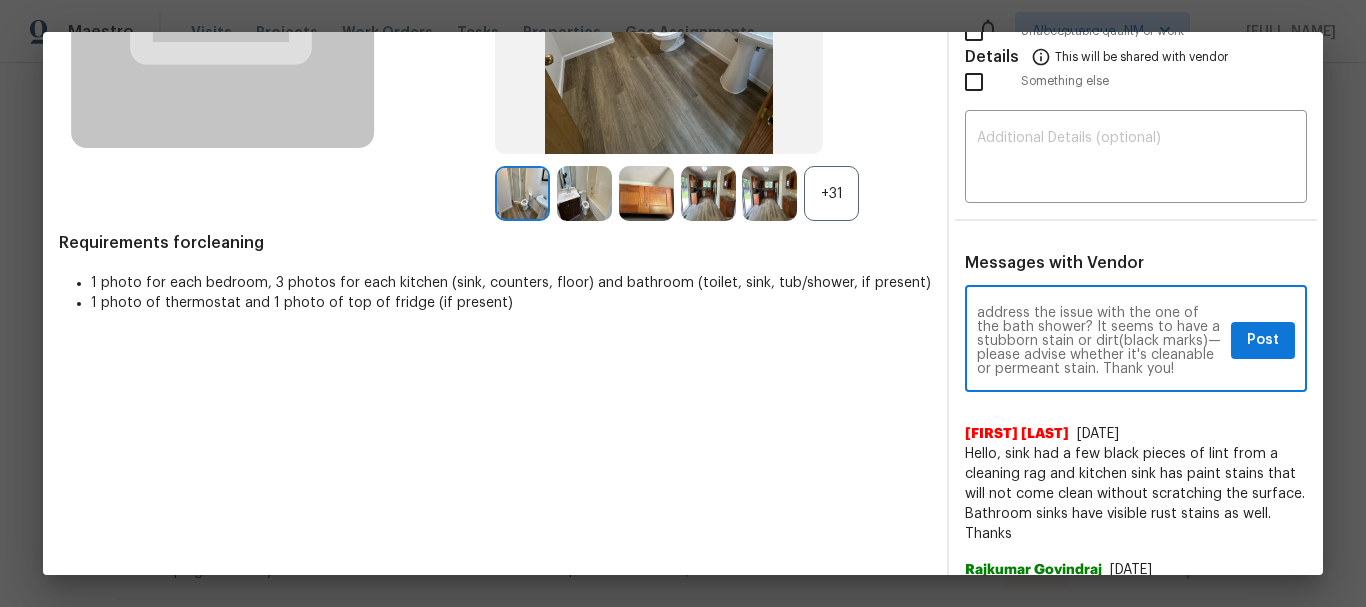 type on "Maintenance Audit Team: Hello! After further review, the visit(08/01/2025) has been approved. Could you please address the issue with the one of the bath shower? It seems to have a stubborn stain or dirt(black marks)—please advise whether it's cleanable or permeant stain. Thank you!" 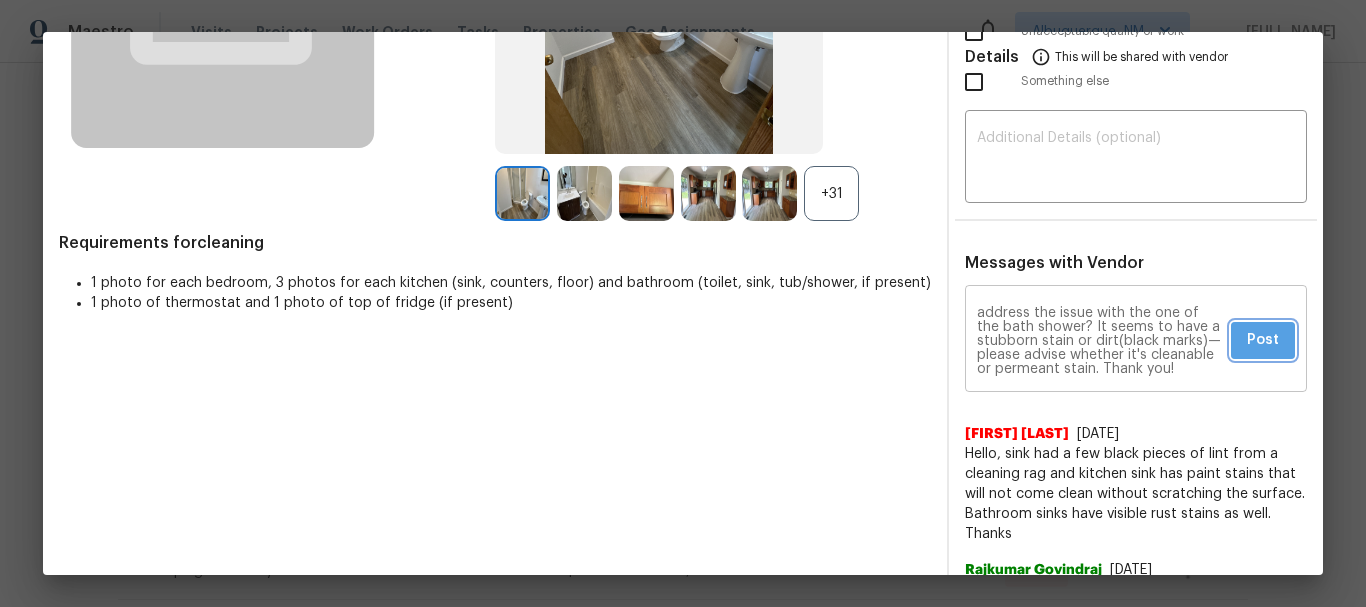 click on "Post" at bounding box center (1263, 340) 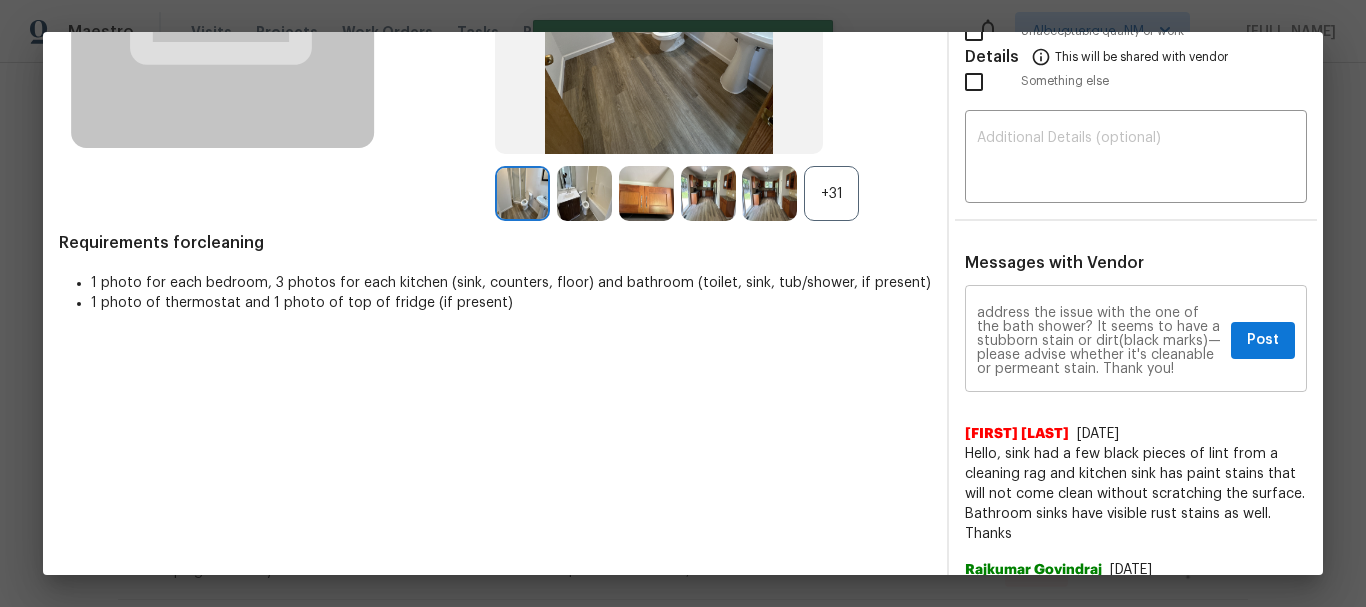 type 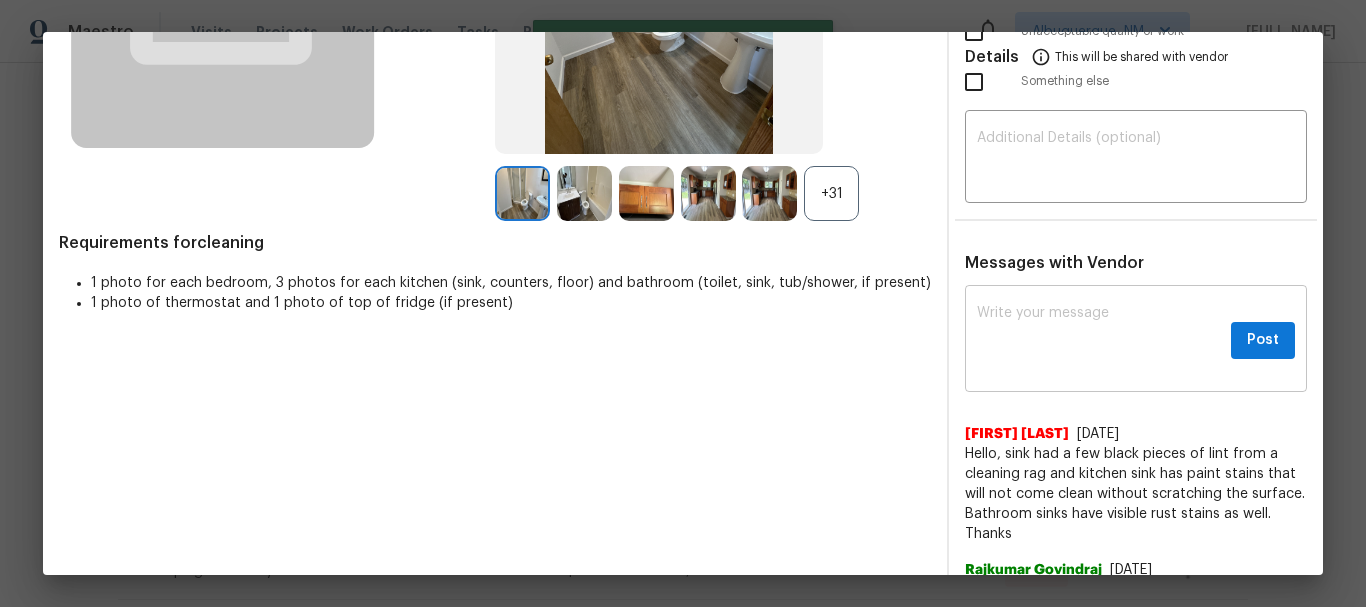 scroll, scrollTop: 0, scrollLeft: 0, axis: both 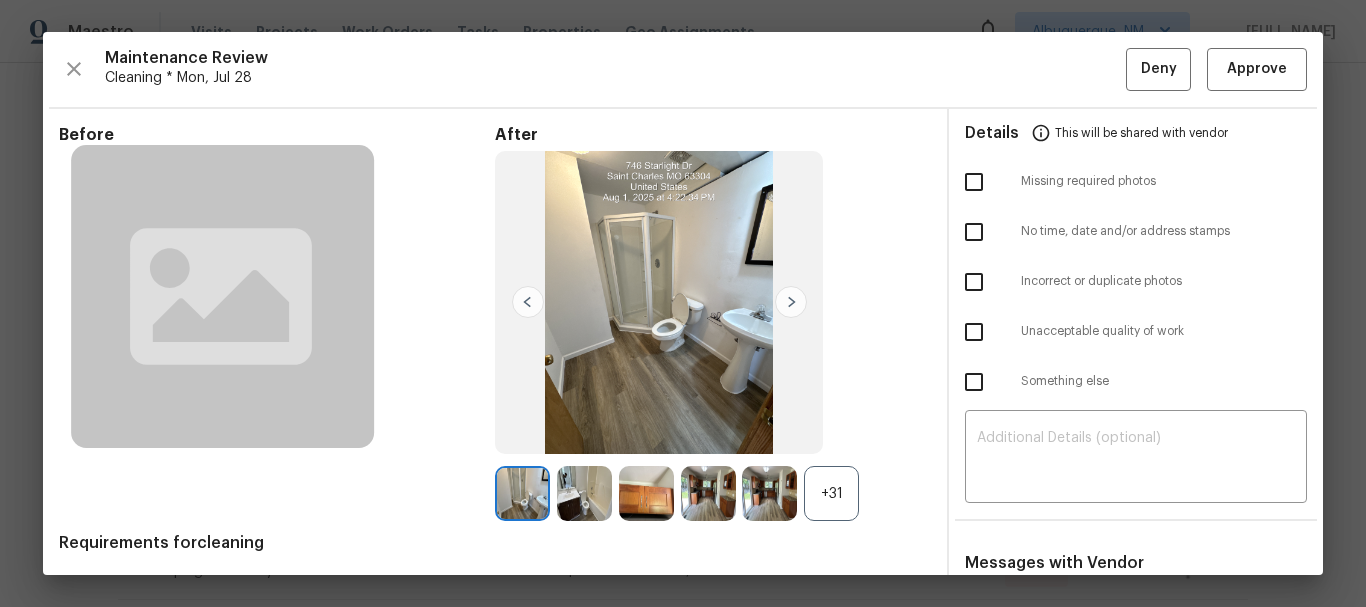 click at bounding box center (708, 493) 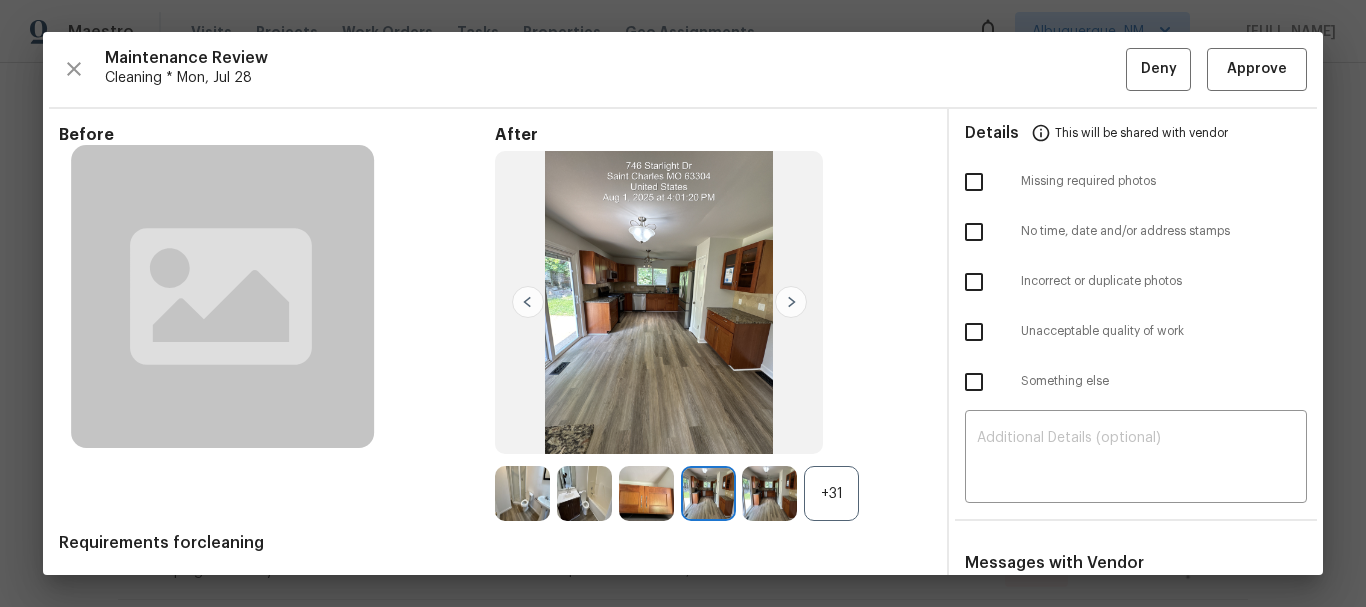 click at bounding box center (769, 493) 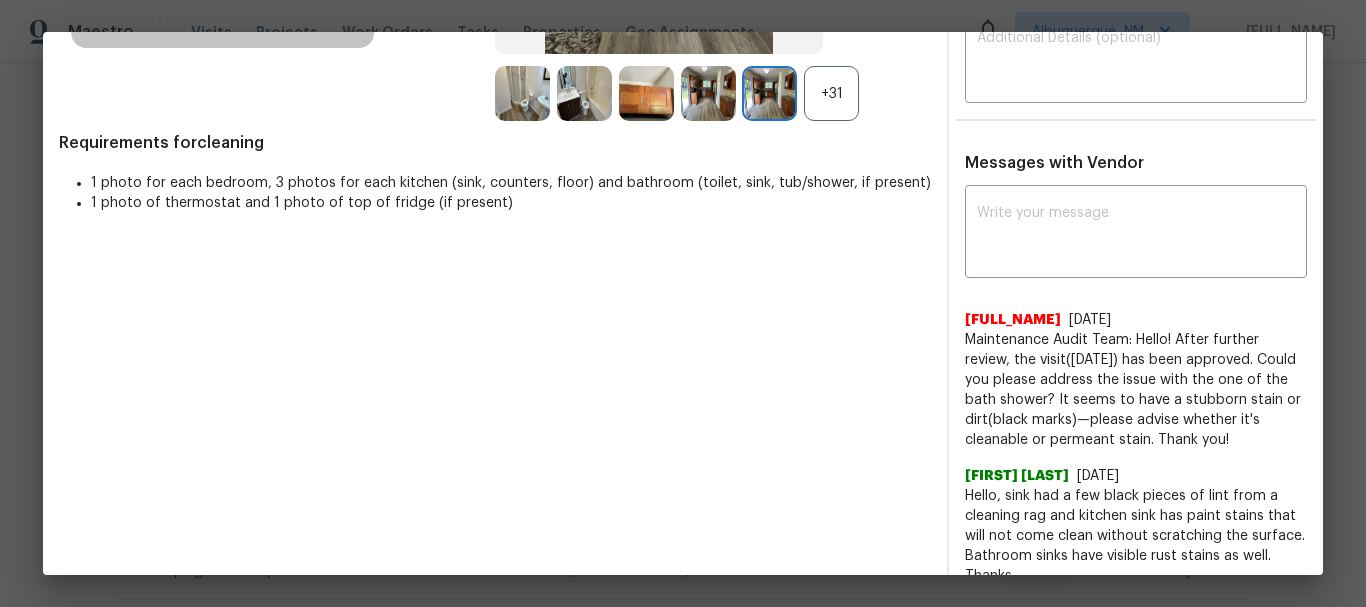 scroll, scrollTop: 0, scrollLeft: 0, axis: both 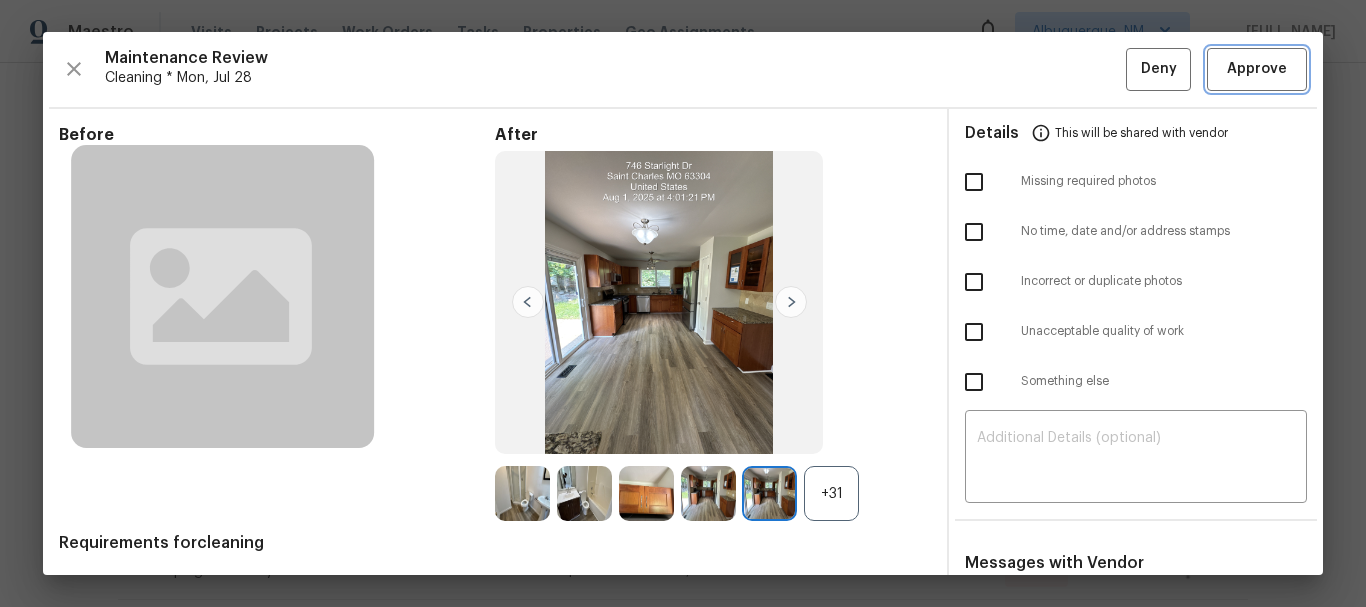 click on "Approve" at bounding box center [1257, 69] 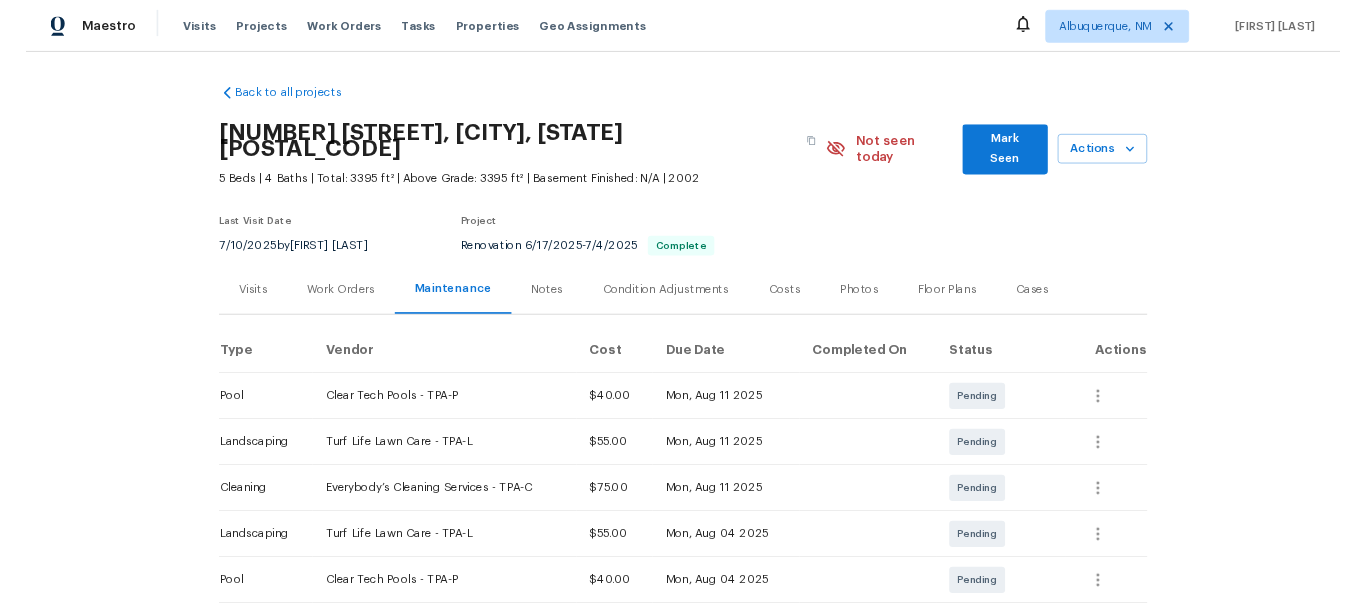 scroll, scrollTop: 0, scrollLeft: 0, axis: both 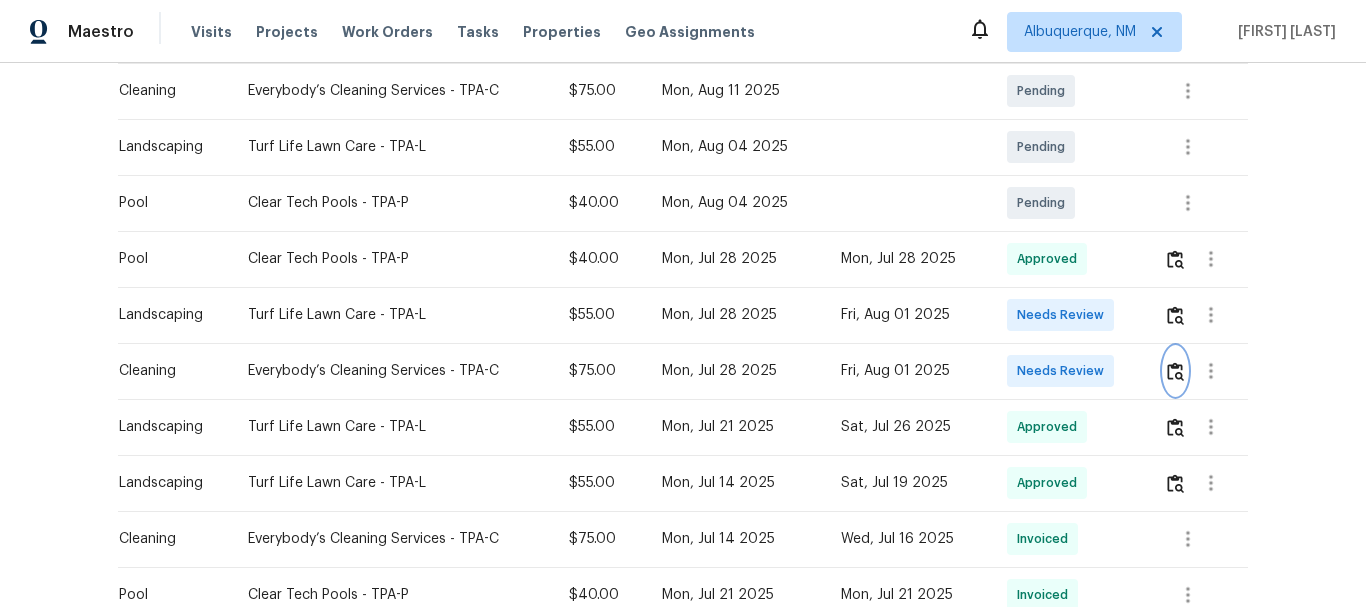 click at bounding box center (1175, 371) 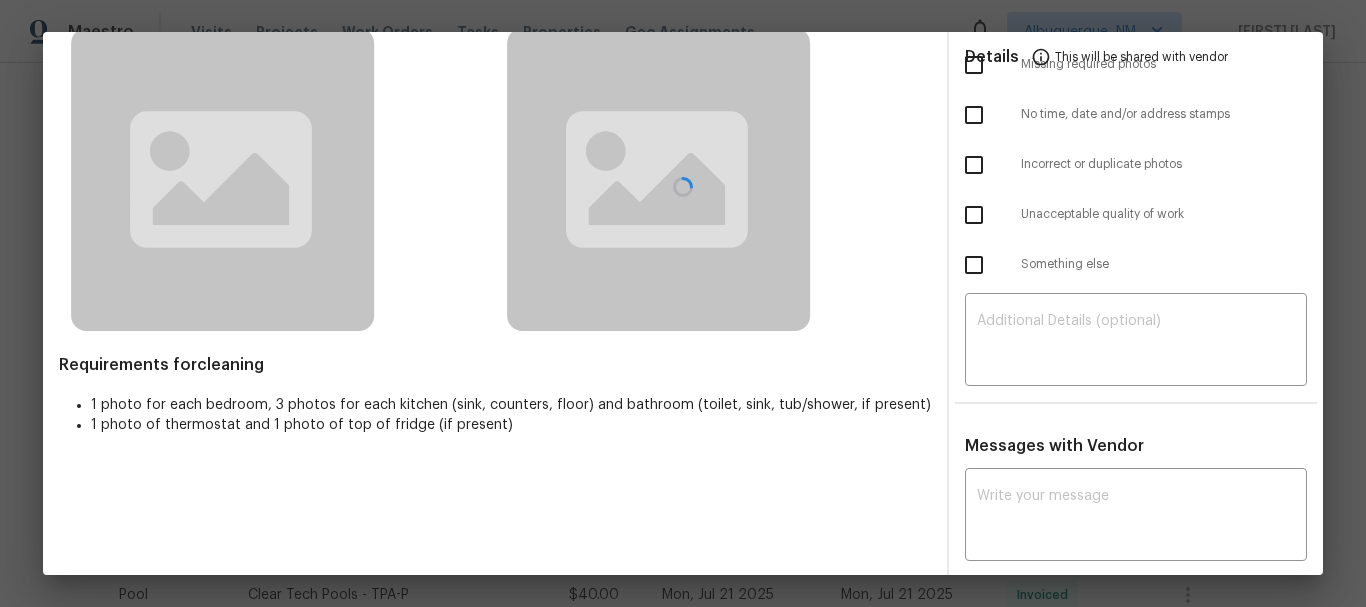 scroll, scrollTop: 135, scrollLeft: 0, axis: vertical 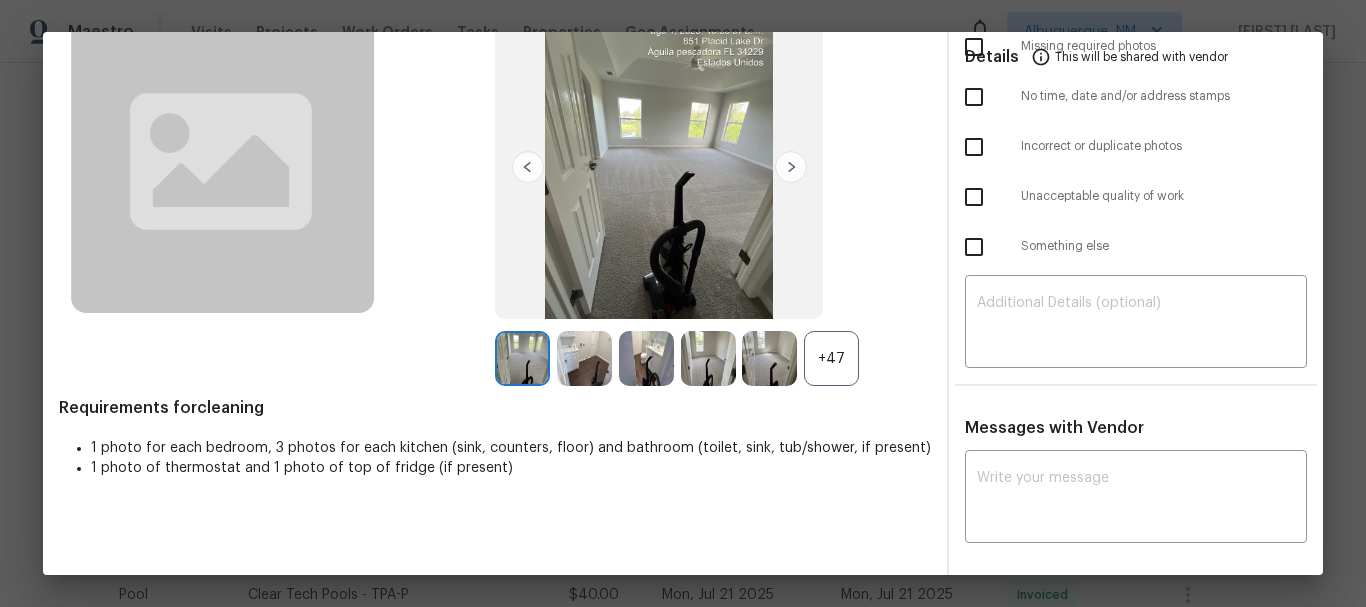 click on "+47" at bounding box center [831, 358] 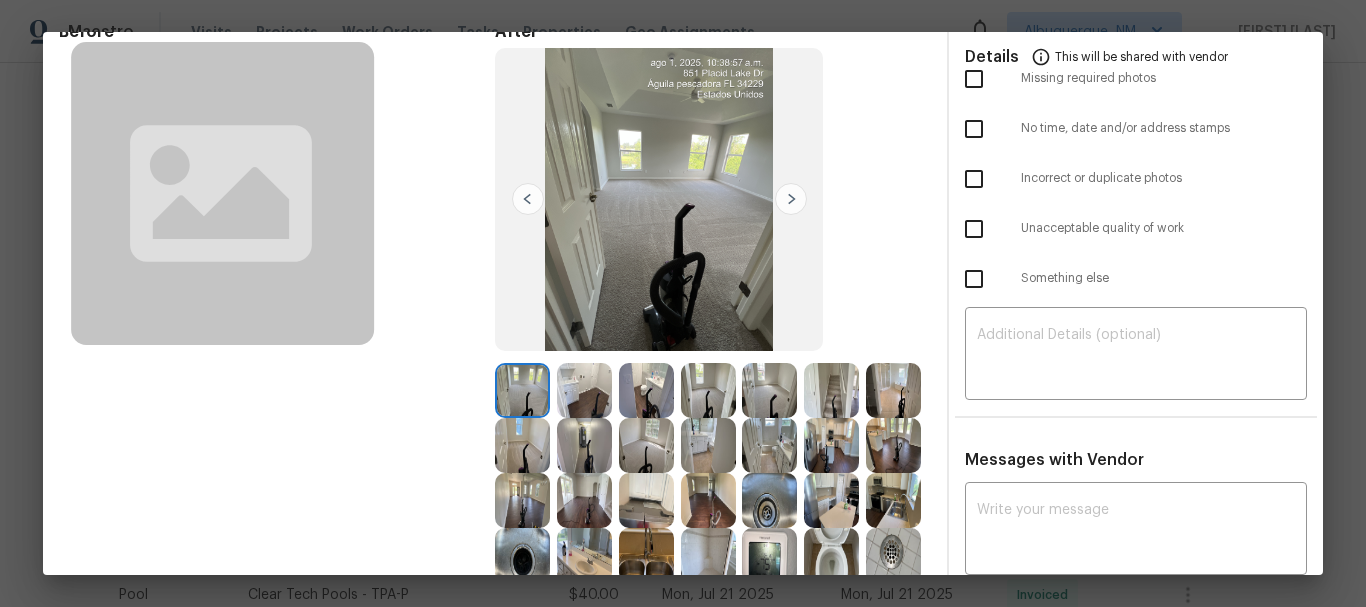 scroll, scrollTop: 200, scrollLeft: 0, axis: vertical 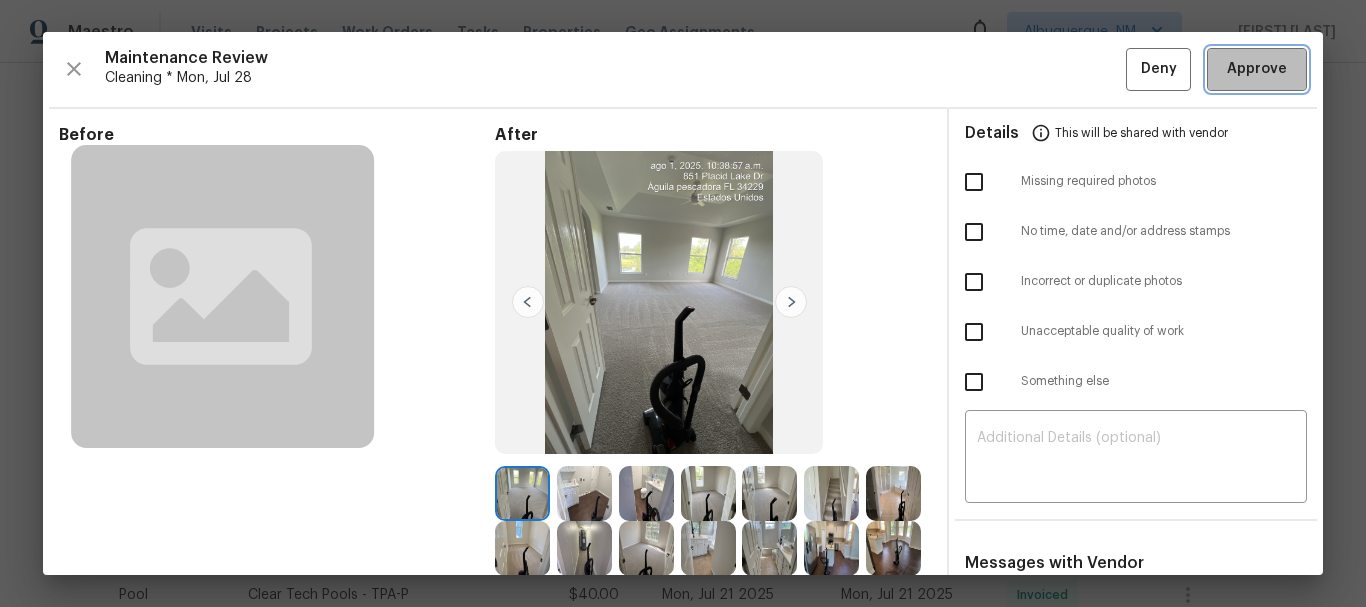 click on "Approve" at bounding box center [1257, 69] 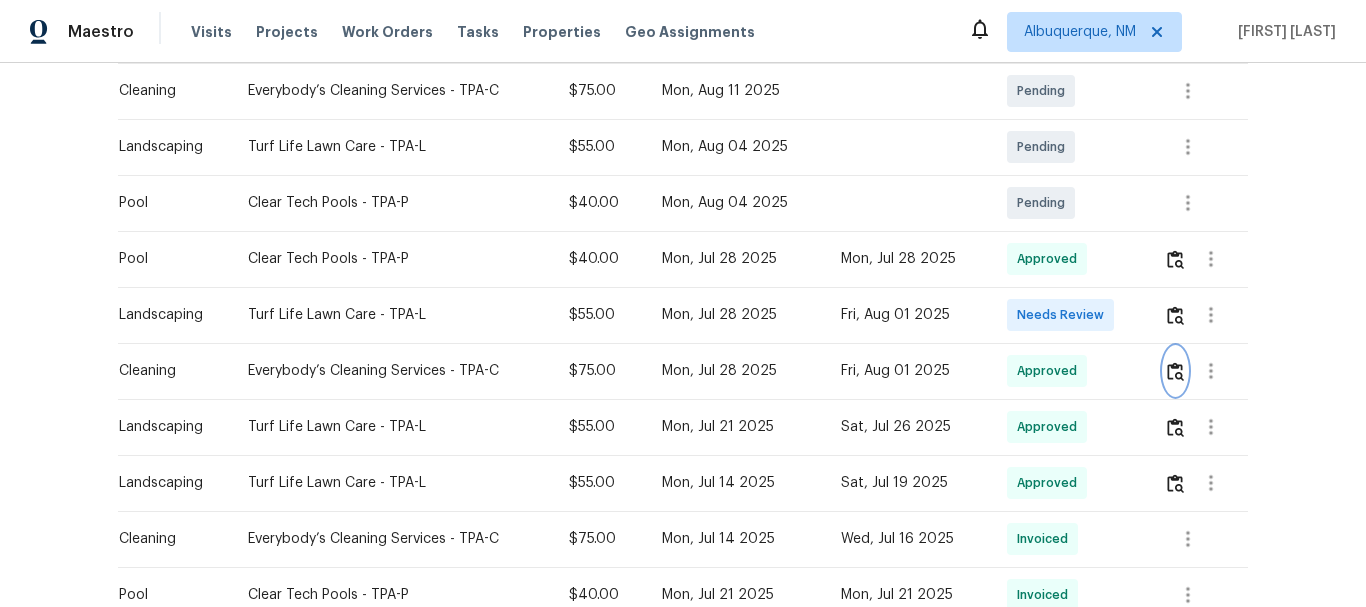 type 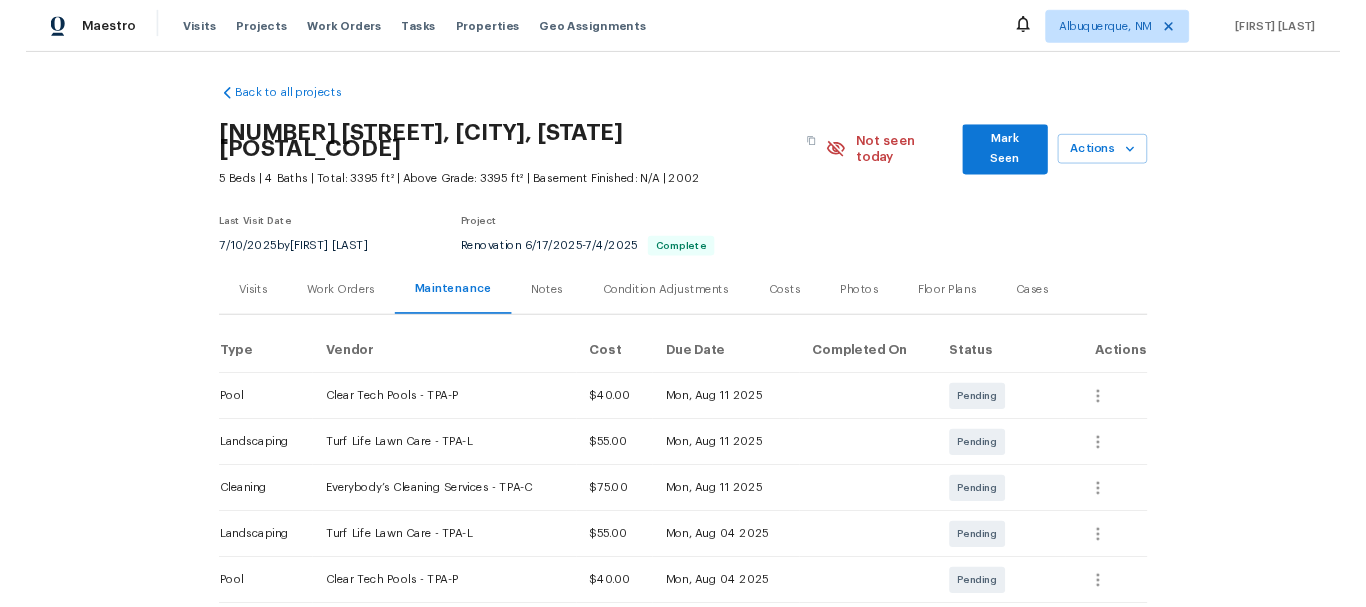 scroll, scrollTop: 0, scrollLeft: 0, axis: both 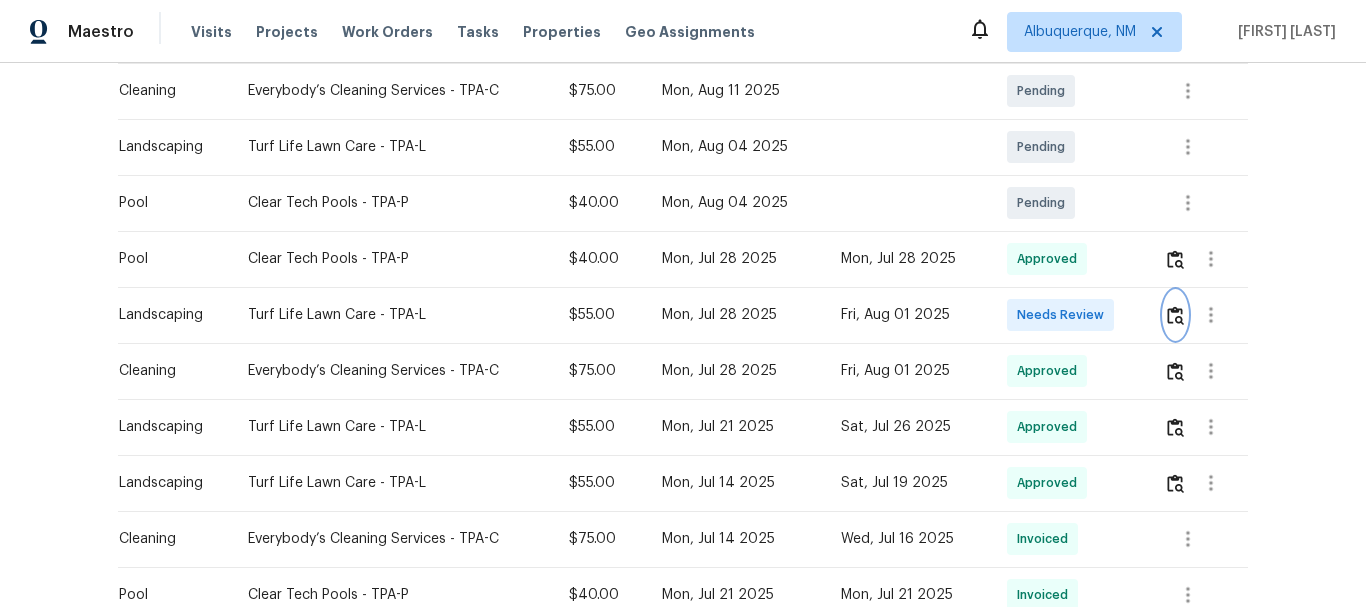 click at bounding box center (1175, 315) 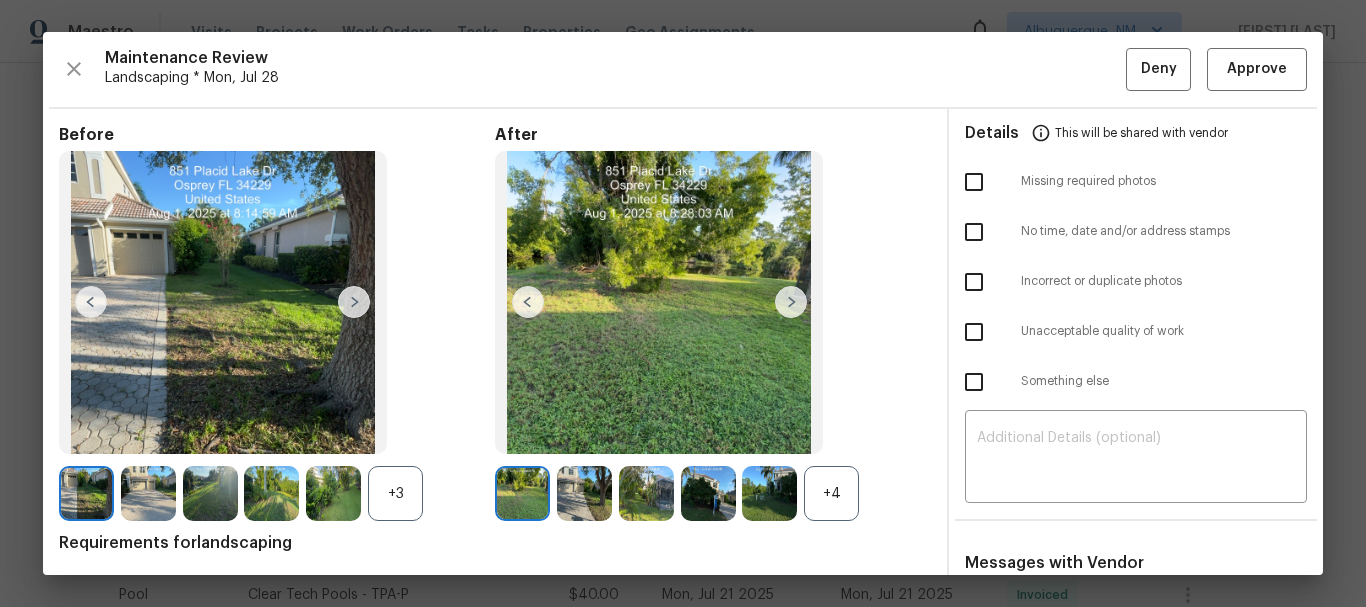 type 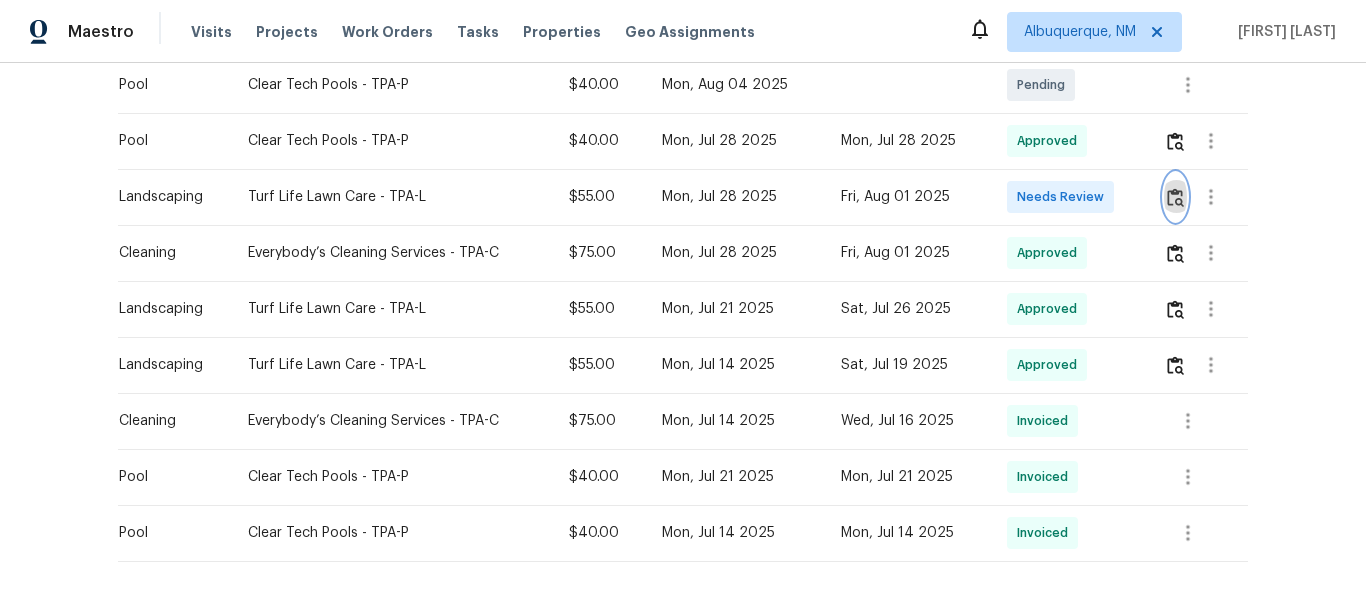 scroll, scrollTop: 588, scrollLeft: 0, axis: vertical 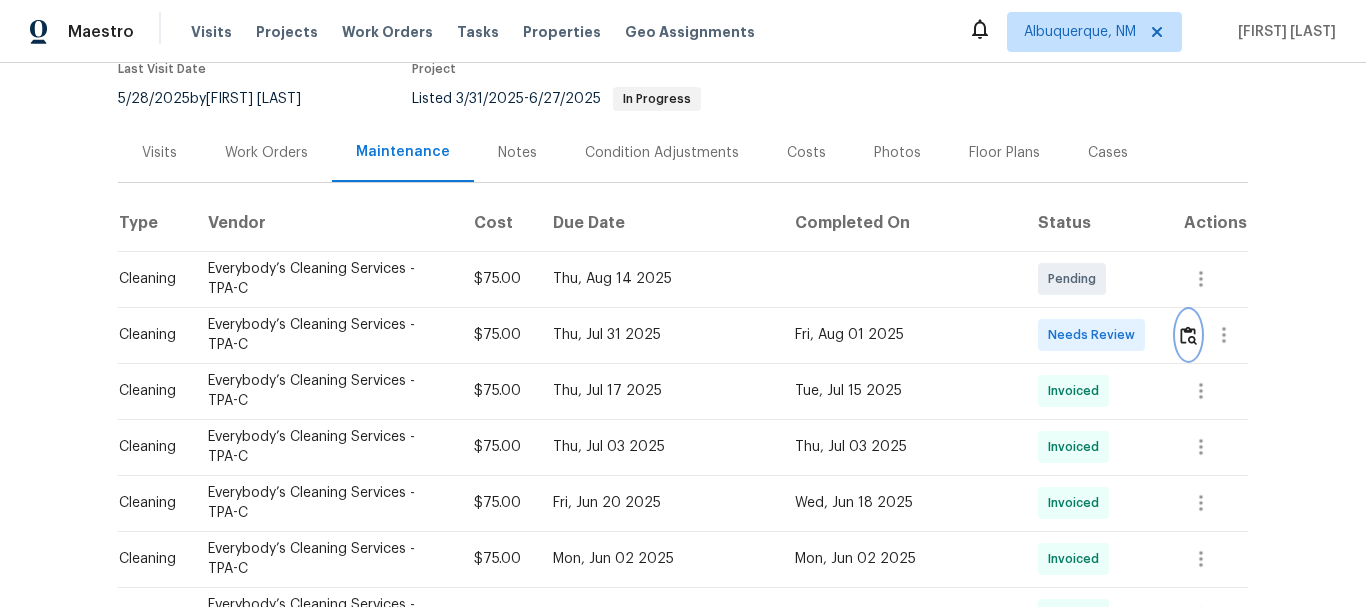 click at bounding box center (1188, 335) 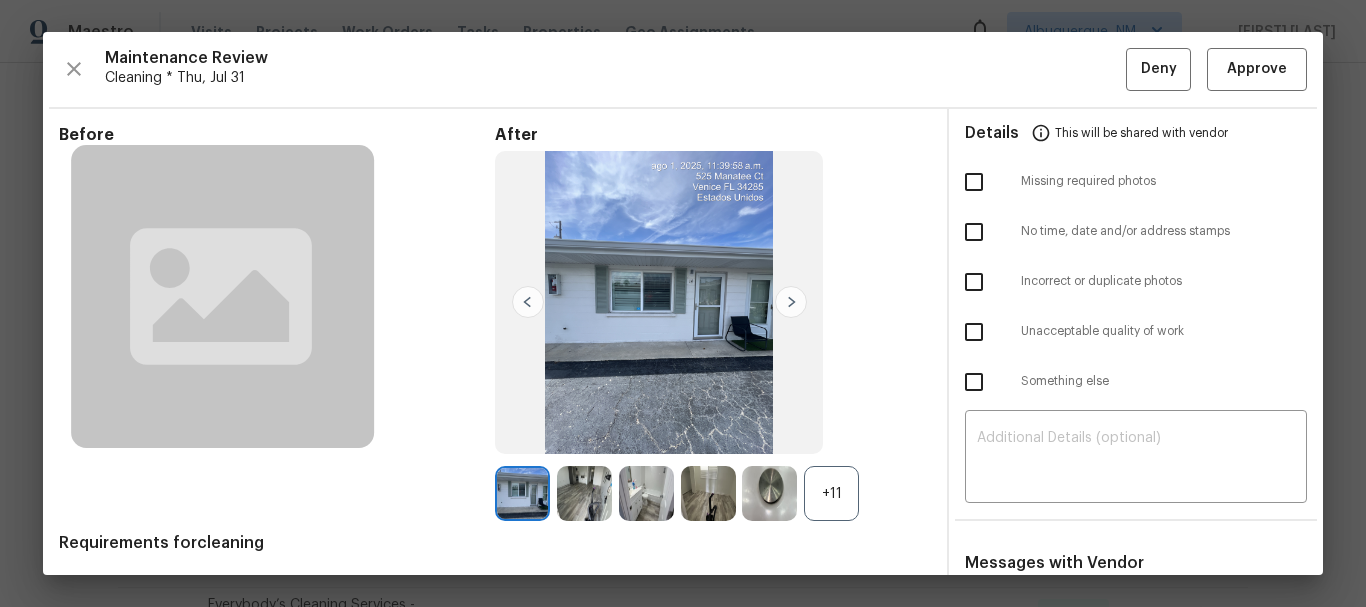 click on "+11" at bounding box center (831, 493) 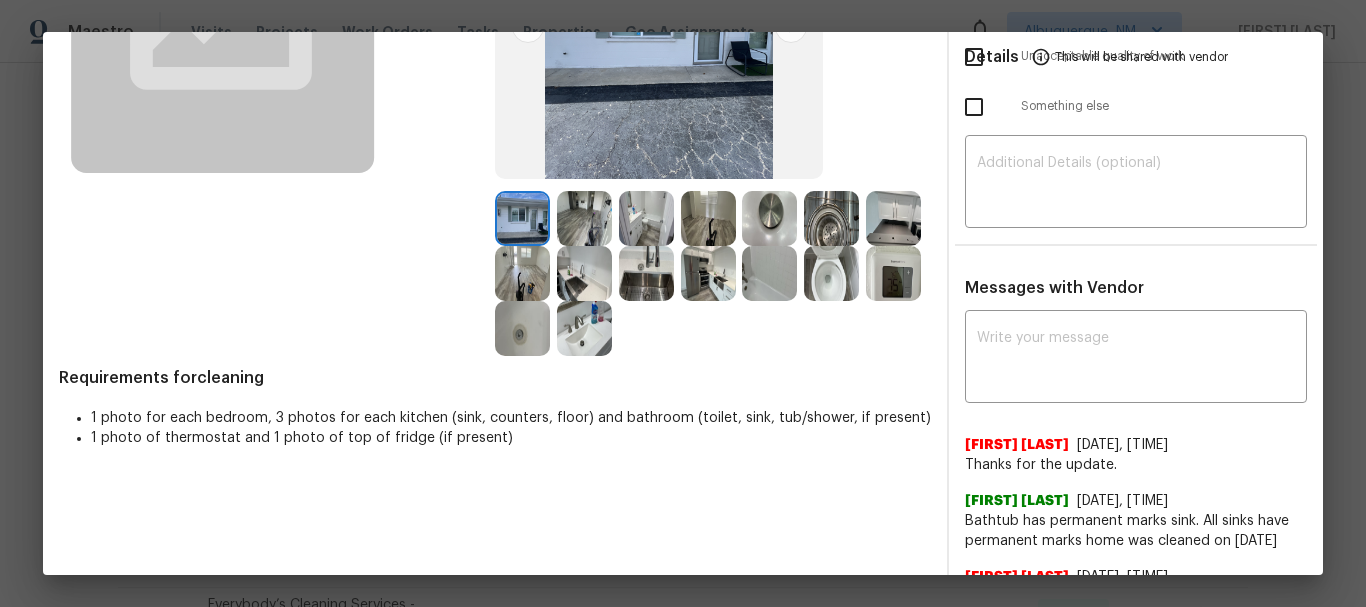 scroll, scrollTop: 0, scrollLeft: 0, axis: both 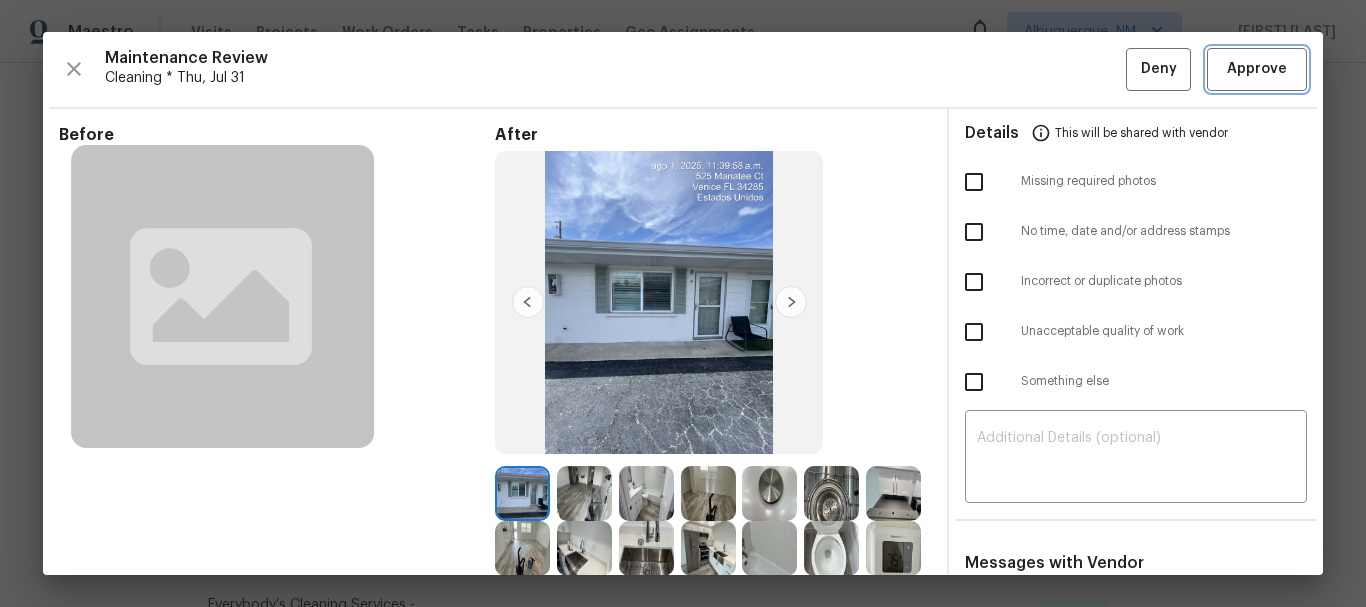 click on "Approve" at bounding box center (1257, 69) 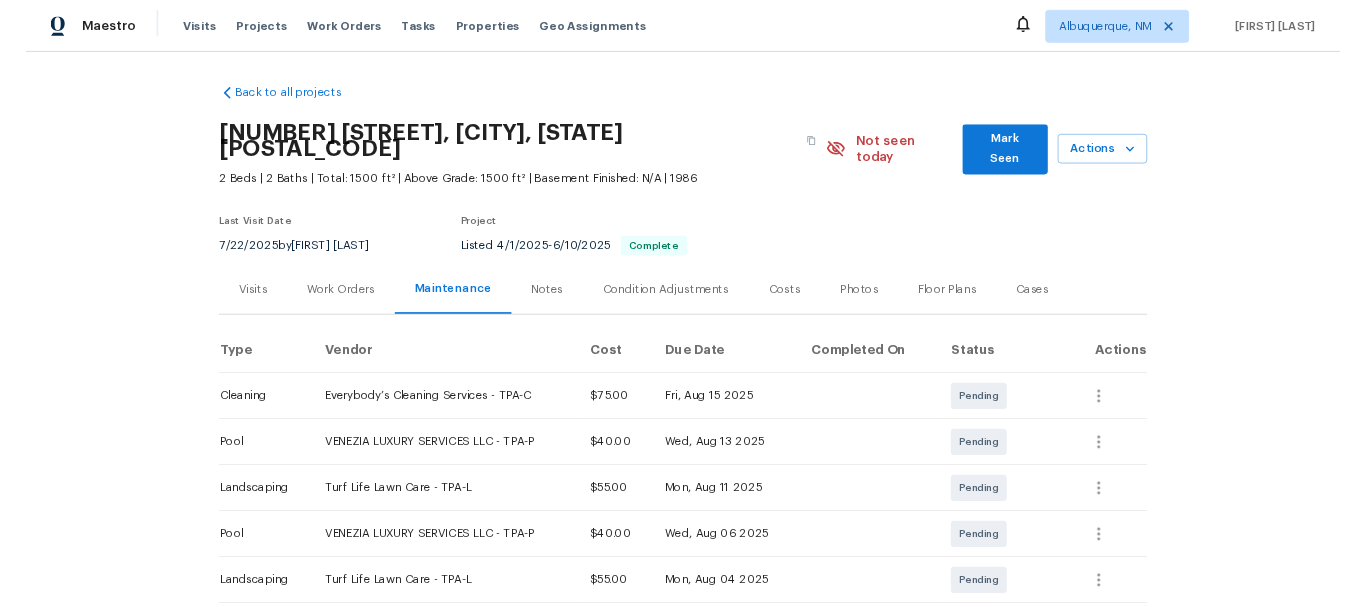 scroll, scrollTop: 0, scrollLeft: 0, axis: both 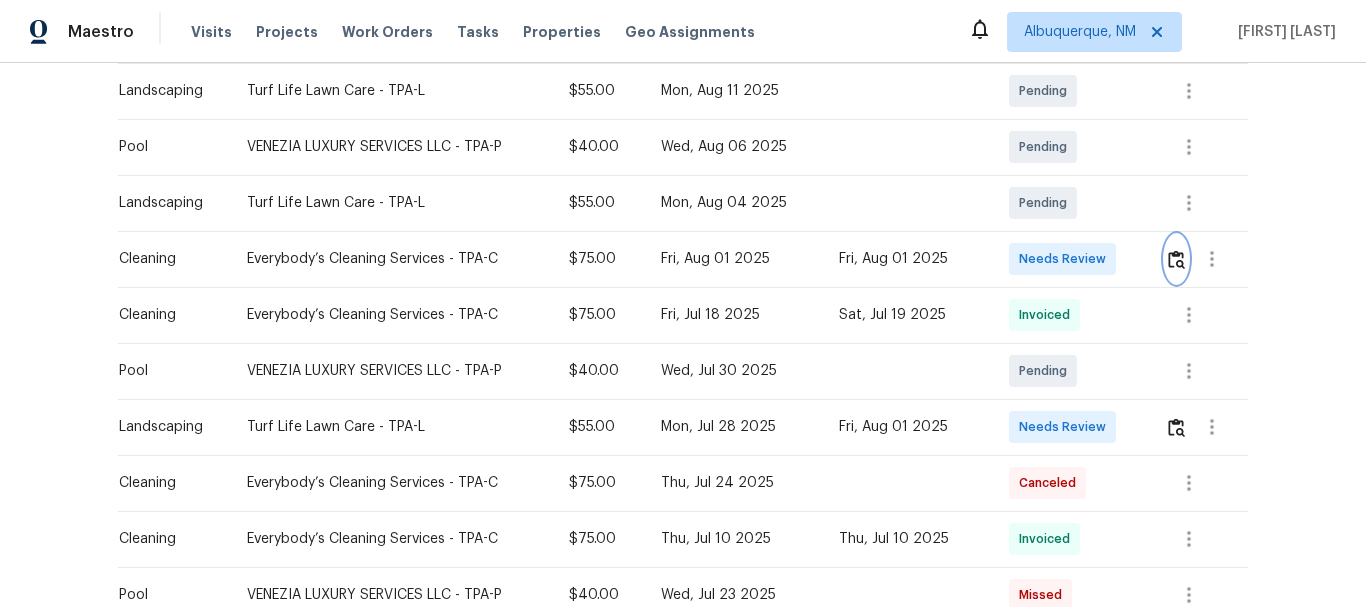click at bounding box center [1176, 259] 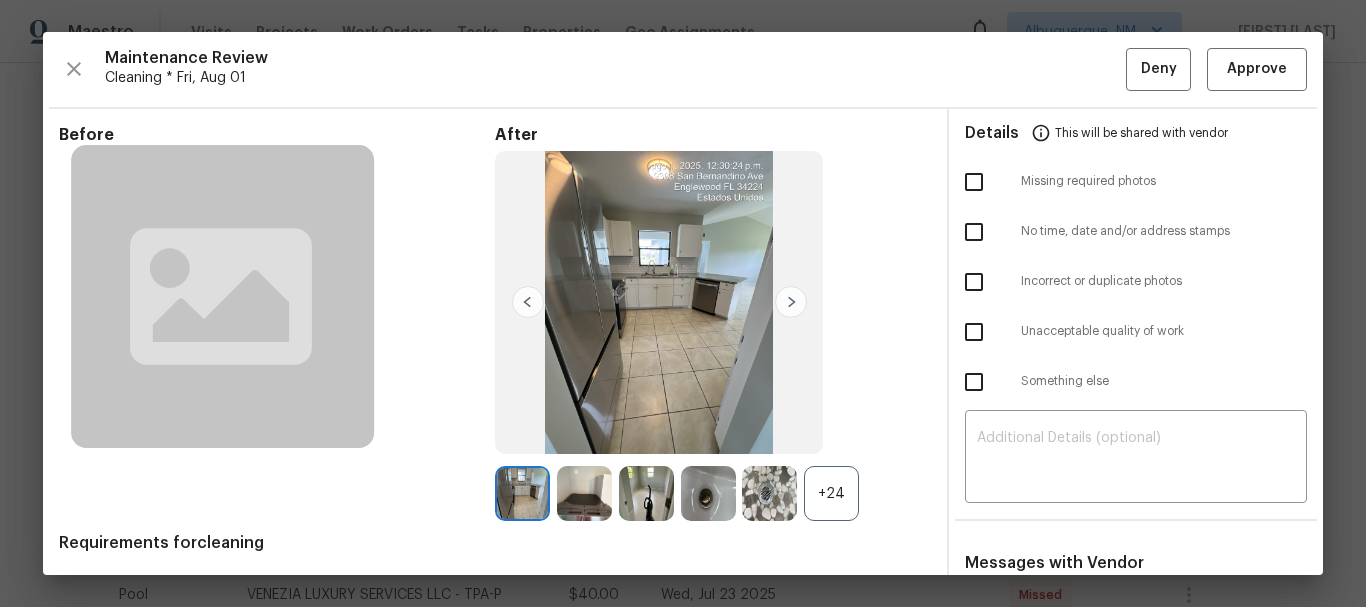 click on "+24" at bounding box center [713, 493] 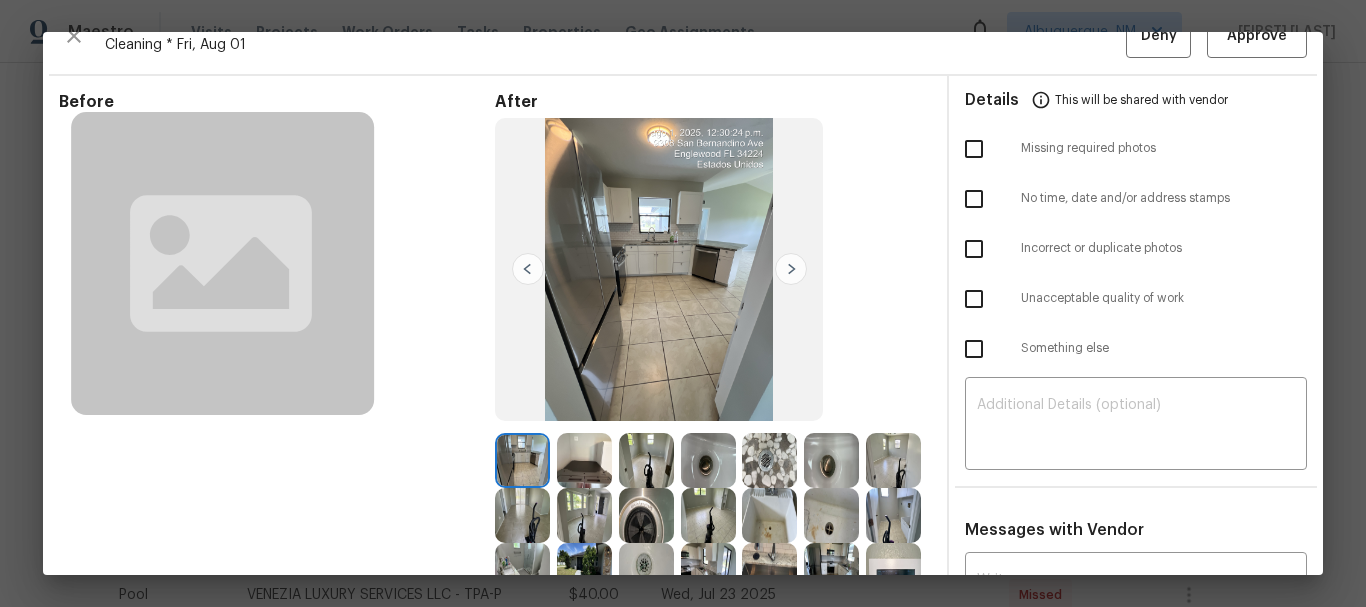 scroll, scrollTop: 0, scrollLeft: 0, axis: both 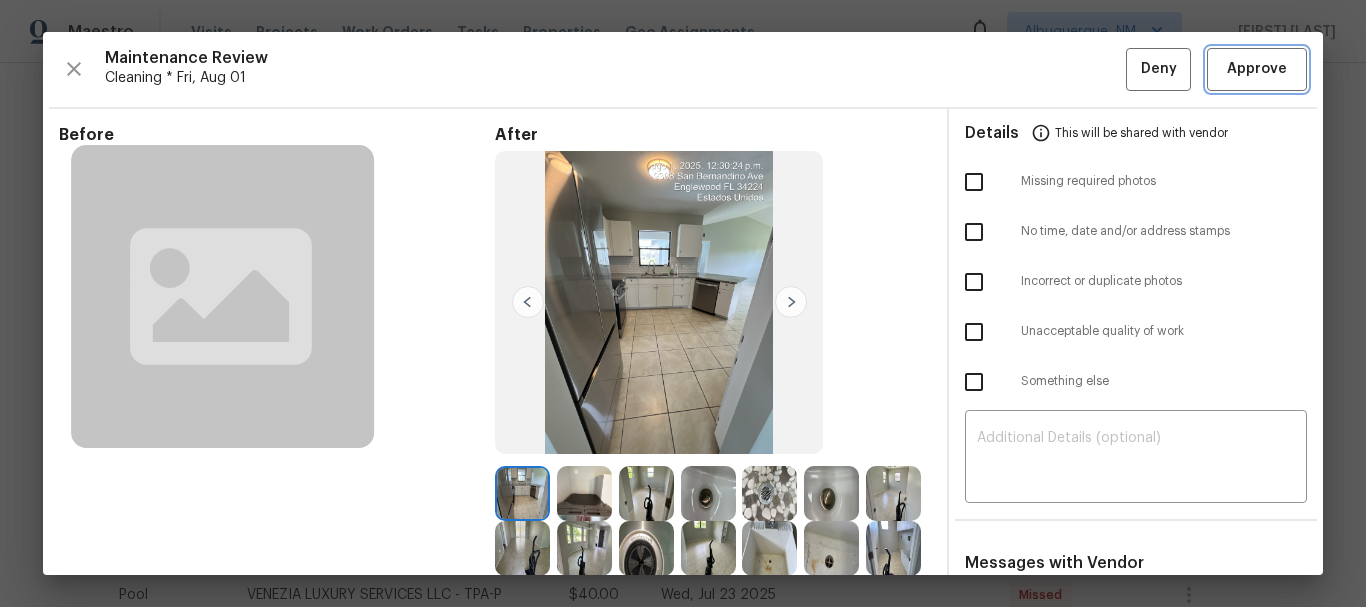 click on "Approve" at bounding box center [1257, 69] 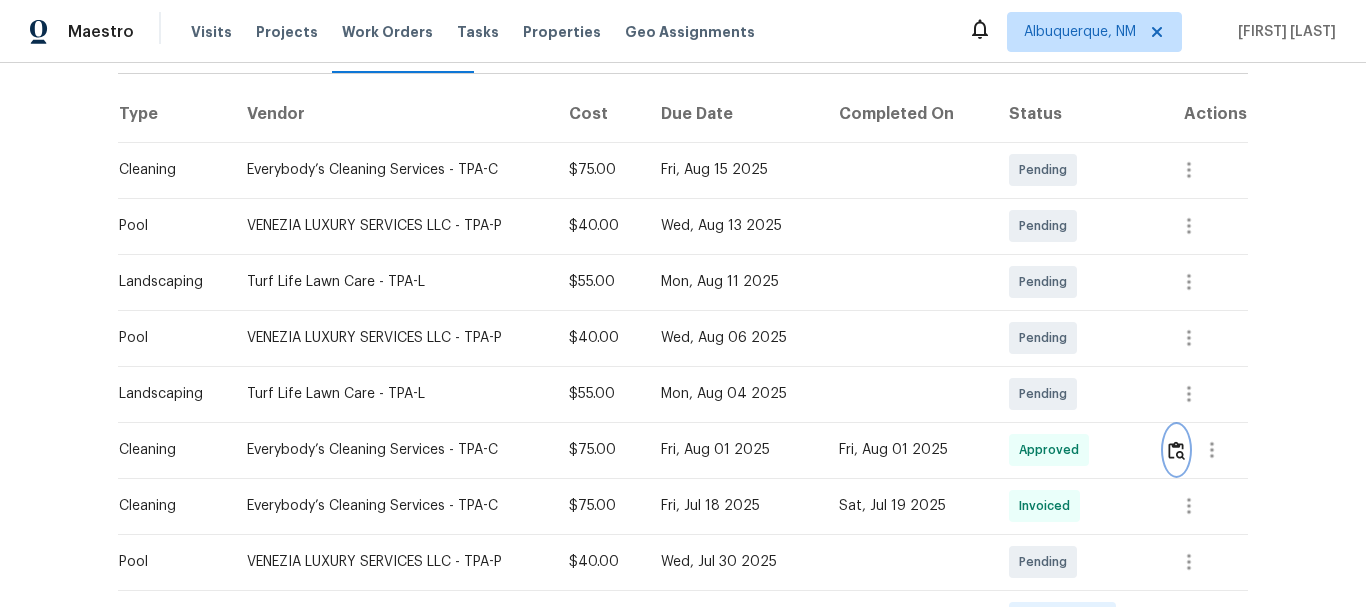 scroll, scrollTop: 0, scrollLeft: 0, axis: both 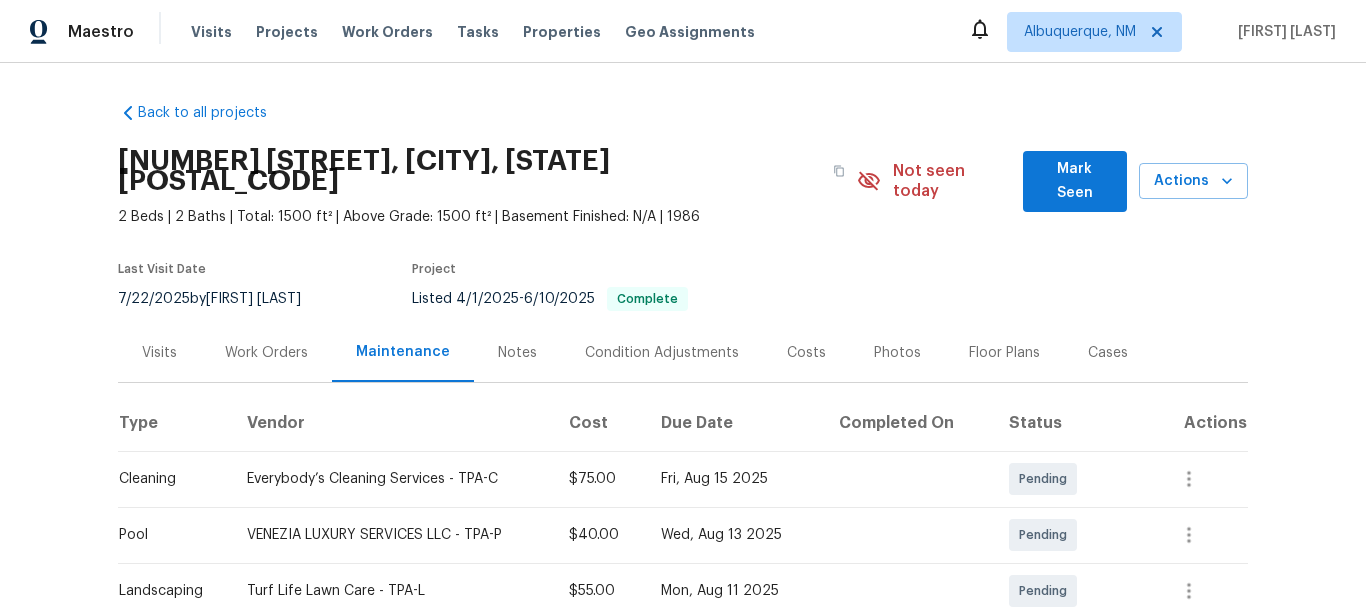 type 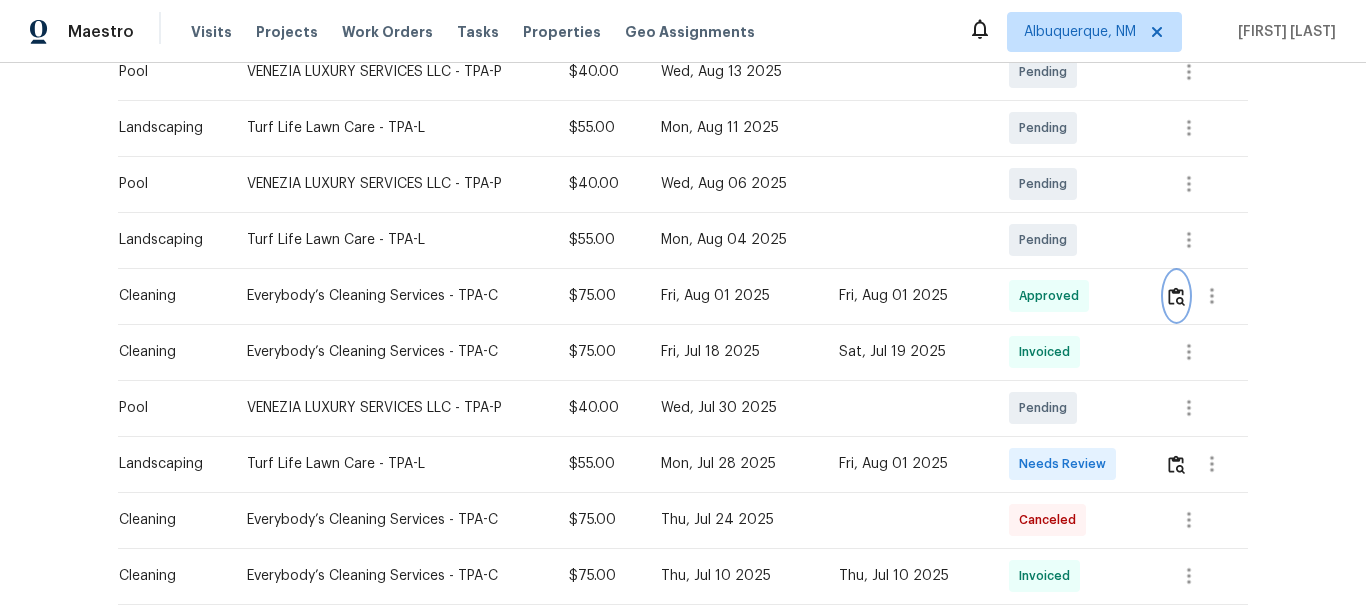 scroll, scrollTop: 500, scrollLeft: 0, axis: vertical 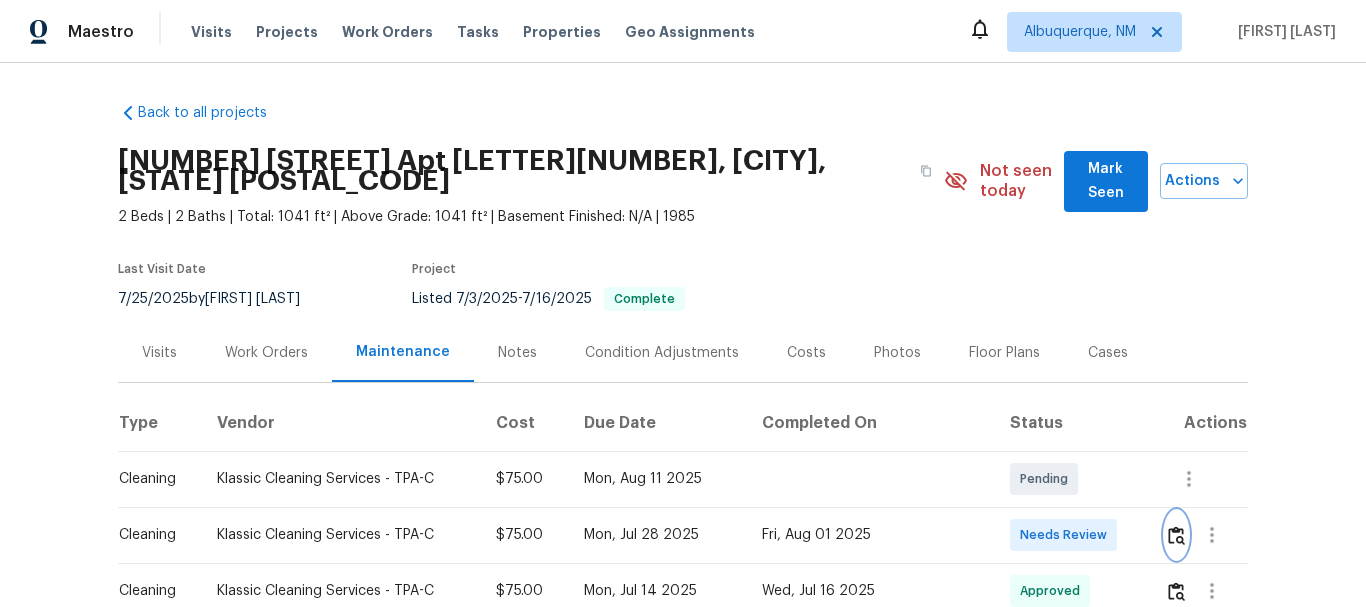 click at bounding box center [1176, 535] 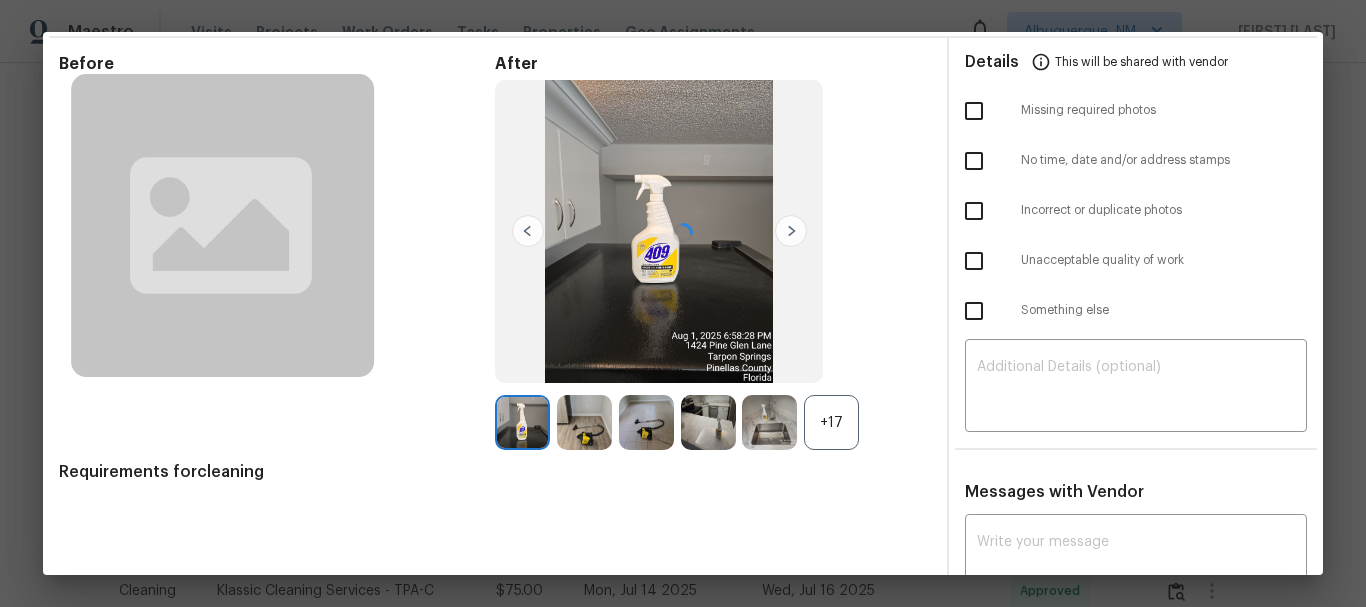 scroll, scrollTop: 135, scrollLeft: 0, axis: vertical 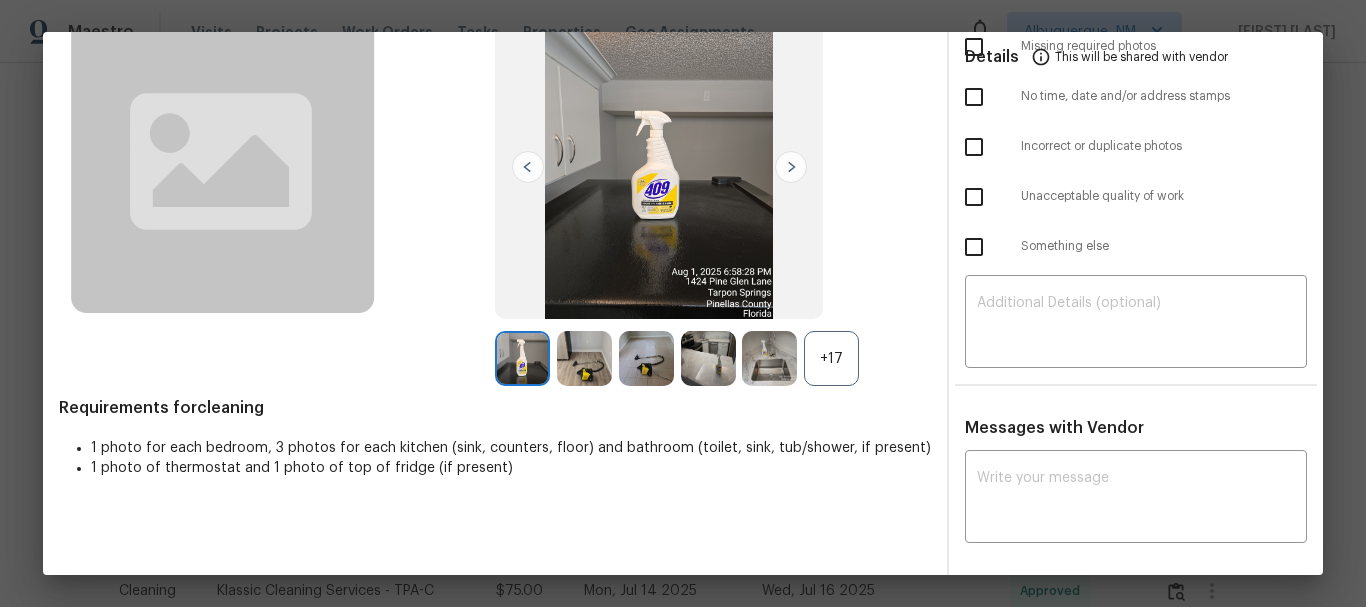 click on "+17" at bounding box center (831, 358) 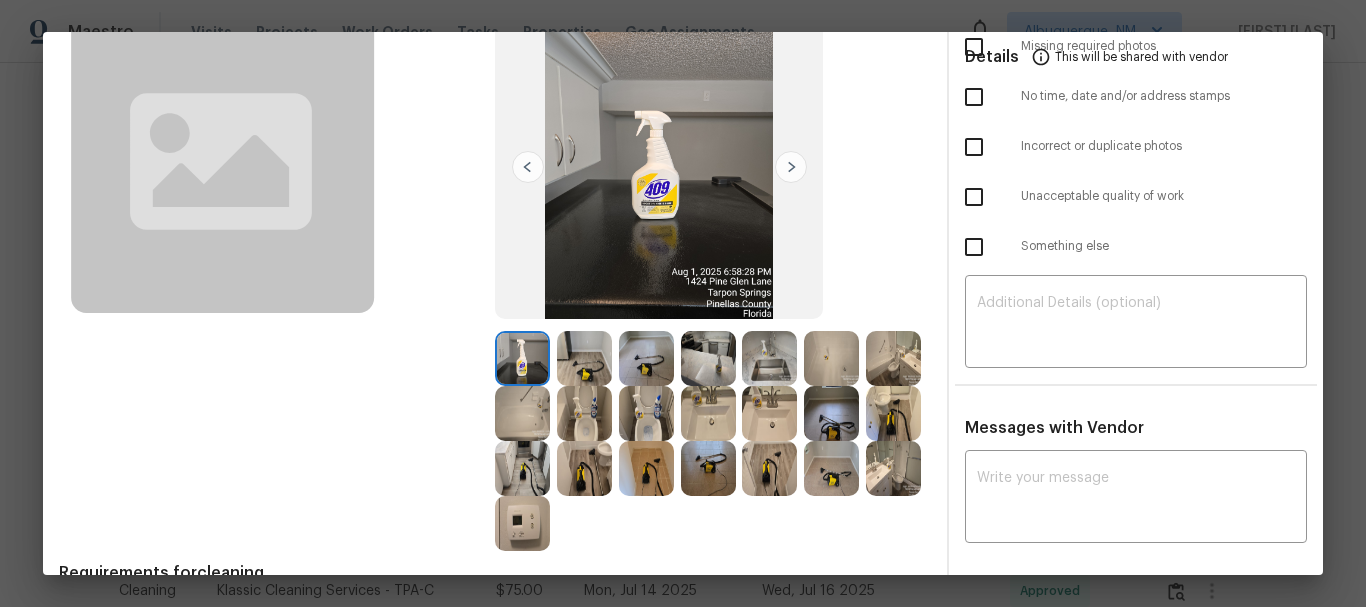 scroll, scrollTop: 0, scrollLeft: 0, axis: both 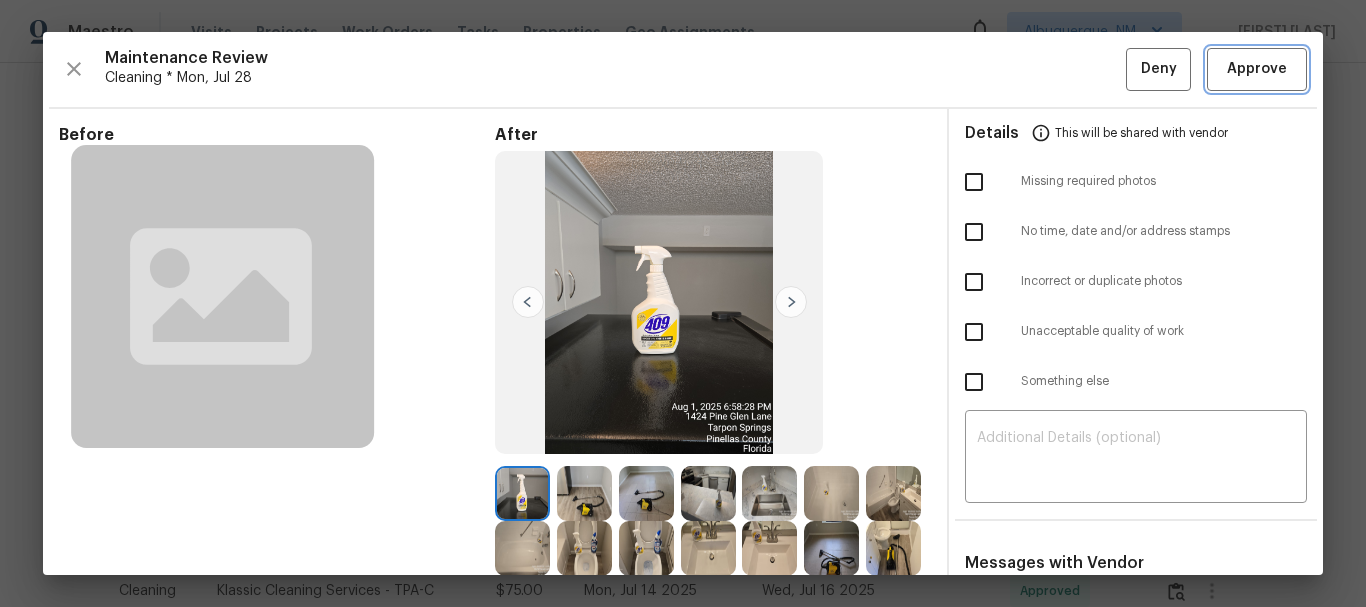 click on "Approve" at bounding box center (1257, 69) 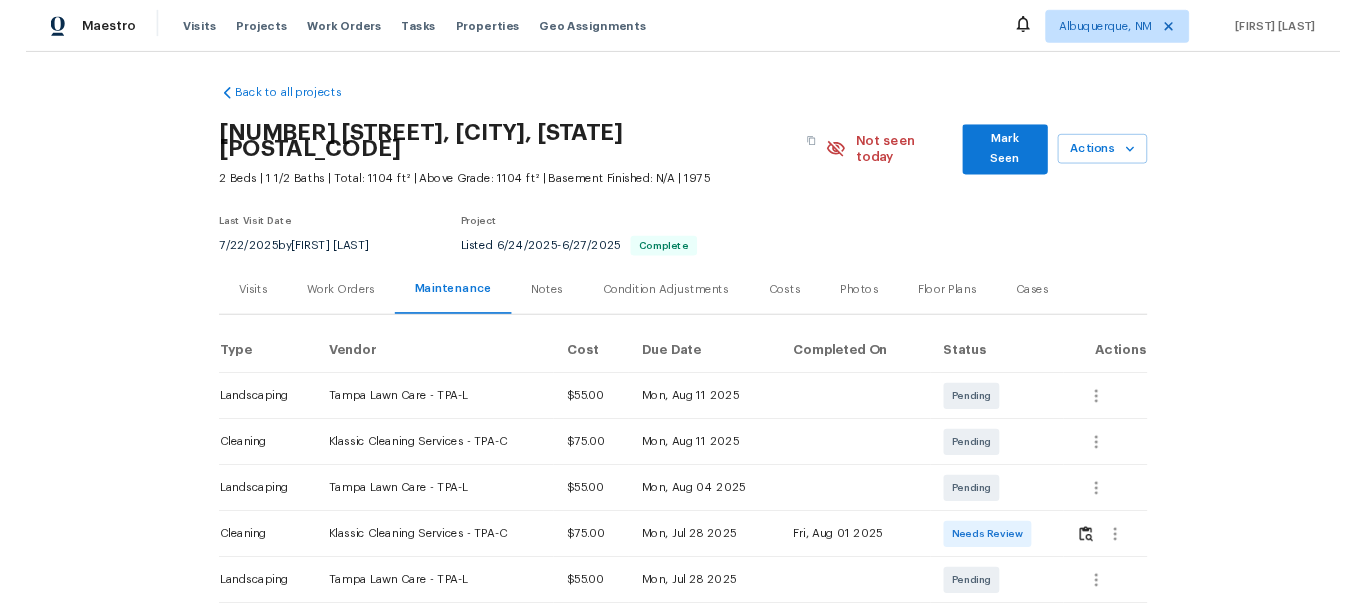 scroll, scrollTop: 0, scrollLeft: 0, axis: both 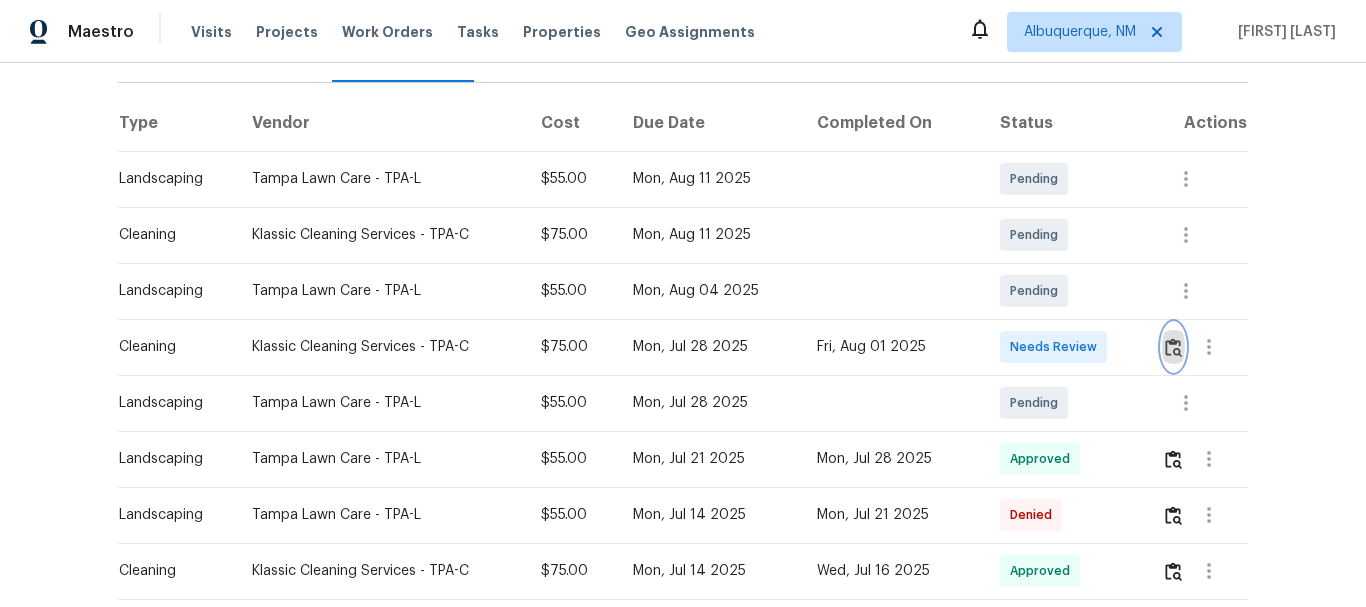 click at bounding box center [1173, 347] 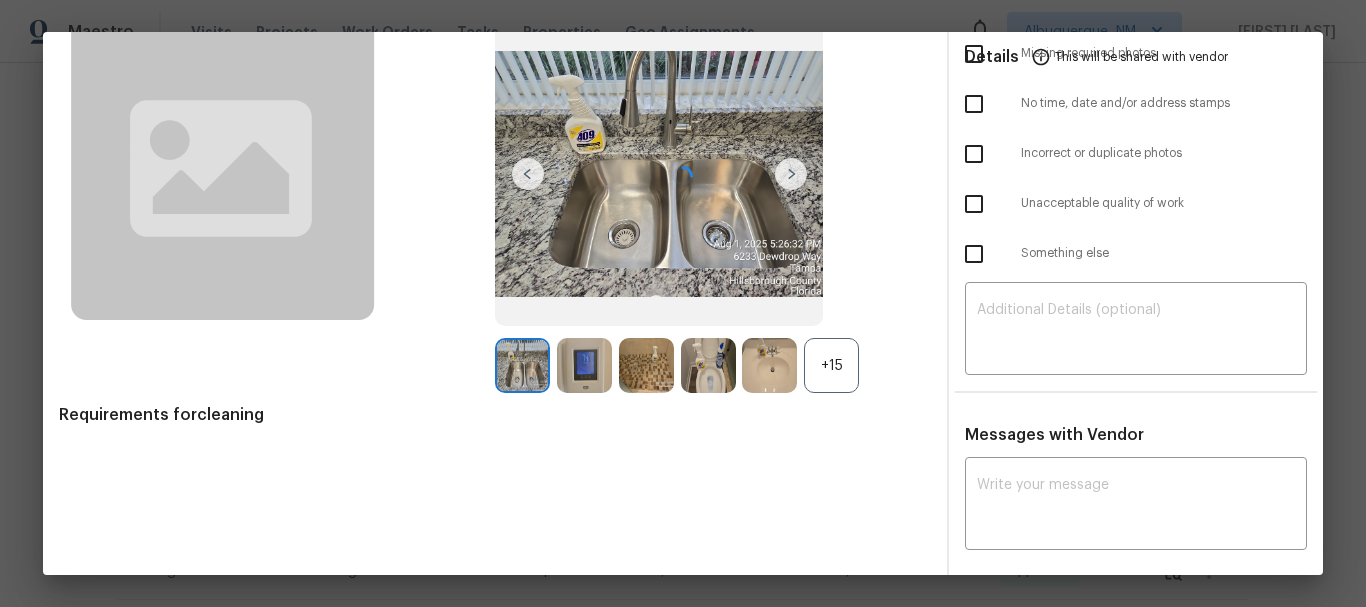 scroll, scrollTop: 135, scrollLeft: 0, axis: vertical 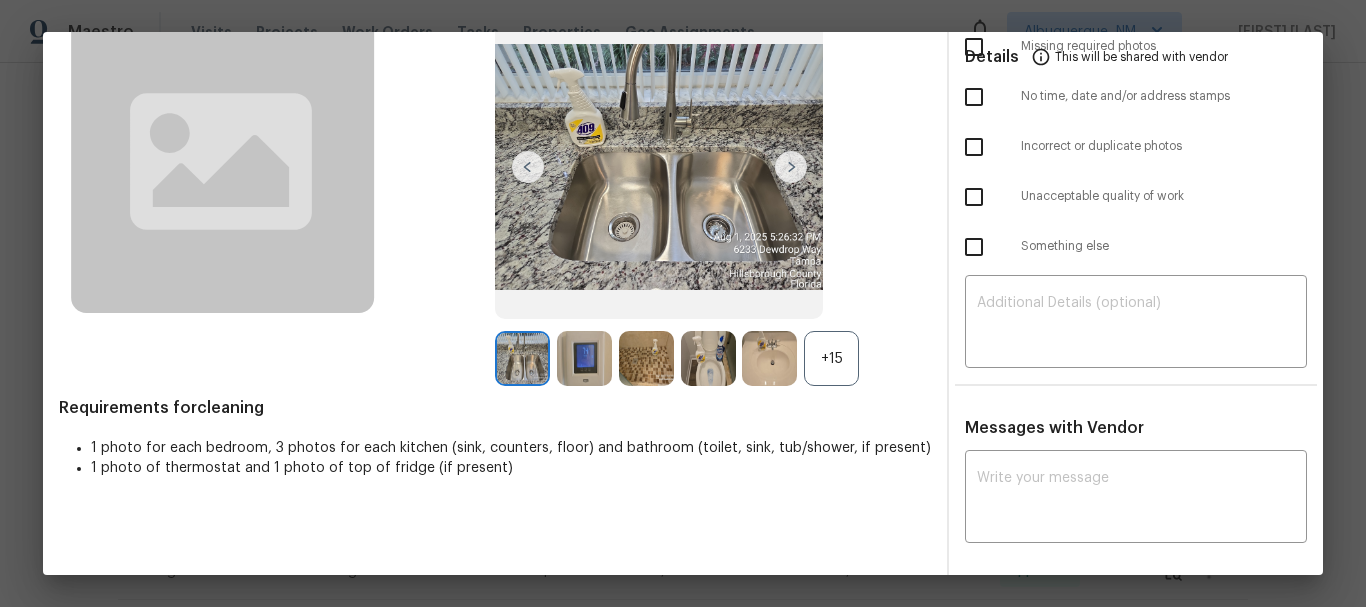 click on "+15" at bounding box center [831, 358] 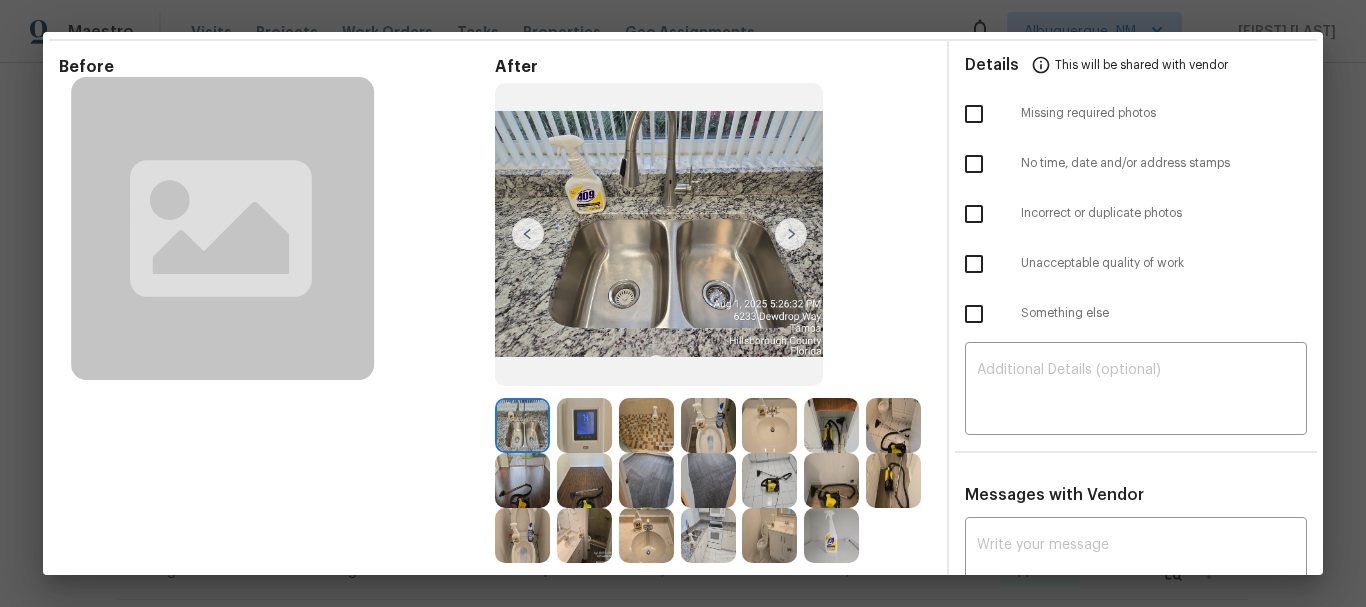scroll, scrollTop: 0, scrollLeft: 0, axis: both 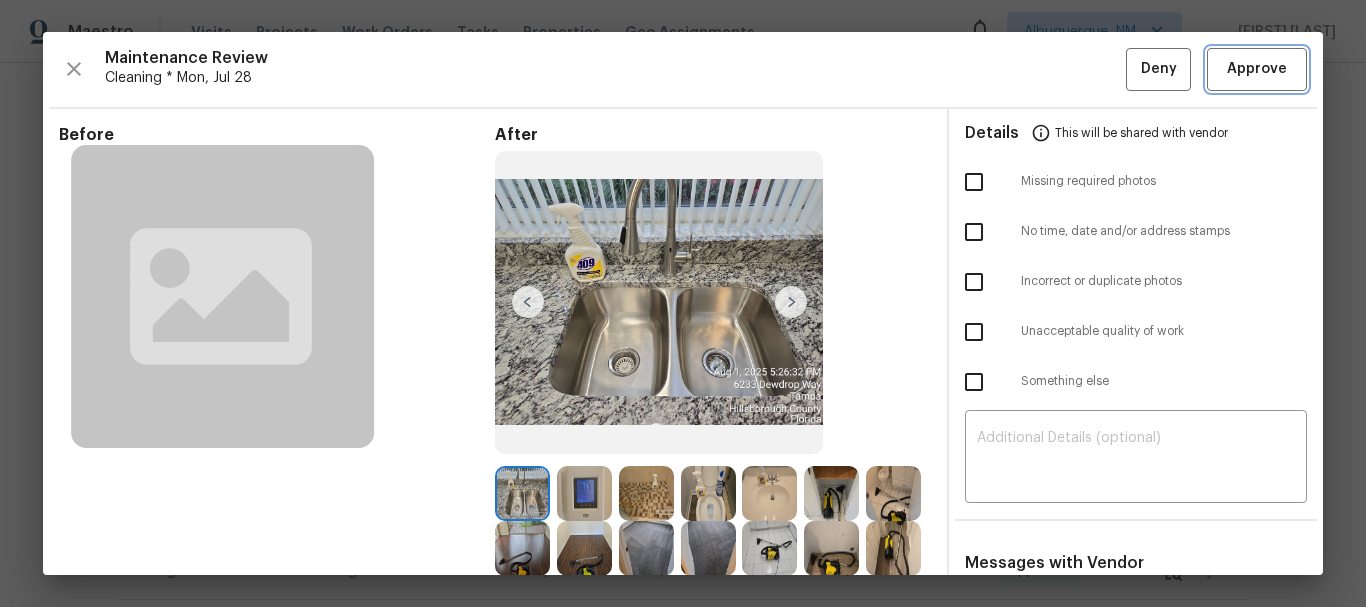 click on "Approve" at bounding box center [1257, 69] 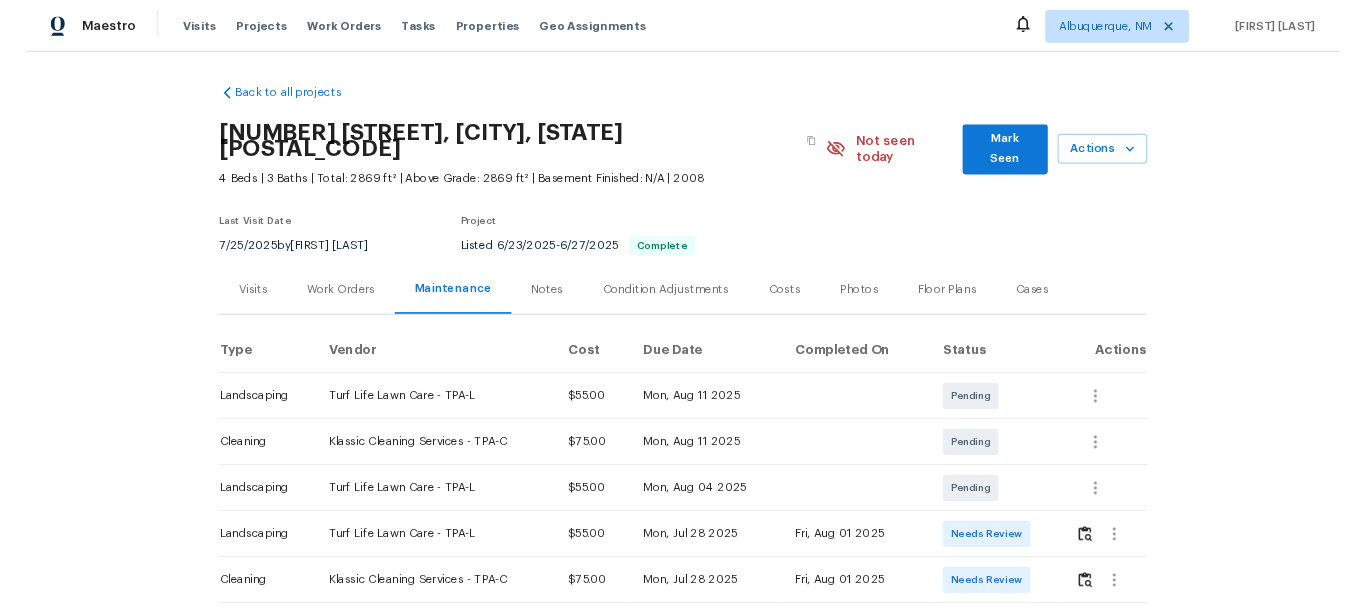 scroll, scrollTop: 0, scrollLeft: 0, axis: both 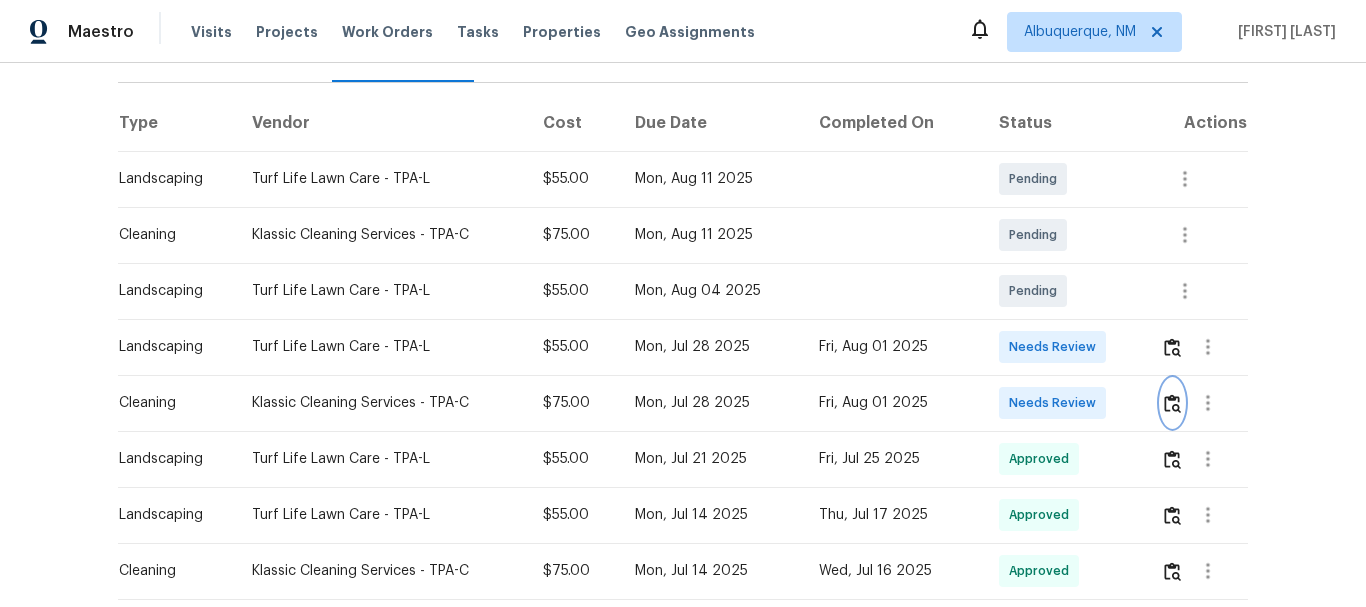 click at bounding box center (1172, 403) 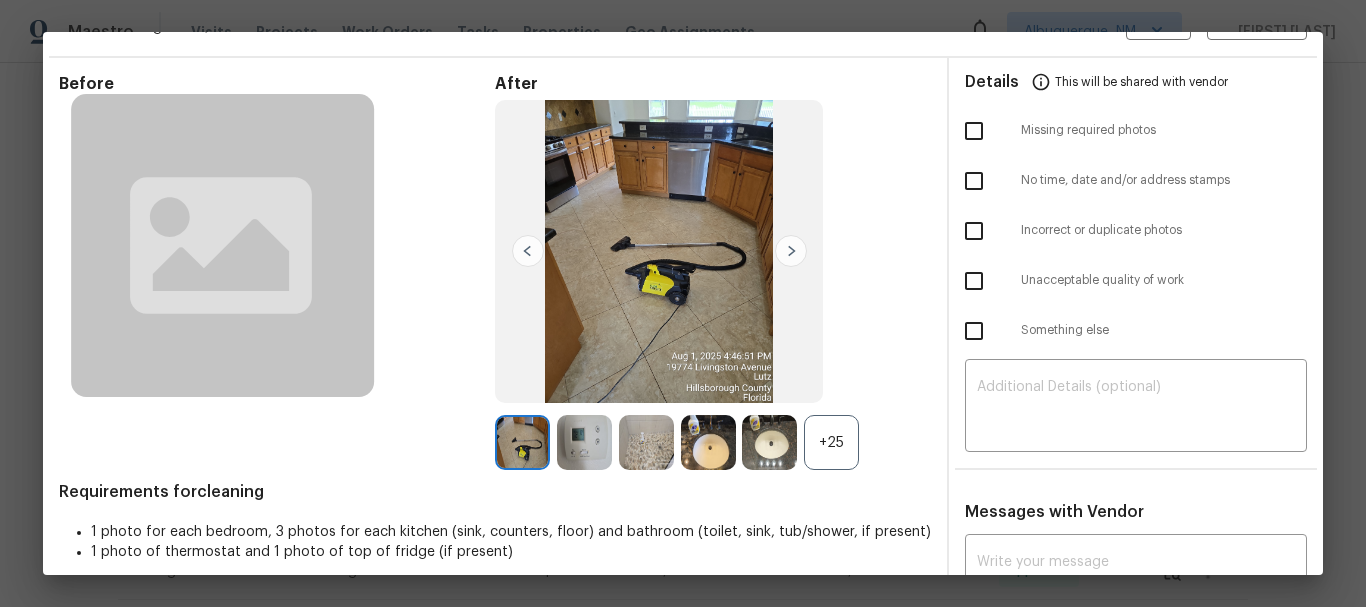 scroll, scrollTop: 200, scrollLeft: 0, axis: vertical 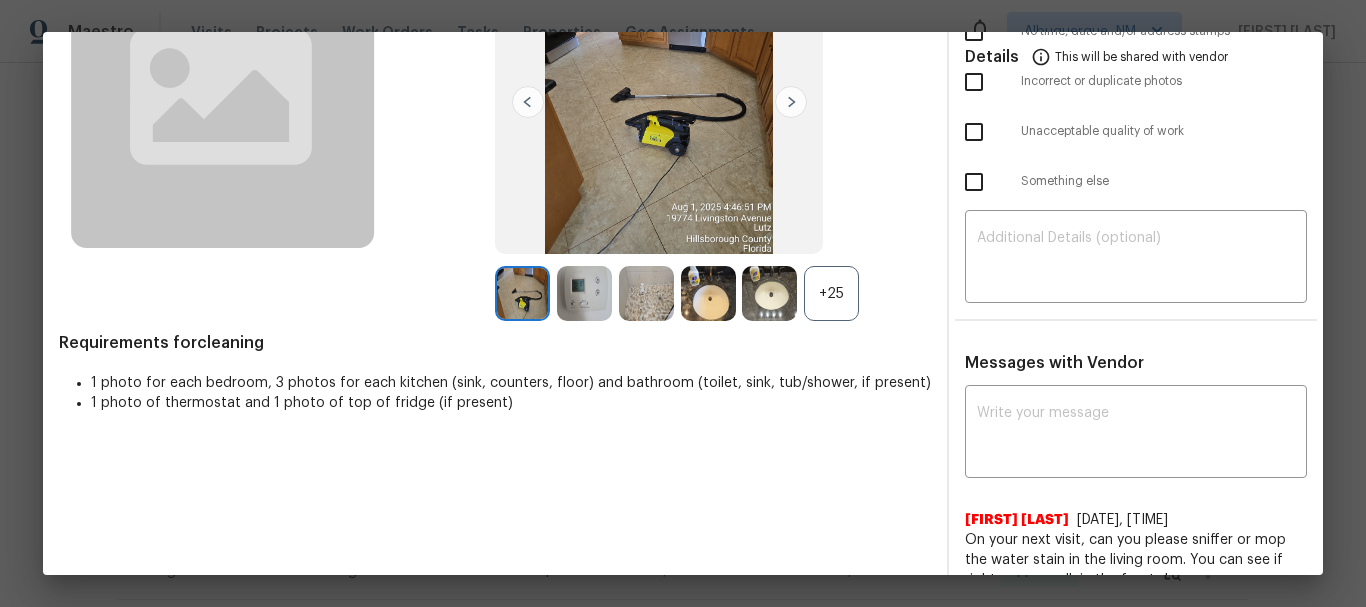 click on "+25" at bounding box center [831, 293] 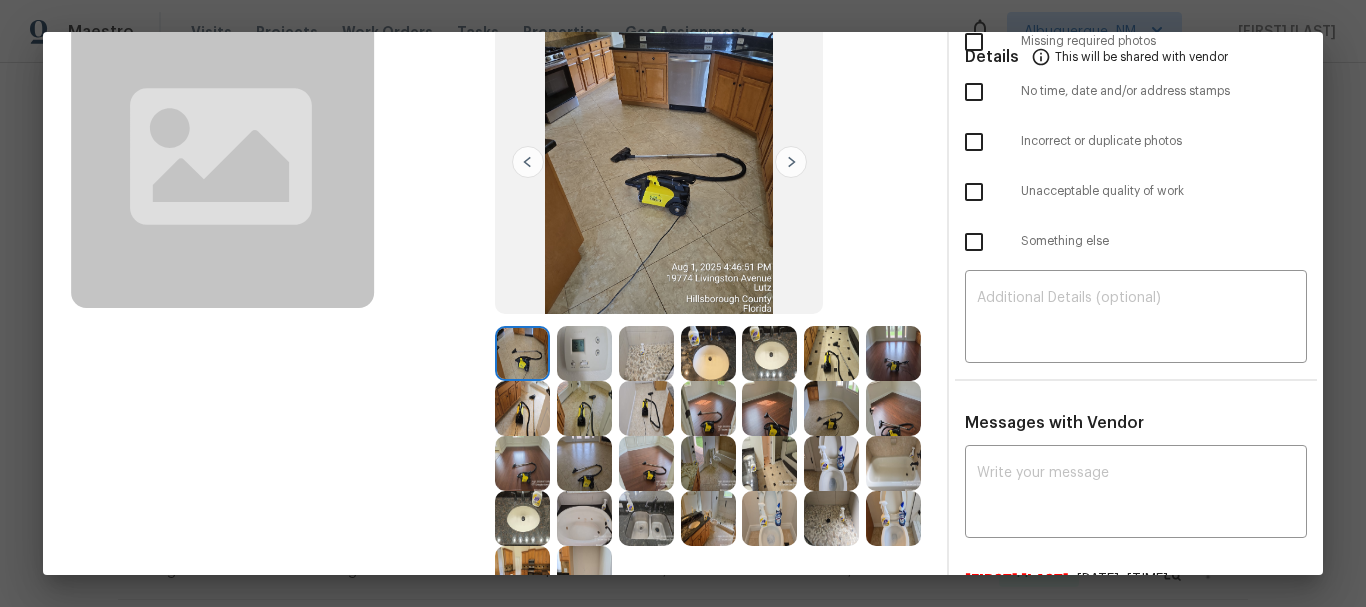 scroll, scrollTop: 0, scrollLeft: 0, axis: both 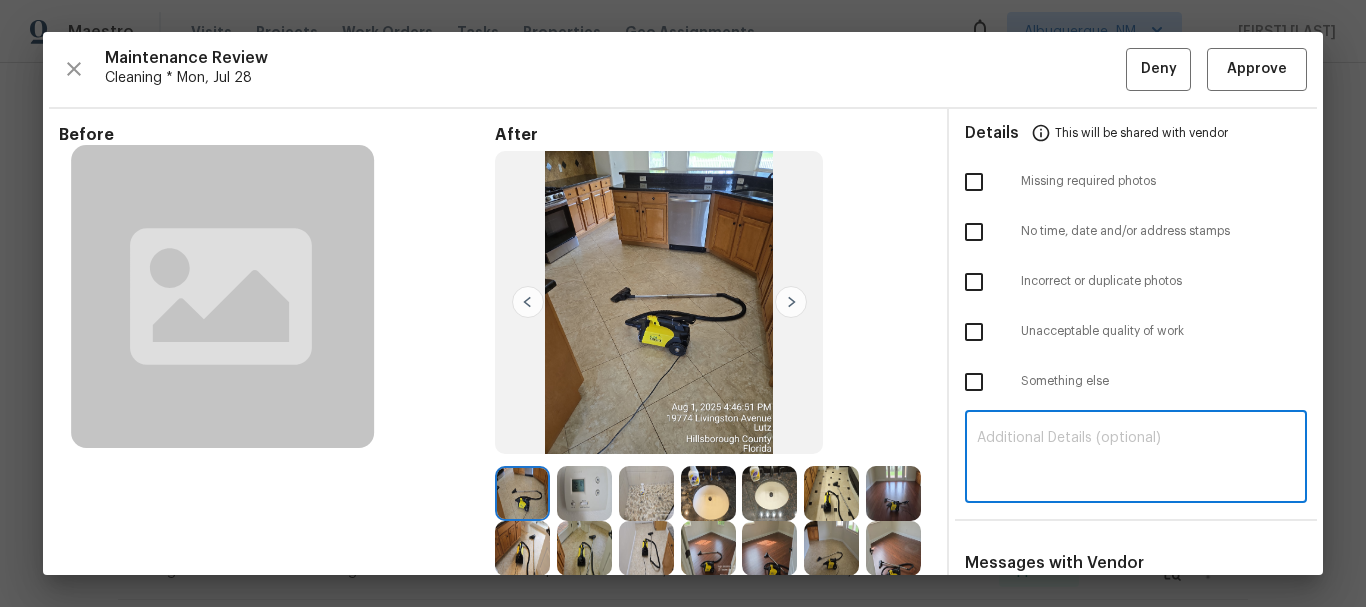 click at bounding box center [1136, 459] 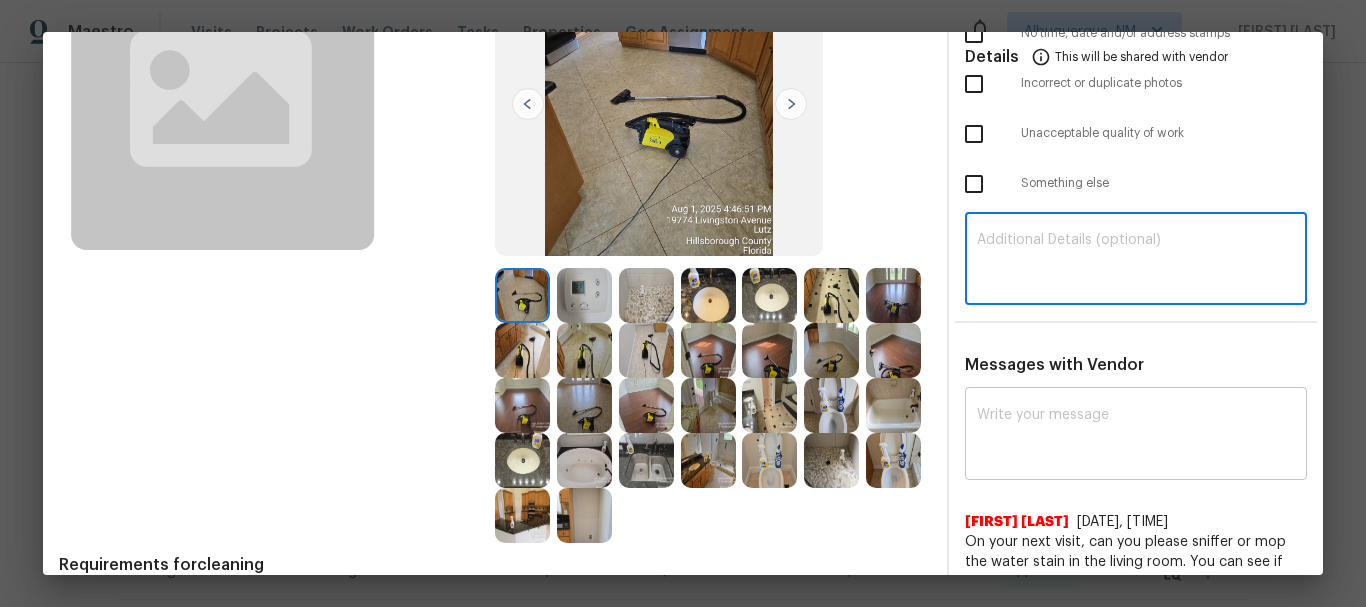 scroll, scrollTop: 200, scrollLeft: 0, axis: vertical 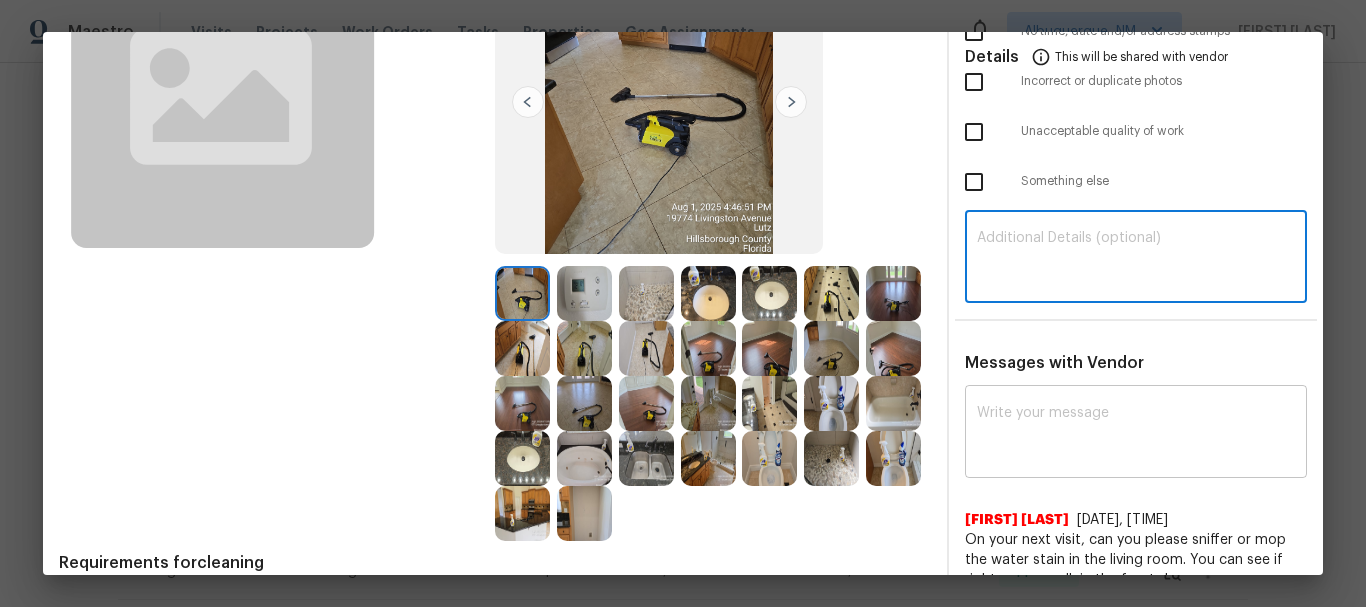 click at bounding box center [1136, 434] 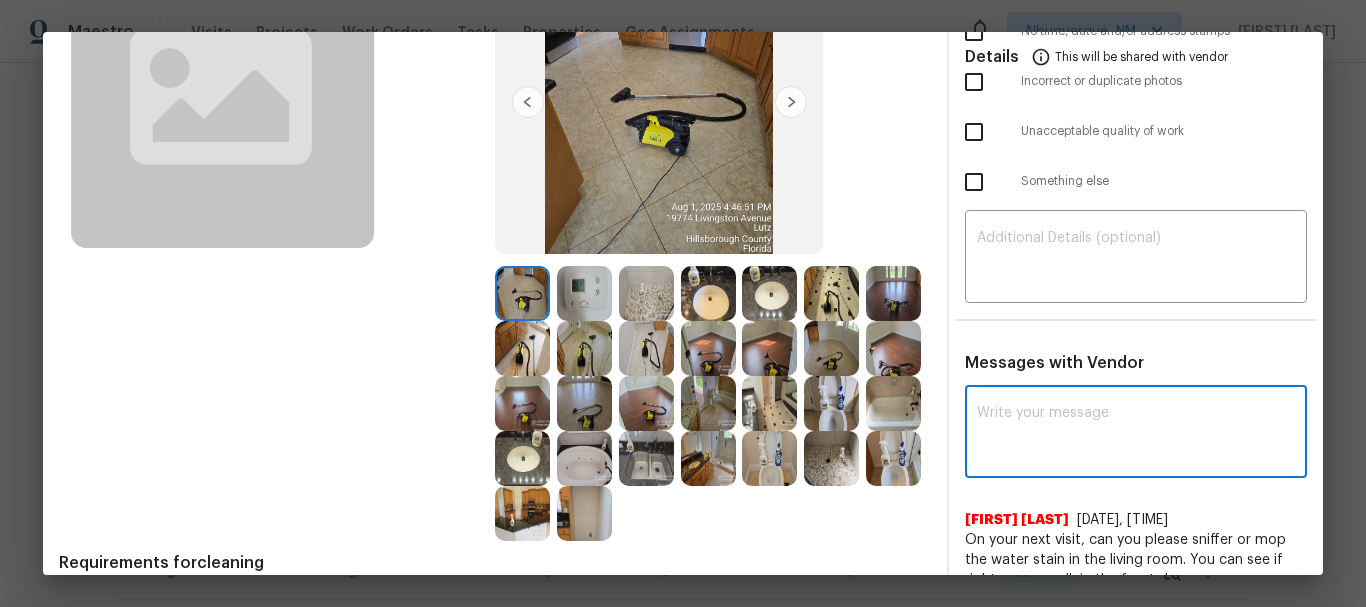 paste on "Maintenance Audit Team: Hello! Unfortunately, this Cleaning visit completed on [DATE] has been denied because inside view of one bathroom sink is not visible, Please upload inside view of one bathroom sink photo. Per the updated Standards of Work, return visits to correct quality issues from a previously denied visit are not permitted. The work must meet quality standards and be fully completed during the initial visit in order to be approved. Please ensure that all standards are met at the next scheduled visit. If you or your team need a refresher on the quality standards and requirements, please refer to the updated Standards of Work that have been distributed via email. Thank you!" 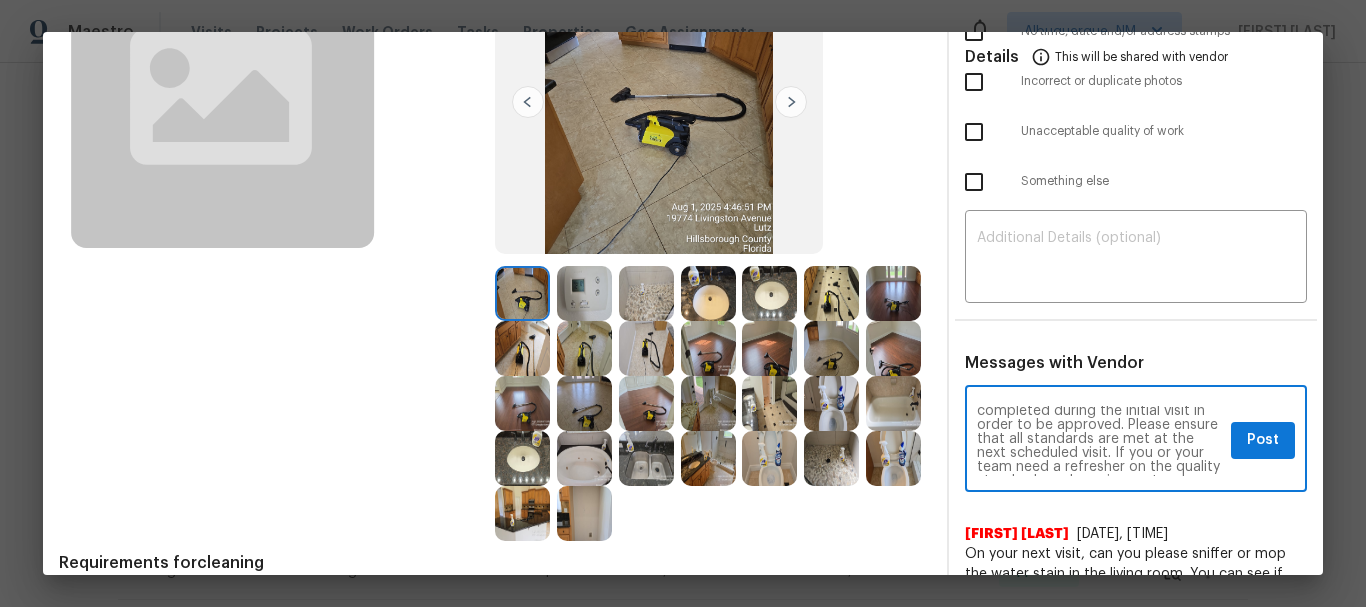 scroll, scrollTop: 0, scrollLeft: 0, axis: both 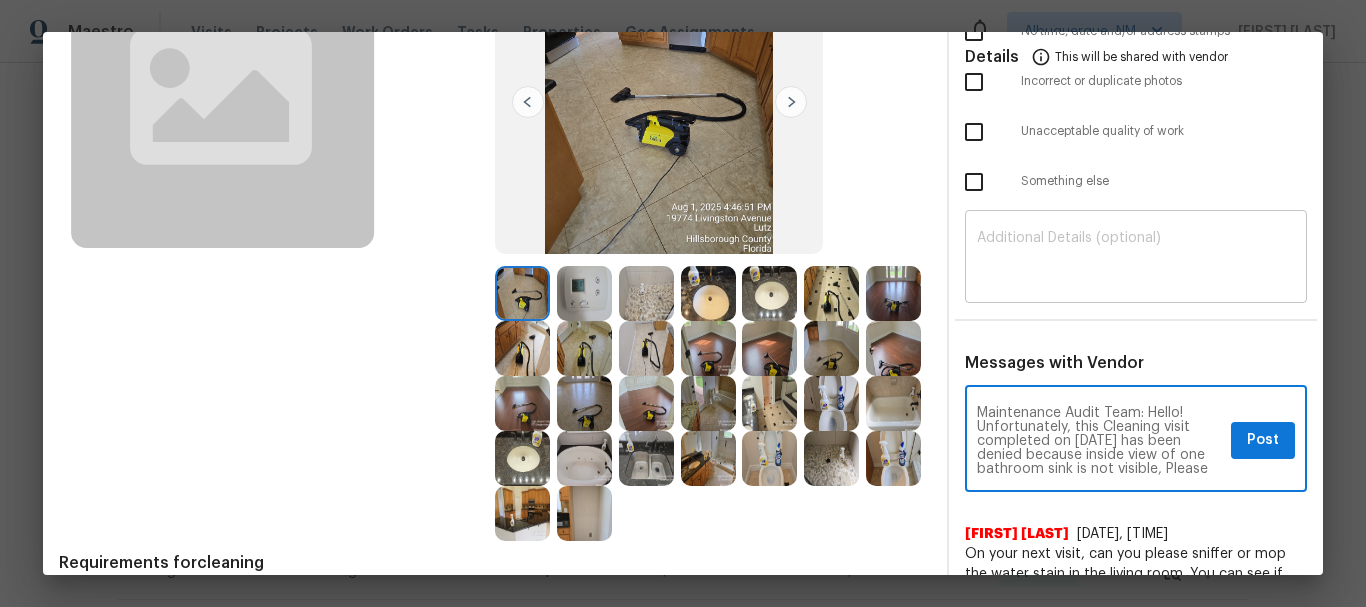 type on "Maintenance Audit Team: Hello! Unfortunately, this Cleaning visit completed on 08/01/2025 has been denied because inside view of one bathroom sink is not visible, Please upload inside view of one bathroom sink photo. Per the updated Standards of Work, return visits to correct quality issues from a previously denied visit are not permitted. The work must meet quality standards and be fully completed during the initial visit in order to be approved. Please ensure that all standards are met at the next scheduled visit. If you or your team need a refresher on the quality standards and requirements, please refer to the updated Standards of Work that have been distributed via email. Thank you!" 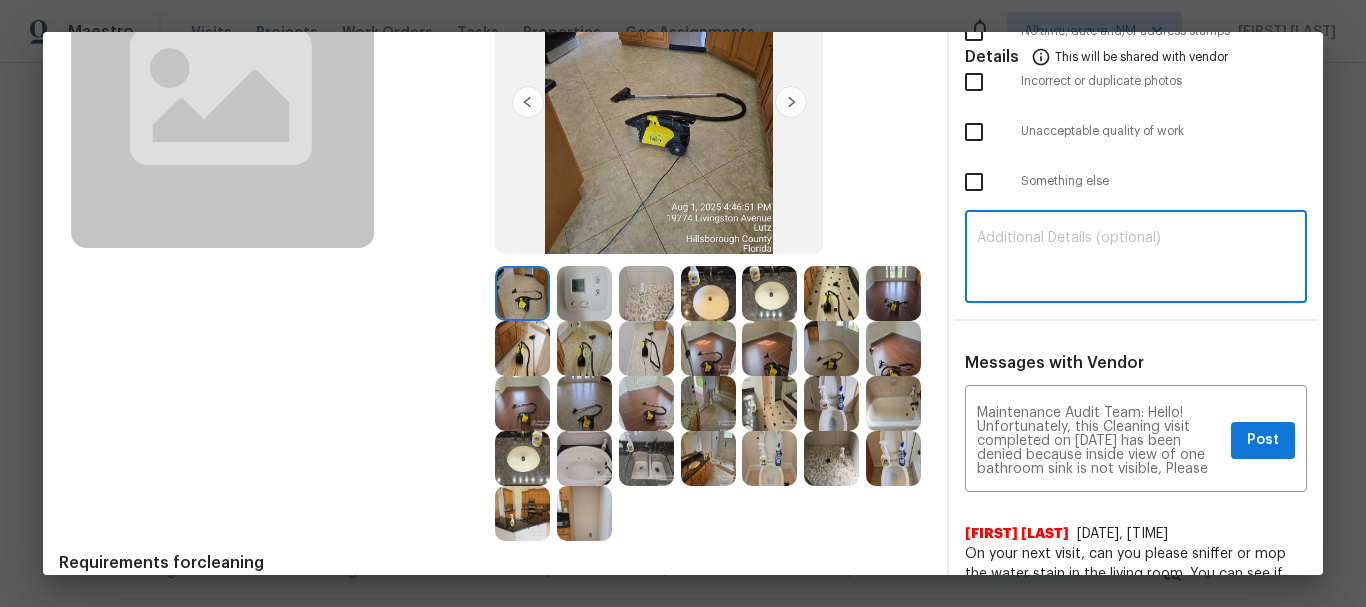 click at bounding box center [1136, 259] 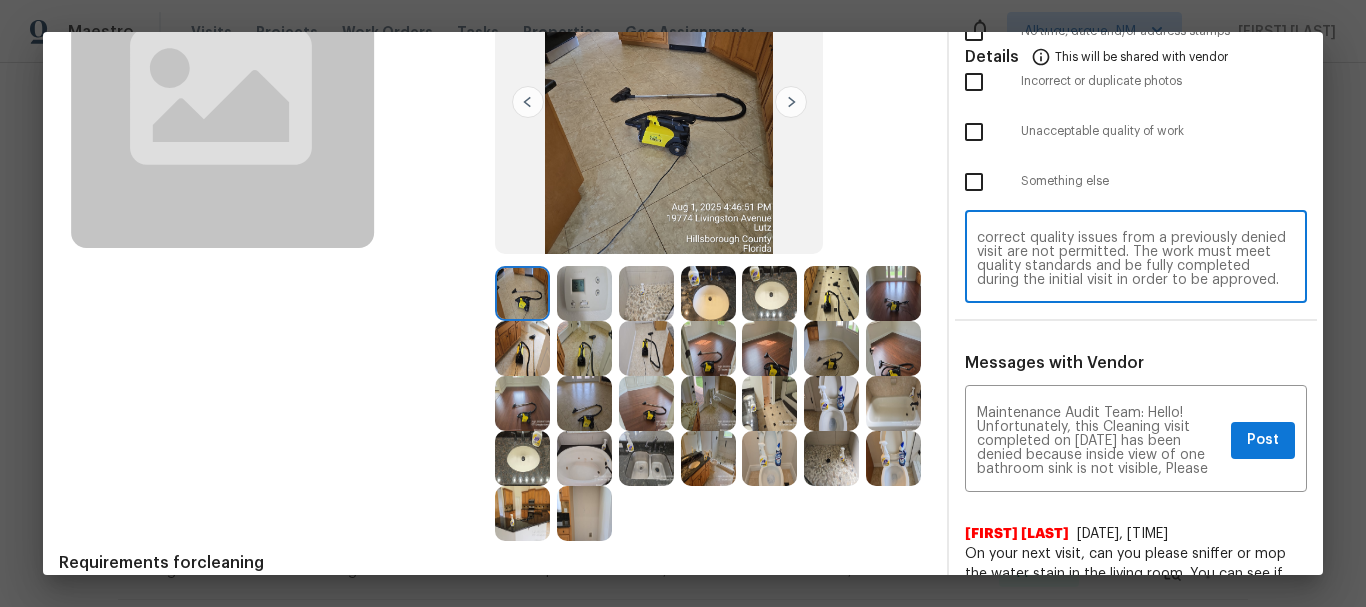 scroll, scrollTop: 0, scrollLeft: 0, axis: both 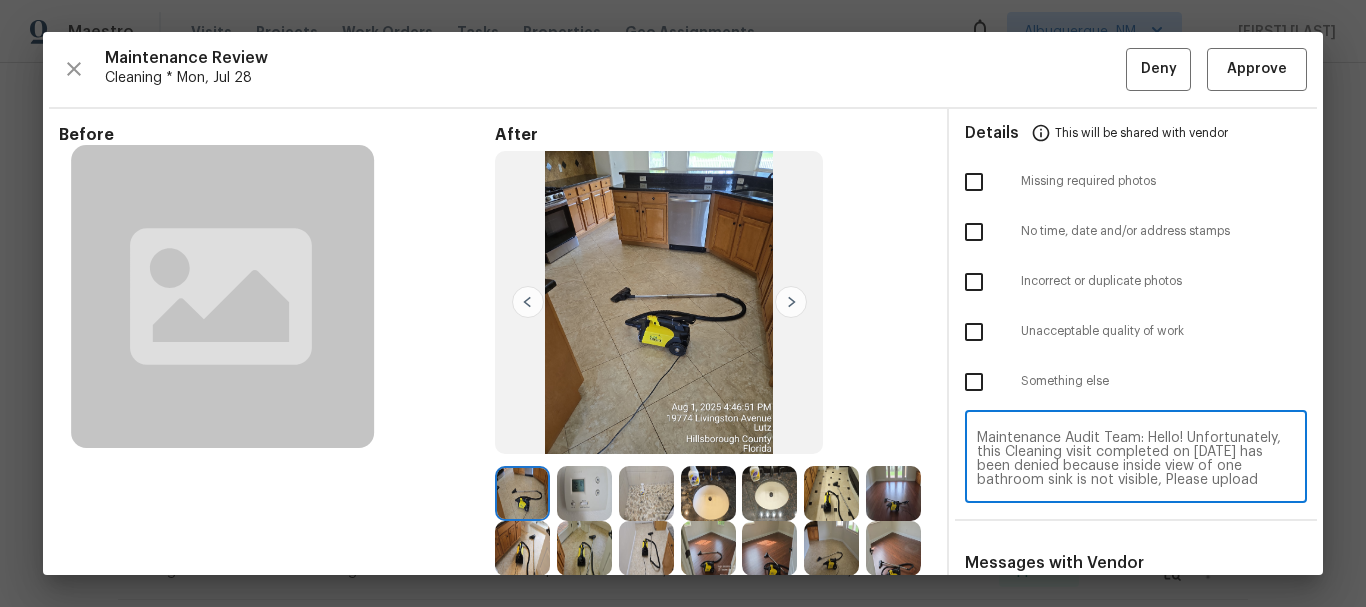 type on "Maintenance Audit Team: Hello! Unfortunately, this Cleaning visit completed on 08/01/2025 has been denied because inside view of one bathroom sink is not visible, Please upload inside view of one bathroom sink photo. Per the updated Standards of Work, return visits to correct quality issues from a previously denied visit are not permitted. The work must meet quality standards and be fully completed during the initial visit in order to be approved. Please ensure that all standards are met at the next scheduled visit. If you or your team need a refresher on the quality standards and requirements, please refer to the updated Standards of Work that have been distributed via email. Thank you!" 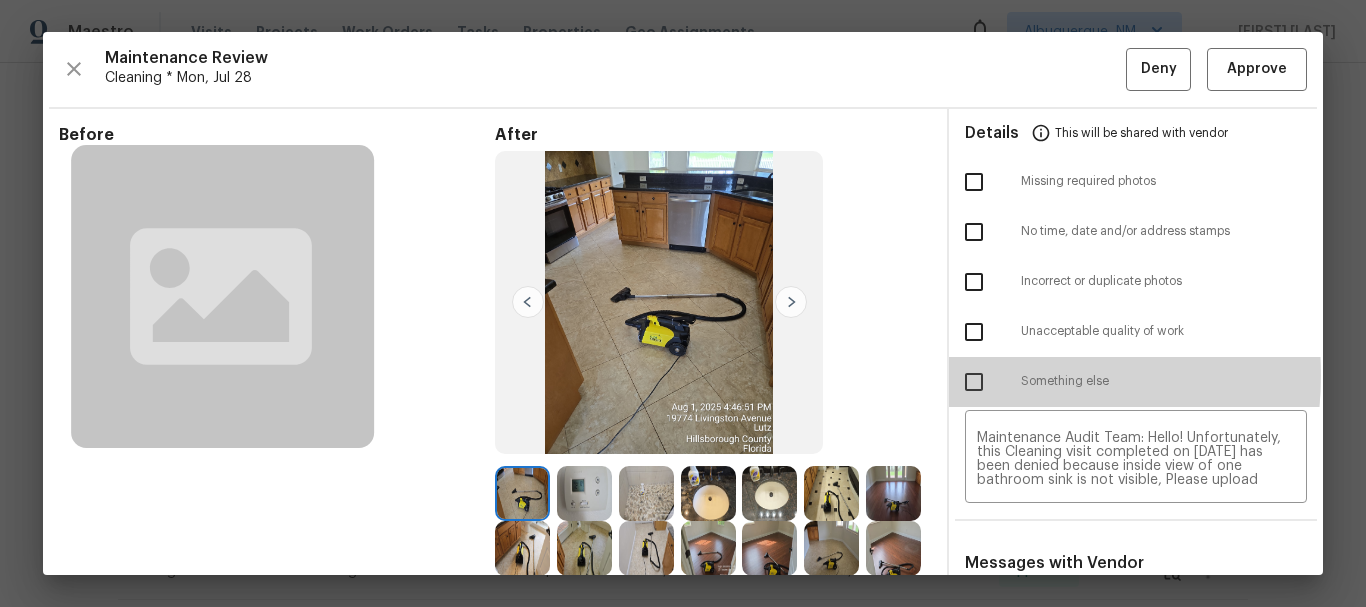 click at bounding box center [974, 382] 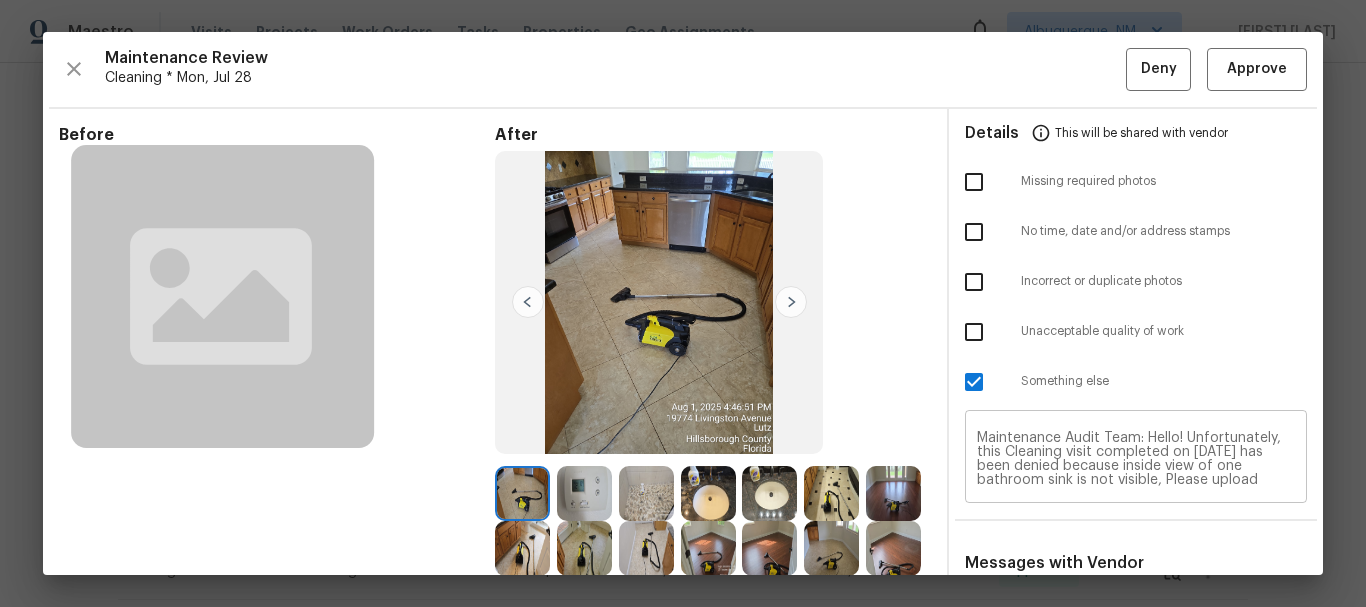 click on "Maintenance Audit Team: Hello! Unfortunately, this Cleaning visit completed on 08/01/2025 has been denied because inside view of one bathroom sink is not visible, Please upload inside view of one bathroom sink photo. Per the updated Standards of Work, return visits to correct quality issues from a previously denied visit are not permitted. The work must meet quality standards and be fully completed during the initial visit in order to be approved. Please ensure that all standards are met at the next scheduled visit. If you or your team need a refresher on the quality standards and requirements, please refer to the updated Standards of Work that have been distributed via email. Thank you!" at bounding box center (1136, 459) 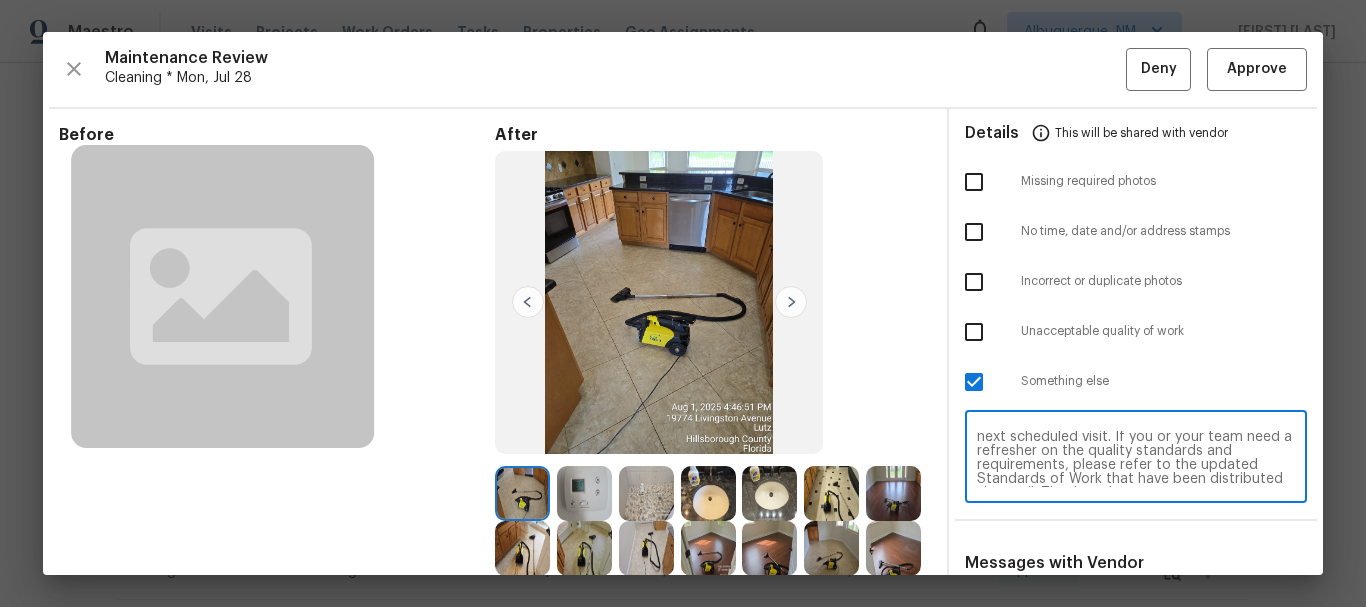 scroll, scrollTop: 182, scrollLeft: 0, axis: vertical 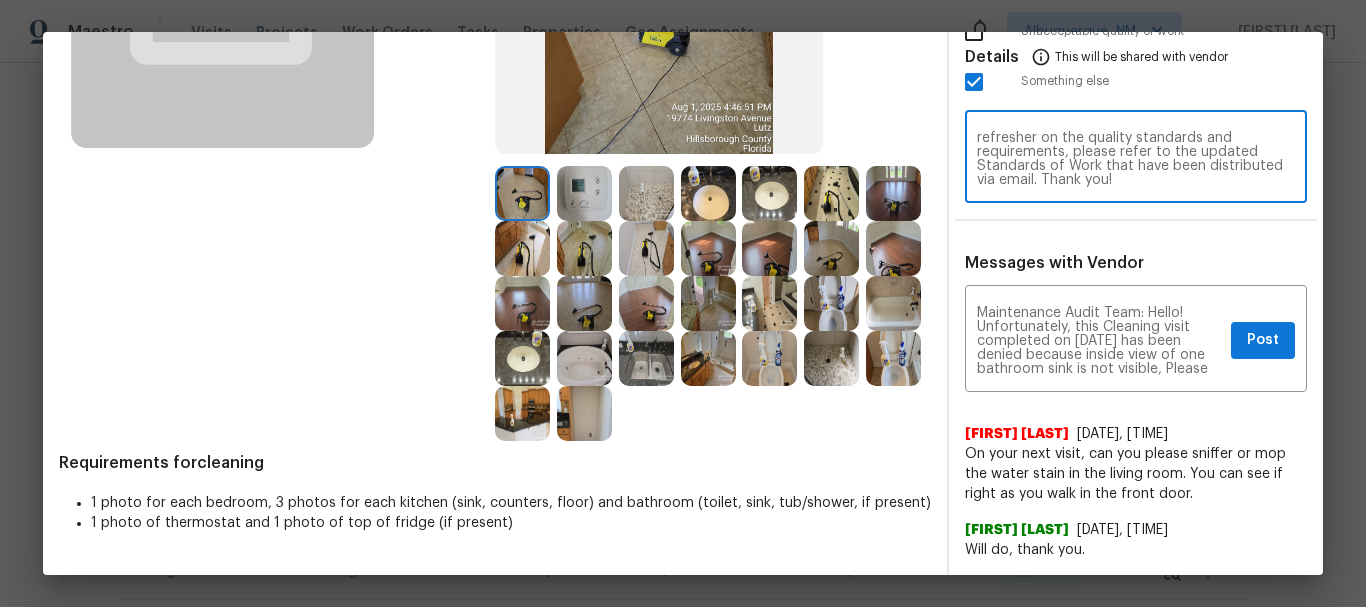 click at bounding box center [712, 303] 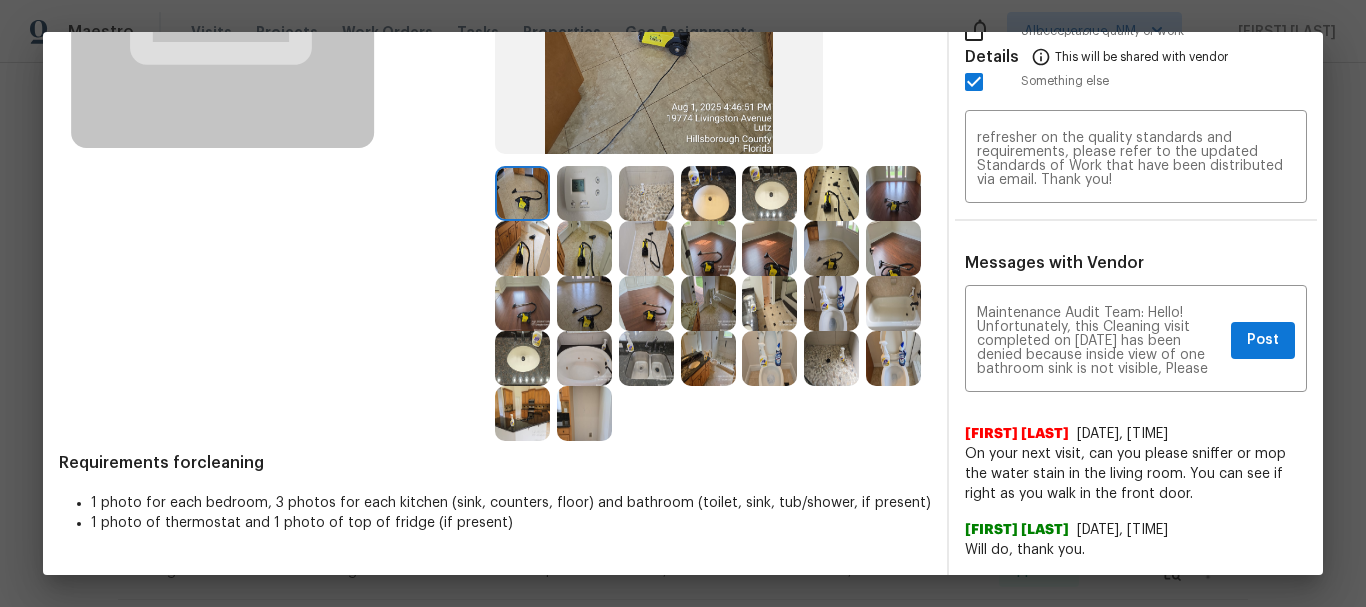 click at bounding box center [708, 303] 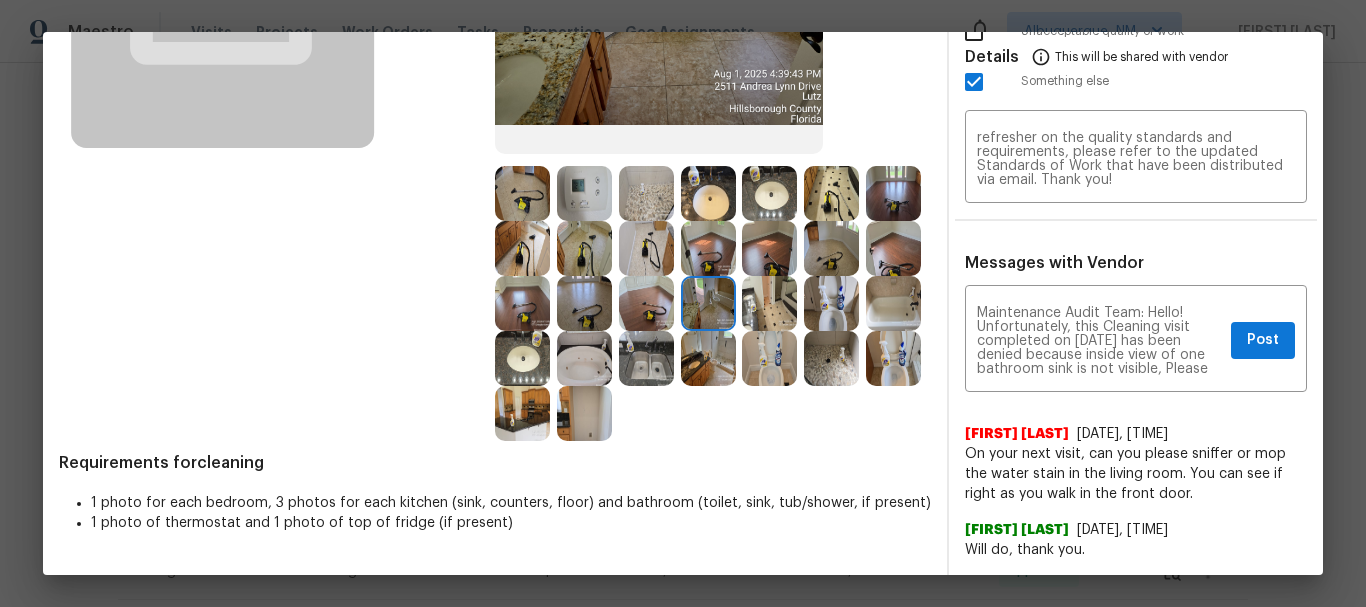 scroll, scrollTop: 0, scrollLeft: 0, axis: both 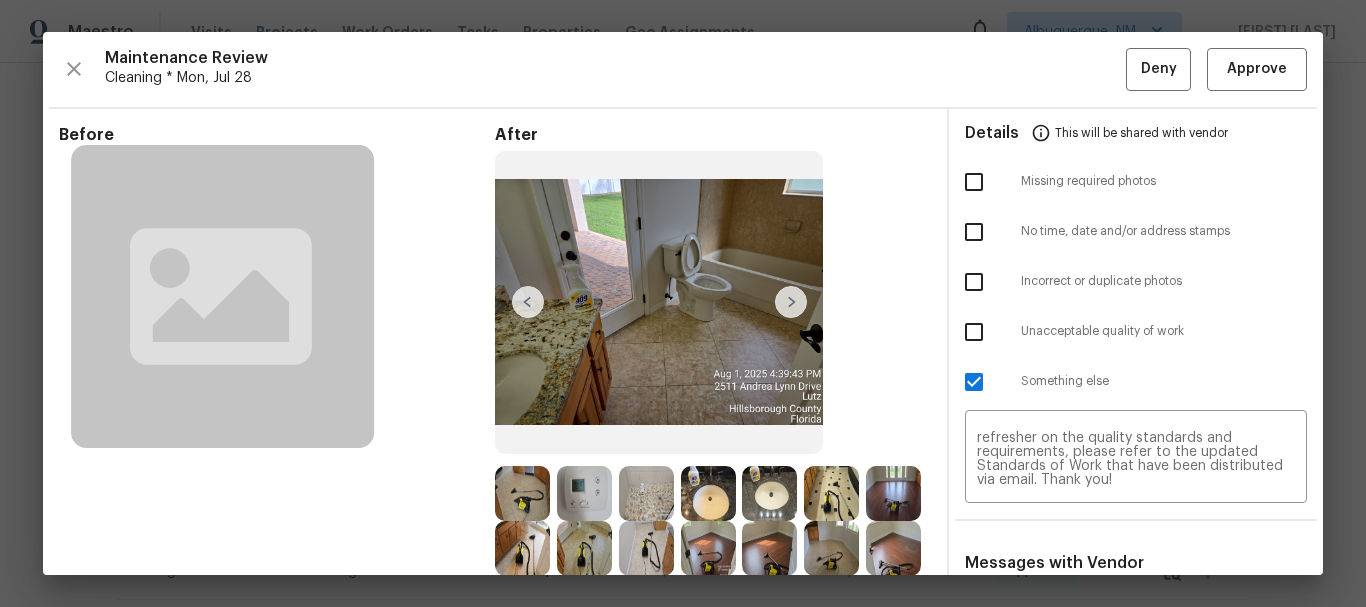 click at bounding box center [974, 182] 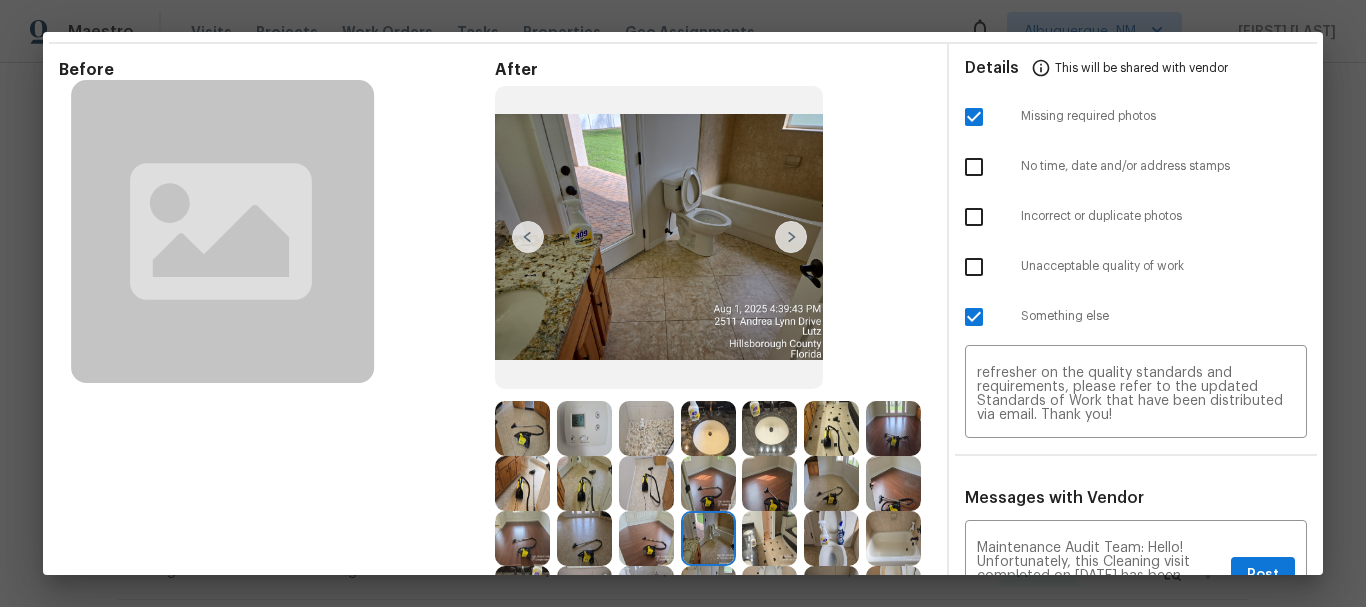 scroll, scrollTop: 100, scrollLeft: 0, axis: vertical 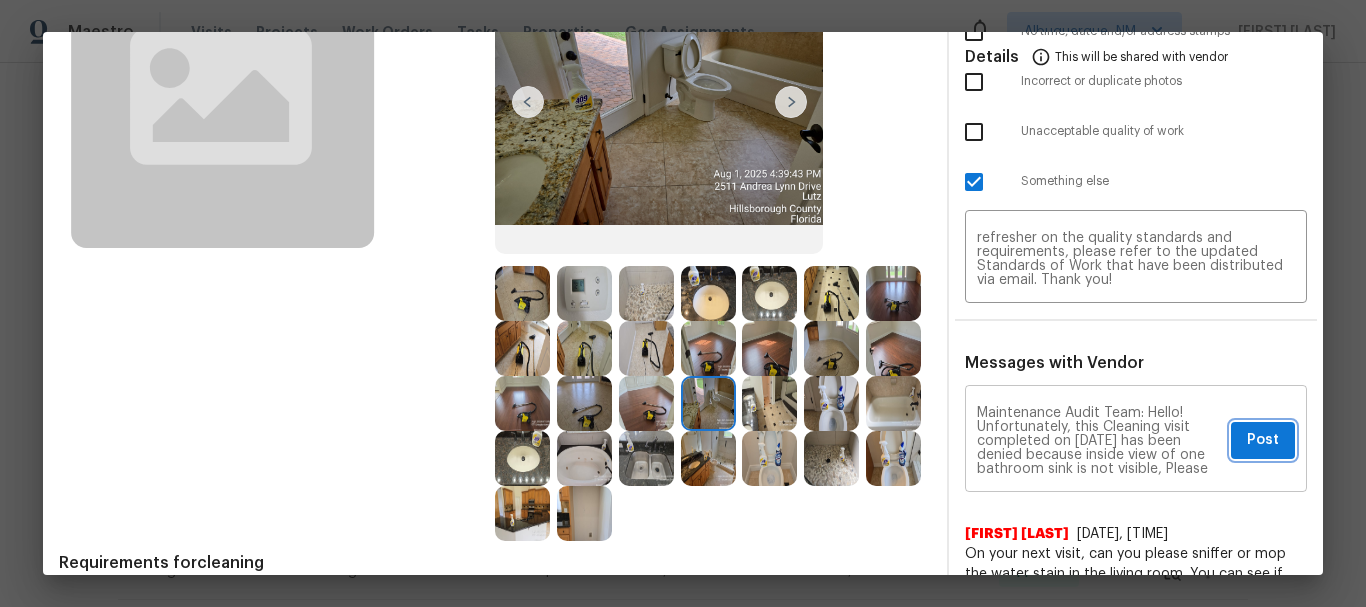 click on "Post" at bounding box center (1263, 440) 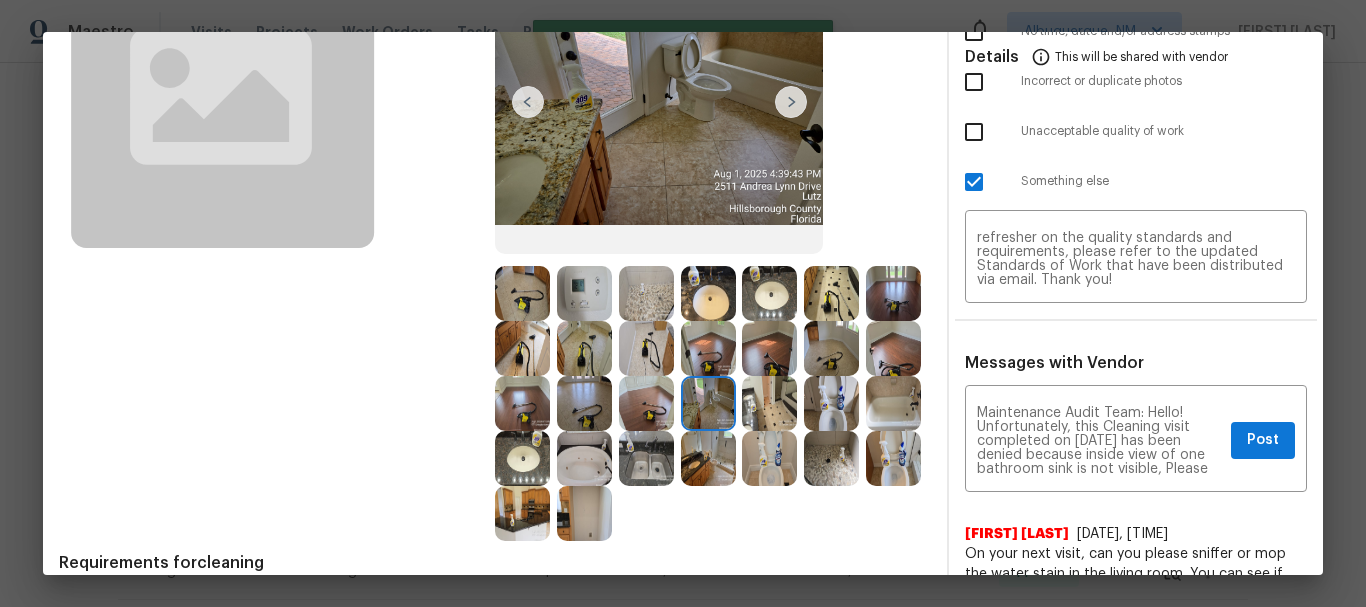 type 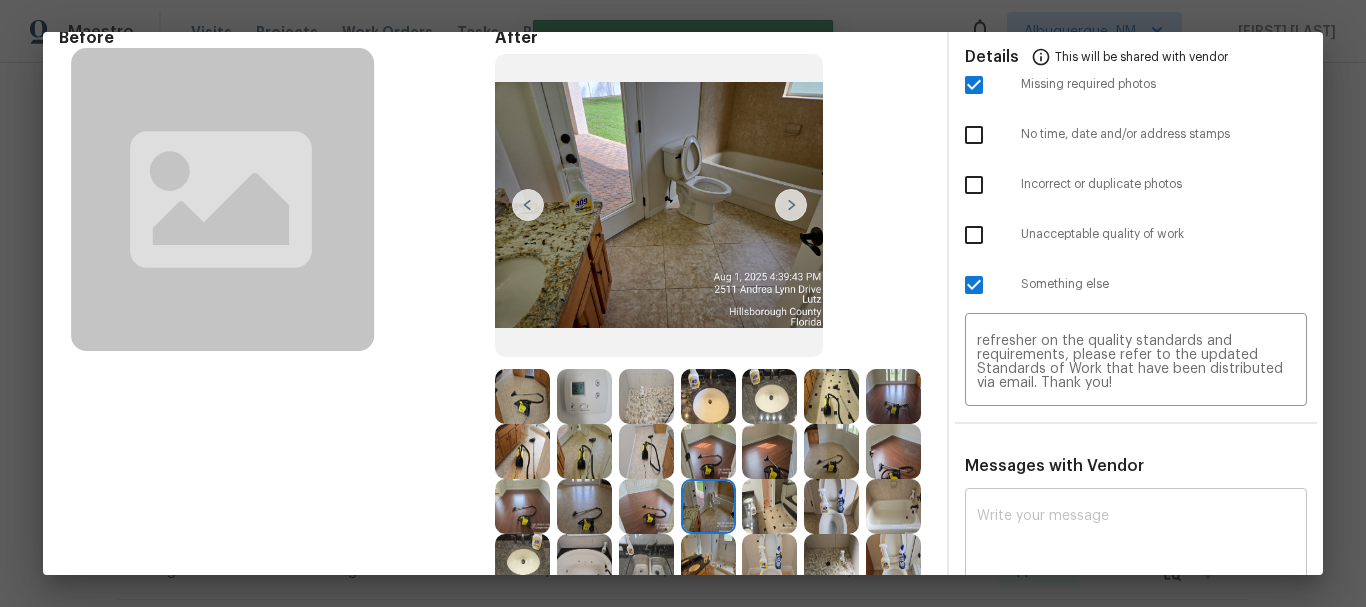 scroll, scrollTop: 0, scrollLeft: 0, axis: both 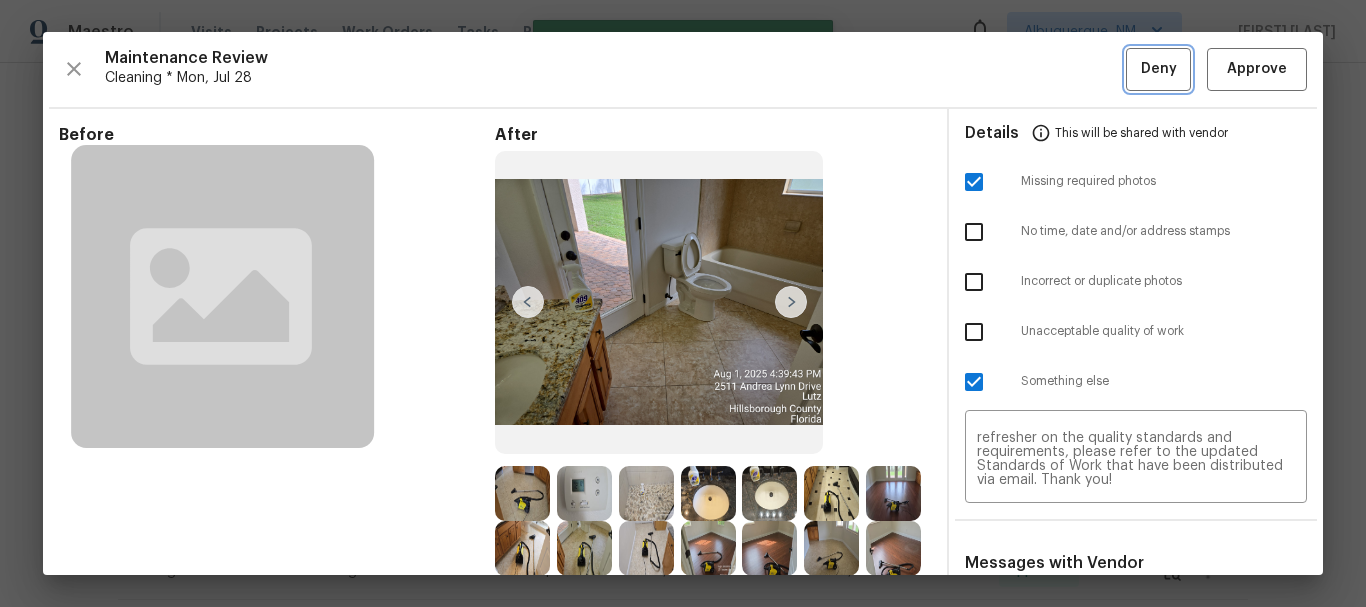 click on "Deny" at bounding box center (1159, 69) 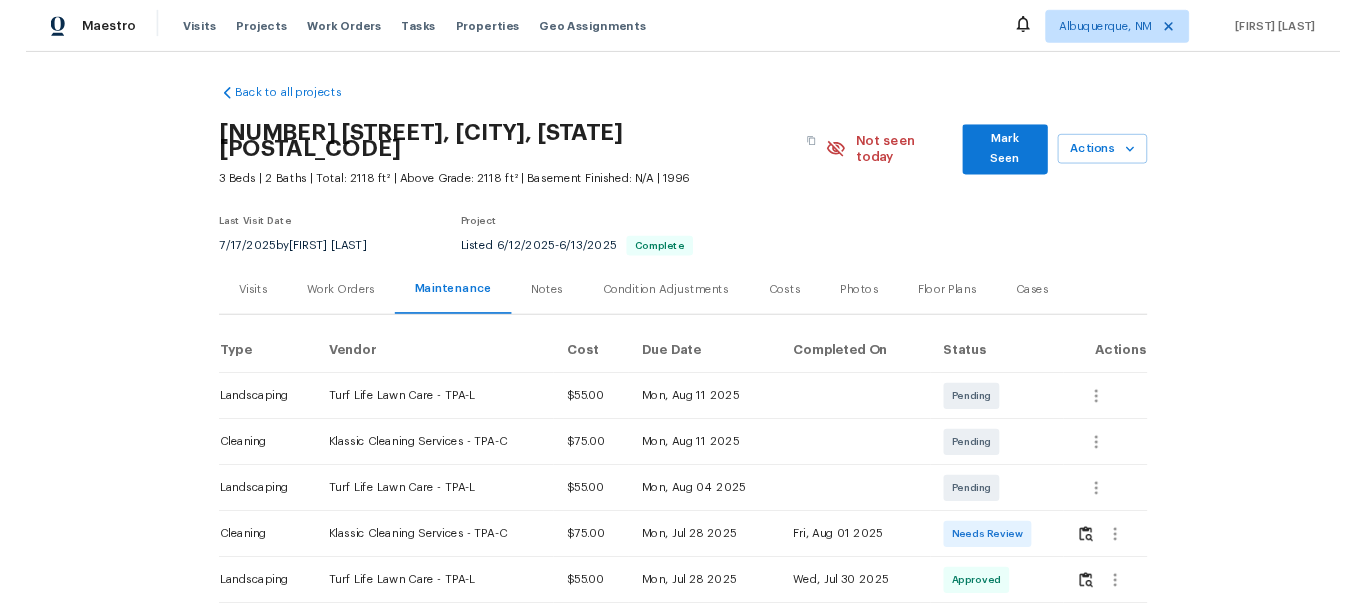 scroll, scrollTop: 0, scrollLeft: 0, axis: both 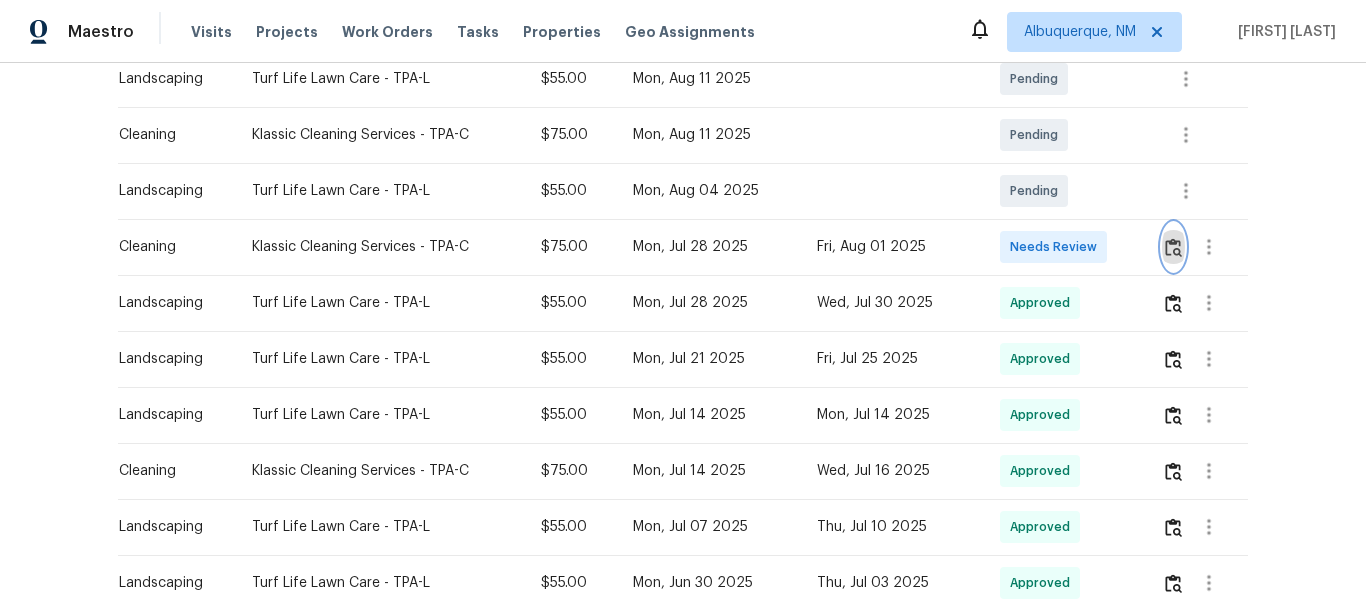 click at bounding box center [1173, 247] 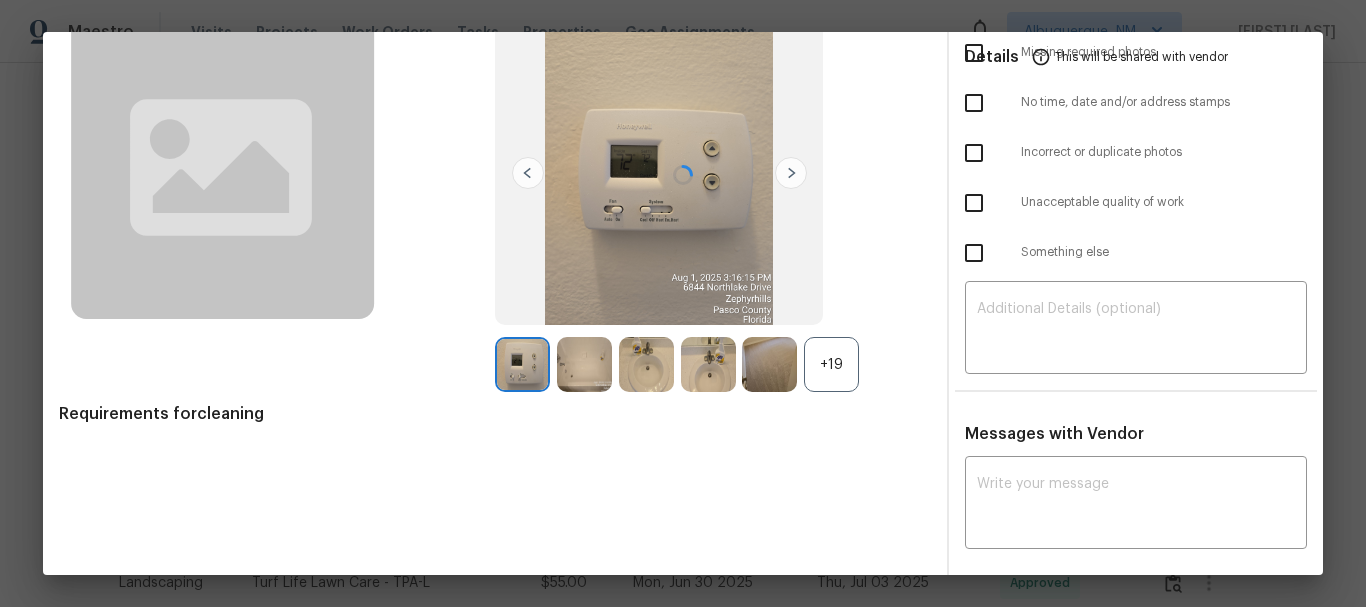 scroll, scrollTop: 135, scrollLeft: 0, axis: vertical 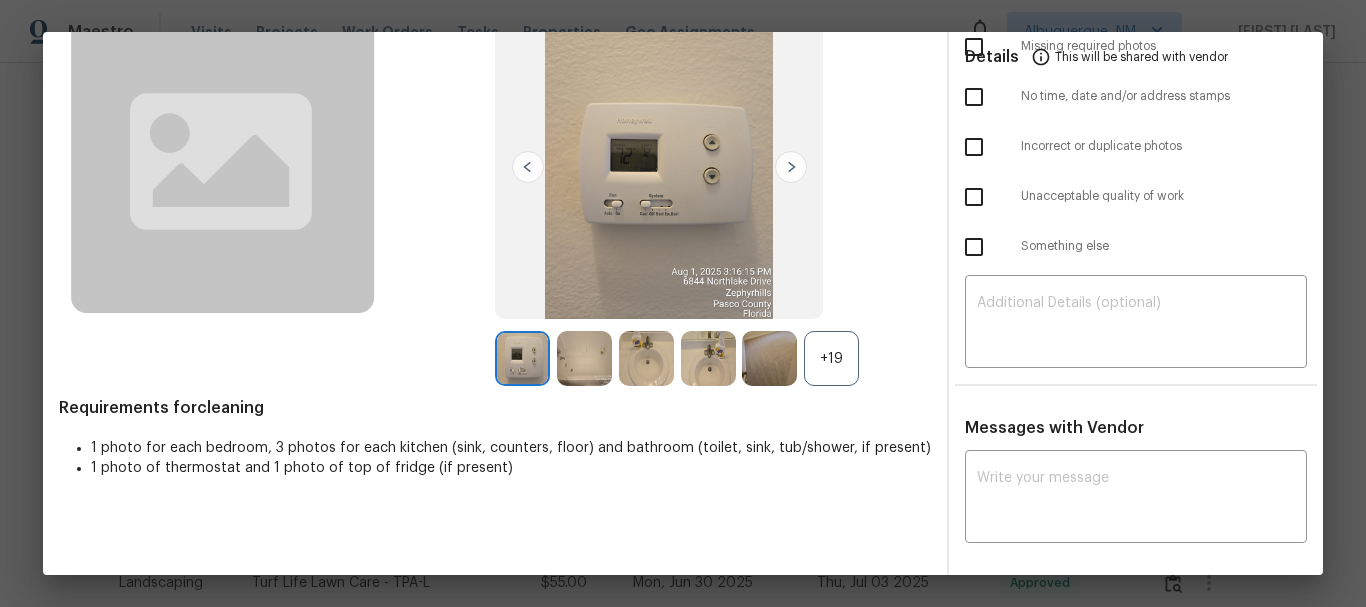 click on "+19" at bounding box center (831, 358) 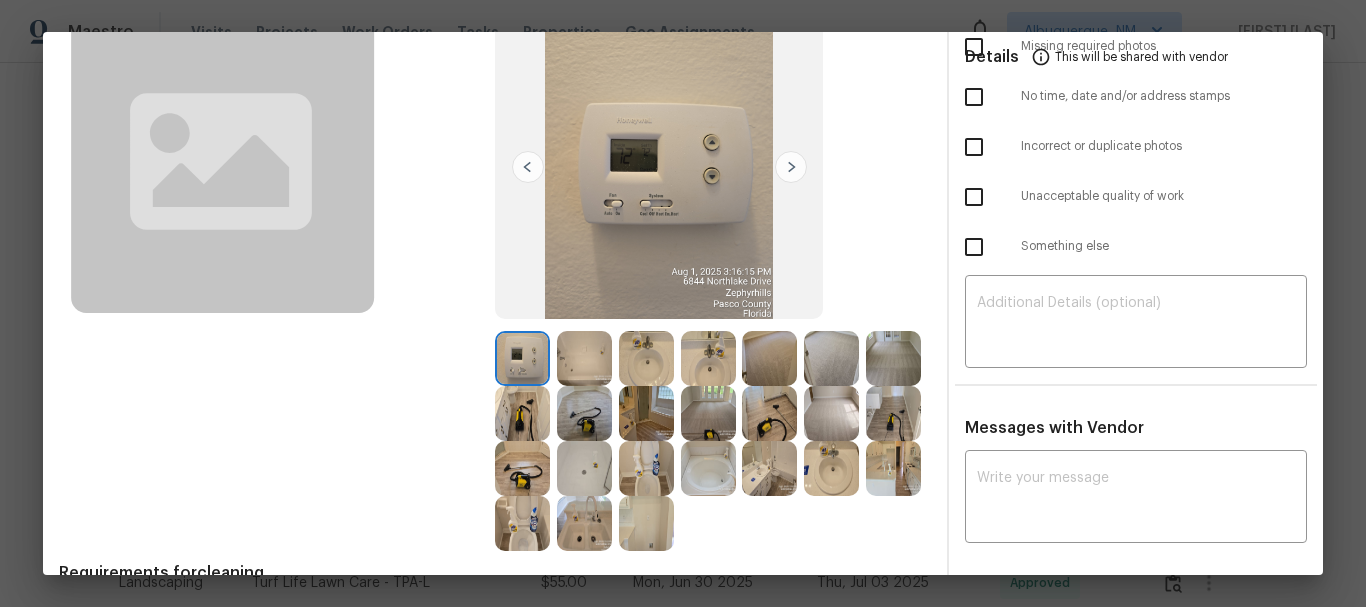 click at bounding box center [646, 358] 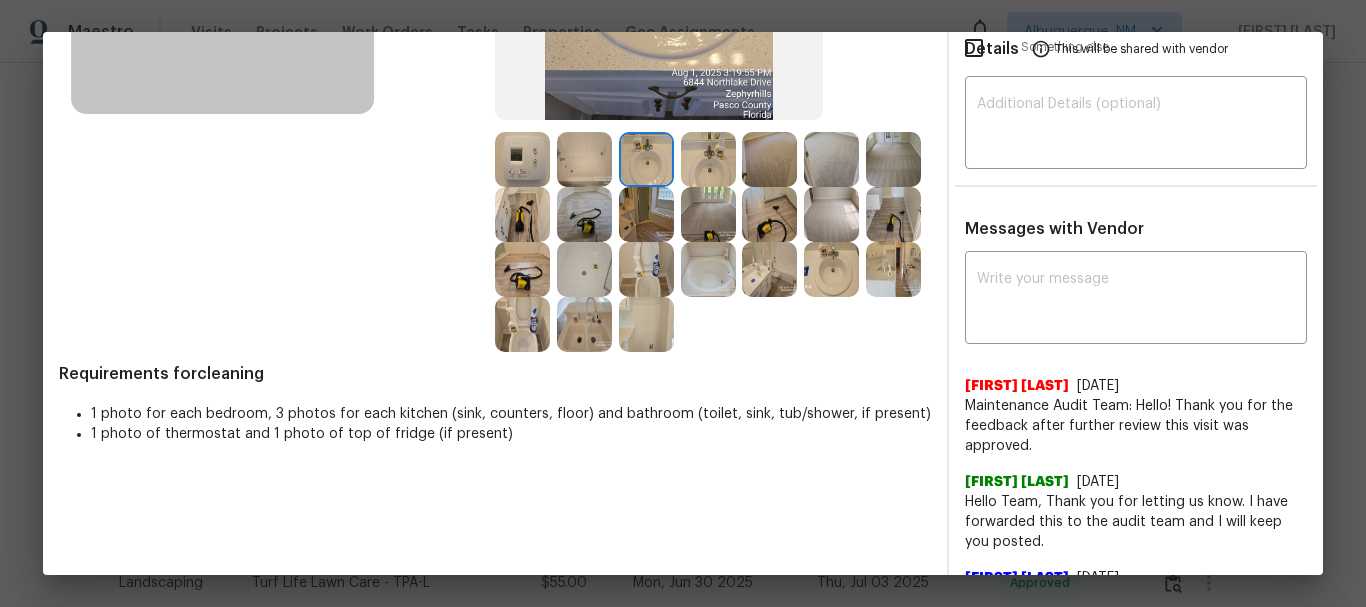 scroll, scrollTop: 335, scrollLeft: 0, axis: vertical 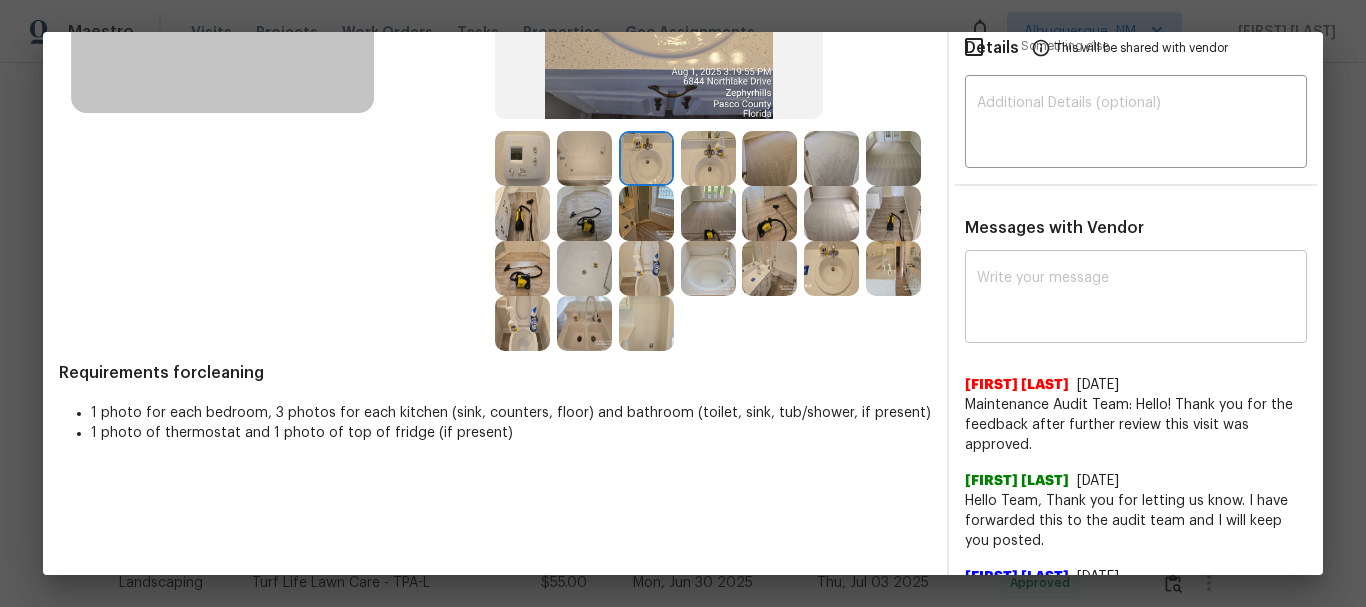 click at bounding box center [1136, 299] 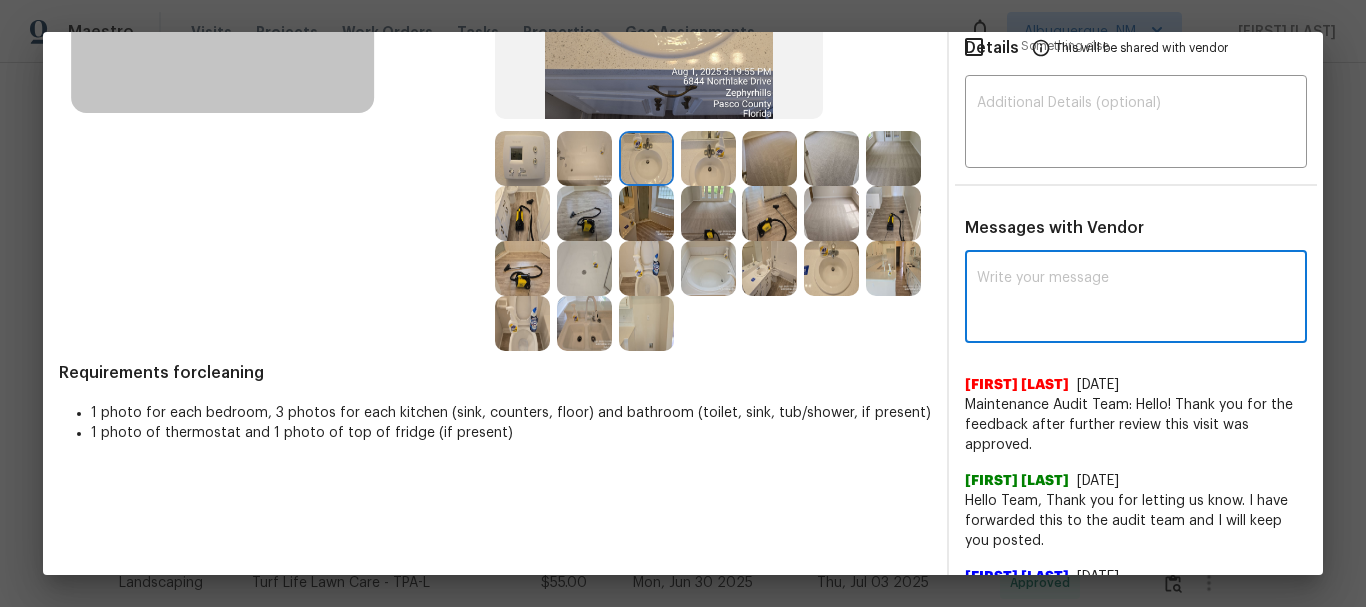 paste on "Maintenance Audit Team: Hello! After further review, the visit([DATE]) has been approved. Could you please address the issue with the kitchen sink? It seems to have a stubborn stain or dirty—please advise whether it's cleanable or permeant stain. Thank you!" 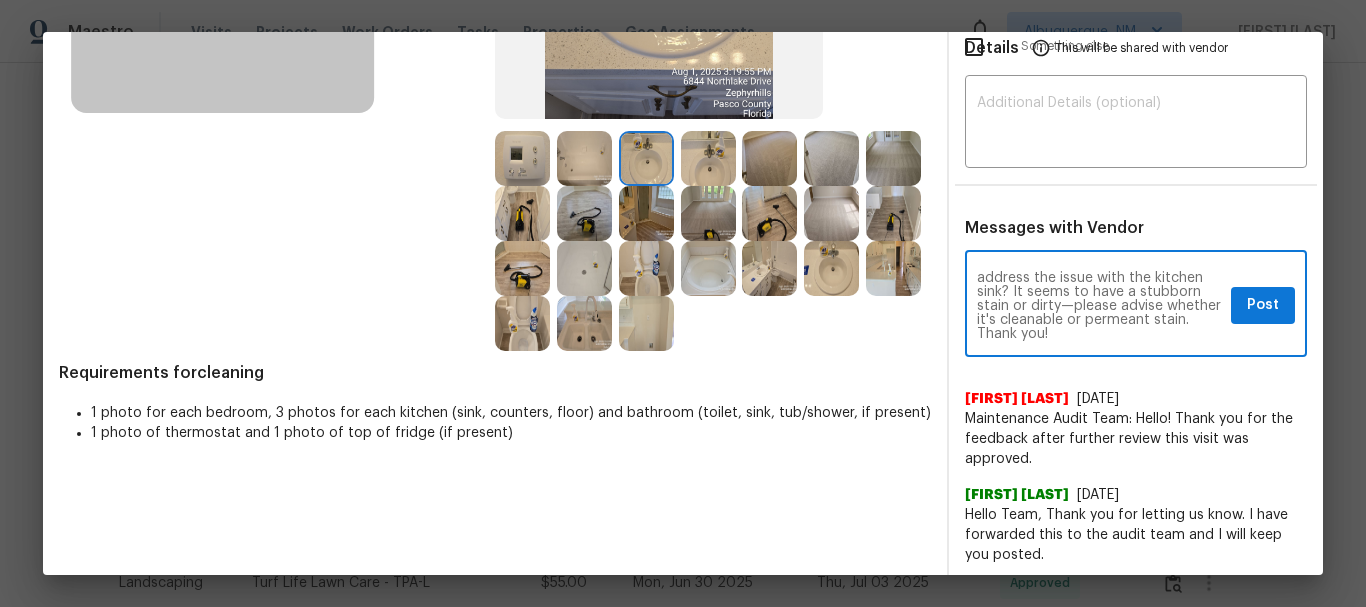 scroll, scrollTop: 0, scrollLeft: 0, axis: both 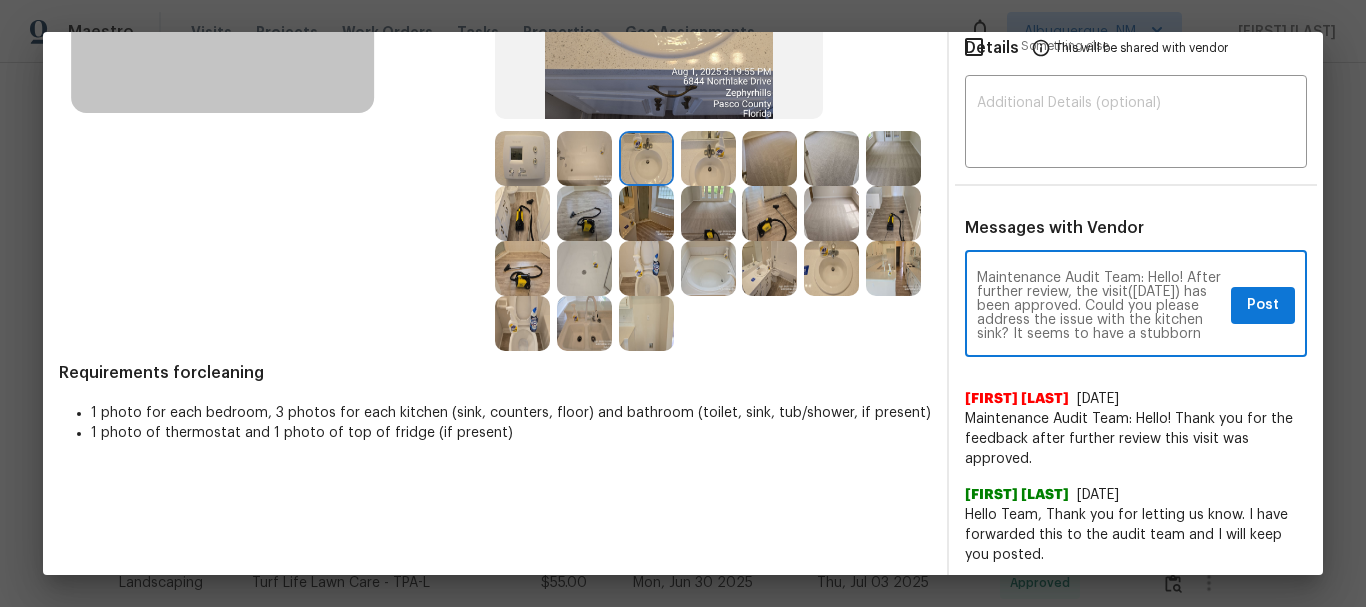 click on "Maintenance Audit Team: Hello! After further review, the visit([DATE]) has been approved. Could you please address the issue with the kitchen sink? It seems to have a stubborn stain or dirty—please advise whether it's cleanable or permeant stain. Thank you!" at bounding box center [1100, 306] 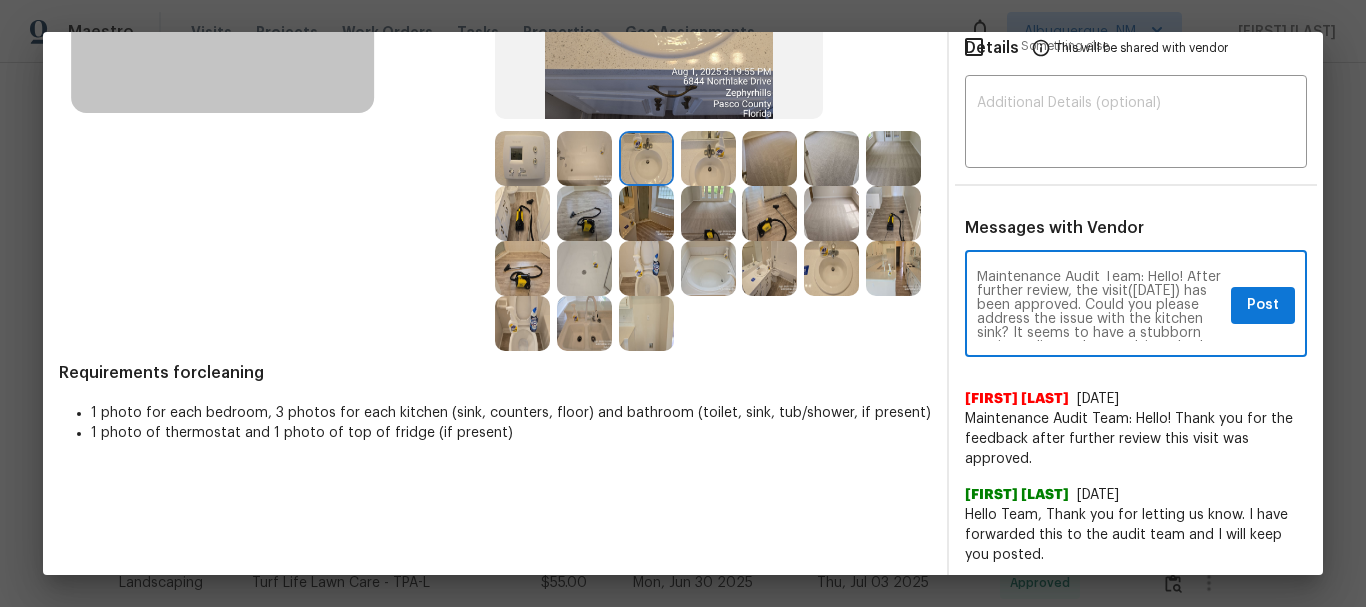 scroll, scrollTop: 15, scrollLeft: 0, axis: vertical 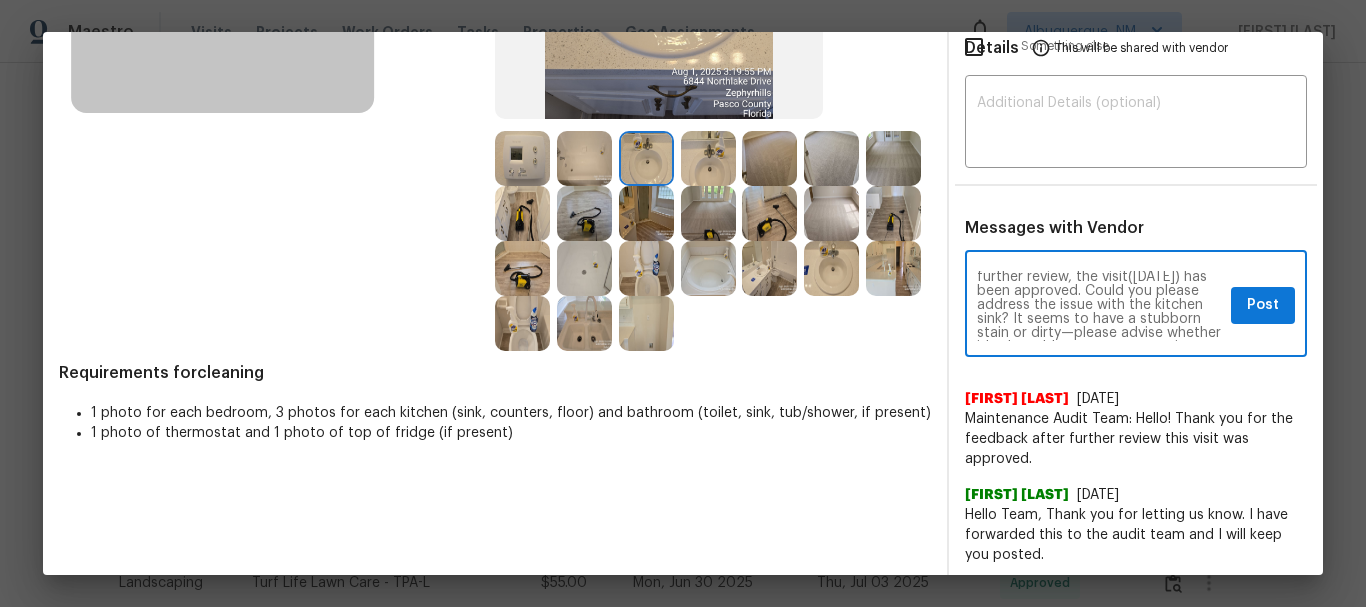 click on "Maintenance Audit Team: Hello! After further review, the visit([DATE]) has been approved. Could you please address the issue with the kitchen sink? It seems to have a stubborn stain or dirty—please advise whether it's cleanable or permeant stain. Thank you!" at bounding box center [1100, 306] 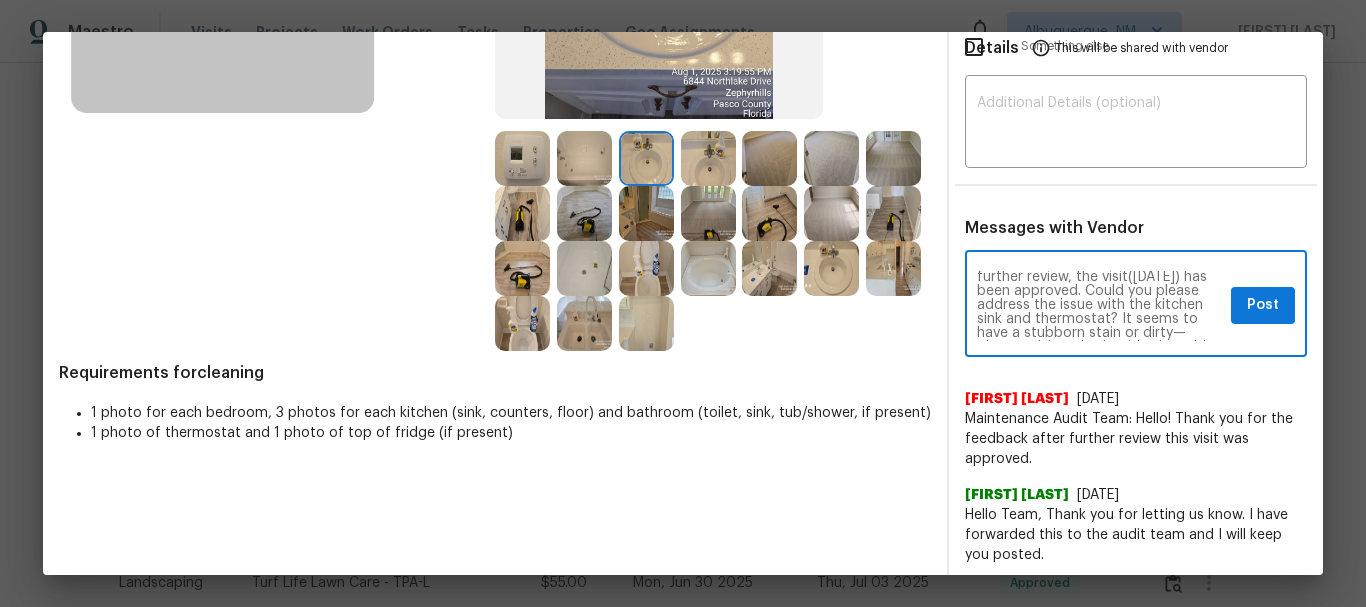 click on "Maintenance Audit Team: Hello! After further review, the visit([DATE]) has been approved. Could you please address the issue with the kitchen sink and thermostat? It seems to have a stubborn stain or dirty—please advise whether it's cleanable or permeant stain. Thank you!" at bounding box center [1100, 306] 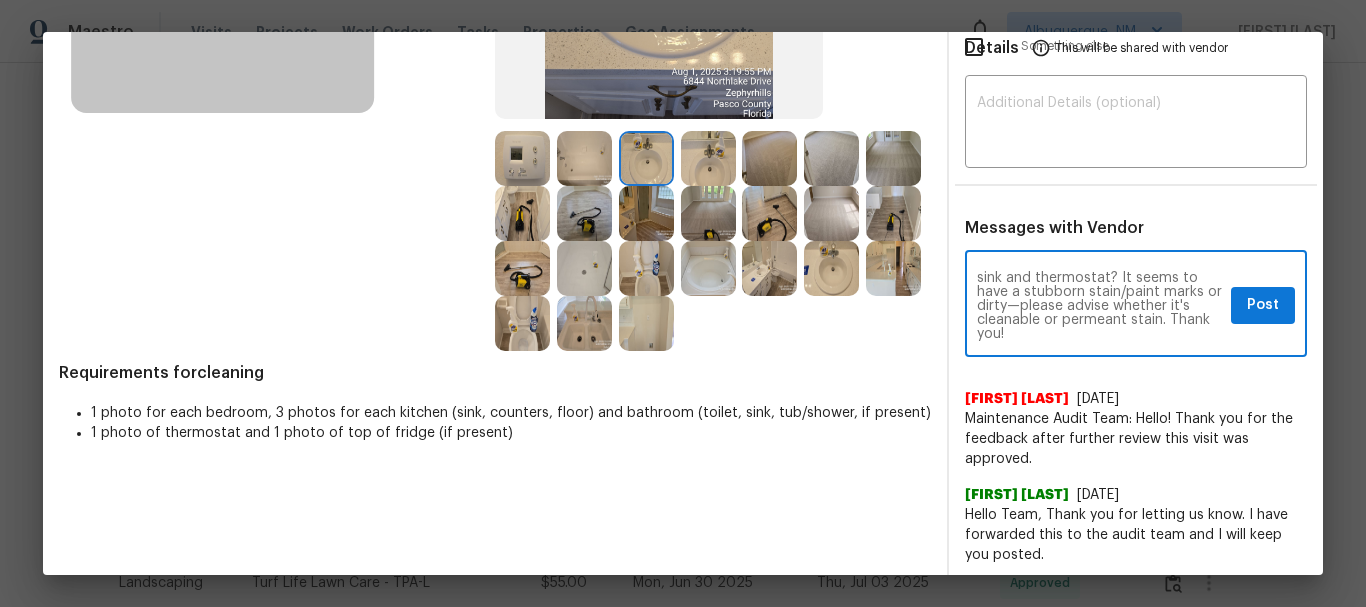 scroll, scrollTop: 71, scrollLeft: 0, axis: vertical 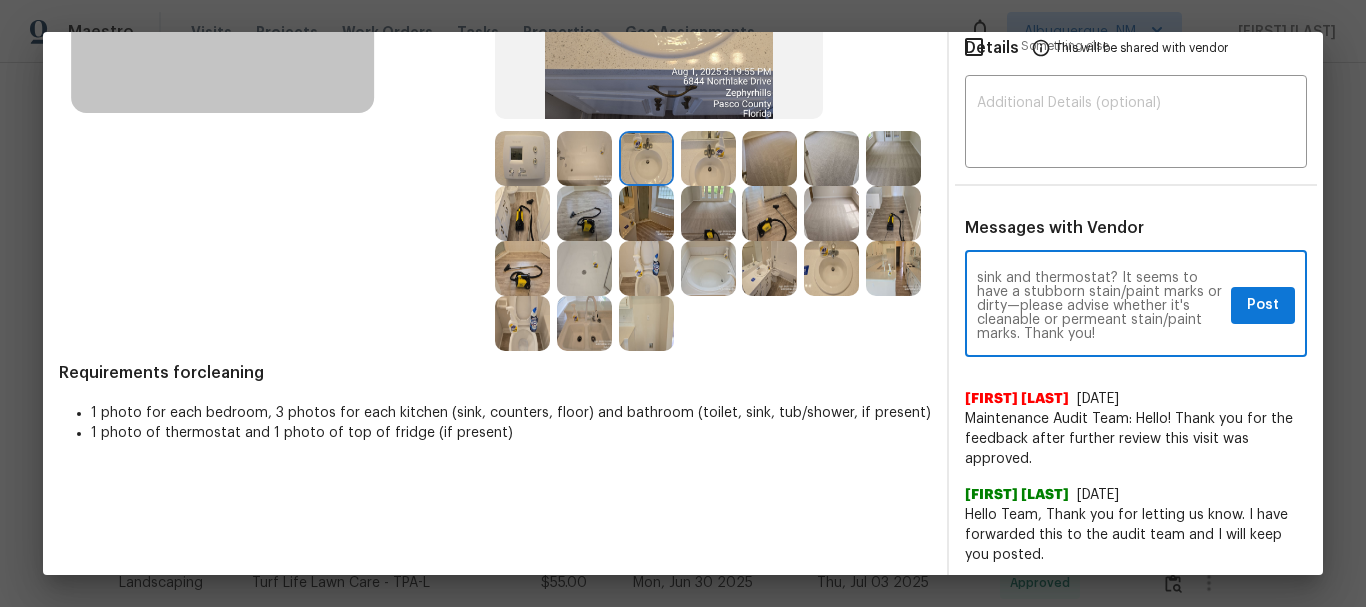 click on "Maintenance Audit Team: Hello! After further review, the visit([DATE]) has been approved. Could you please address the issue with the kitchen sink and thermostat? It seems to have a stubborn stain/paint marks or dirty—please advise whether it's cleanable or permeant stain/paint marks. Thank you!" at bounding box center (1100, 306) 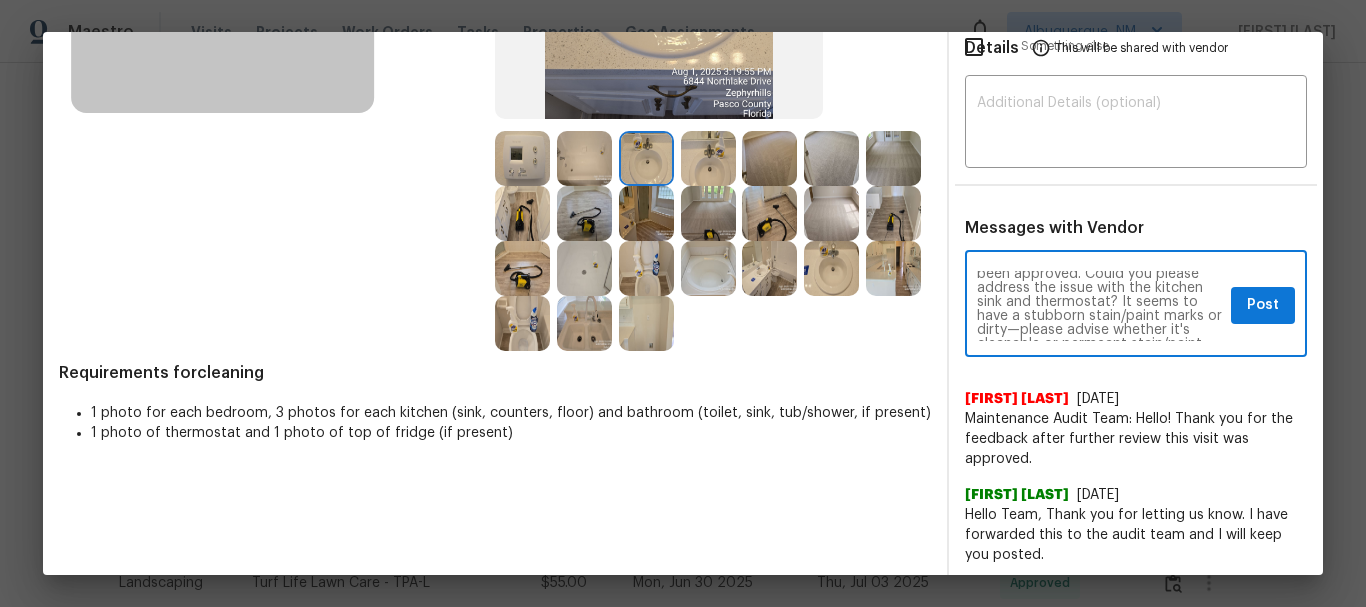 scroll, scrollTop: 0, scrollLeft: 0, axis: both 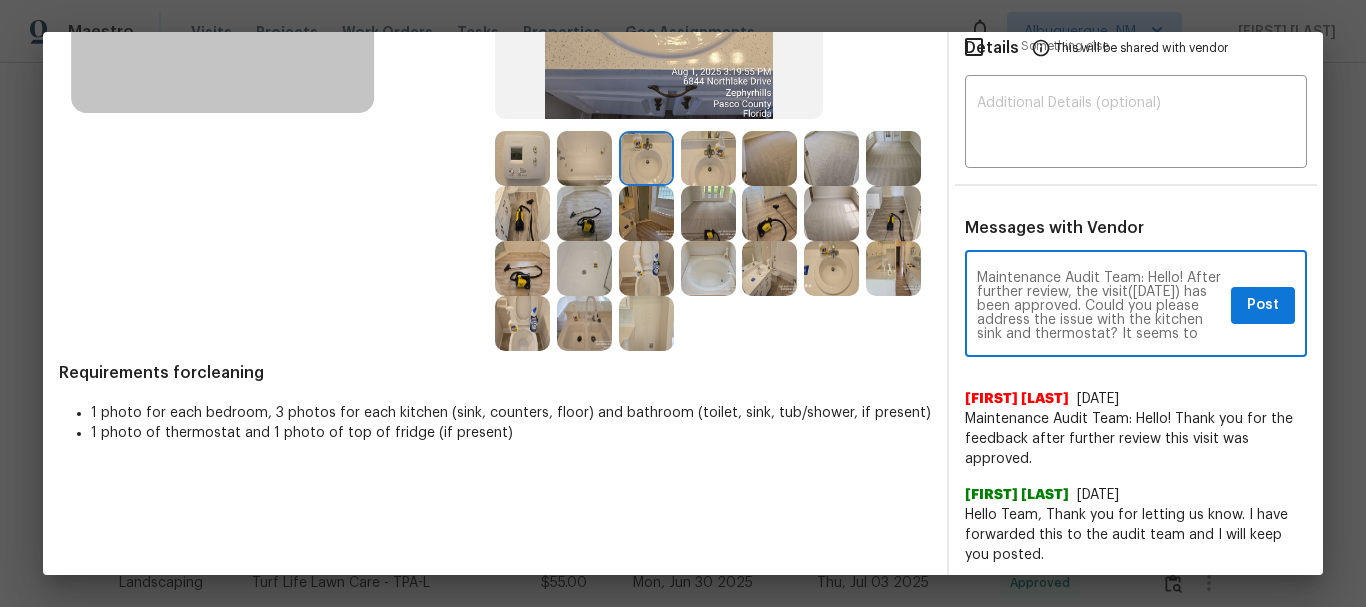 click on "Maintenance Audit Team: Hello! After further review, the visit(08/01/2025) has been approved. Could you please address the issue with the kitchen sink and thermostat? It seems to have a stubborn stain/paint marks or dirty—please advise whether it's cleanable or permeant stain/paint marks. Thank you!" at bounding box center [1100, 306] 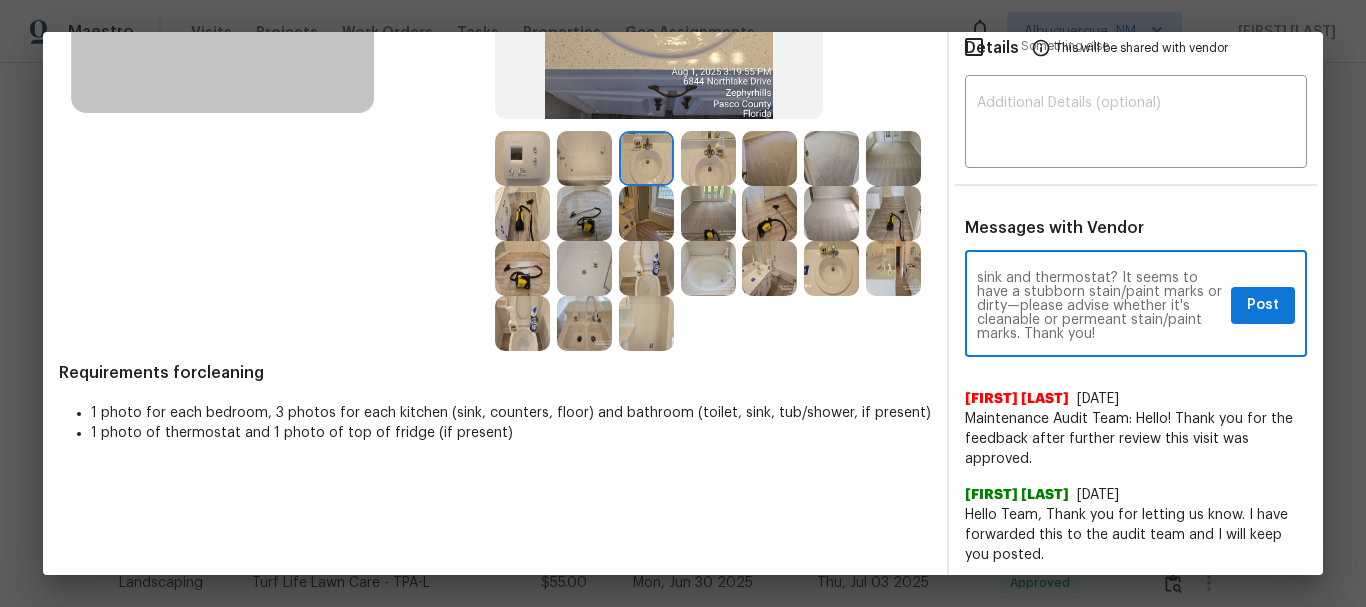 scroll, scrollTop: 0, scrollLeft: 0, axis: both 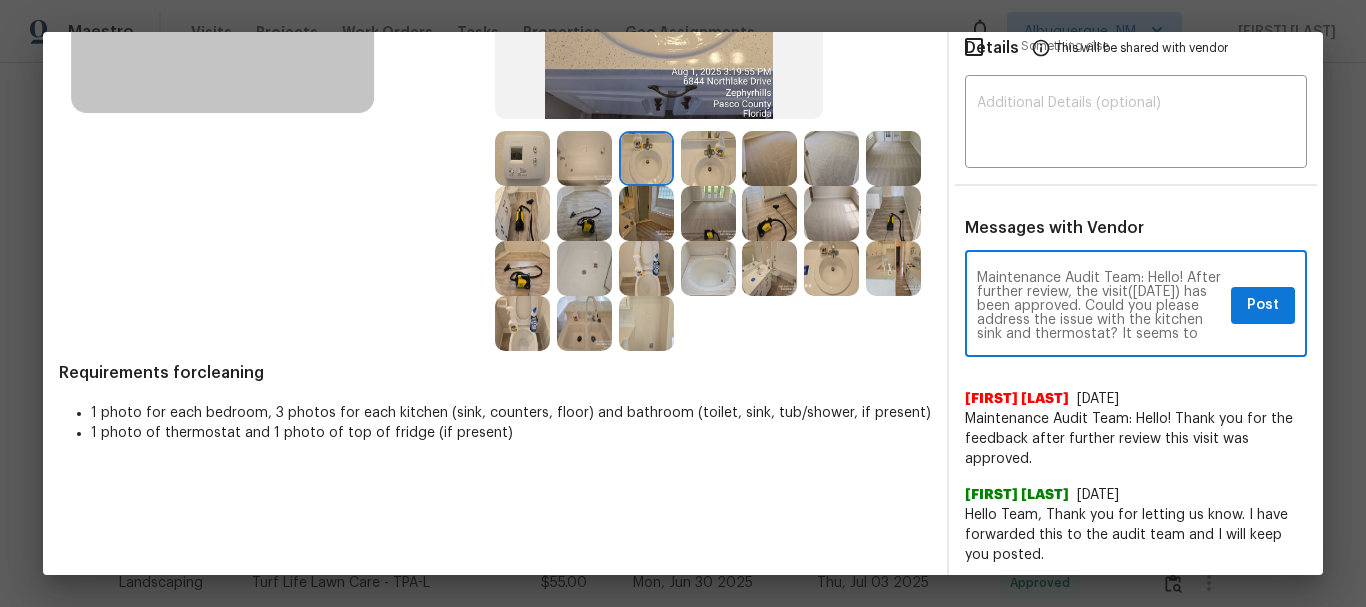 type on "Maintenance Audit Team: Hello! After further review, the visit(08/01/2025) has been approved. Could you please address the issue with the kitchen sink and thermostat? It seems to have a stubborn stain/paint marks or dirty—please advise whether it's cleanable or permeant stain/paint marks. Thank you!" 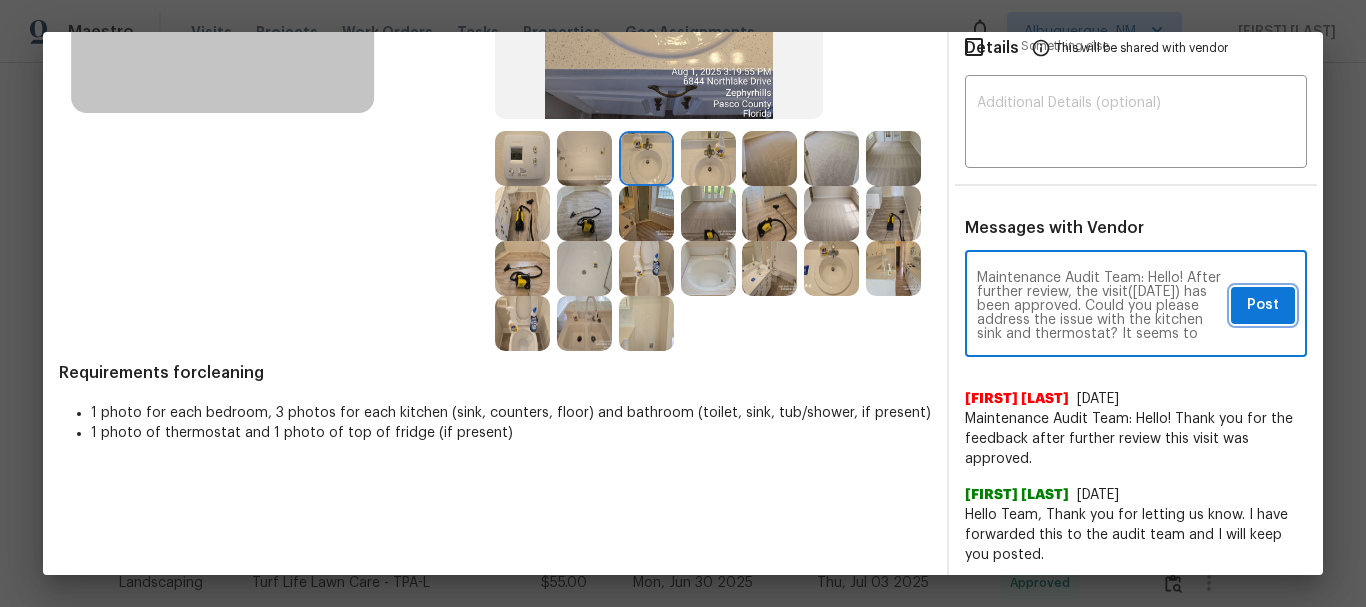 click on "Post" at bounding box center [1263, 305] 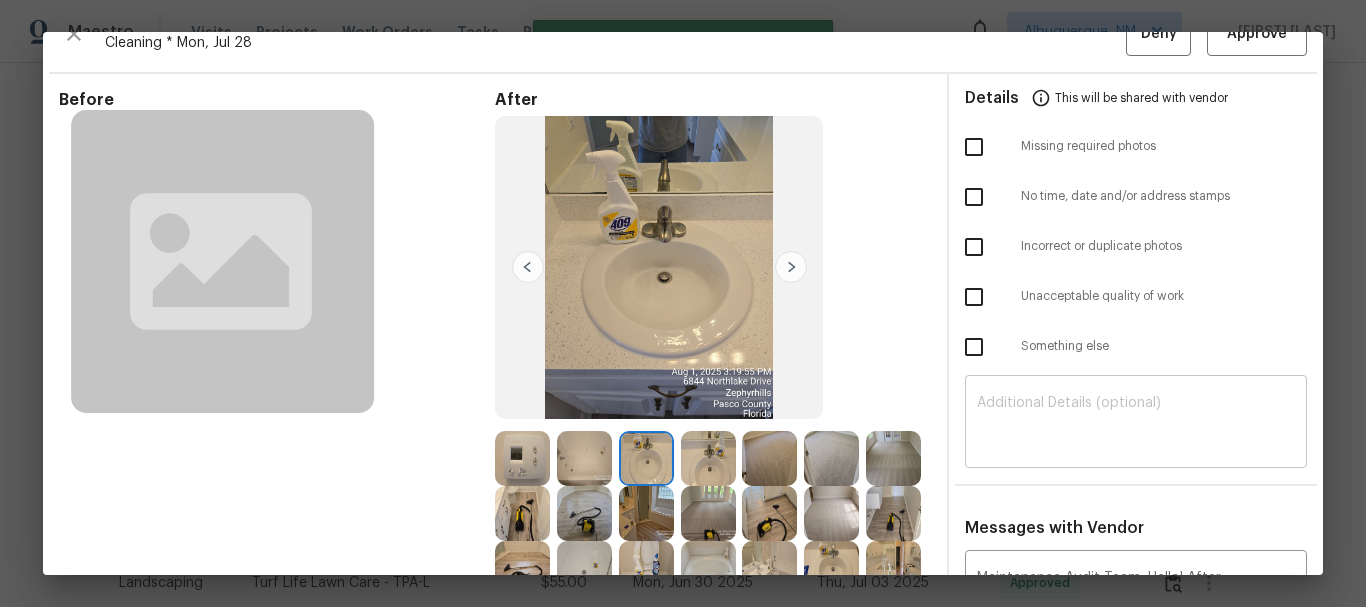 type 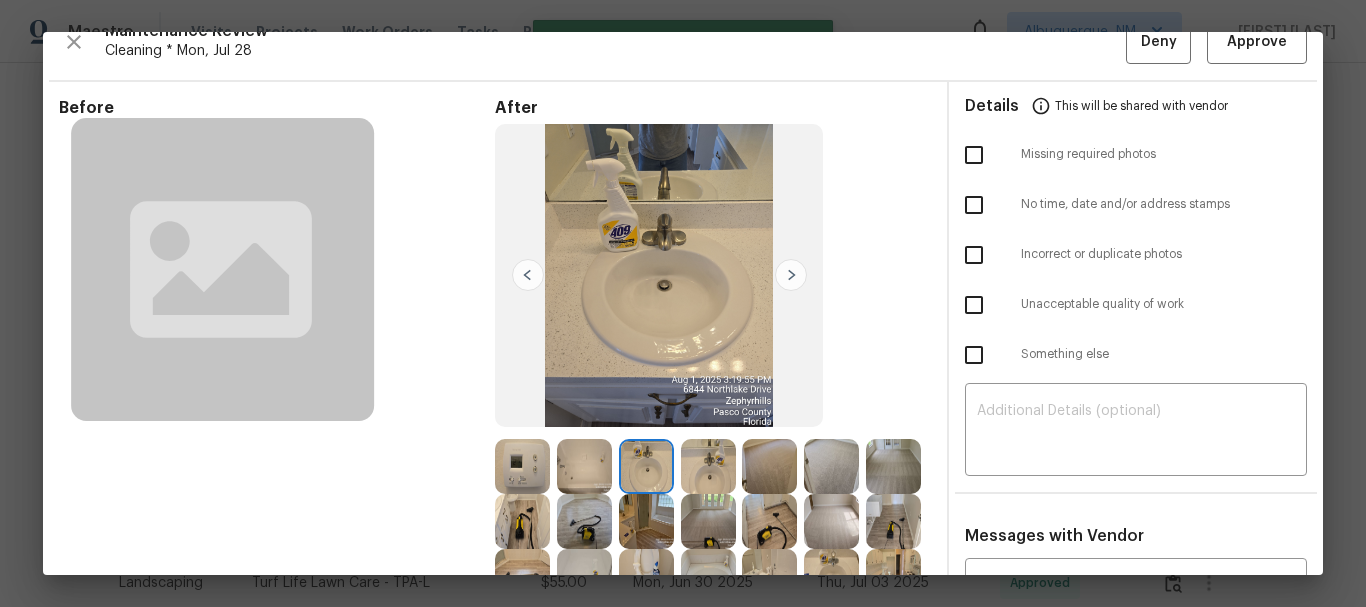 scroll, scrollTop: 0, scrollLeft: 0, axis: both 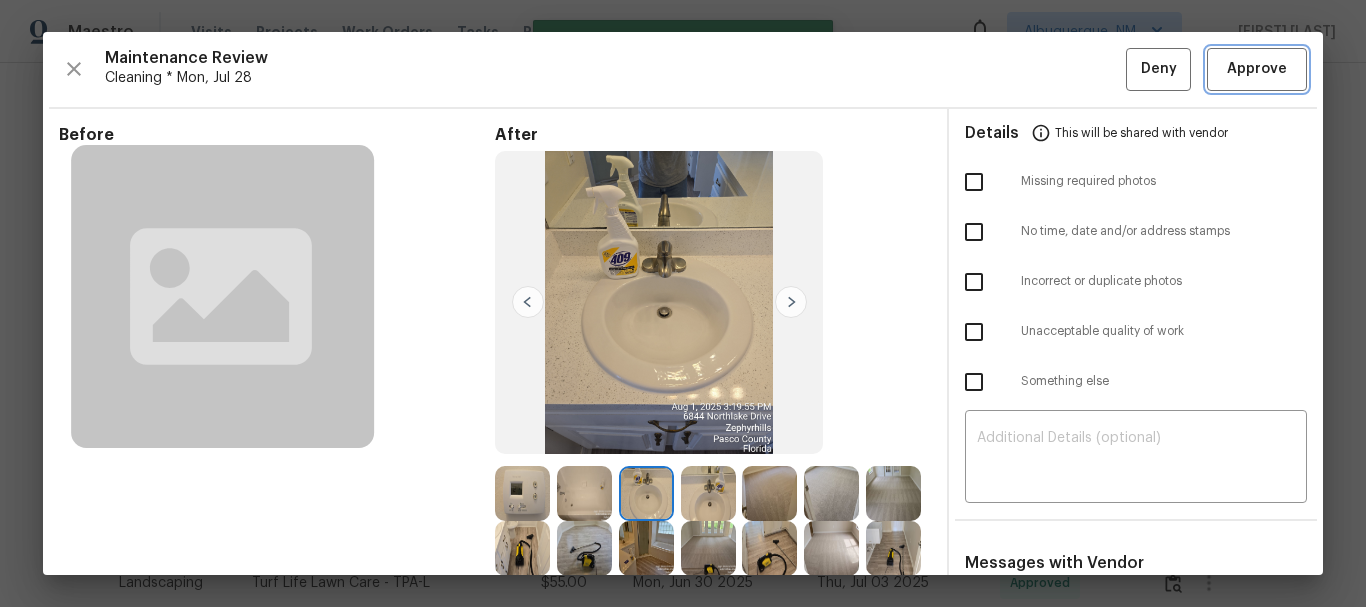 click on "Approve" at bounding box center (1257, 69) 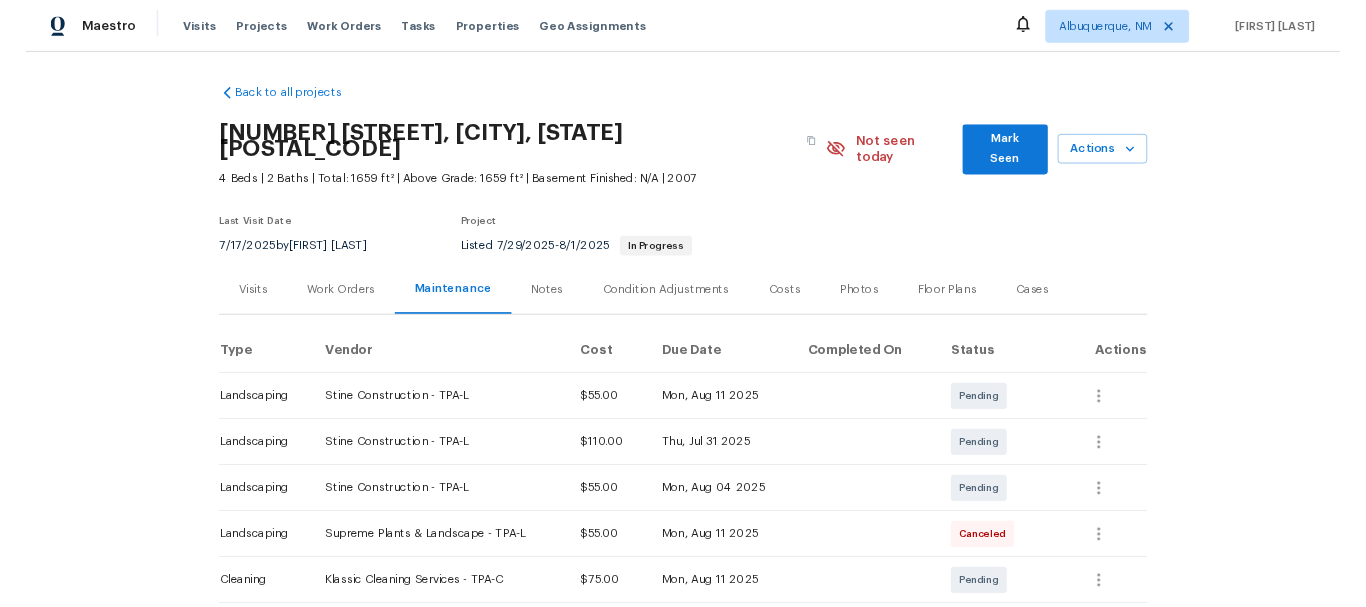 scroll, scrollTop: 0, scrollLeft: 0, axis: both 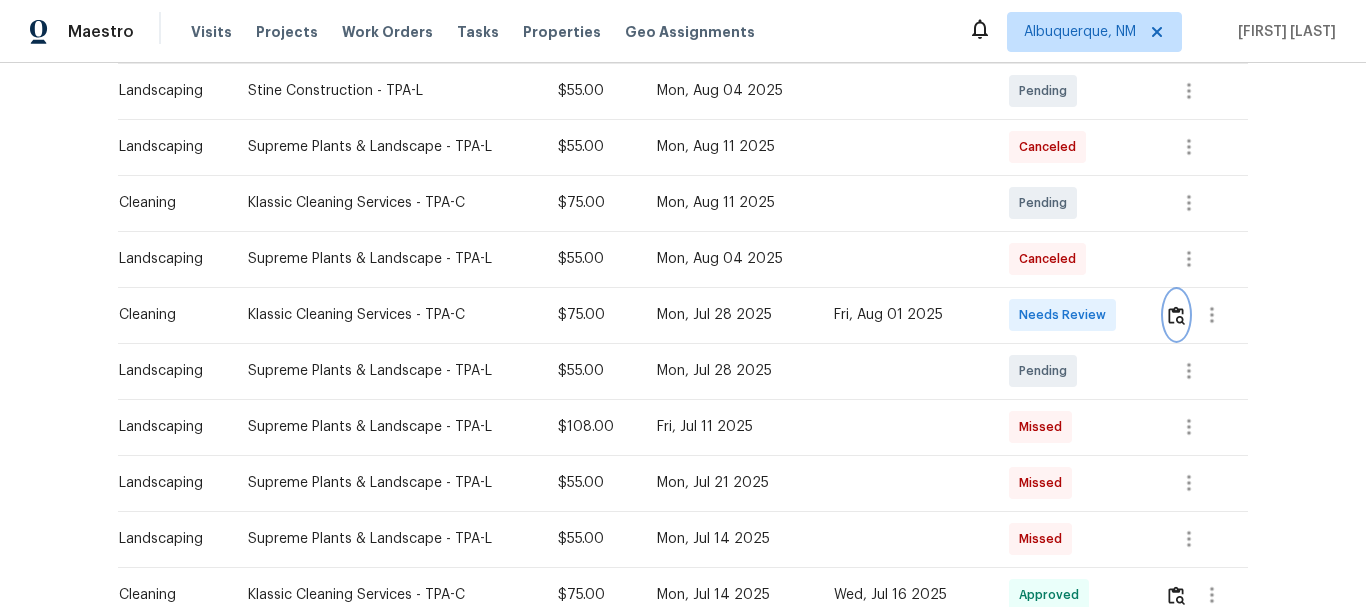 click at bounding box center (1176, 315) 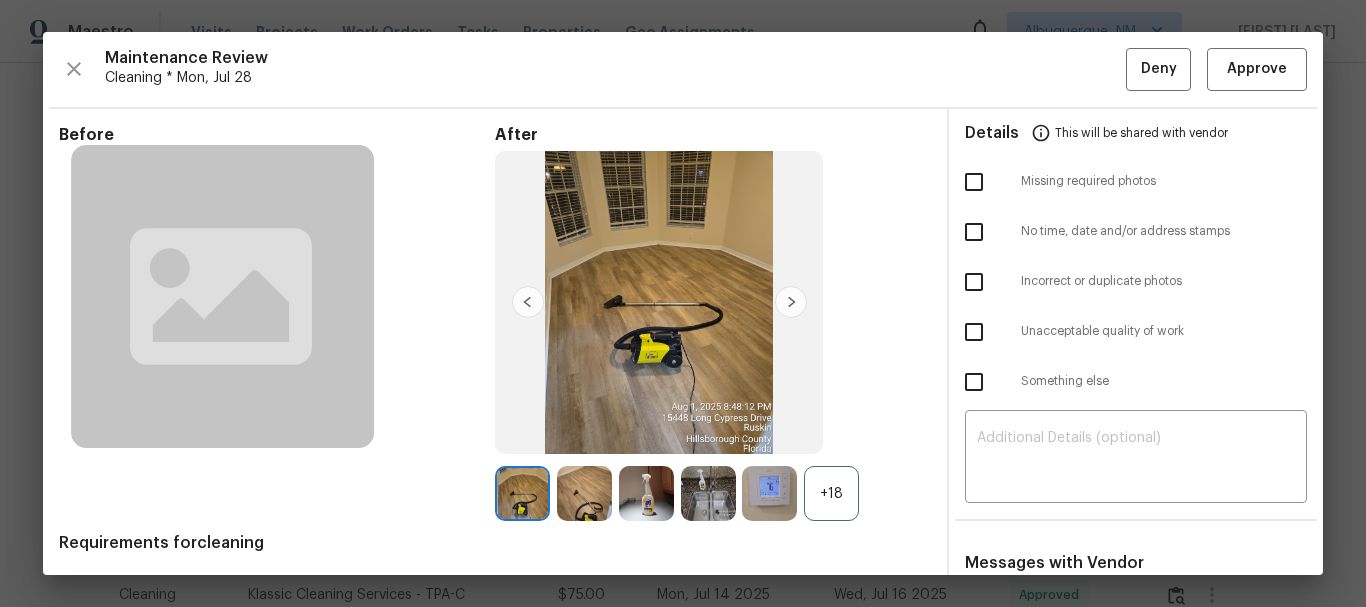 click on "+18" at bounding box center (831, 493) 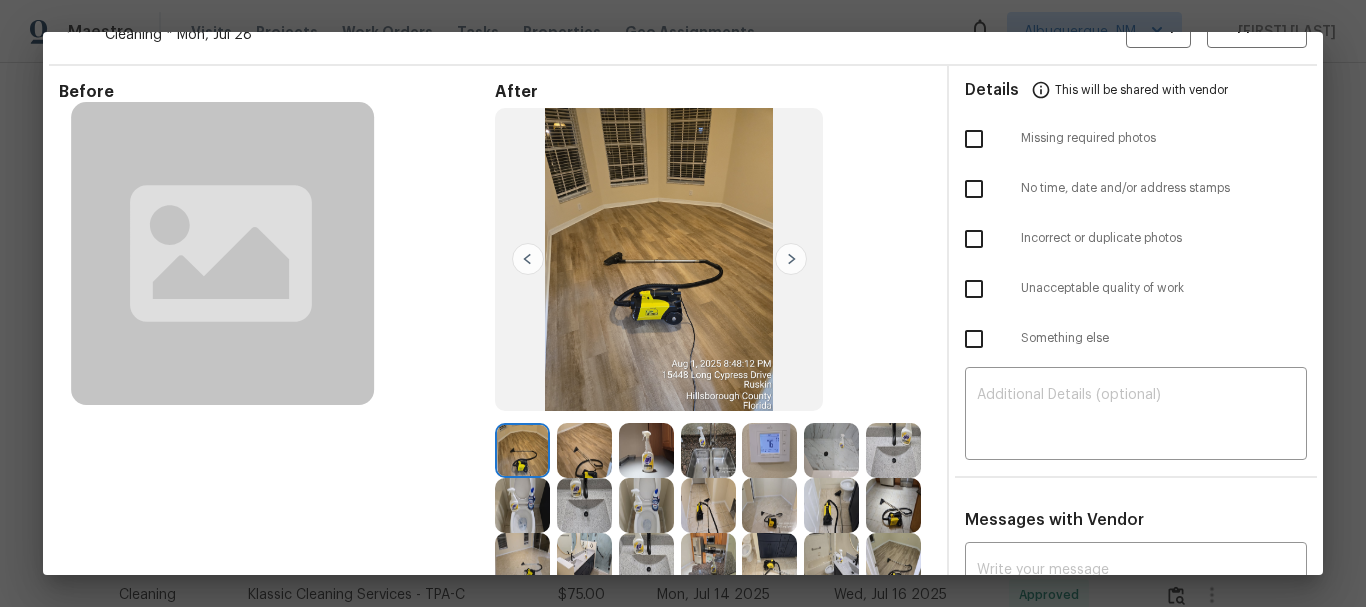 scroll, scrollTop: 0, scrollLeft: 0, axis: both 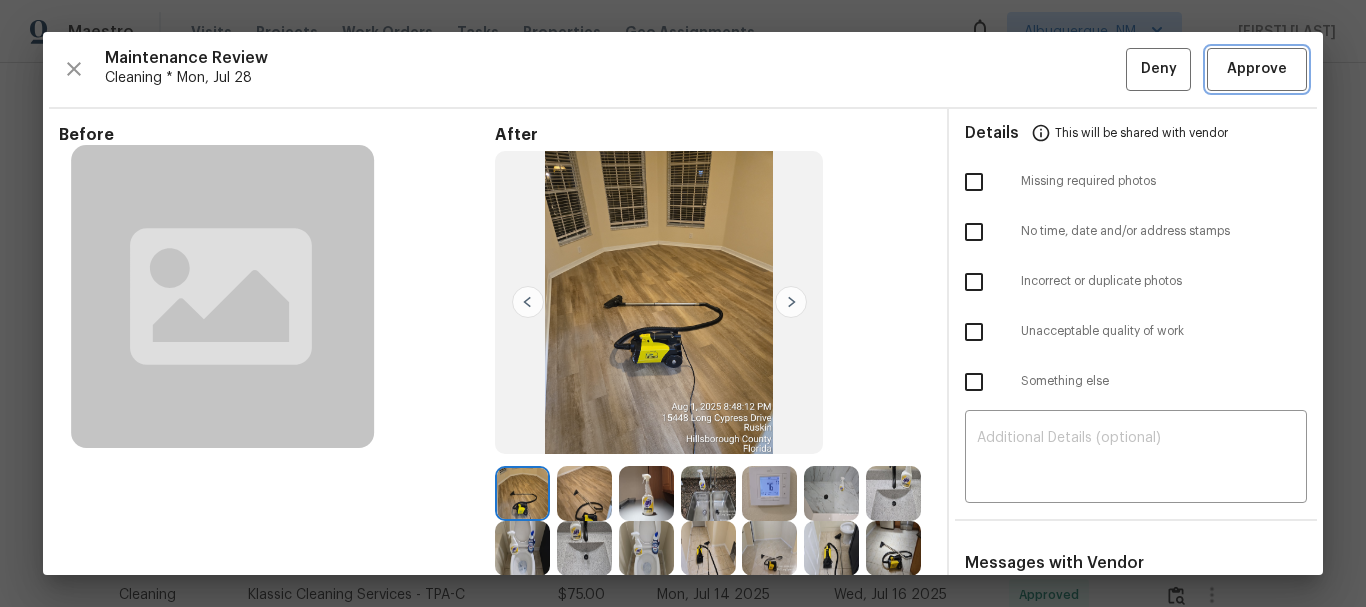 click on "Approve" at bounding box center [1257, 69] 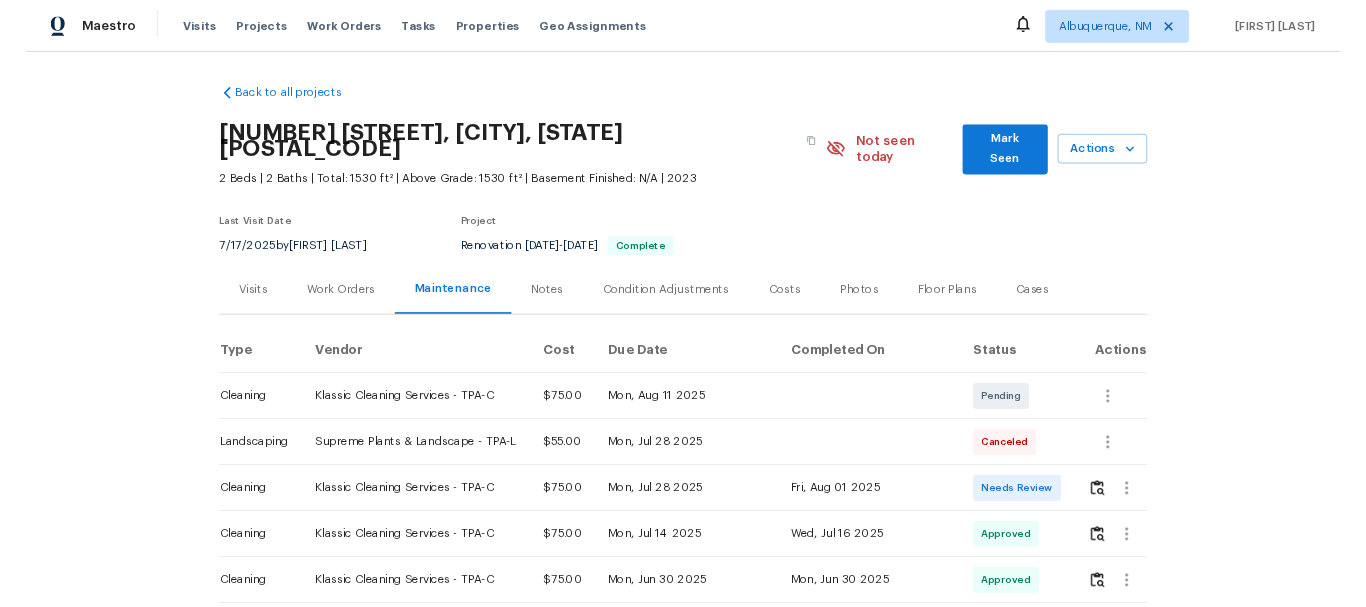 scroll, scrollTop: 0, scrollLeft: 0, axis: both 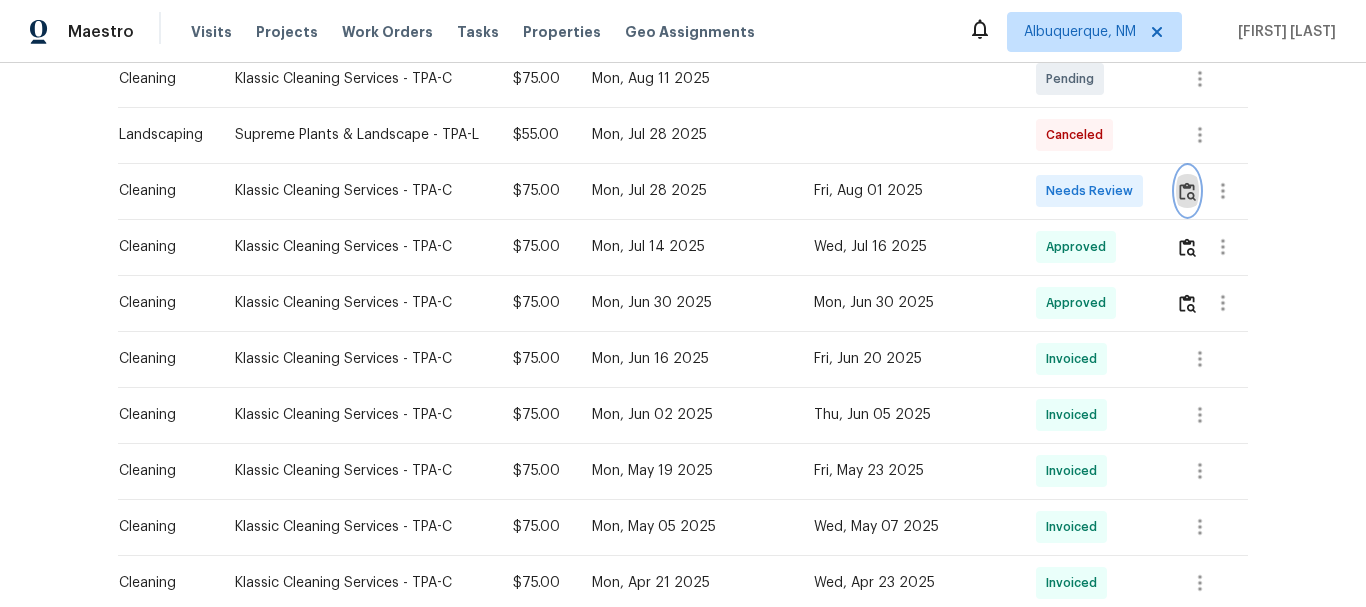 click at bounding box center [1187, 191] 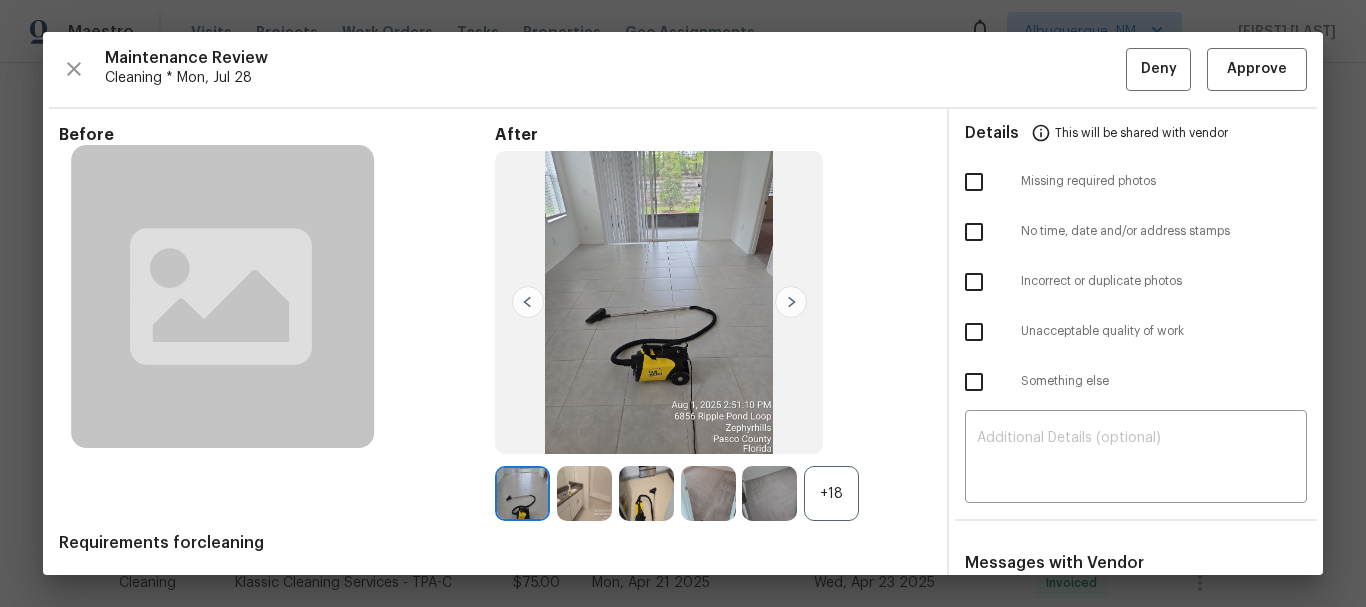 click on "+18" at bounding box center (831, 493) 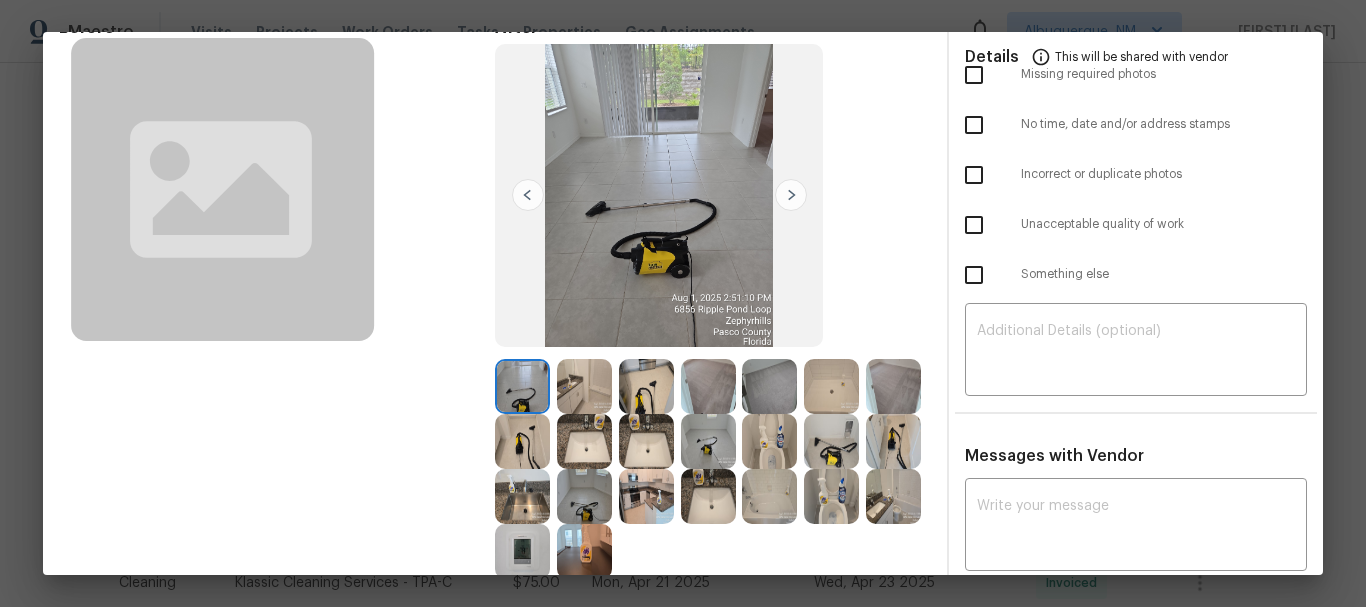 scroll, scrollTop: 0, scrollLeft: 0, axis: both 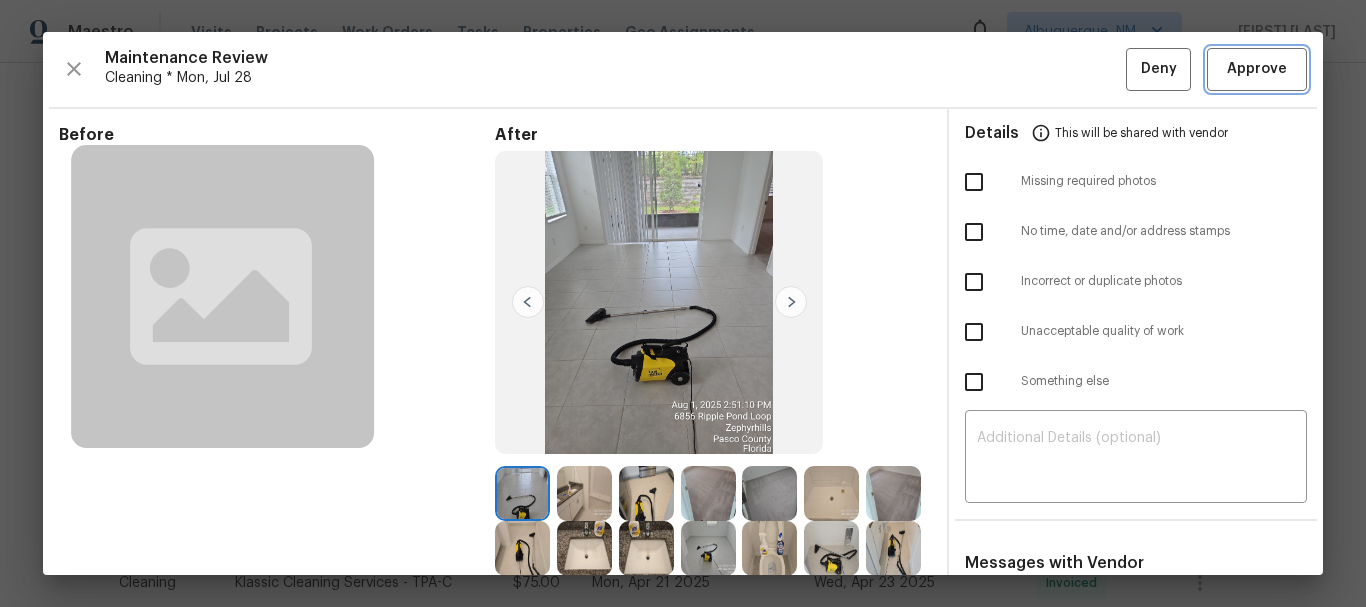 click on "Approve" at bounding box center [1257, 69] 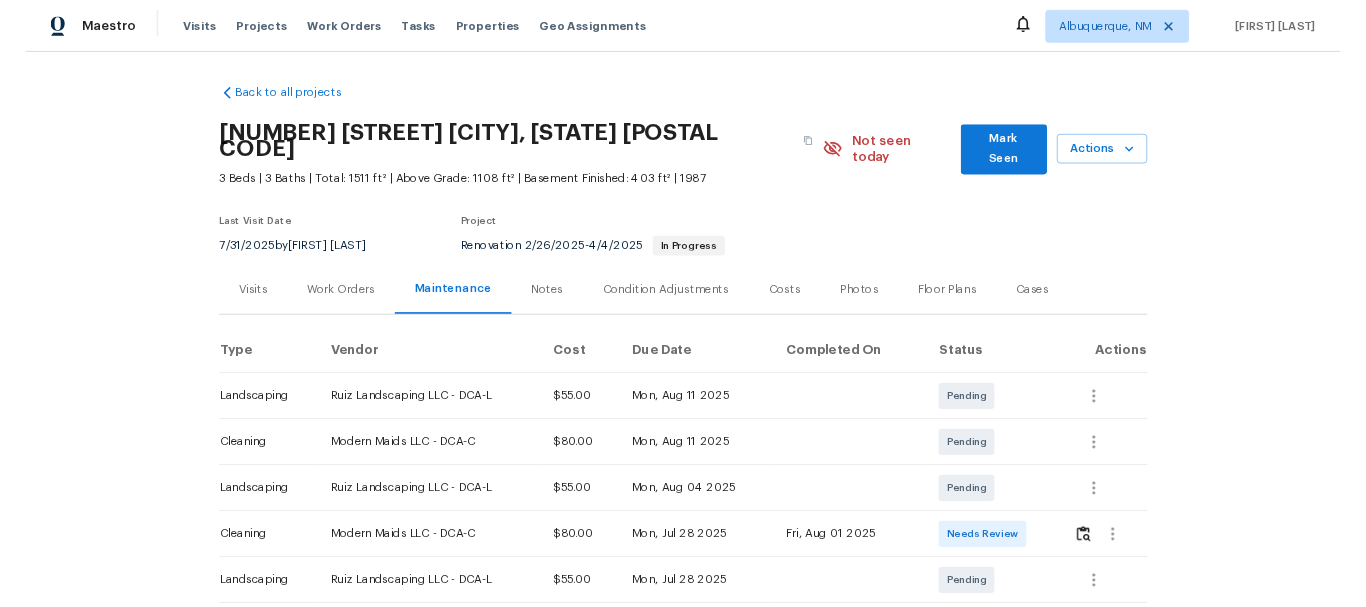 scroll, scrollTop: 0, scrollLeft: 0, axis: both 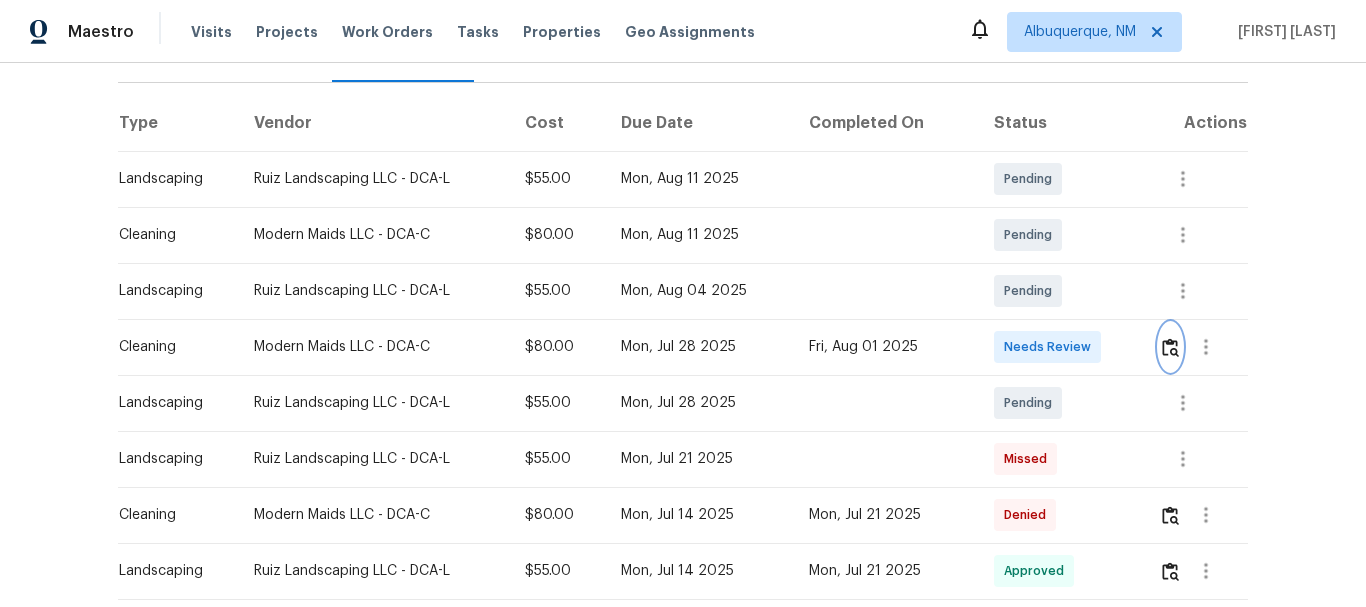 click at bounding box center (1170, 347) 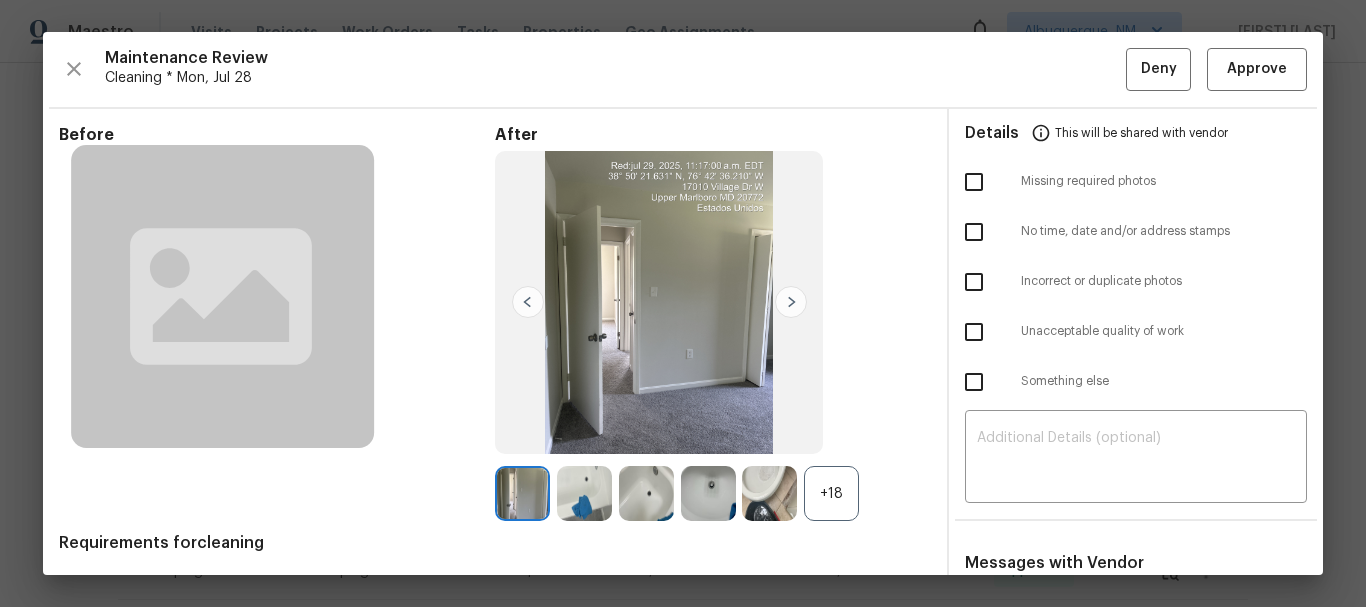 click on "+18" at bounding box center [831, 493] 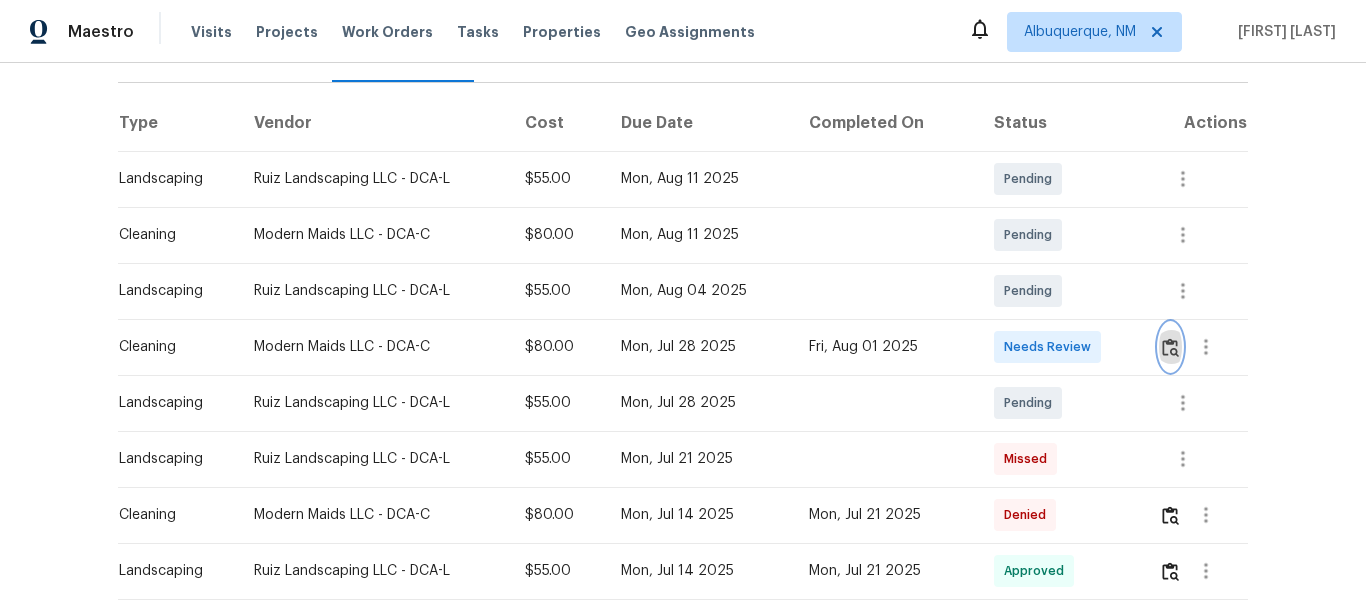 click at bounding box center [1170, 347] 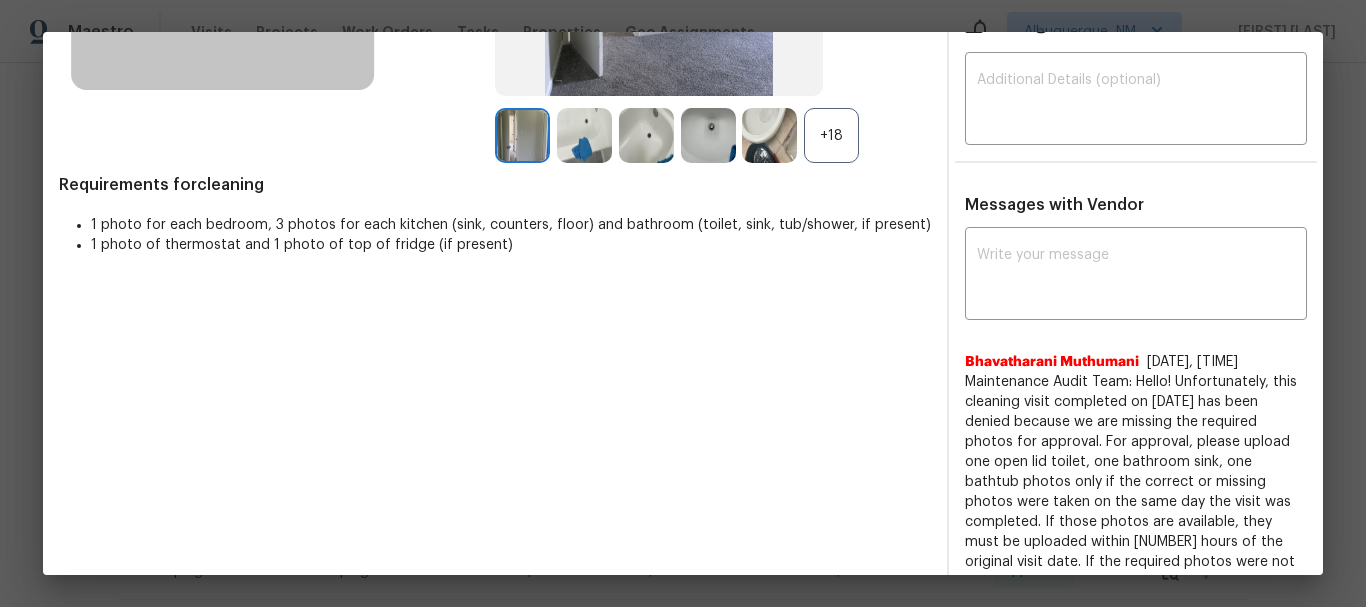 scroll, scrollTop: 500, scrollLeft: 0, axis: vertical 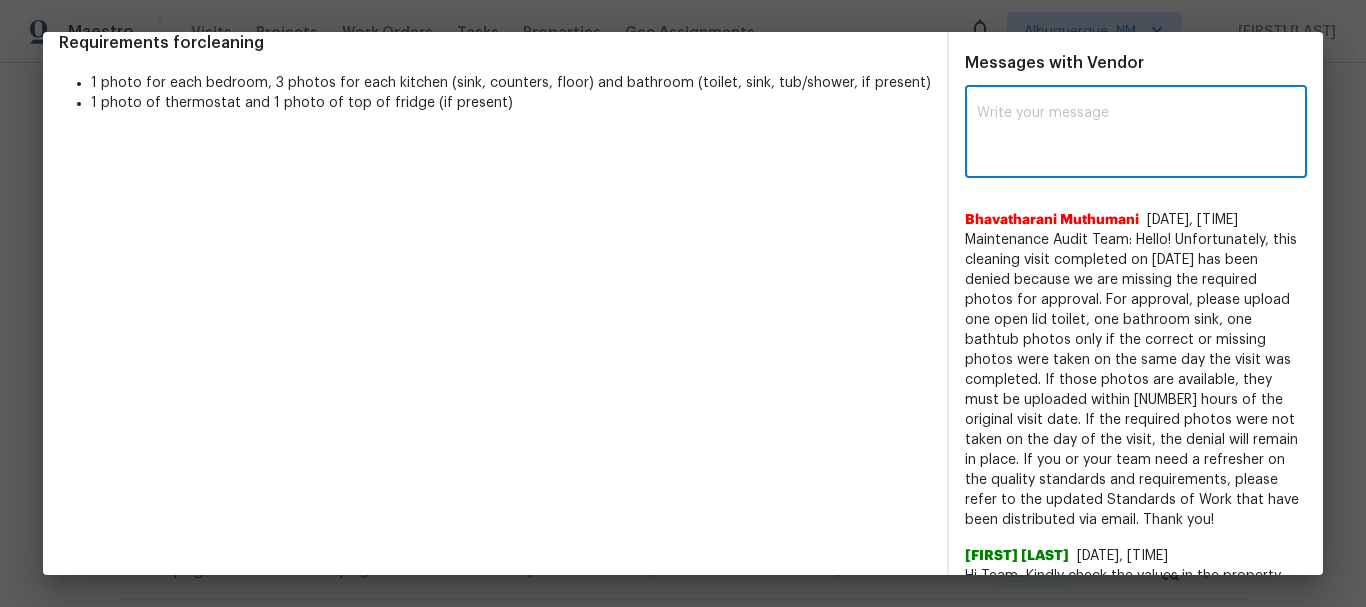 click at bounding box center [1136, 134] 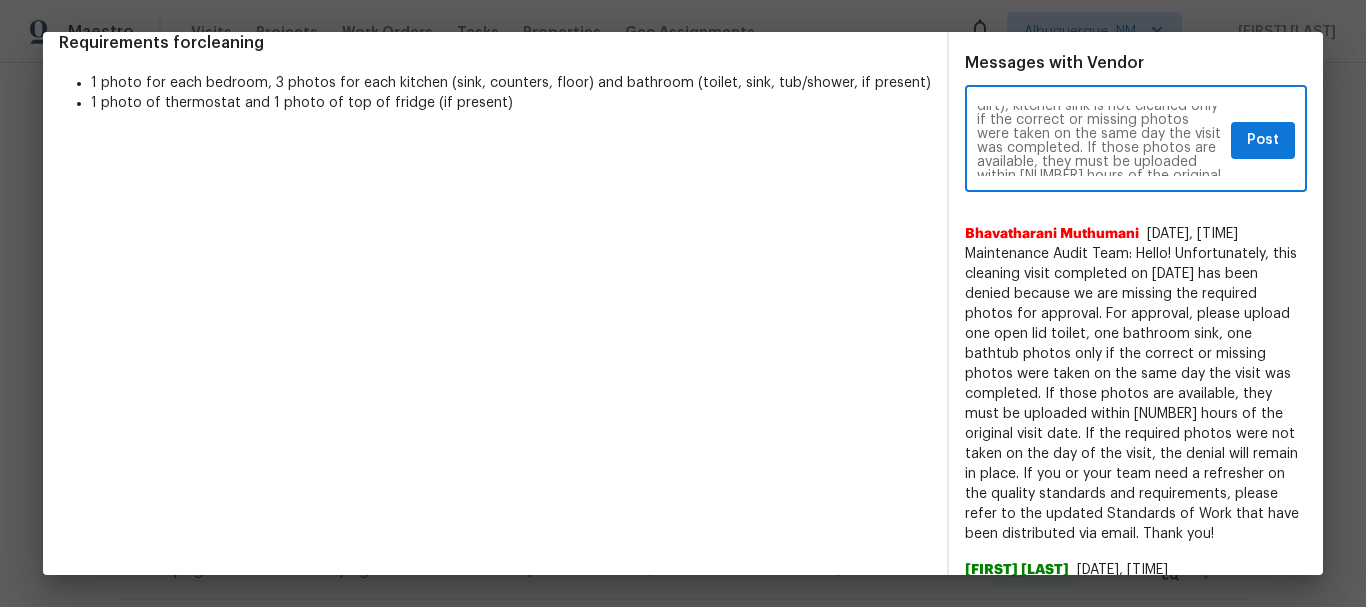 scroll, scrollTop: 0, scrollLeft: 0, axis: both 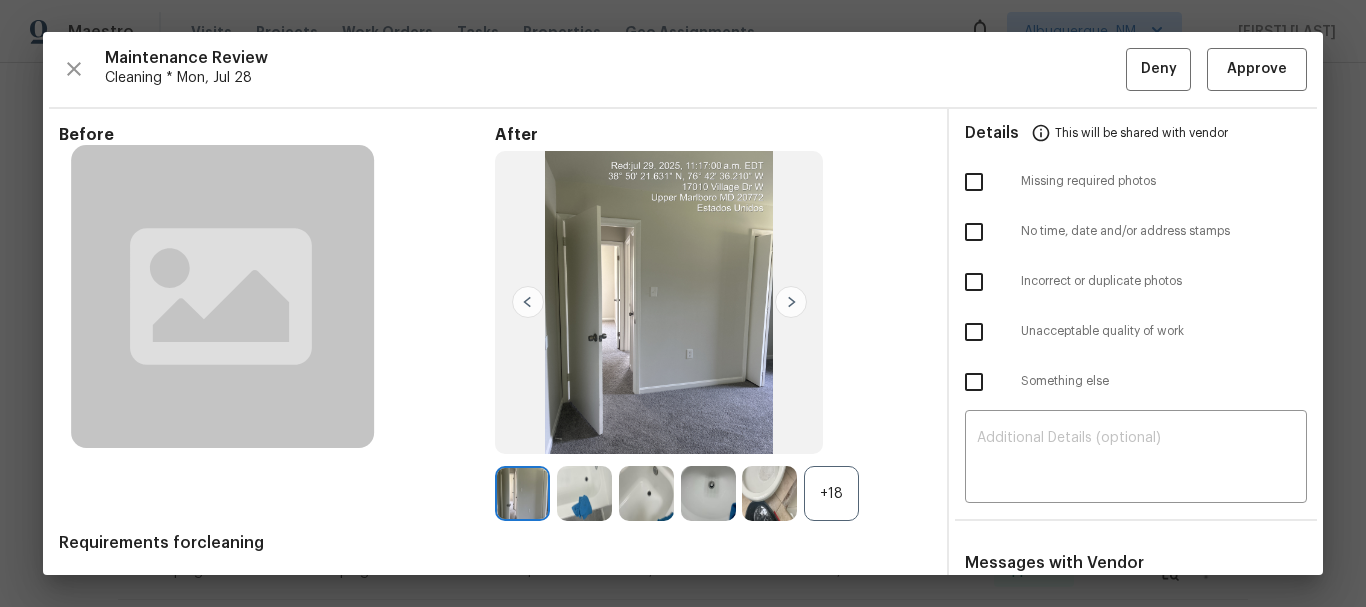 type on "Maintenance Audit Team: Hello! Unfortunately, this Cleaning visit completed on 08/01/2025 has been denied because we are missing the required photos for approval. For approval, please upload one bathroom sink photo,3 full view of bedrooms photos and one toilet is not cleaned(inside looks dirt), kitchen sink is not cleaned only if the correct or missing photos were taken on the same day the visit was completed. If those photos are available, they must be uploaded within 48 hours of the original visit date. If the required photos were not taken on the day of the visit, the denial will remain in place. If you or your team need a refresher on the quality standards and requirements, please refer to the updated Standards of Work that have been distributed via email. Thank you!" 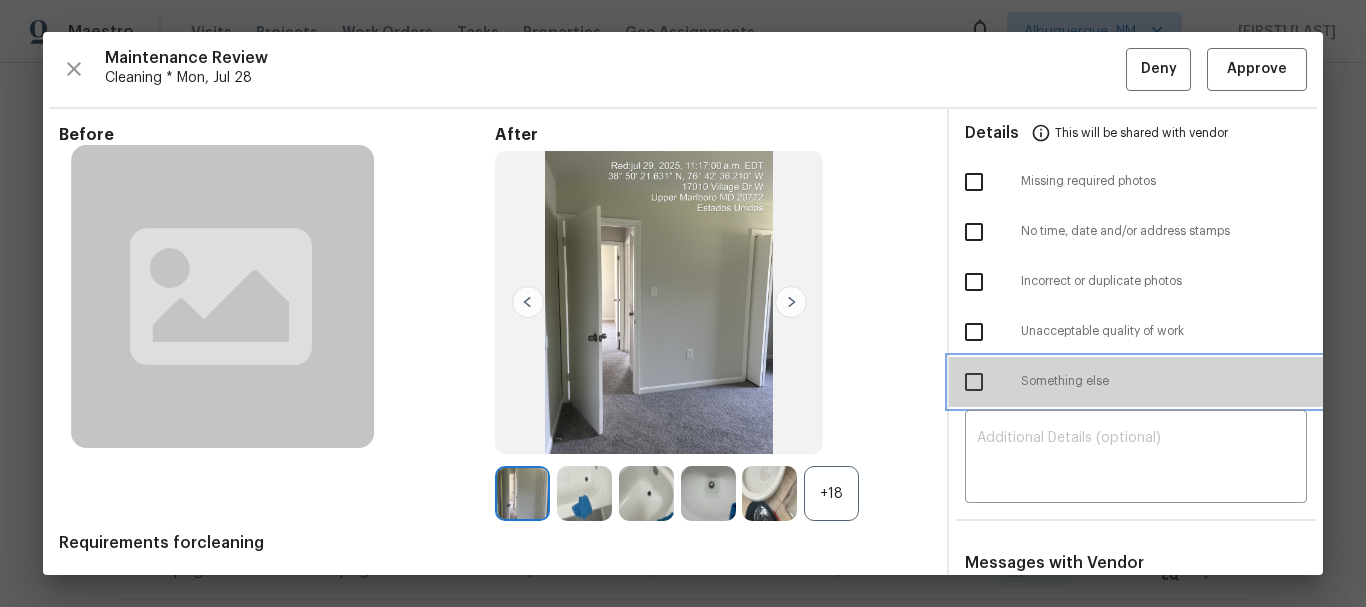 click on "Details This will be shared with vendor Missing required photos No time, date and/or address stamps Incorrect or duplicate photos Unacceptable quality of work Something else" at bounding box center [1136, 262] 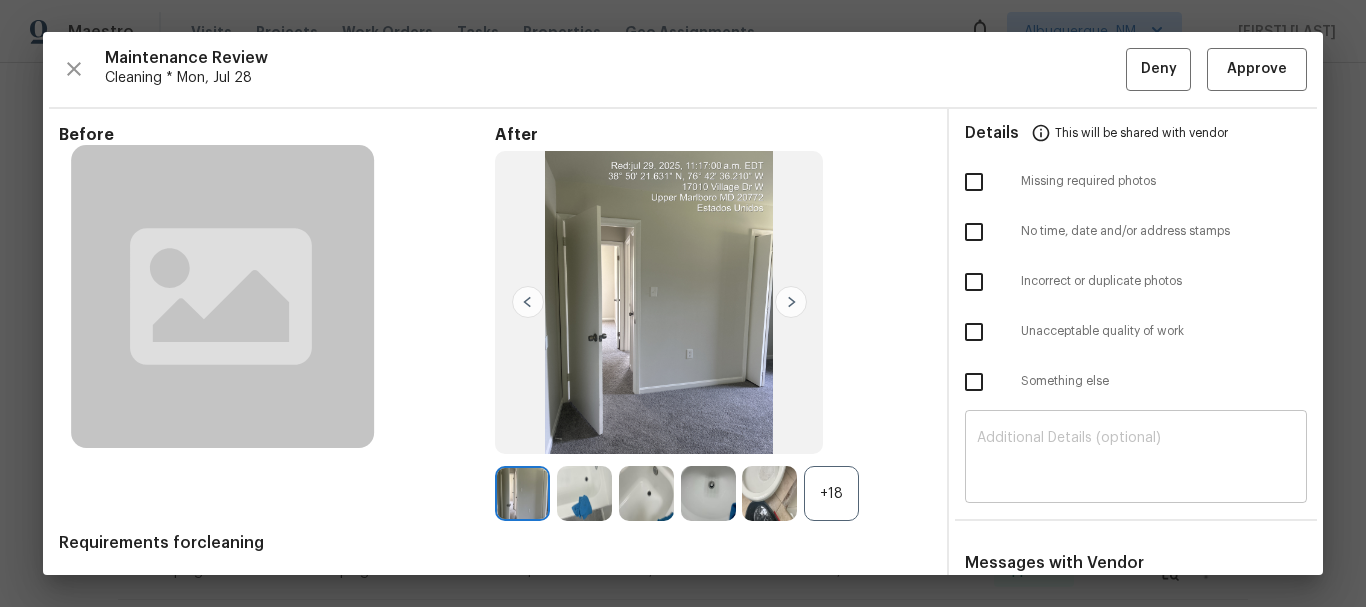 click at bounding box center [1136, 459] 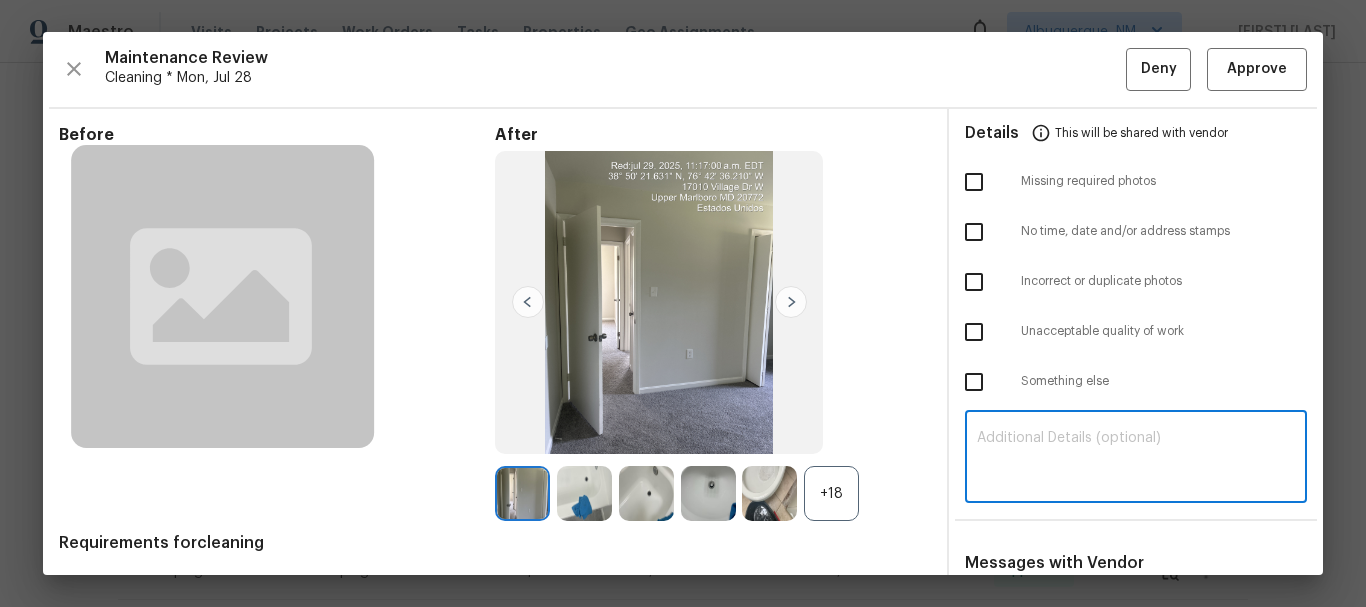 paste on "Maintenance Audit Team: Hello! Unfortunately, this Cleaning visit completed on 08/01/2025 has been denied because we are missing the required photos for approval. For approval, please upload one bathroom sink photo,3 full view of bedrooms photos and one toilet is not cleaned(inside looks dirt), kitchen sink is not cleaned only if the correct or missing photos were taken on the same day the visit was completed. If those photos are available, they must be uploaded within 48 hours of the original visit date. If the required photos were not taken on the day of the visit, the denial will remain in place. If you or your team need a refresher on the quality standards and requirements, please refer to the updated Standards of Work that have been distributed via email. Thank you!" 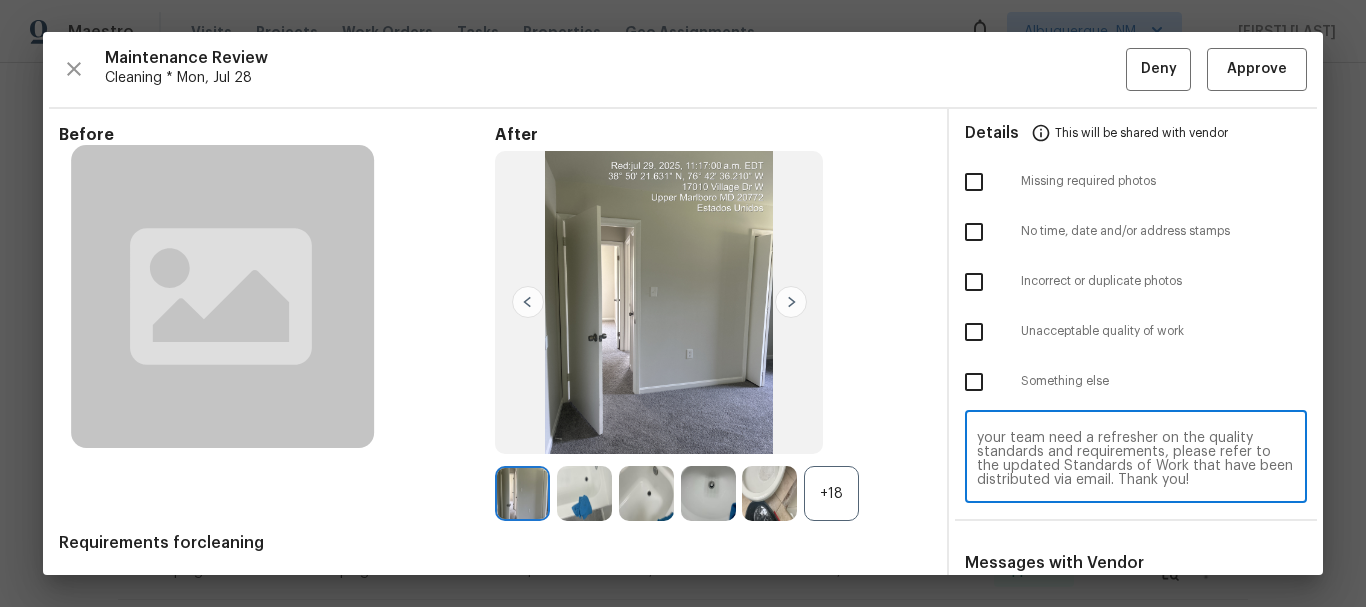 scroll, scrollTop: 0, scrollLeft: 0, axis: both 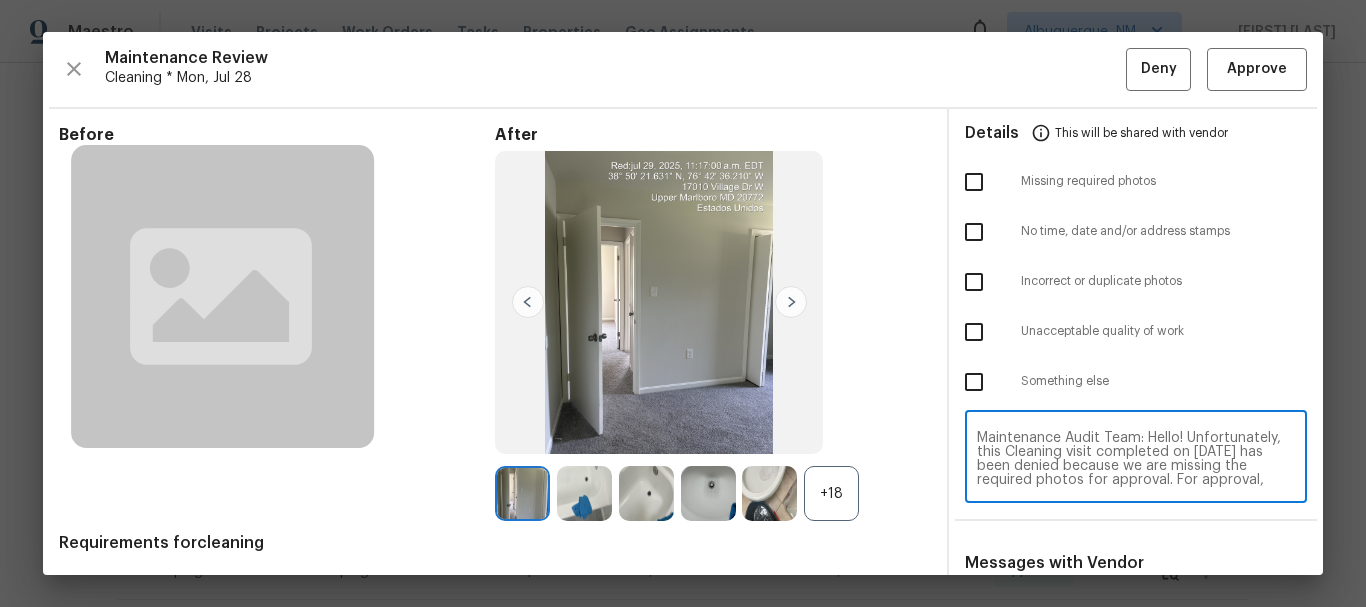 type on "Maintenance Audit Team: Hello! Unfortunately, this Cleaning visit completed on 08/01/2025 has been denied because we are missing the required photos for approval. For approval, please upload one bathroom sink photo,3 full view of bedrooms photos and one toilet is not cleaned(inside looks dirt), kitchen sink is not cleaned only if the correct or missing photos were taken on the same day the visit was completed. If those photos are available, they must be uploaded within 48 hours of the original visit date. If the required photos were not taken on the day of the visit, the denial will remain in place. If you or your team need a refresher on the quality standards and requirements, please refer to the updated Standards of Work that have been distributed via email. Thank you!" 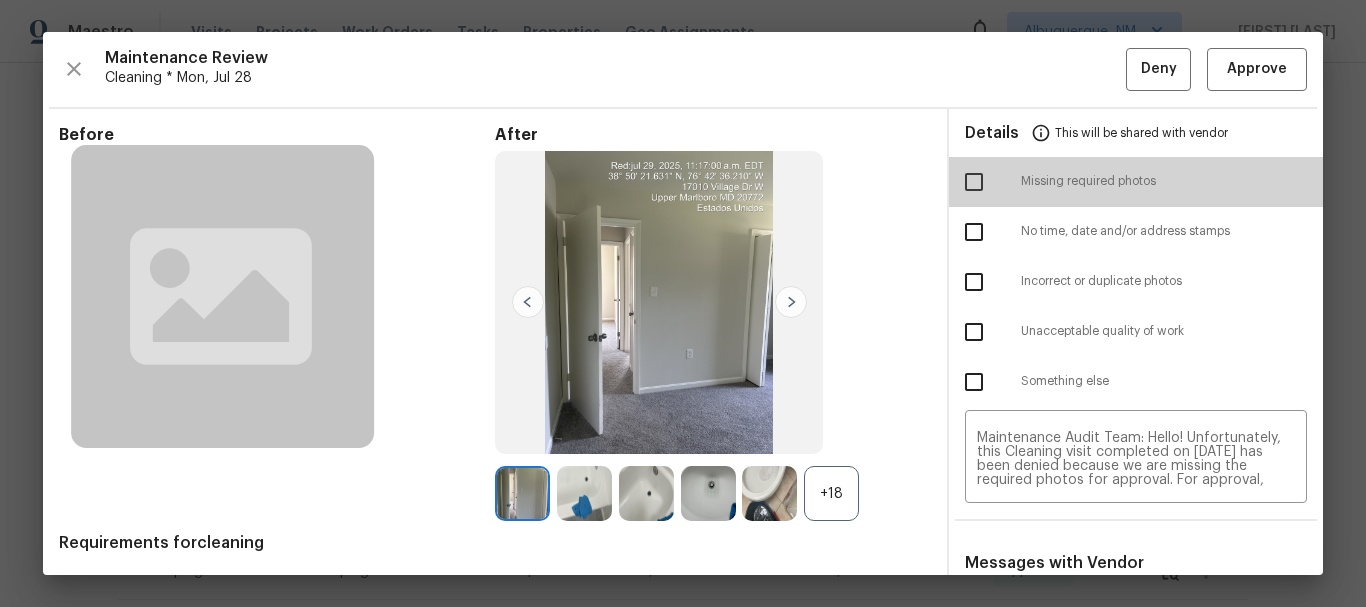 click at bounding box center (974, 182) 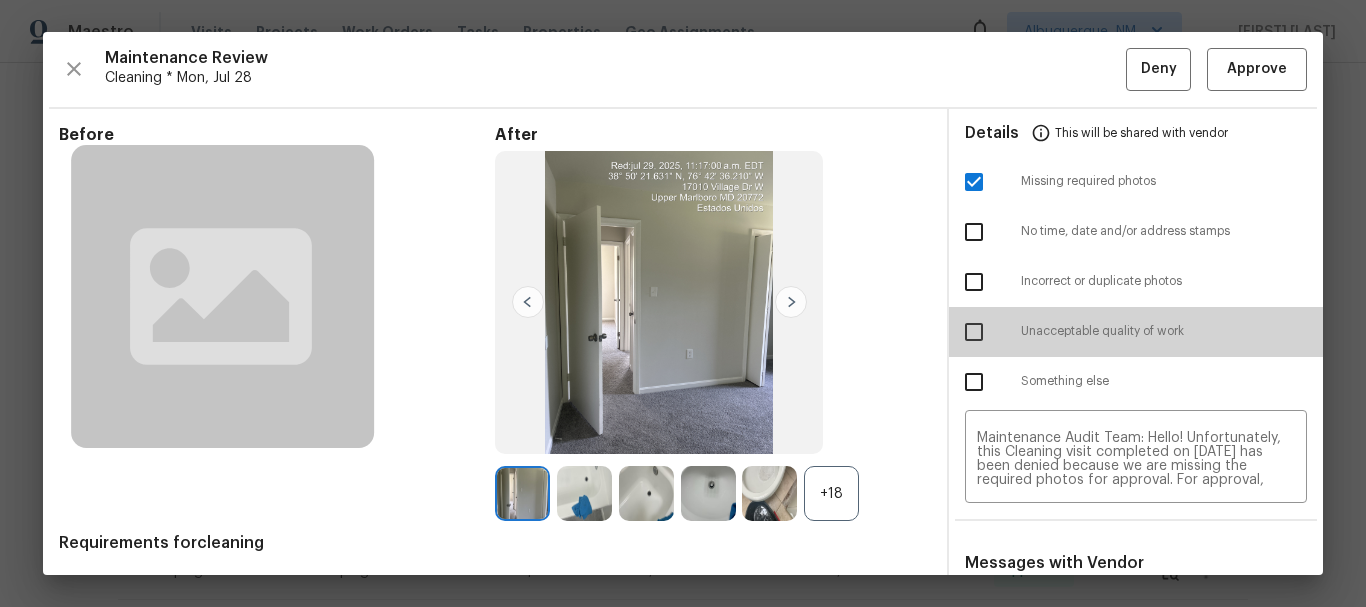 click at bounding box center [974, 332] 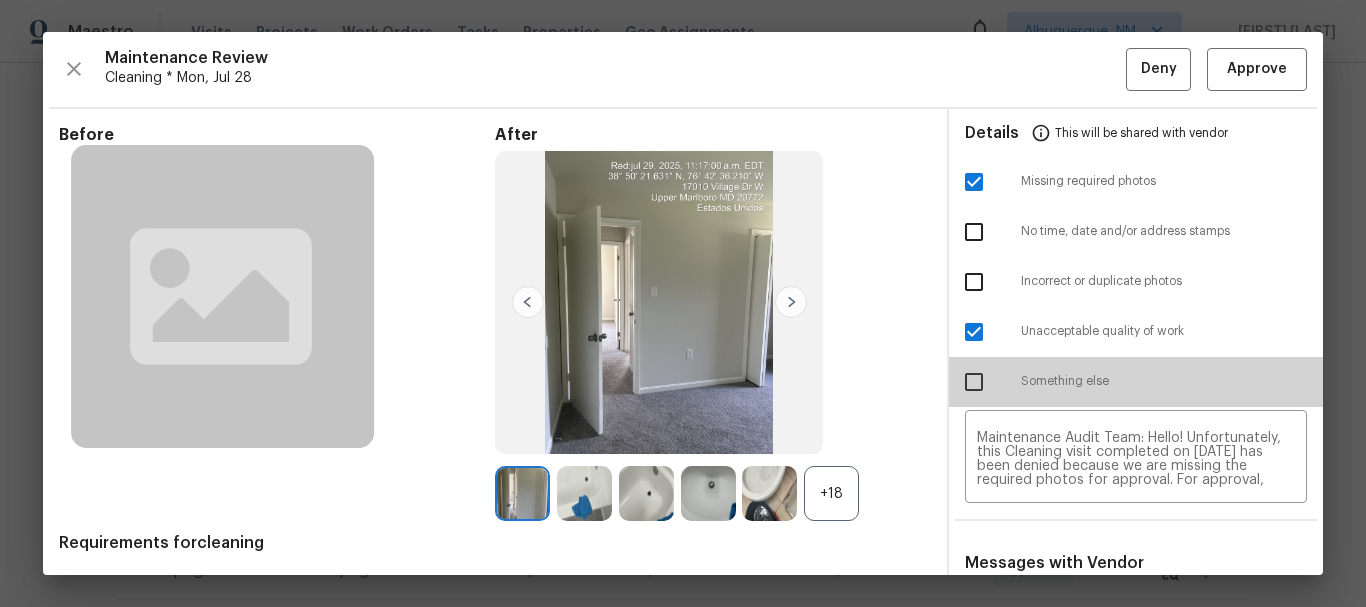 click at bounding box center [974, 382] 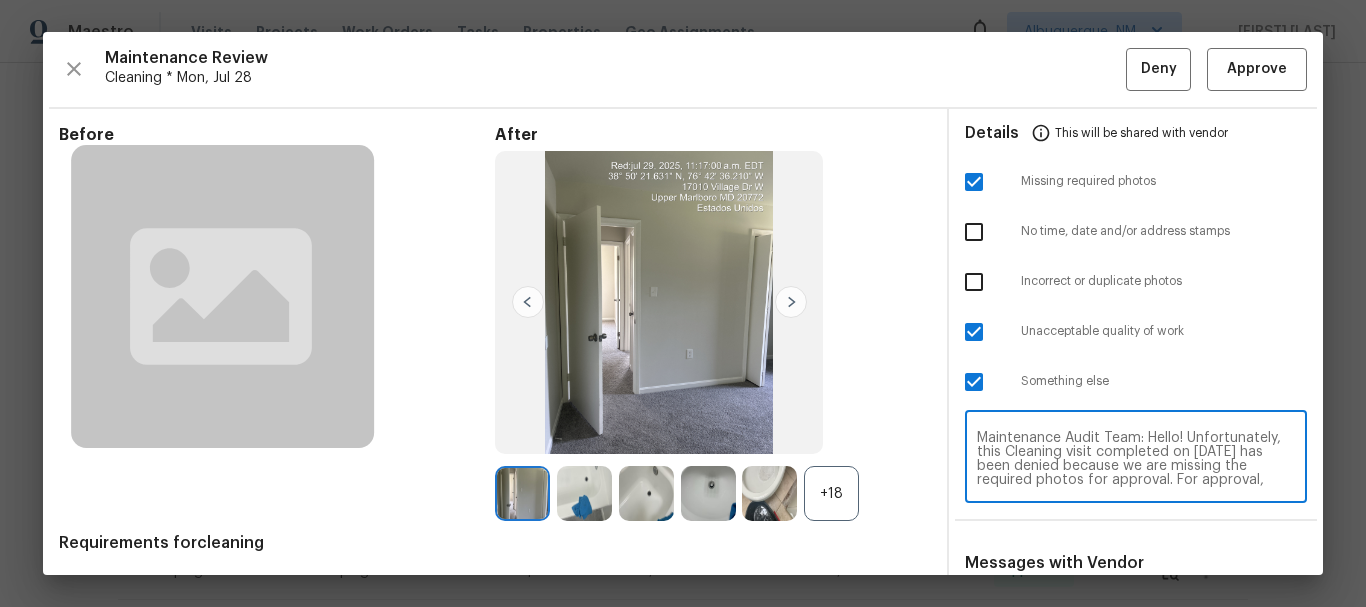 click on "Maintenance Audit Team: Hello! Unfortunately, this Cleaning visit completed on 08/01/2025 has been denied because we are missing the required photos for approval. For approval, please upload one bathroom sink photo,3 full view of bedrooms photos and one toilet is not cleaned(inside looks dirt), kitchen sink is not cleaned only if the correct or missing photos were taken on the same day the visit was completed. If those photos are available, they must be uploaded within 48 hours of the original visit date. If the required photos were not taken on the day of the visit, the denial will remain in place. If you or your team need a refresher on the quality standards and requirements, please refer to the updated Standards of Work that have been distributed via email. Thank you!" at bounding box center [1136, 459] 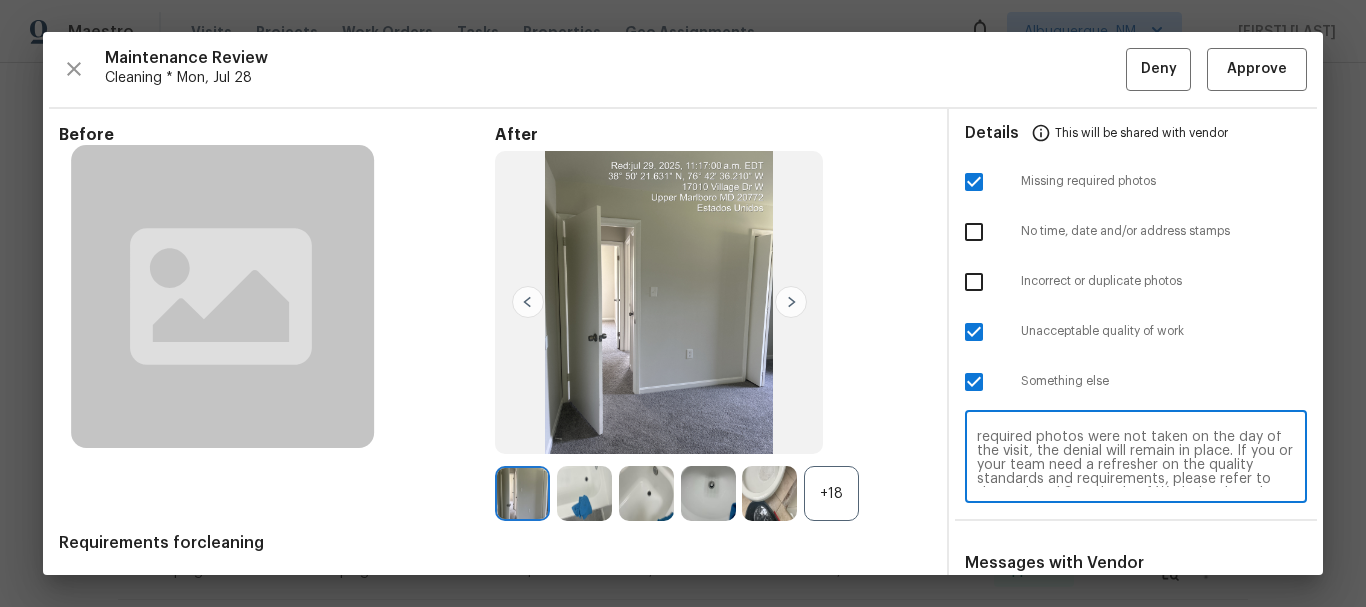 scroll, scrollTop: 196, scrollLeft: 0, axis: vertical 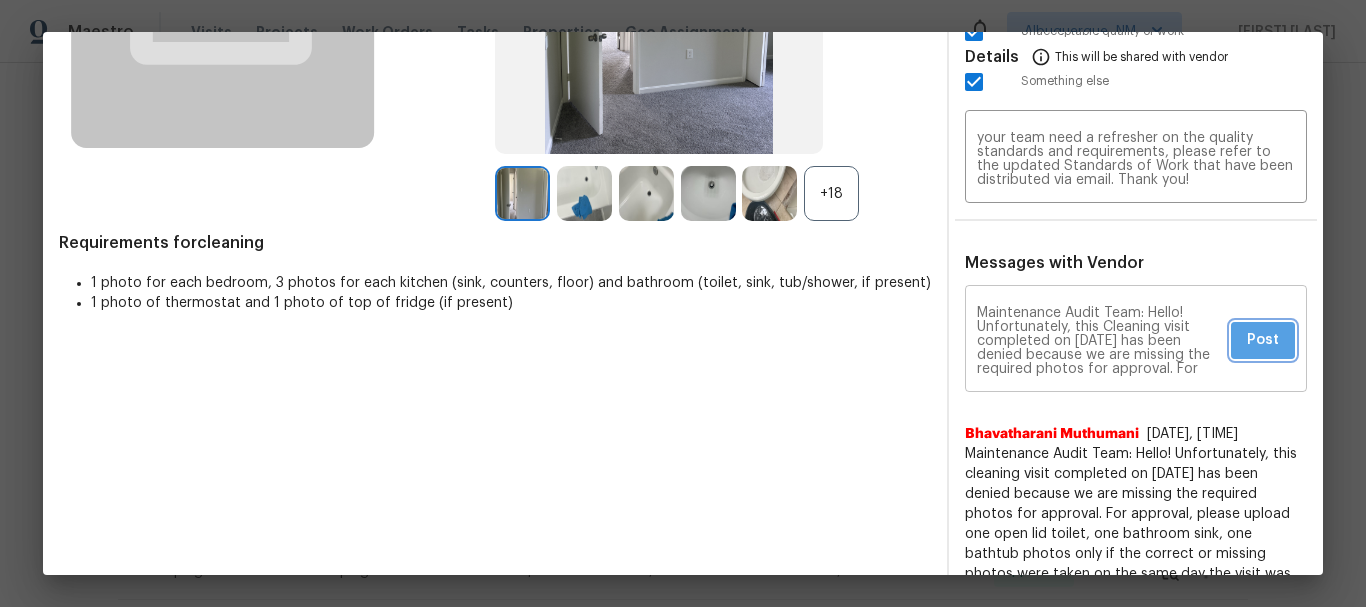 click on "Post" at bounding box center [1263, 340] 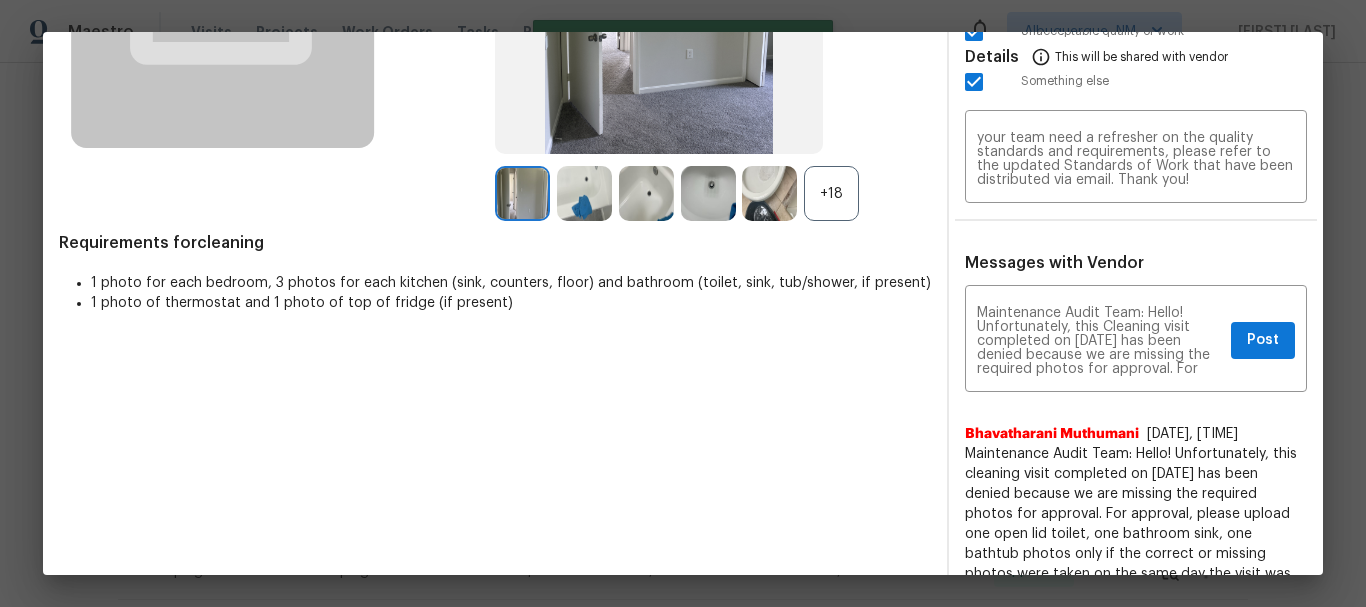 type 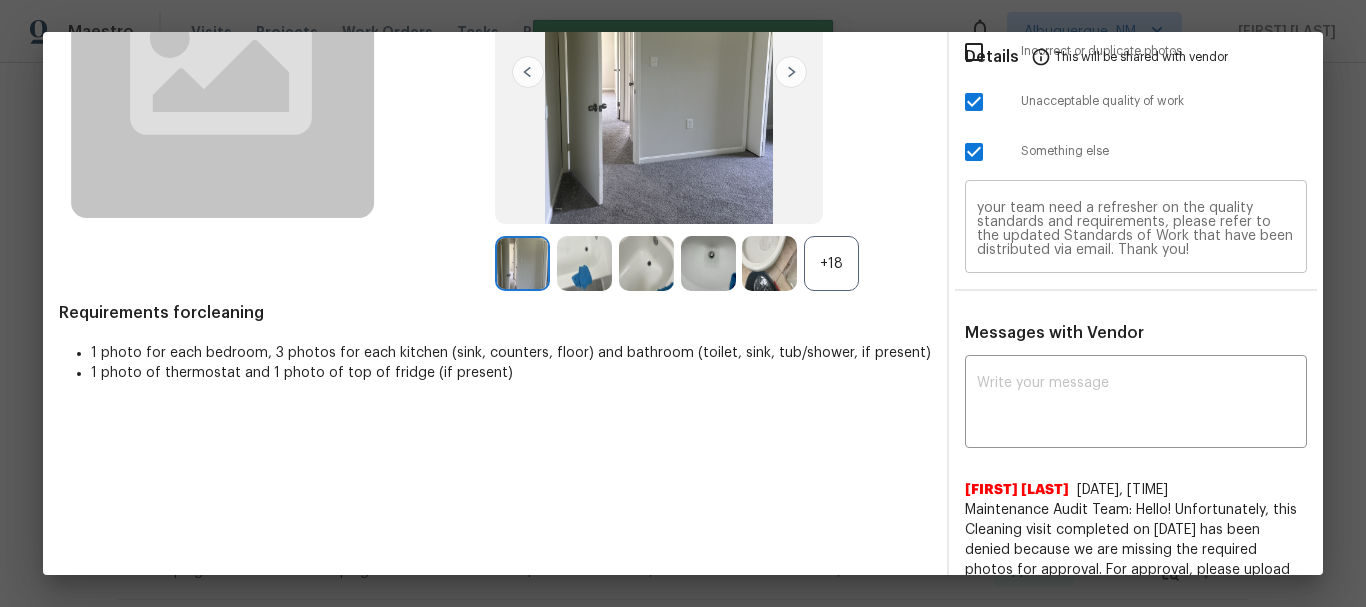 scroll, scrollTop: 0, scrollLeft: 0, axis: both 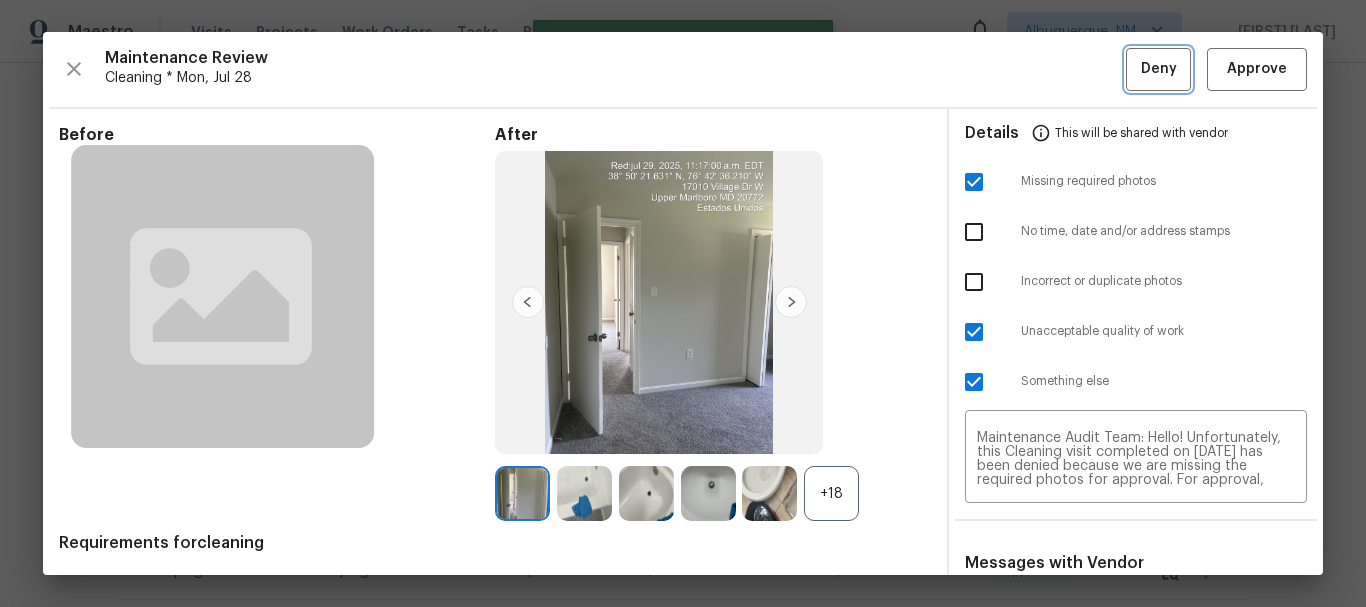 click on "Deny" at bounding box center (1158, 69) 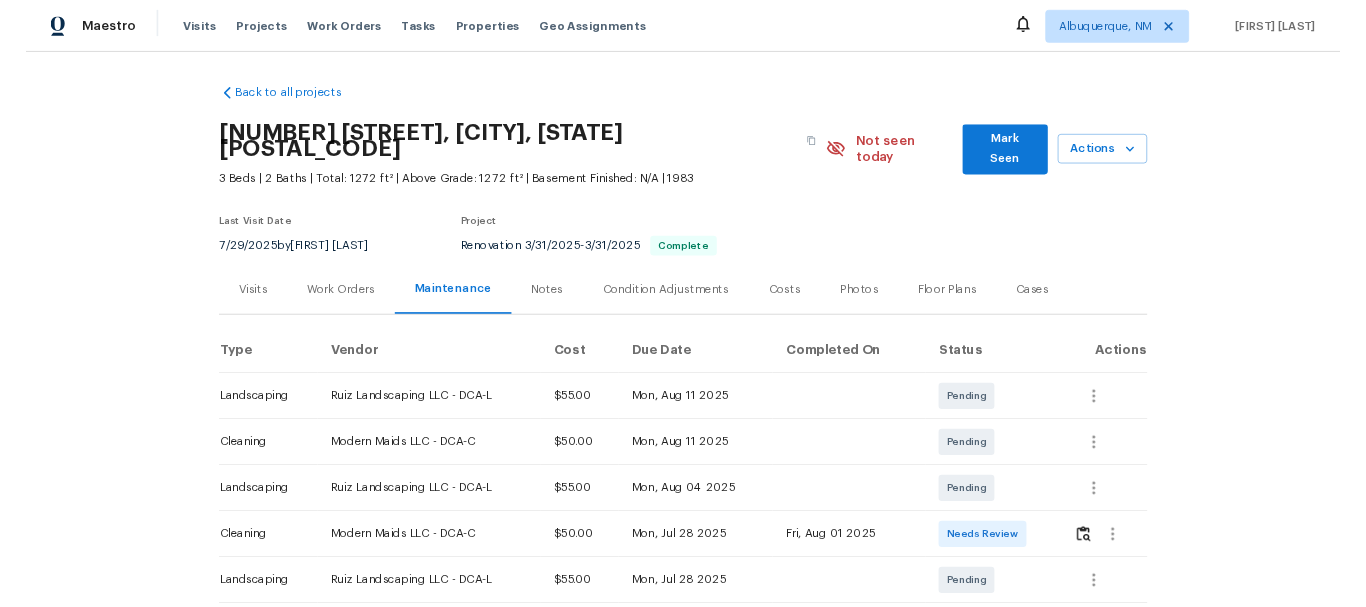 scroll, scrollTop: 0, scrollLeft: 0, axis: both 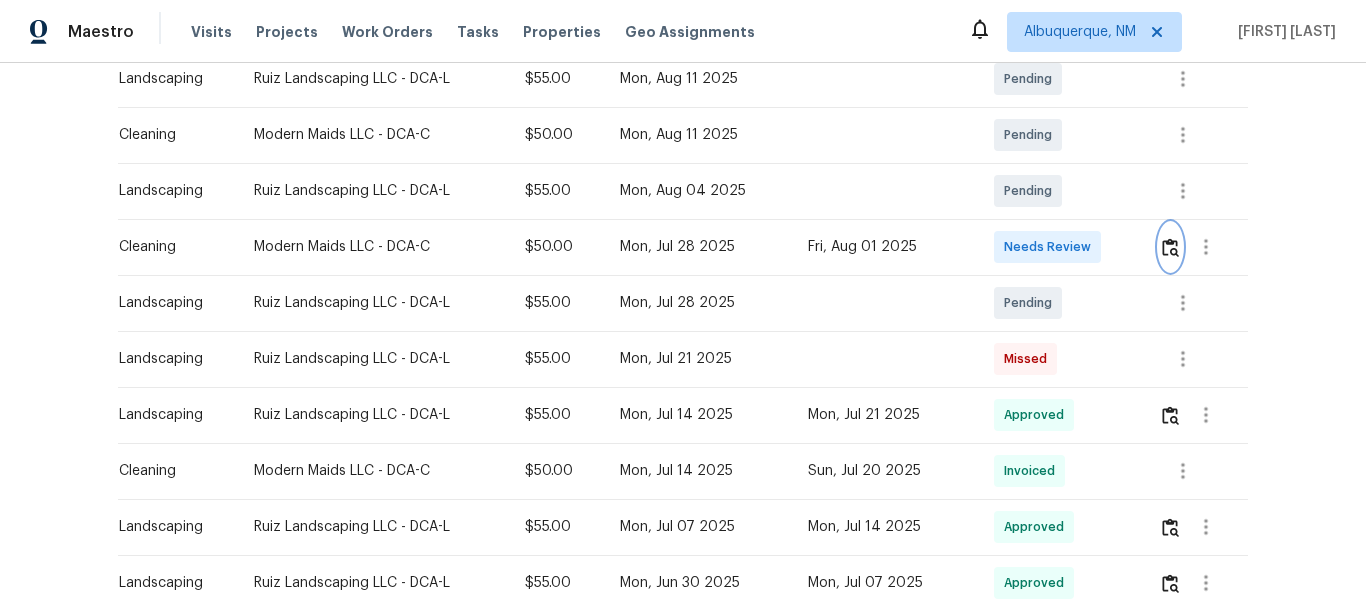 click at bounding box center [1170, 247] 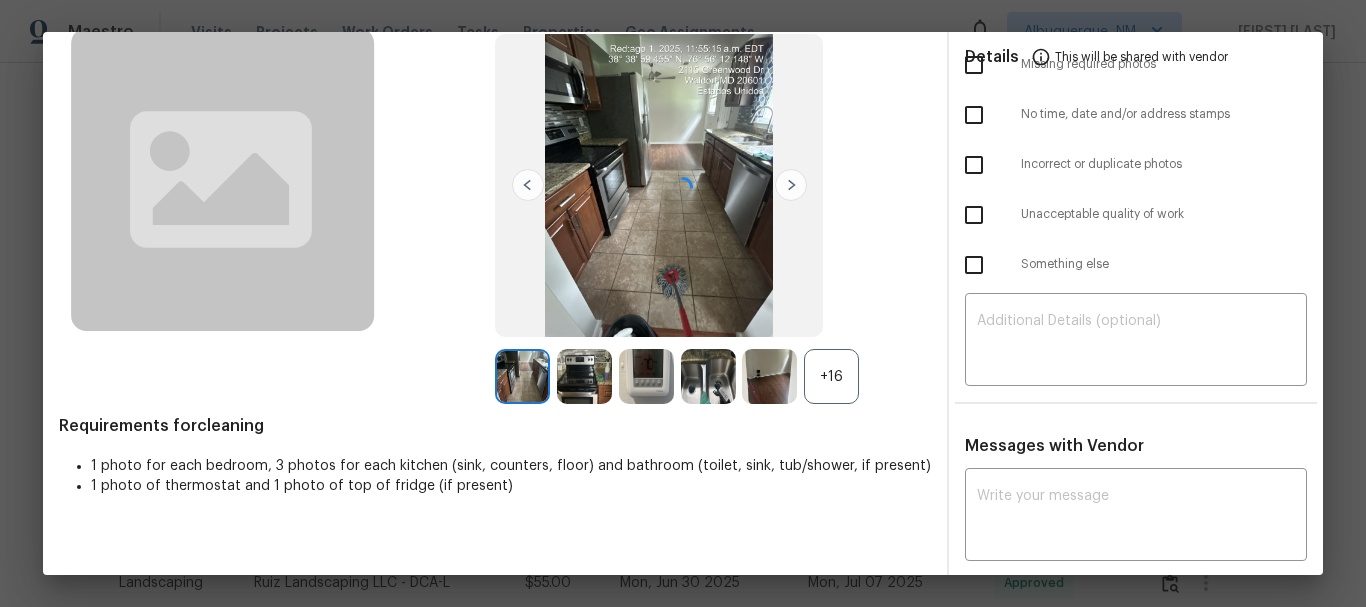 scroll, scrollTop: 135, scrollLeft: 0, axis: vertical 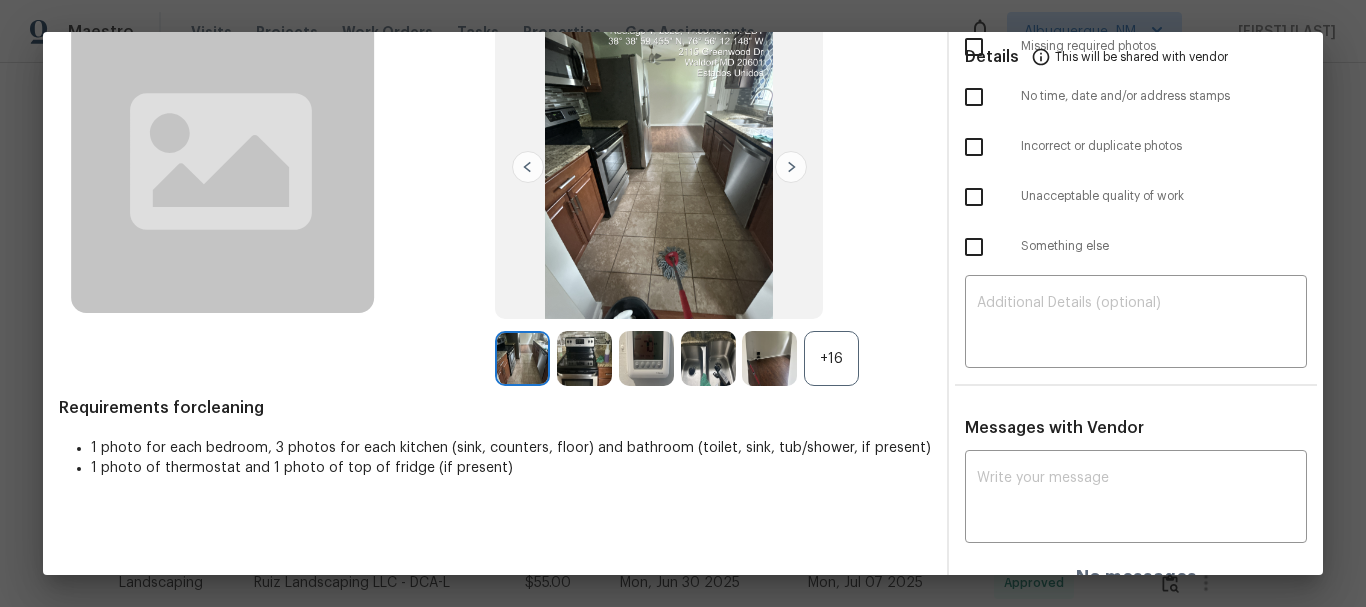click on "+16" at bounding box center (831, 358) 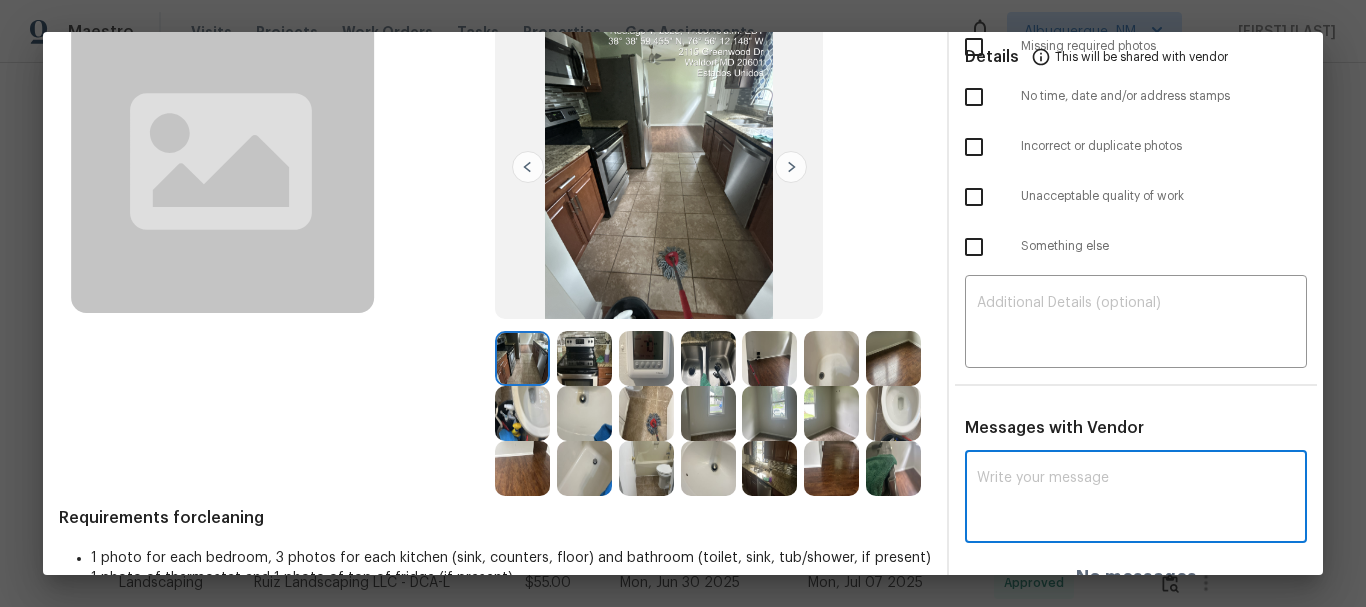 click at bounding box center (1136, 499) 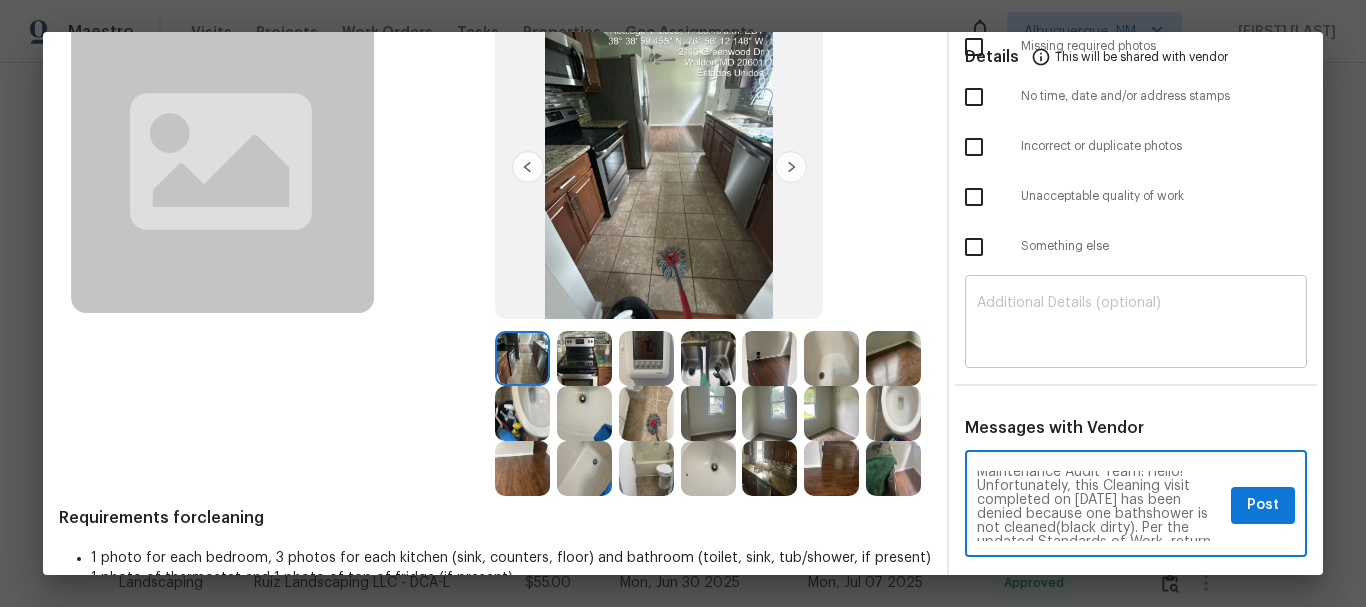 scroll, scrollTop: 0, scrollLeft: 0, axis: both 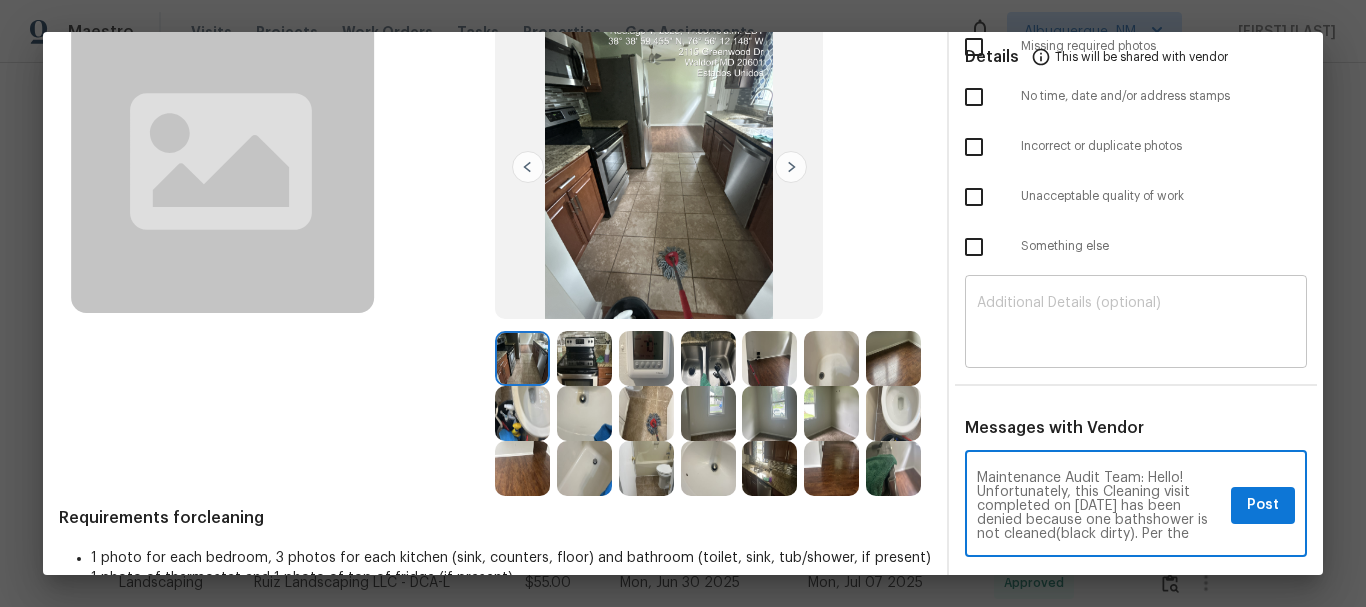 type on "Maintenance Audit Team: Hello! Unfortunately, this Cleaning visit completed on 08/01/2025 has been denied because one bathshower is not cleaned(black dirty). Per the updated Standards of Work, return visits to correct quality issues from a previously denied visit are not permitted. The work must meet quality standards and be fully completed during the initial visit in order to be approved. Please ensure that all standards are met at the next scheduled visit. If you or your team need a refresher on the quality standards and requirements, please refer to the updated Standards of Work that have been distributed via email. Thank you!" 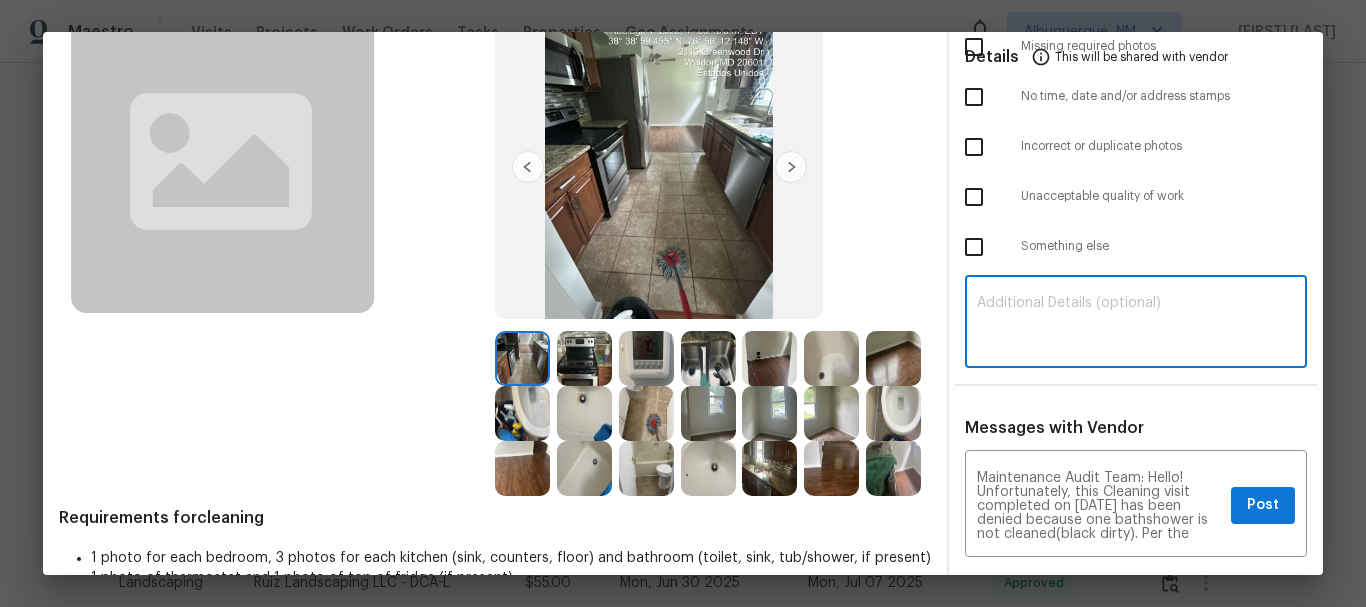 paste on "Maintenance Audit Team: Hello! Unfortunately, this Cleaning visit completed on 08/01/2025 has been denied because one bathshower is not cleaned(black dirty). Per the updated Standards of Work, return visits to correct quality issues from a previously denied visit are not permitted. The work must meet quality standards and be fully completed during the initial visit in order to be approved. Please ensure that all standards are met at the next scheduled visit. If you or your team need a refresher on the quality standards and requirements, please refer to the updated Standards of Work that have been distributed via email. Thank you!" 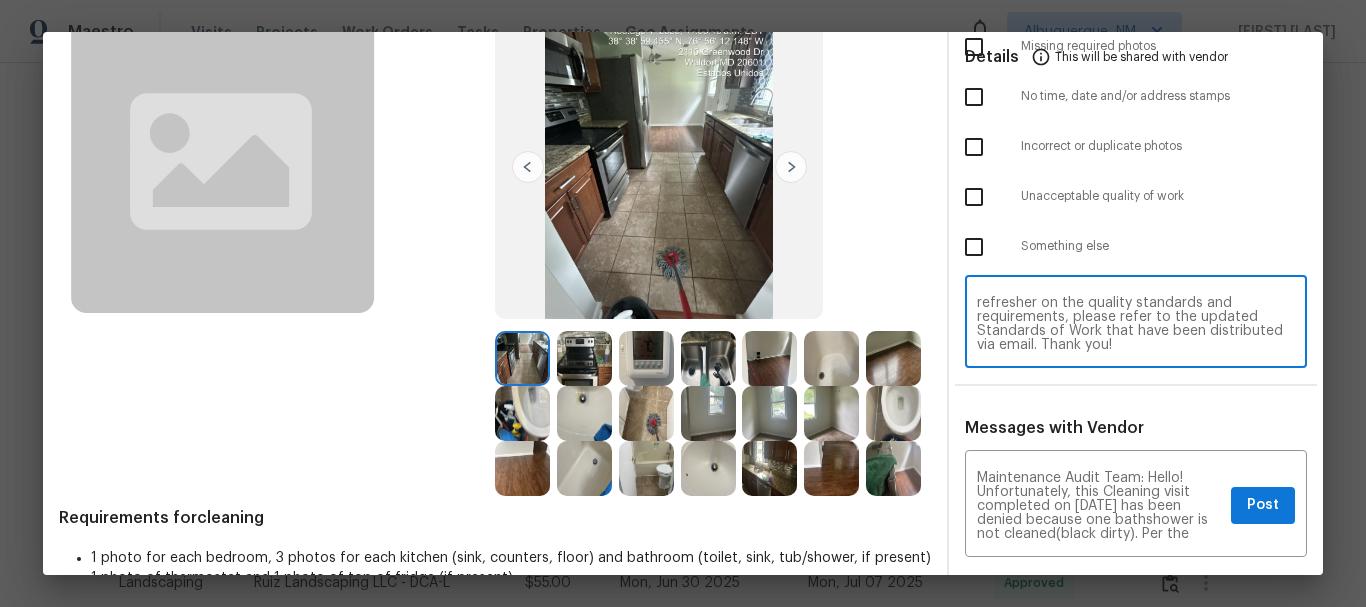 scroll, scrollTop: 0, scrollLeft: 0, axis: both 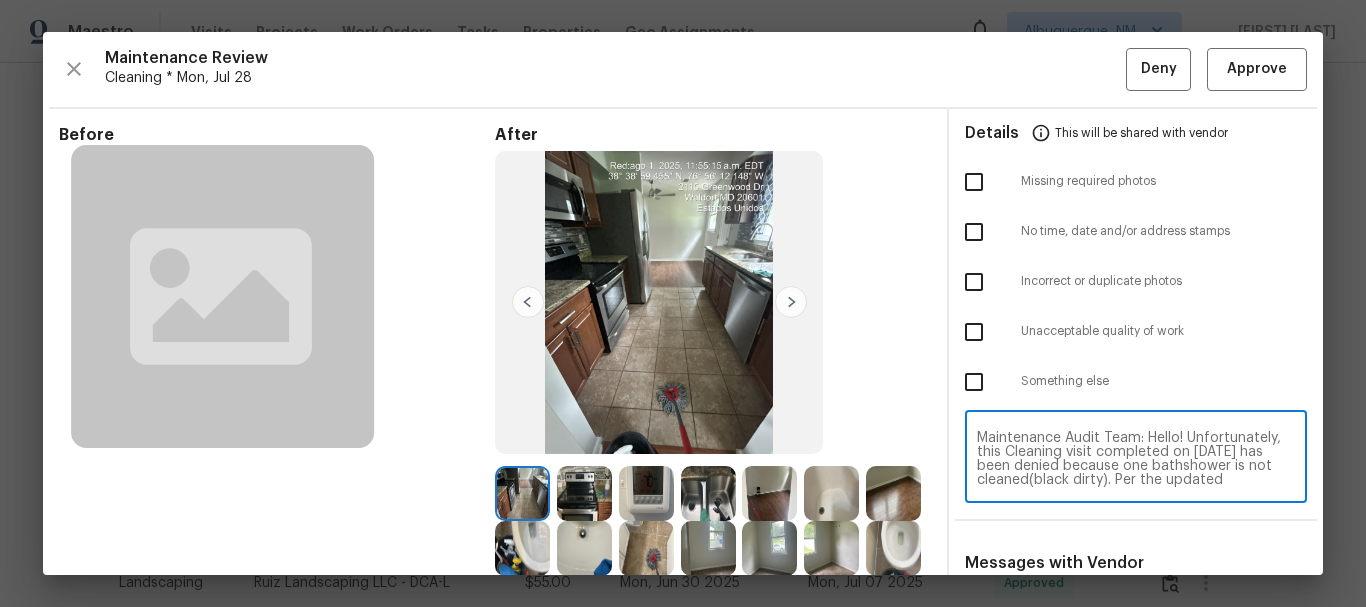 type on "Maintenance Audit Team: Hello! Unfortunately, this Cleaning visit completed on 08/01/2025 has been denied because one bathshower is not cleaned(black dirty). Per the updated Standards of Work, return visits to correct quality issues from a previously denied visit are not permitted. The work must meet quality standards and be fully completed during the initial visit in order to be approved. Please ensure that all standards are met at the next scheduled visit. If you or your team need a refresher on the quality standards and requirements, please refer to the updated Standards of Work that have been distributed via email. Thank you!" 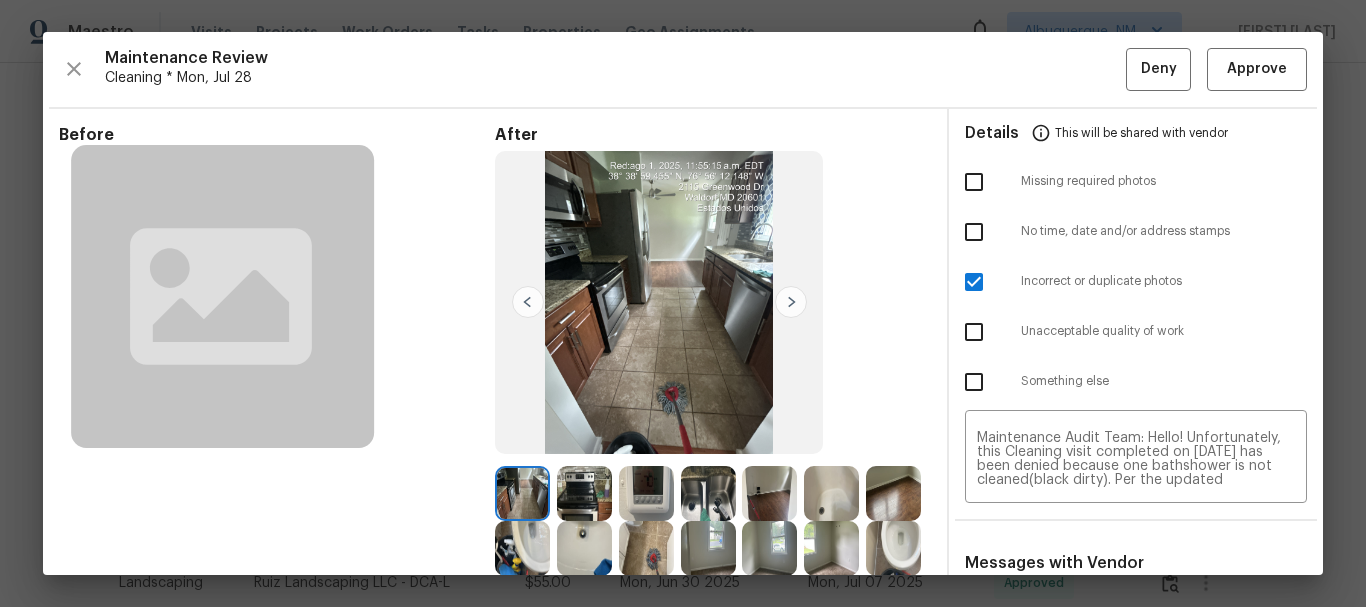 scroll, scrollTop: 100, scrollLeft: 0, axis: vertical 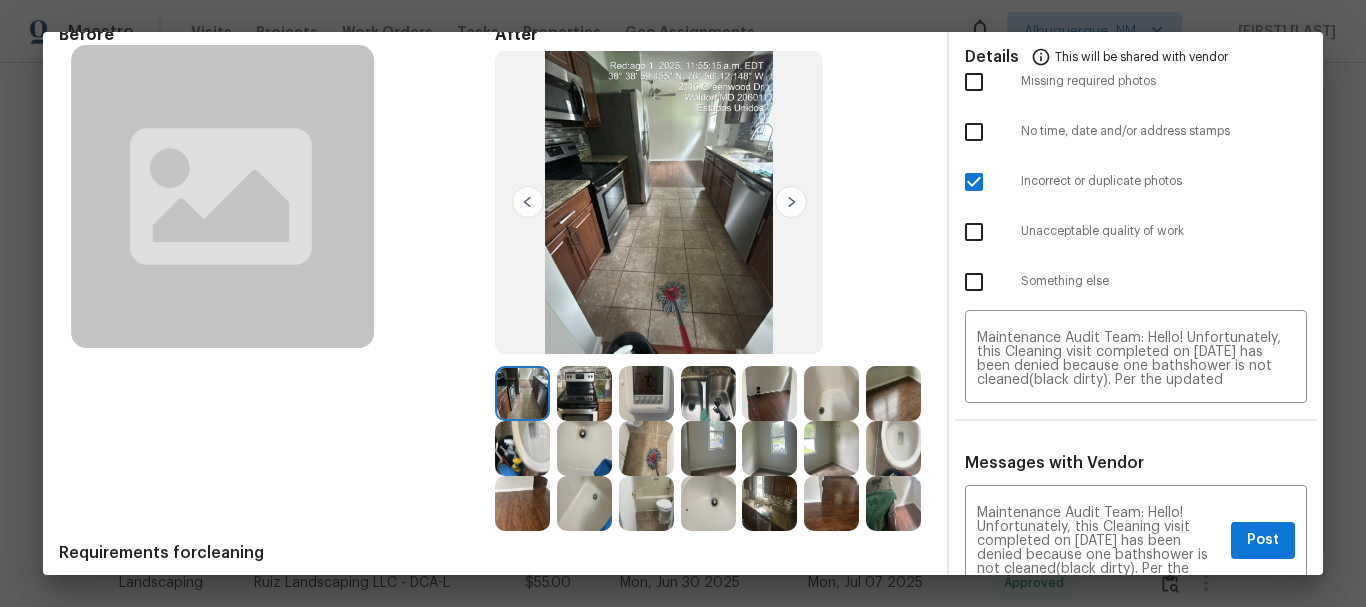 drag, startPoint x: 961, startPoint y: 188, endPoint x: 964, endPoint y: 199, distance: 11.401754 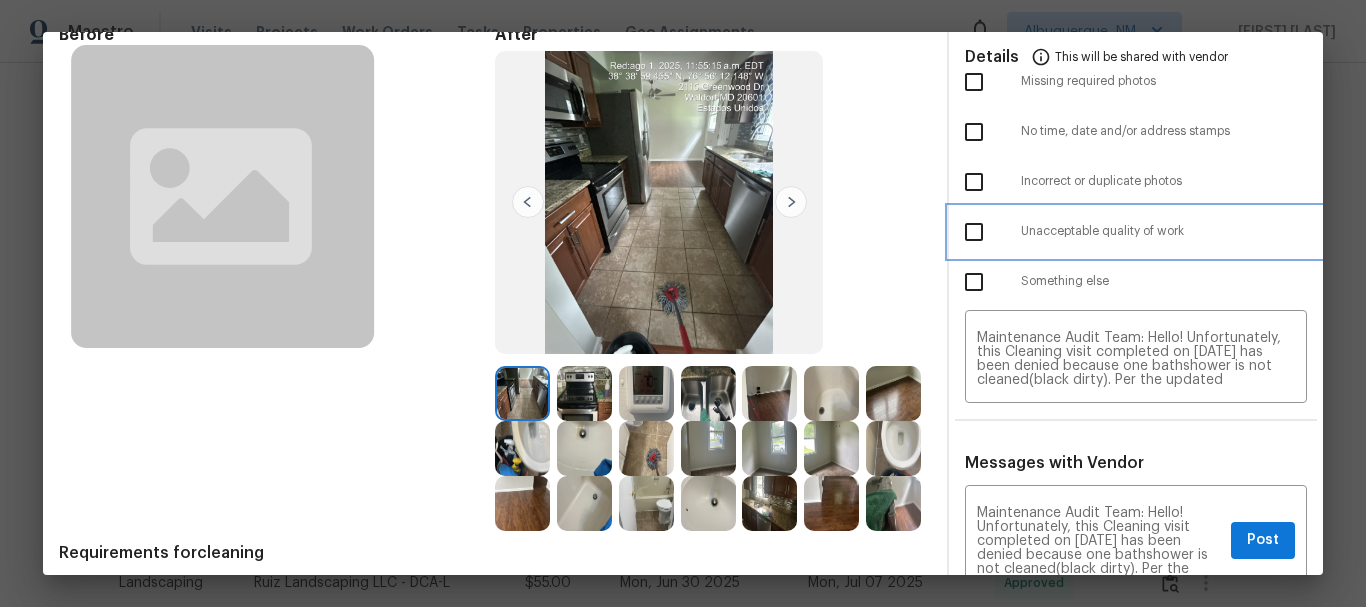 click on "Unacceptable quality of work" at bounding box center (1136, 232) 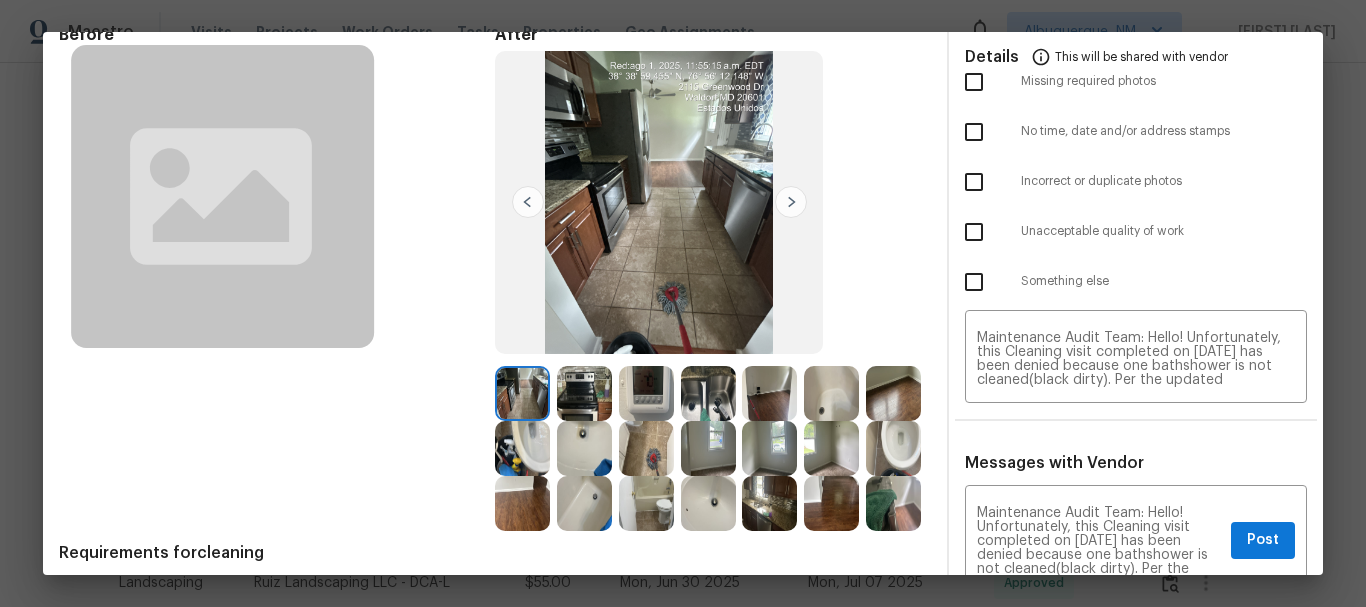 click at bounding box center [974, 232] 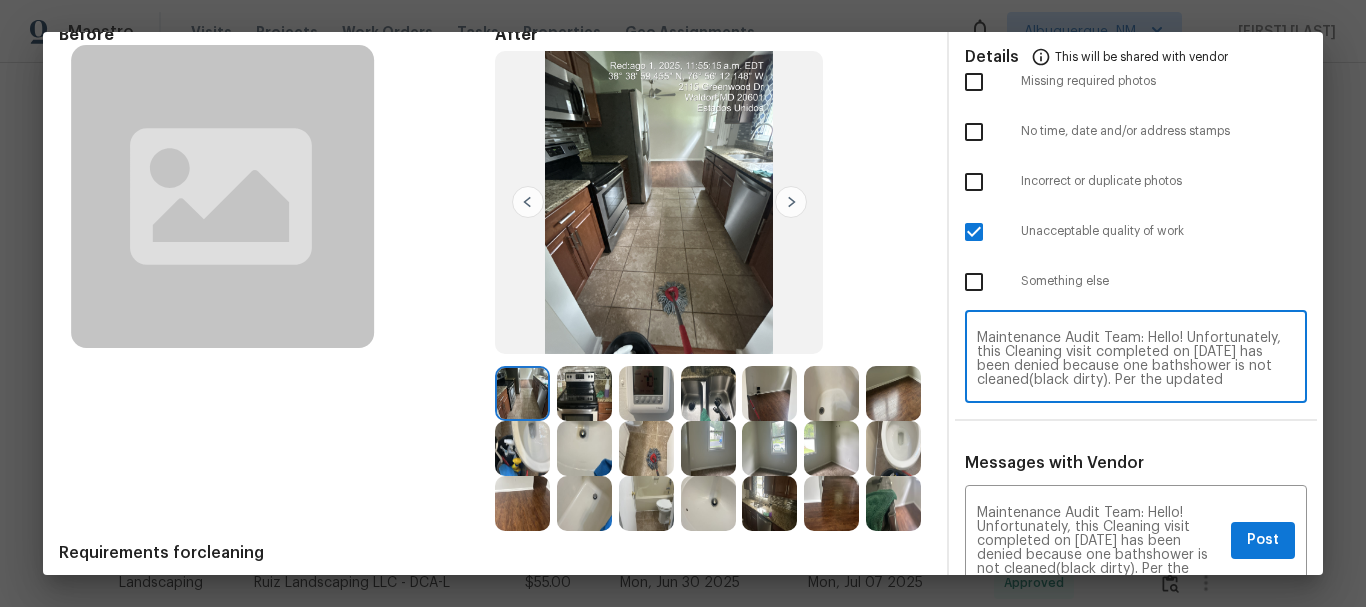 click on "Maintenance Audit Team: Hello! Unfortunately, this Cleaning visit completed on 08/01/2025 has been denied because one bathshower is not cleaned(black dirty). Per the updated Standards of Work, return visits to correct quality issues from a previously denied visit are not permitted. The work must meet quality standards and be fully completed during the initial visit in order to be approved. Please ensure that all standards are met at the next scheduled visit. If you or your team need a refresher on the quality standards and requirements, please refer to the updated Standards of Work that have been distributed via email. Thank you!" at bounding box center (1136, 359) 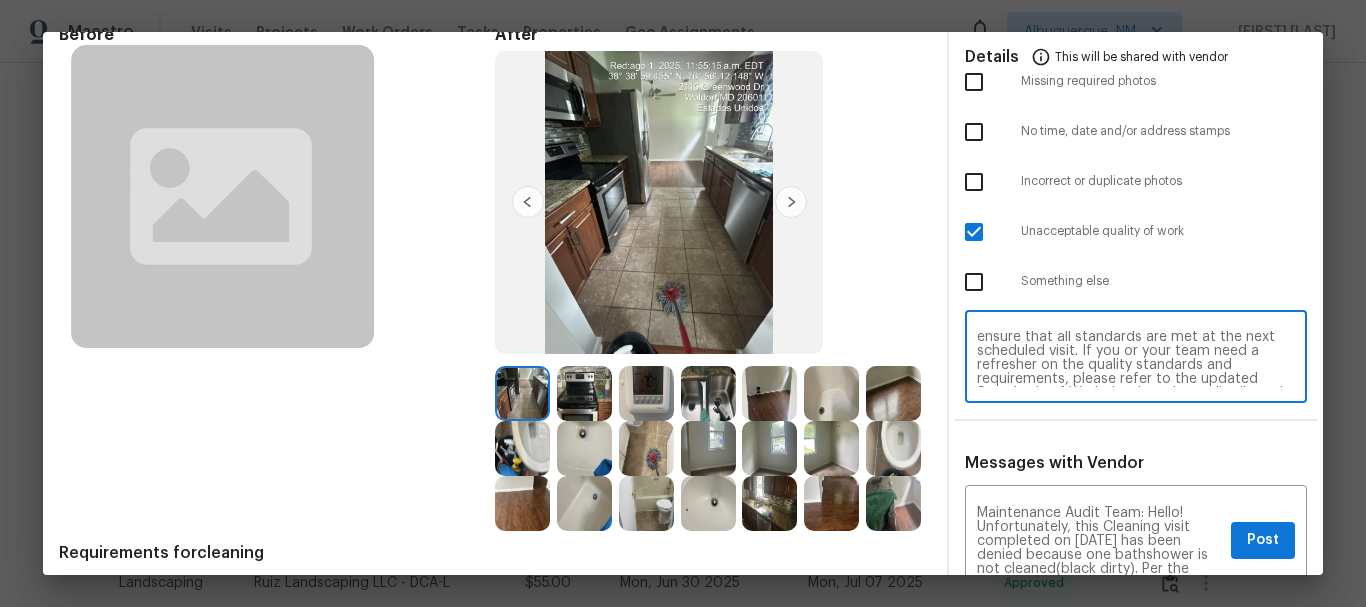 scroll, scrollTop: 141, scrollLeft: 0, axis: vertical 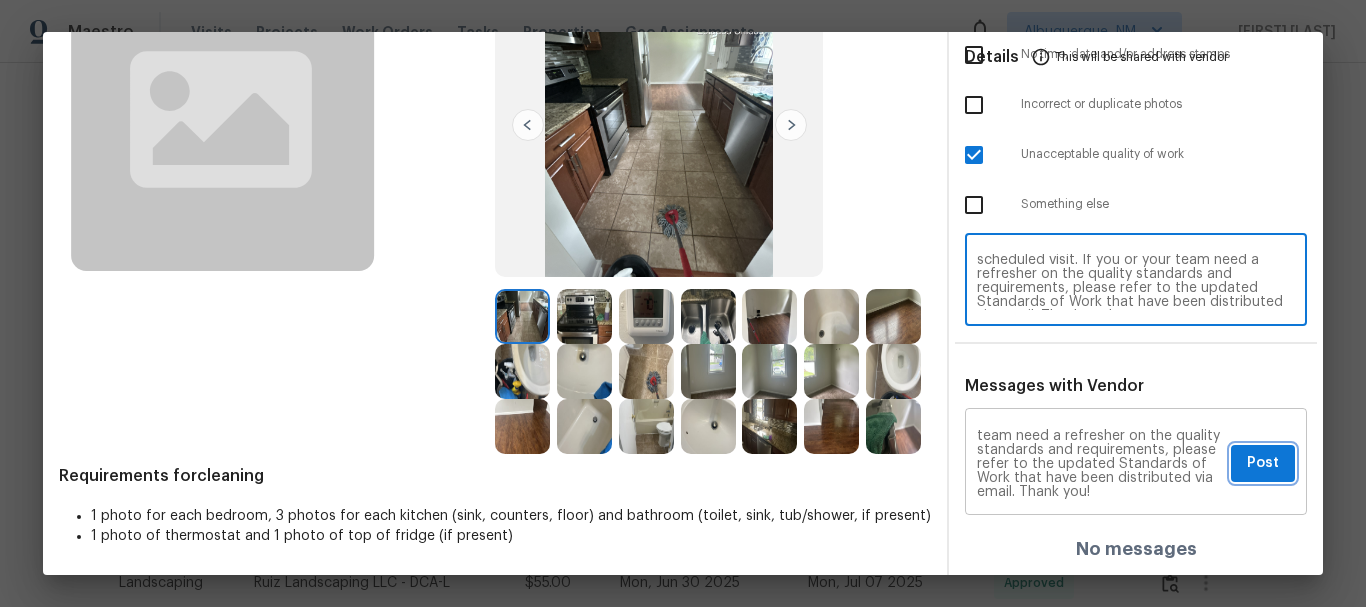 click on "Post" at bounding box center (1263, 463) 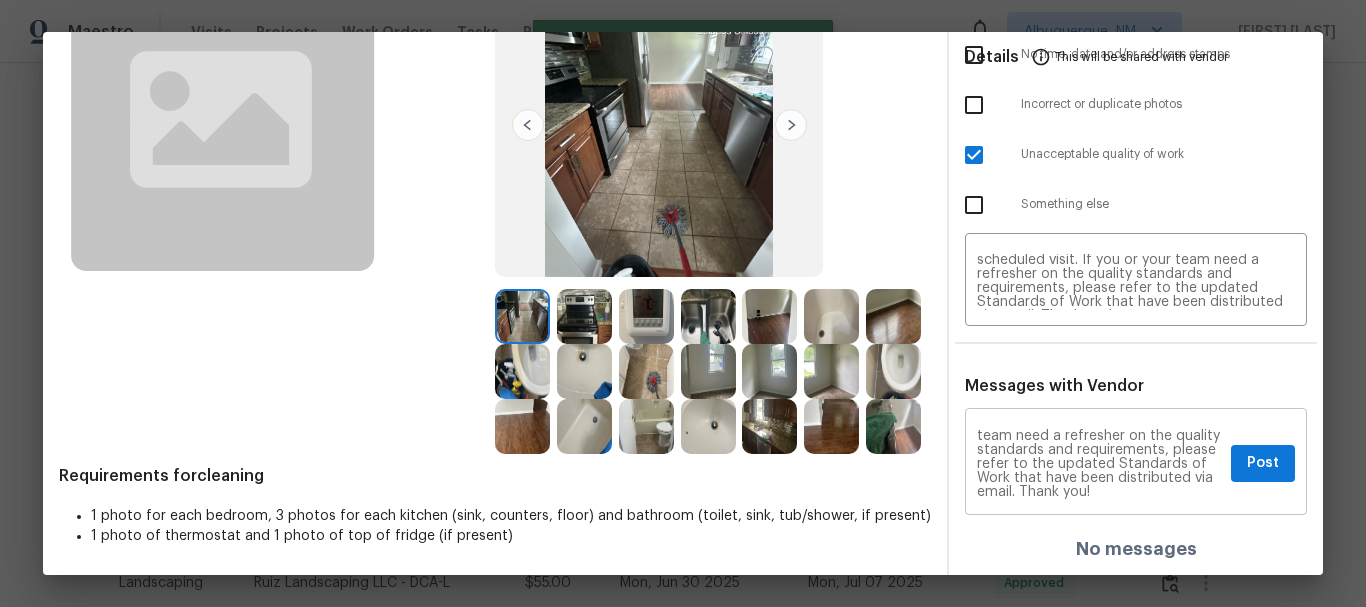 type 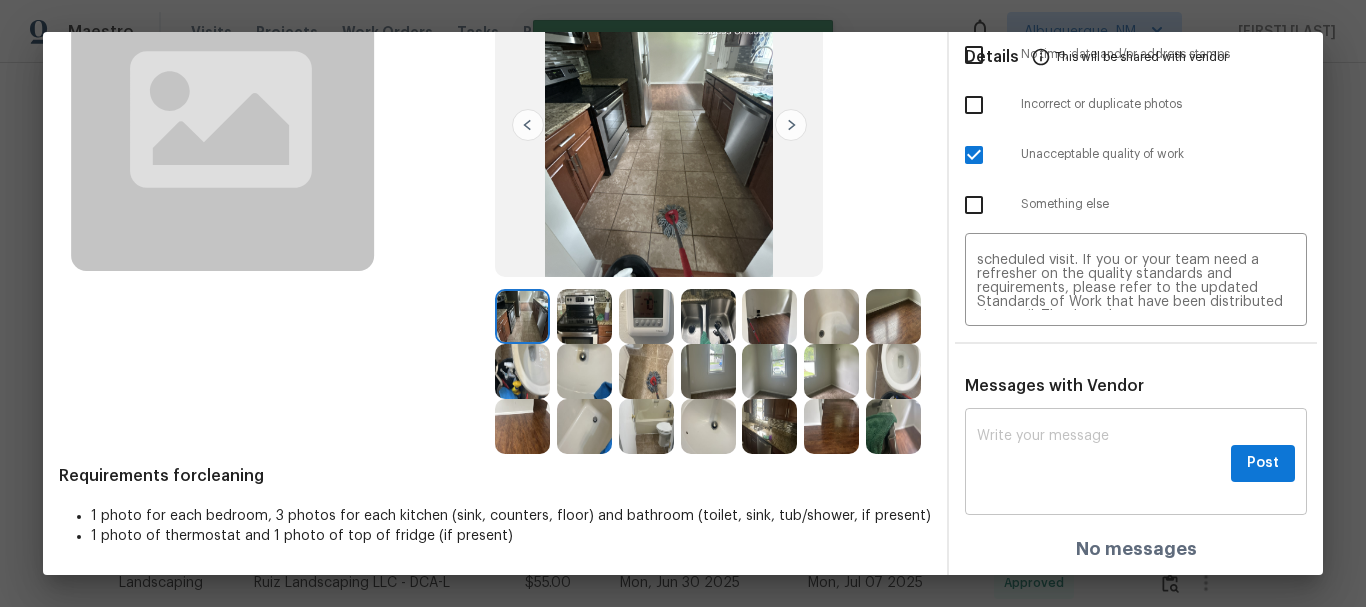 scroll, scrollTop: 0, scrollLeft: 0, axis: both 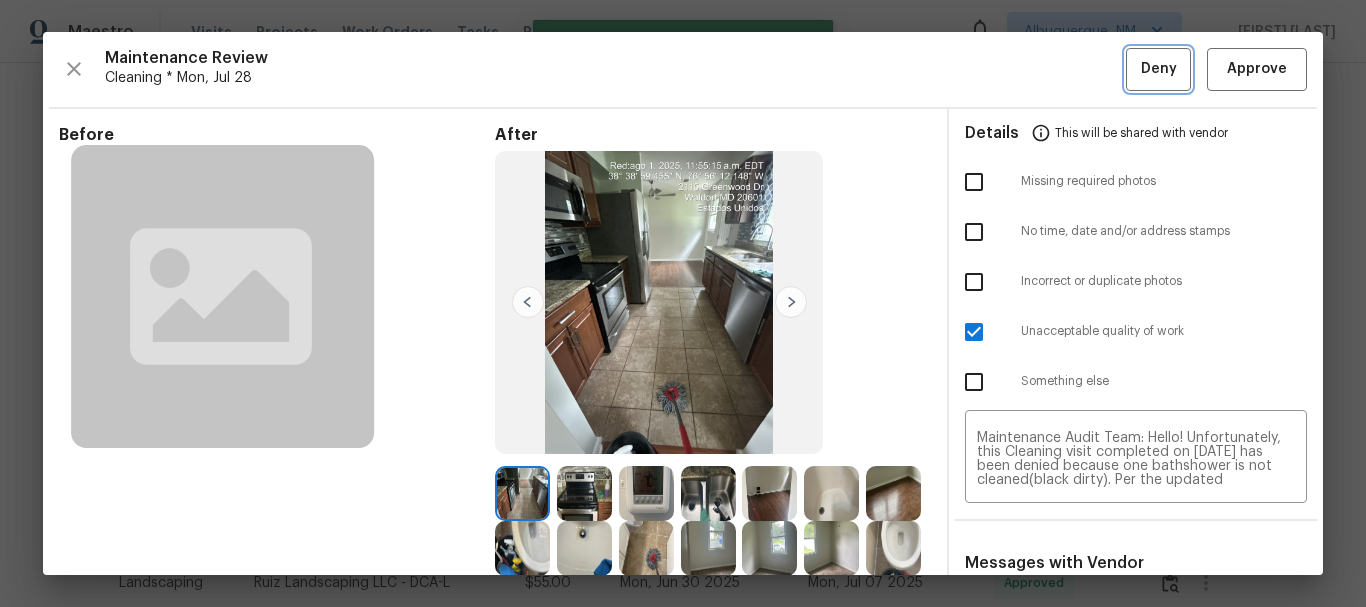 click on "Deny" at bounding box center [1159, 69] 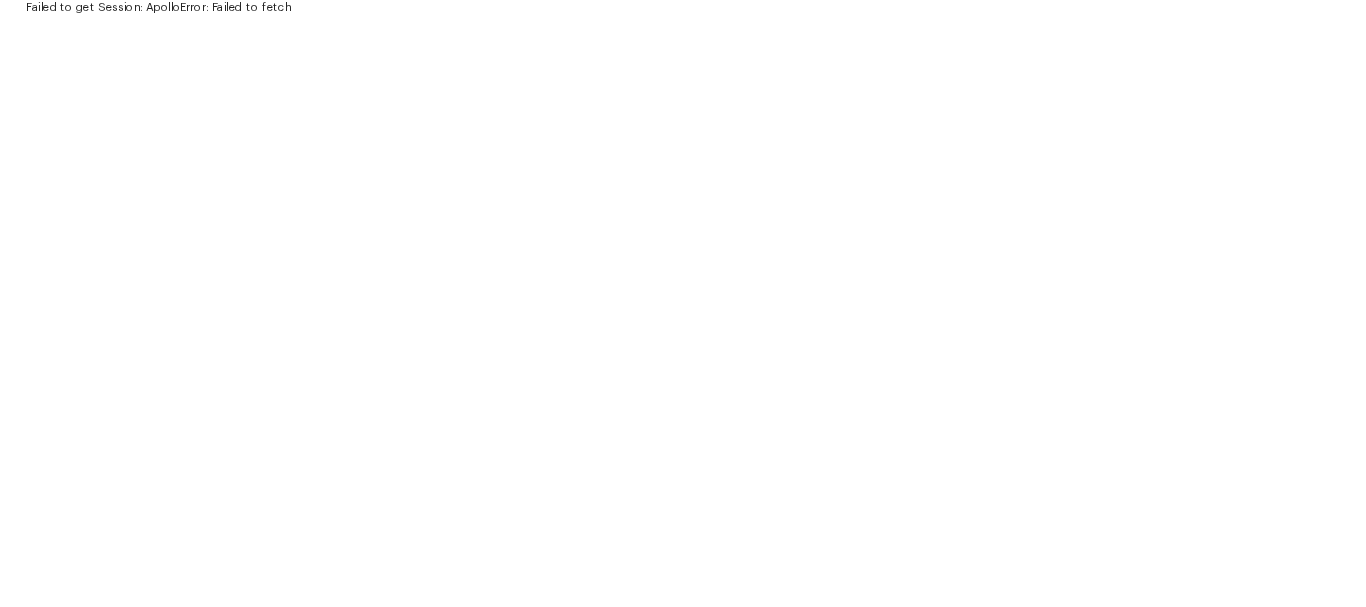 scroll, scrollTop: 0, scrollLeft: 0, axis: both 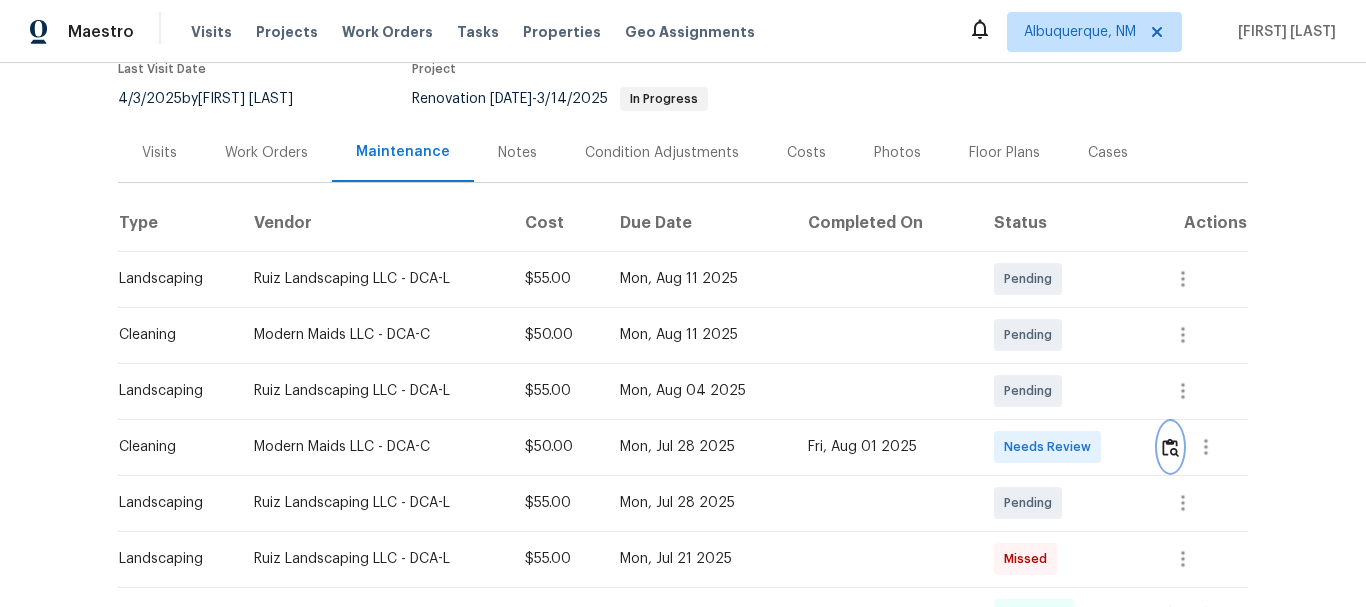 click at bounding box center (1170, 447) 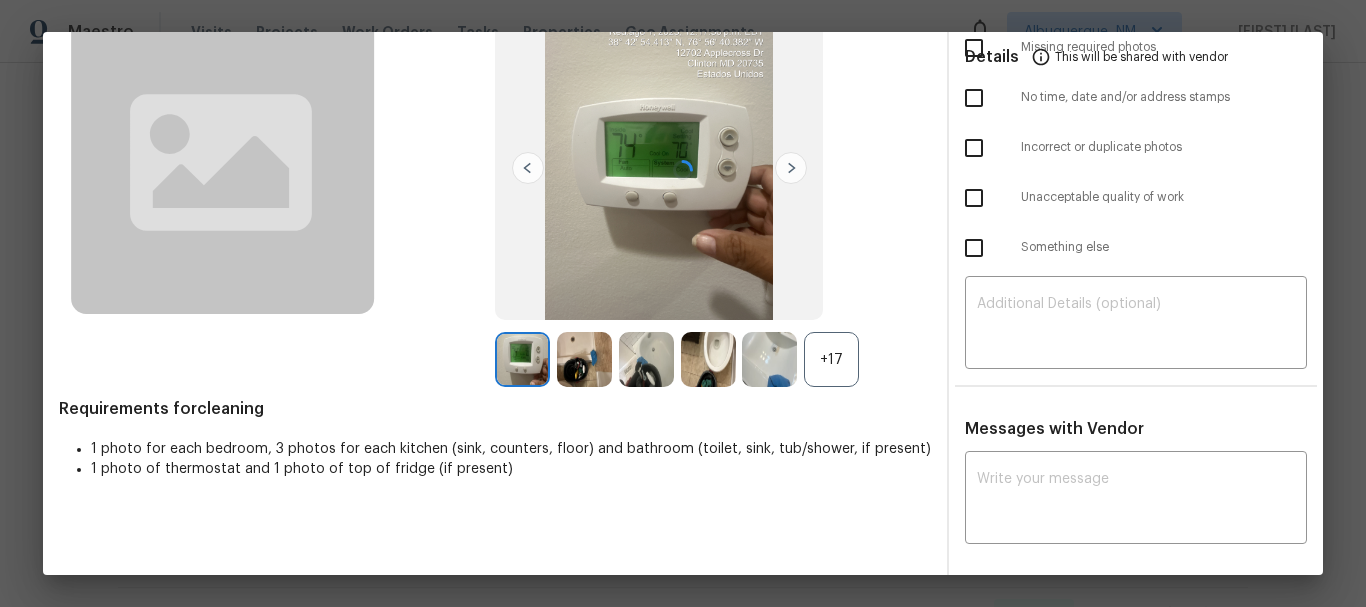 scroll, scrollTop: 135, scrollLeft: 0, axis: vertical 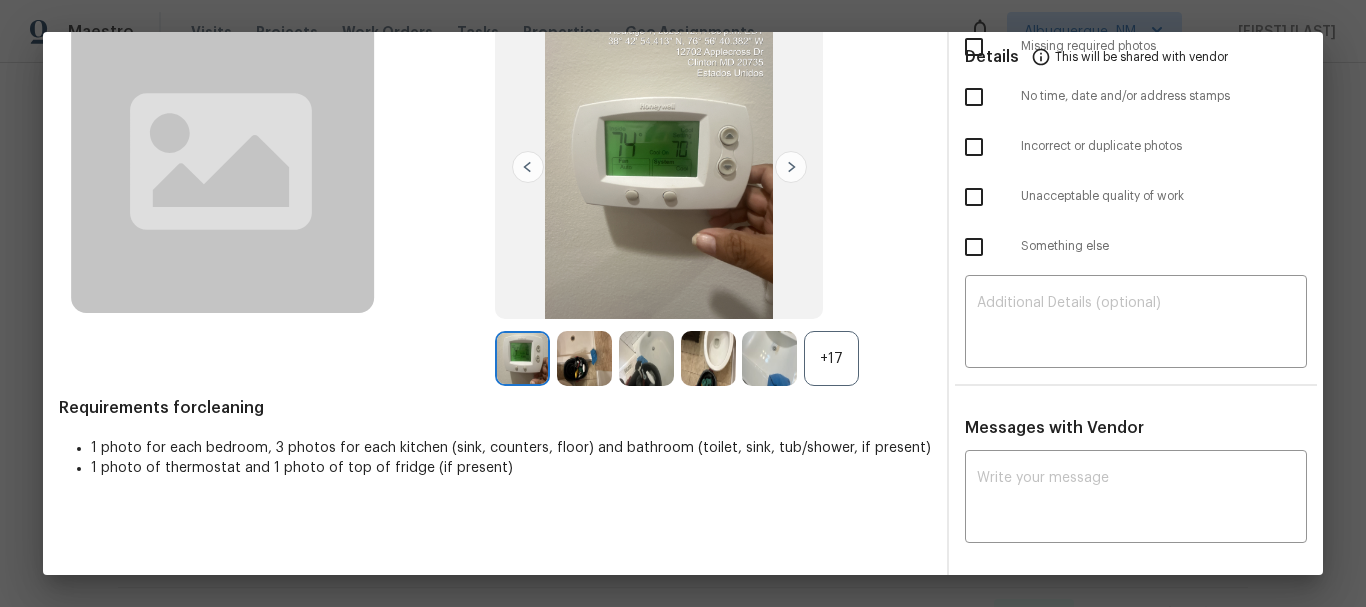 click on "+17" at bounding box center [831, 358] 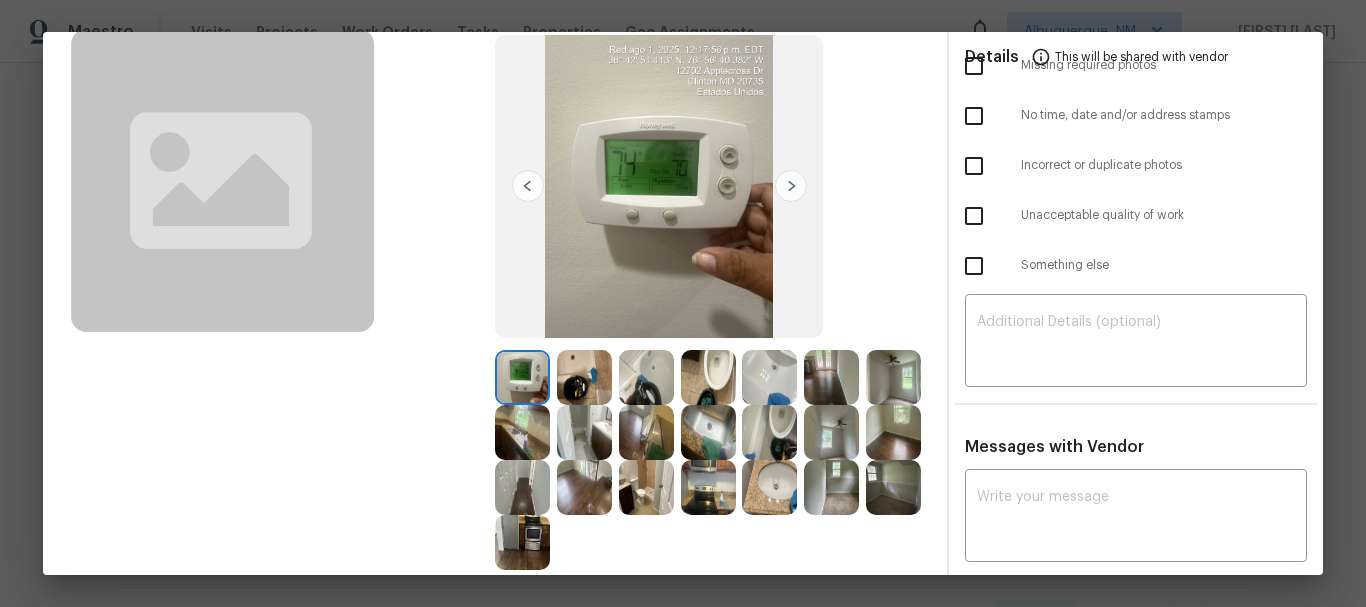 scroll, scrollTop: 0, scrollLeft: 0, axis: both 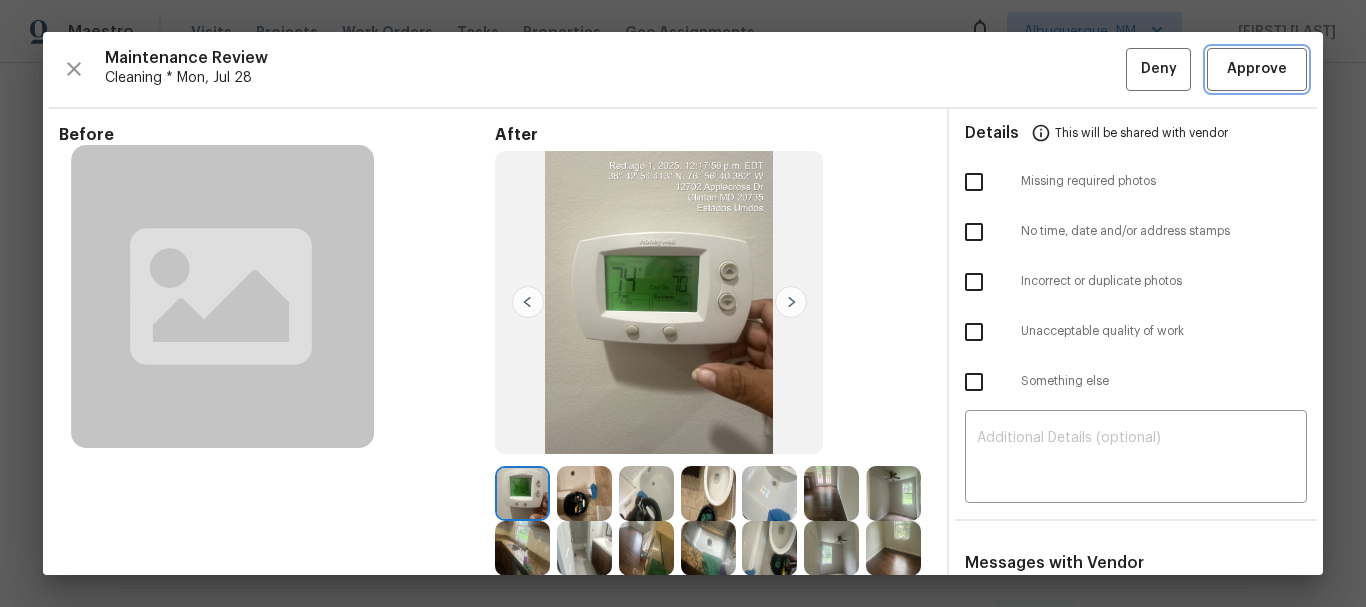 click on "Approve" at bounding box center (1257, 69) 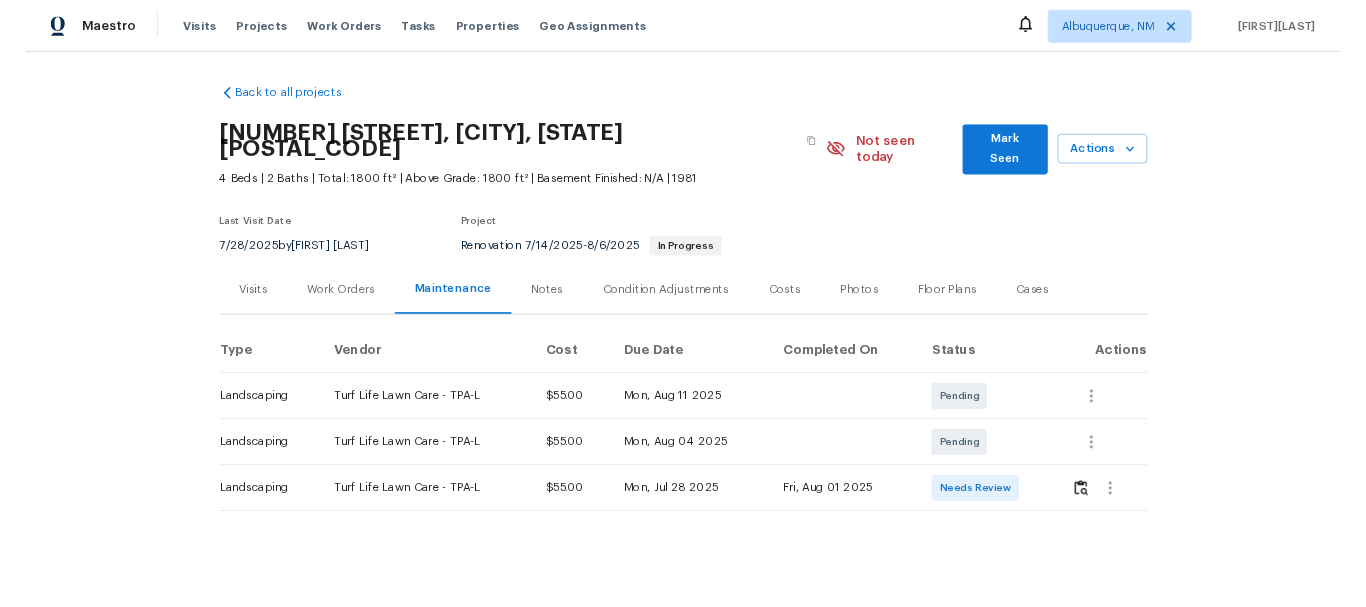scroll, scrollTop: 0, scrollLeft: 0, axis: both 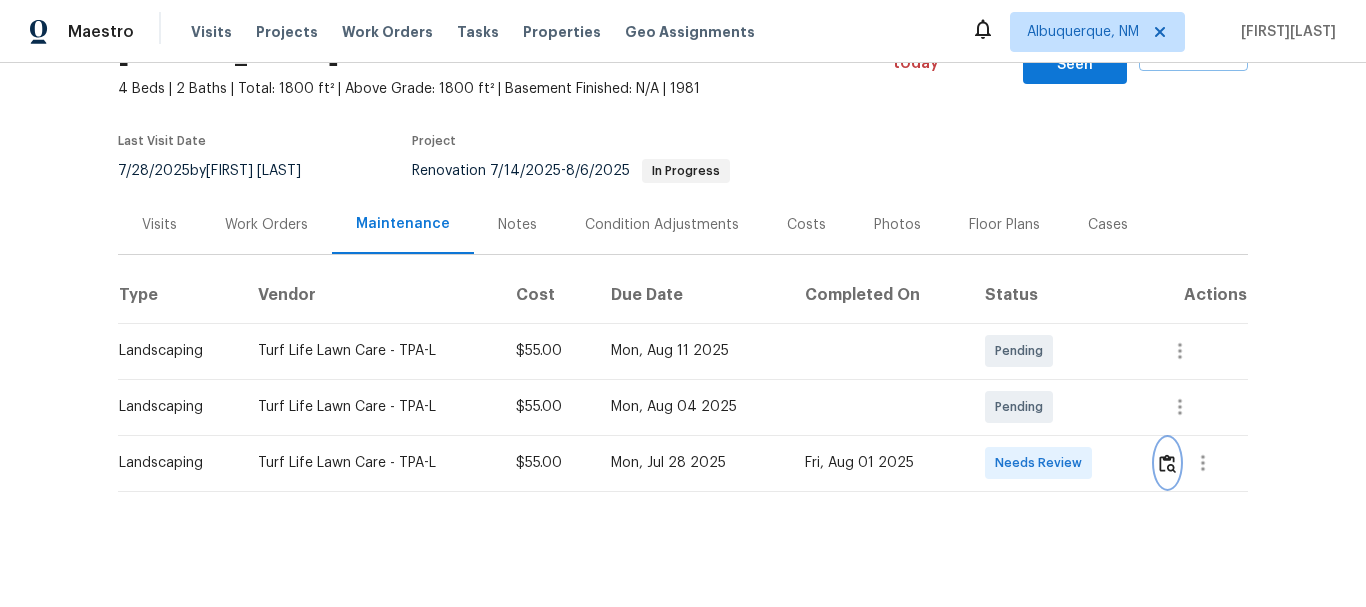 click at bounding box center (1167, 463) 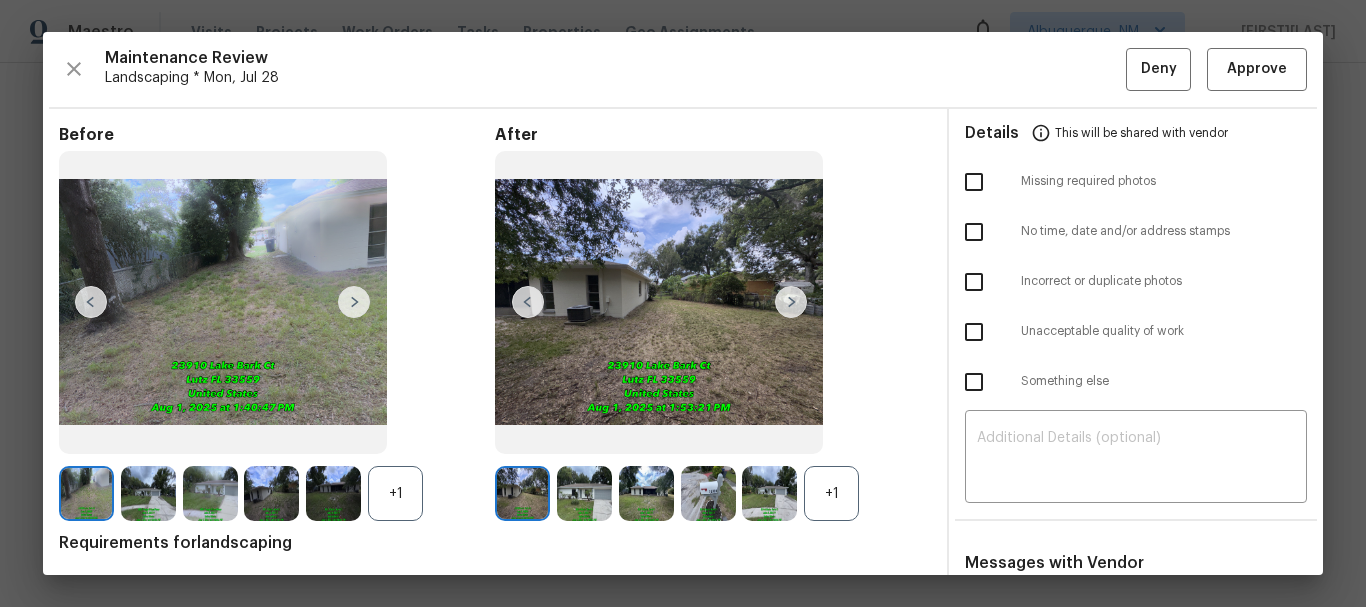 click on "+1" at bounding box center (831, 493) 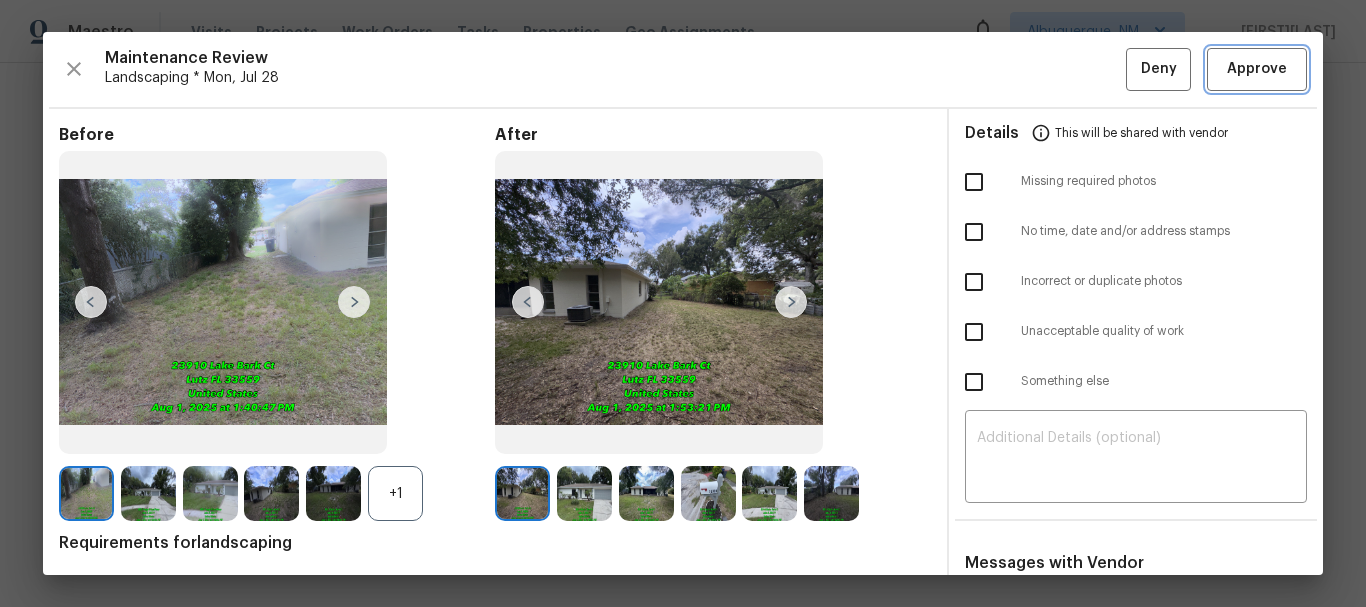 click on "Approve" at bounding box center (1257, 69) 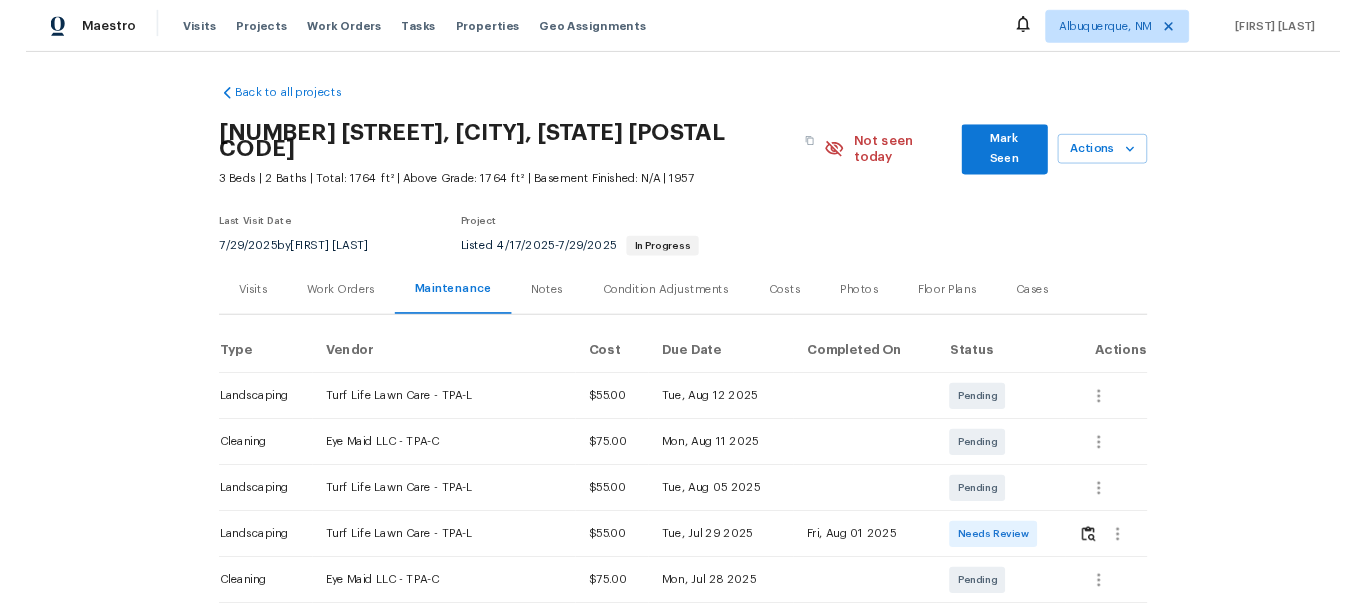 scroll, scrollTop: 0, scrollLeft: 0, axis: both 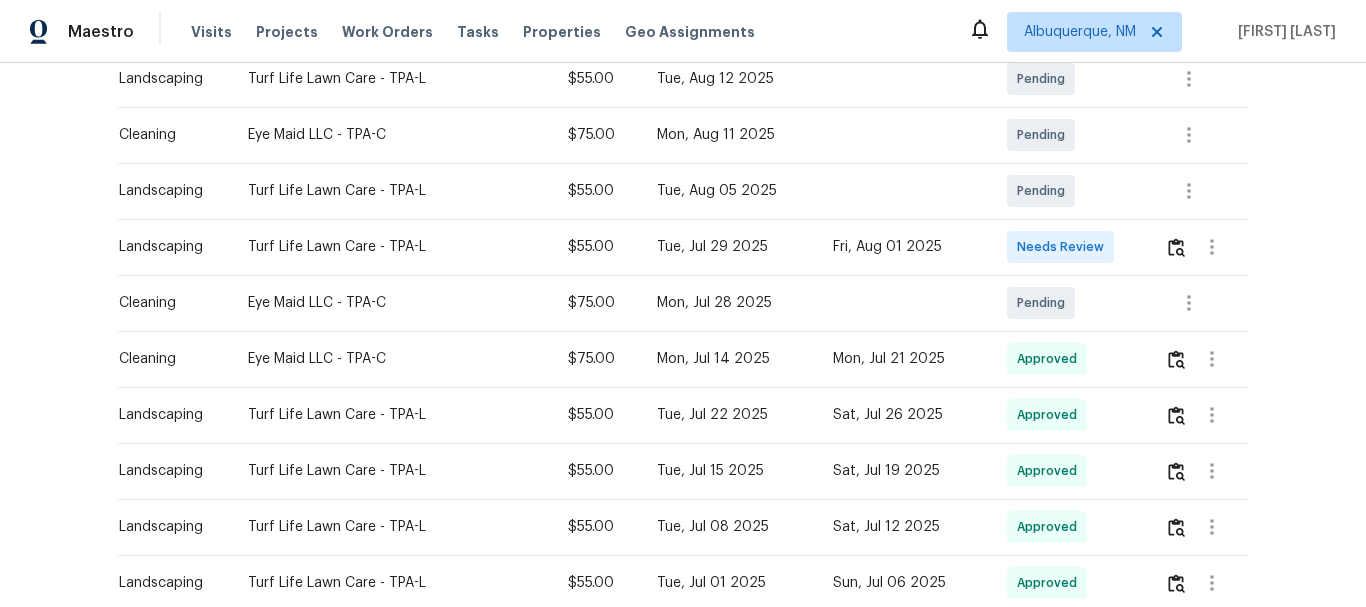 click at bounding box center [1198, 247] 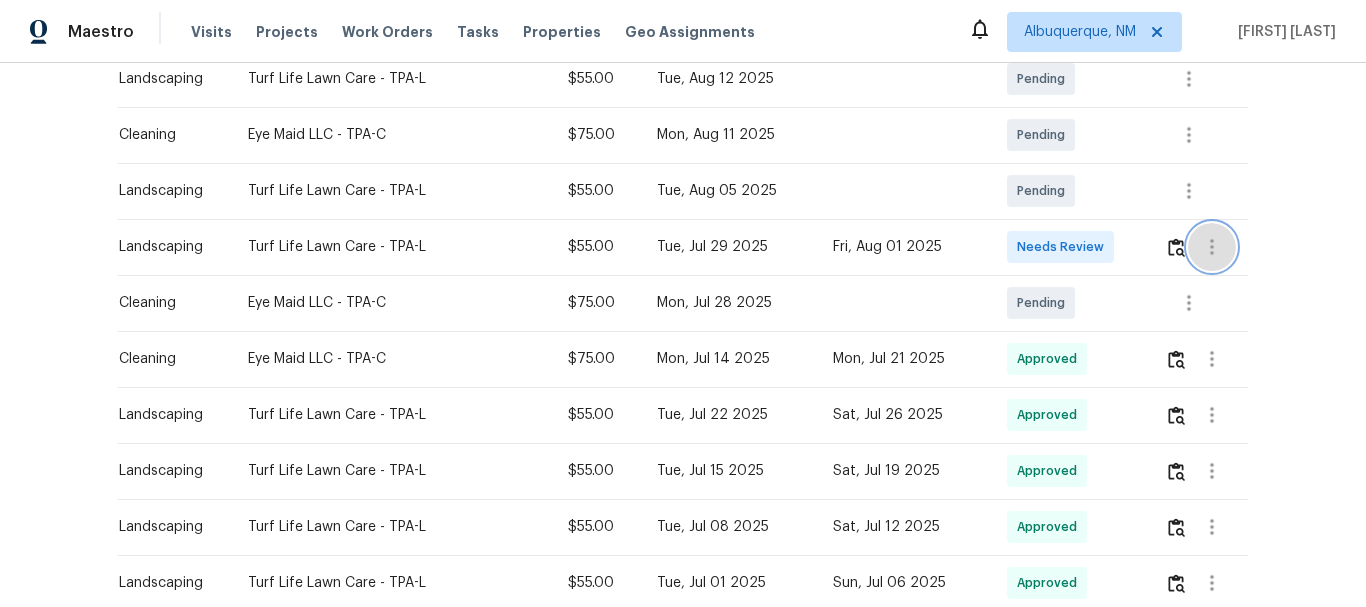 click at bounding box center [1212, 247] 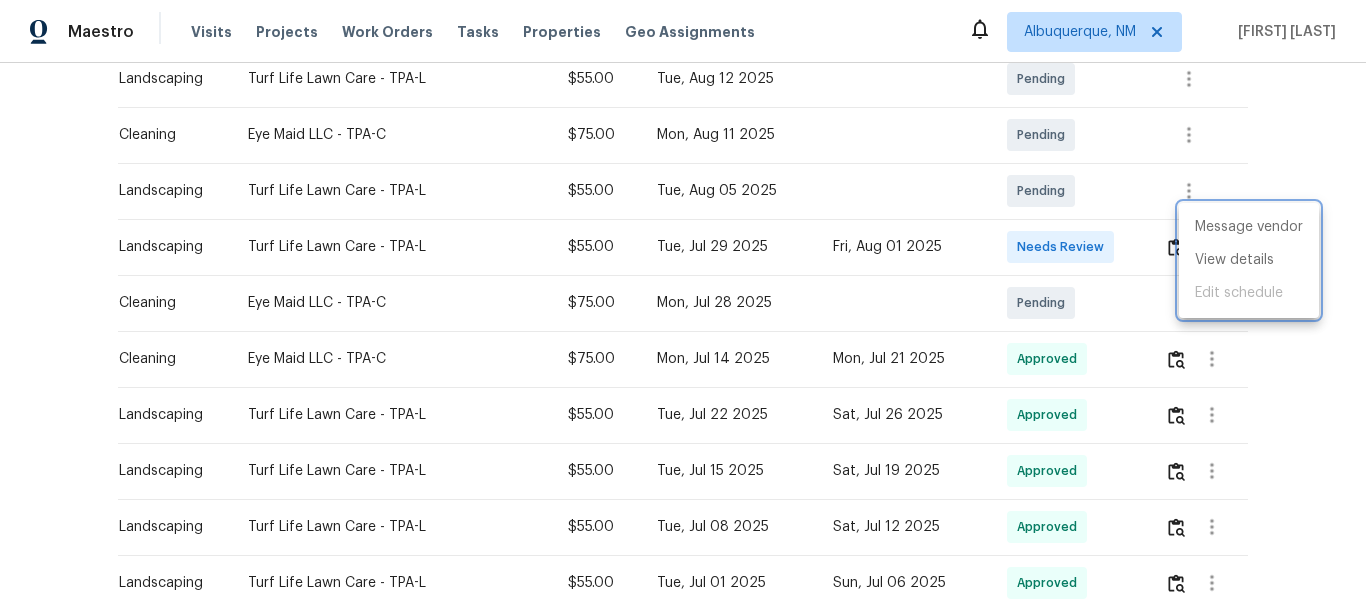 click at bounding box center (683, 303) 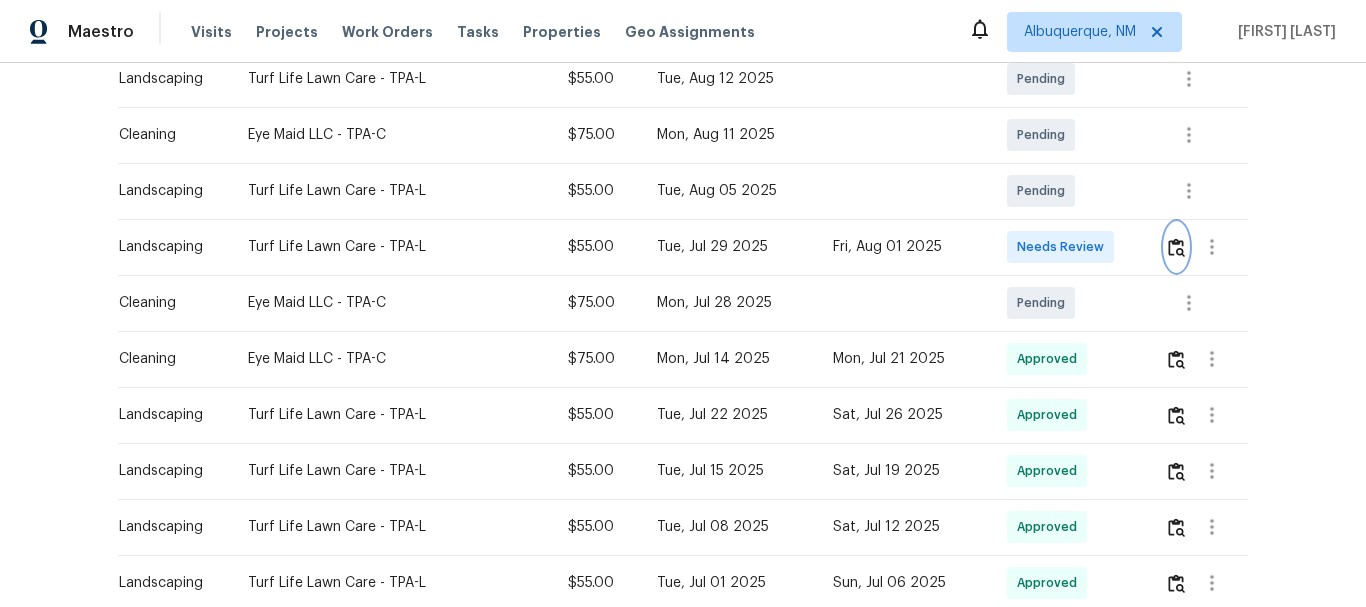 click at bounding box center [1176, 247] 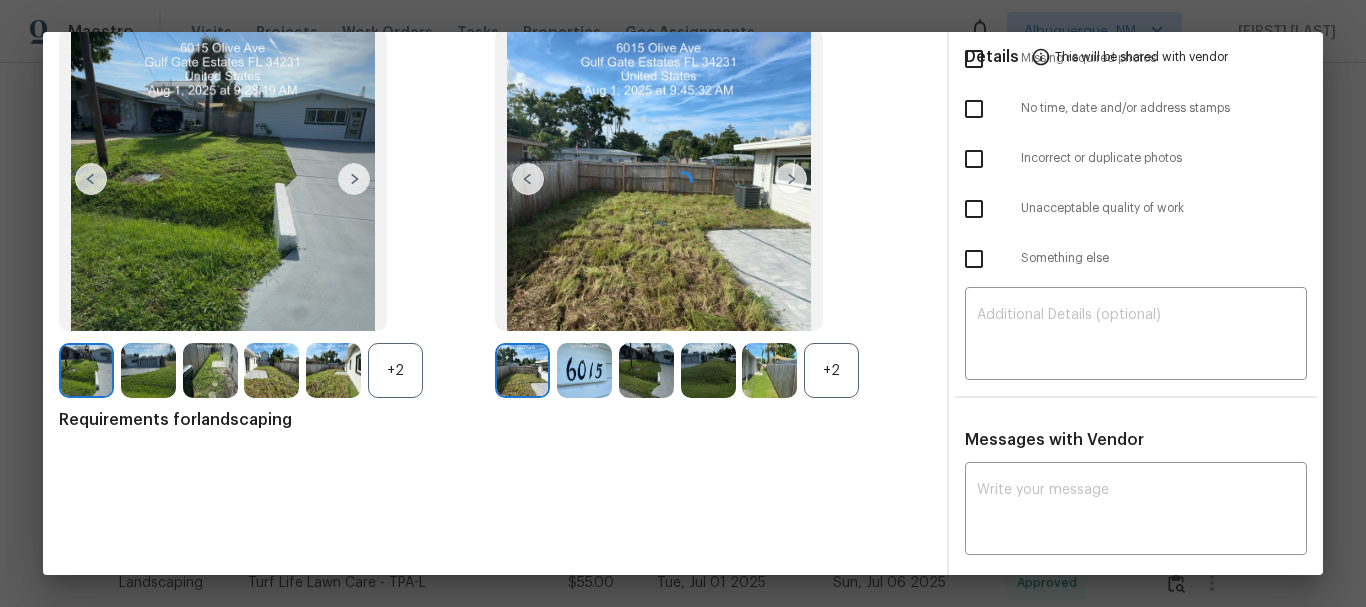 scroll, scrollTop: 135, scrollLeft: 0, axis: vertical 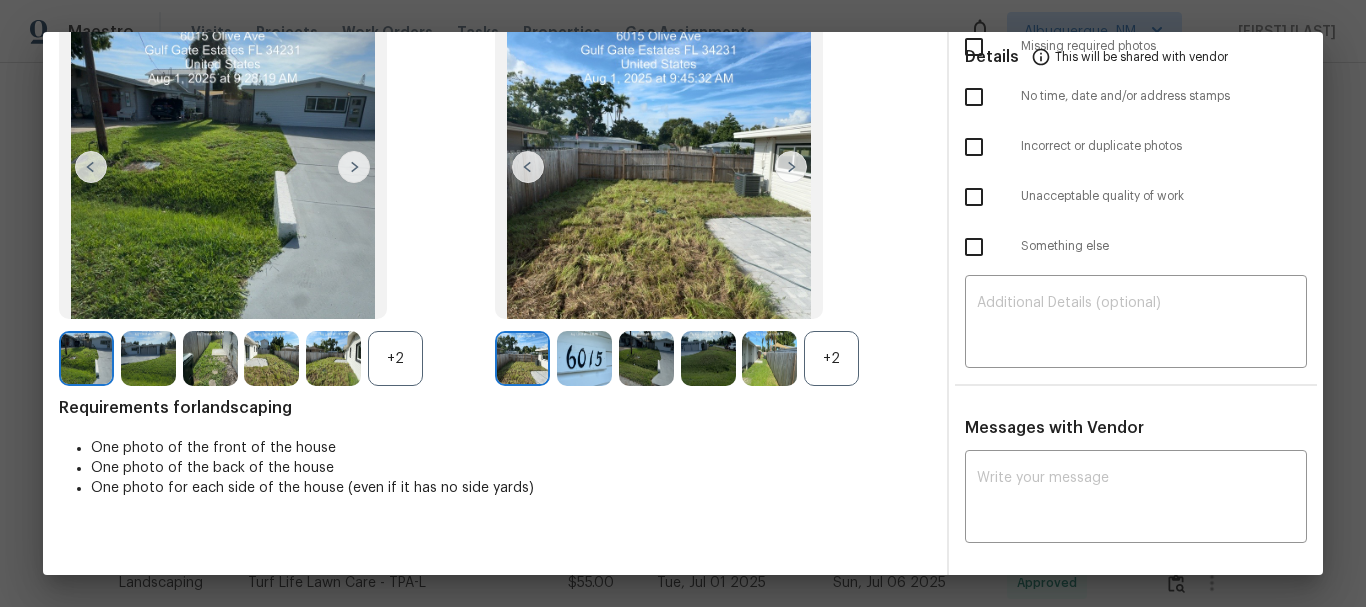 click on "+2" at bounding box center [831, 358] 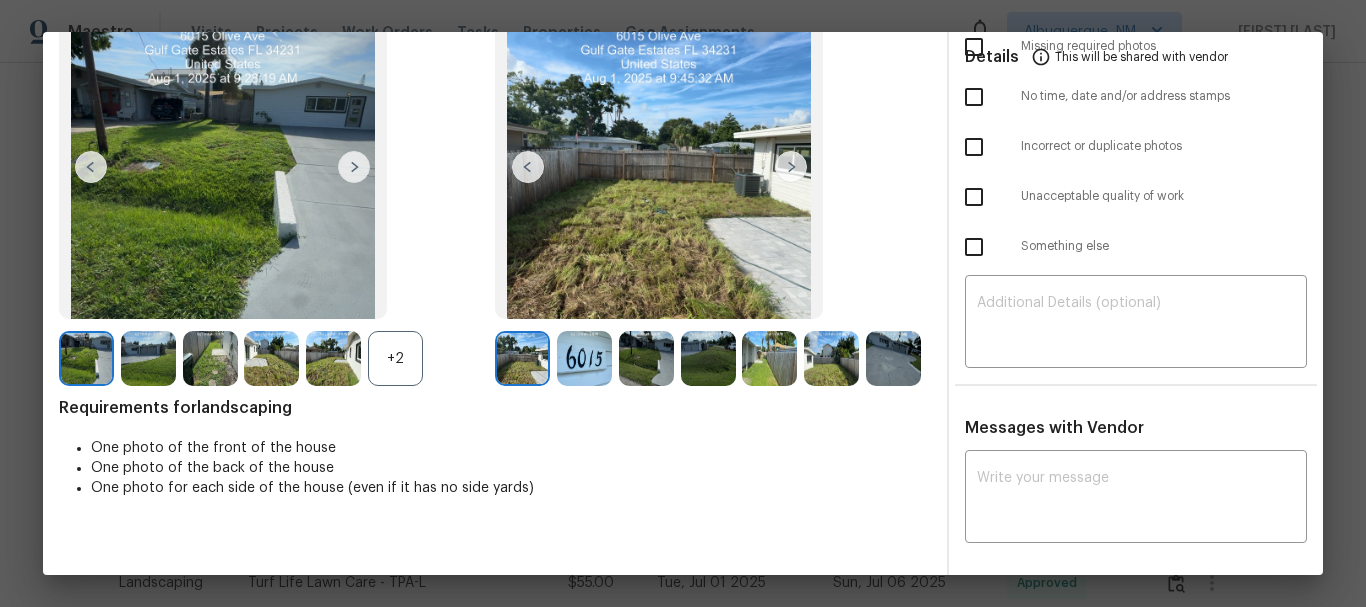 click on "Messages with Vendor   x ​ Jennifer Wesela 7/16/25, 2:4 Not a problem.  Ty Sanjai Gunaraj 7/16/25, 2:0 Hey team, sorry for the mishap, this visit is approved. Jennifer Wesela 7/14/25, 18:55 Address is on upper right side of the garage. Please review for approval Udayaprakasam R 7/14/25, 2:40 Maintenance Audit Team: Hello! Unfortunately, this landscaping visit completed on 07/12/2025 has been denied because we are missing the required photos for approval. For approval, please upload the address sign photo should be clearly visible. only if the correct or missing photos were taken on the same day the visit was completed. If those photos are available, they must be uploaded within 48 hours of the original visit date. If the required photos were not taken on the day of the visit, the denial will remain in place. If you or your team need a refresher on the quality standards and requirements, please refer to the updated Standards of Work that have been distributed via email. Thank you! Savitha Ekambaram" at bounding box center [1136, 942] 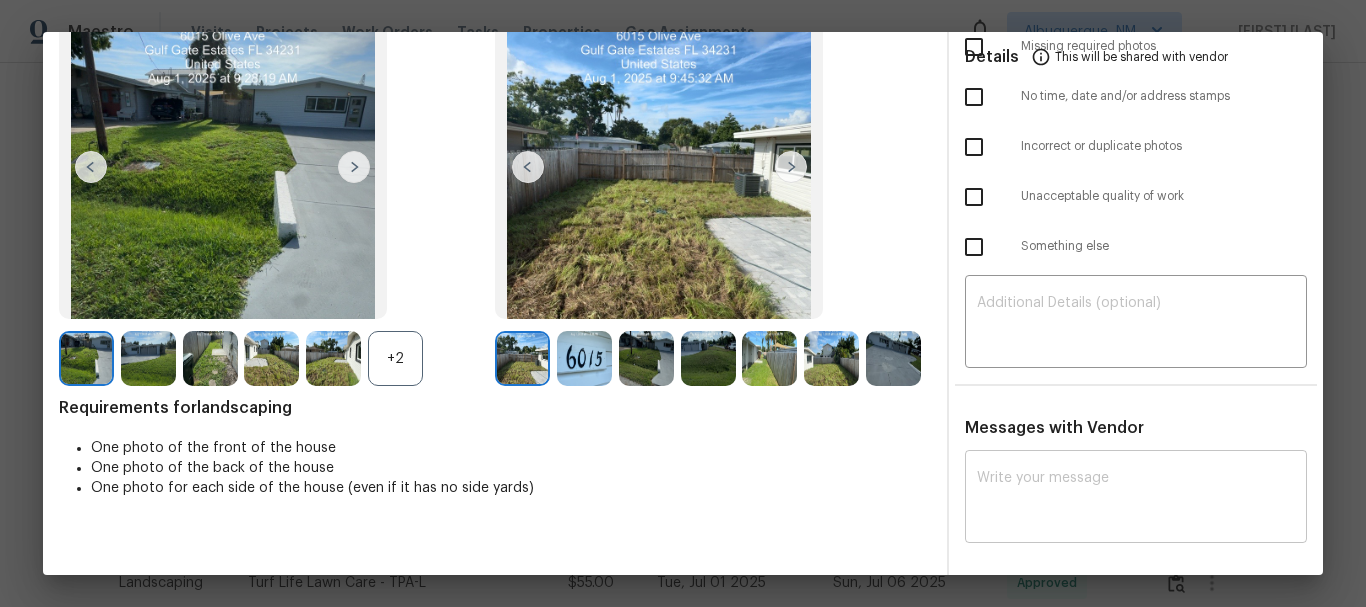 click at bounding box center [1136, 499] 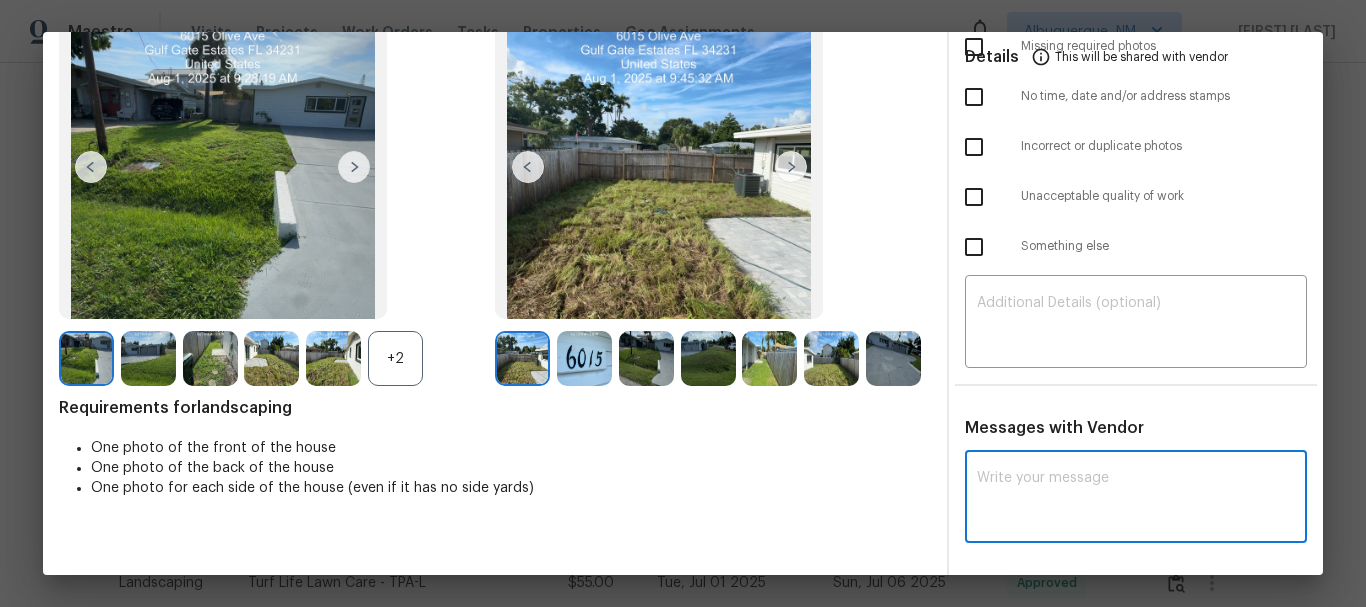 paste on "Maintenance Audit Team: Hello! Unfortunately, this Landscaping visit completed on 08/01/2025 has been denied because the back yard grass needs to be mowed. Per the updated Standards of Work, return visits to correct quality issues from a previously denied visit are not permitted. The work must meet quality standards and be fully completed during the initial visit in order to be approved. Please ensure that all standards are met at the next scheduled visit. If you or your team need a refresher on the quality standards and requirements, please refer to the updated Standards of Work that have been distributed via email. Thank you!" 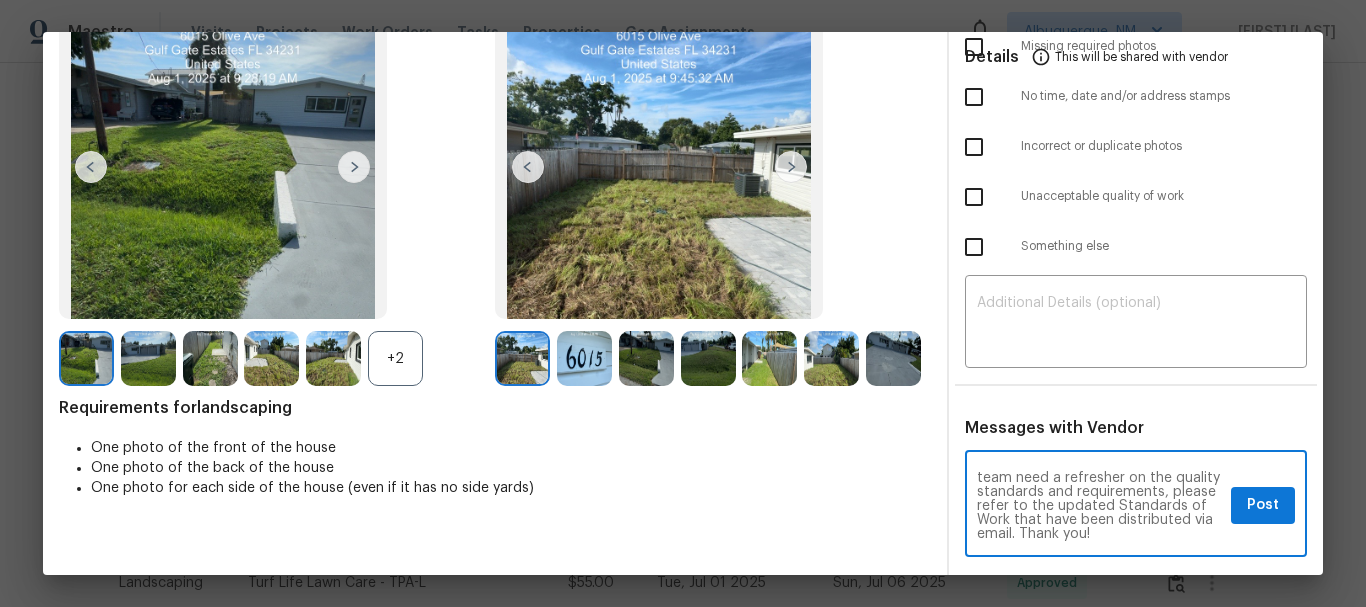 scroll, scrollTop: 0, scrollLeft: 0, axis: both 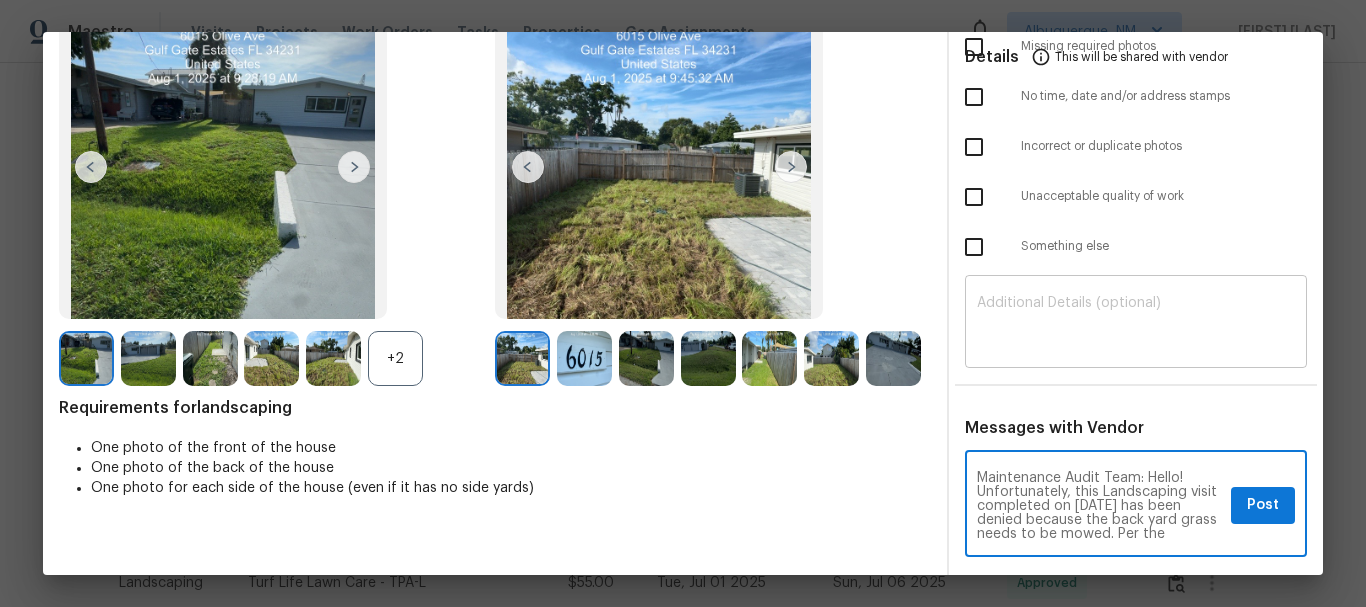 type on "Maintenance Audit Team: Hello! Unfortunately, this Landscaping visit completed on 08/01/2025 has been denied because the back yard grass needs to be mowed. Per the updated Standards of Work, return visits to correct quality issues from a previously denied visit are not permitted. The work must meet quality standards and be fully completed during the initial visit in order to be approved. Please ensure that all standards are met at the next scheduled visit. If you or your team need a refresher on the quality standards and requirements, please refer to the updated Standards of Work that have been distributed via email. Thank you!" 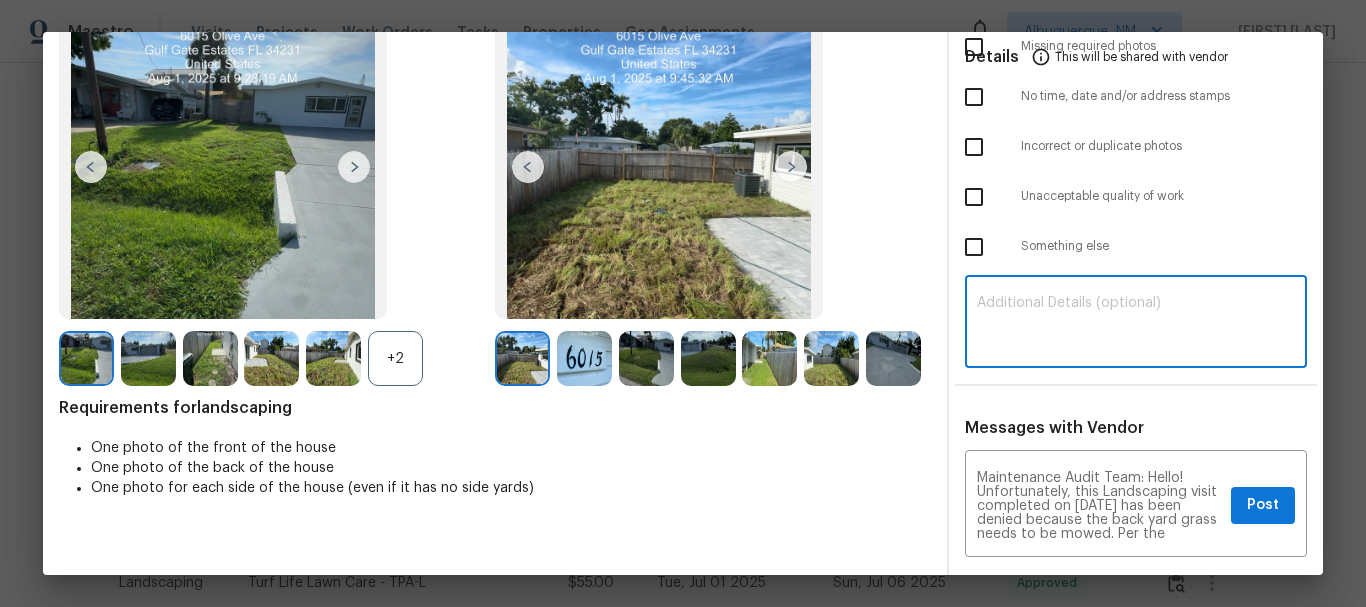 click at bounding box center (1136, 324) 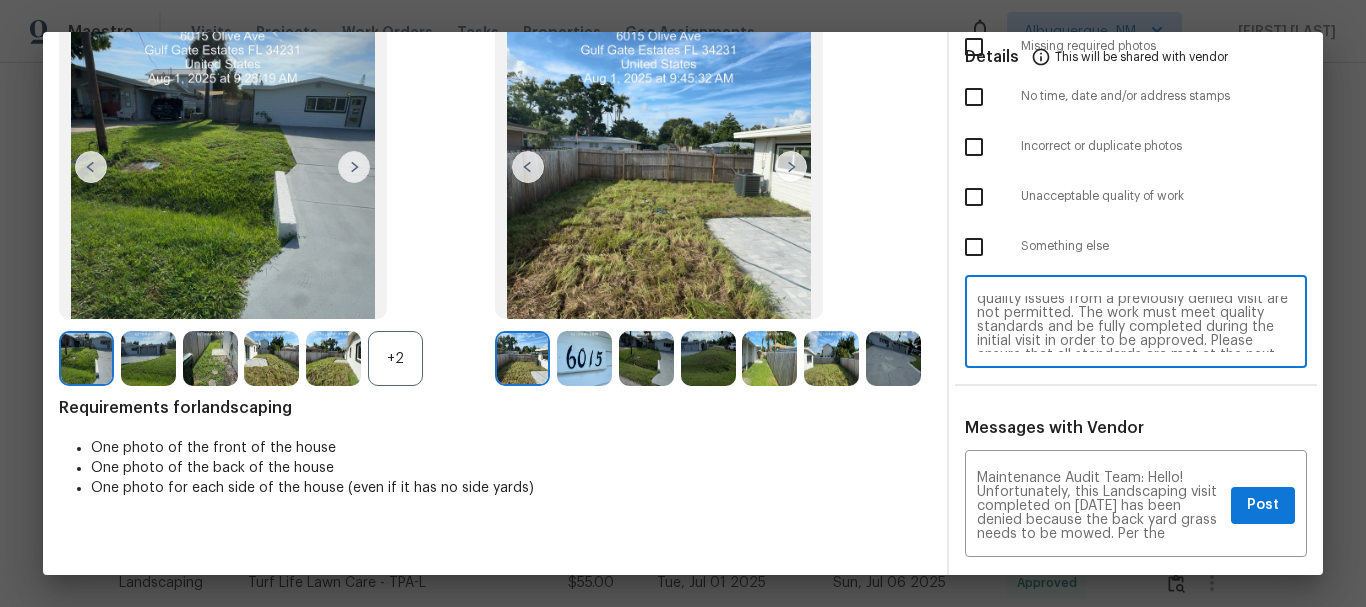scroll, scrollTop: 0, scrollLeft: 0, axis: both 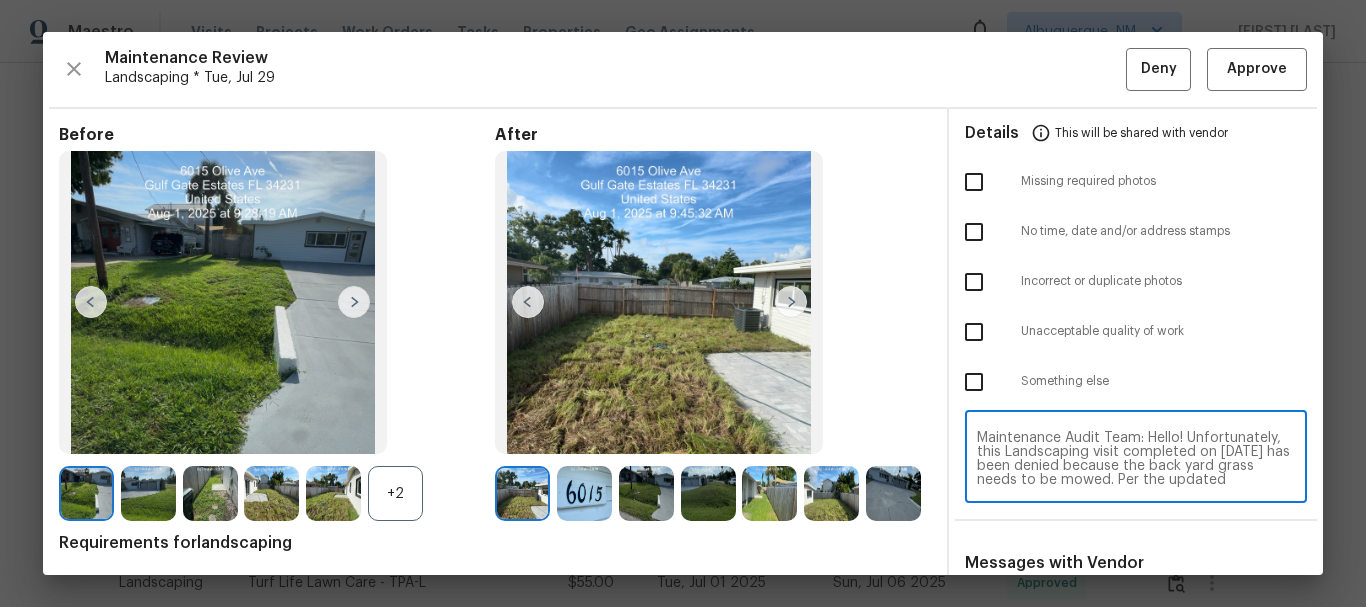 type on "Maintenance Audit Team: Hello! Unfortunately, this Landscaping visit completed on 08/01/2025 has been denied because the back yard grass needs to be mowed. Per the updated Standards of Work, return visits to correct quality issues from a previously denied visit are not permitted. The work must meet quality standards and be fully completed during the initial visit in order to be approved. Please ensure that all standards are met at the next scheduled visit. If you or your team need a refresher on the quality standards and requirements, please refer to the updated Standards of Work that have been distributed via email. Thank you!" 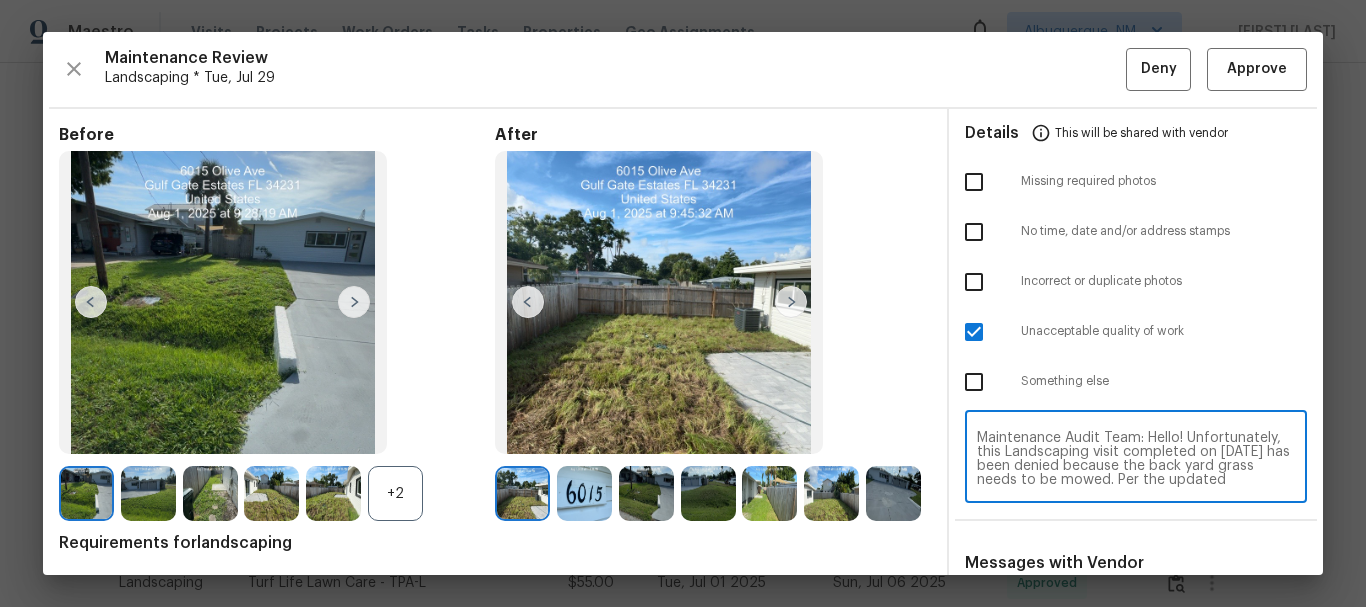 click on "Maintenance Audit Team: Hello! Unfortunately, this Landscaping visit completed on 08/01/2025 has been denied because the back yard grass needs to be mowed. Per the updated Standards of Work, return visits to correct quality issues from a previously denied visit are not permitted. The work must meet quality standards and be fully completed during the initial visit in order to be approved. Please ensure that all standards are met at the next scheduled visit. If you or your team need a refresher on the quality standards and requirements, please refer to the updated Standards of Work that have been distributed via email. Thank you!" at bounding box center (1136, 459) 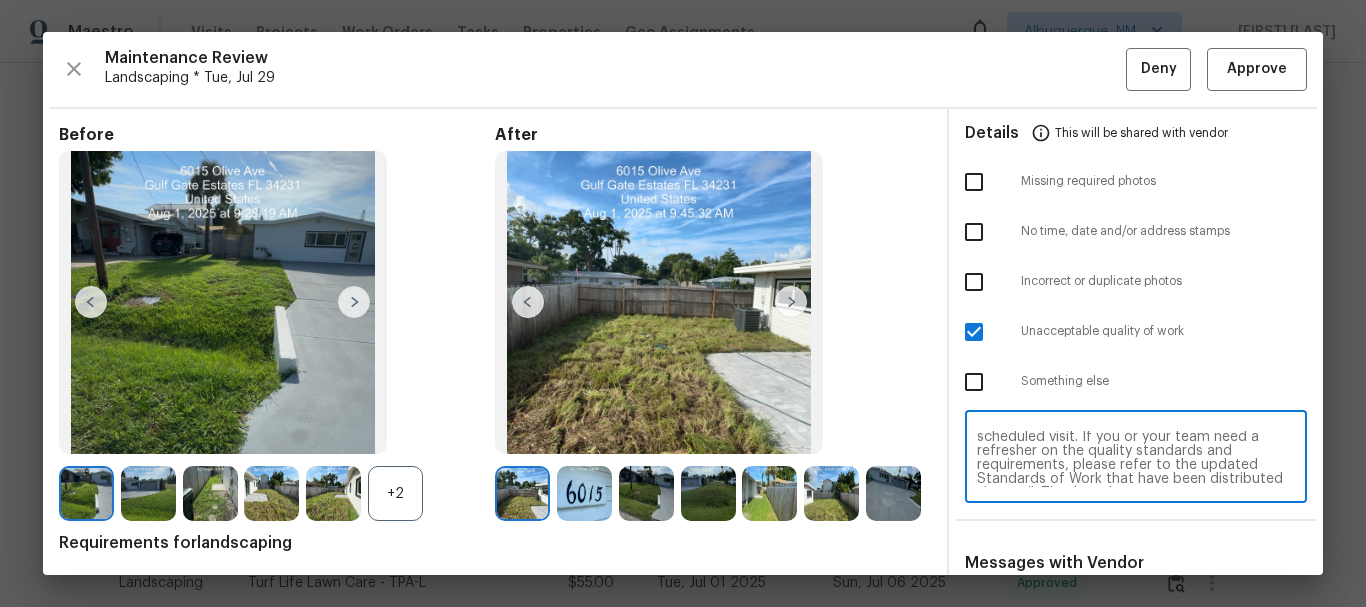 scroll, scrollTop: 154, scrollLeft: 0, axis: vertical 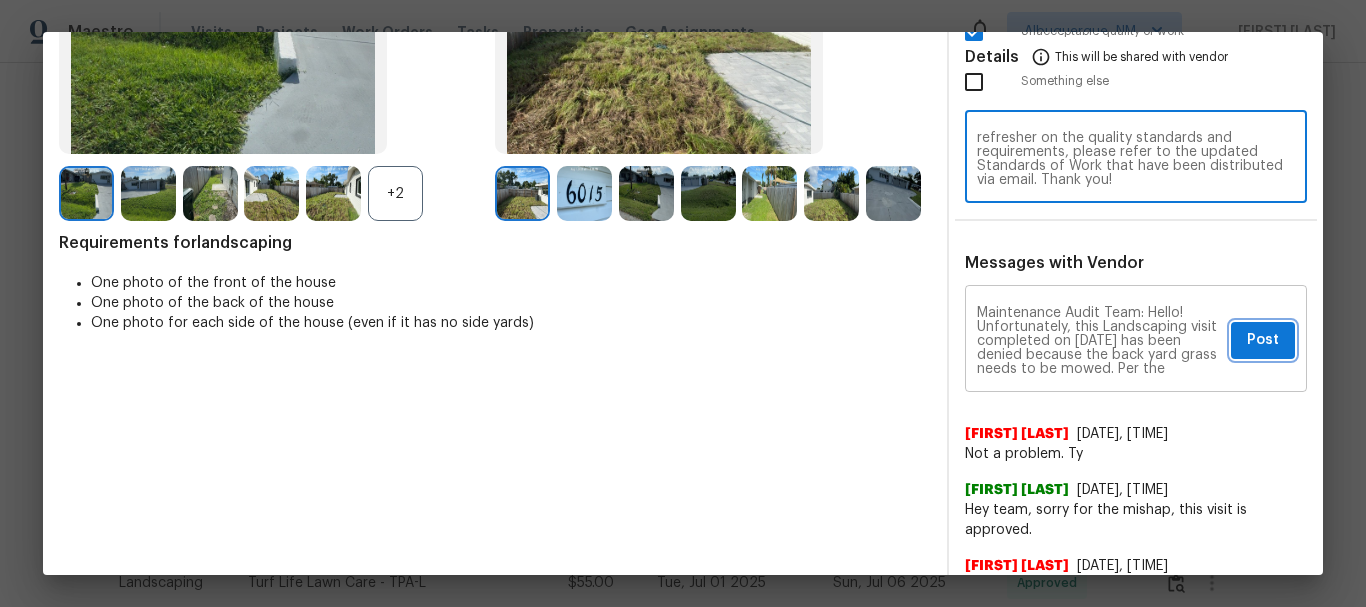 click on "Post" at bounding box center (1263, 340) 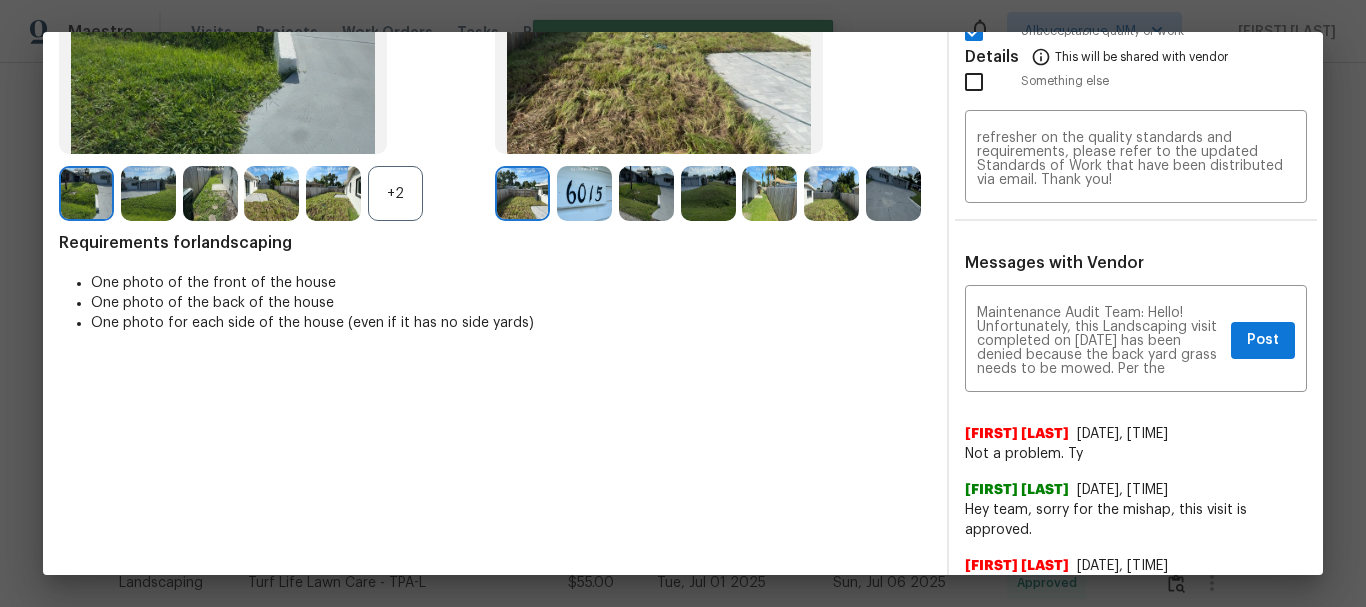 type 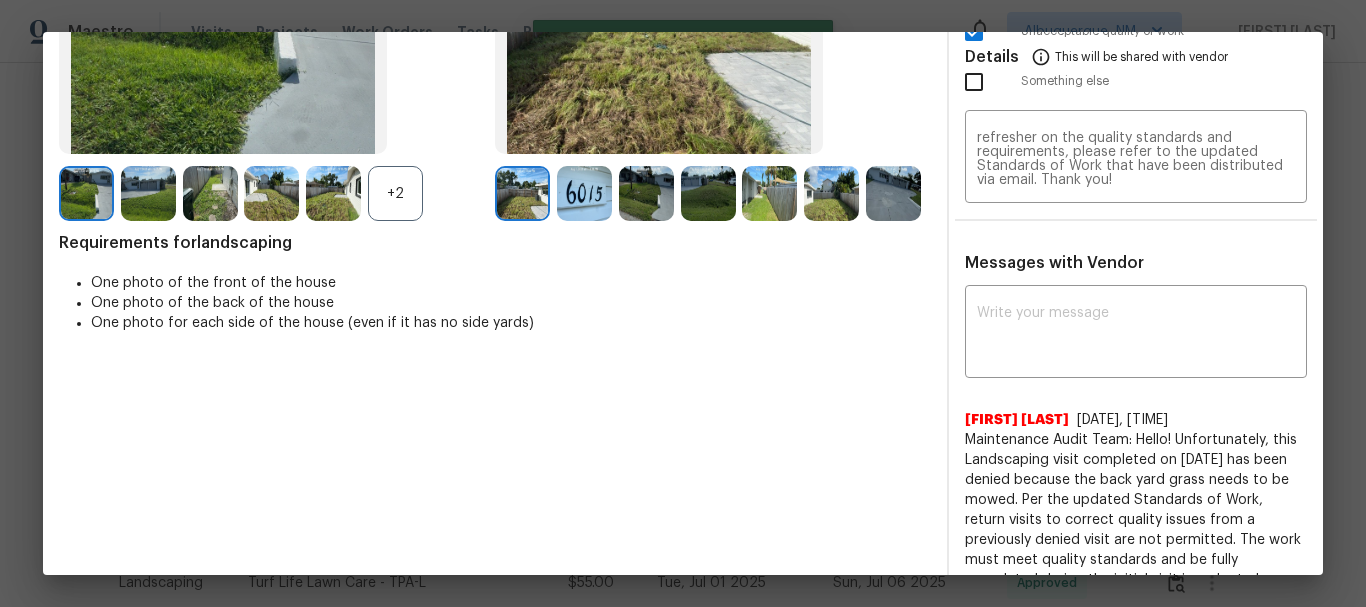 scroll, scrollTop: 0, scrollLeft: 0, axis: both 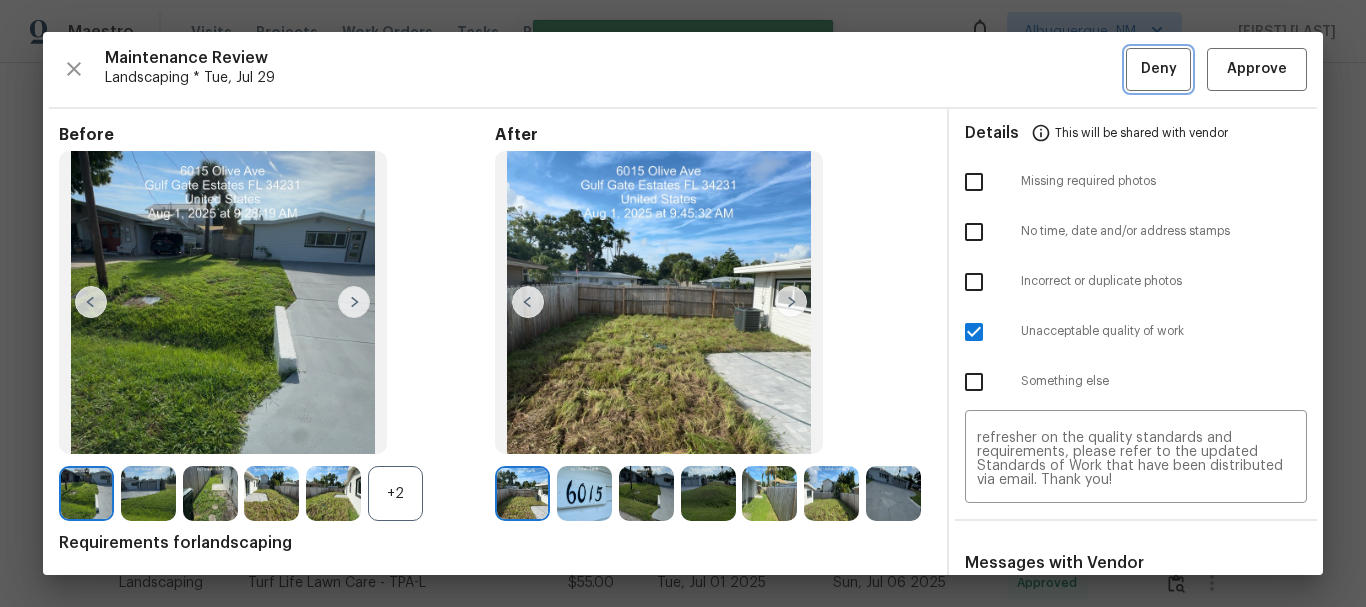 click on "Deny" at bounding box center (1158, 69) 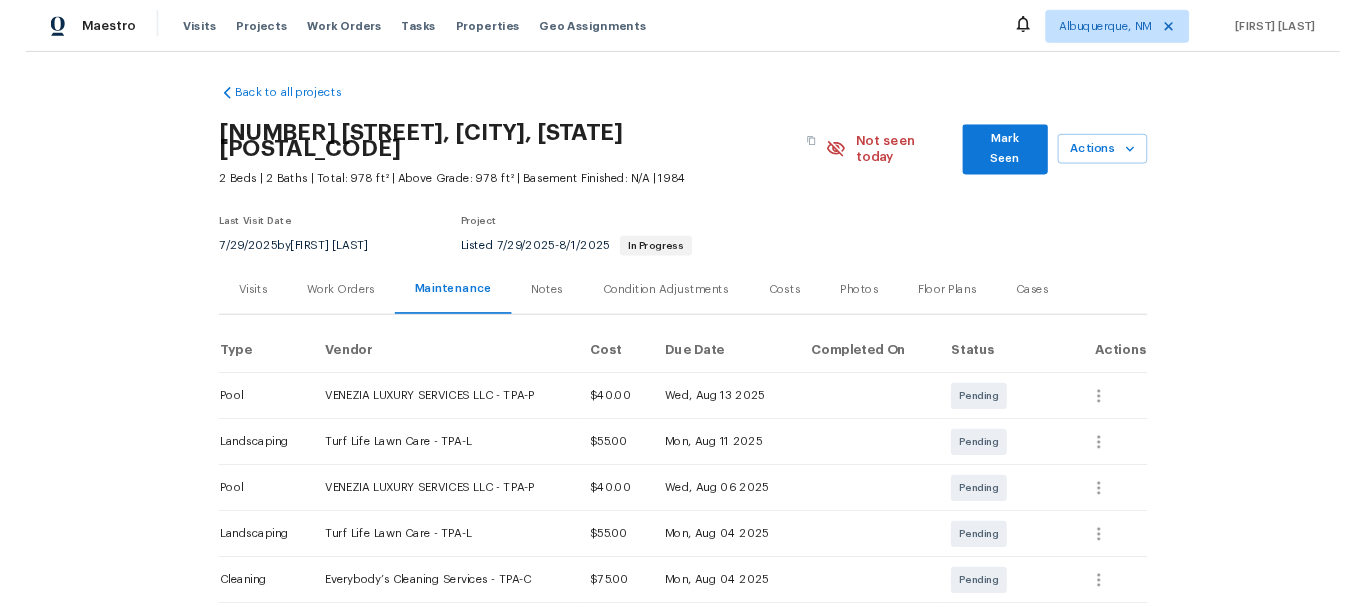 scroll, scrollTop: 0, scrollLeft: 0, axis: both 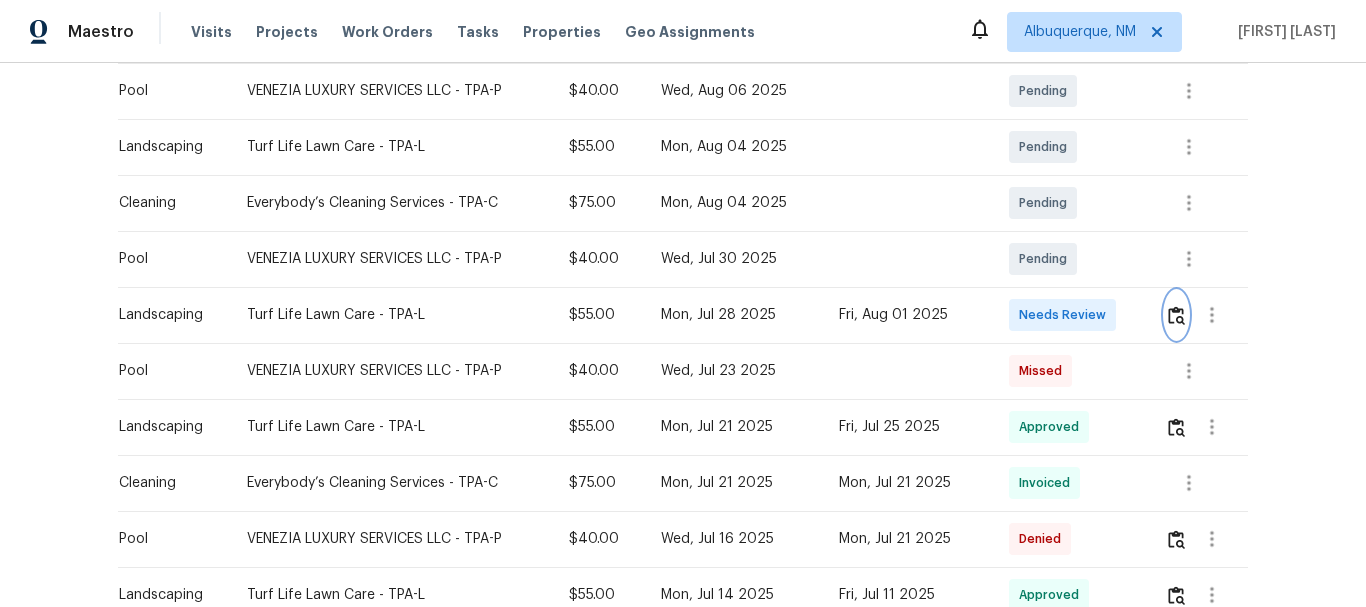 click at bounding box center [1176, 315] 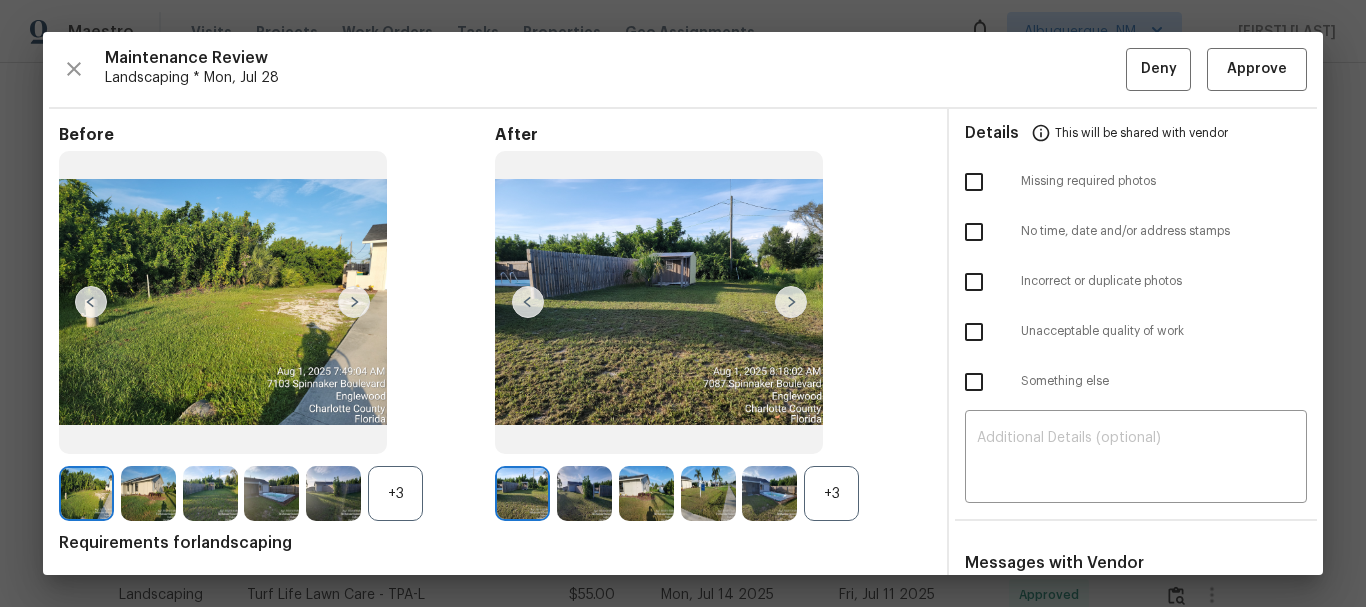 click on "+3" at bounding box center [831, 493] 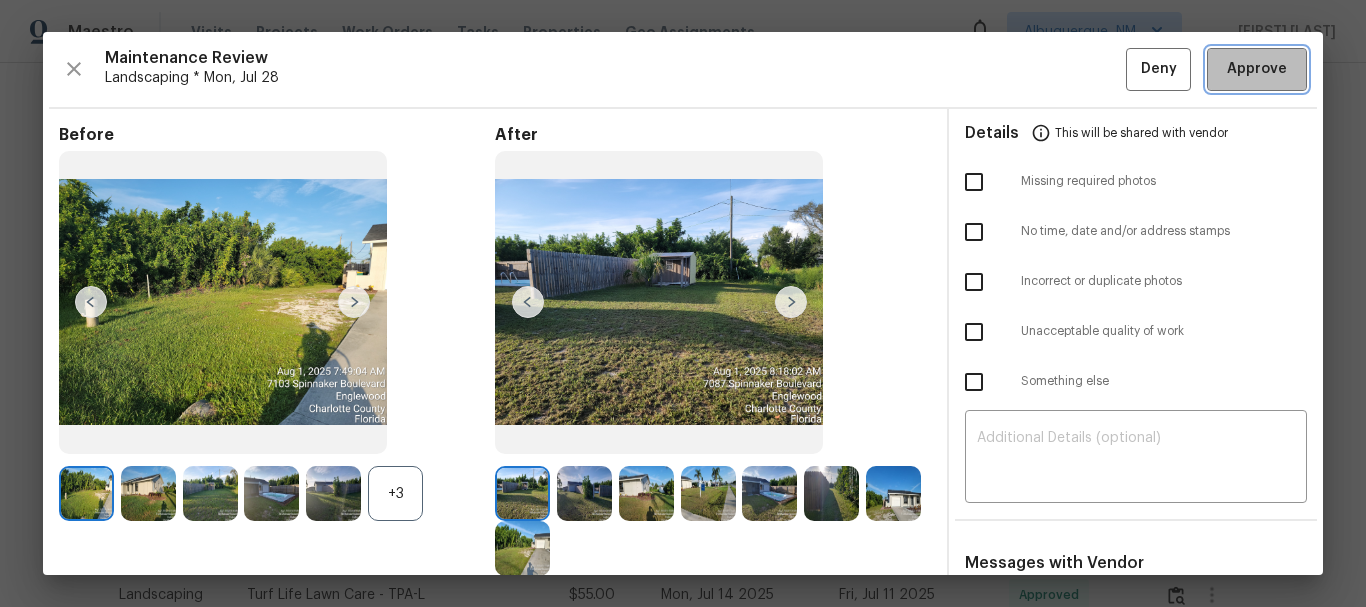 click on "Approve" at bounding box center [1257, 69] 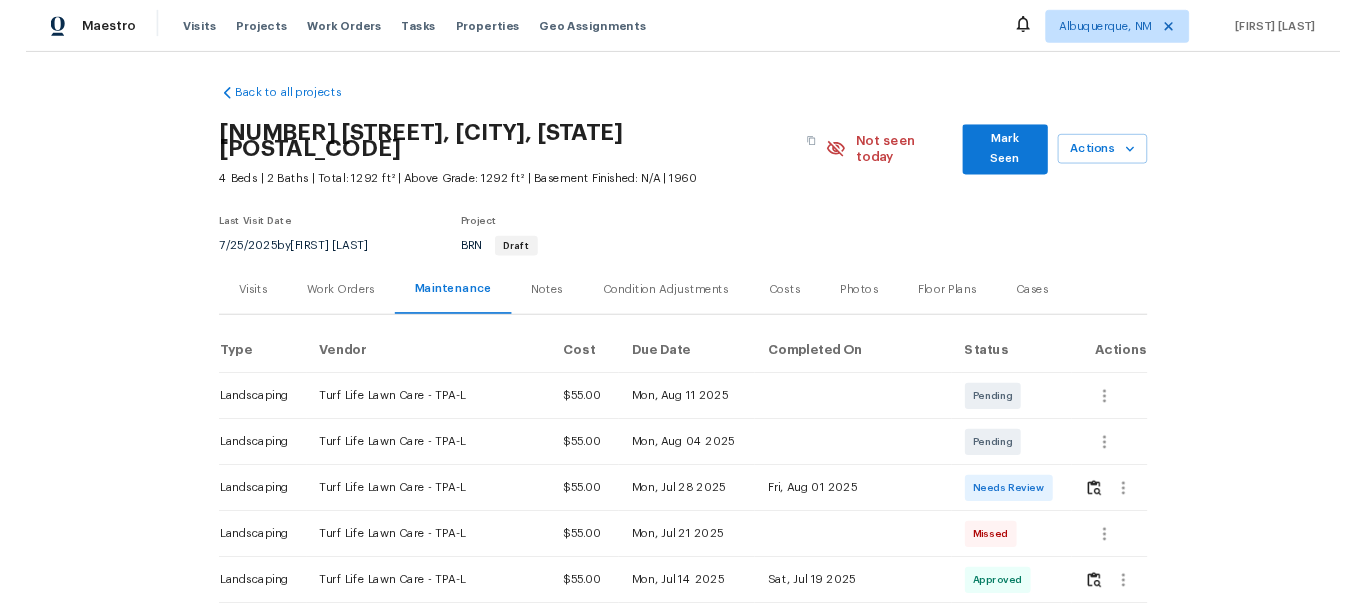 scroll, scrollTop: 0, scrollLeft: 0, axis: both 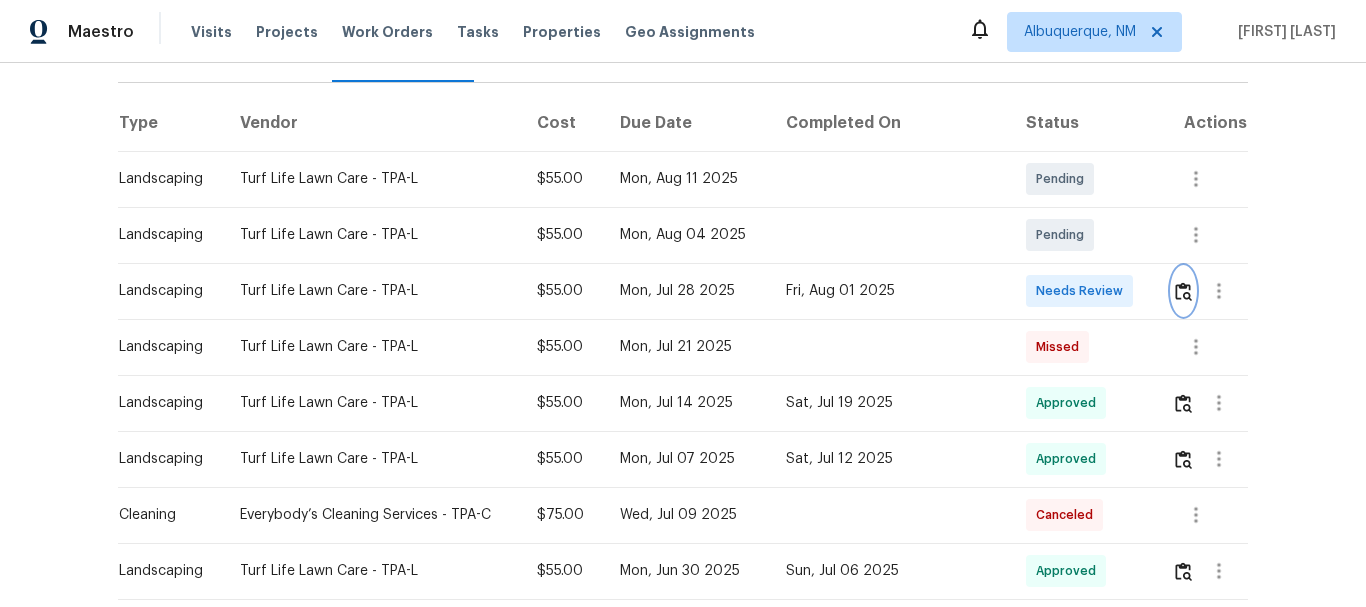 click at bounding box center [1183, 291] 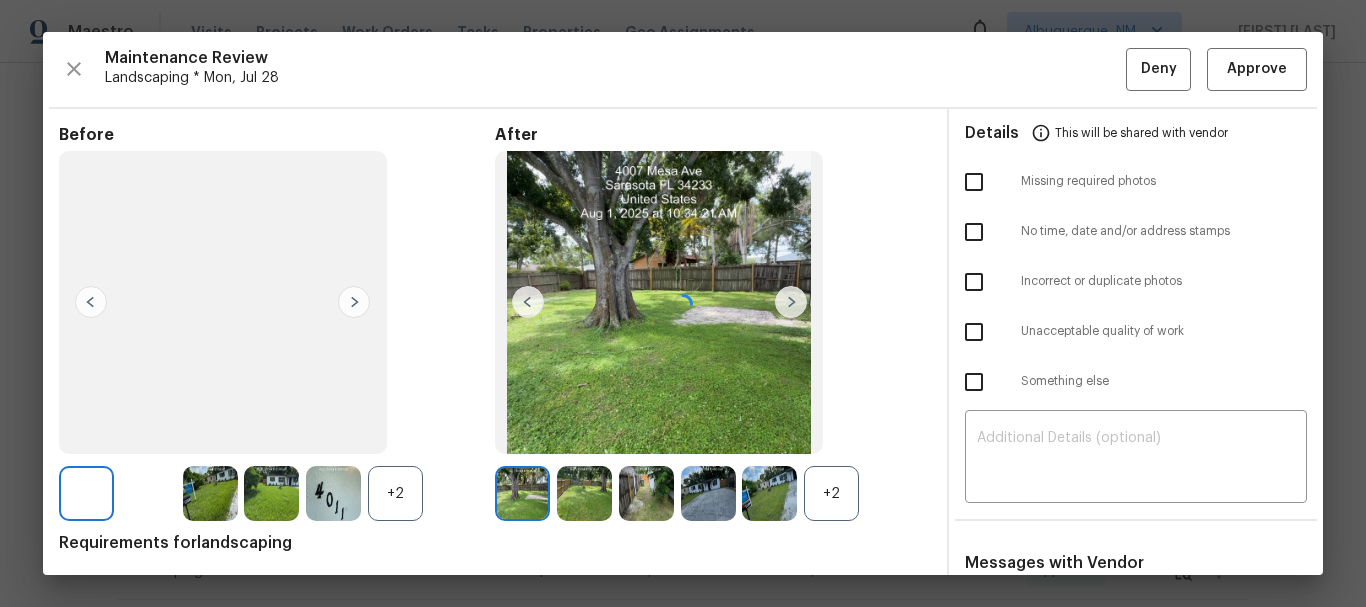 scroll, scrollTop: 100, scrollLeft: 0, axis: vertical 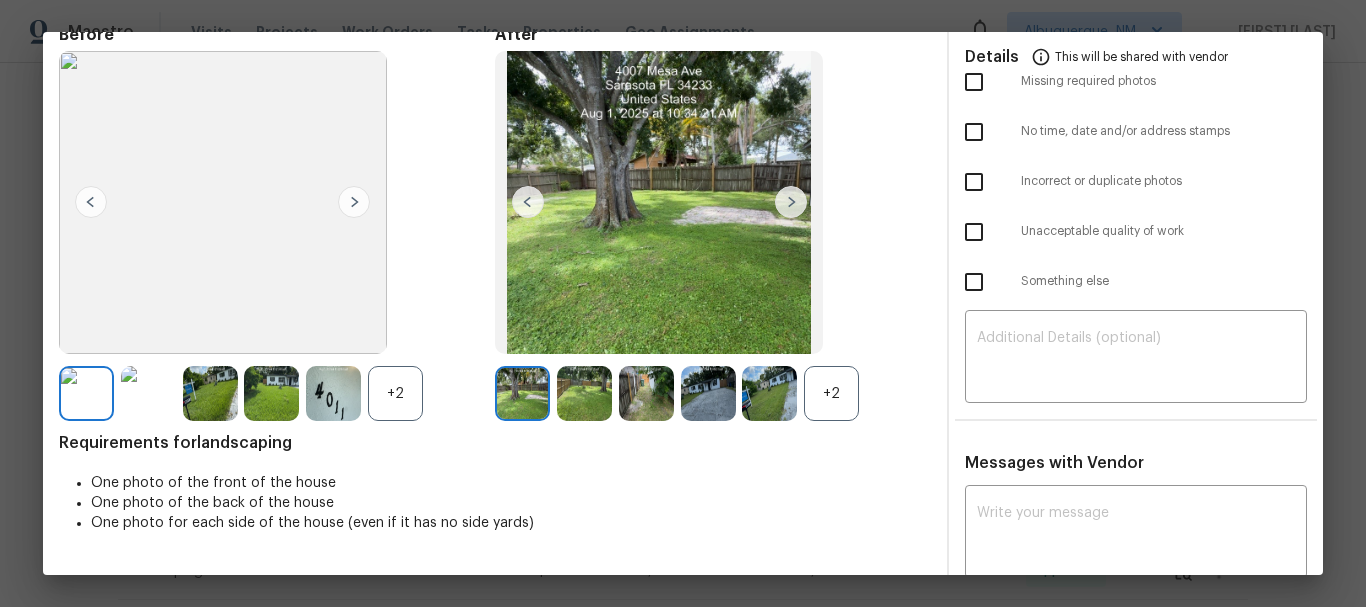 click on "+2" at bounding box center [831, 393] 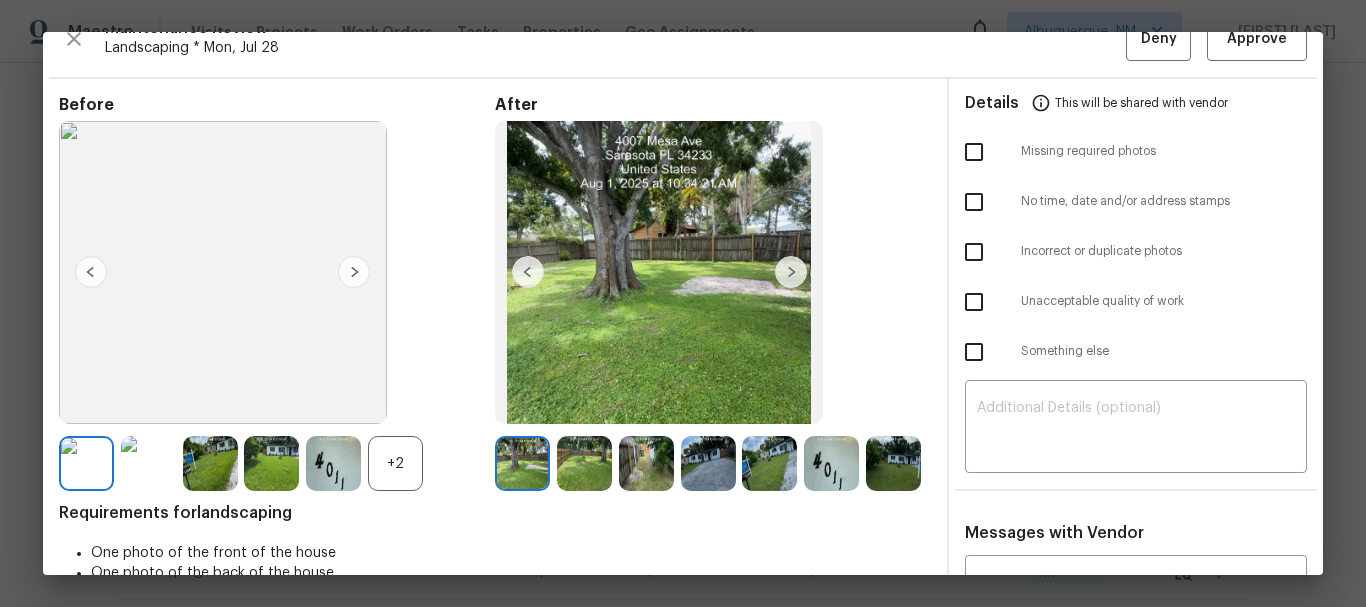 scroll, scrollTop: 0, scrollLeft: 0, axis: both 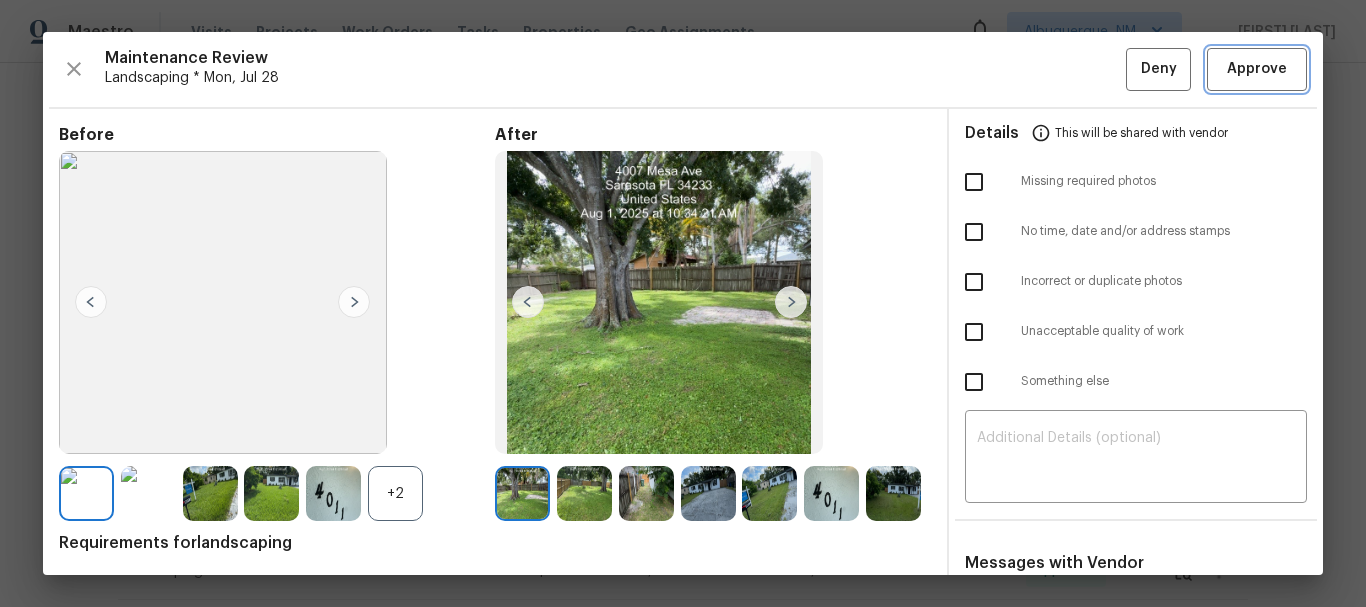 click on "Approve" at bounding box center [1257, 69] 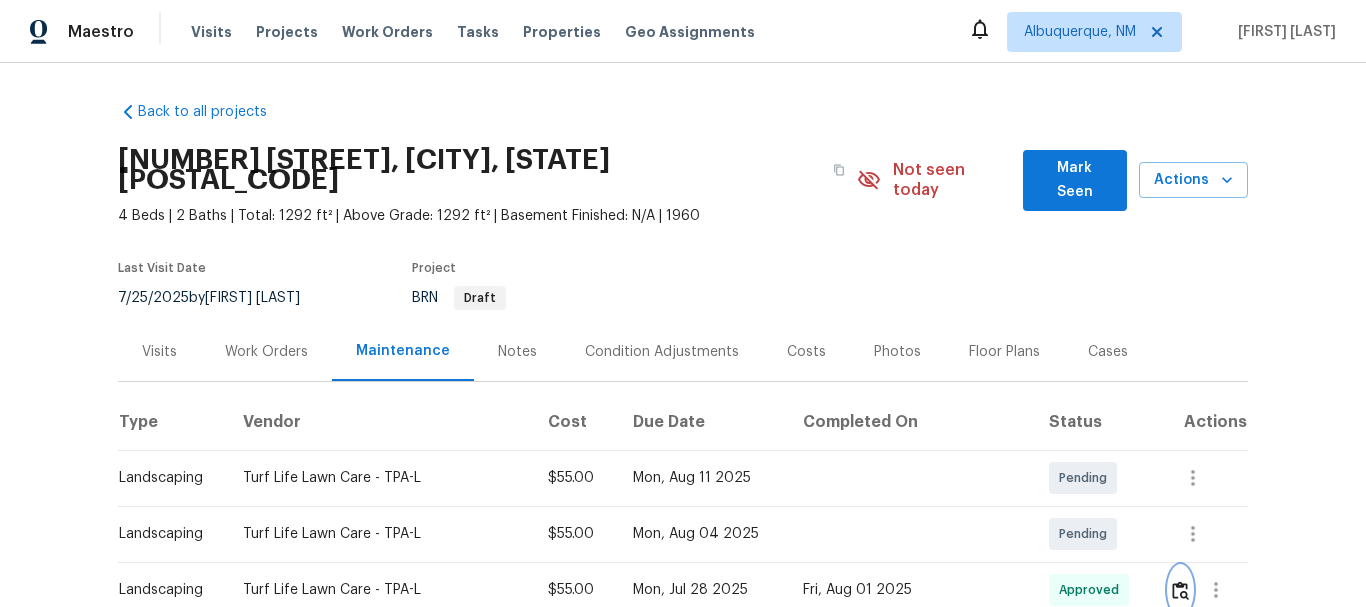 scroll, scrollTop: 0, scrollLeft: 0, axis: both 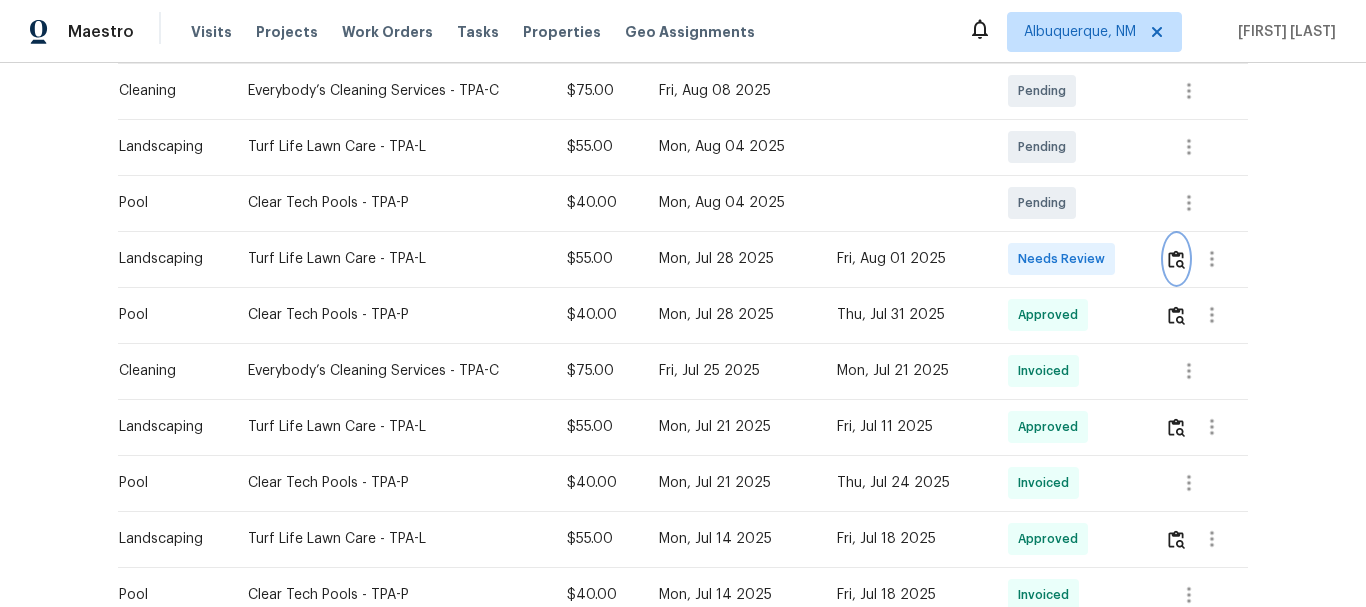 click at bounding box center [1176, 259] 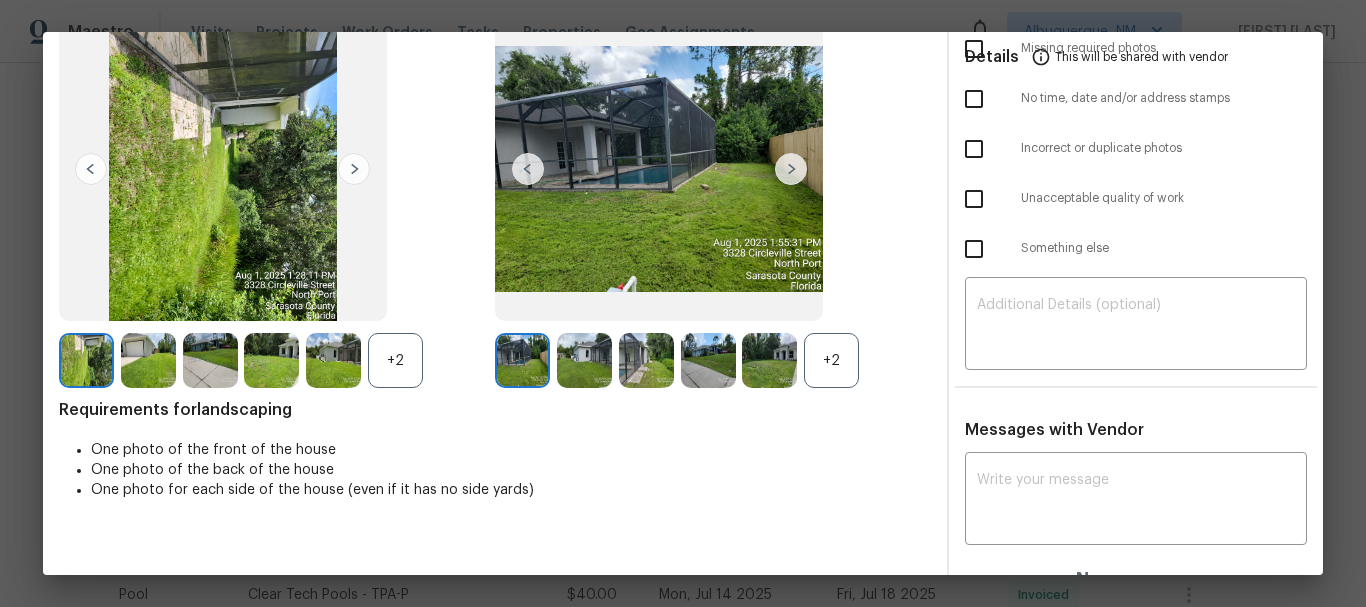 scroll, scrollTop: 135, scrollLeft: 0, axis: vertical 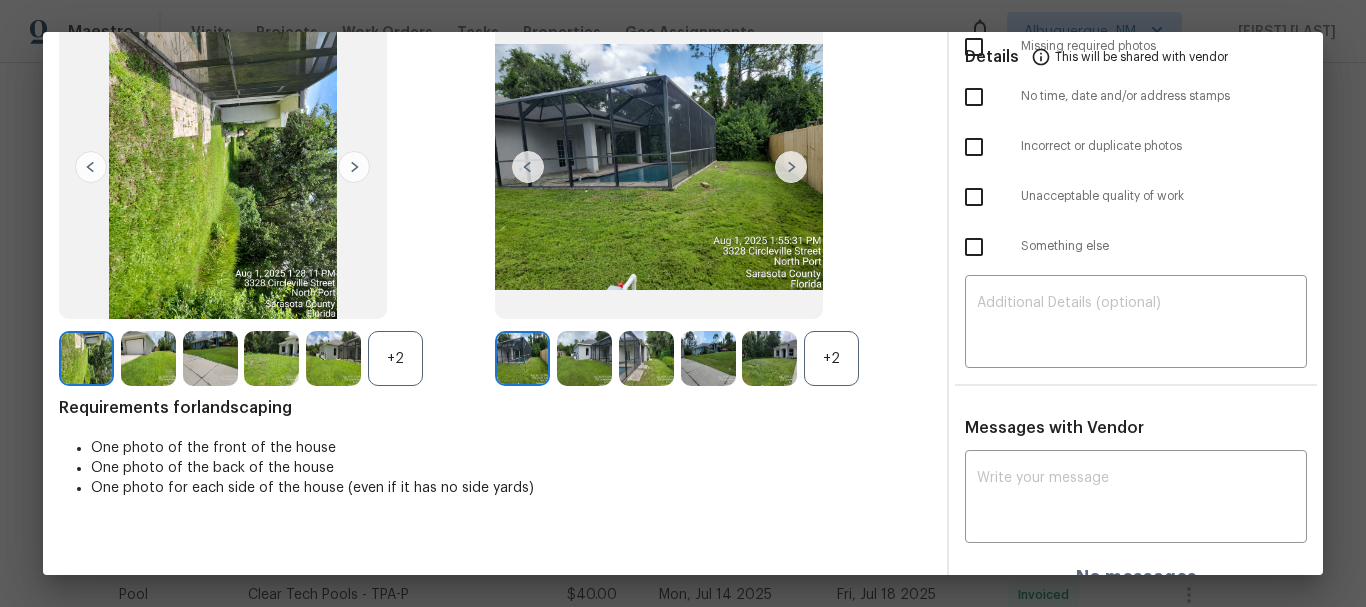 click on "+2" at bounding box center (831, 358) 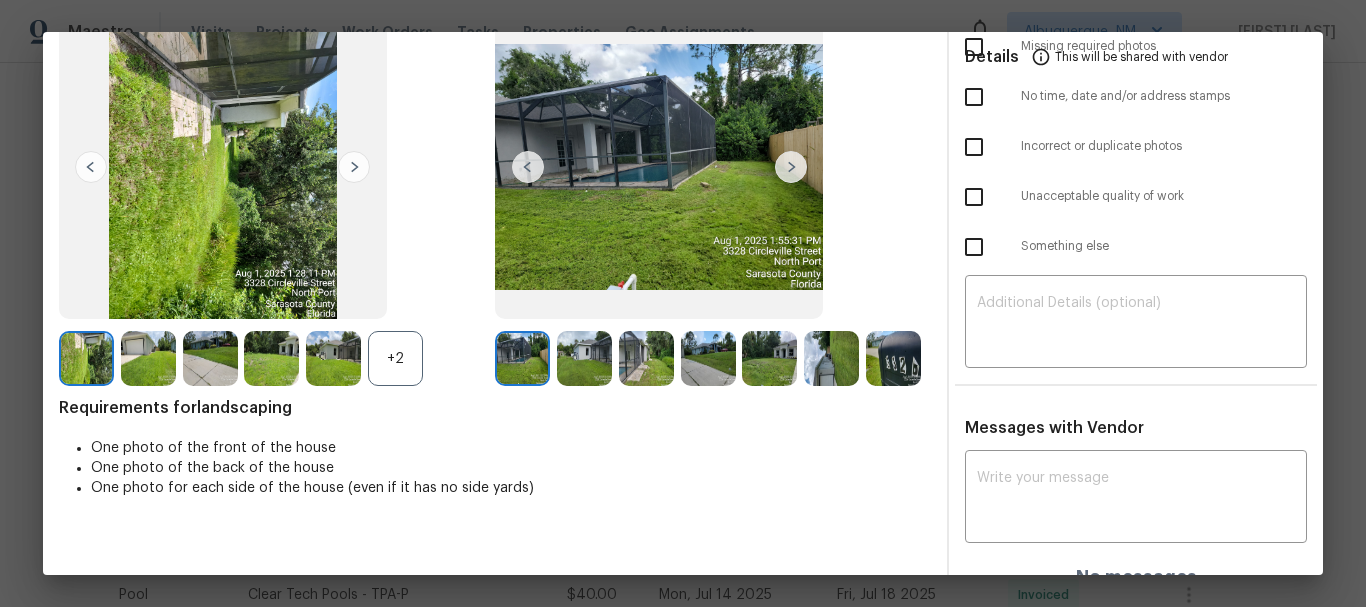 scroll, scrollTop: 0, scrollLeft: 0, axis: both 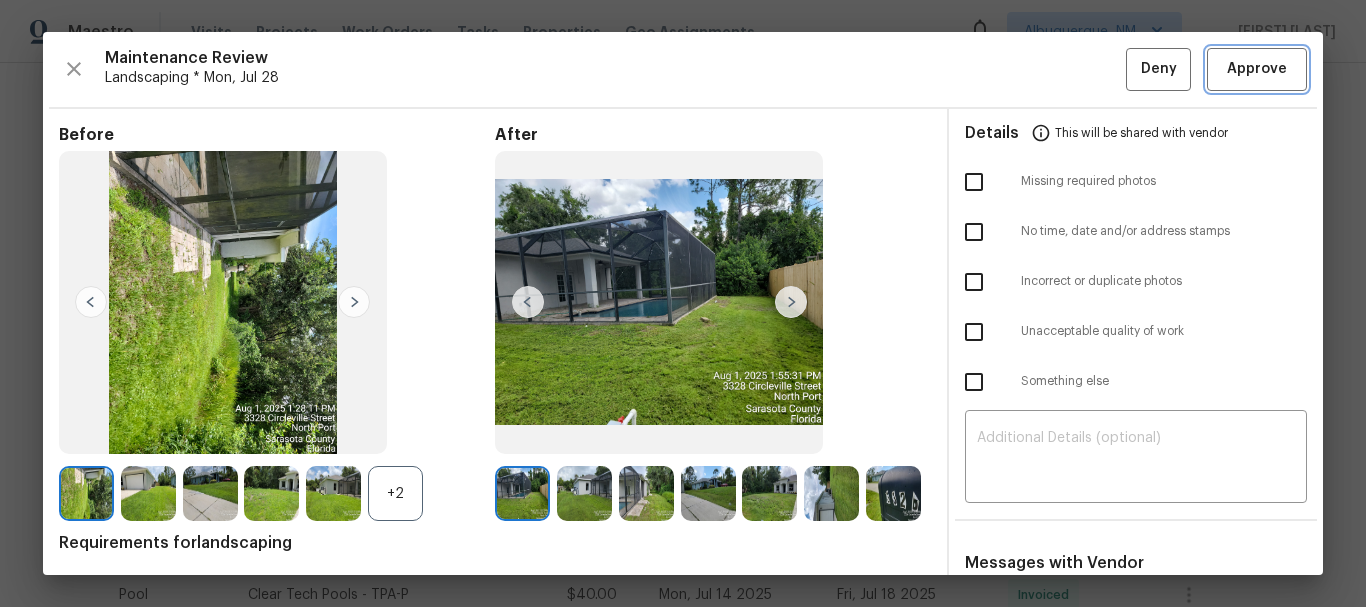 click on "Approve" at bounding box center [1257, 69] 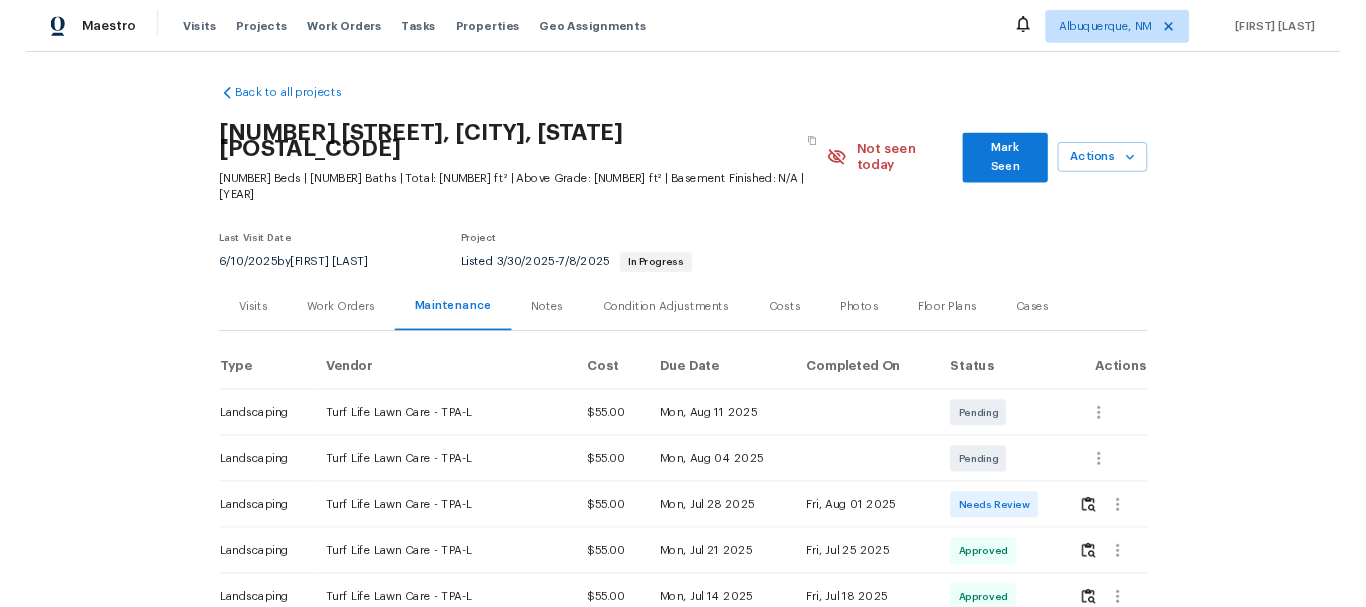 scroll, scrollTop: 0, scrollLeft: 0, axis: both 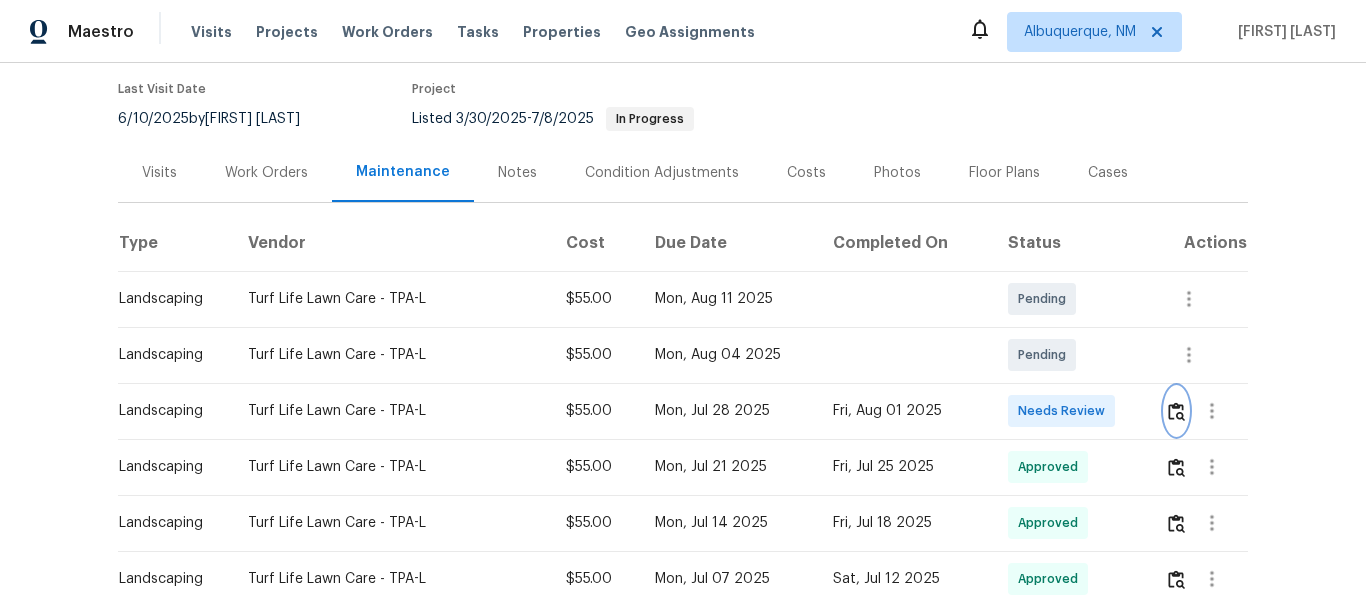 click at bounding box center (1176, 411) 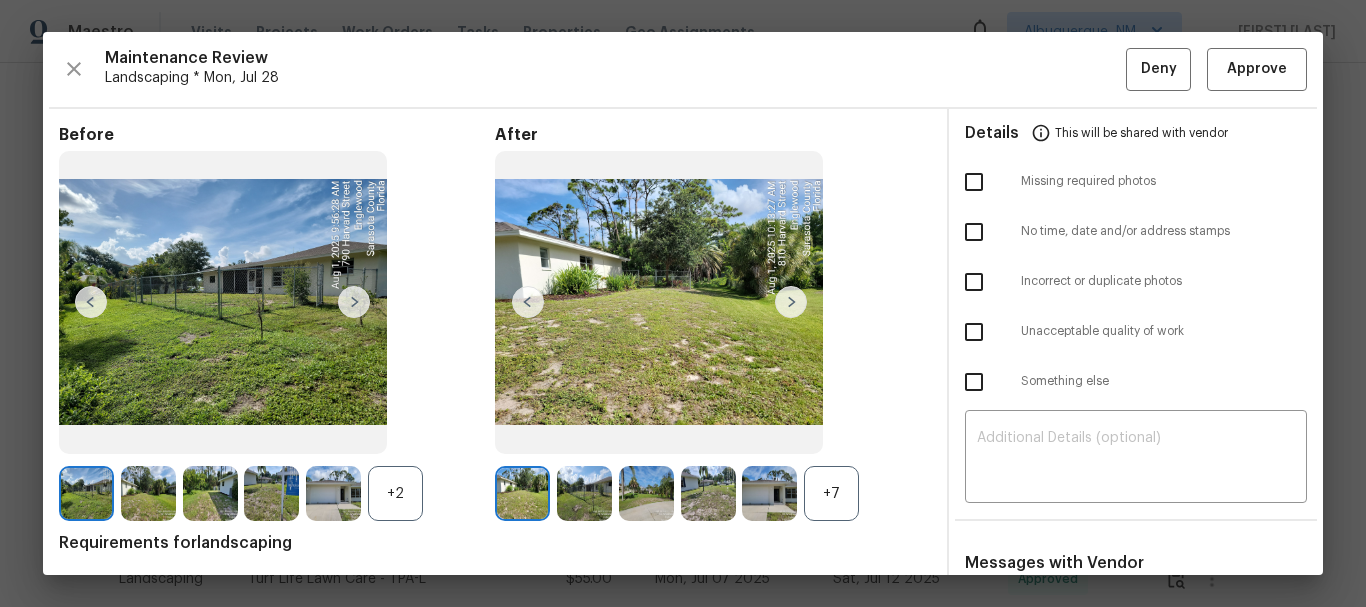 click on "+7" at bounding box center [831, 493] 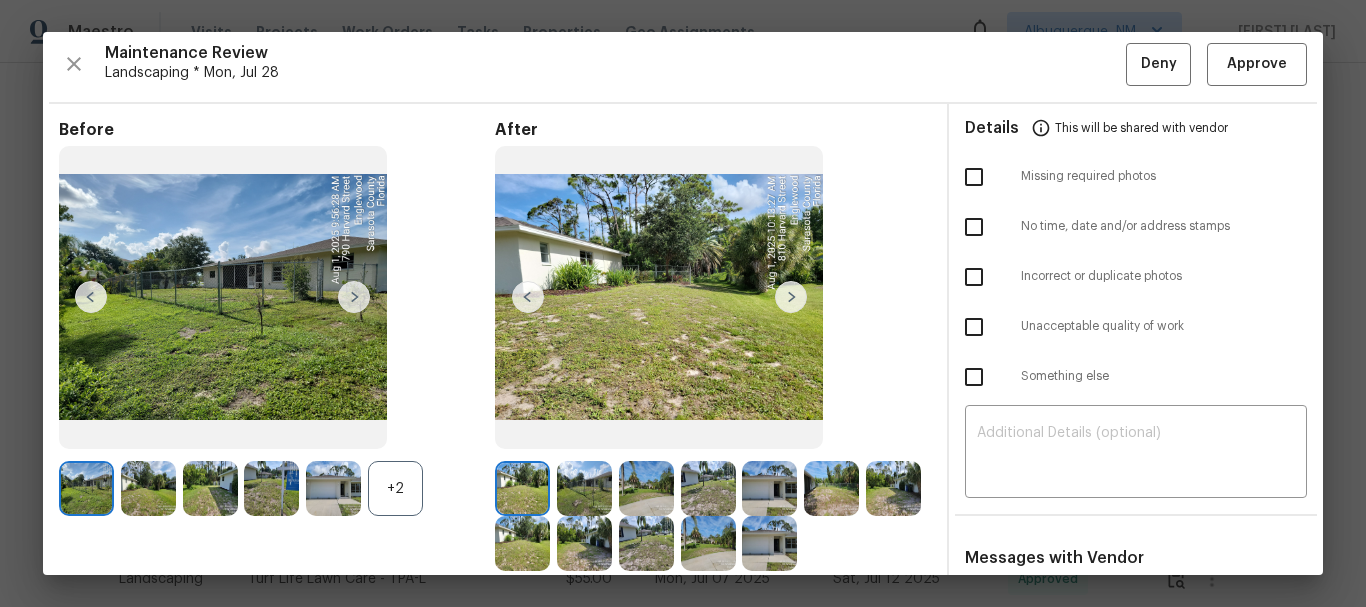 scroll, scrollTop: 0, scrollLeft: 0, axis: both 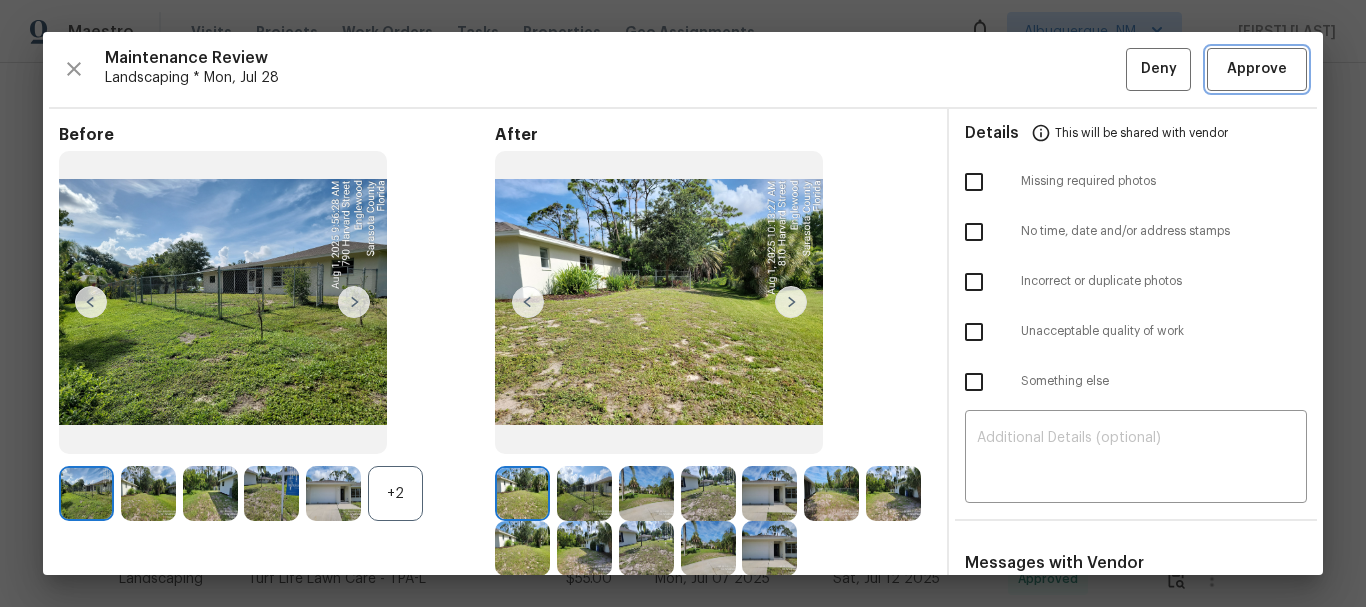 click on "Approve" at bounding box center [1257, 69] 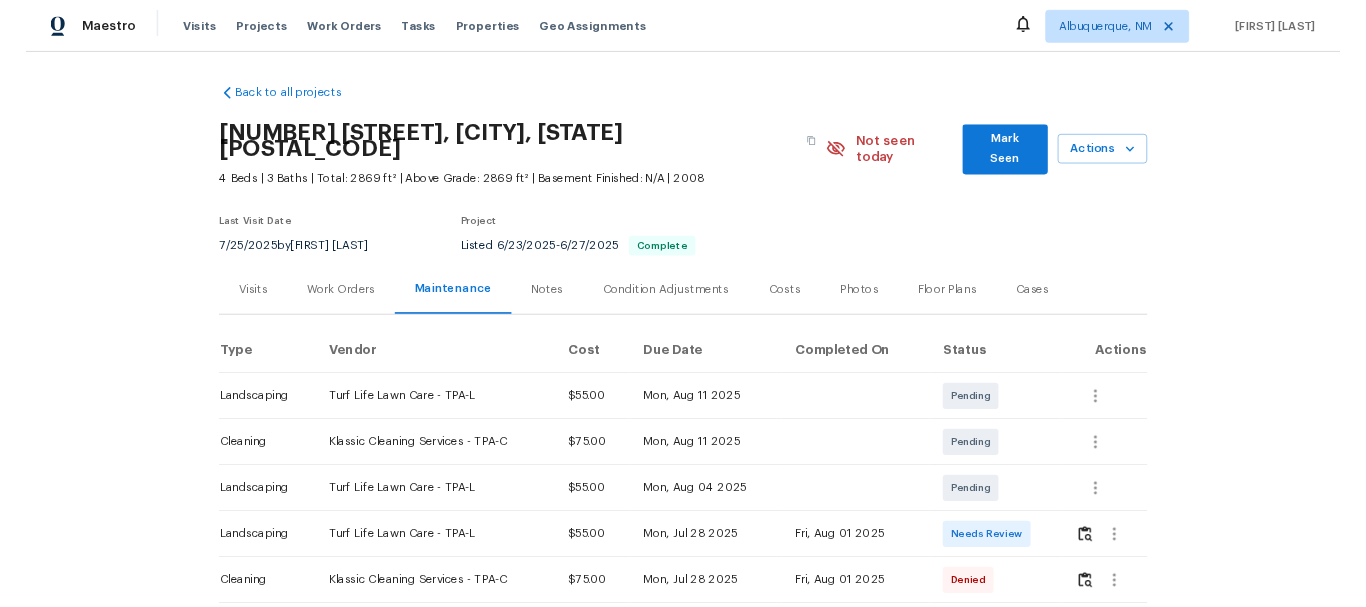 scroll, scrollTop: 0, scrollLeft: 0, axis: both 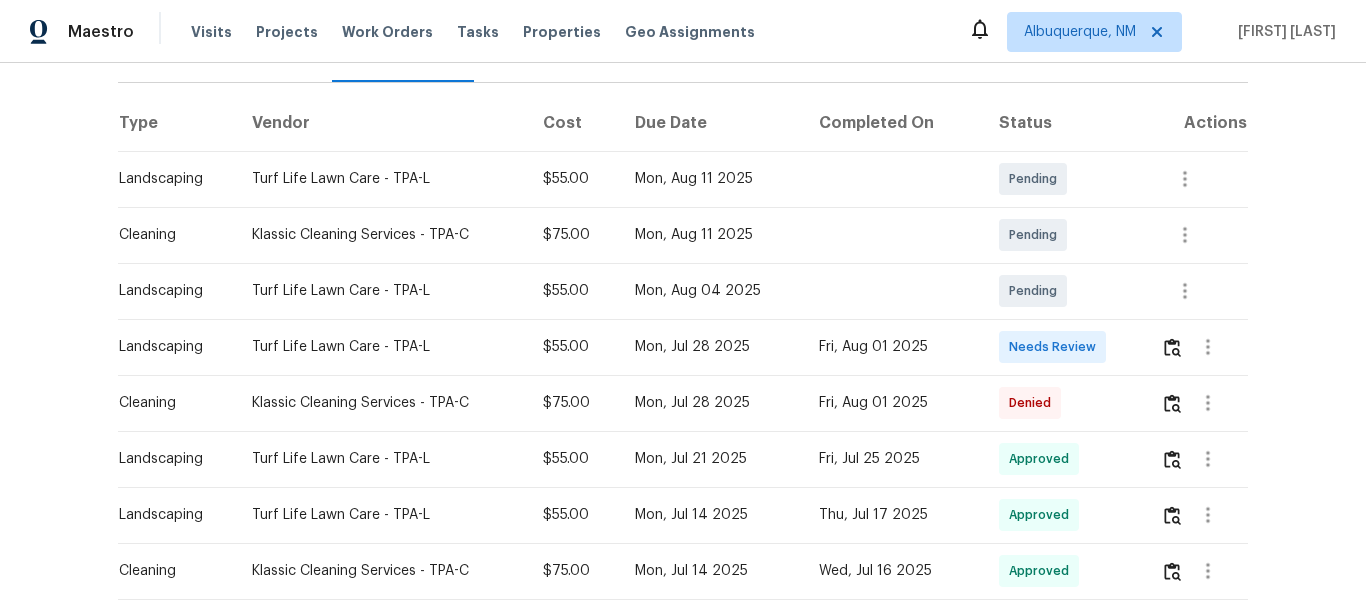 click at bounding box center [1196, 347] 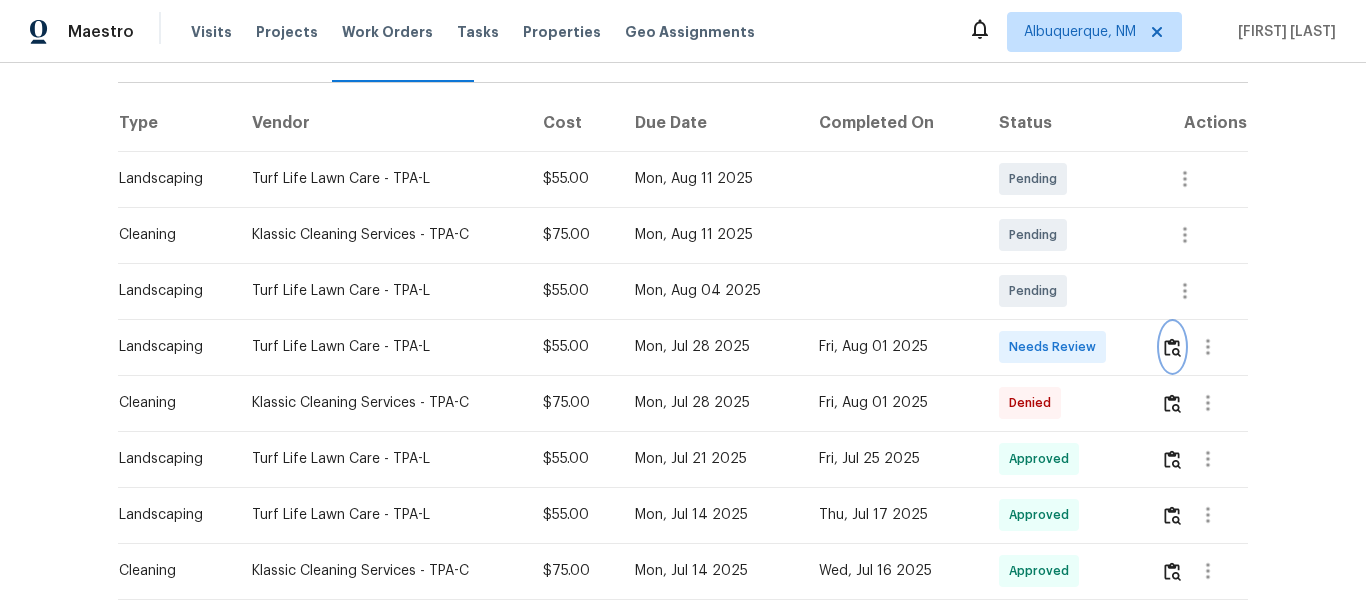 click at bounding box center (1172, 347) 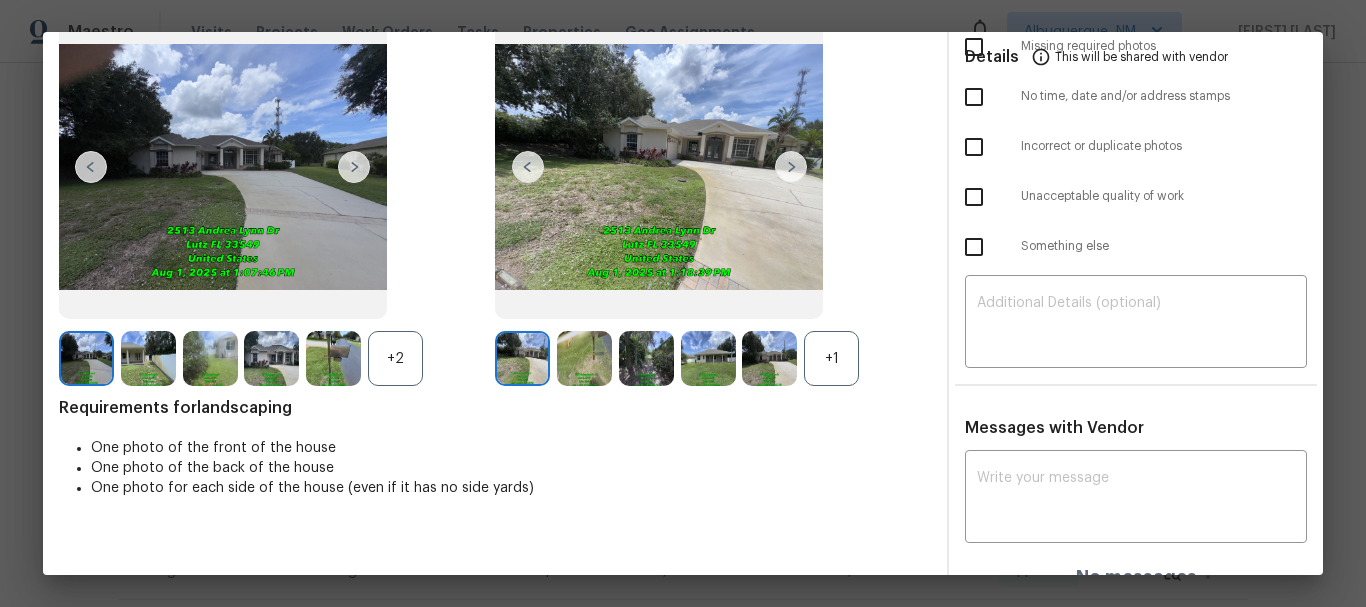 click on "+1" at bounding box center (831, 358) 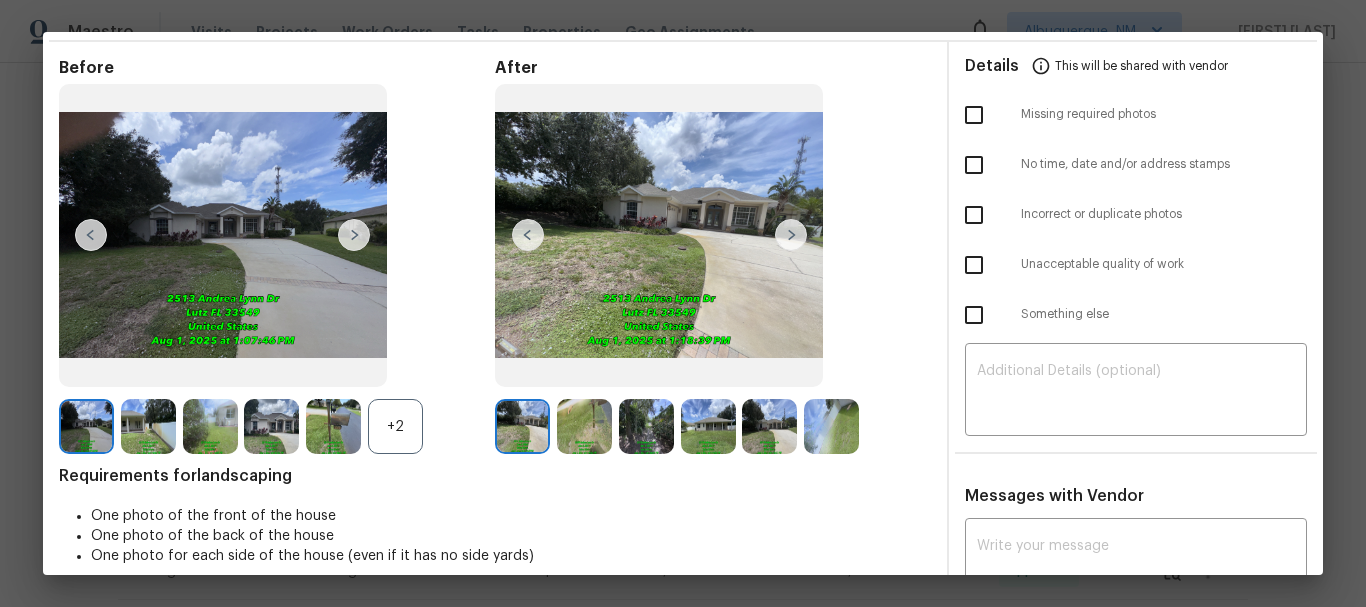 scroll, scrollTop: 0, scrollLeft: 0, axis: both 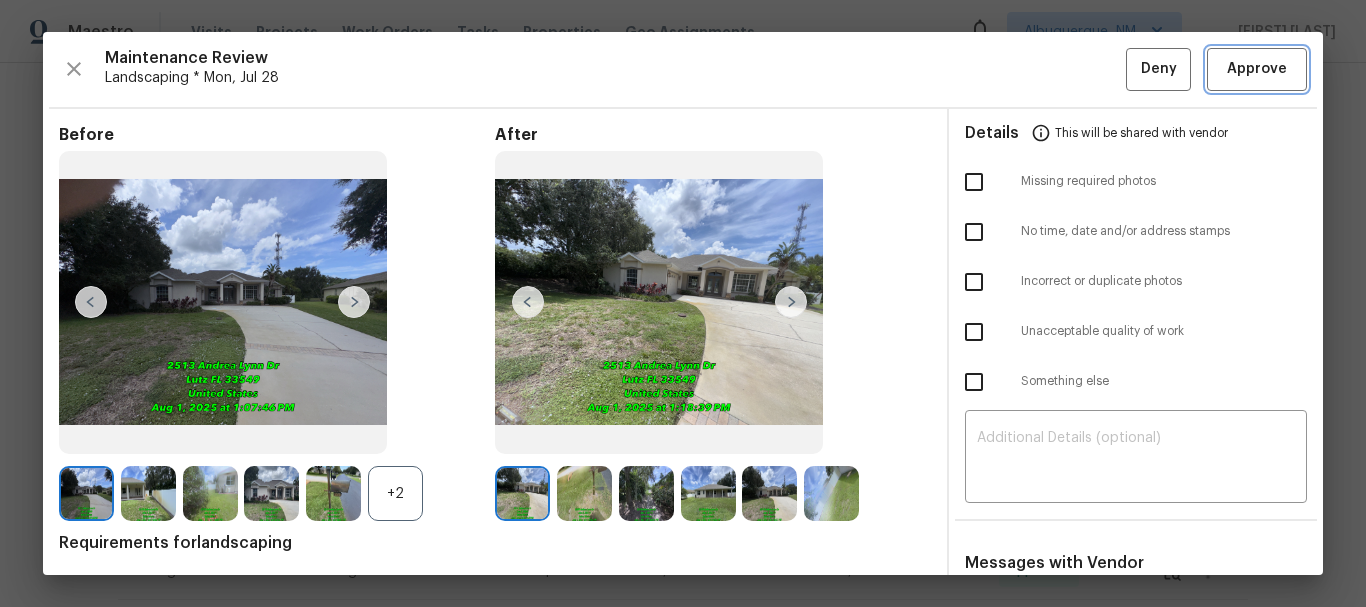 click on "Approve" at bounding box center [1257, 69] 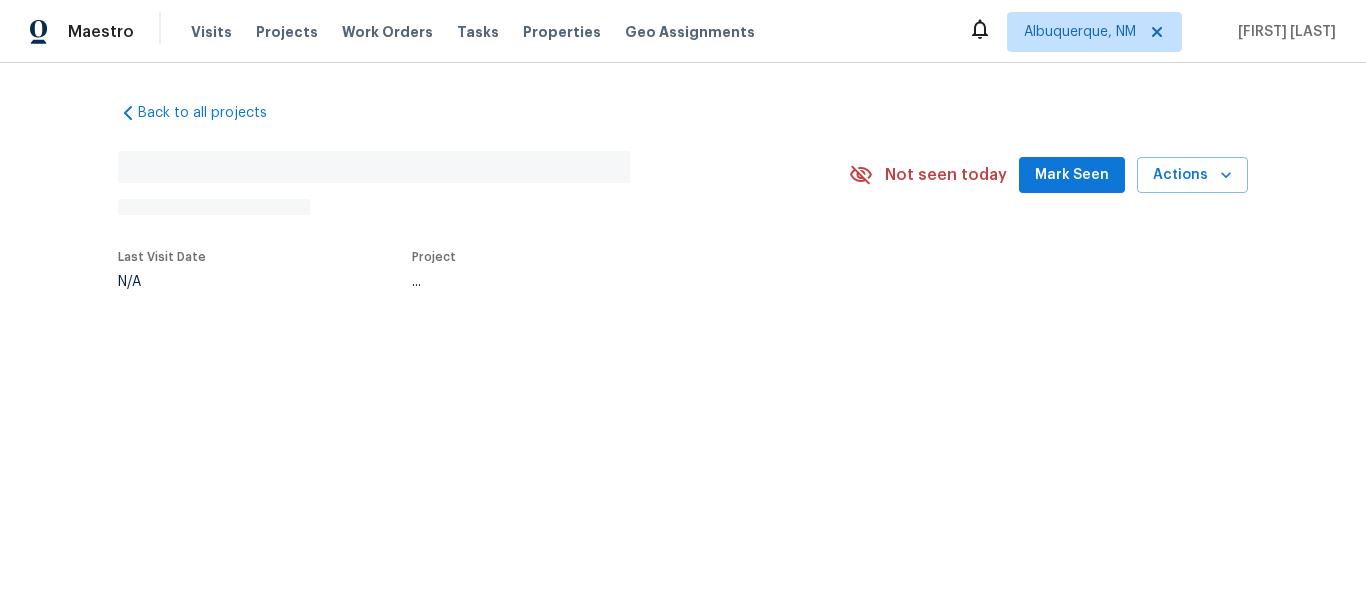 scroll, scrollTop: 0, scrollLeft: 0, axis: both 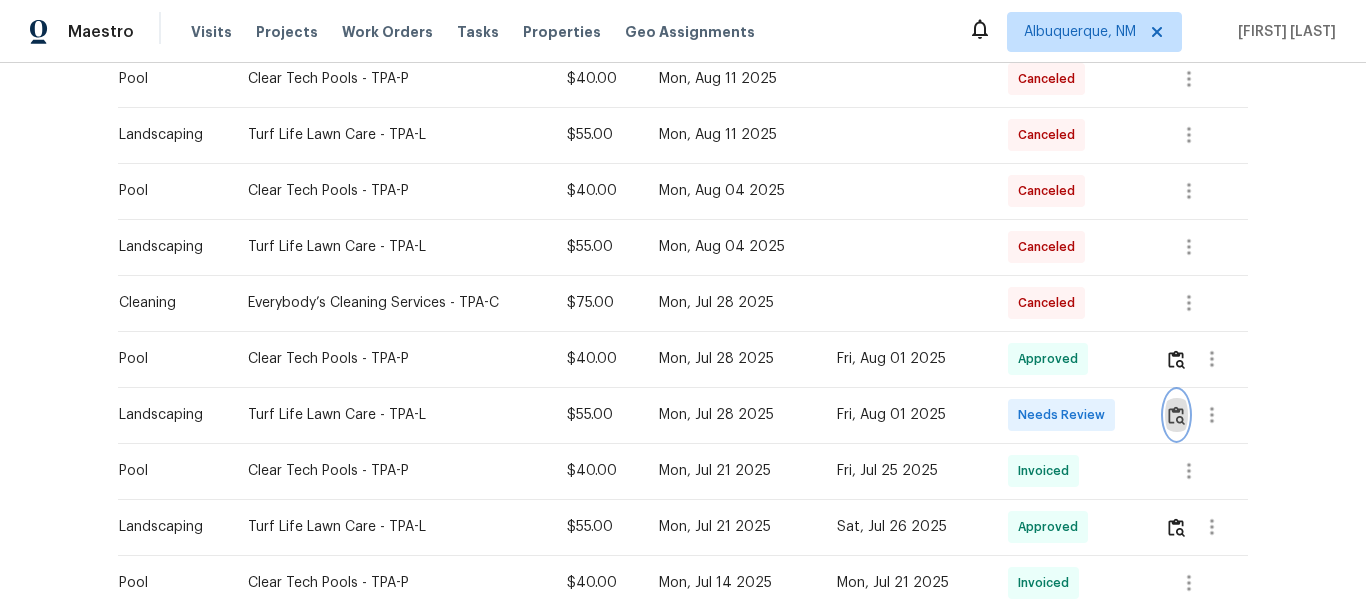 click at bounding box center (1176, 415) 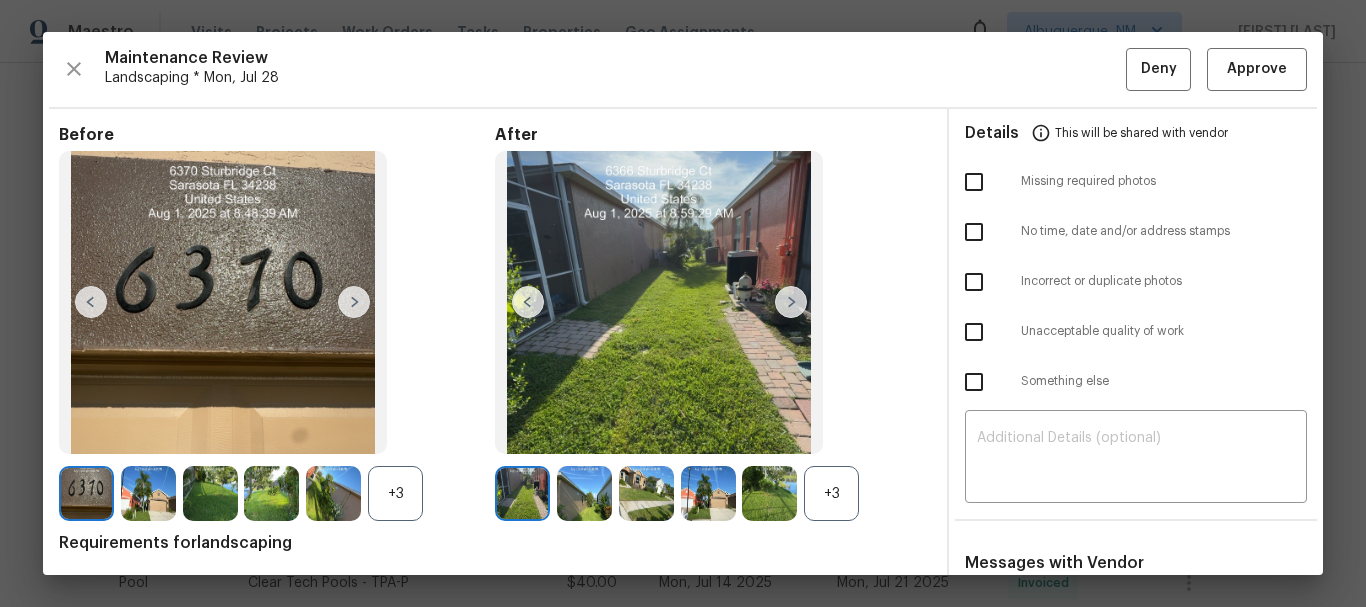 click on "+3" at bounding box center [831, 493] 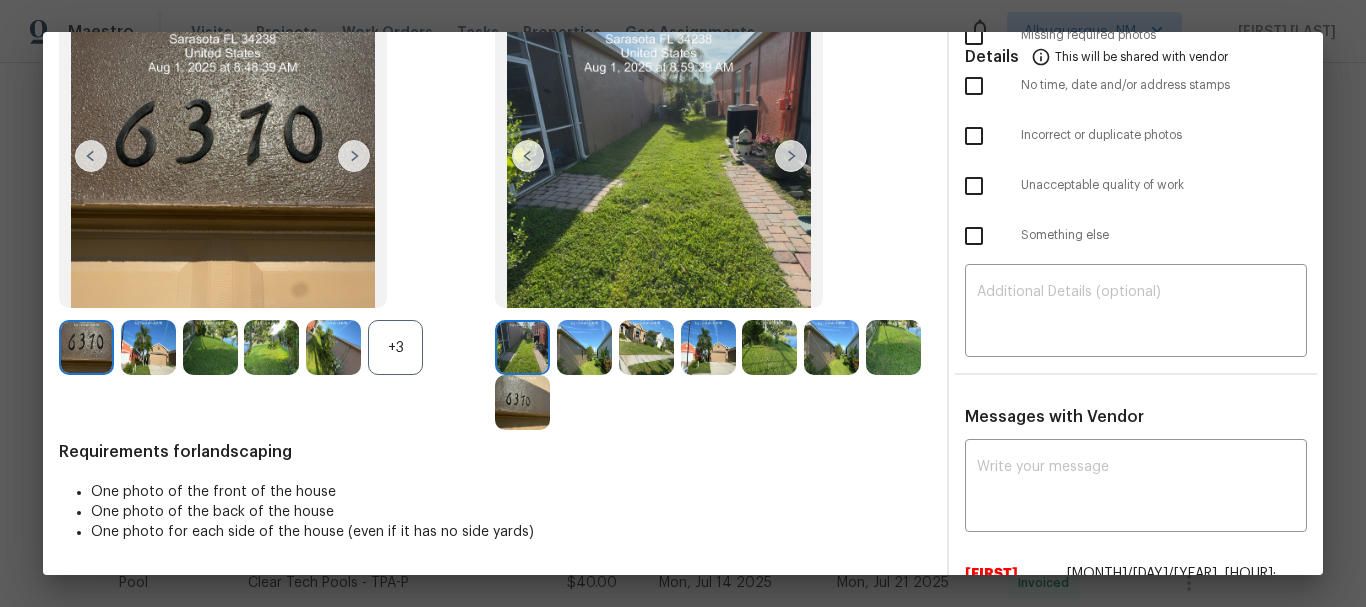 scroll, scrollTop: 0, scrollLeft: 0, axis: both 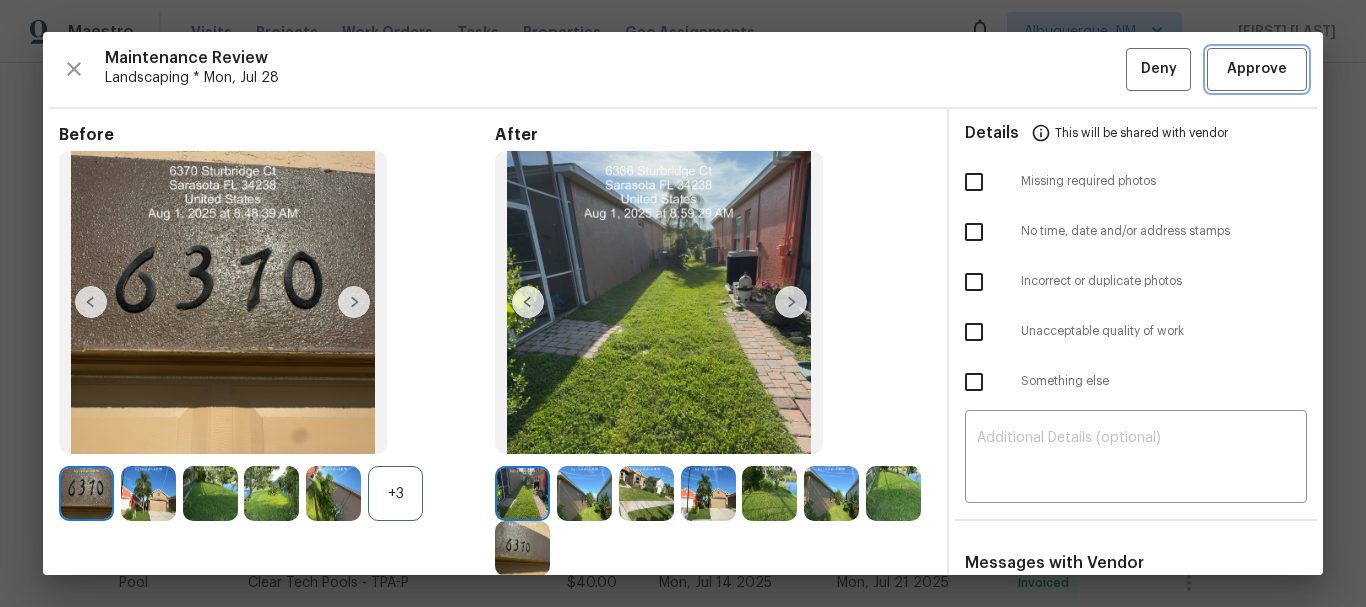 click on "Approve" at bounding box center [1257, 69] 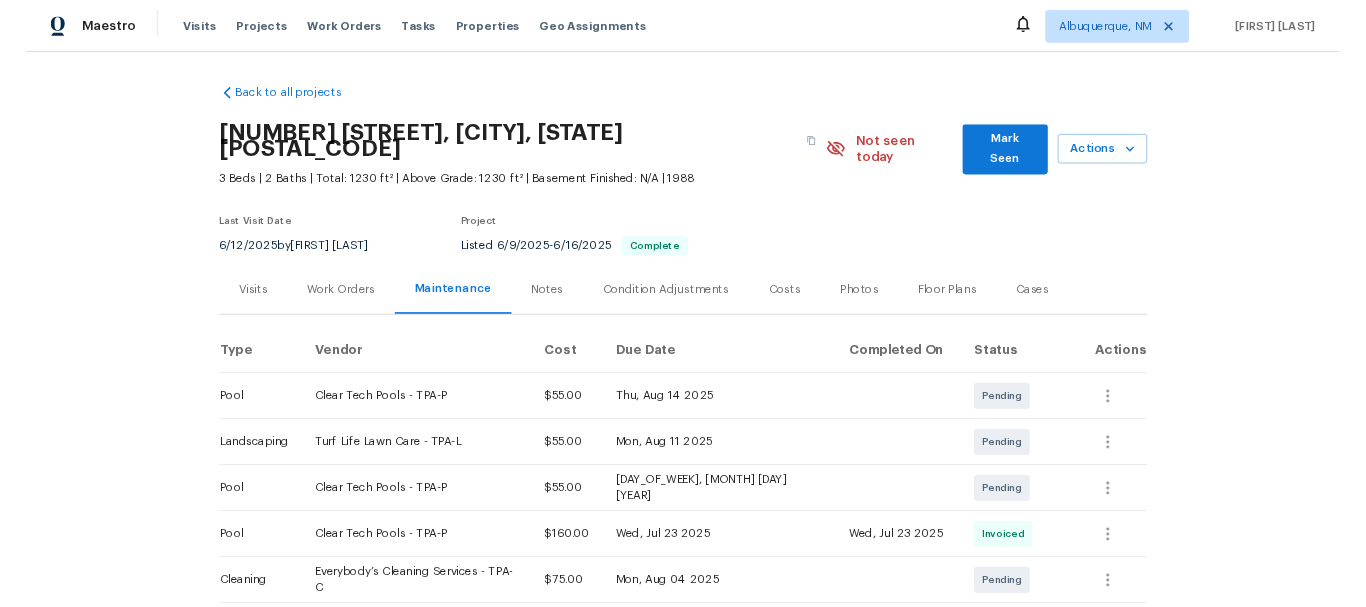 scroll, scrollTop: 0, scrollLeft: 0, axis: both 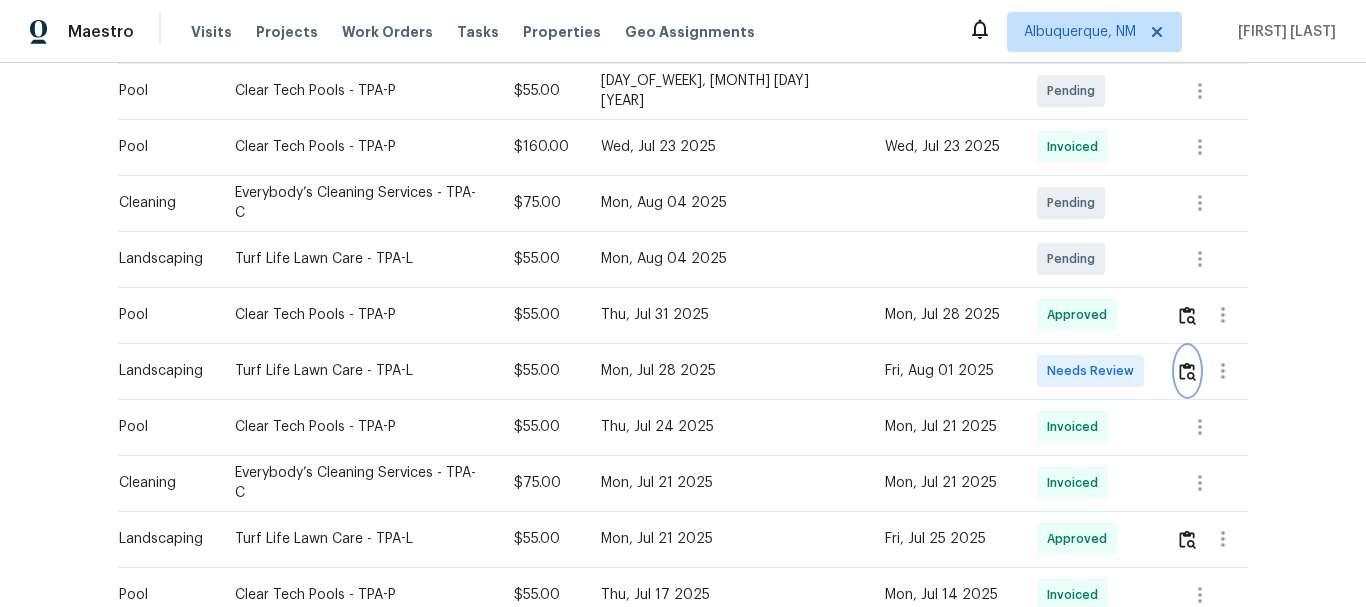 click at bounding box center (1187, 371) 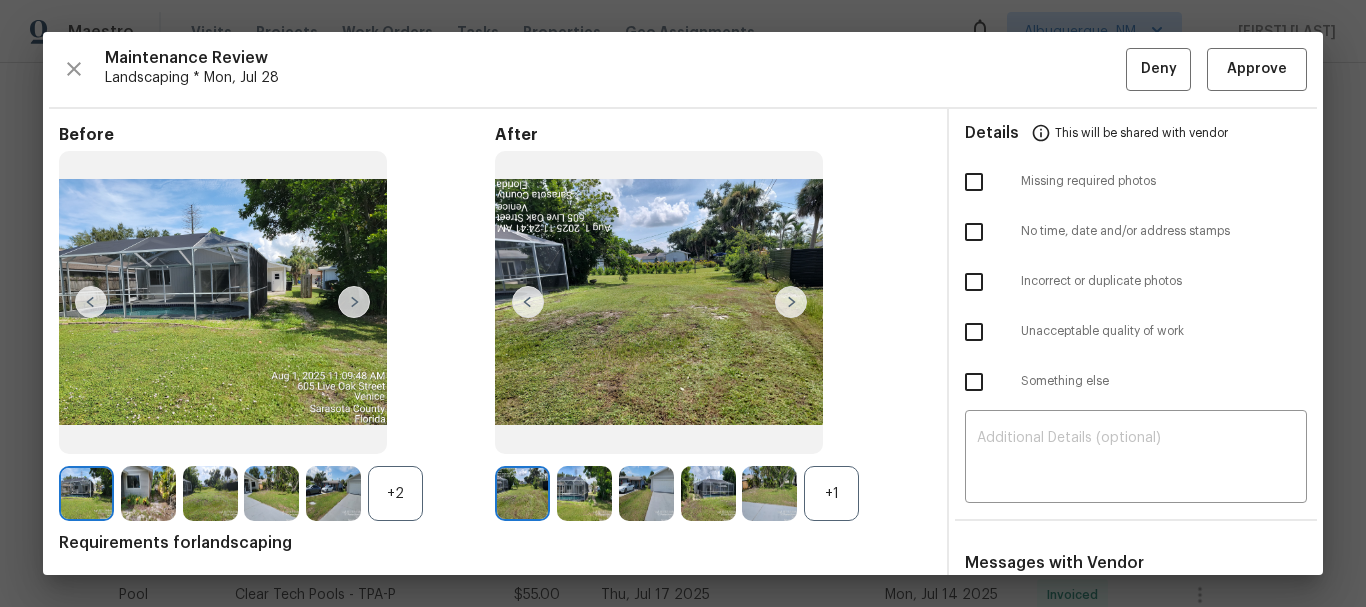 click on "+1" at bounding box center (831, 493) 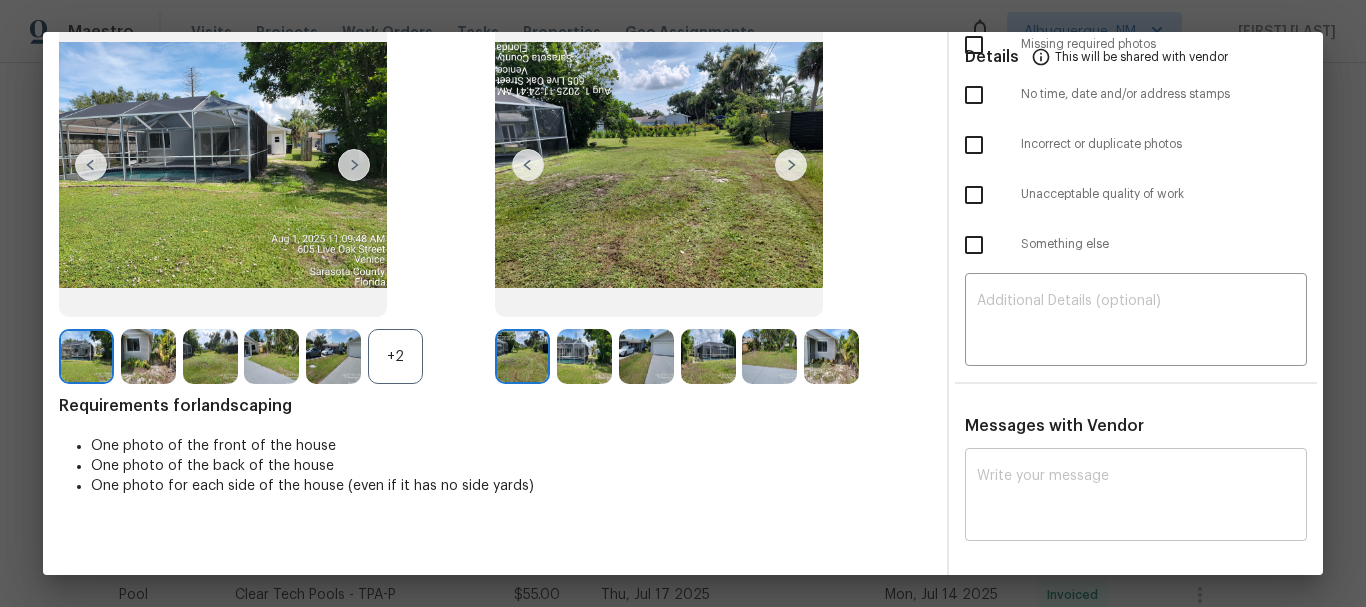 scroll, scrollTop: 0, scrollLeft: 0, axis: both 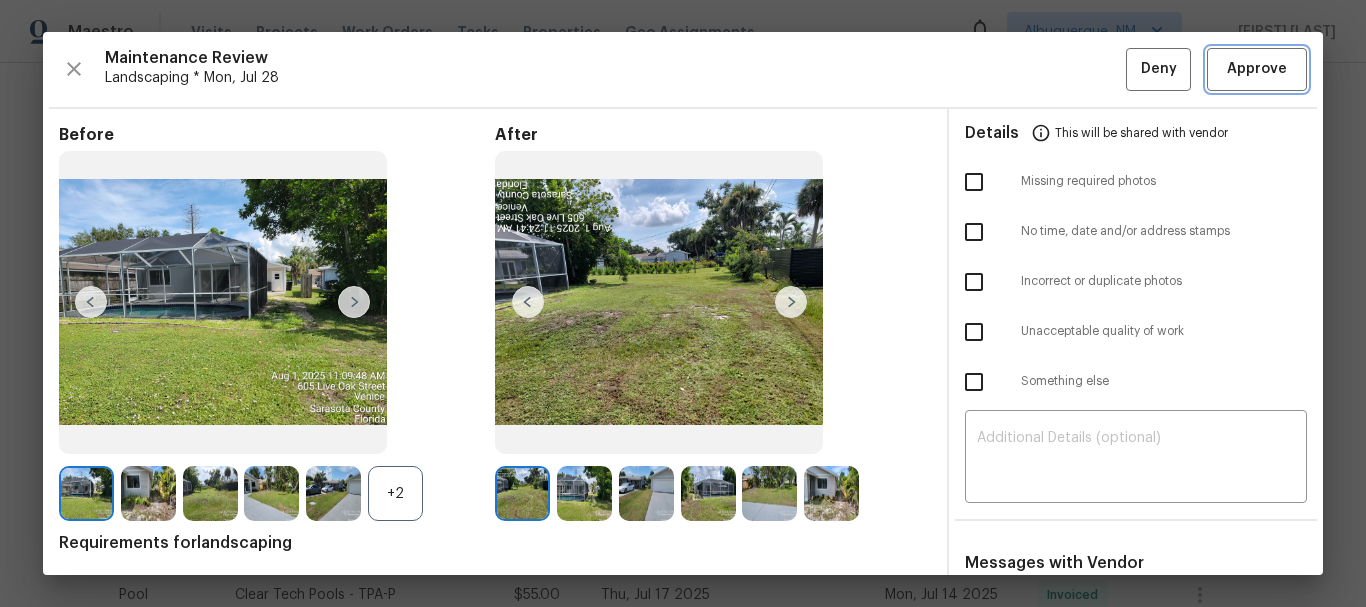 click on "Approve" at bounding box center (1257, 69) 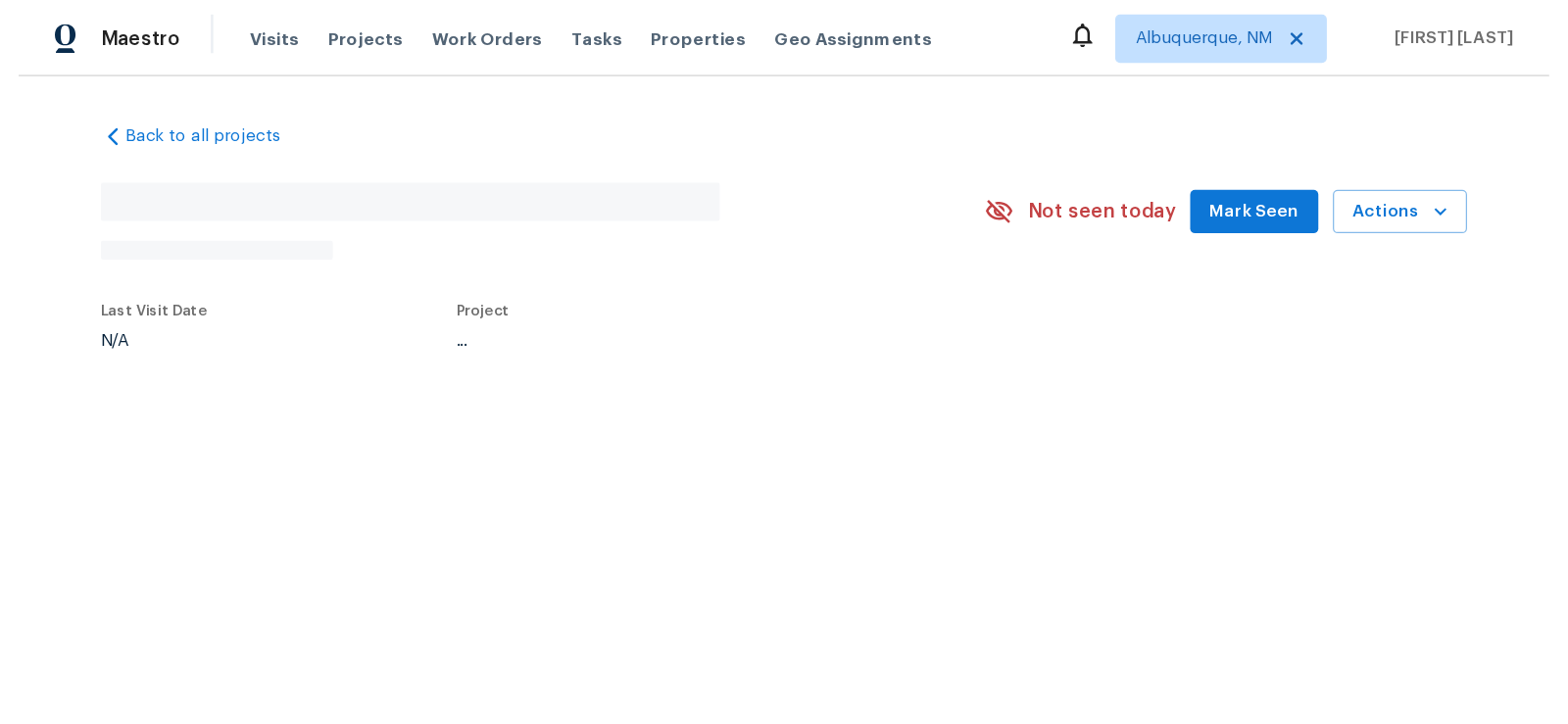 scroll, scrollTop: 0, scrollLeft: 0, axis: both 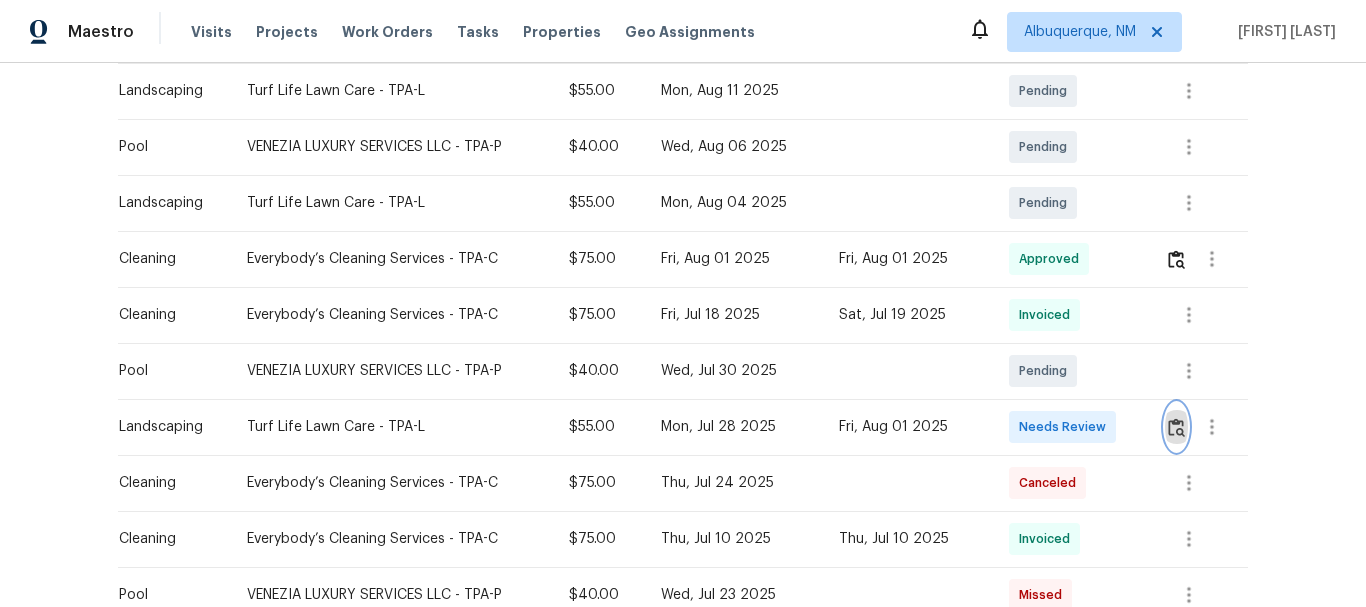 click at bounding box center [1176, 427] 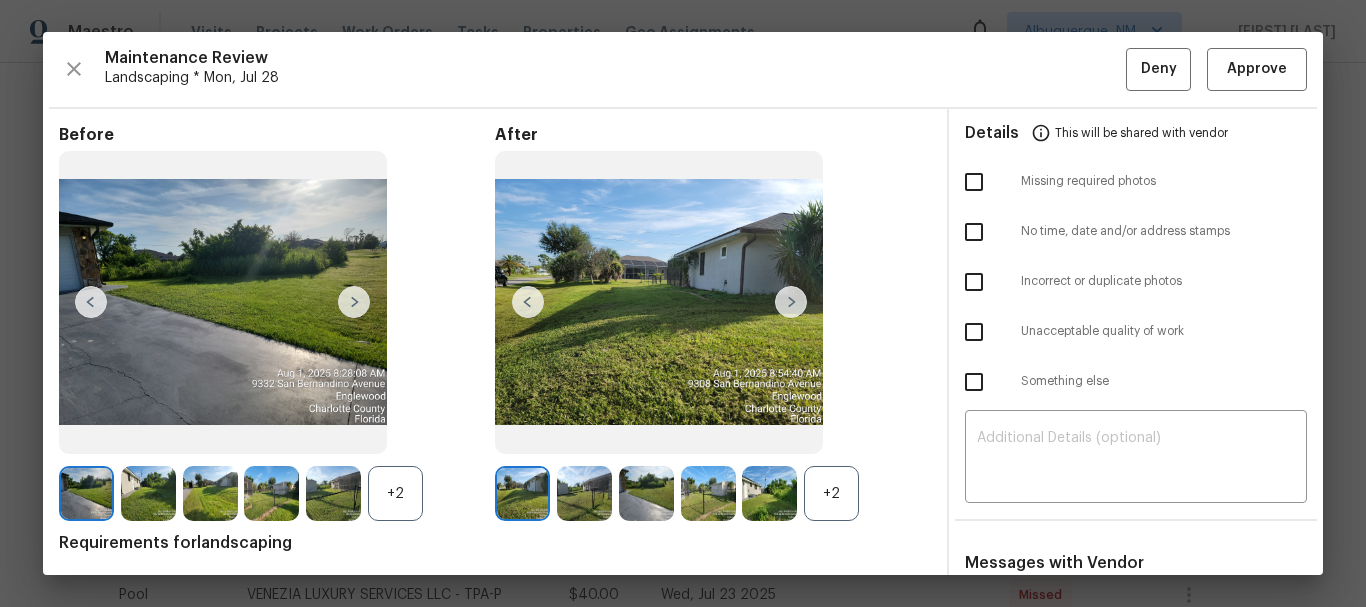 click on "+2" at bounding box center (831, 493) 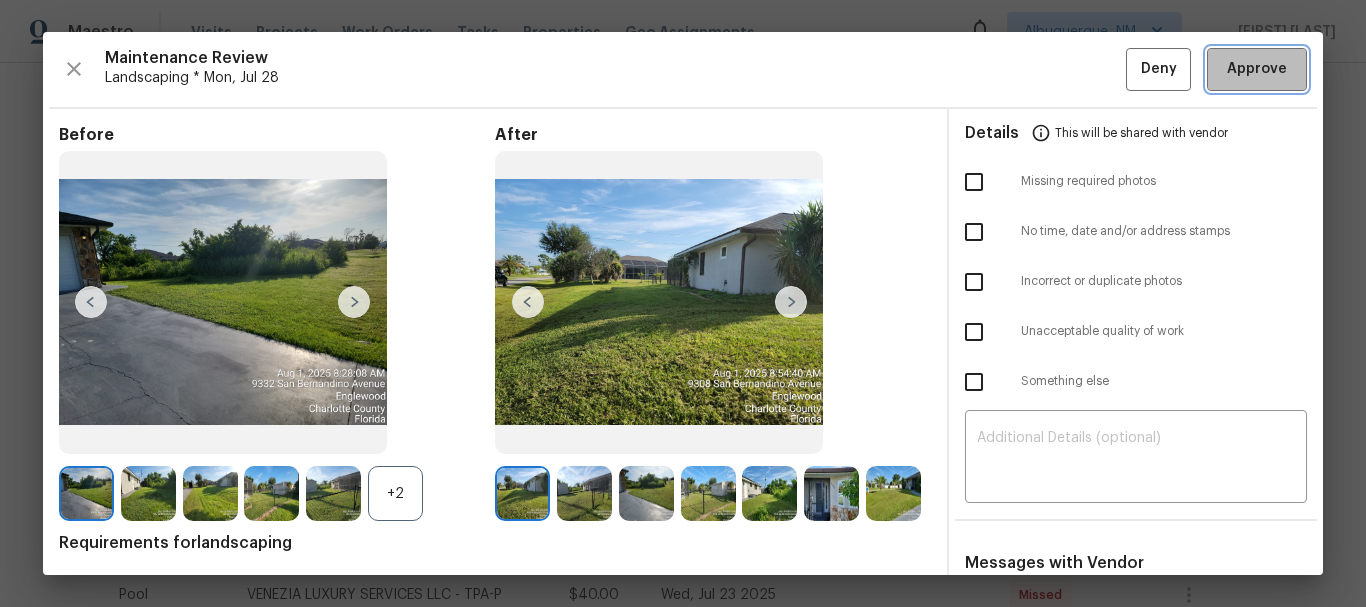 click on "Approve" at bounding box center [1257, 69] 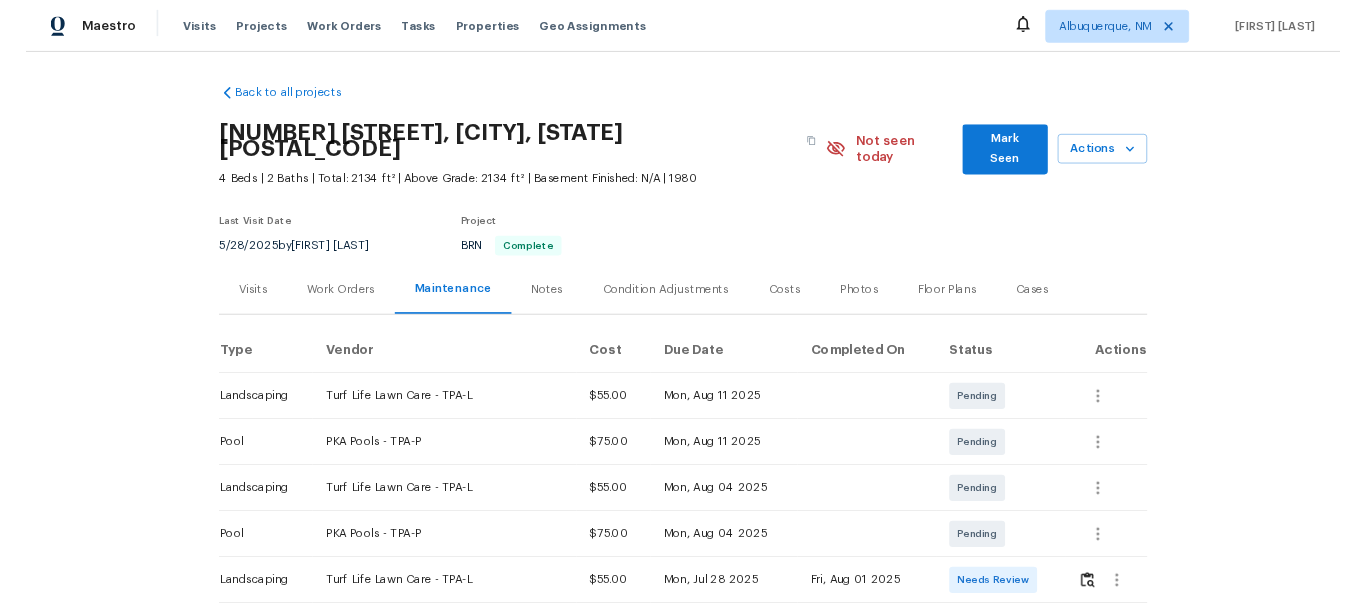 scroll, scrollTop: 0, scrollLeft: 0, axis: both 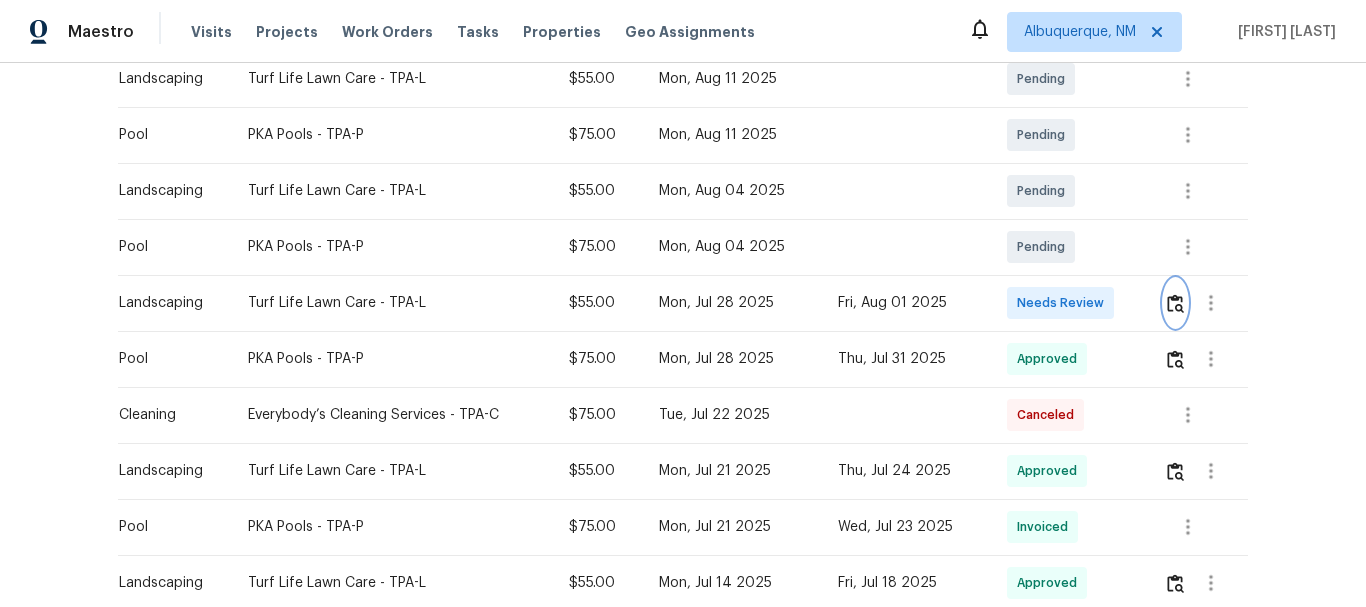 click at bounding box center (1175, 303) 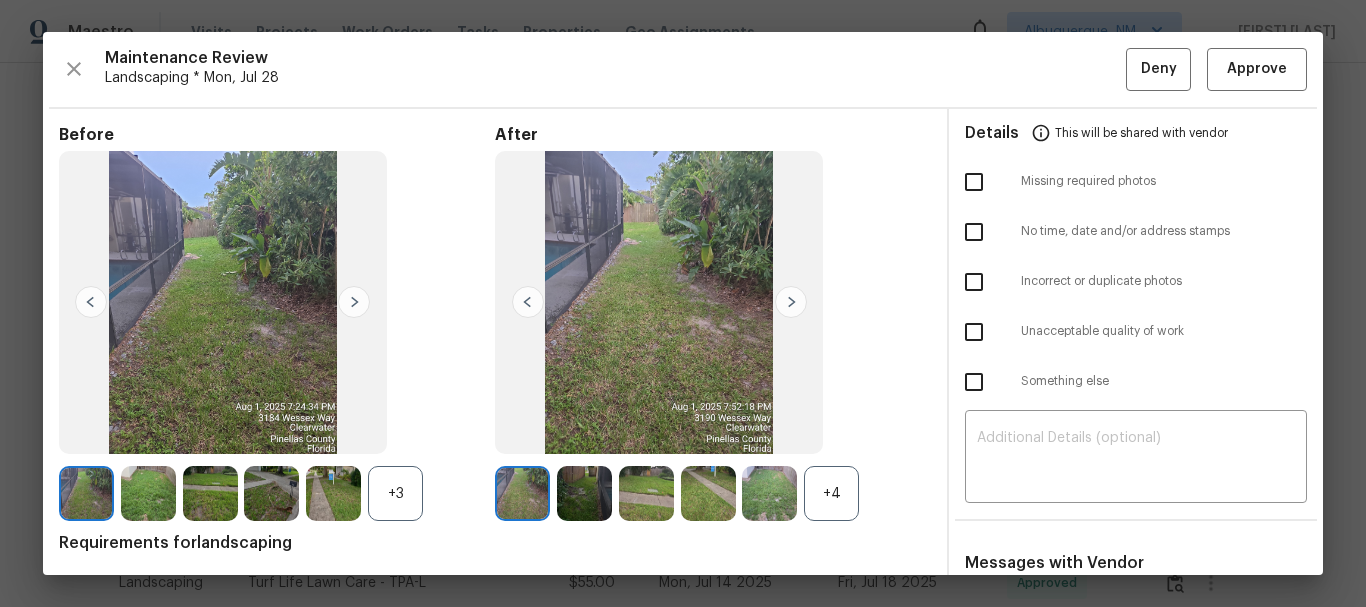 click on "+4" at bounding box center [831, 493] 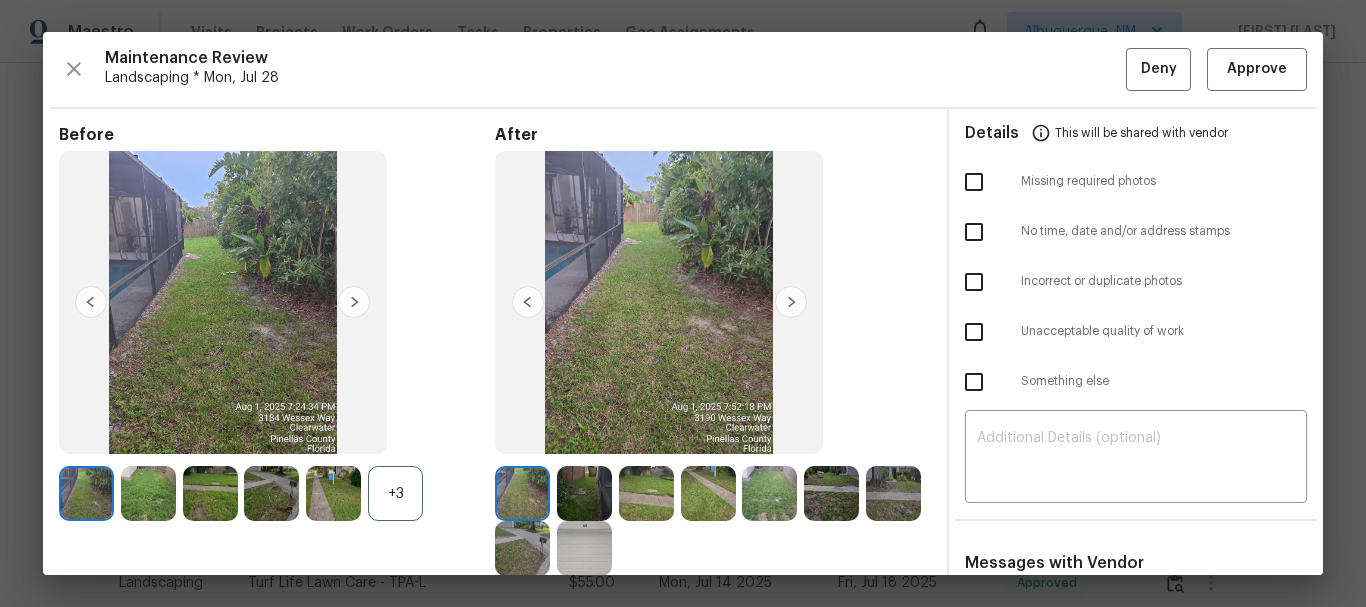 drag, startPoint x: 420, startPoint y: 489, endPoint x: 846, endPoint y: 326, distance: 456.1195 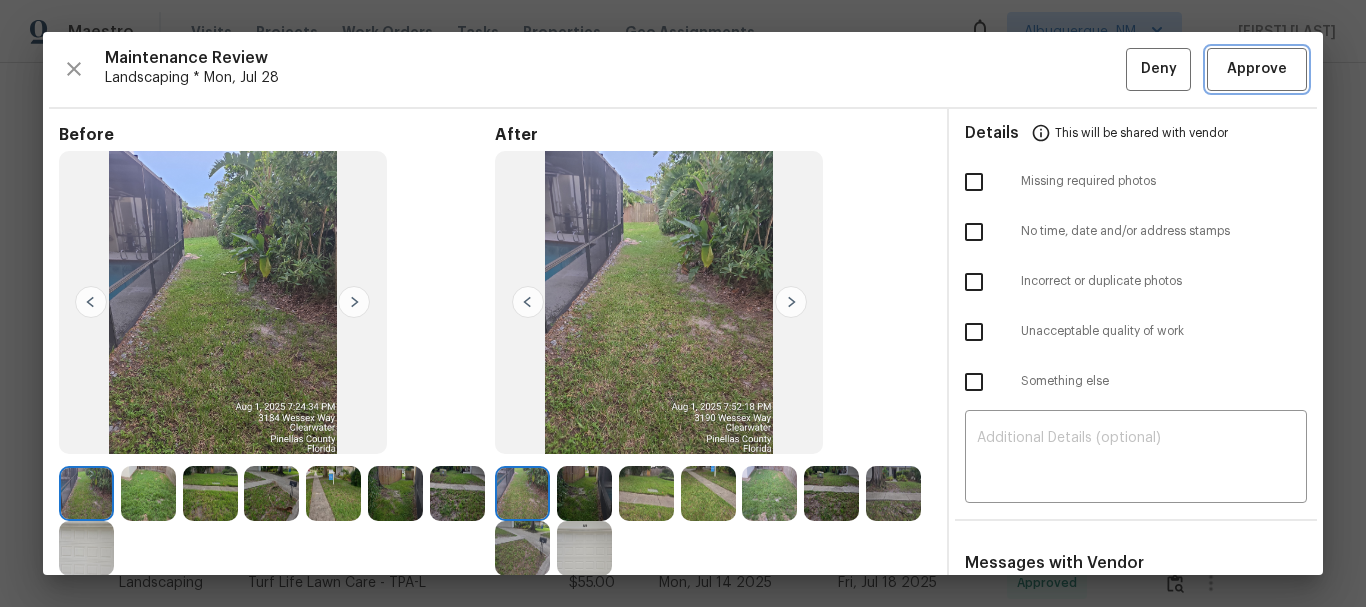 click on "Approve" at bounding box center (1257, 69) 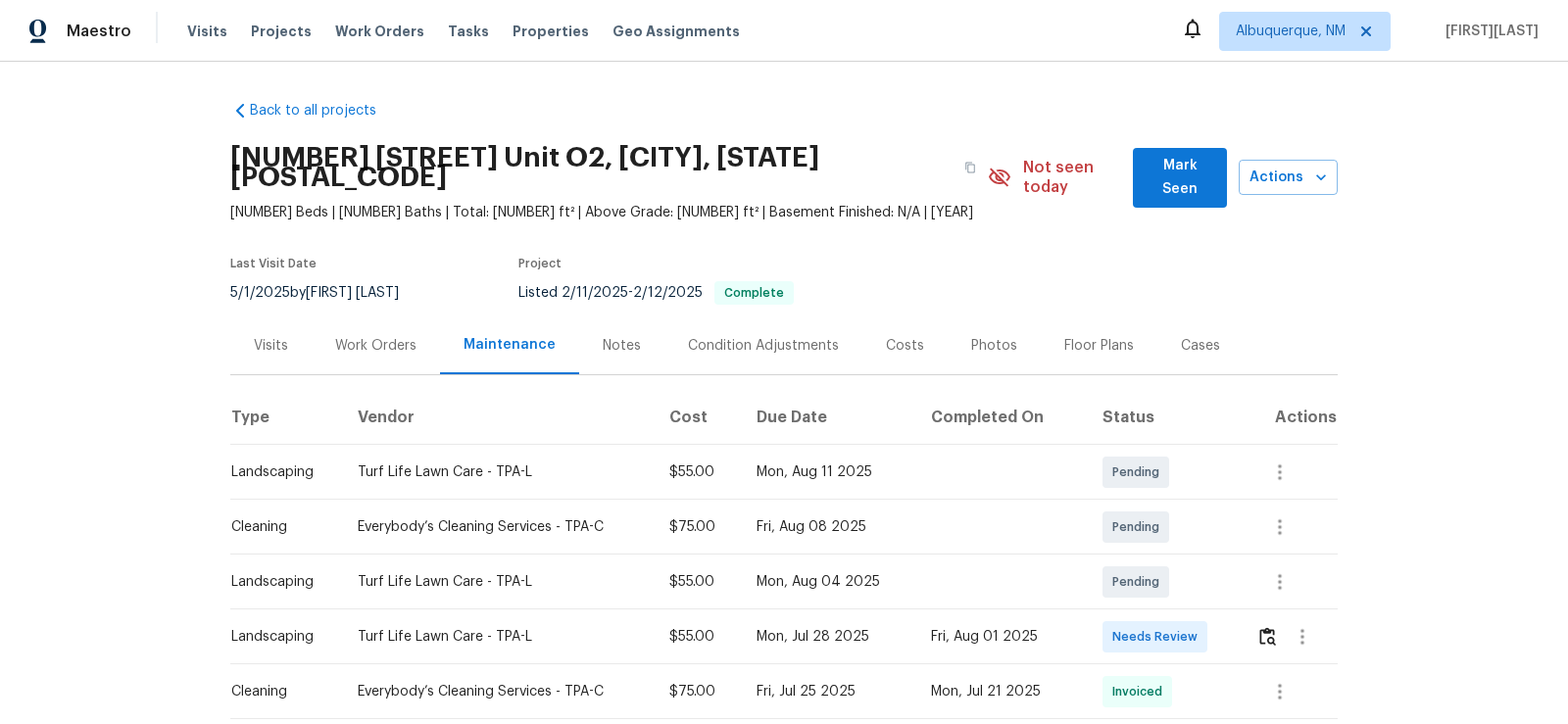 scroll, scrollTop: 0, scrollLeft: 0, axis: both 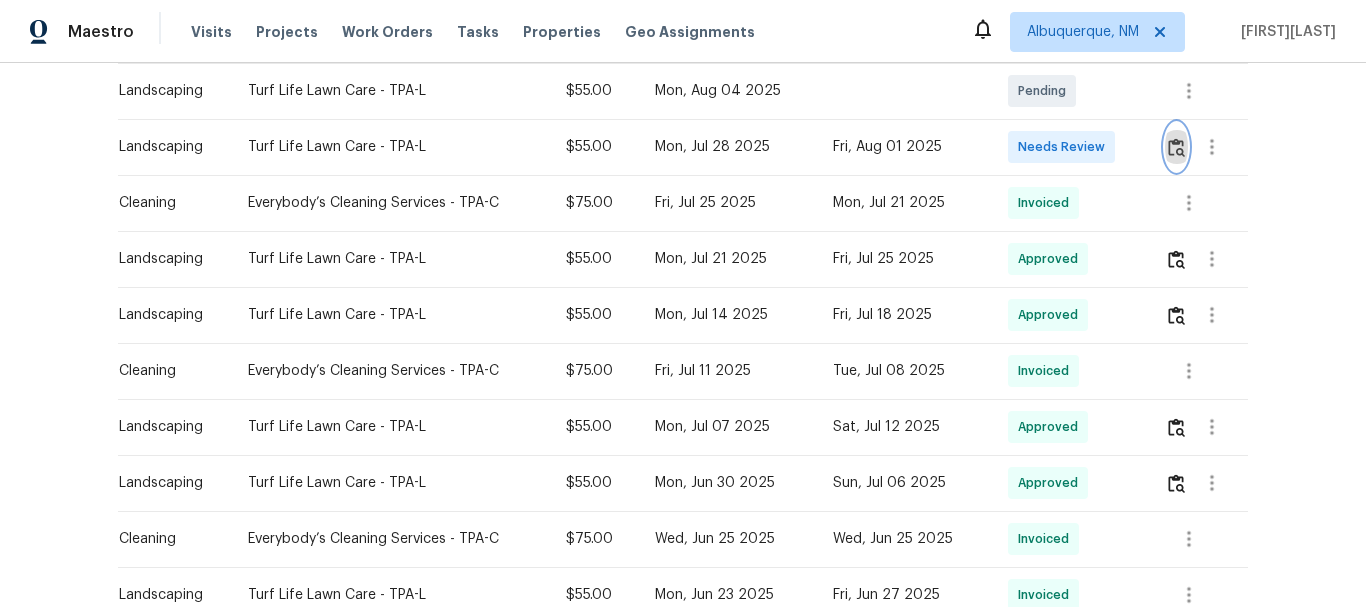click at bounding box center [1176, 147] 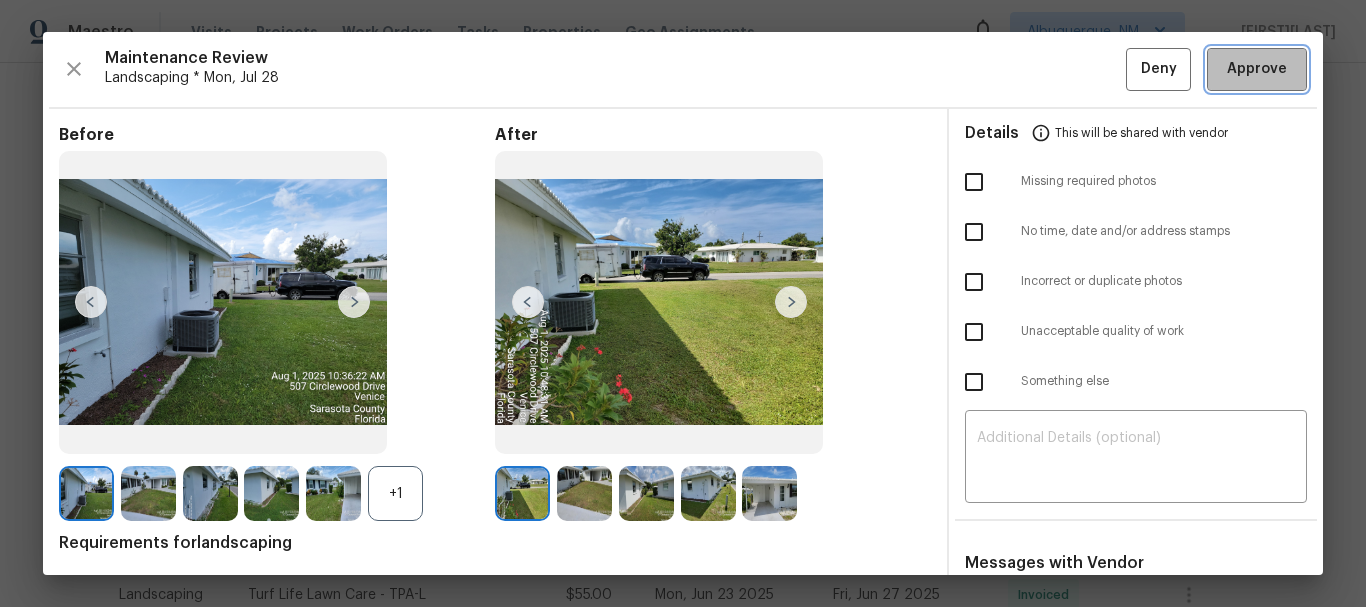 click on "Approve" at bounding box center [1257, 69] 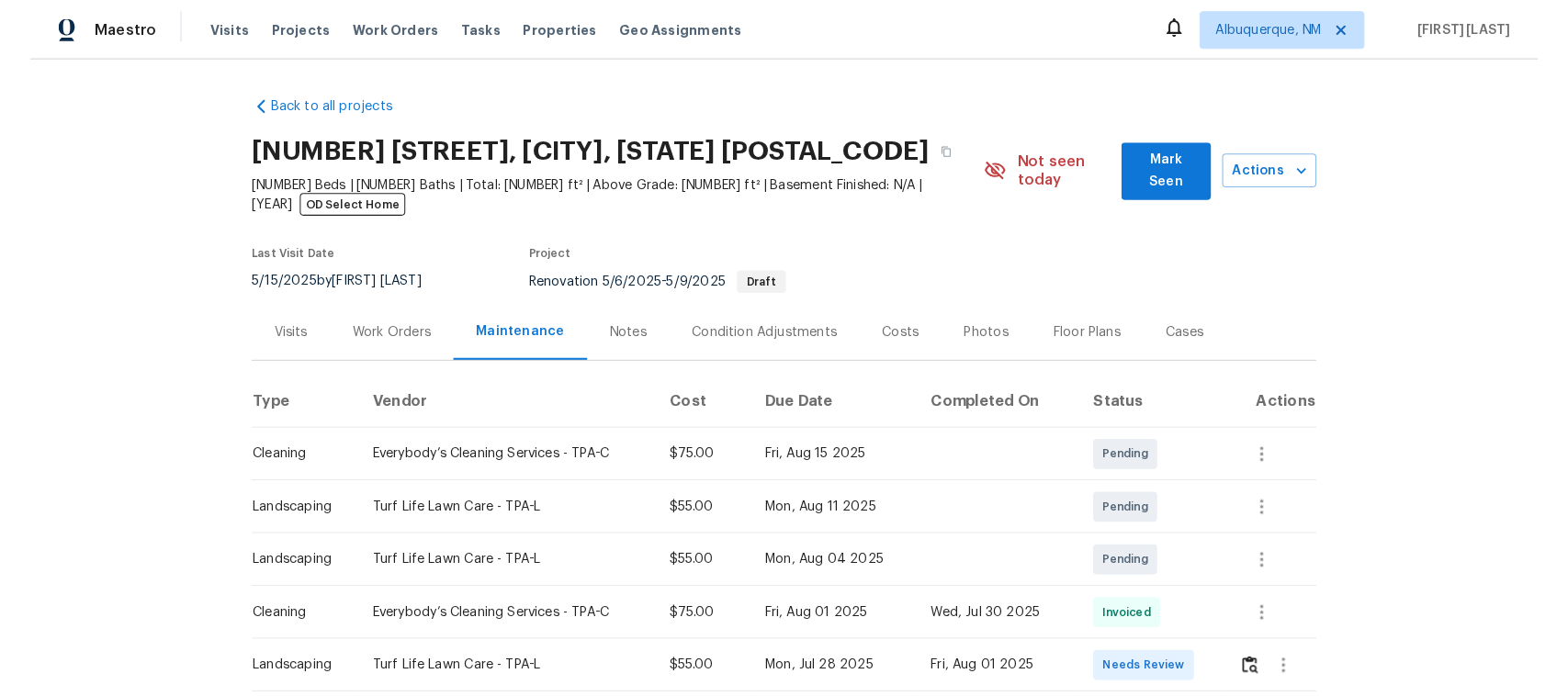scroll, scrollTop: 0, scrollLeft: 0, axis: both 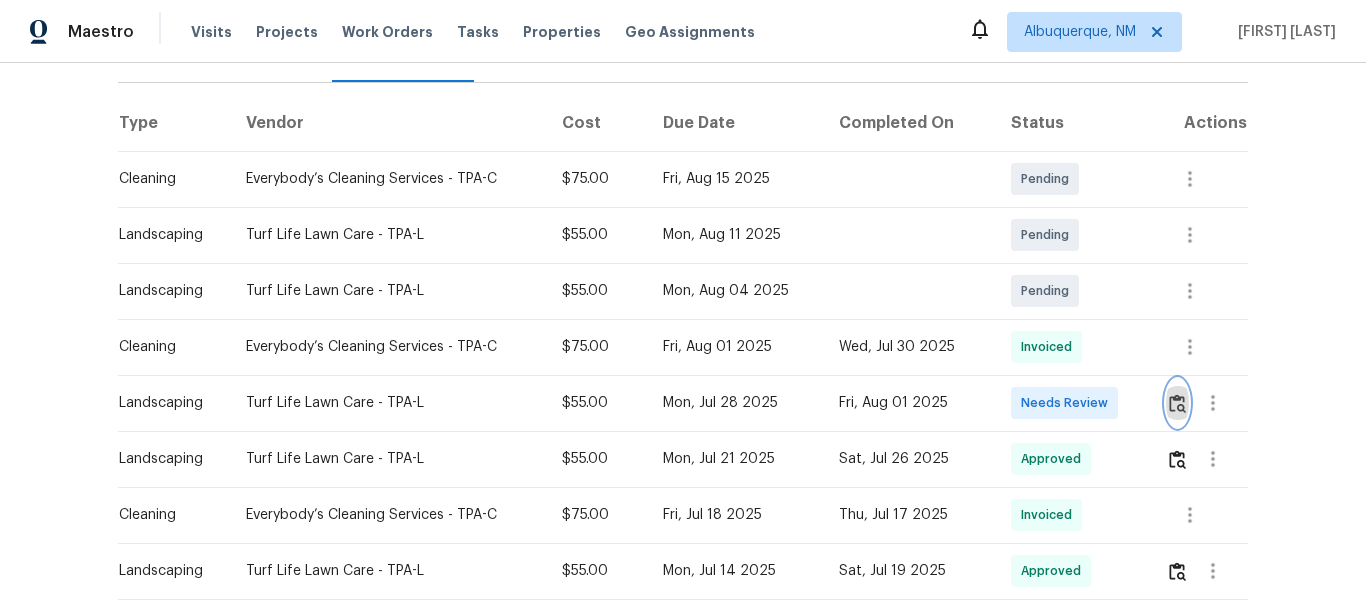 click at bounding box center [1177, 403] 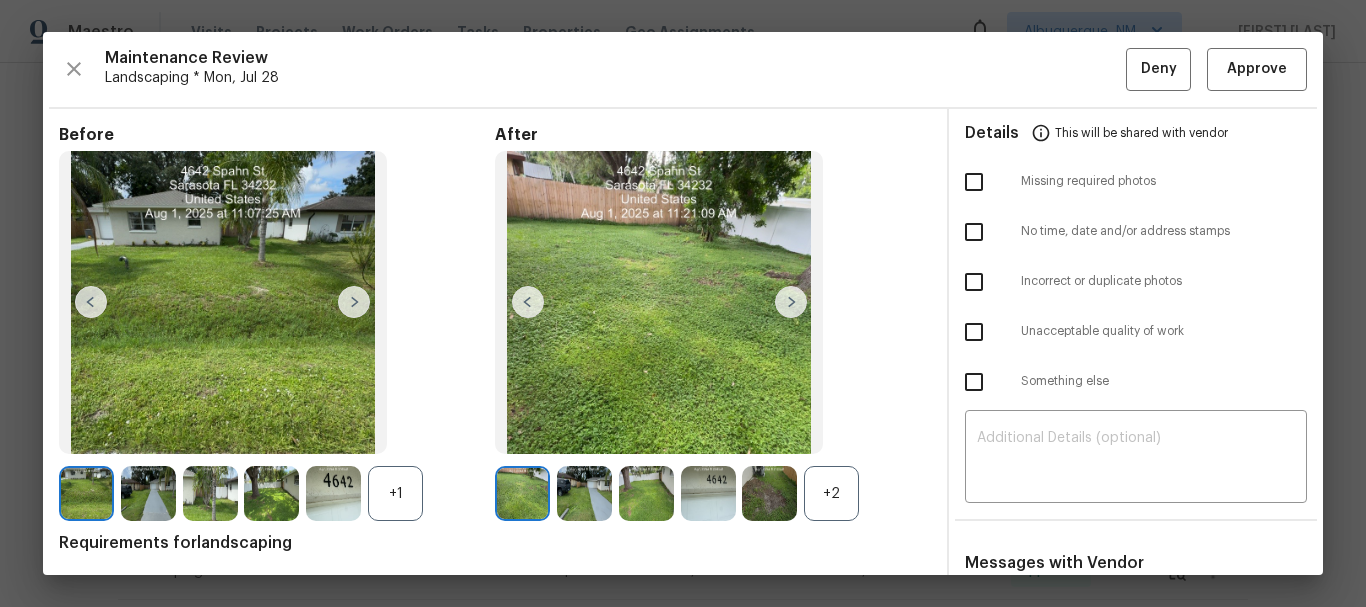 click on "+2" at bounding box center (831, 493) 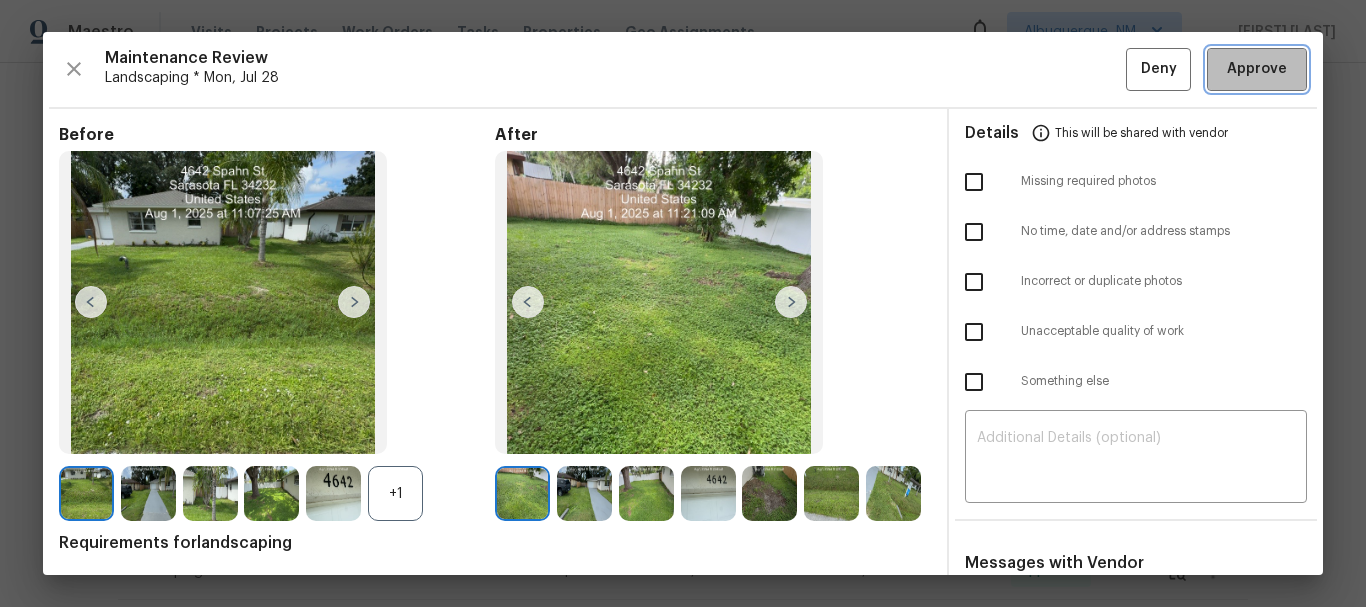 click on "Approve" at bounding box center (1257, 69) 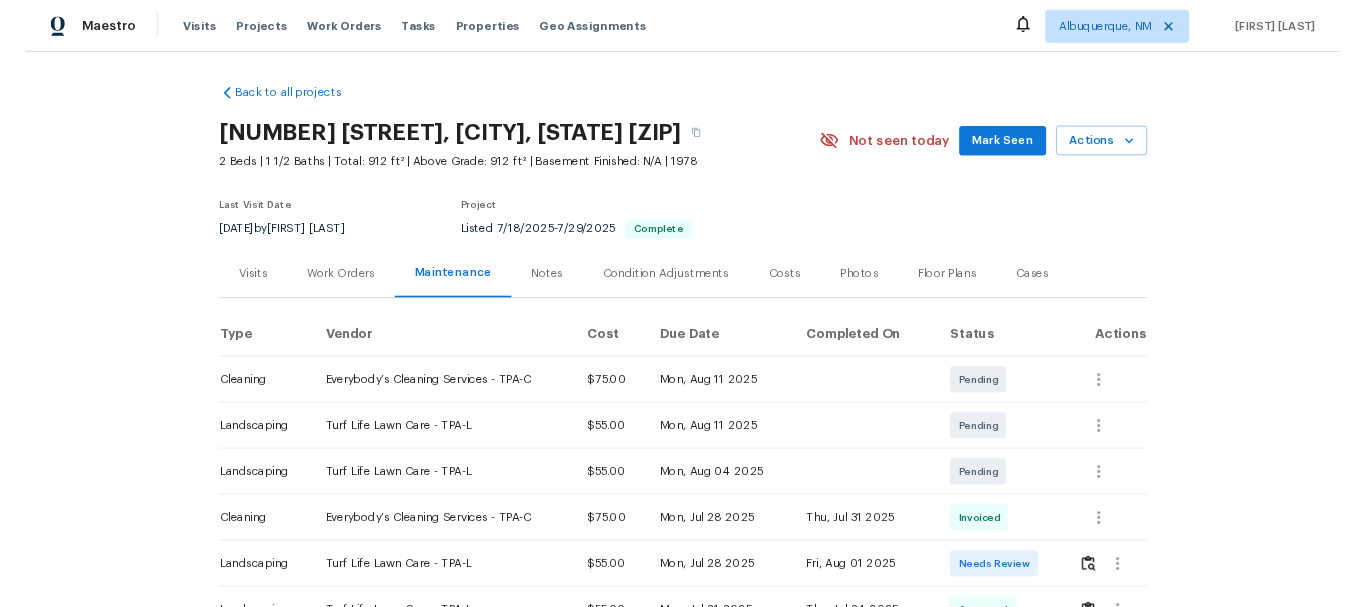 scroll, scrollTop: 0, scrollLeft: 0, axis: both 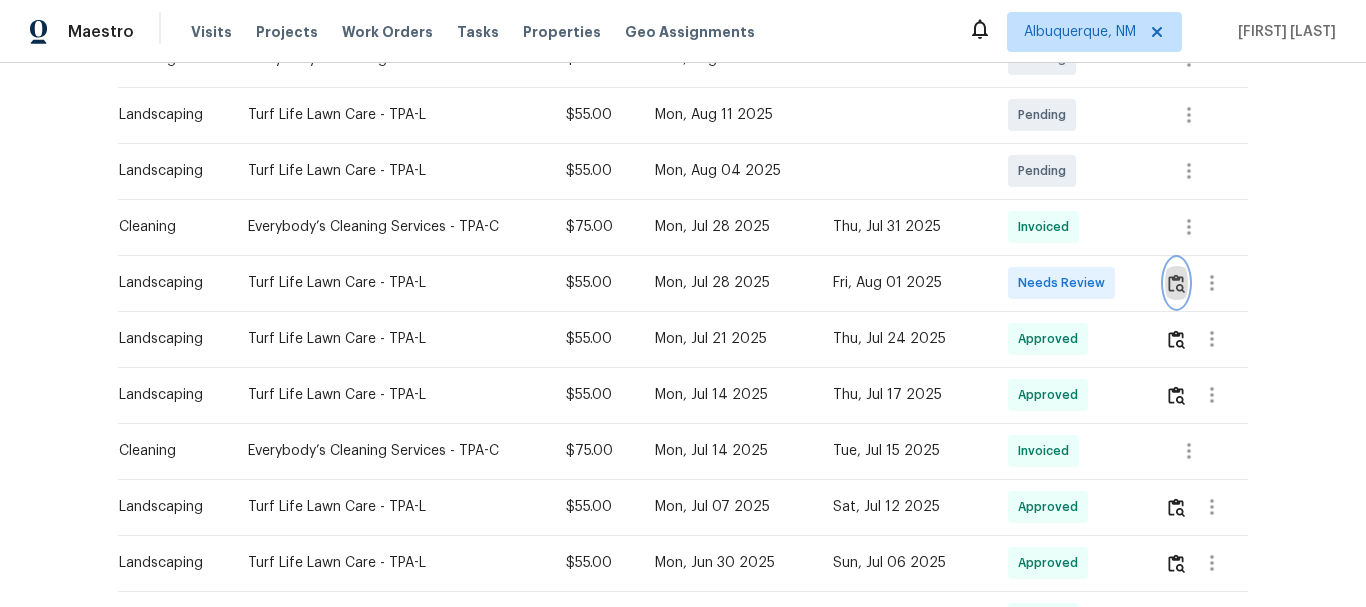 click at bounding box center (1176, 283) 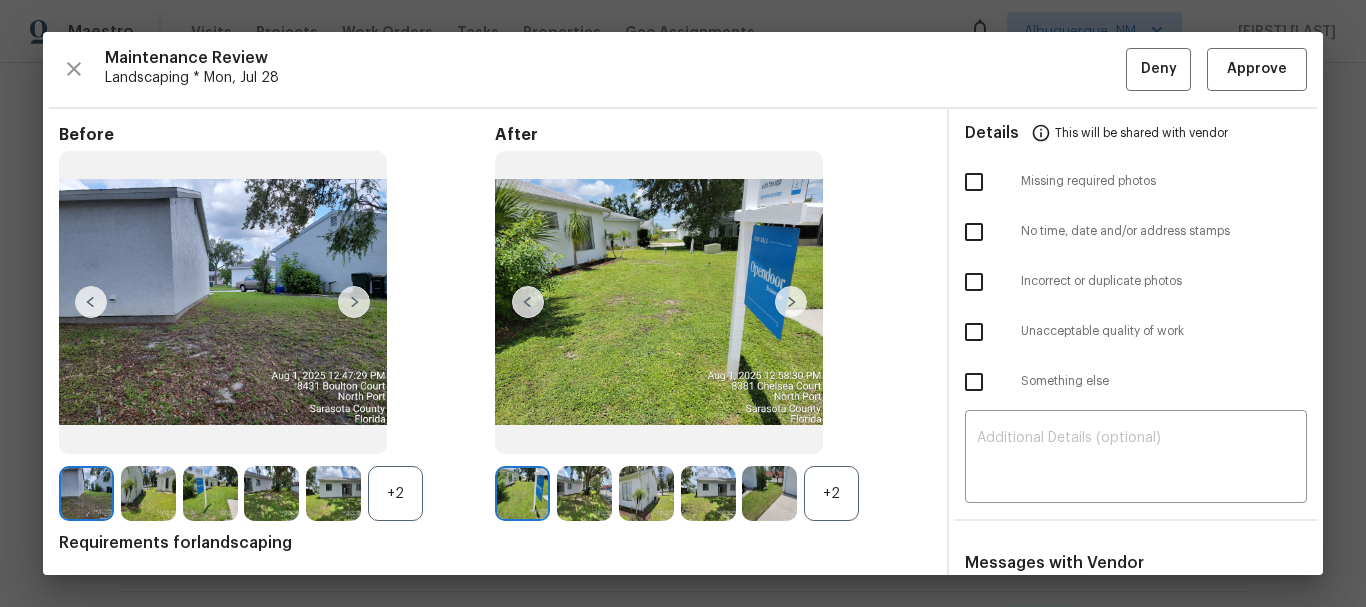 click on "+2" at bounding box center [831, 493] 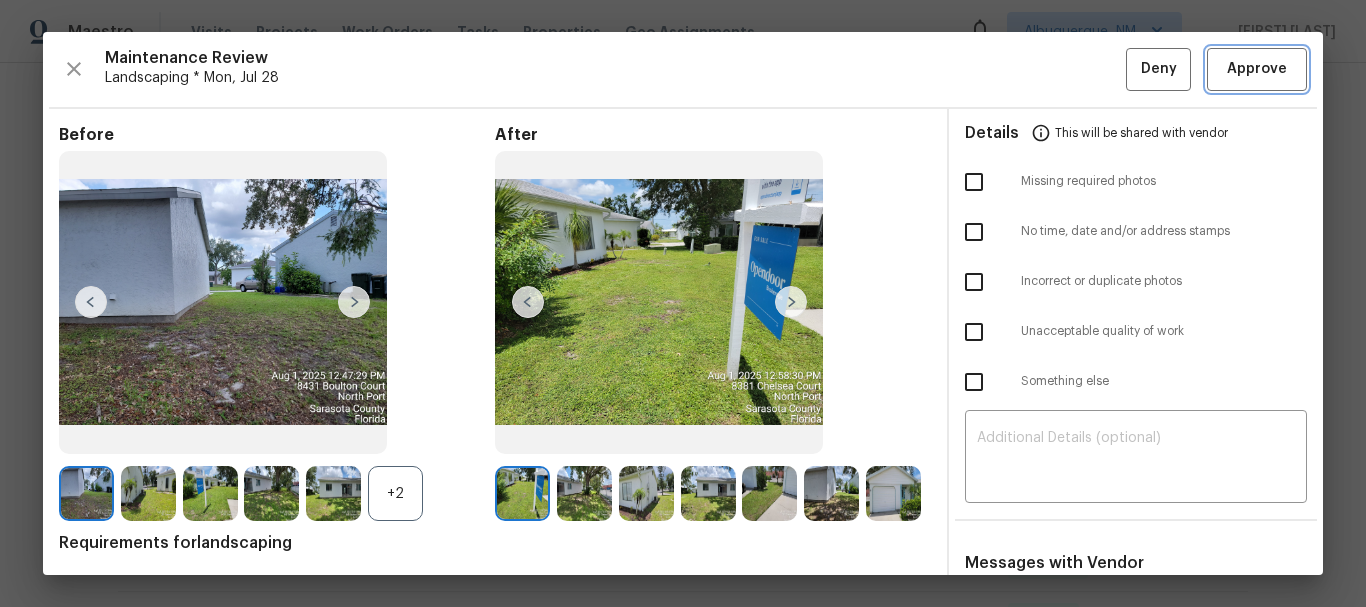 click on "Approve" at bounding box center [1257, 69] 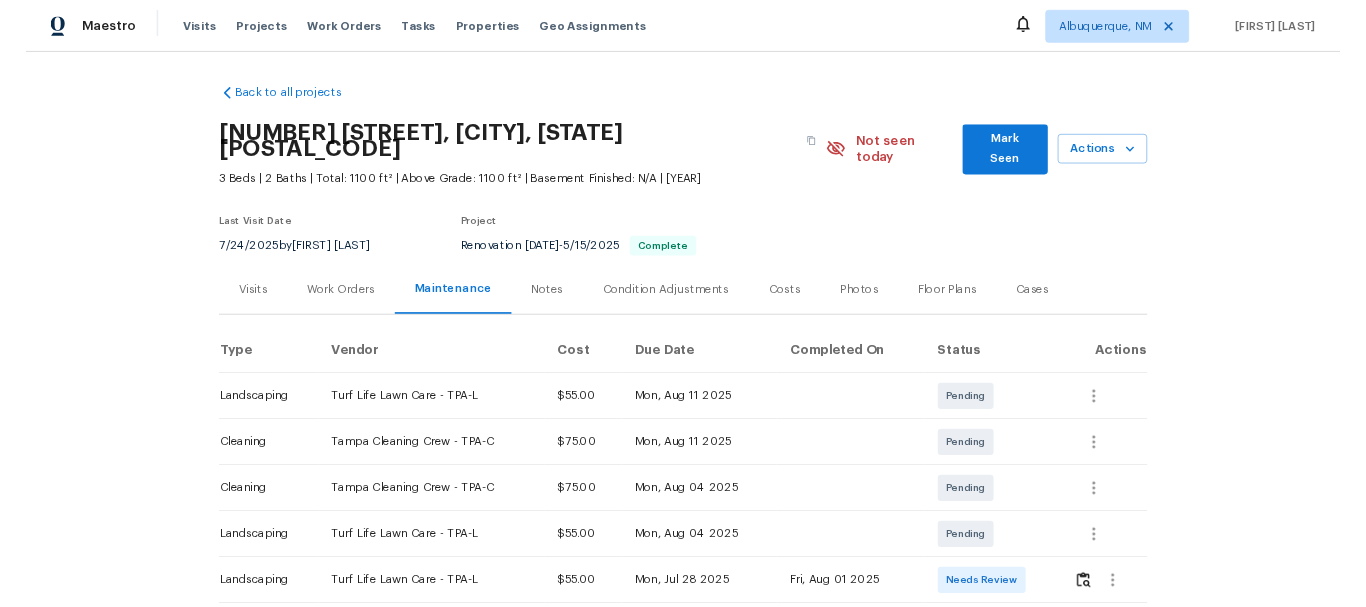 scroll, scrollTop: 0, scrollLeft: 0, axis: both 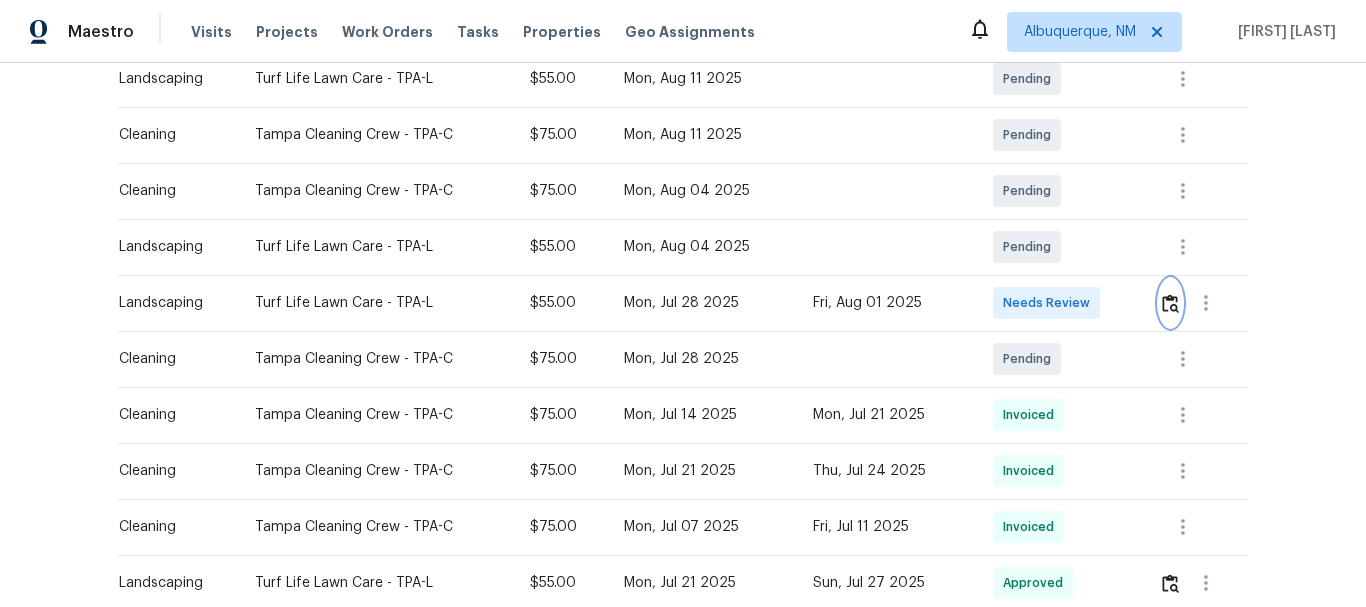 click at bounding box center (1170, 303) 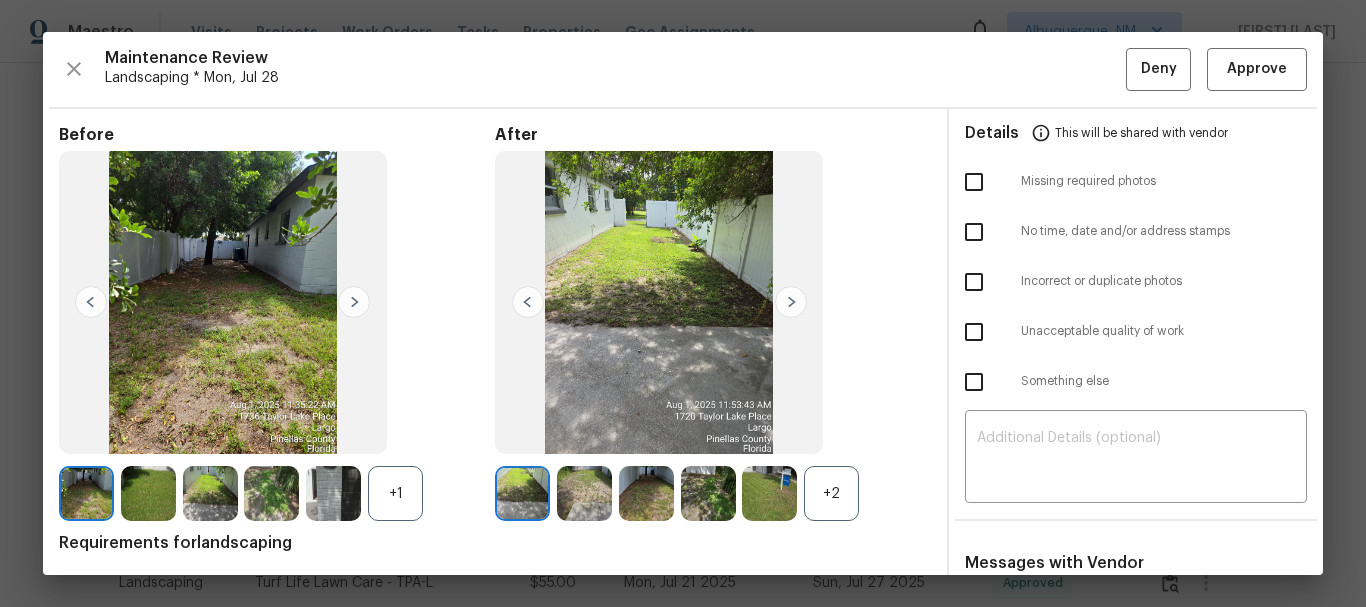 click on "After  +2" at bounding box center (713, 323) 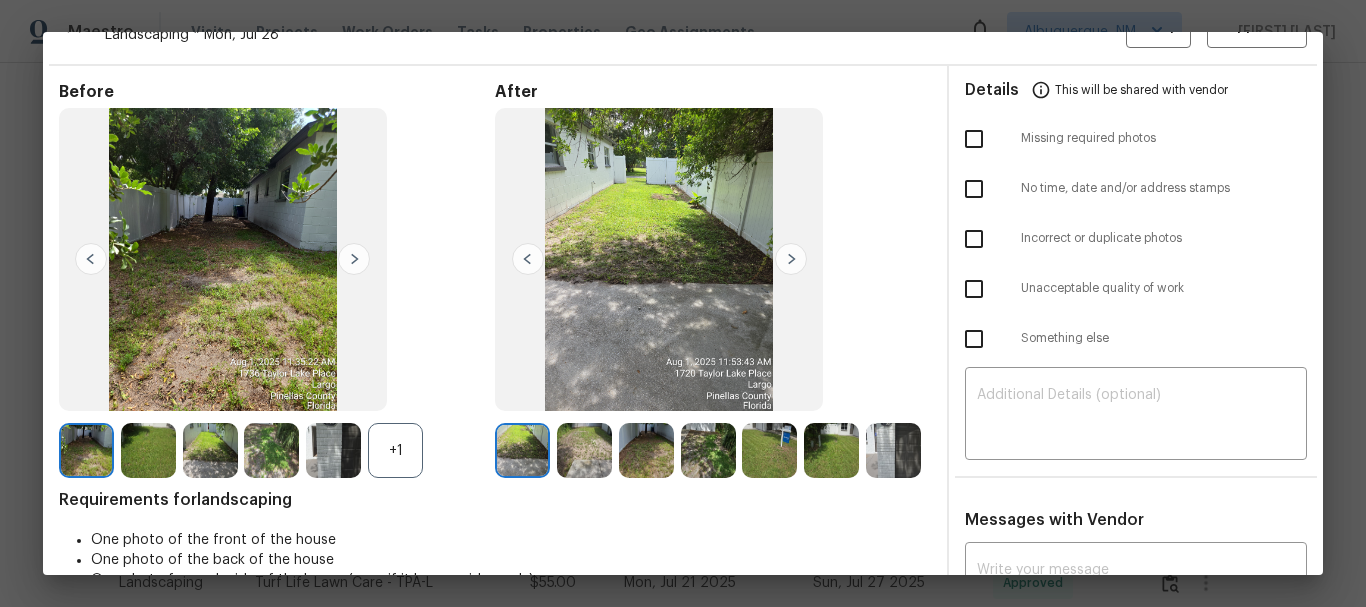 scroll, scrollTop: 0, scrollLeft: 0, axis: both 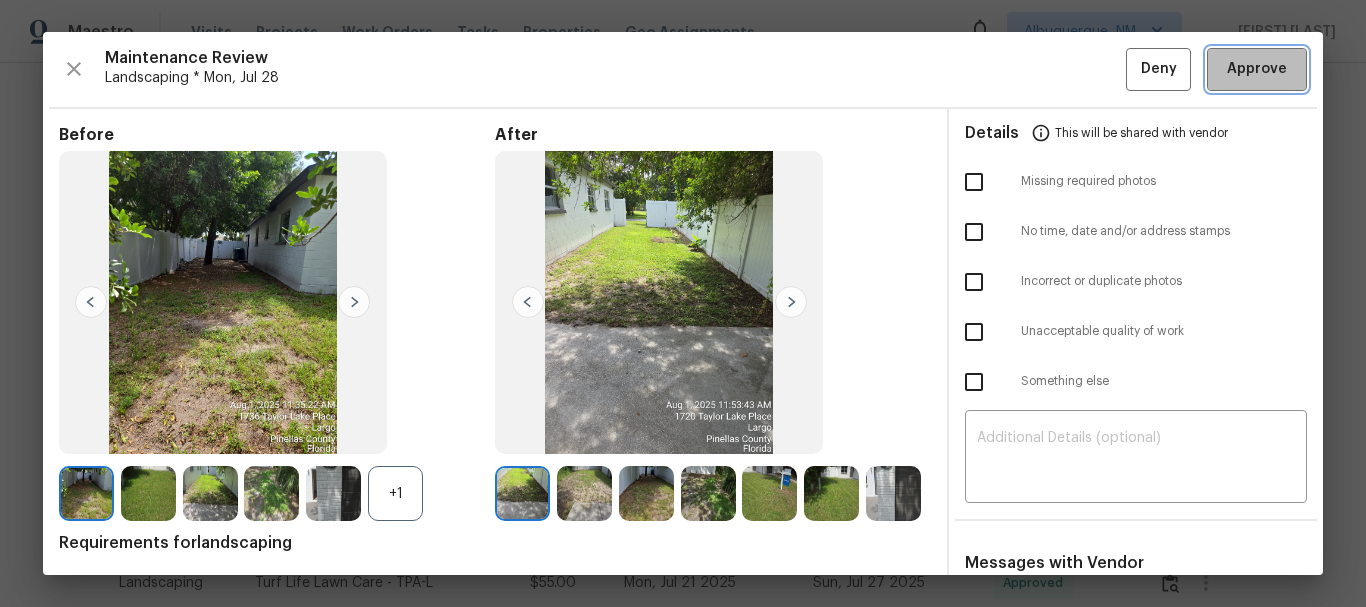 click on "Approve" at bounding box center [1257, 69] 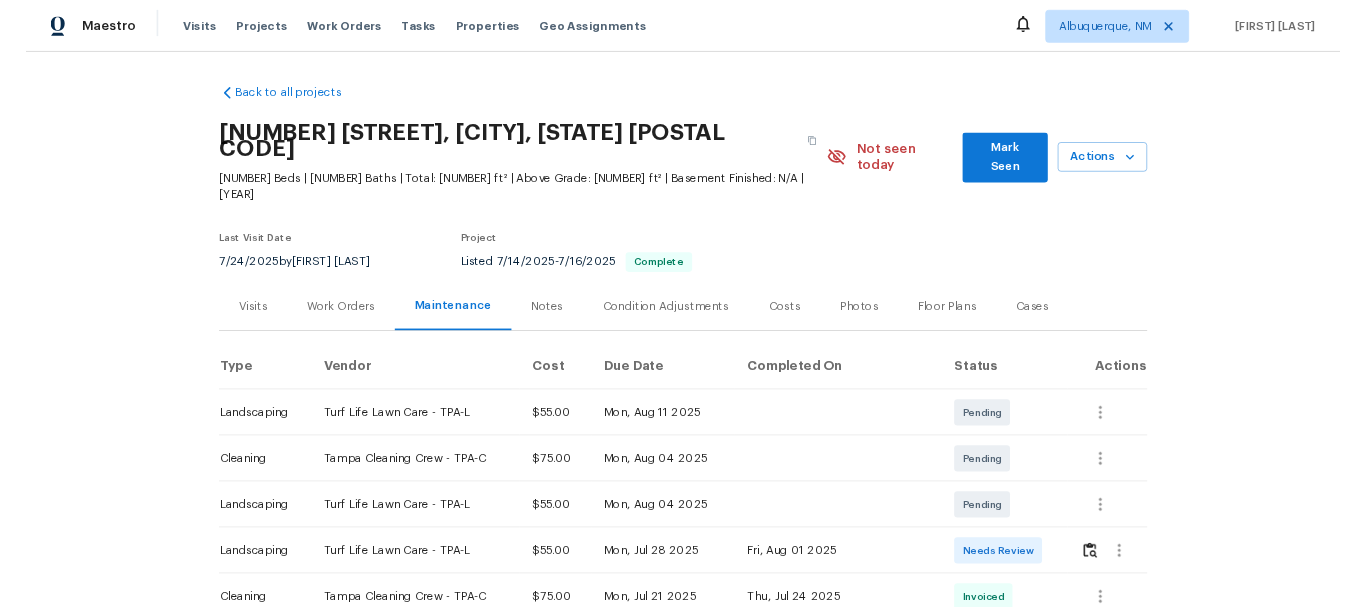 scroll, scrollTop: 0, scrollLeft: 0, axis: both 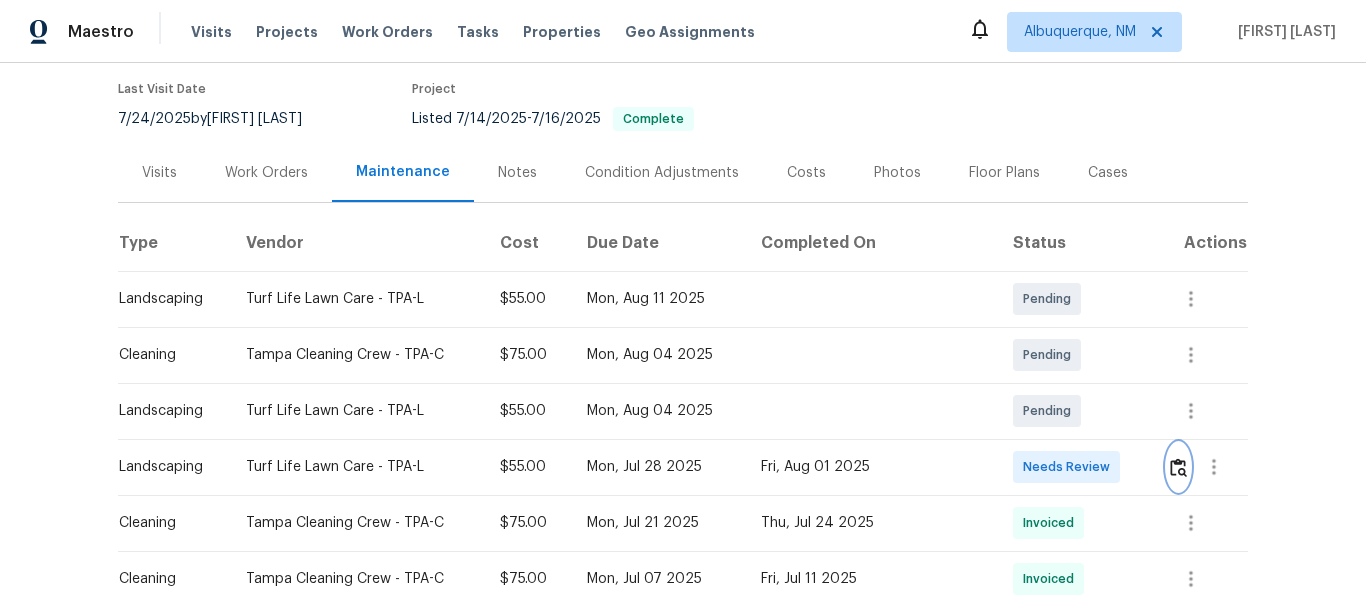 click at bounding box center (1178, 467) 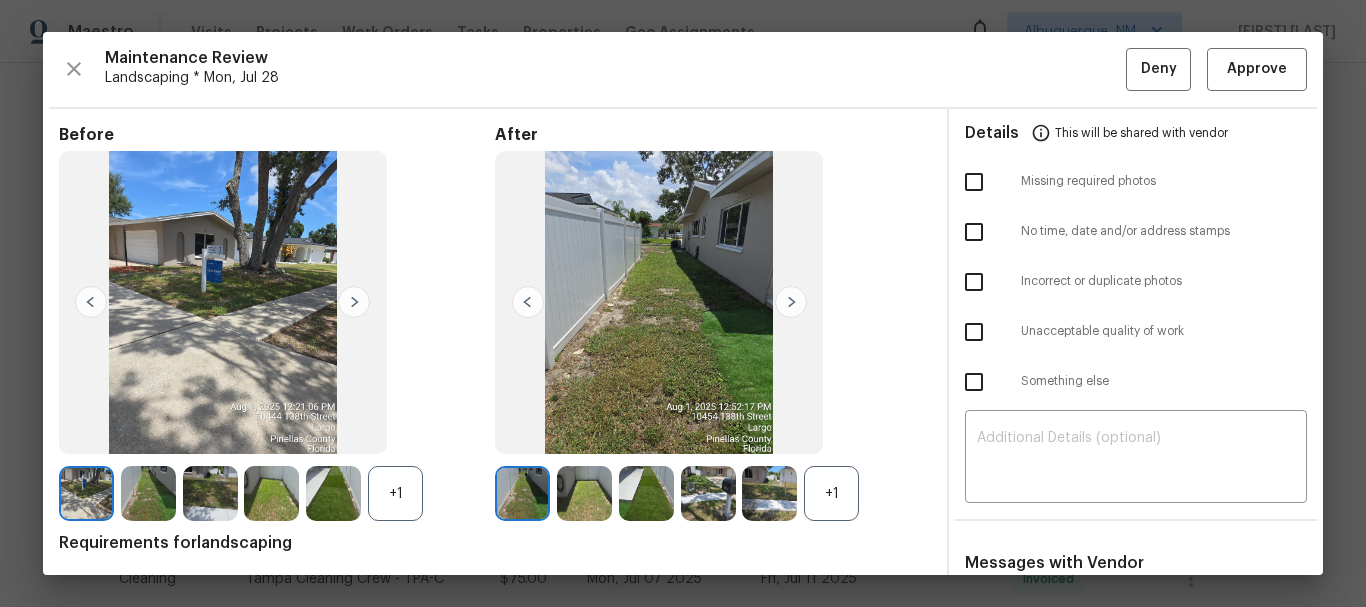 click on "+1" at bounding box center [831, 493] 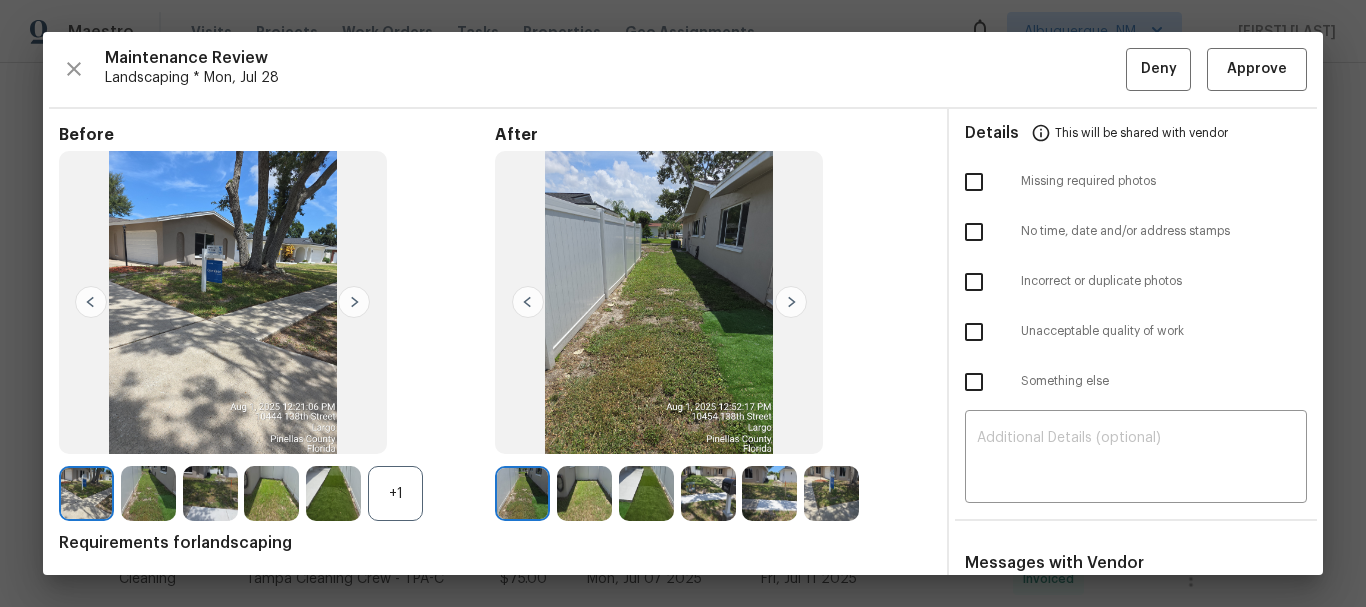 click on "+1" at bounding box center [395, 493] 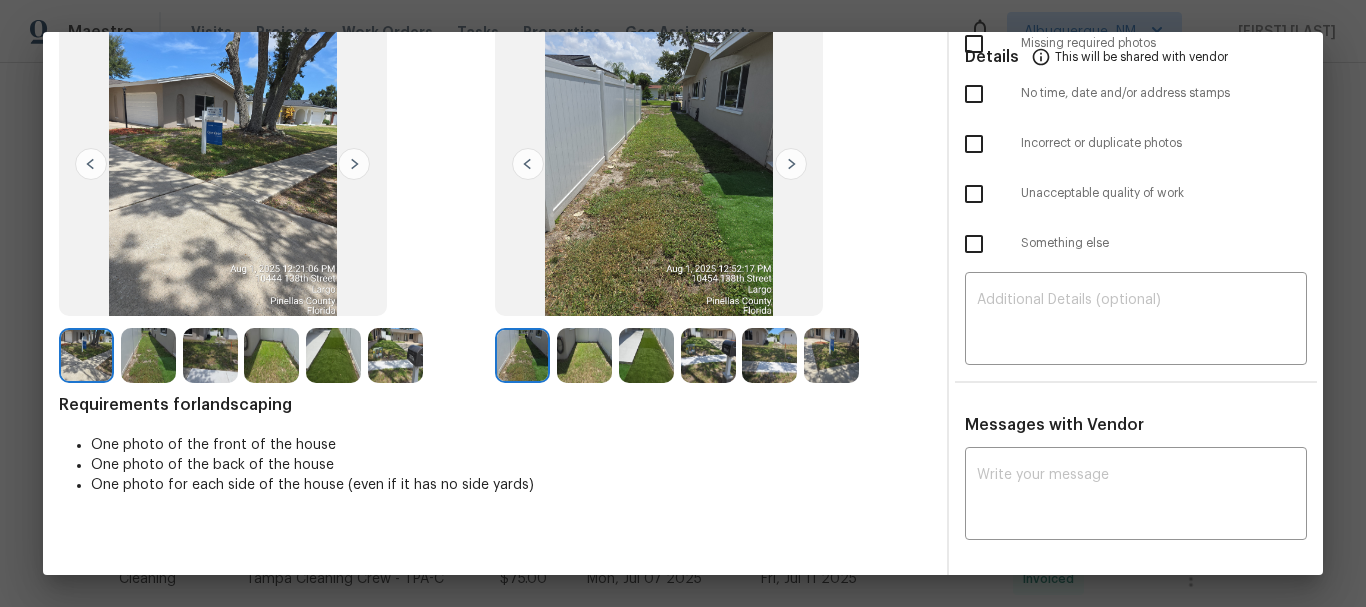 scroll, scrollTop: 0, scrollLeft: 0, axis: both 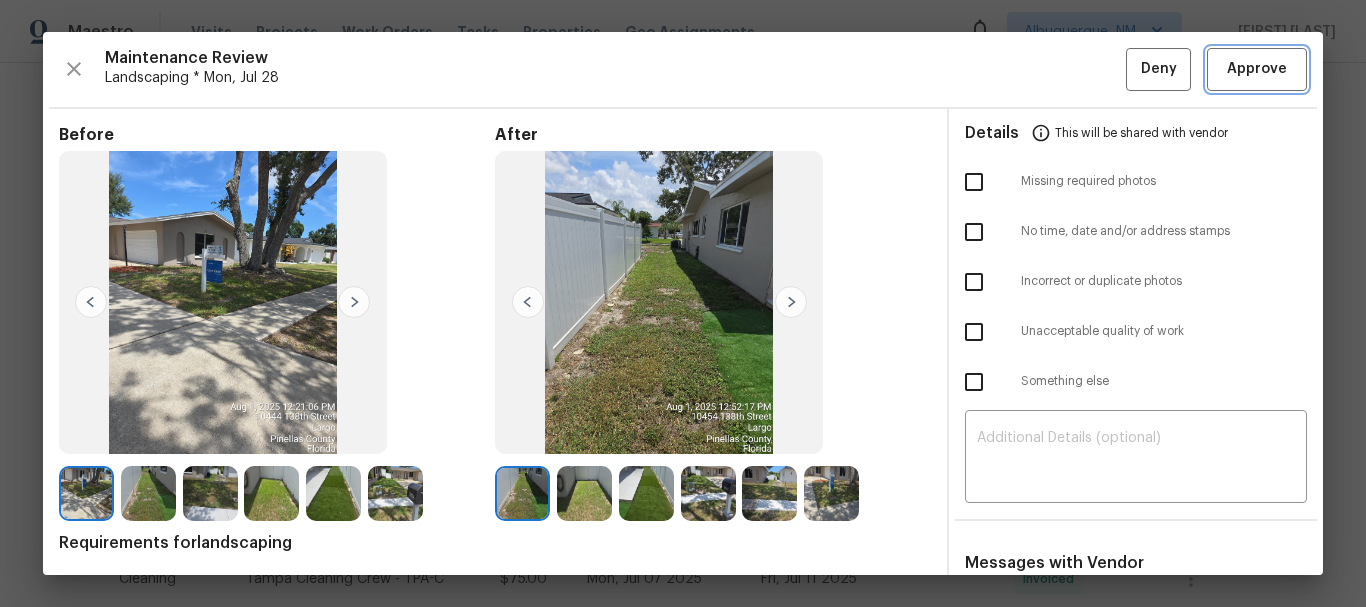 click on "Approve" at bounding box center (1257, 69) 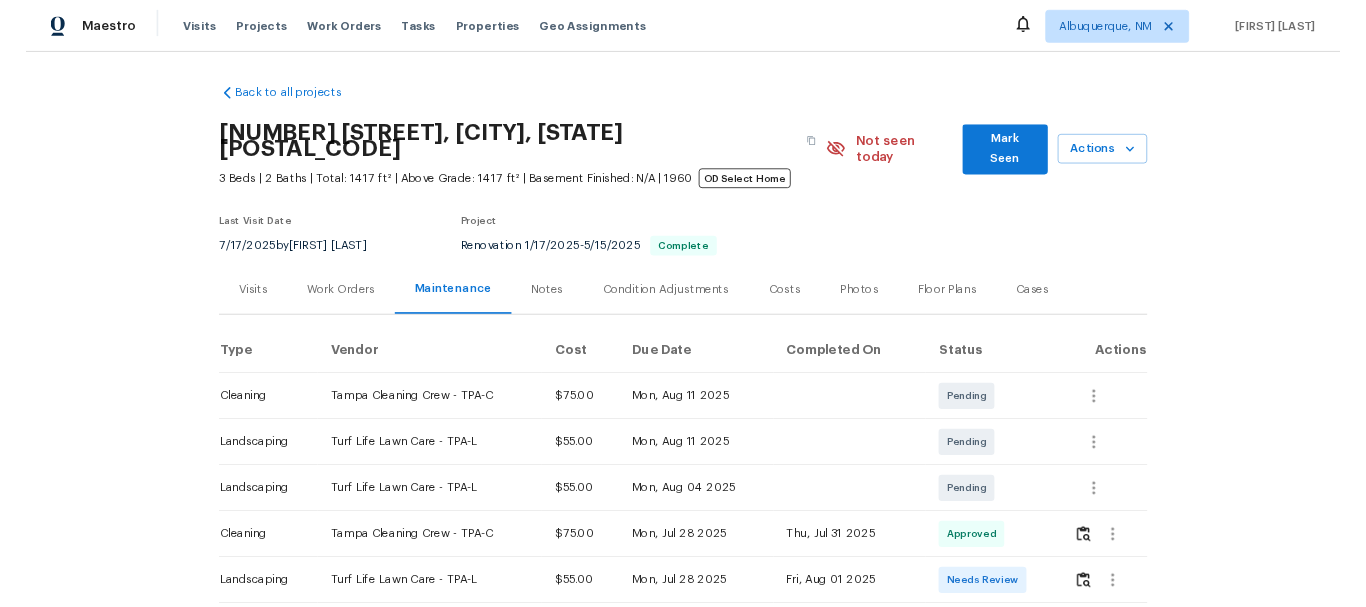 scroll, scrollTop: 0, scrollLeft: 0, axis: both 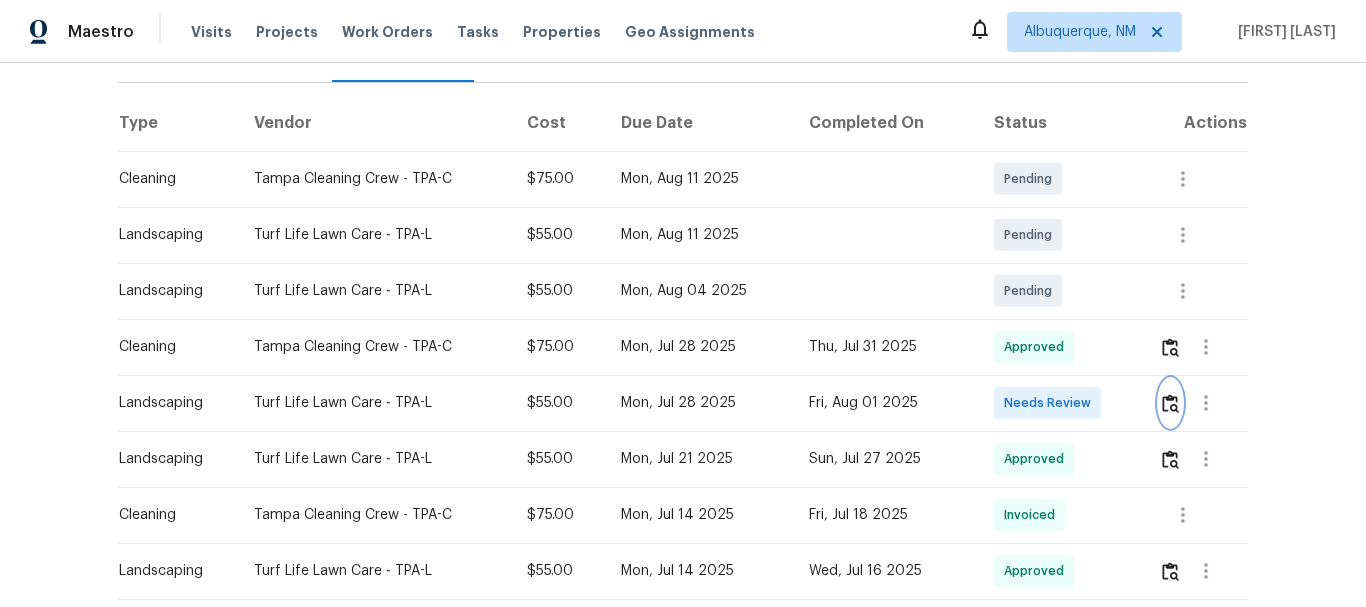click at bounding box center [1170, 403] 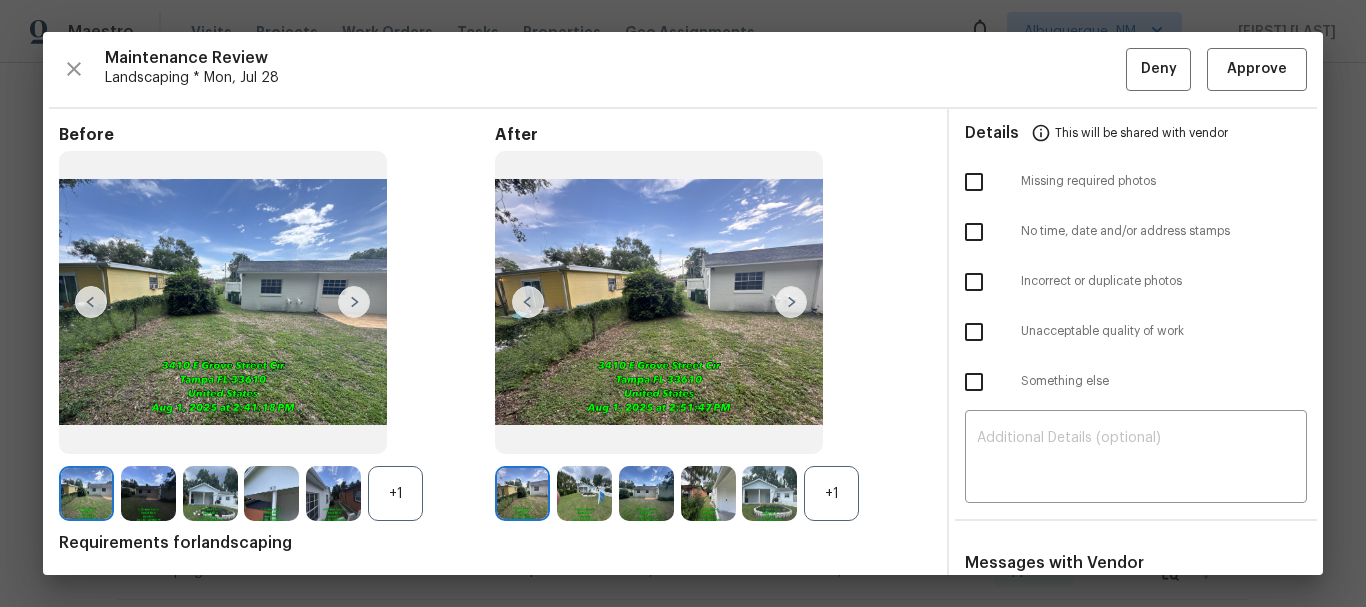 click on "+1" at bounding box center (831, 493) 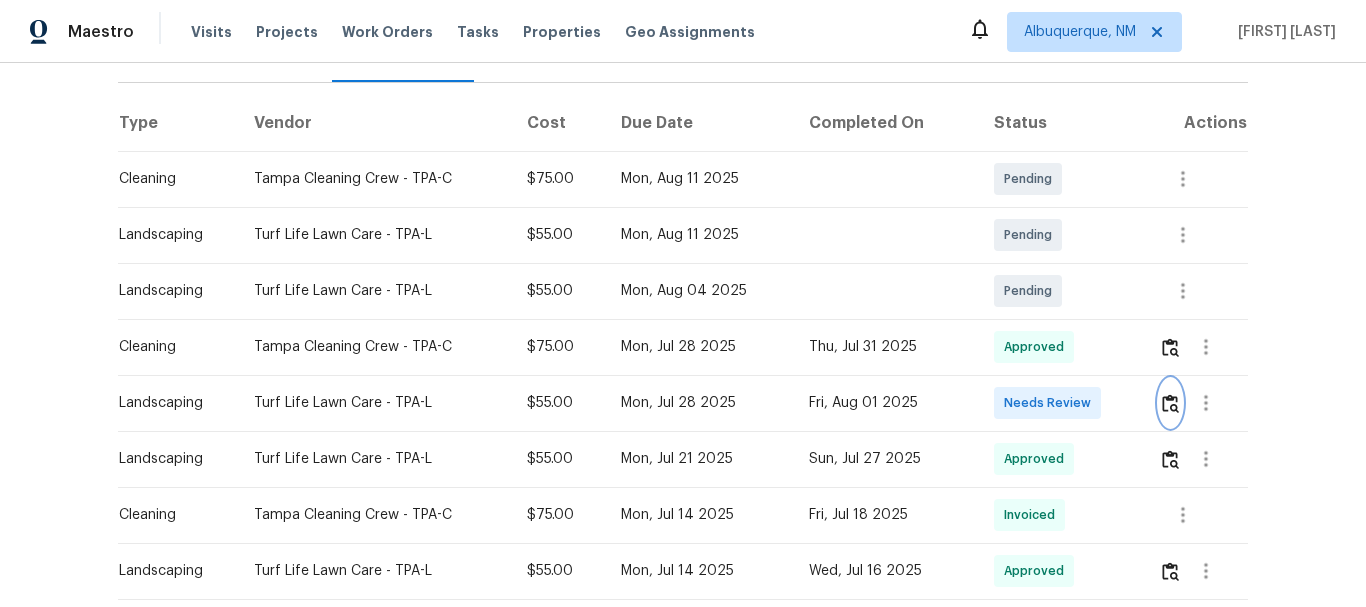 click at bounding box center (1170, 403) 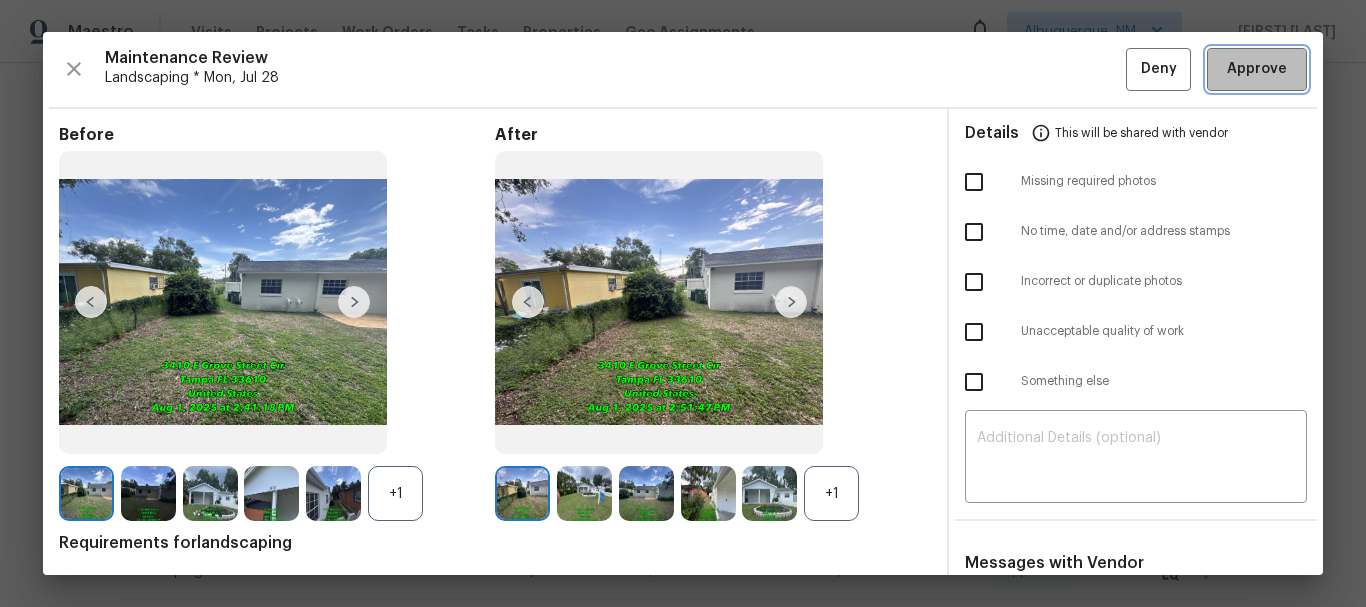 click on "Approve" at bounding box center (1257, 69) 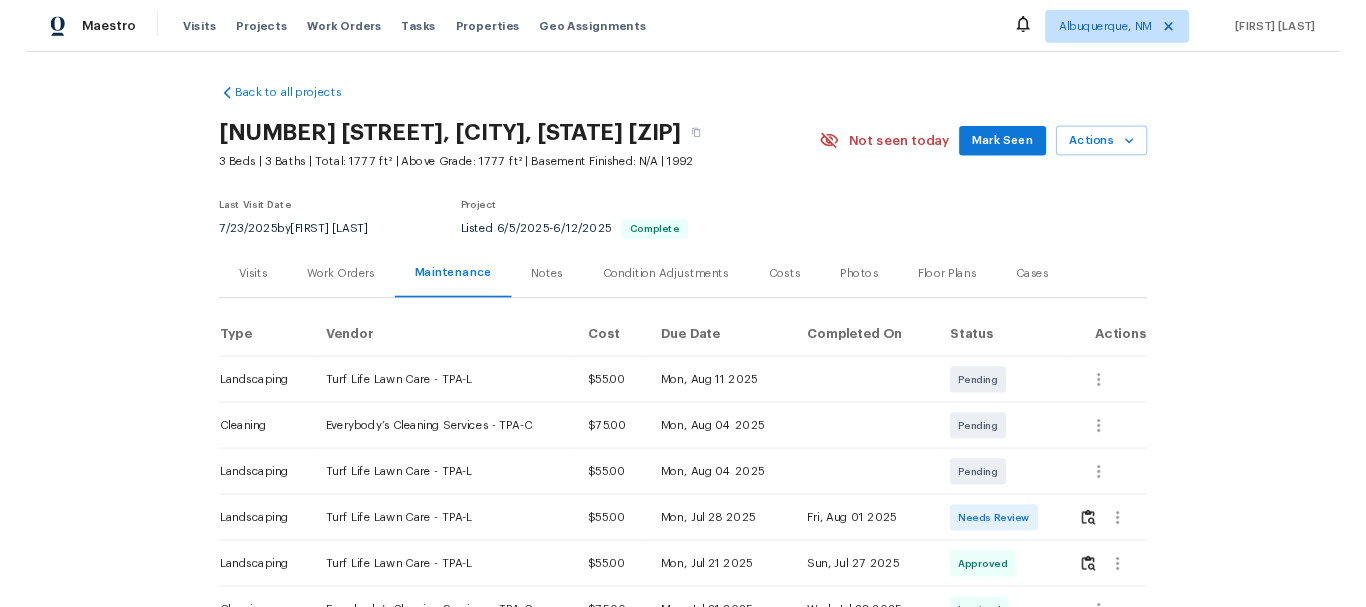scroll, scrollTop: 0, scrollLeft: 0, axis: both 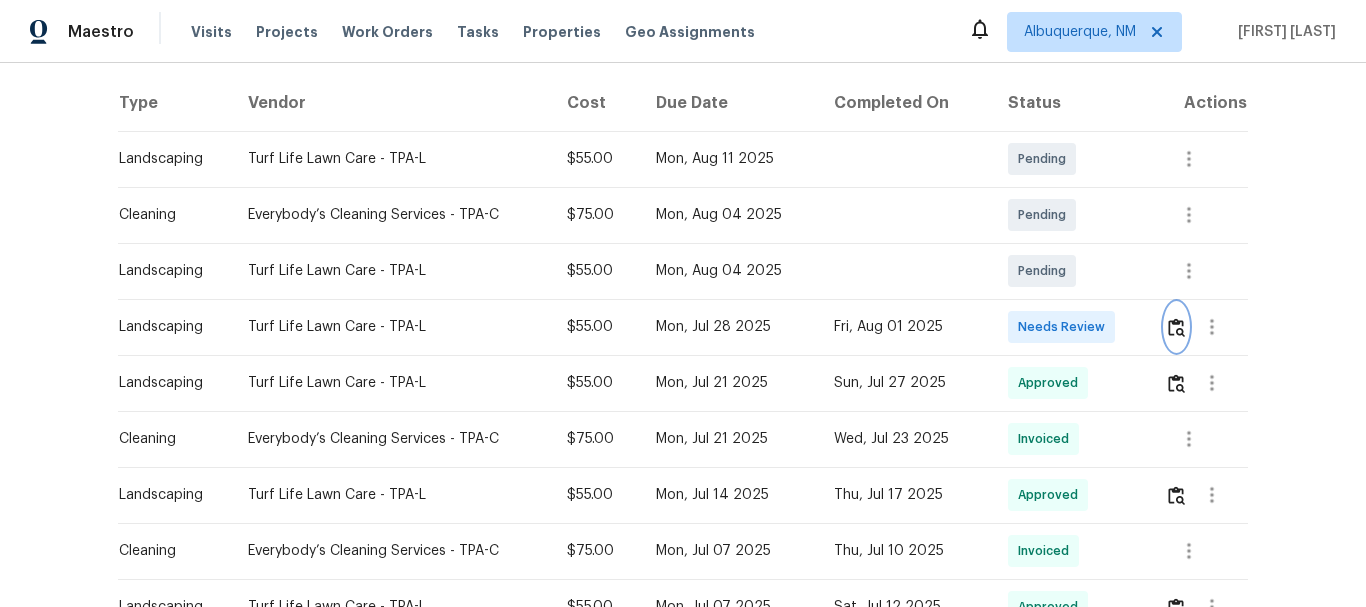 click at bounding box center (1176, 327) 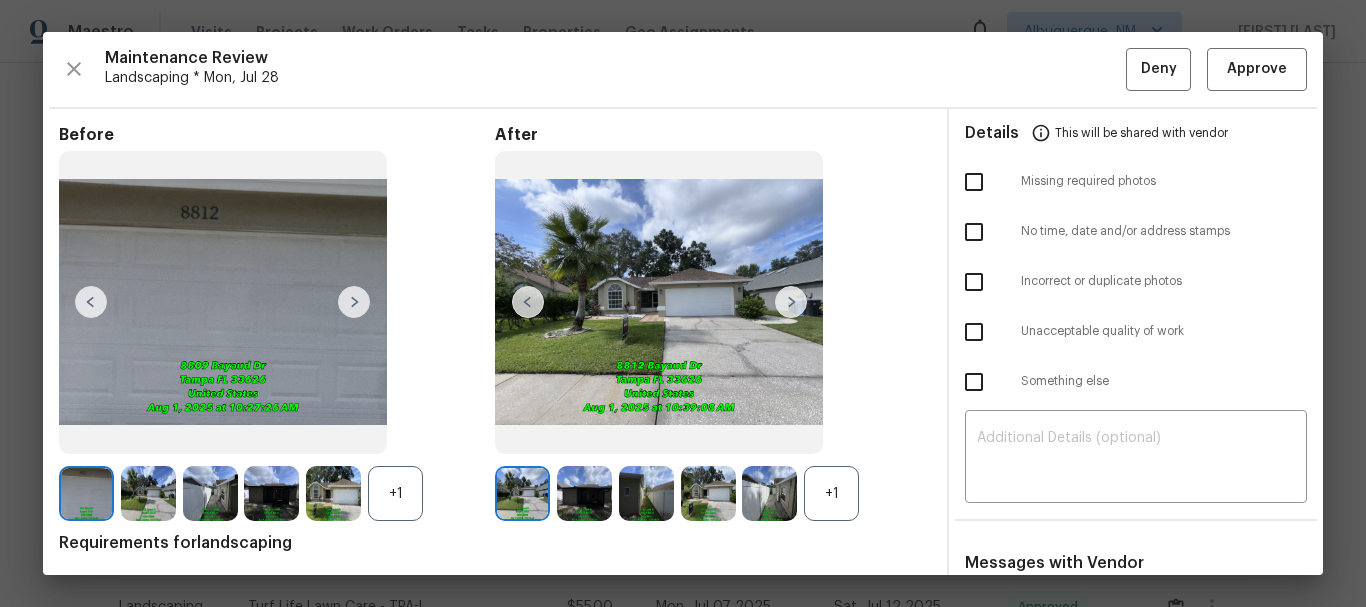 click on "+1" at bounding box center (831, 493) 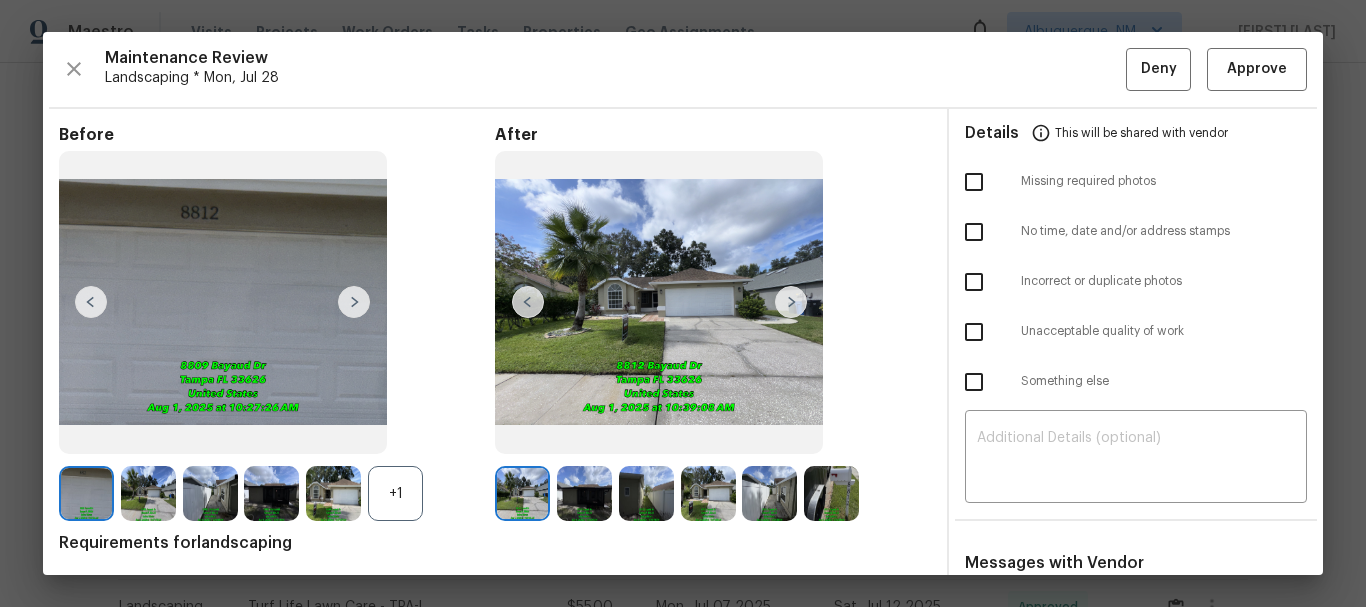click on "+1" at bounding box center [395, 493] 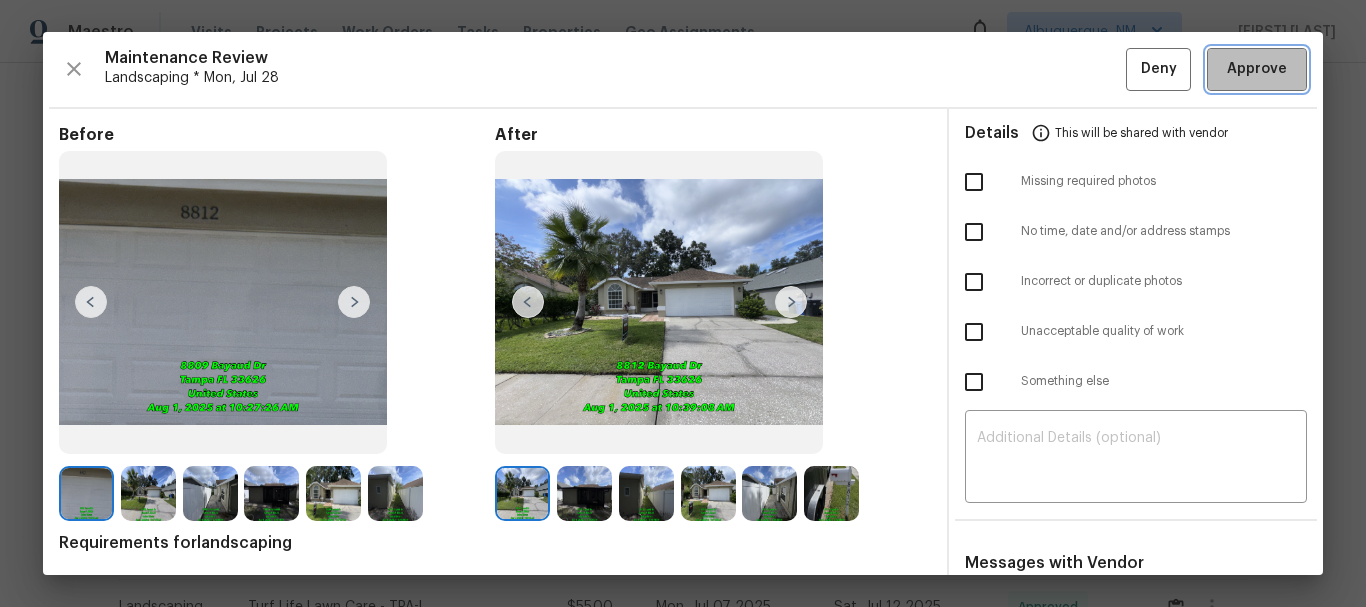 click on "Approve" at bounding box center (1257, 69) 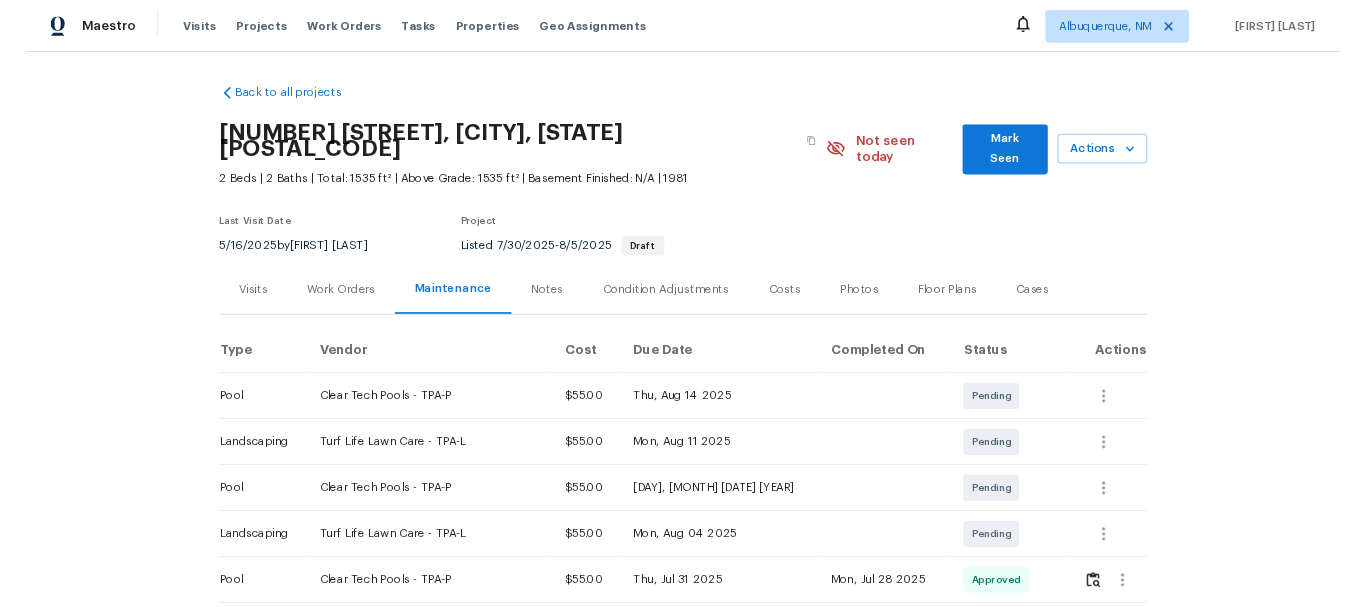 scroll, scrollTop: 0, scrollLeft: 0, axis: both 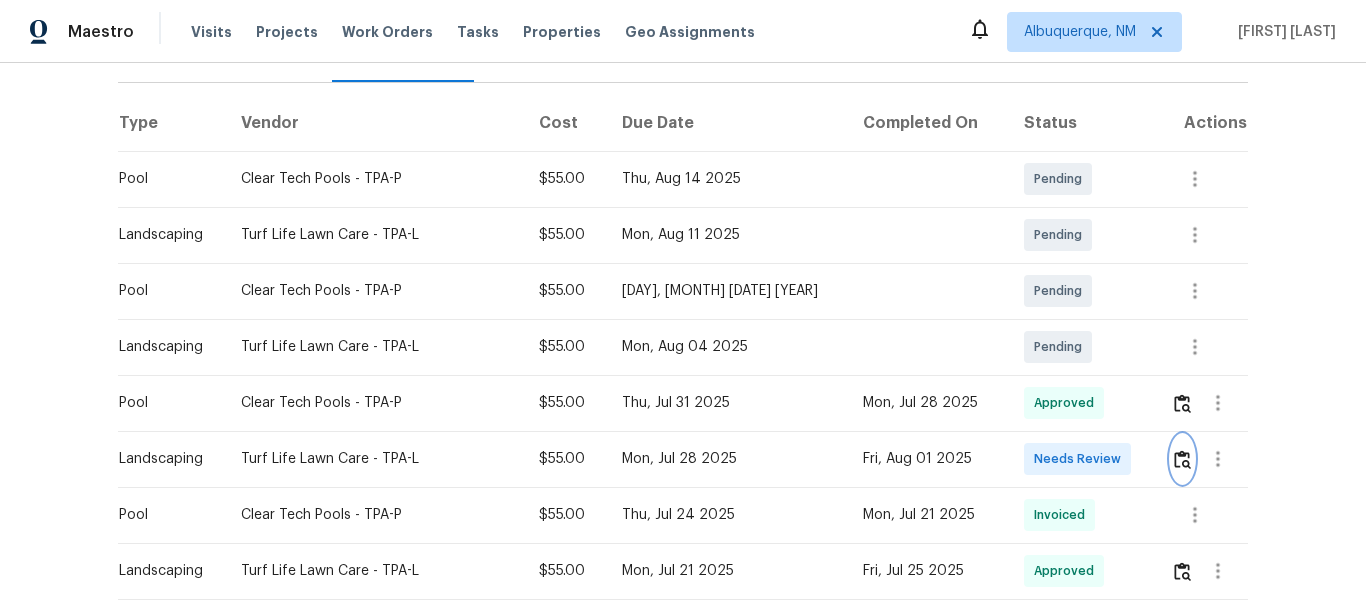 click at bounding box center (1182, 459) 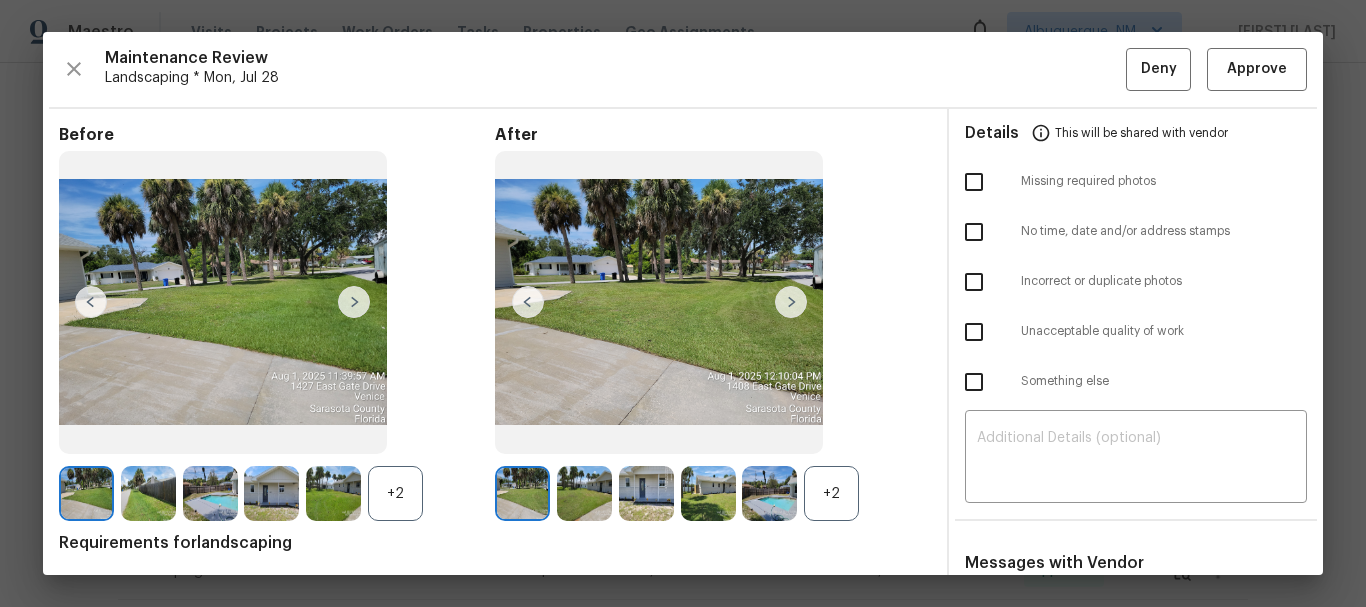 click on "+2" at bounding box center (831, 493) 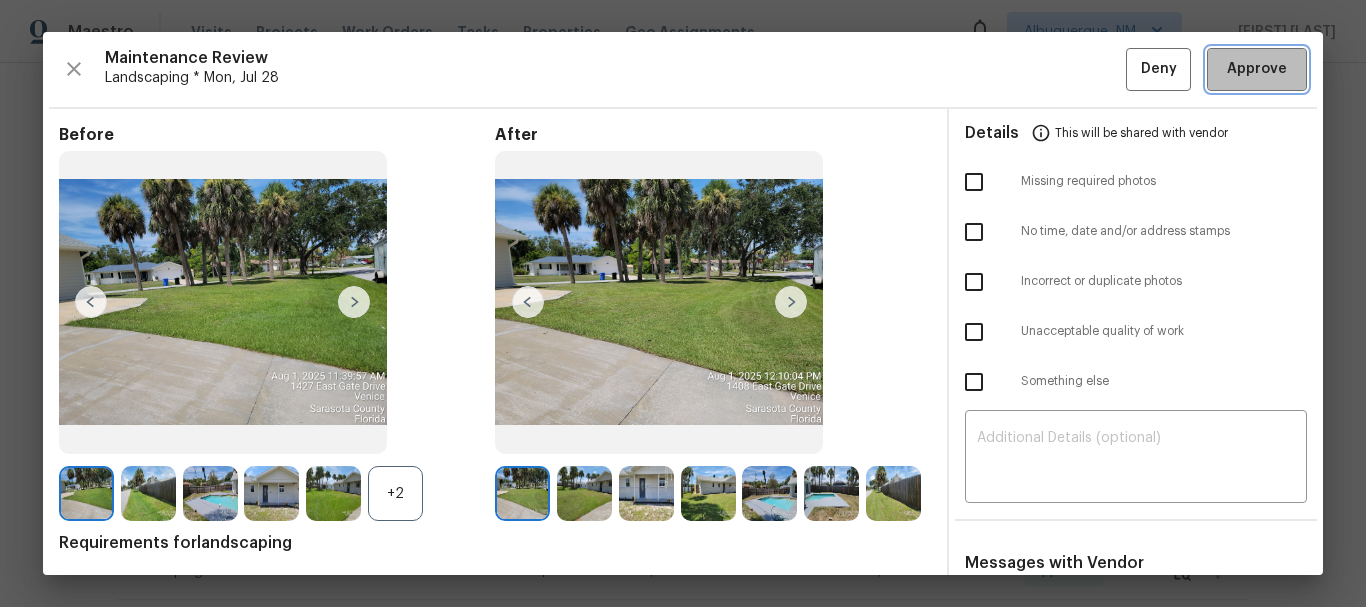 click on "Approve" at bounding box center (1257, 69) 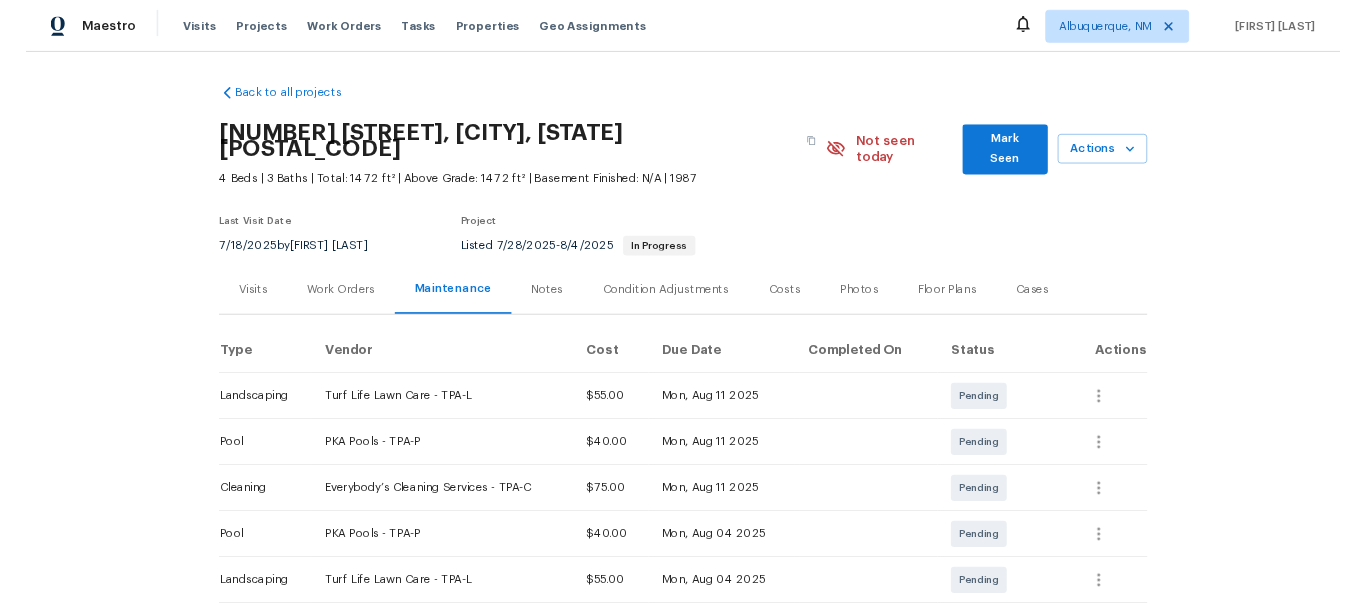 scroll, scrollTop: 0, scrollLeft: 0, axis: both 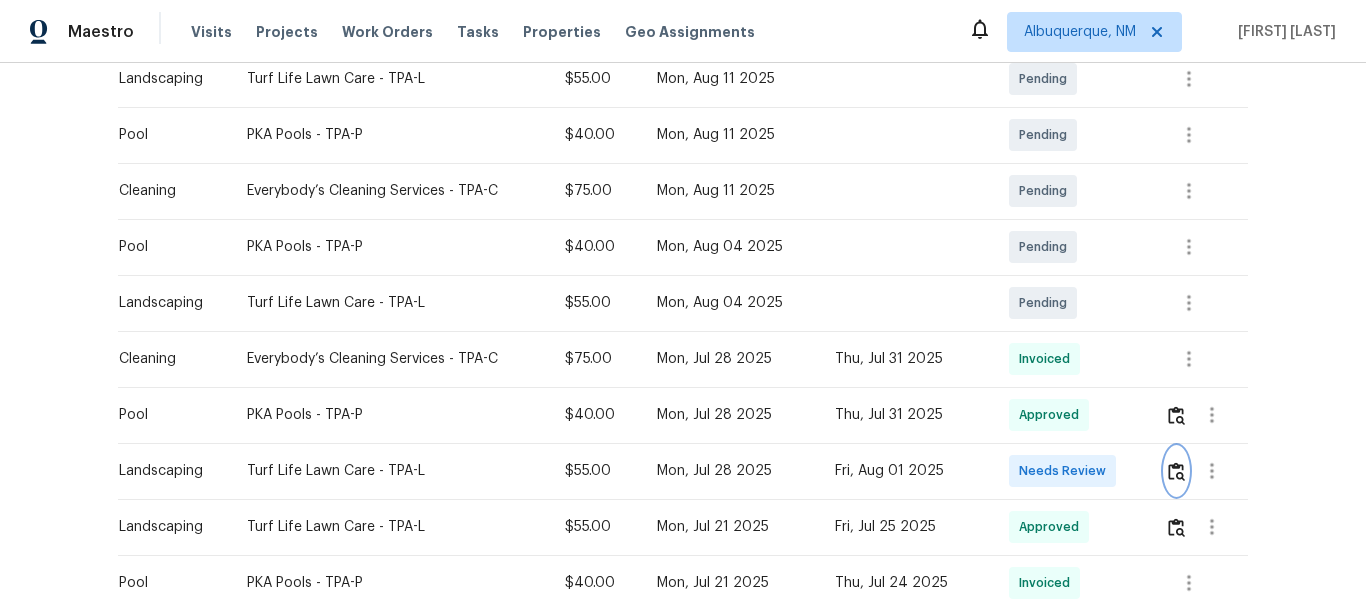 click at bounding box center (1176, 471) 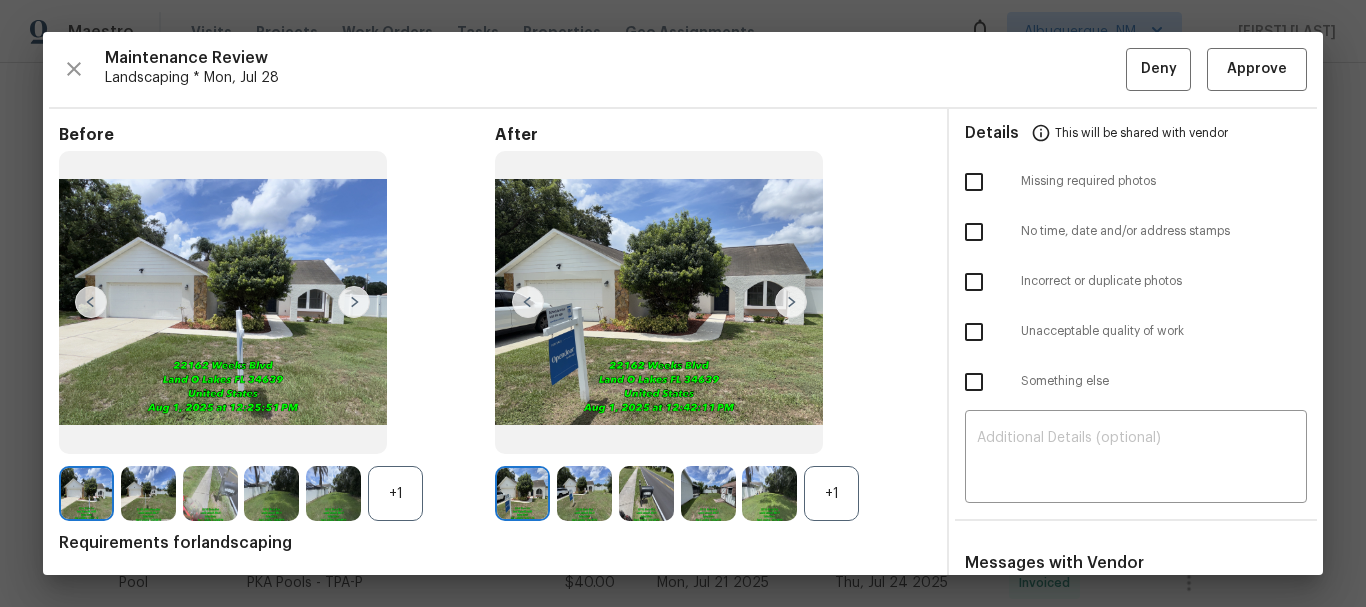 click on "+1" at bounding box center (831, 493) 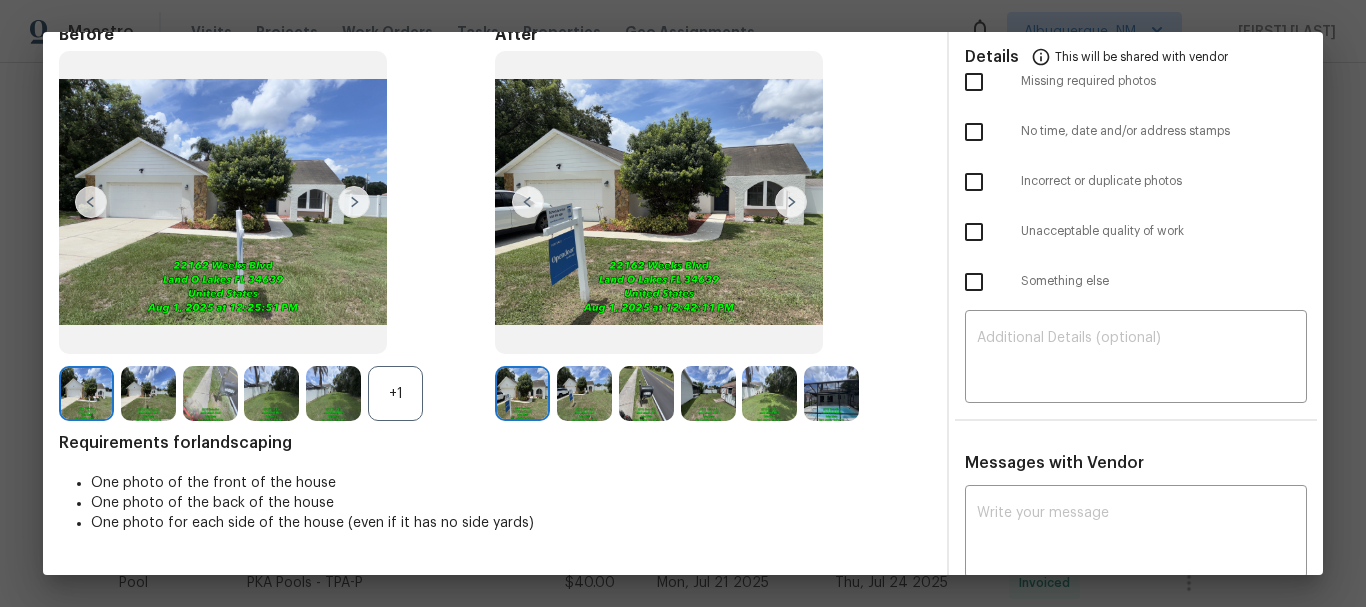 scroll, scrollTop: 0, scrollLeft: 0, axis: both 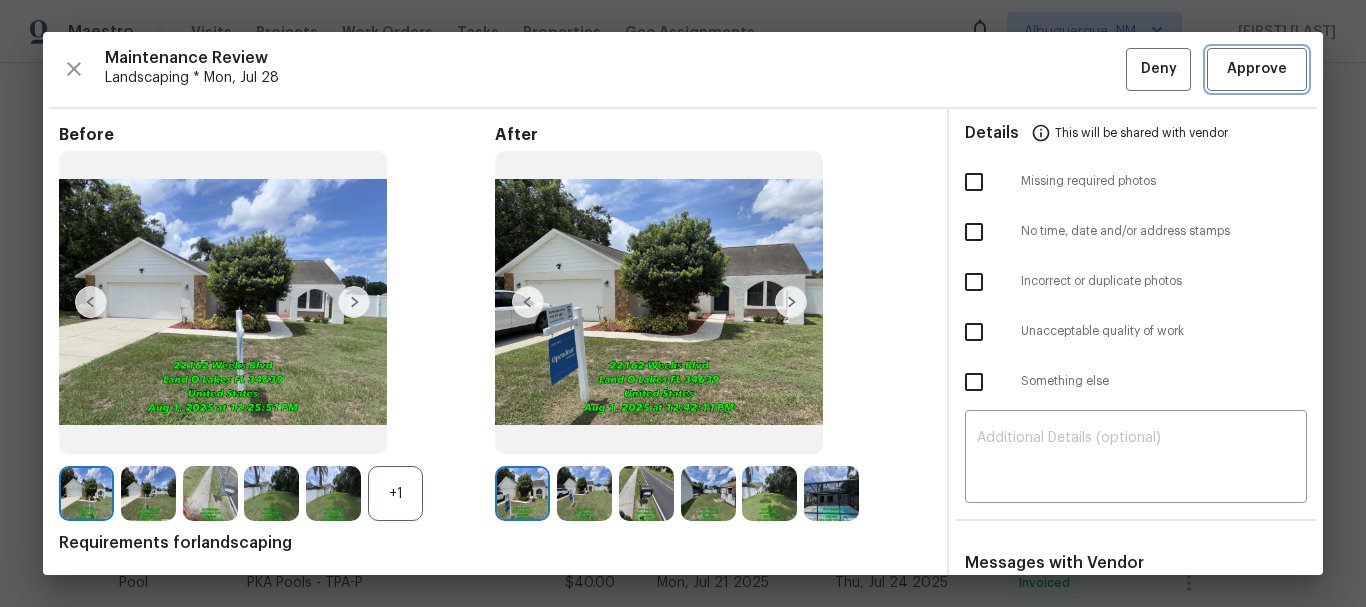 click on "Approve" at bounding box center [1257, 69] 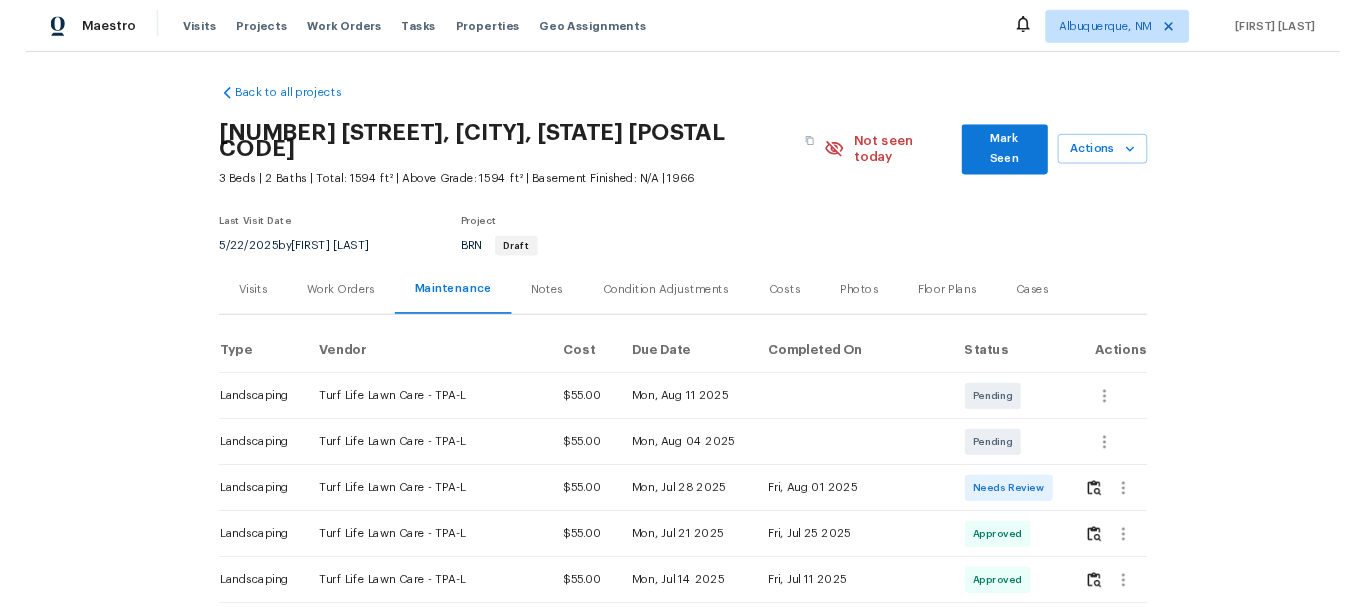 scroll, scrollTop: 0, scrollLeft: 0, axis: both 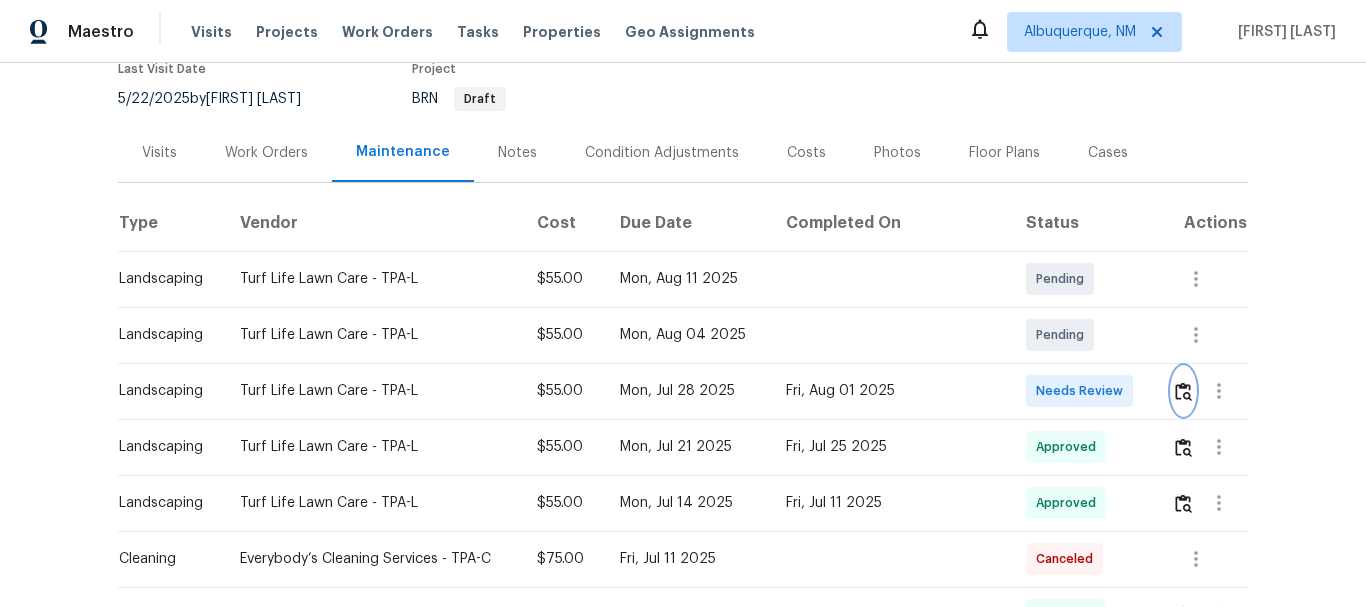 click at bounding box center (1183, 391) 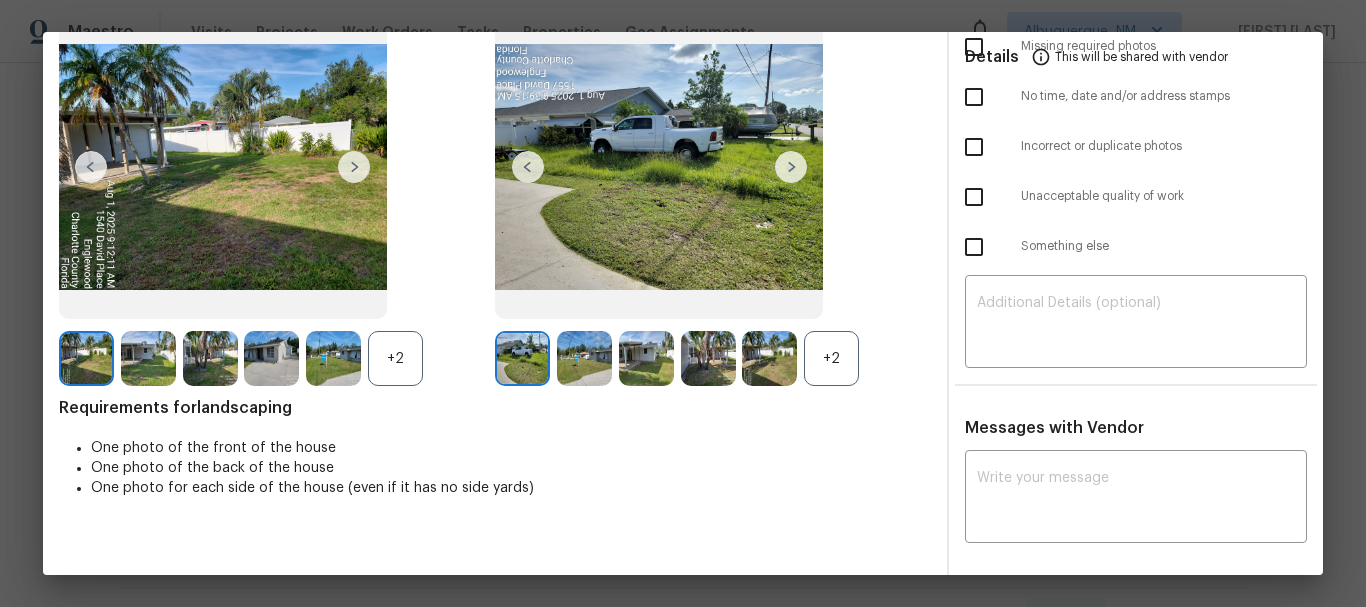 click on "+2" at bounding box center [831, 358] 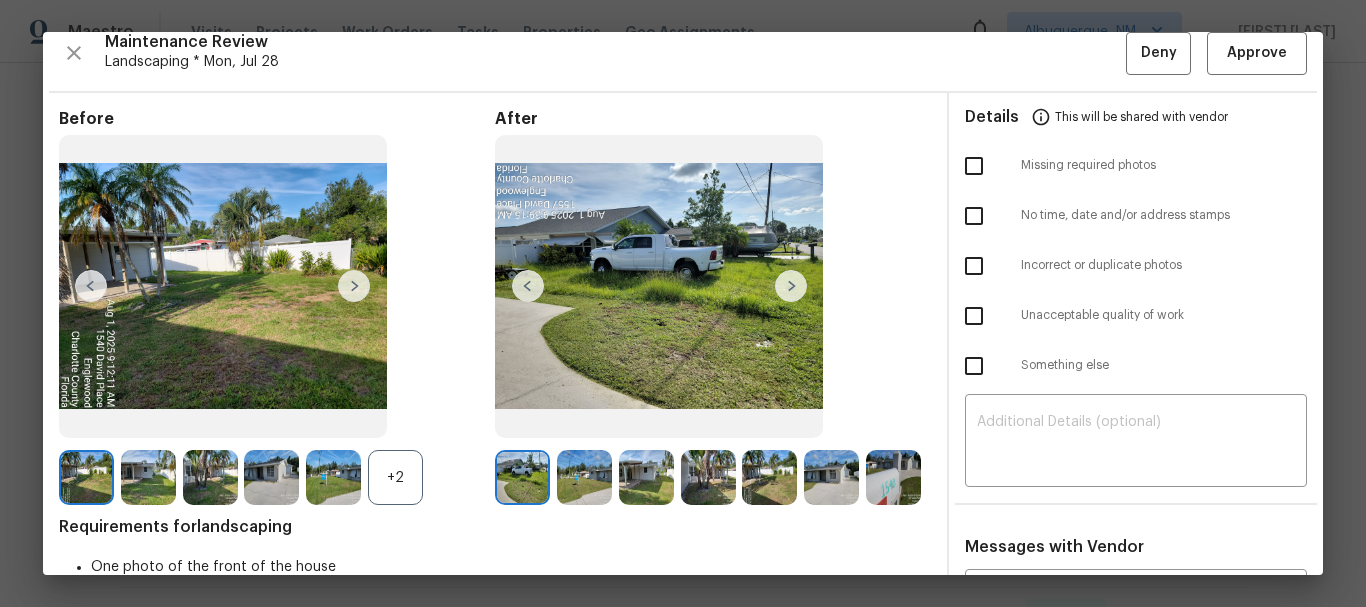 scroll, scrollTop: 0, scrollLeft: 0, axis: both 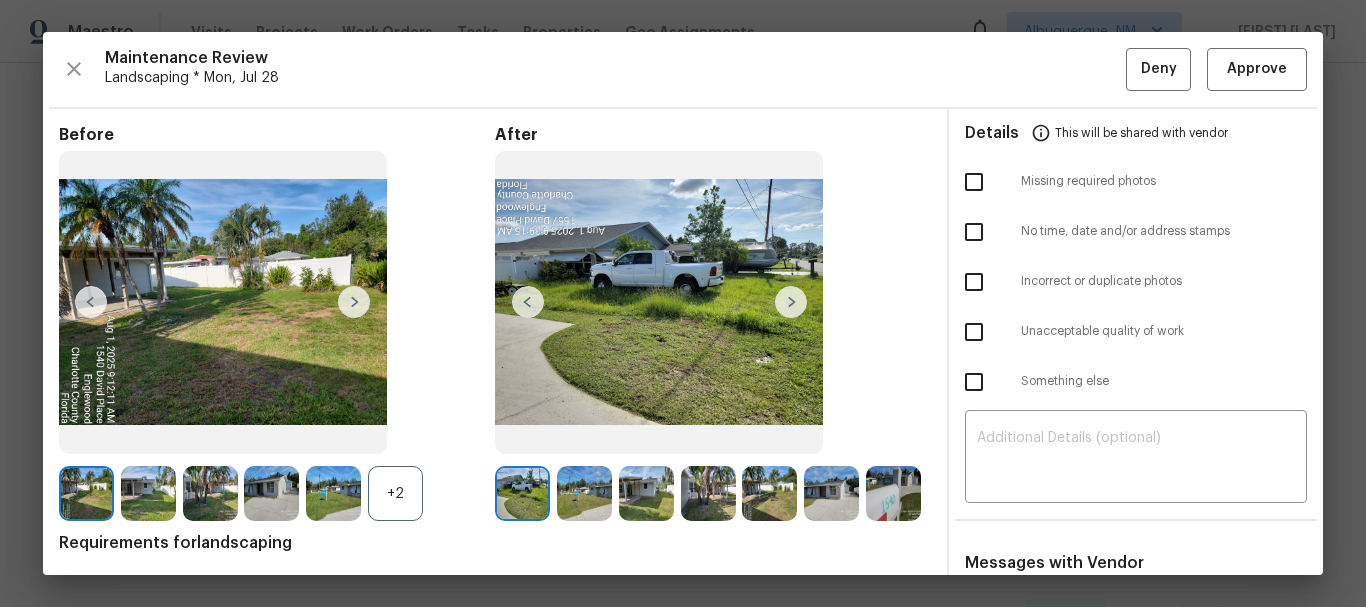 click at bounding box center (659, 303) 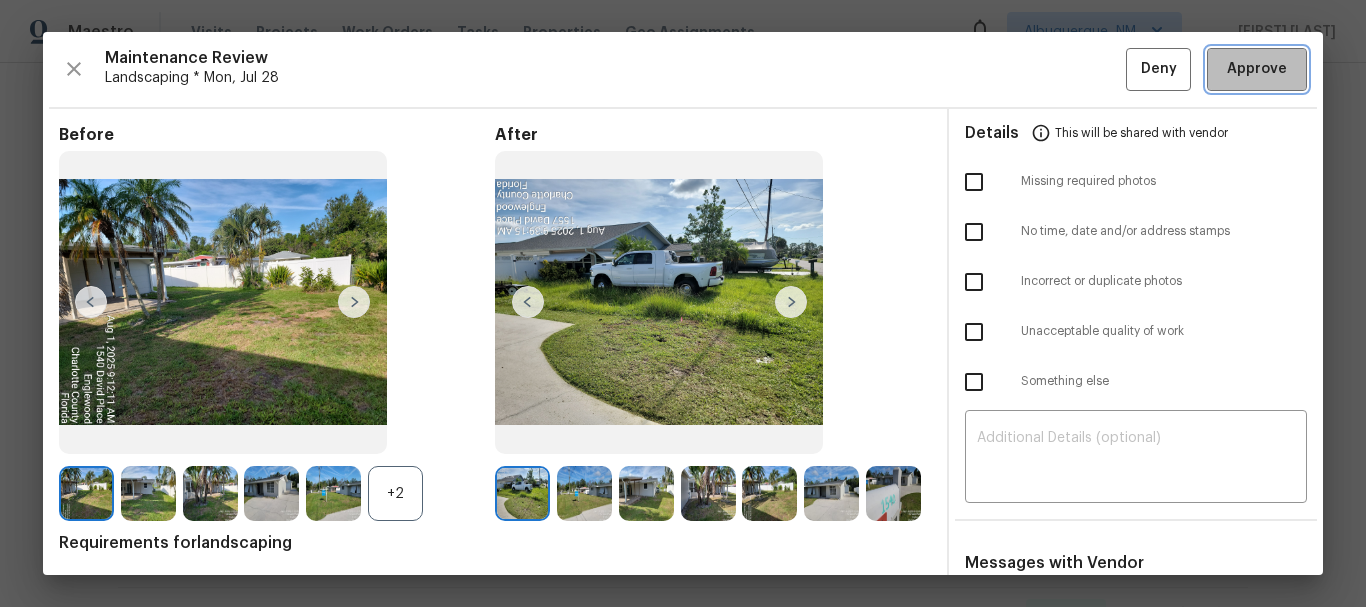 click on "Approve" at bounding box center (1257, 69) 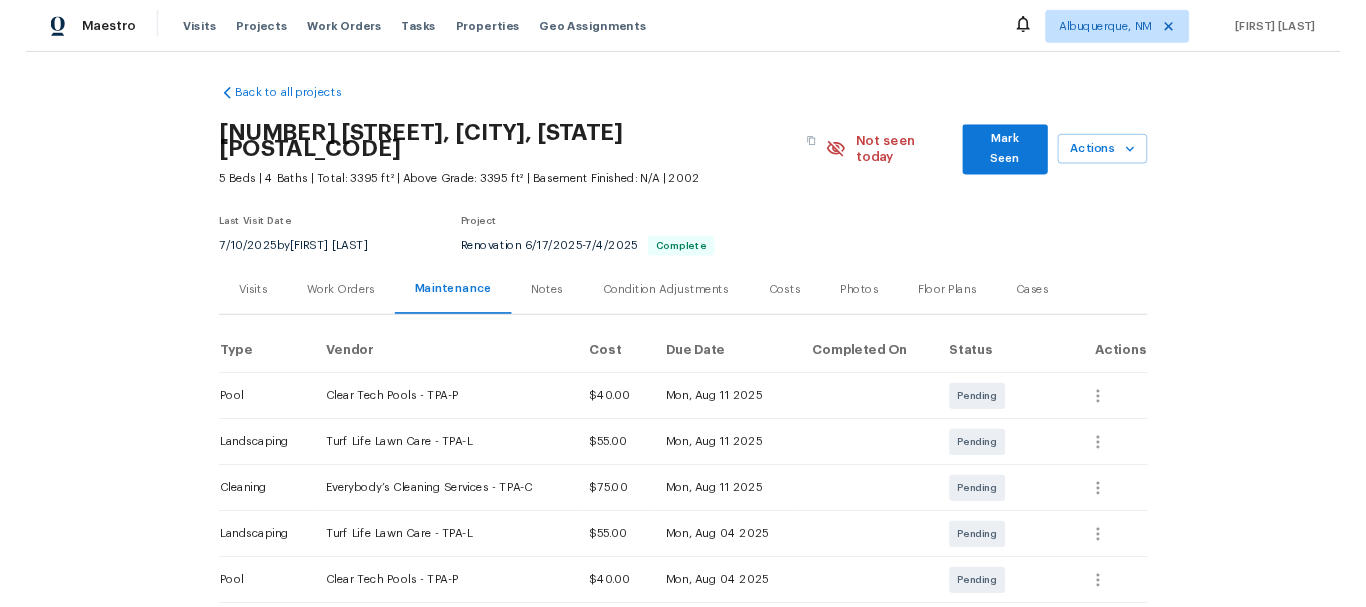 scroll, scrollTop: 0, scrollLeft: 0, axis: both 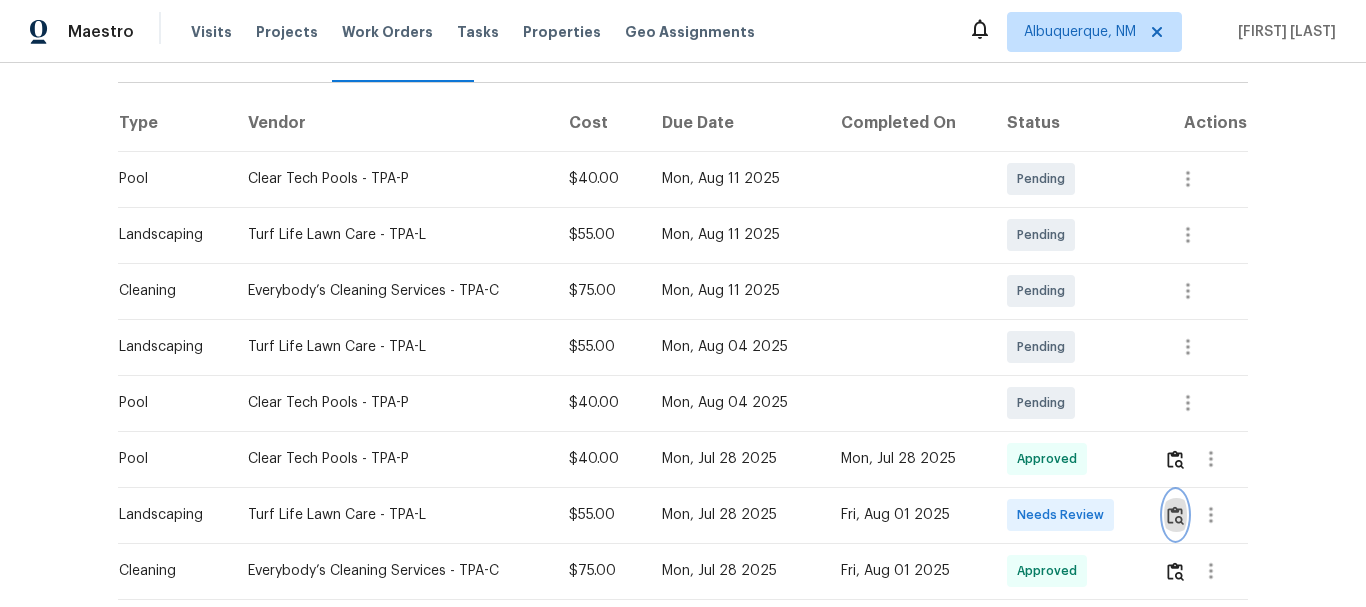 click at bounding box center (1175, 515) 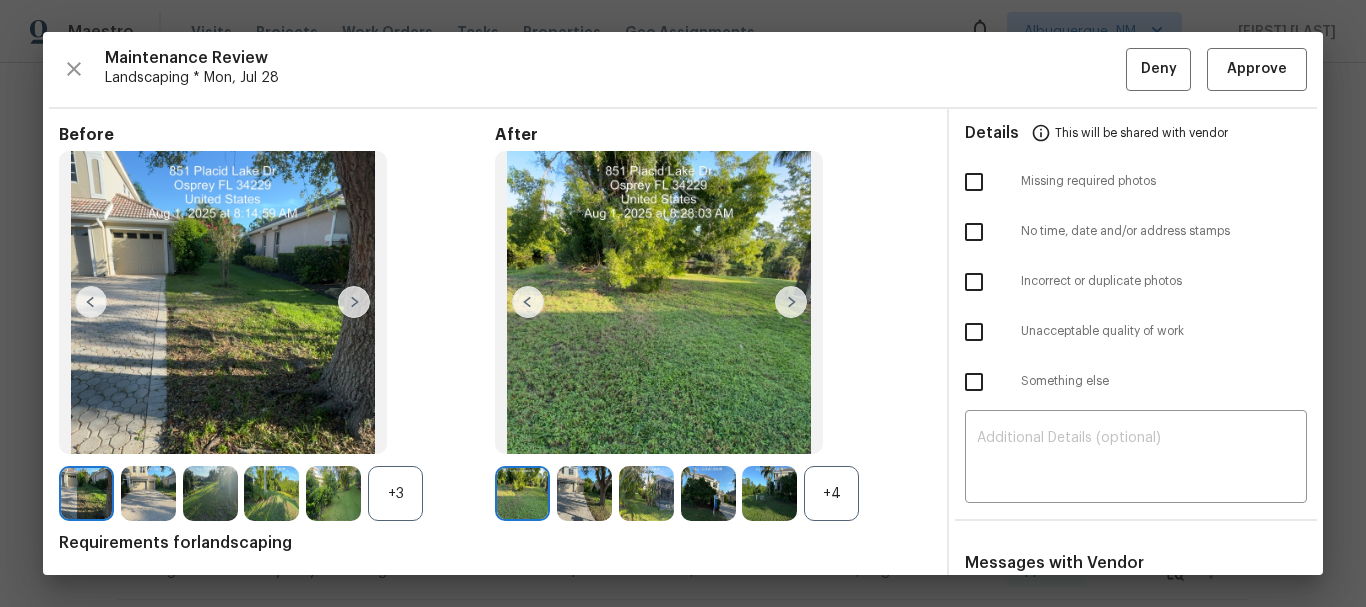 click on "+4" at bounding box center (831, 493) 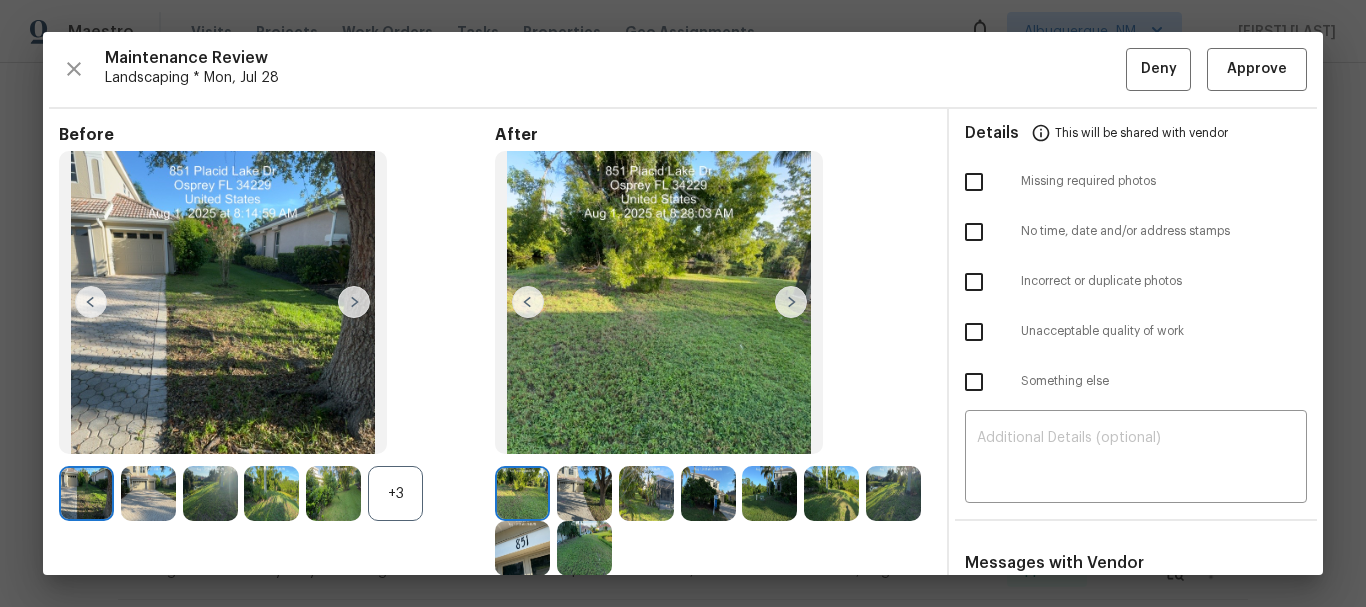 click on "+3" at bounding box center [395, 493] 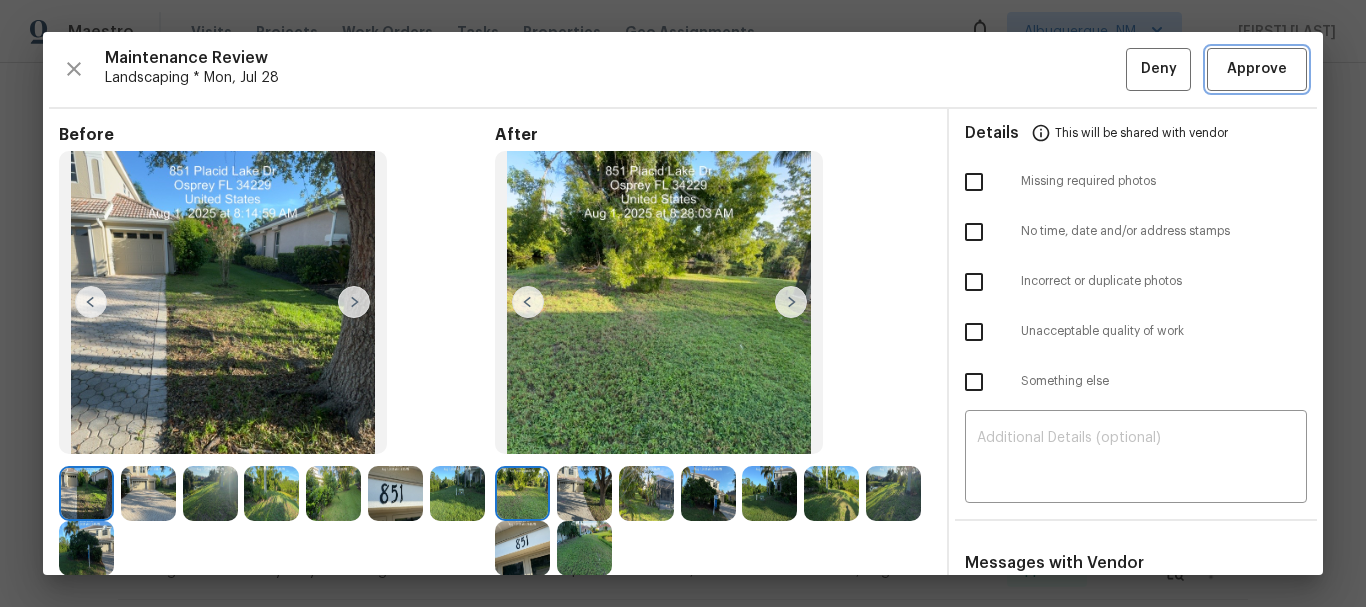 click on "Approve" at bounding box center [1257, 69] 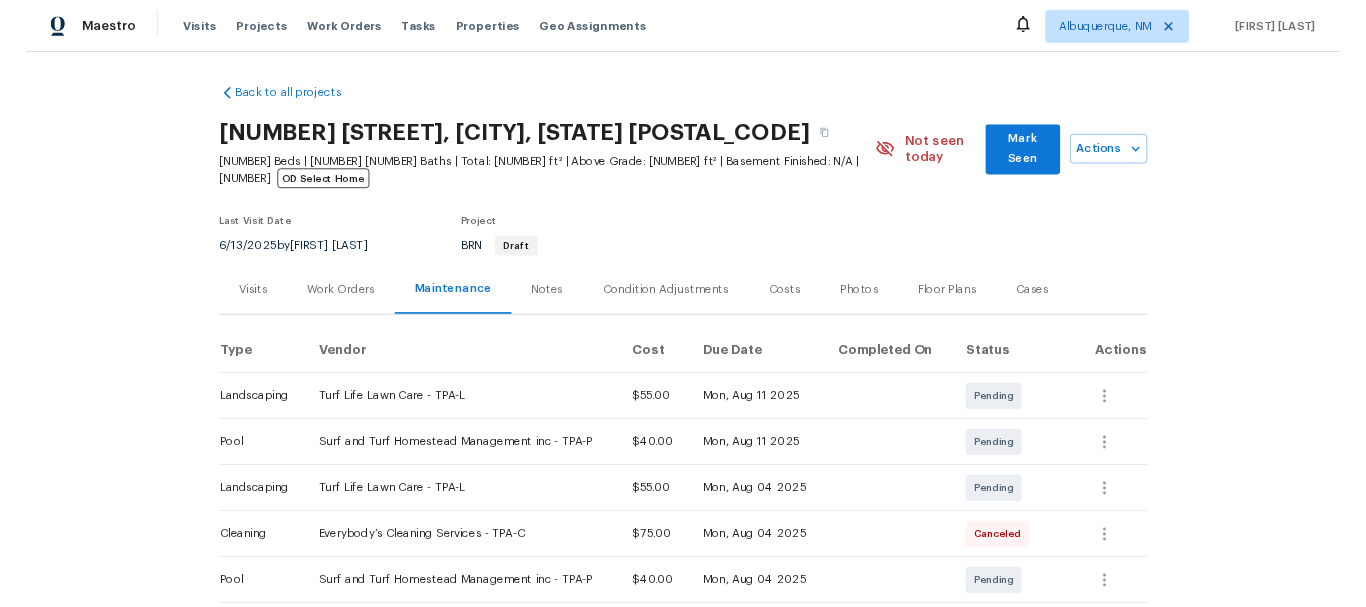 scroll, scrollTop: 0, scrollLeft: 0, axis: both 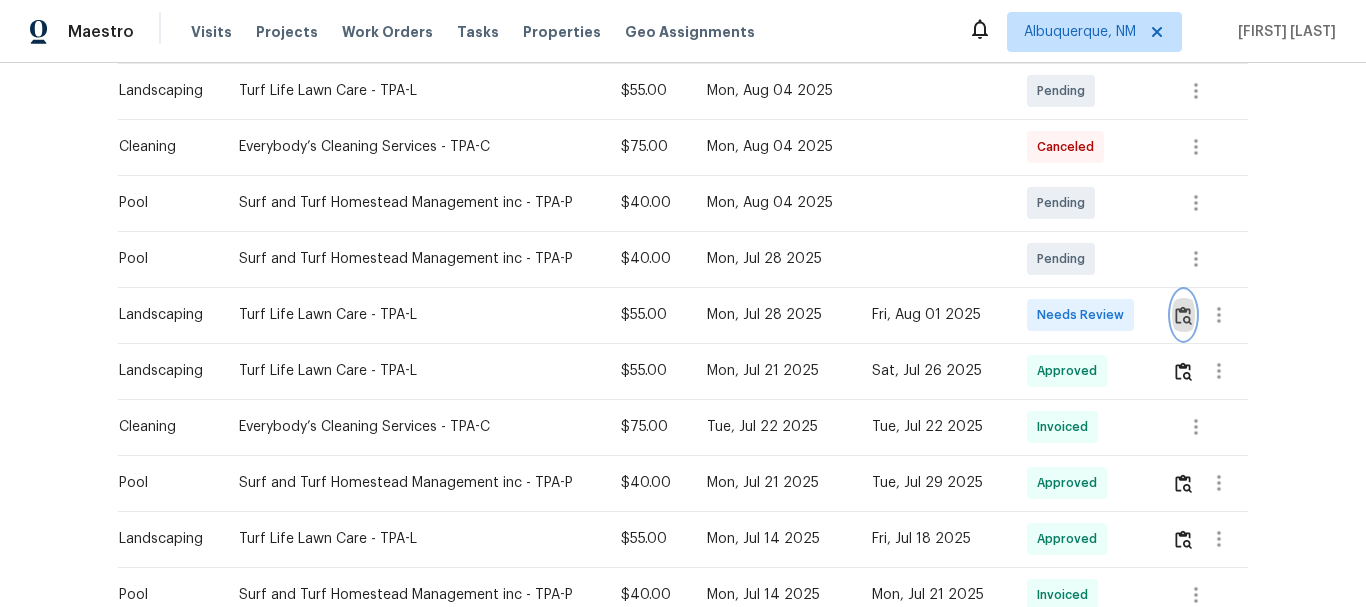 click at bounding box center [1183, 315] 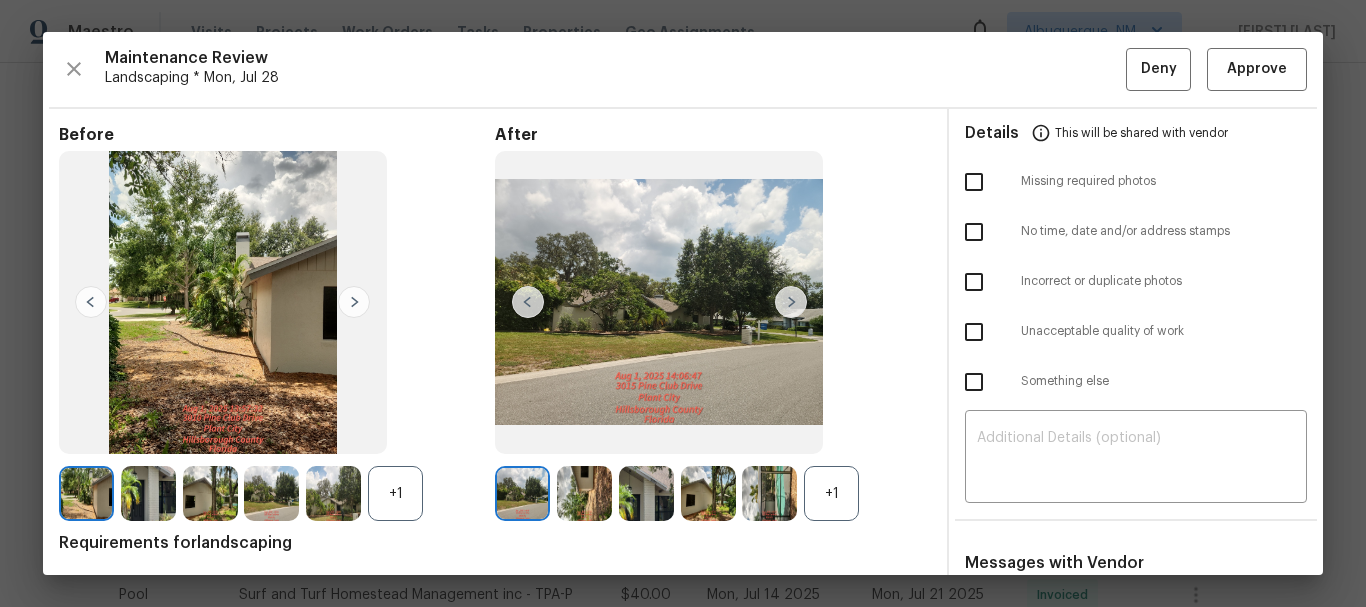 click on "+1" at bounding box center [831, 493] 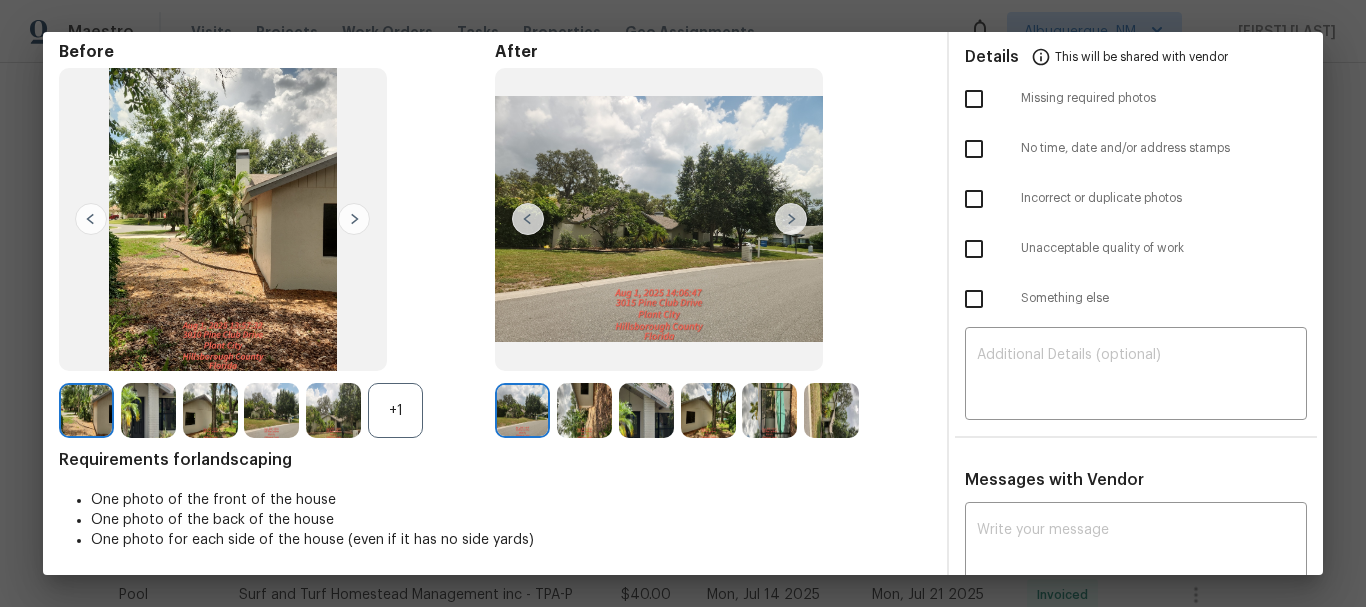 scroll, scrollTop: 163, scrollLeft: 0, axis: vertical 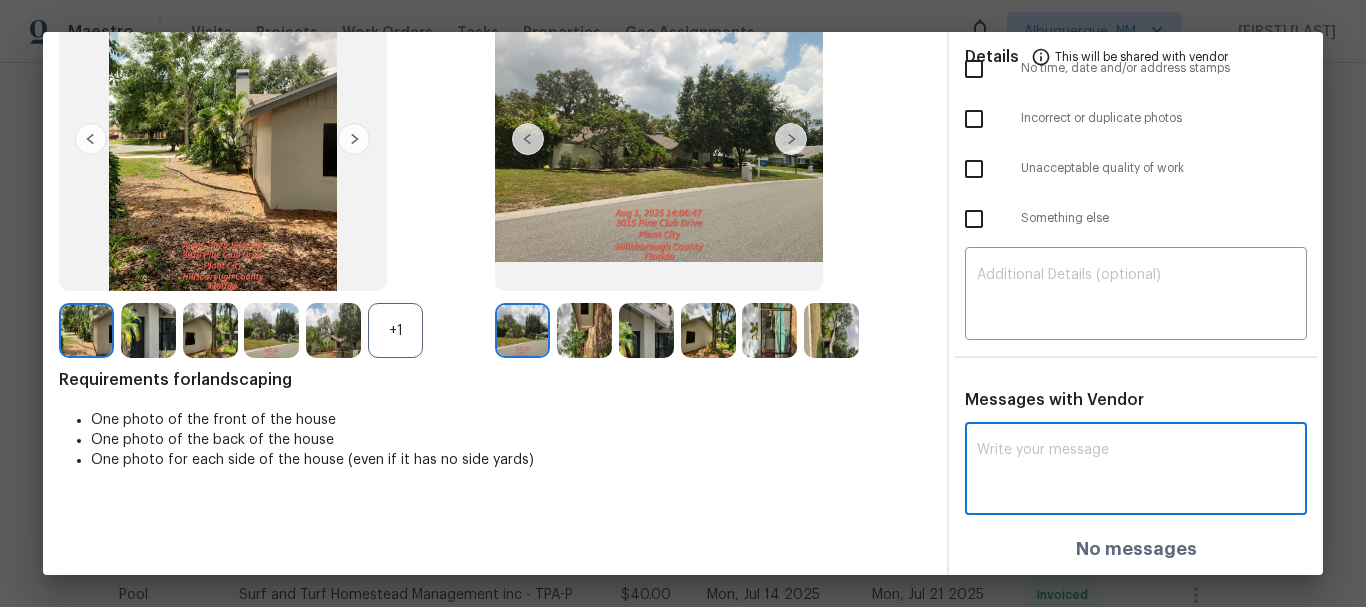 click at bounding box center (1136, 471) 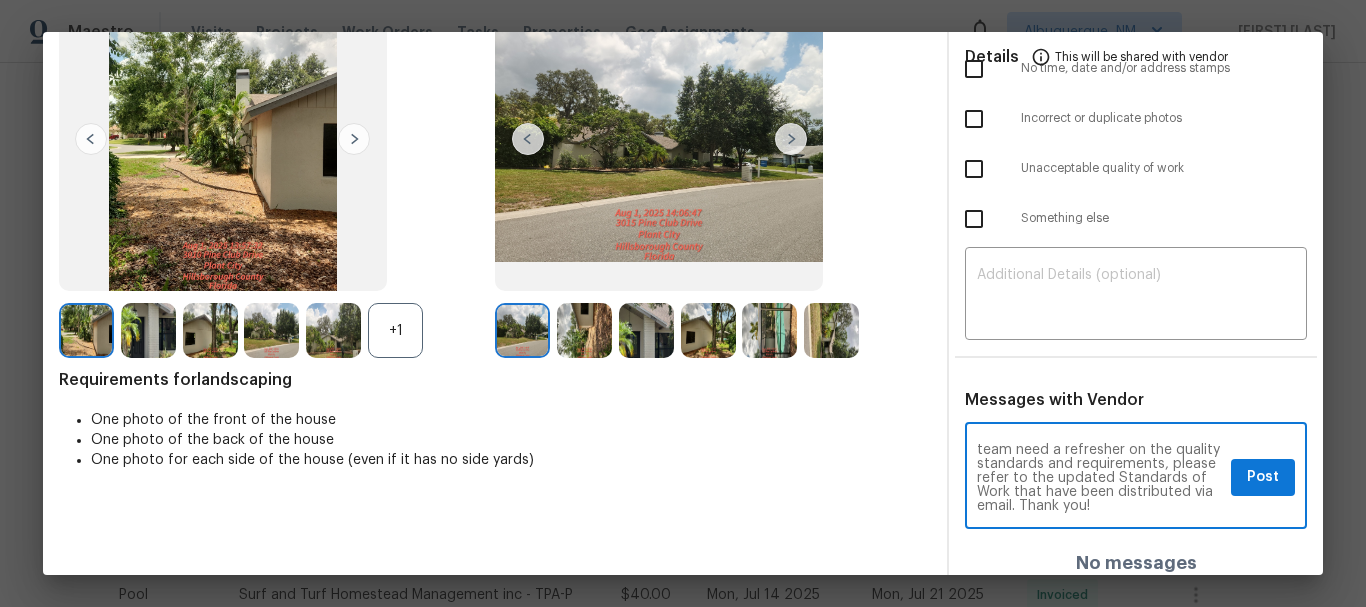 scroll, scrollTop: 0, scrollLeft: 0, axis: both 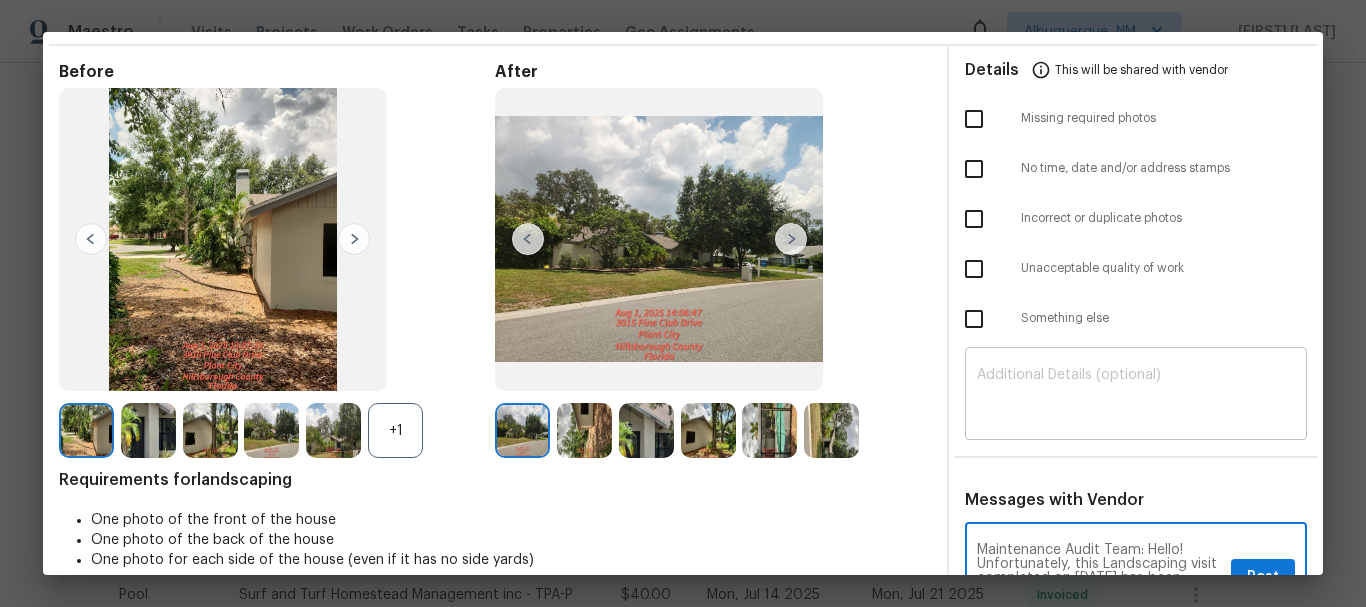 type on "Maintenance Audit Team: Hello! Unfortunately, this Landscaping visit completed on 08/01/2025 has been denied because dry leaves/debris is not cleaned in back yard. Per the updated Standards of Work, return visits to correct quality issues from a previously denied visit are not permitted. The work must meet quality standards and be fully completed during the initial visit in order to be approved. Please ensure that all standards are met at the next scheduled visit. If you or your team need a refresher on the quality standards and requirements, please refer to the updated Standards of Work that have been distributed via email. Thank you!" 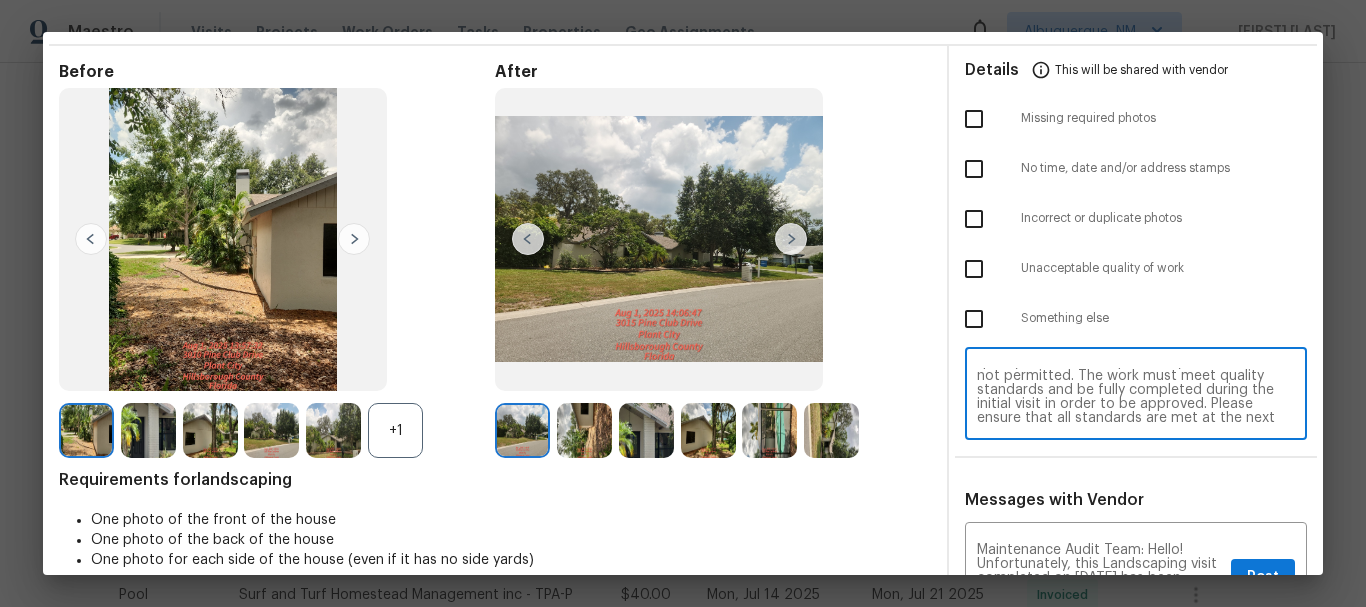 scroll, scrollTop: 0, scrollLeft: 0, axis: both 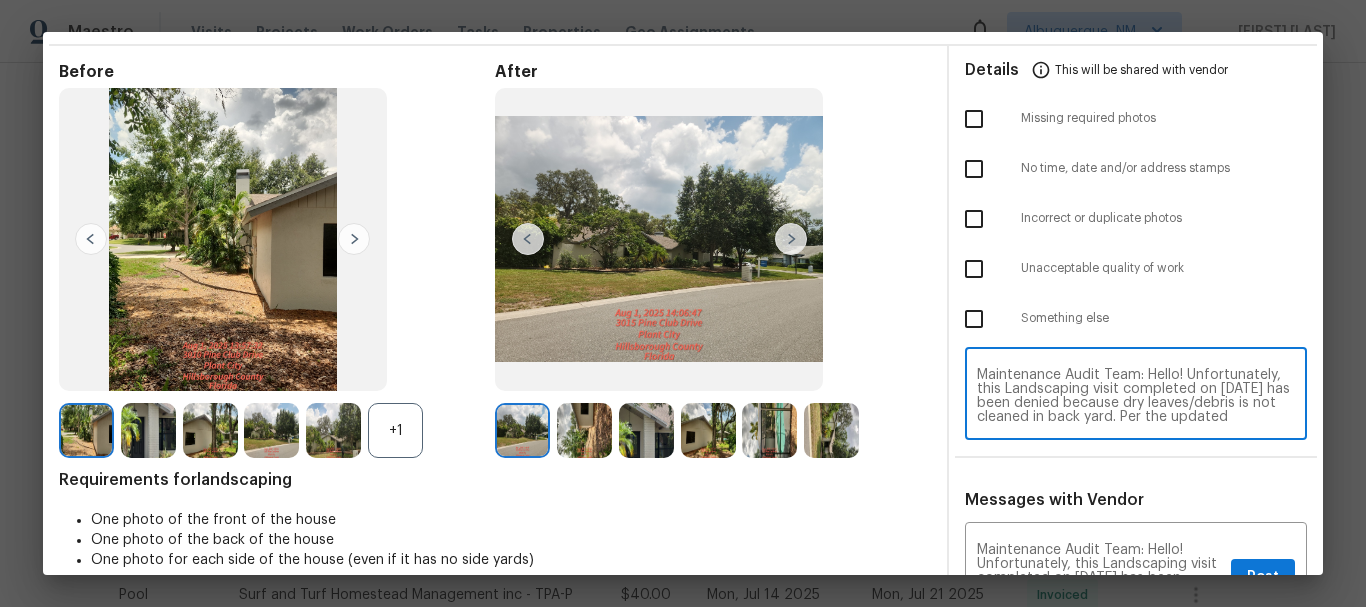 type on "Maintenance Audit Team: Hello! Unfortunately, this Landscaping visit completed on 08/01/2025 has been denied because dry leaves/debris is not cleaned in back yard. Per the updated Standards of Work, return visits to correct quality issues from a previously denied visit are not permitted. The work must meet quality standards and be fully completed during the initial visit in order to be approved. Please ensure that all standards are met at the next scheduled visit. If you or your team need a refresher on the quality standards and requirements, please refer to the updated Standards of Work that have been distributed via email. Thank you!" 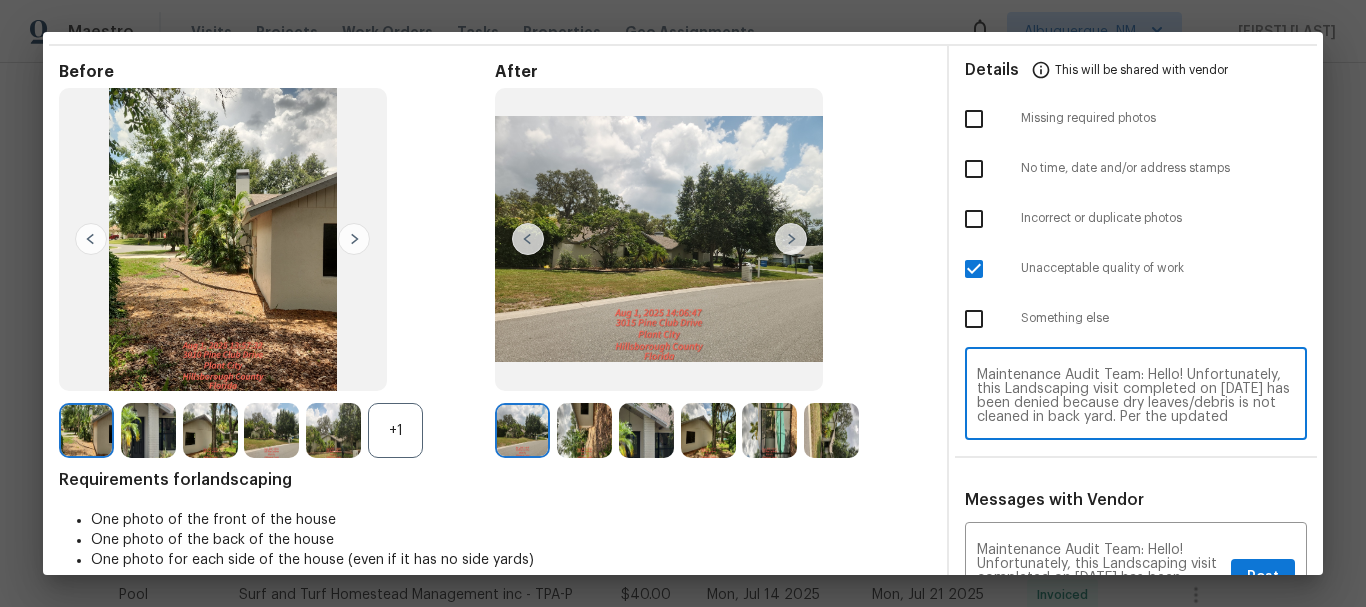 click on "Maintenance Audit Team: Hello! Unfortunately, this Landscaping visit completed on 08/01/2025 has been denied because dry leaves/debris is not cleaned in back yard. Per the updated Standards of Work, return visits to correct quality issues from a previously denied visit are not permitted. The work must meet quality standards and be fully completed during the initial visit in order to be approved. Please ensure that all standards are met at the next scheduled visit. If you or your team need a refresher on the quality standards and requirements, please refer to the updated Standards of Work that have been distributed via email. Thank you!" at bounding box center [1136, 396] 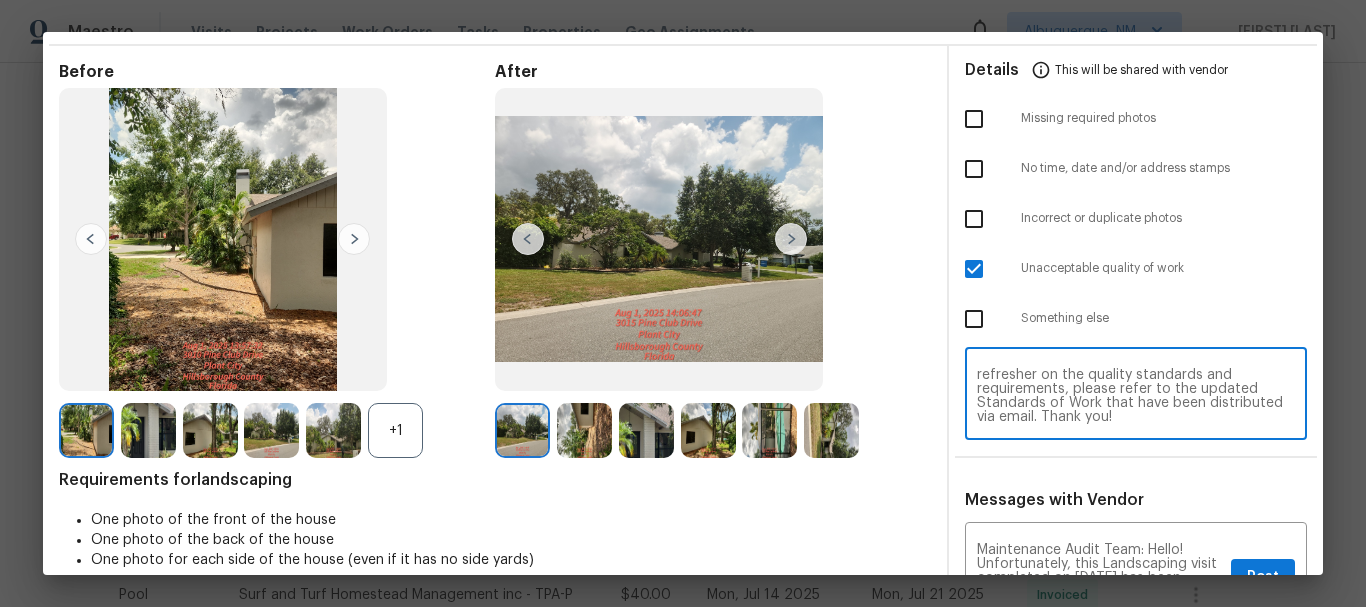 scroll, scrollTop: 168, scrollLeft: 0, axis: vertical 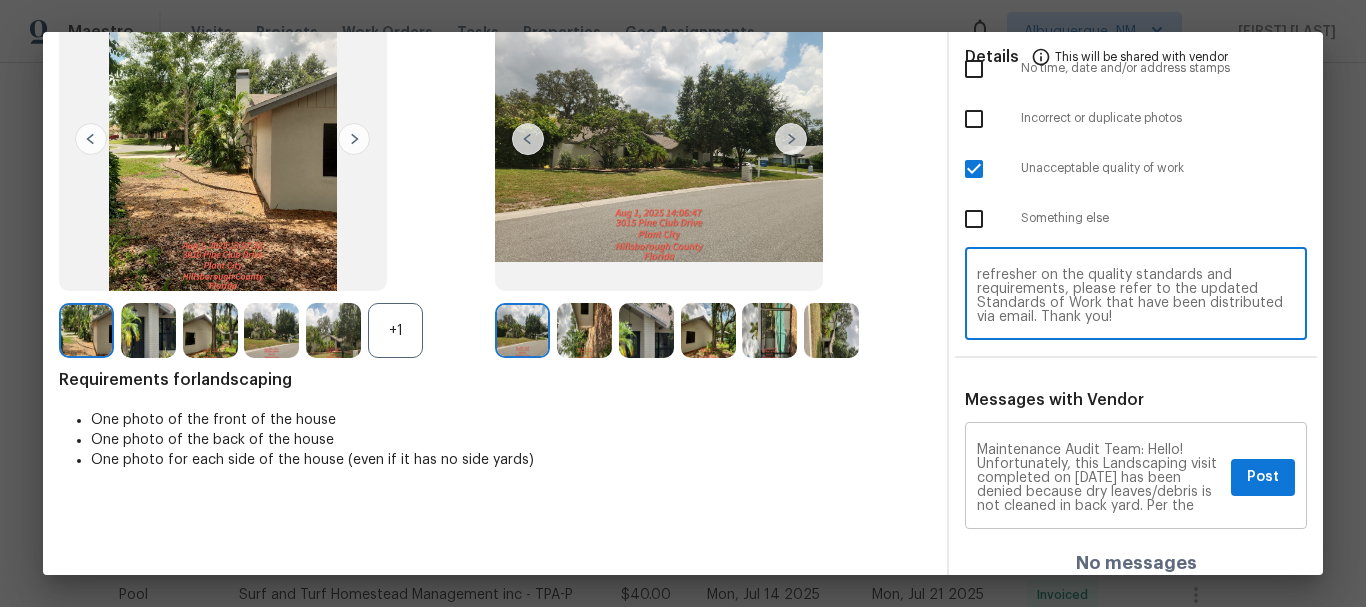 click on "Maintenance Audit Team: Hello! Unfortunately, this Landscaping visit completed on 08/01/2025 has been denied because dry leaves/debris is not cleaned in back yard. Per the updated Standards of Work, return visits to correct quality issues from a previously denied visit are not permitted. The work must meet quality standards and be fully completed during the initial visit in order to be approved. Please ensure that all standards are met at the next scheduled visit. If you or your team need a refresher on the quality standards and requirements, please refer to the updated Standards of Work that have been distributed via email. Thank you!" at bounding box center [1100, 478] 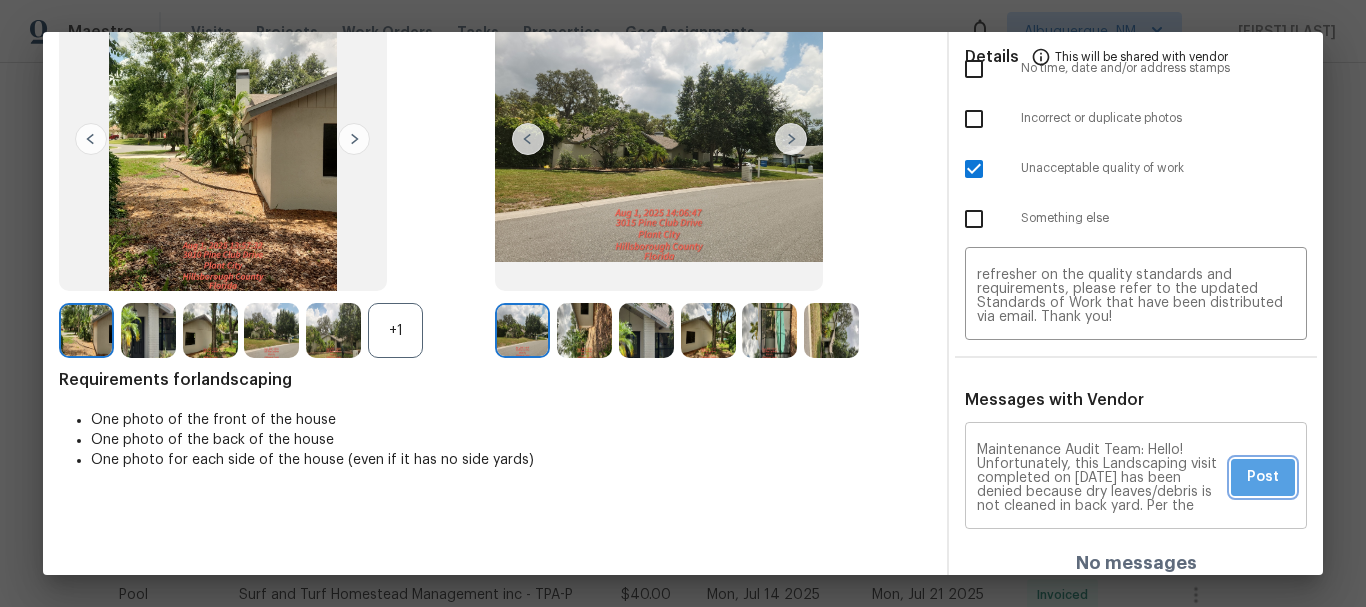 click on "Post" at bounding box center (1263, 477) 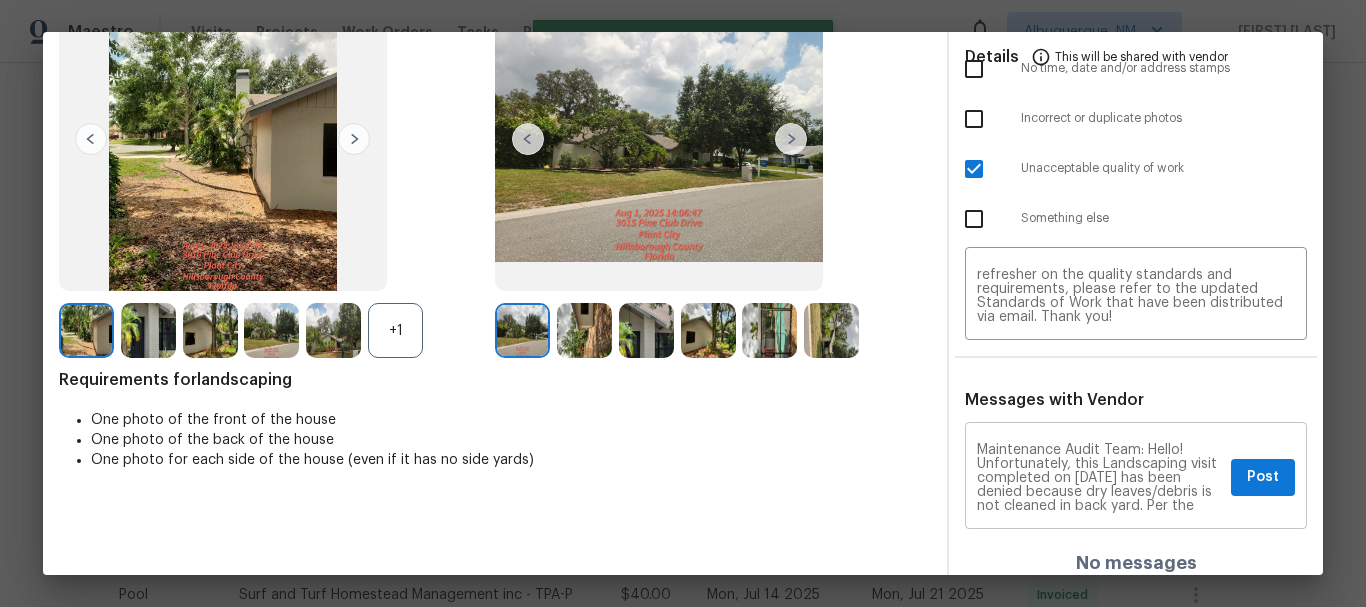 type 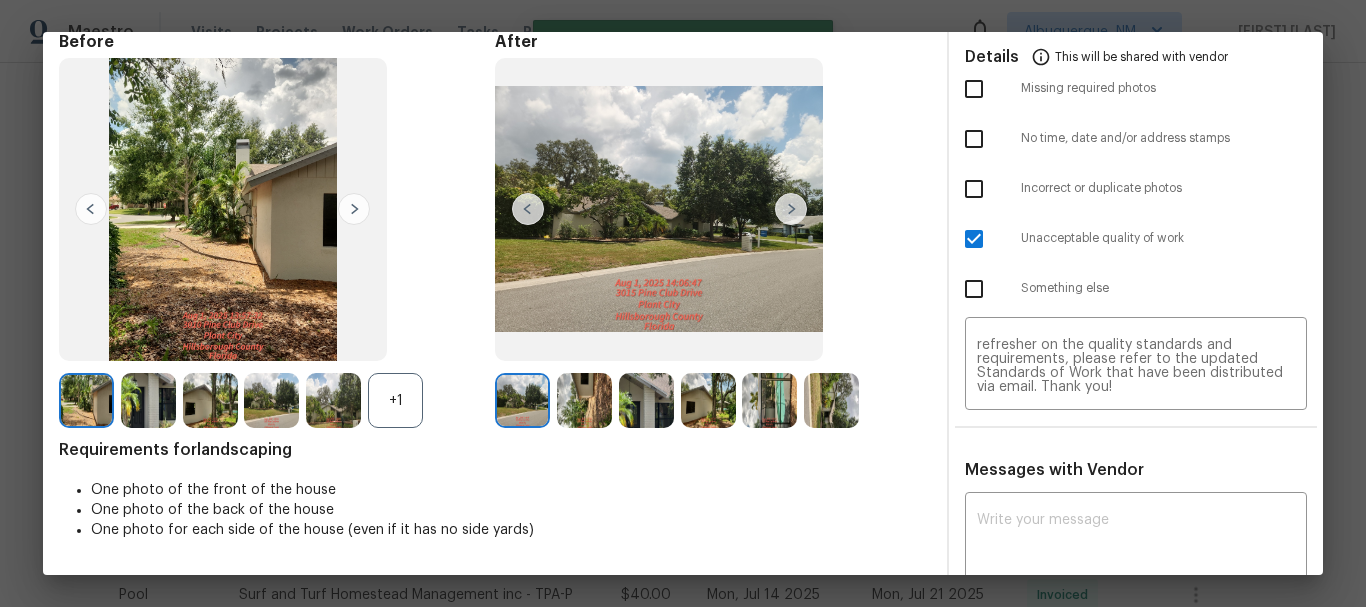 scroll, scrollTop: 0, scrollLeft: 0, axis: both 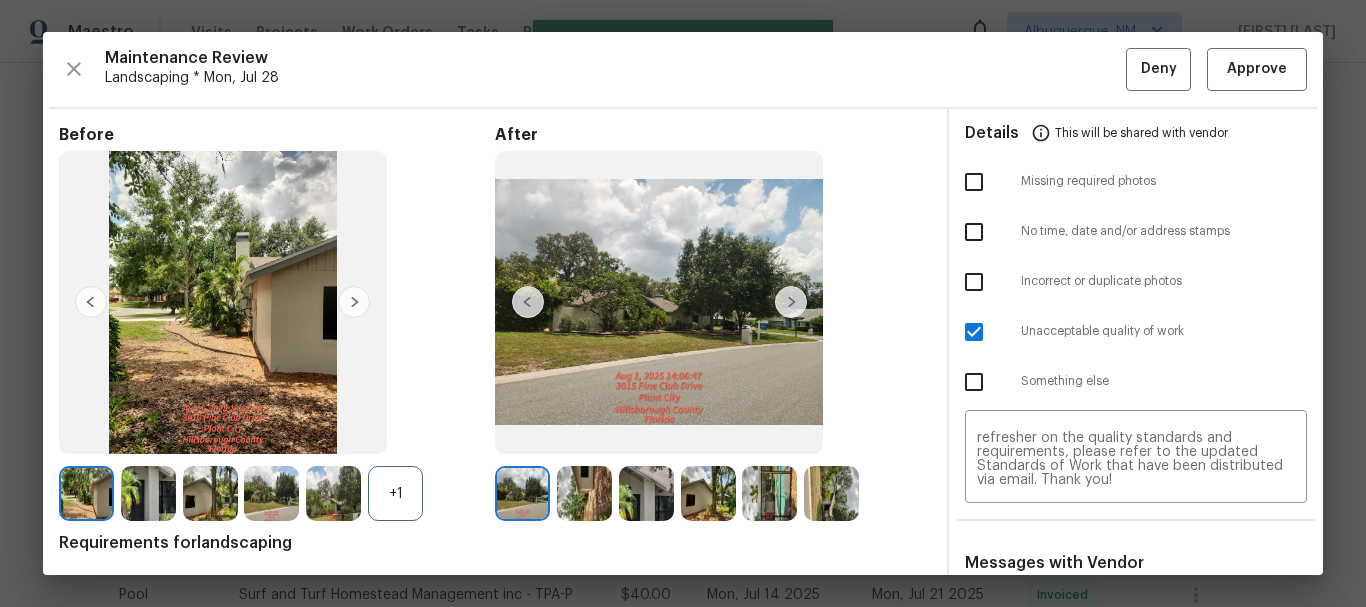 click at bounding box center (769, 493) 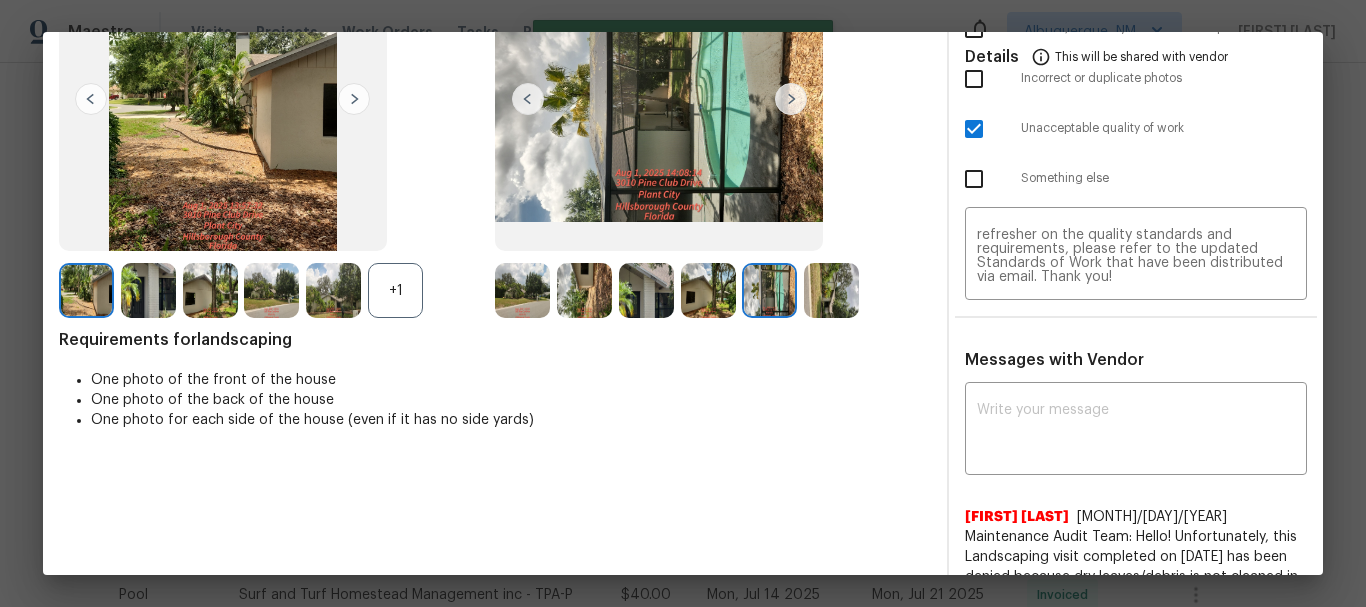 scroll, scrollTop: 0, scrollLeft: 0, axis: both 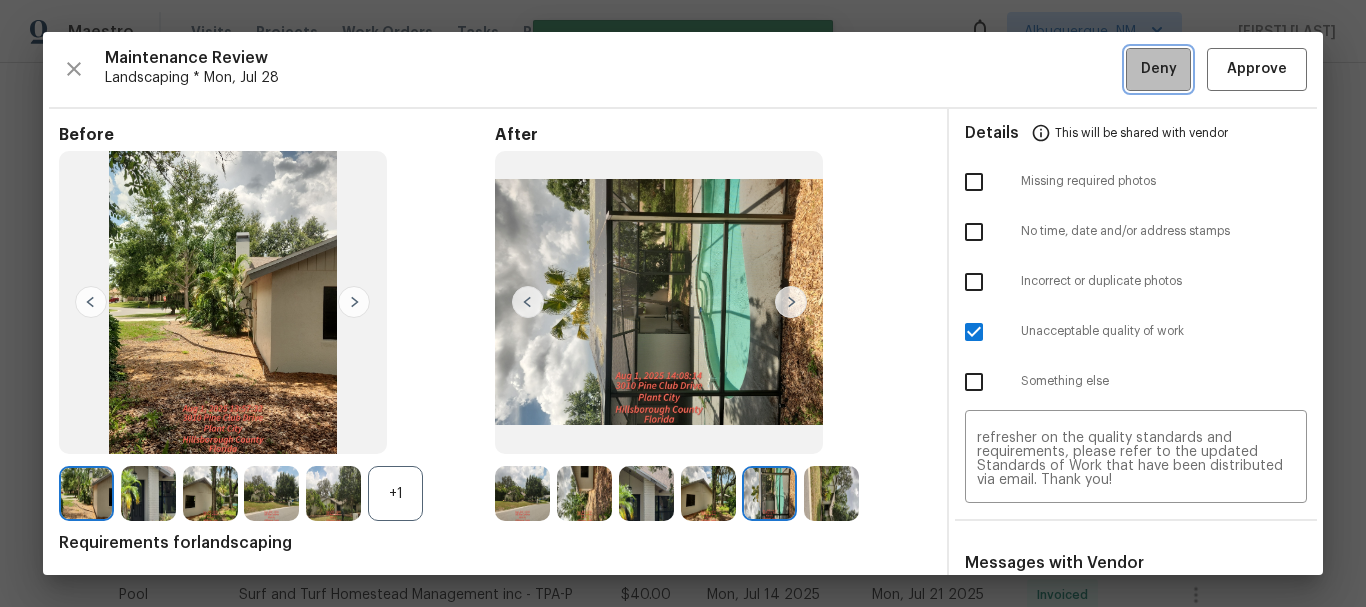 click on "Deny" at bounding box center (1158, 69) 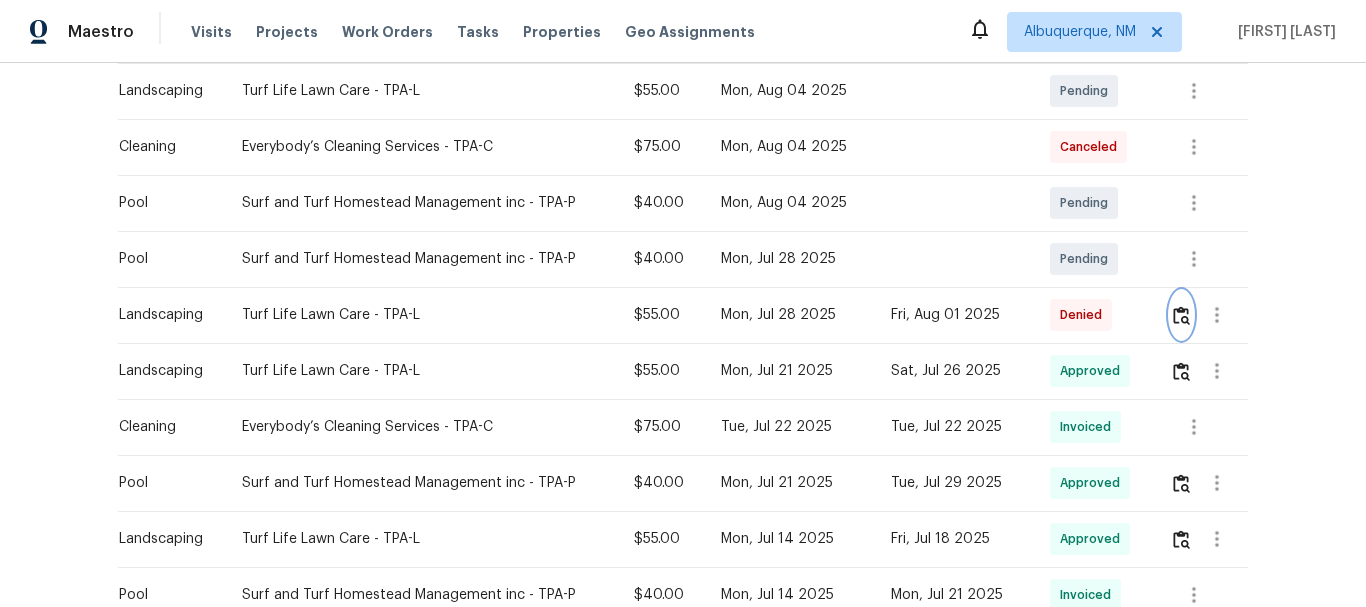scroll, scrollTop: 0, scrollLeft: 0, axis: both 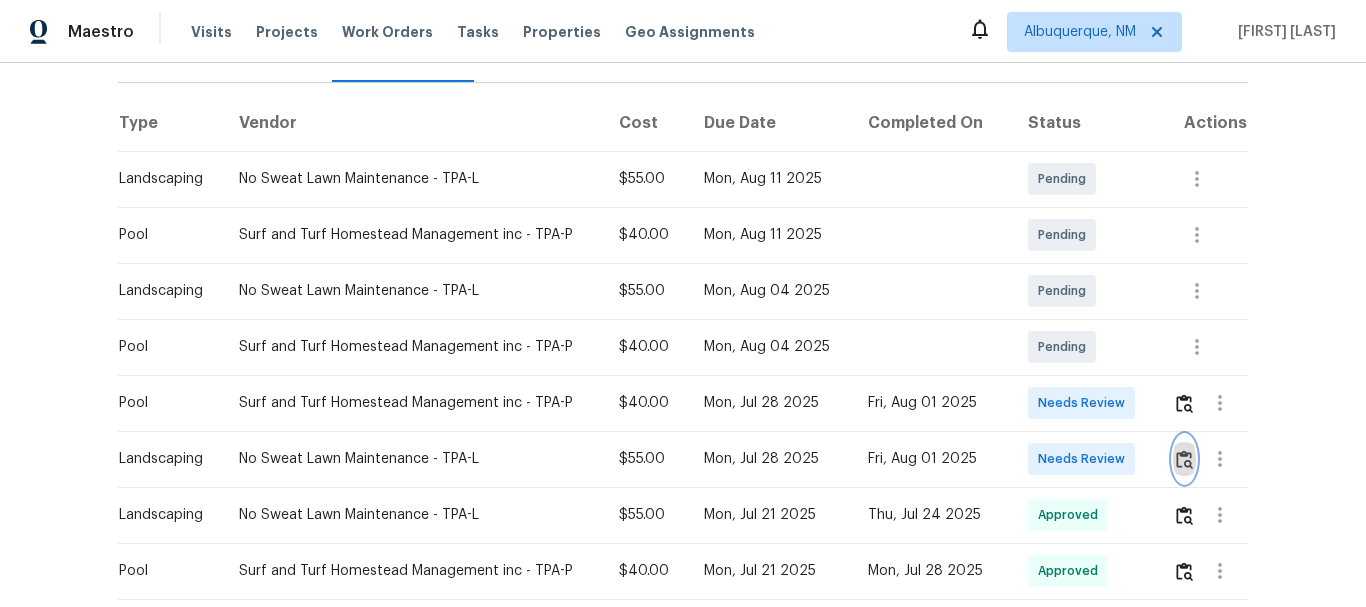 click at bounding box center (1184, 459) 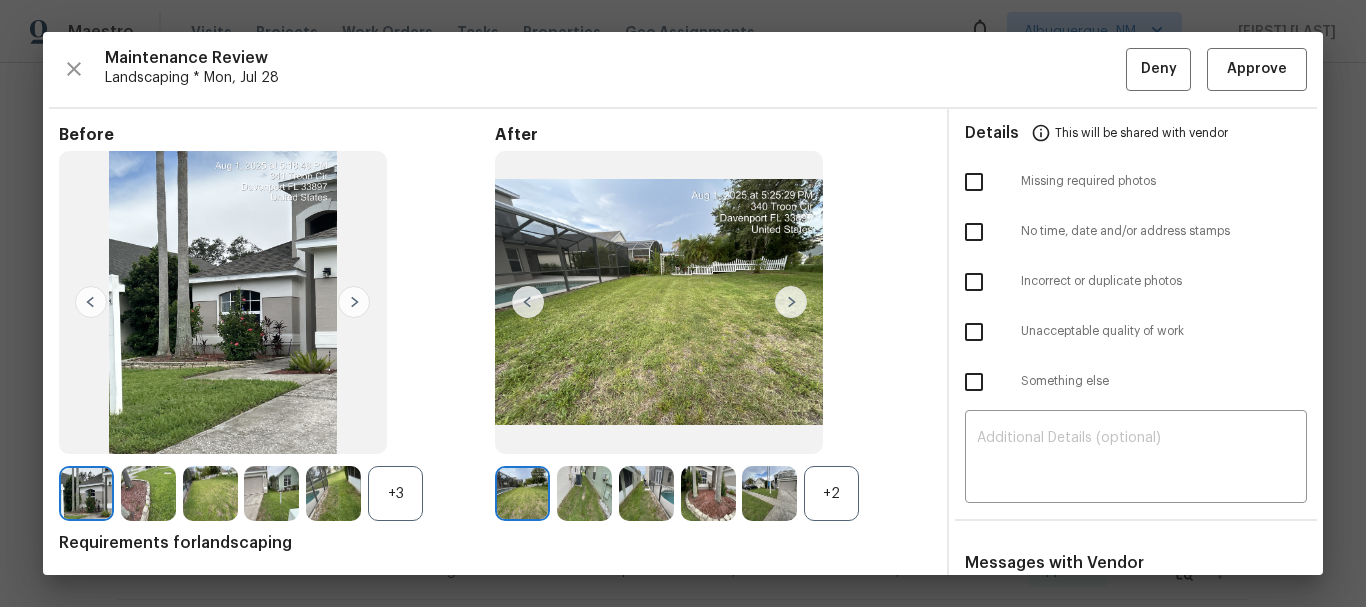 click on "+2" at bounding box center (831, 493) 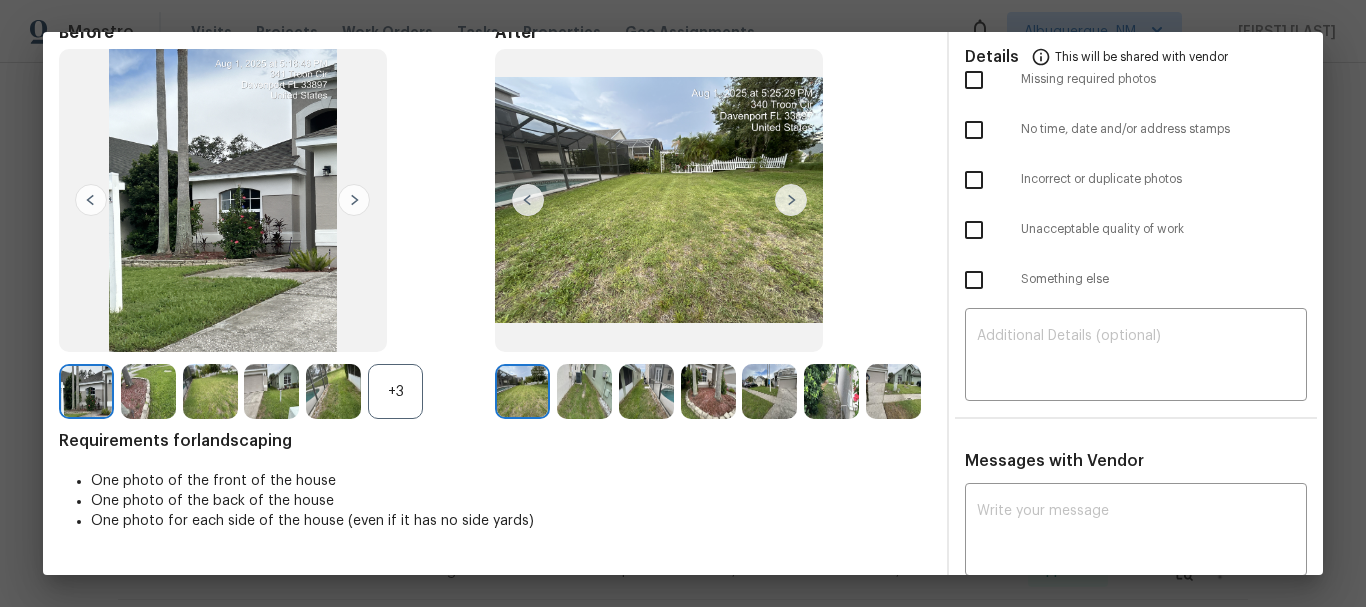 scroll, scrollTop: 0, scrollLeft: 0, axis: both 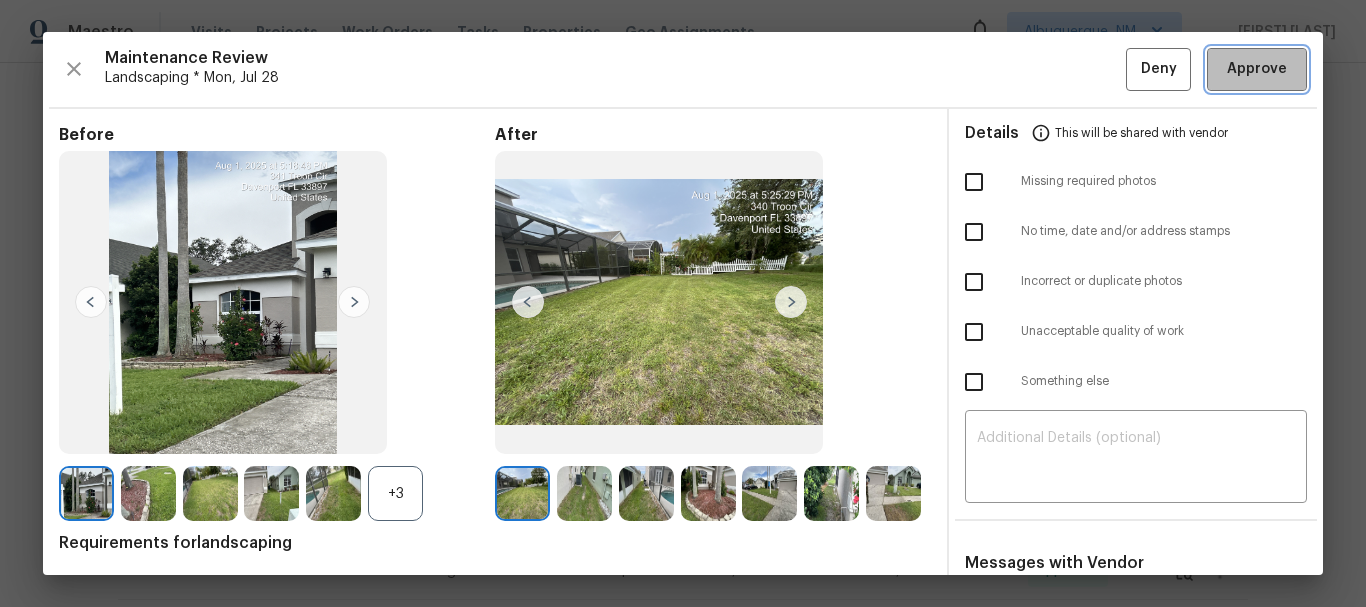 click on "Approve" at bounding box center (1257, 69) 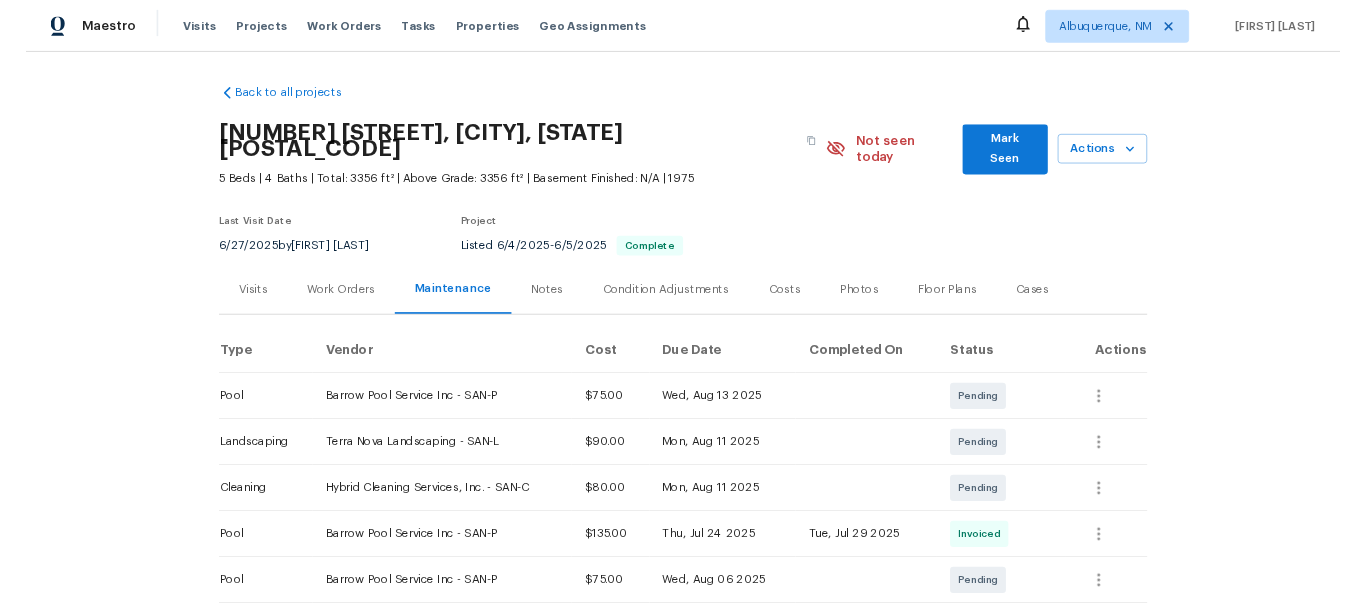 scroll, scrollTop: 0, scrollLeft: 0, axis: both 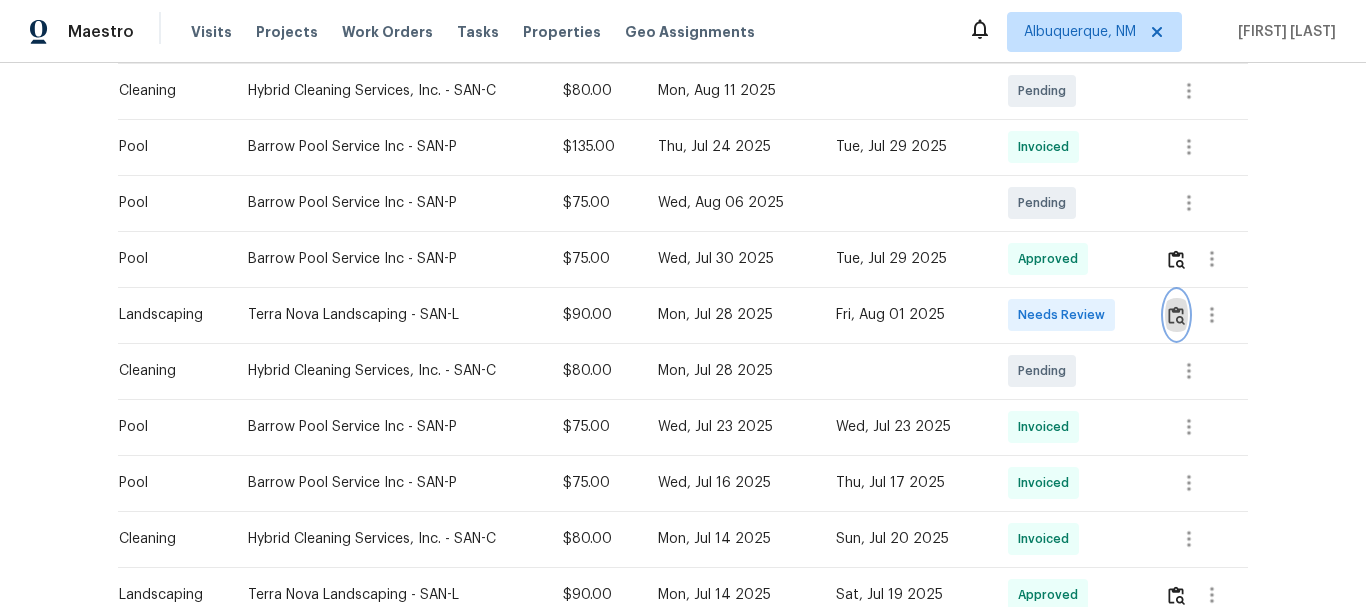 click at bounding box center (1176, 315) 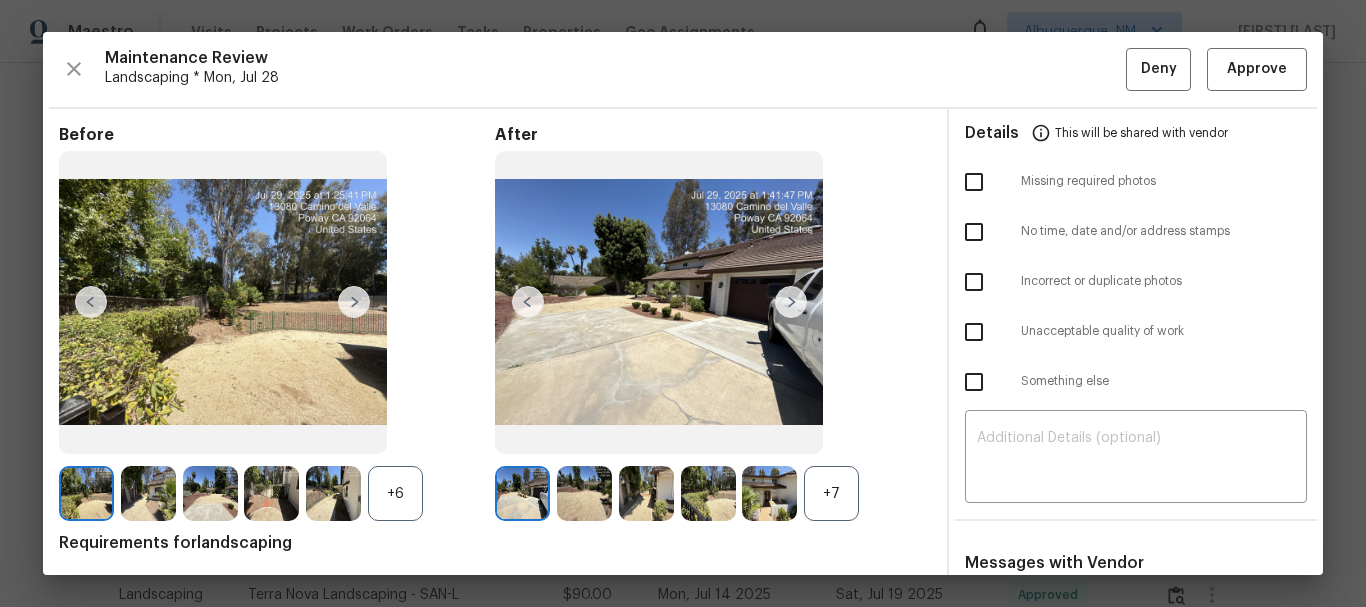 click on "+7" at bounding box center [831, 493] 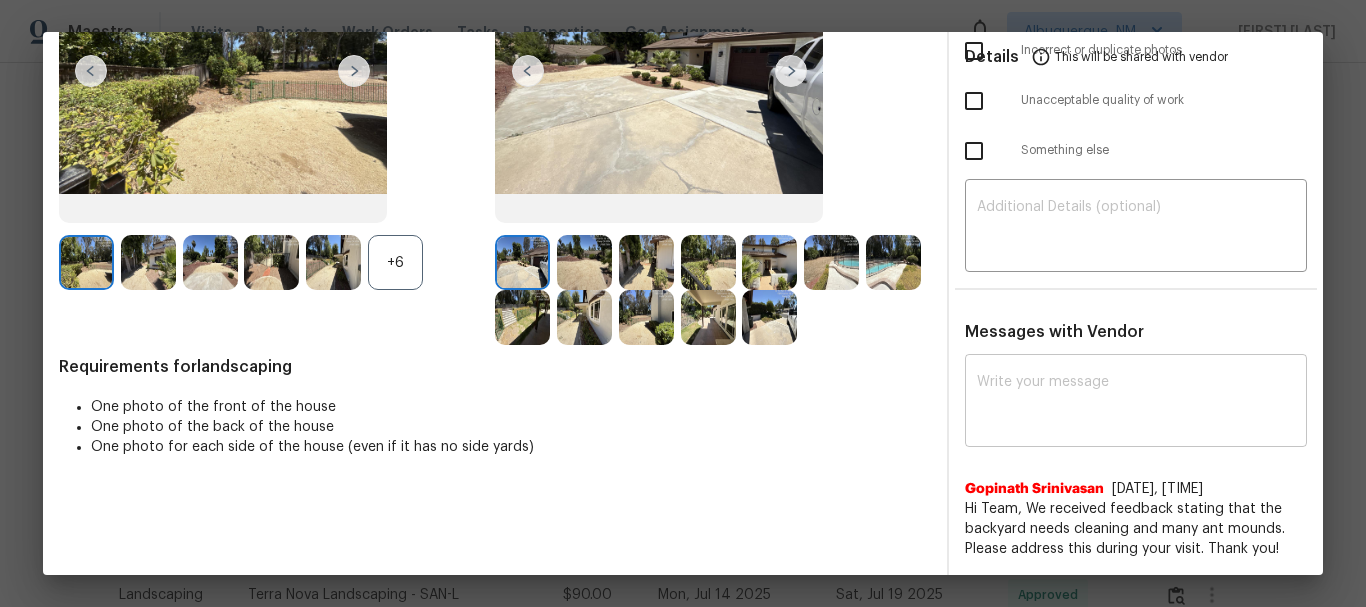 scroll, scrollTop: 0, scrollLeft: 0, axis: both 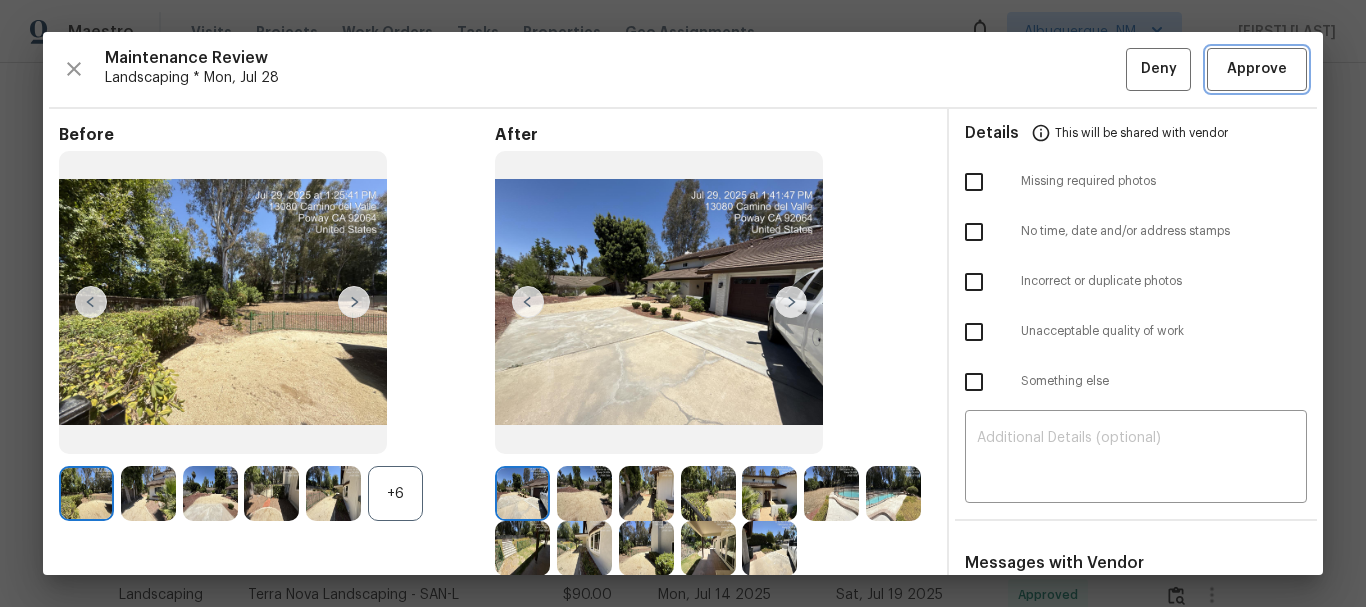 click on "Approve" at bounding box center [1257, 69] 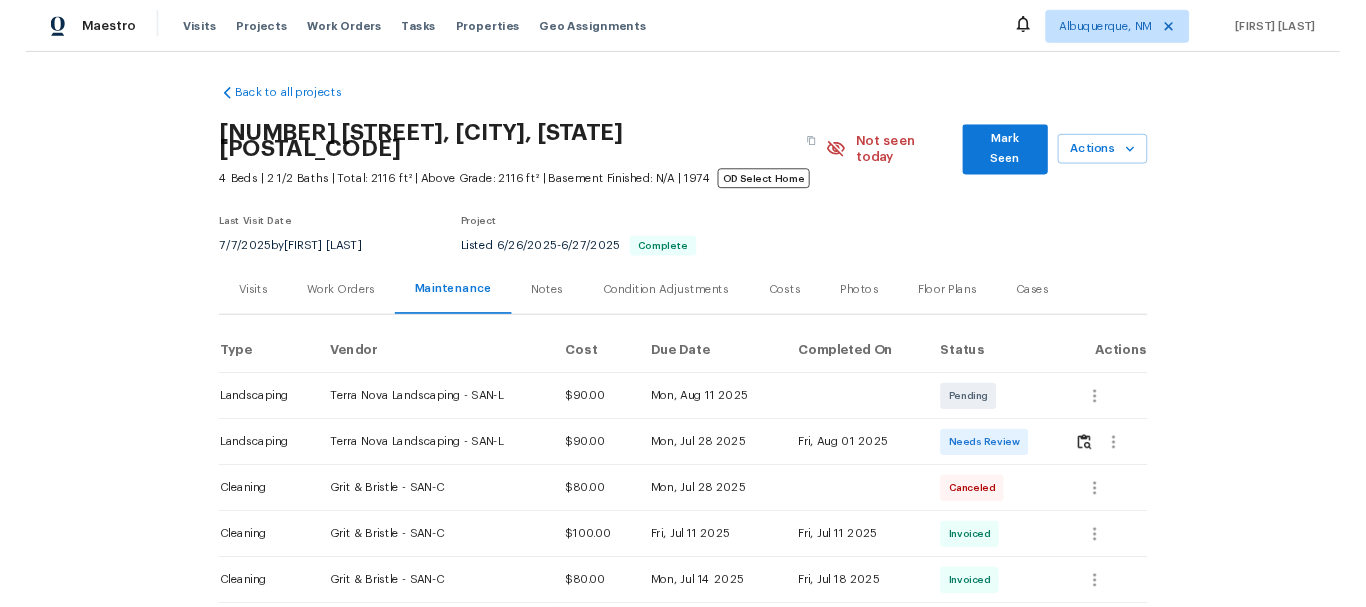 scroll, scrollTop: 0, scrollLeft: 0, axis: both 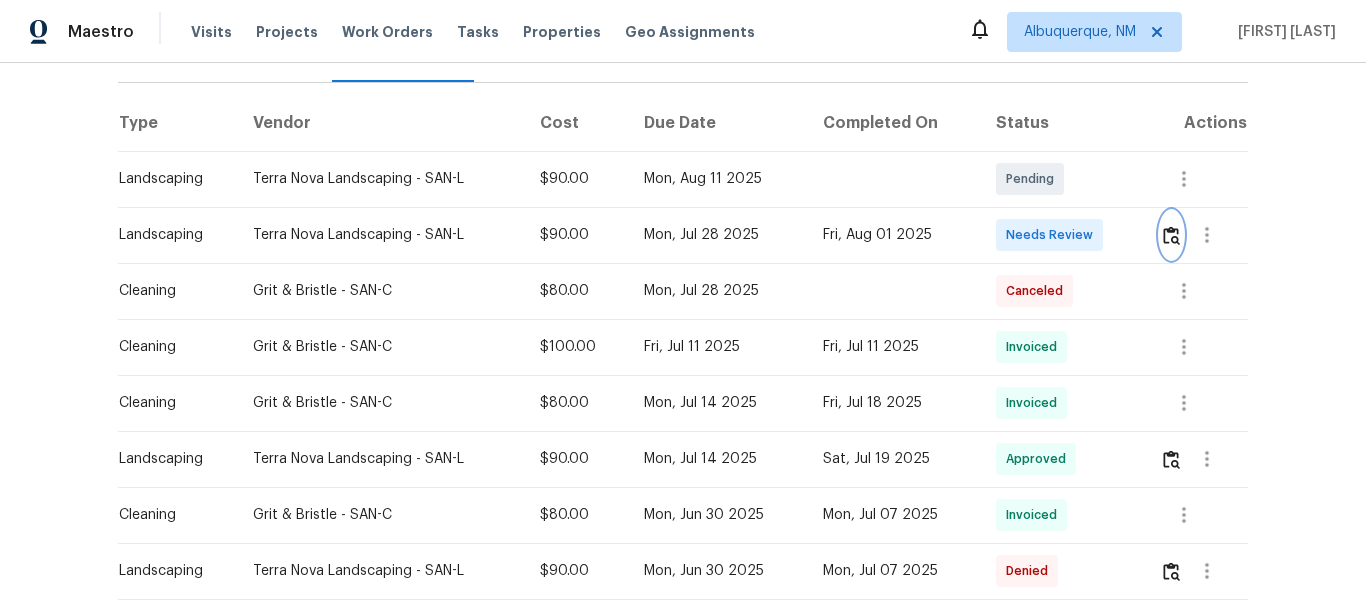 click at bounding box center (1171, 235) 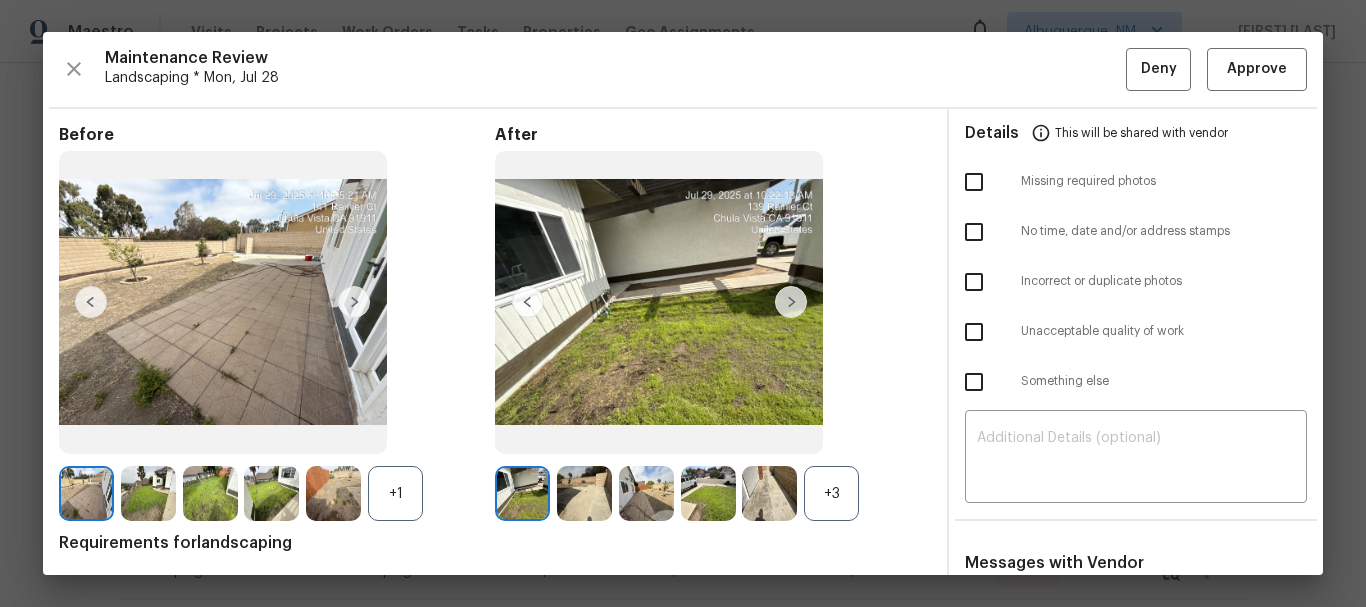 click on "+3" at bounding box center [831, 493] 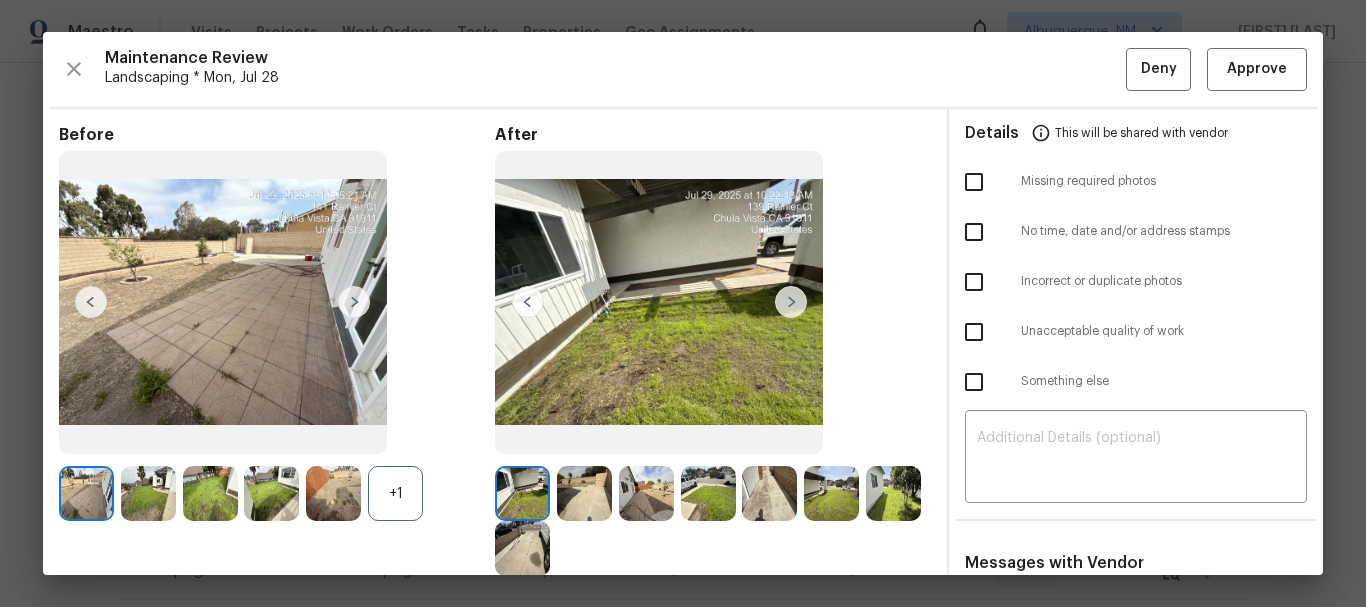 click on "+1" at bounding box center (395, 493) 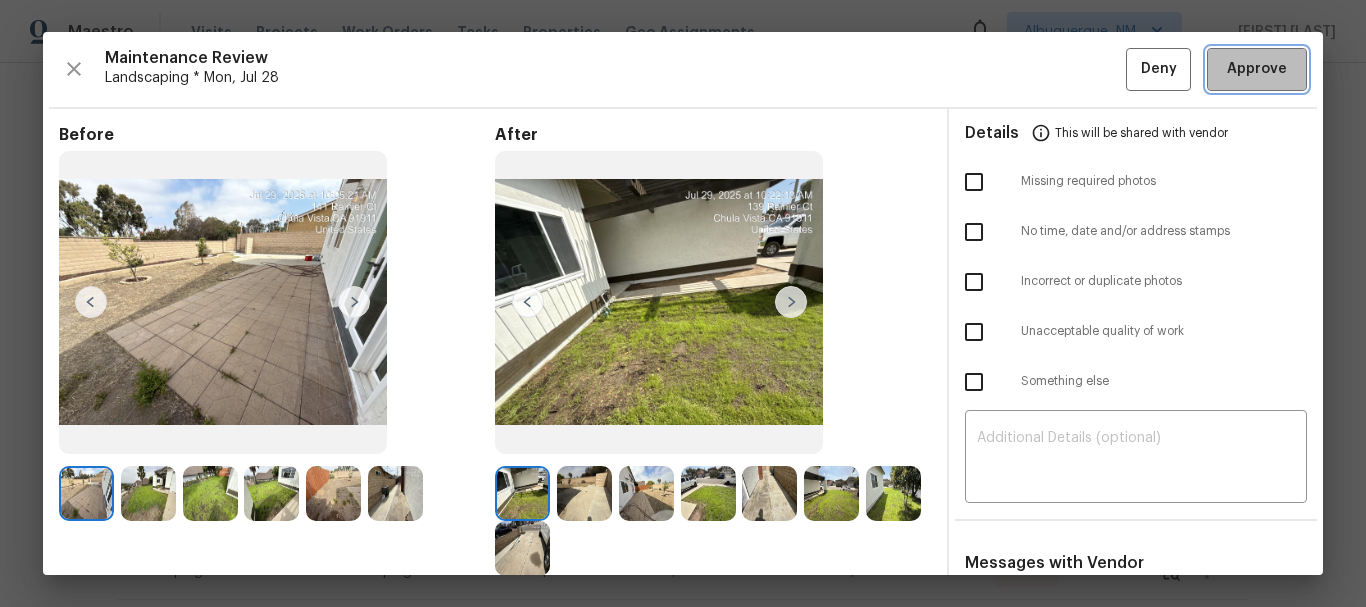 click on "Approve" at bounding box center (1257, 69) 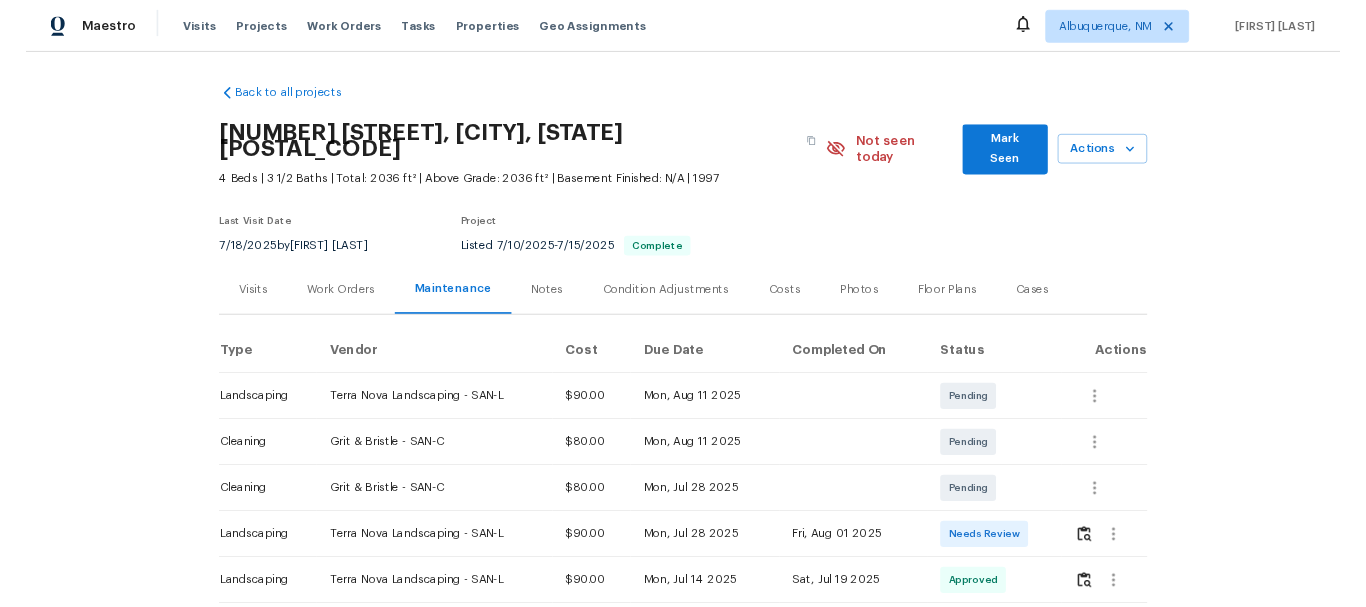 scroll, scrollTop: 0, scrollLeft: 0, axis: both 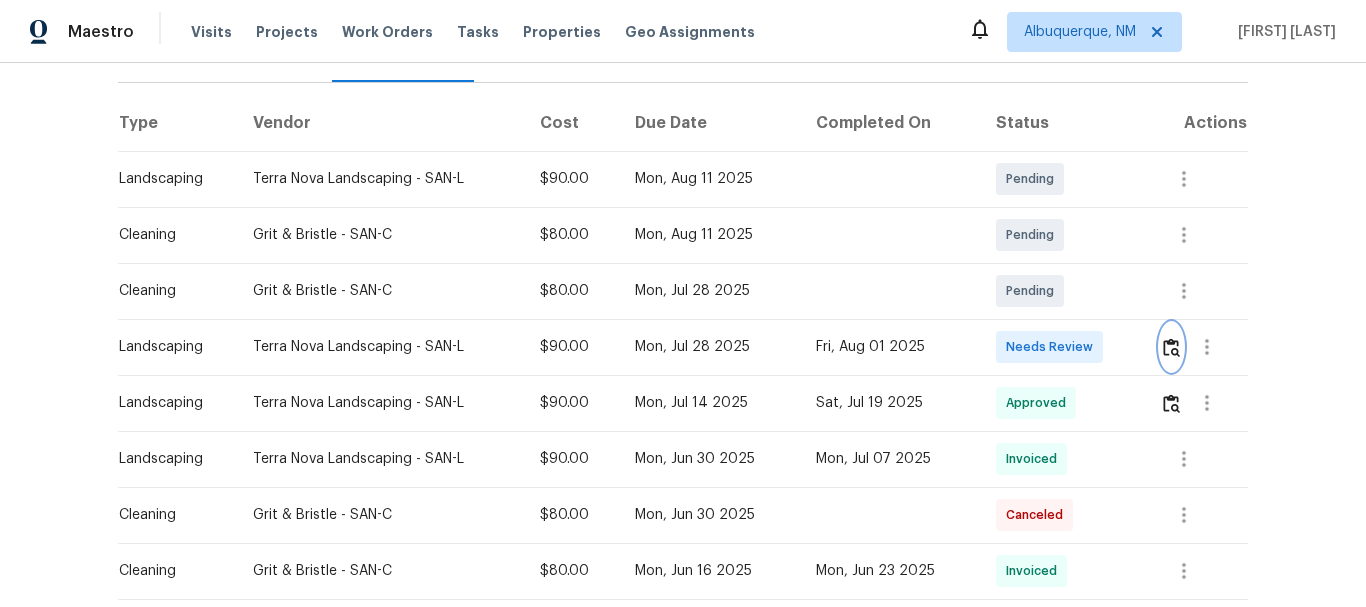 click at bounding box center (1171, 347) 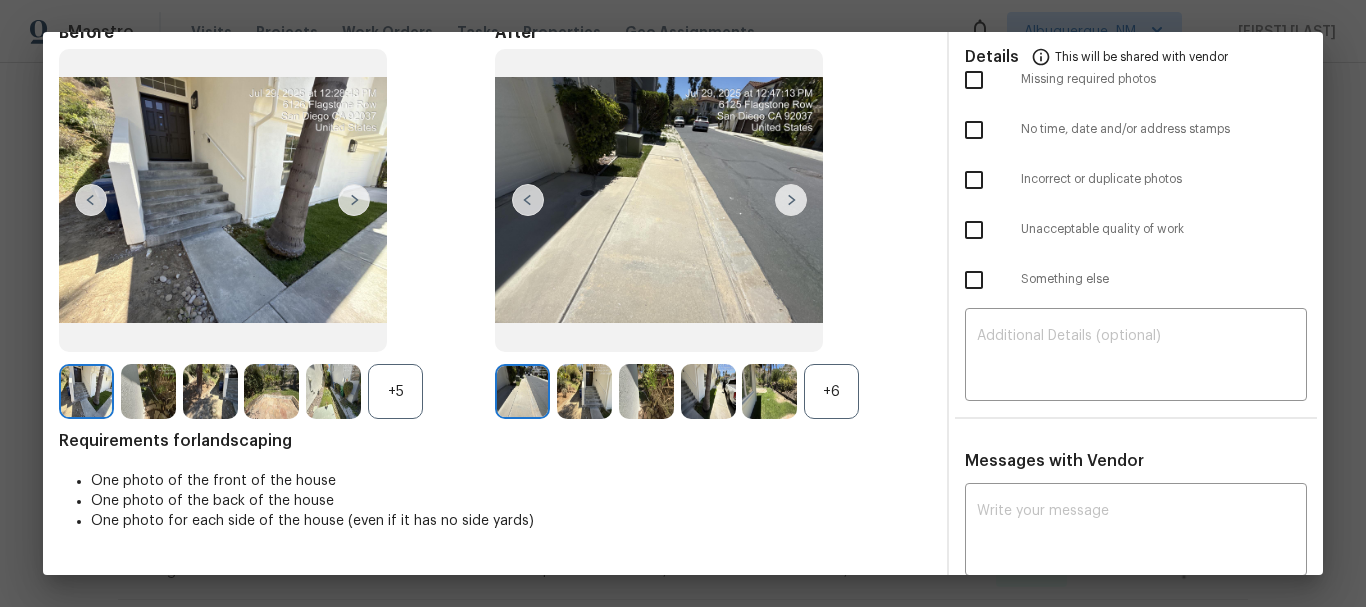 scroll, scrollTop: 0, scrollLeft: 0, axis: both 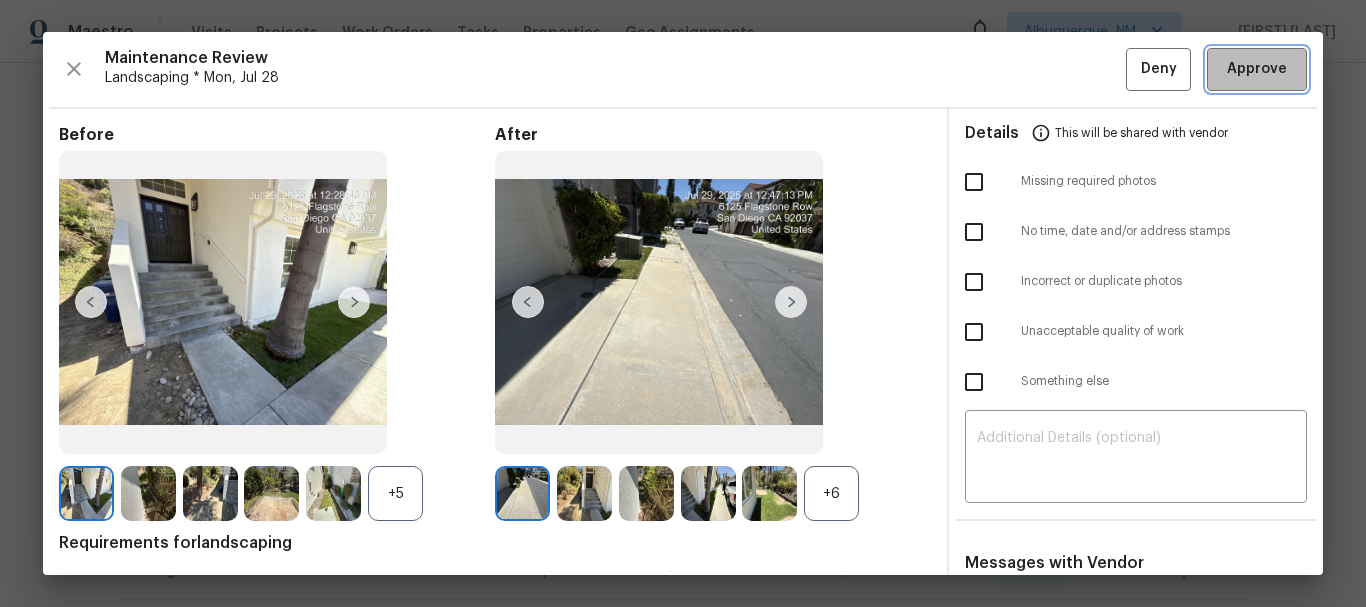 click on "Approve" at bounding box center (1257, 69) 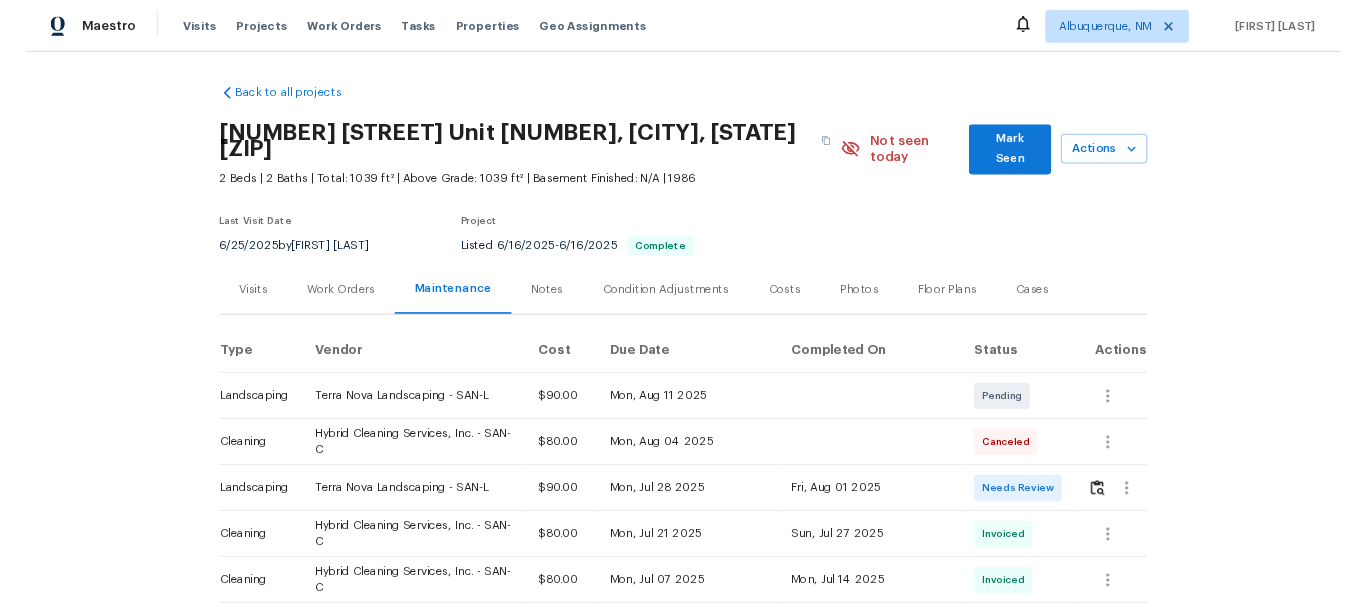 scroll, scrollTop: 0, scrollLeft: 0, axis: both 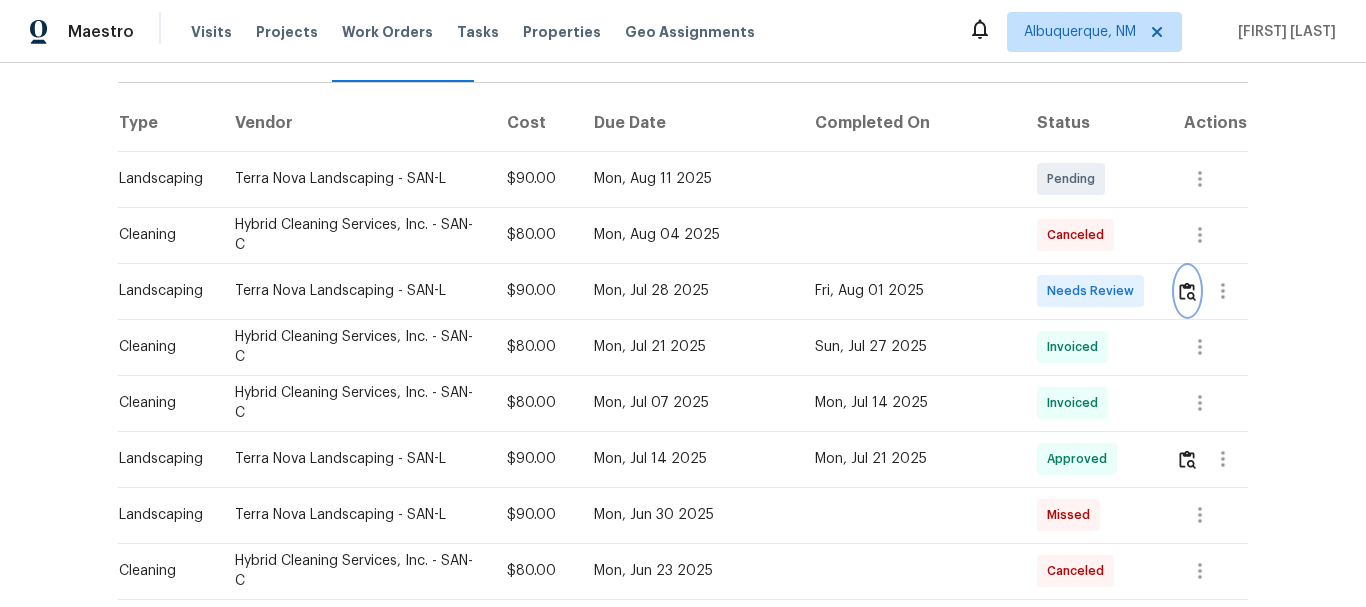 click at bounding box center [1187, 291] 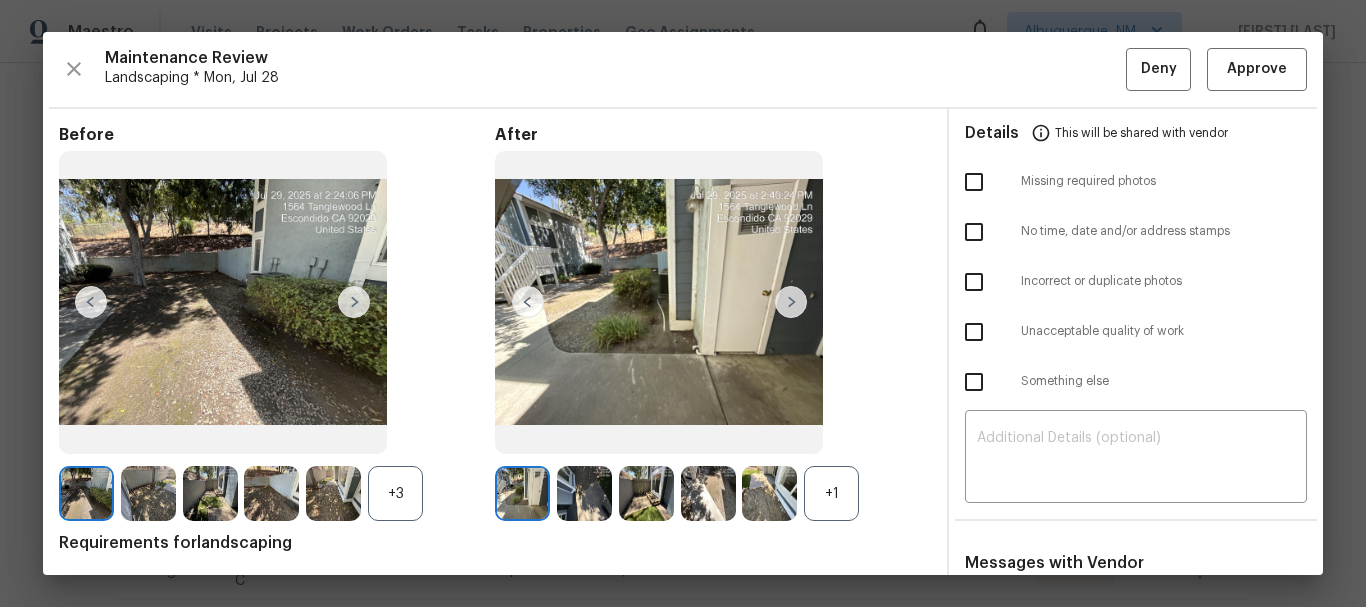 click on "+1" at bounding box center (831, 493) 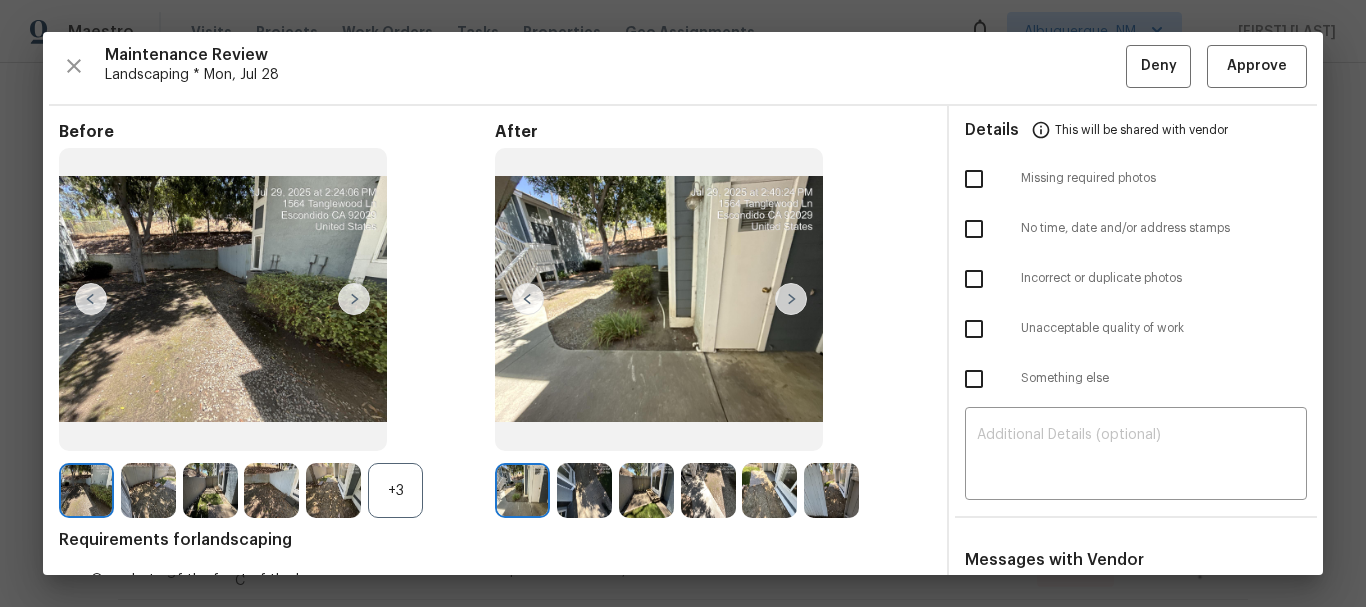 scroll, scrollTop: 0, scrollLeft: 0, axis: both 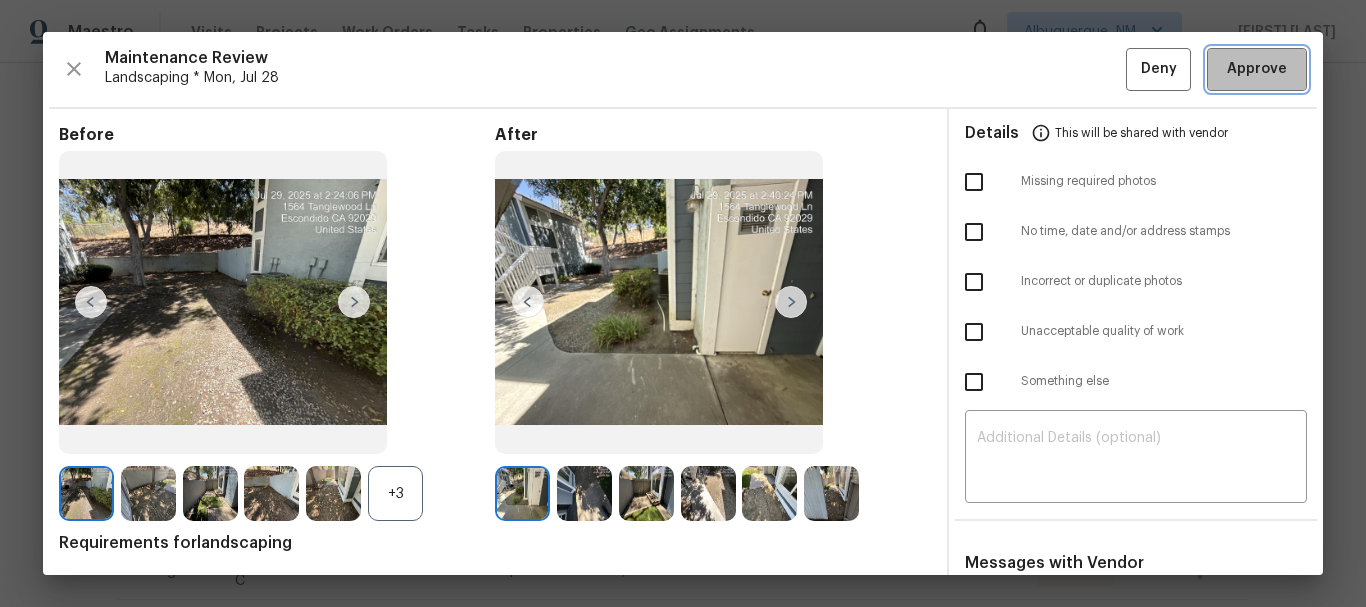click on "Approve" at bounding box center (1257, 69) 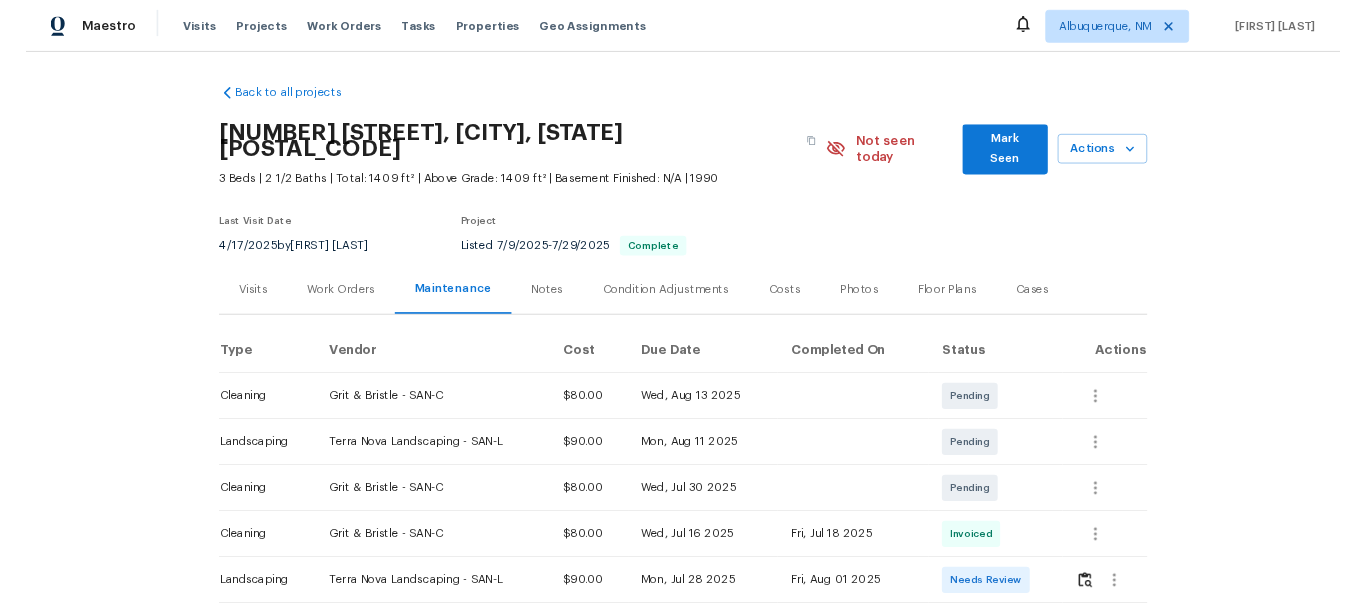 scroll, scrollTop: 0, scrollLeft: 0, axis: both 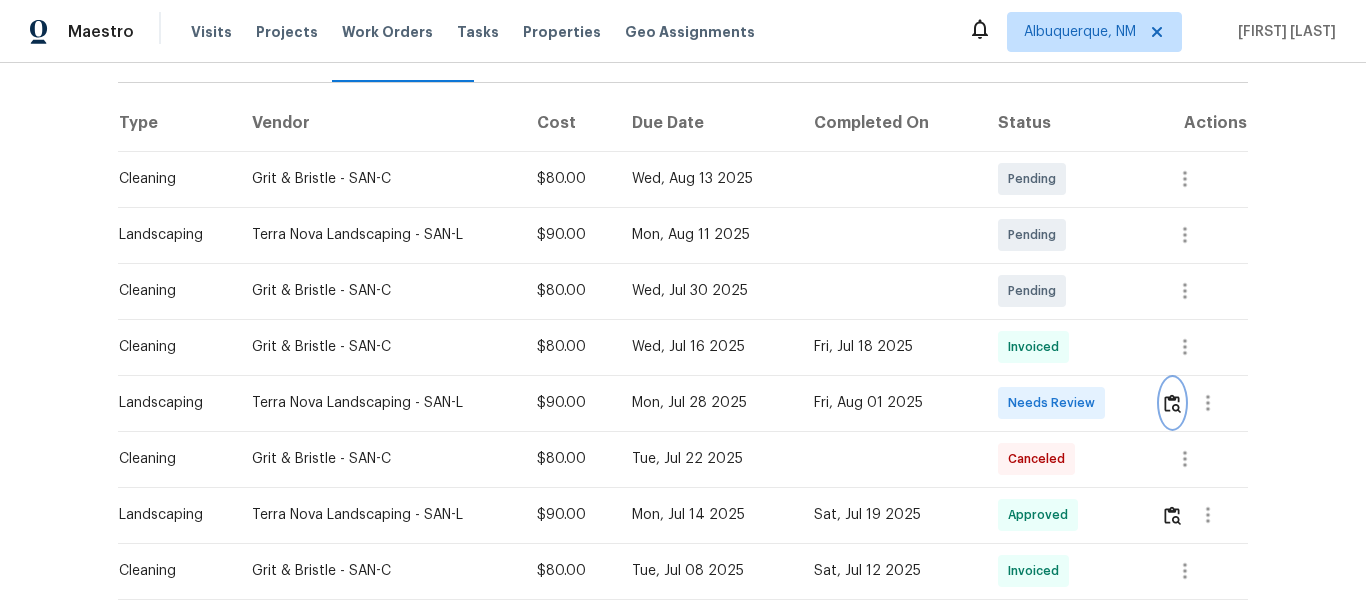 click at bounding box center [1172, 403] 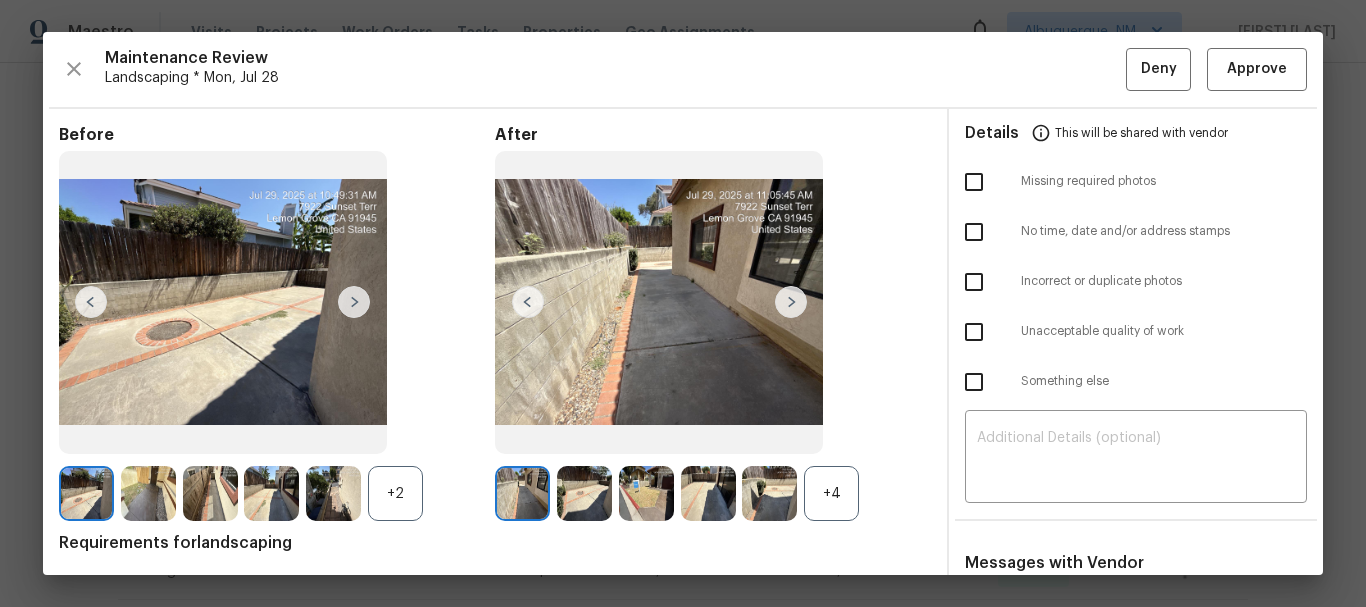 click on "+4" at bounding box center (831, 493) 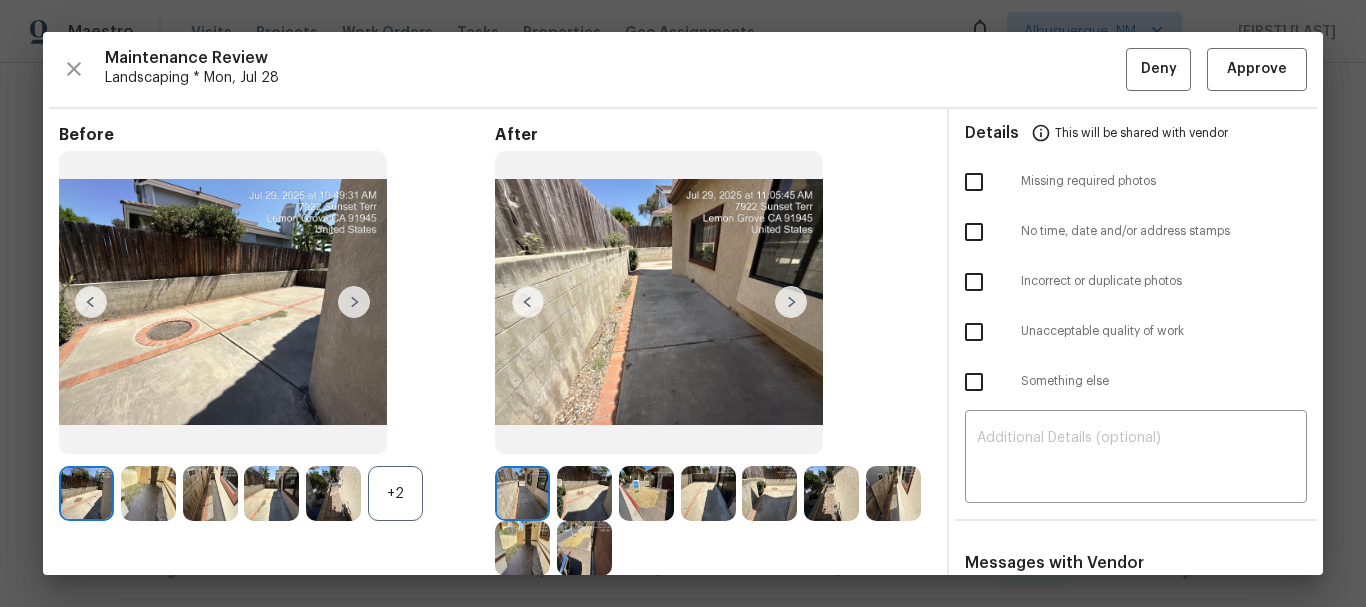 click on "+2" at bounding box center (395, 493) 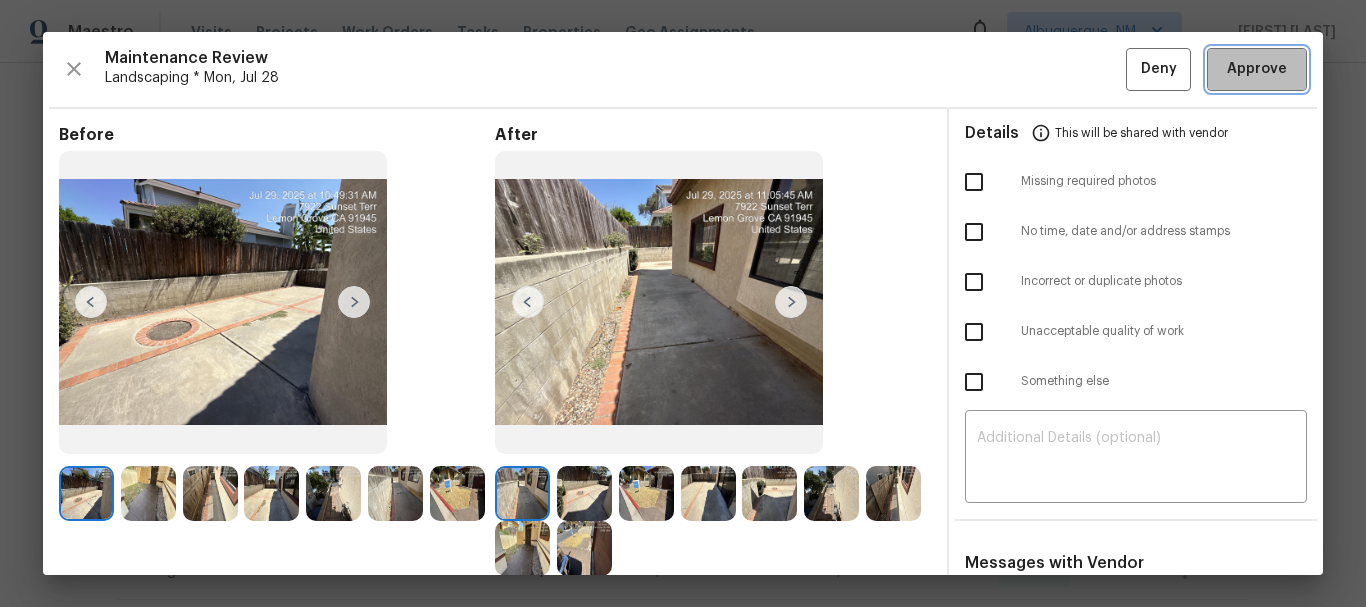 click on "Approve" at bounding box center [1257, 69] 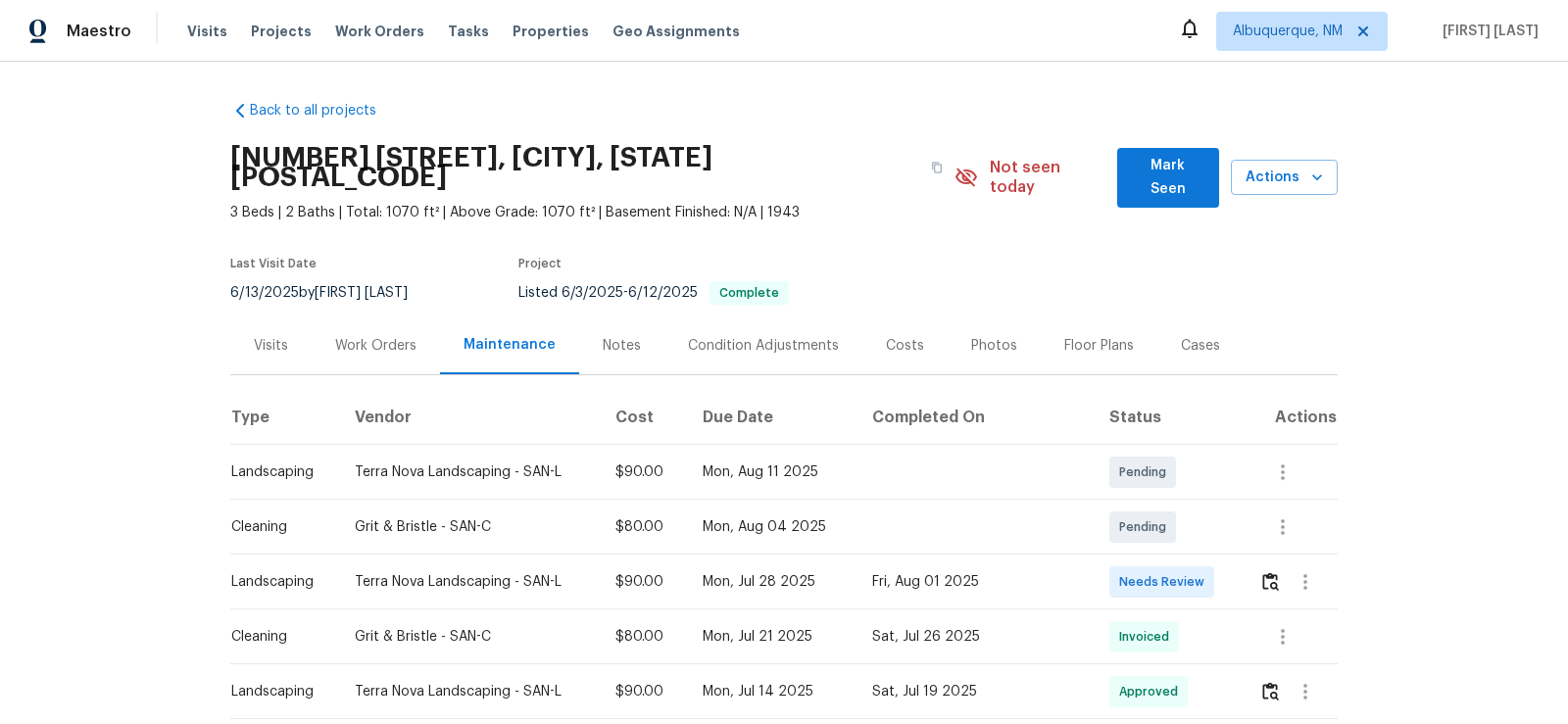 scroll, scrollTop: 0, scrollLeft: 0, axis: both 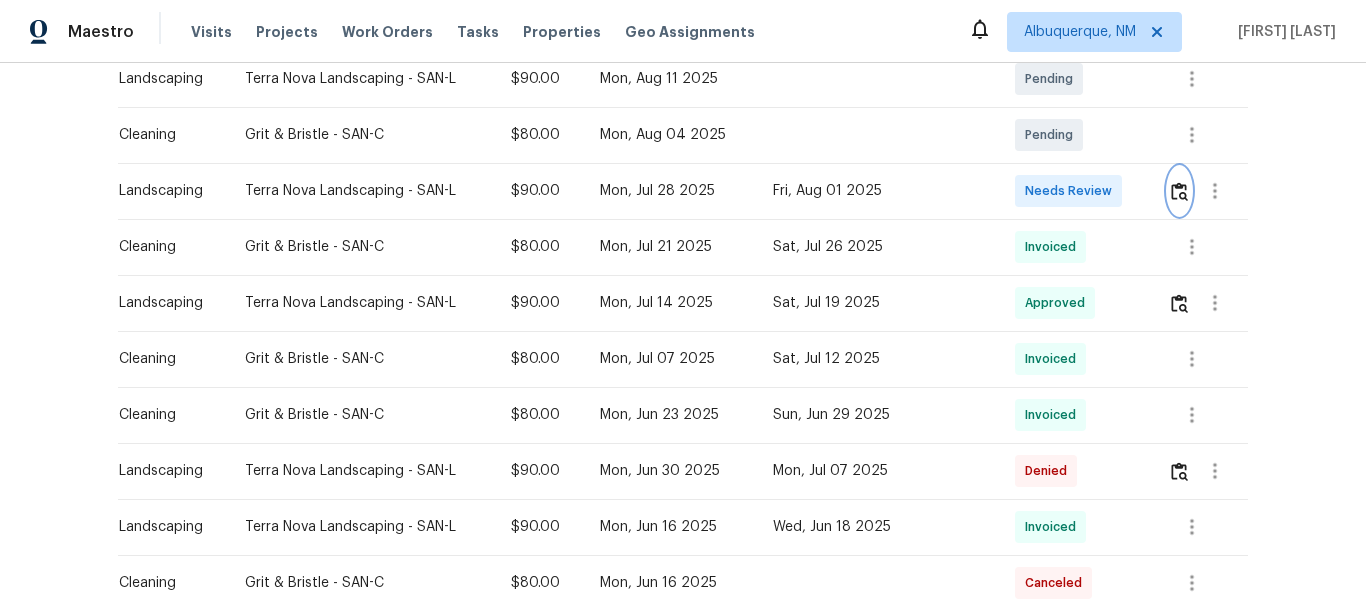 click at bounding box center (1179, 191) 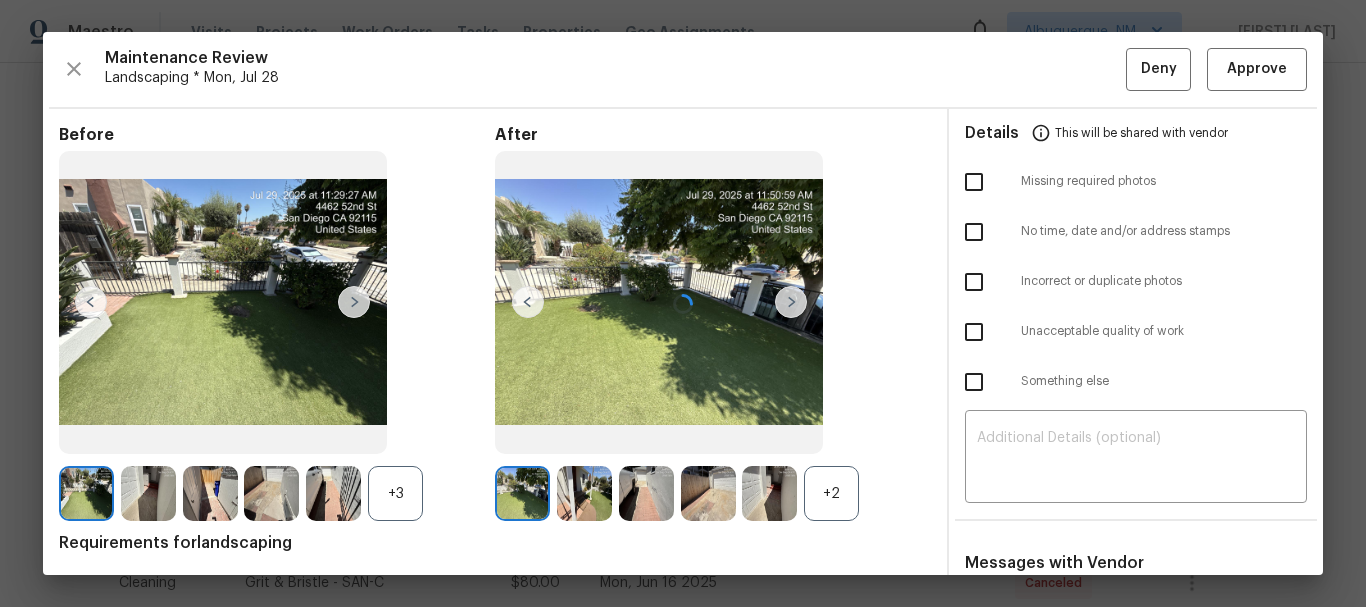 click at bounding box center [683, 303] 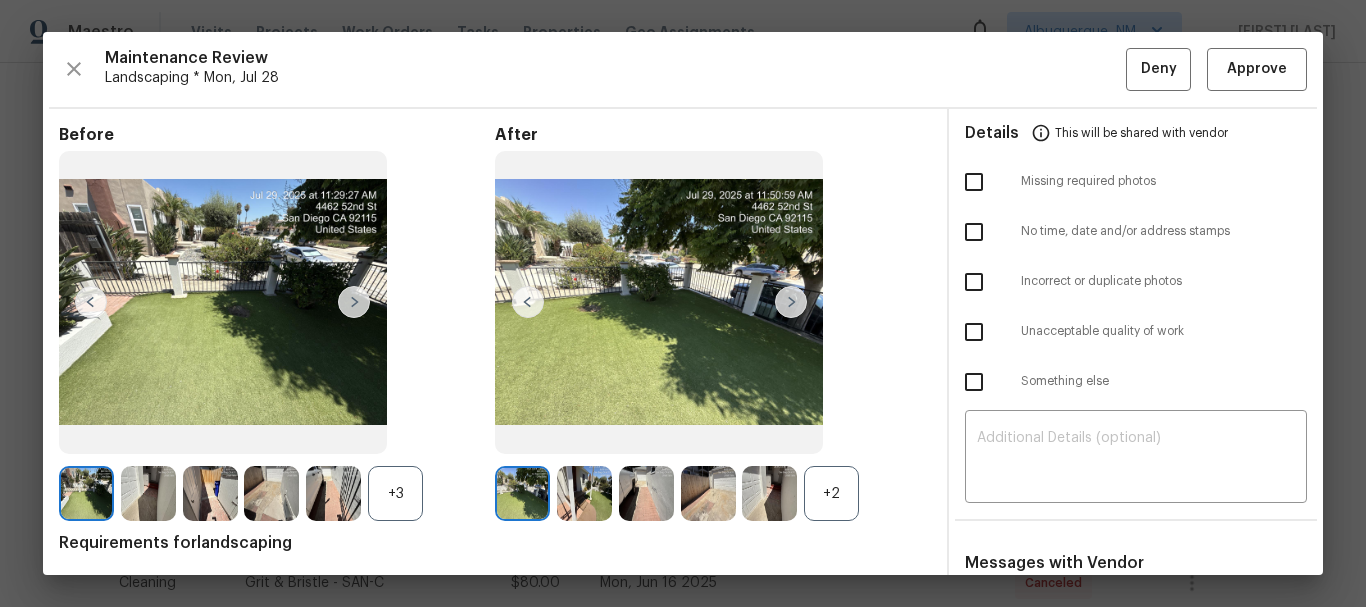 click on "+2" at bounding box center [831, 493] 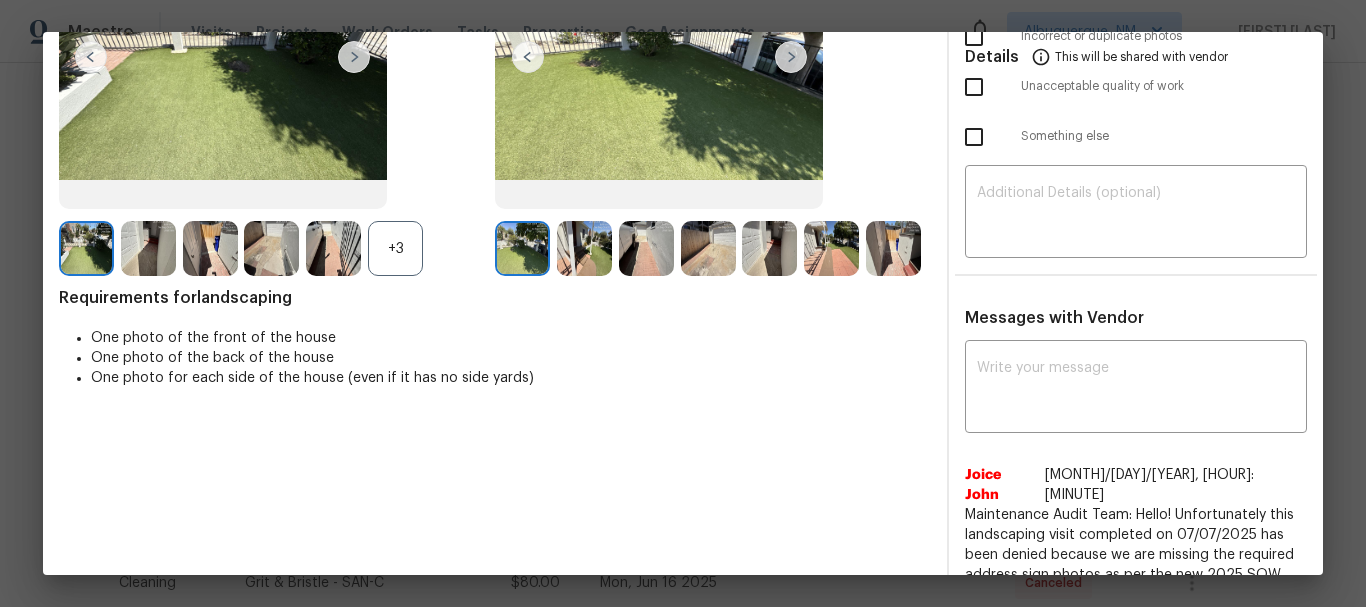 scroll, scrollTop: 0, scrollLeft: 0, axis: both 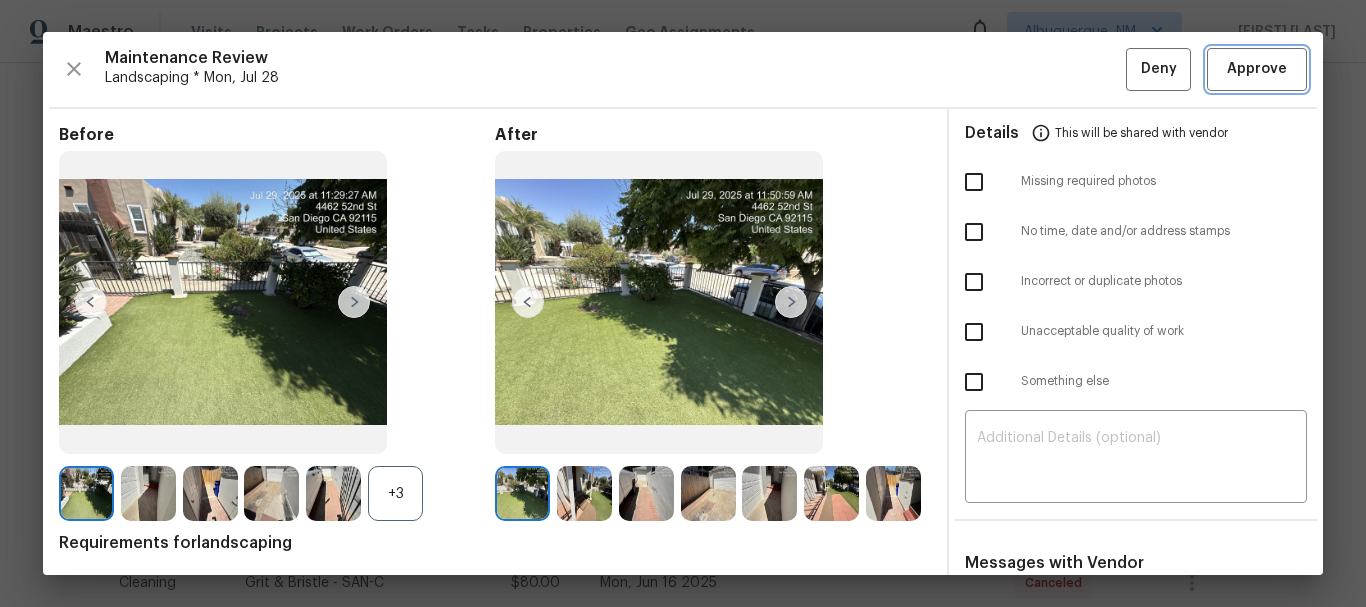 click on "Approve" at bounding box center (1257, 69) 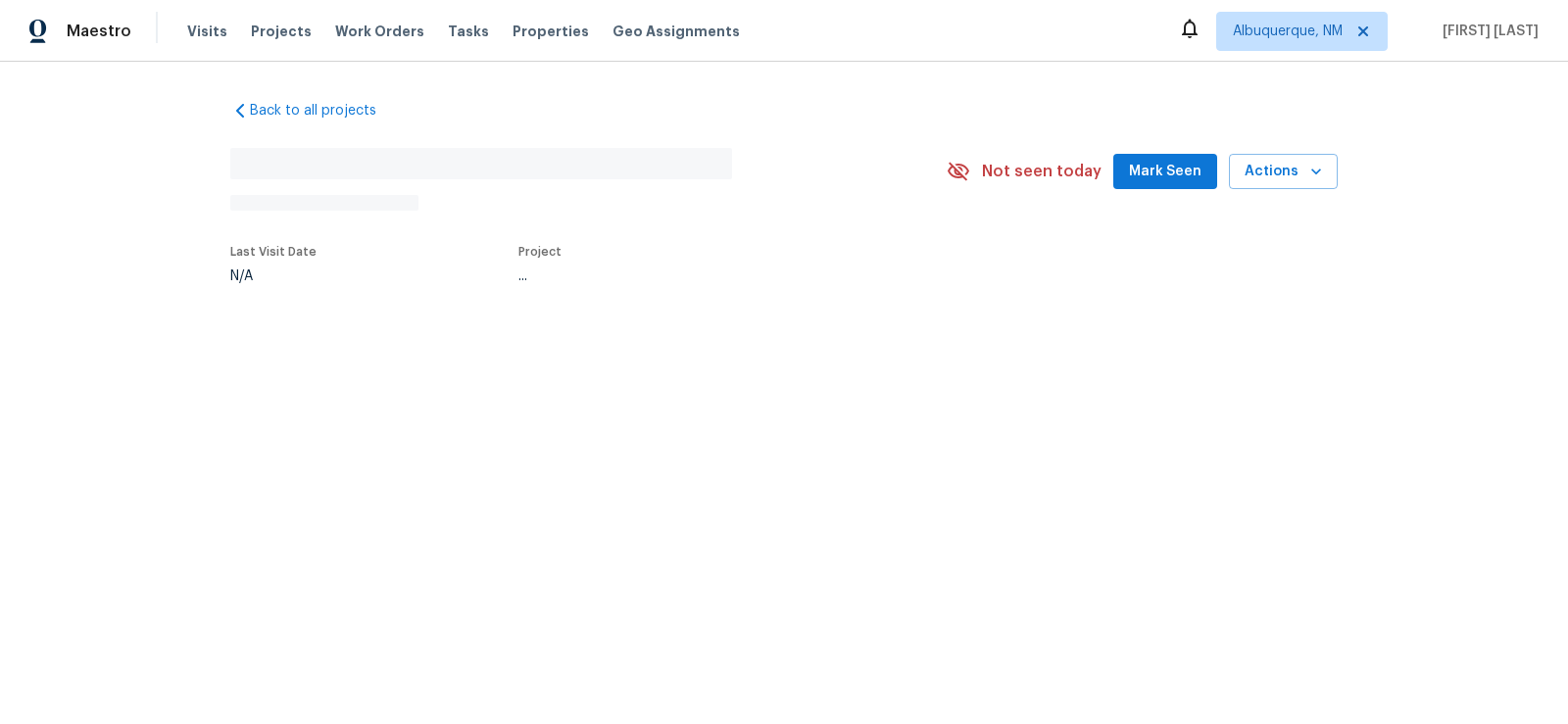 scroll, scrollTop: 0, scrollLeft: 0, axis: both 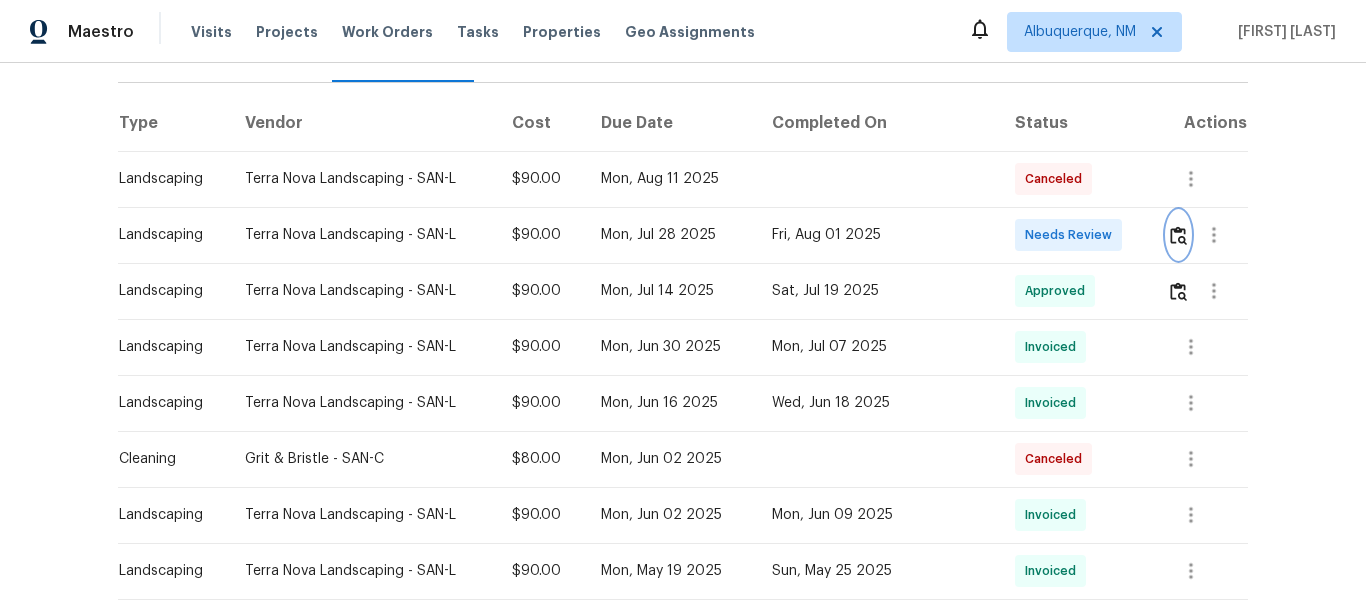 click at bounding box center (1178, 235) 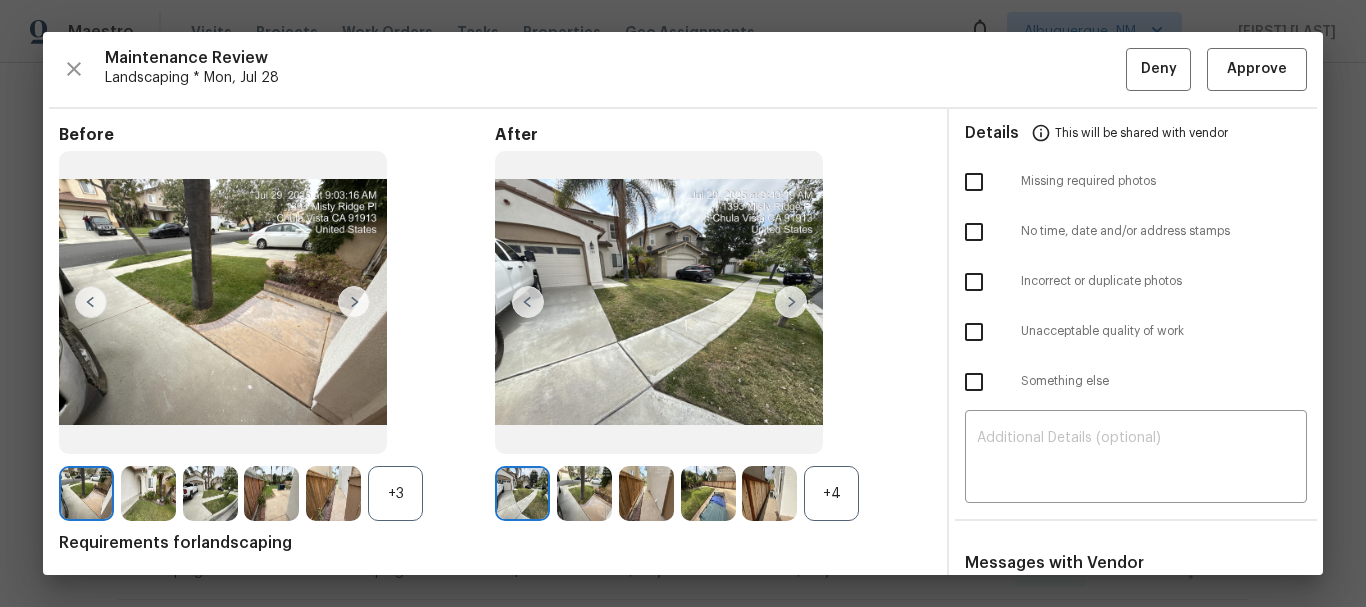 click on "+4" at bounding box center (831, 493) 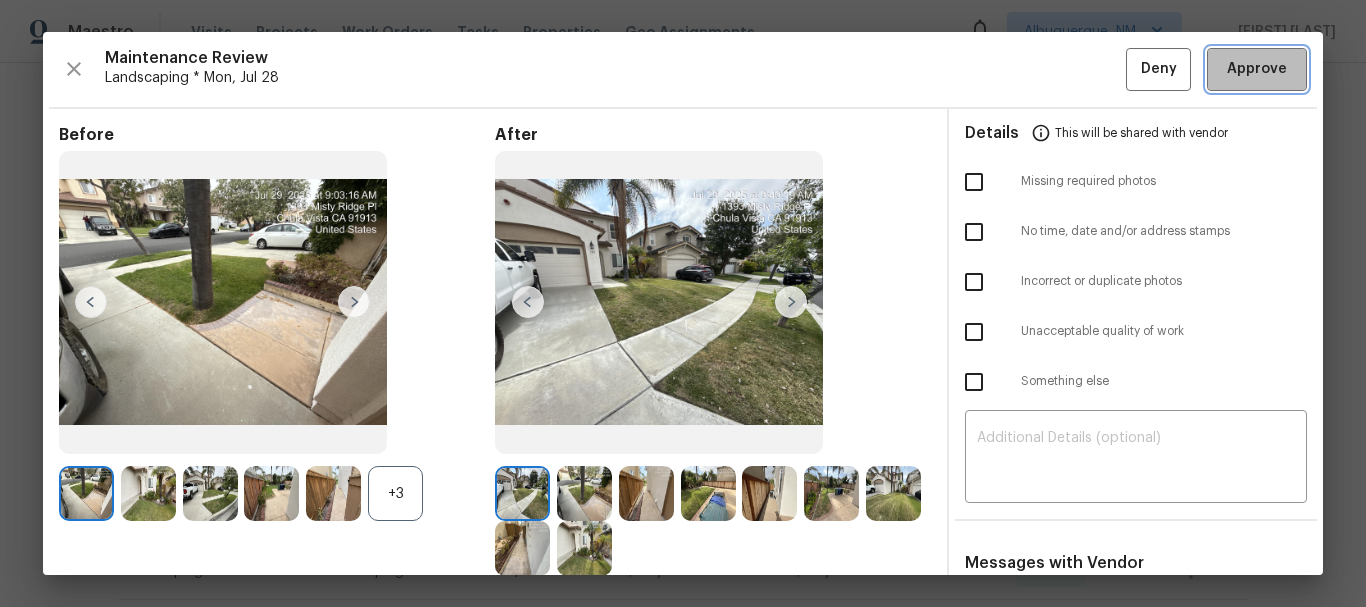 click on "Approve" at bounding box center (1257, 69) 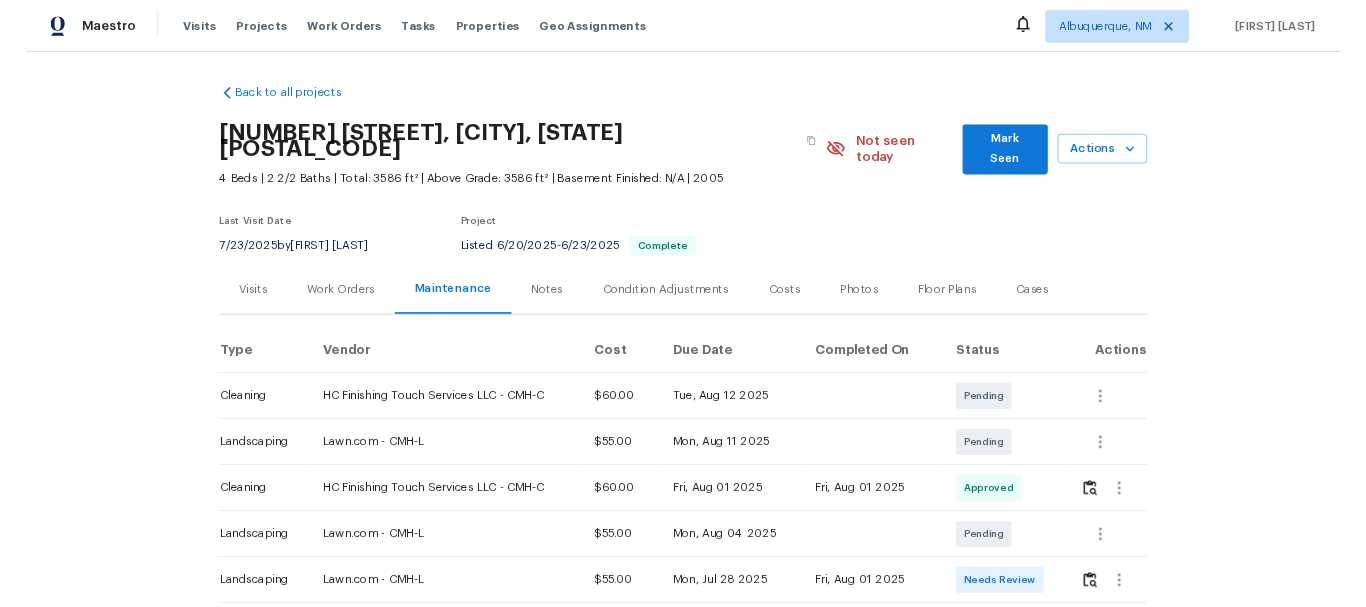 scroll, scrollTop: 0, scrollLeft: 0, axis: both 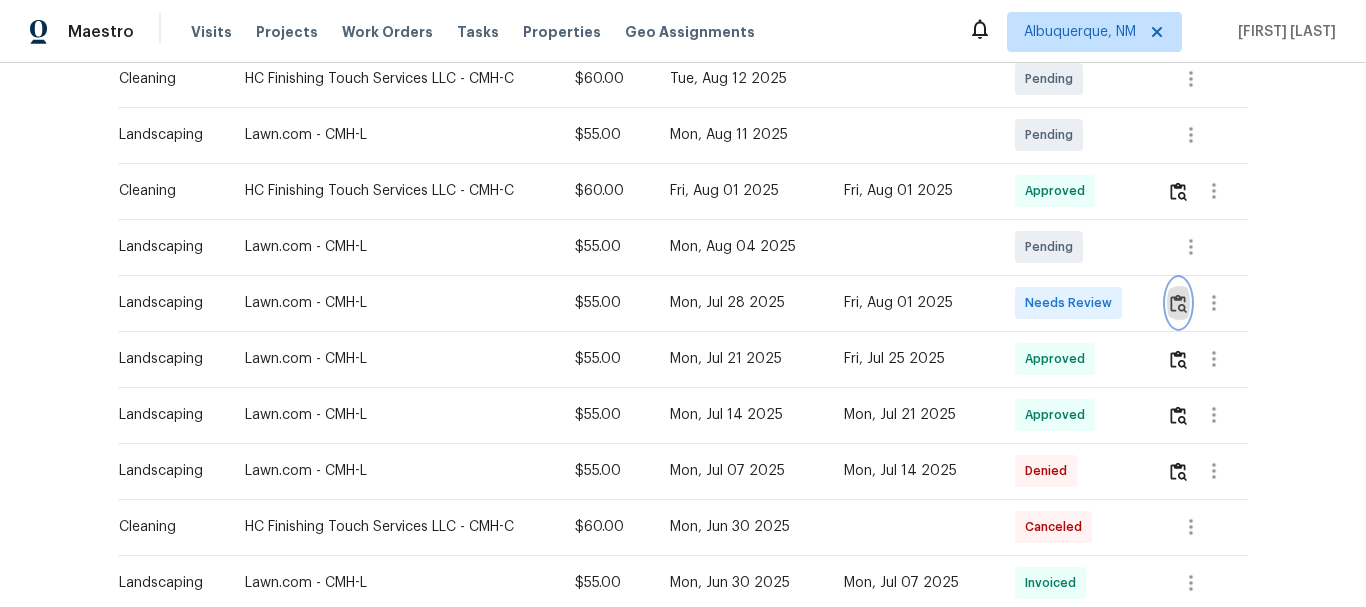 click at bounding box center [1178, 303] 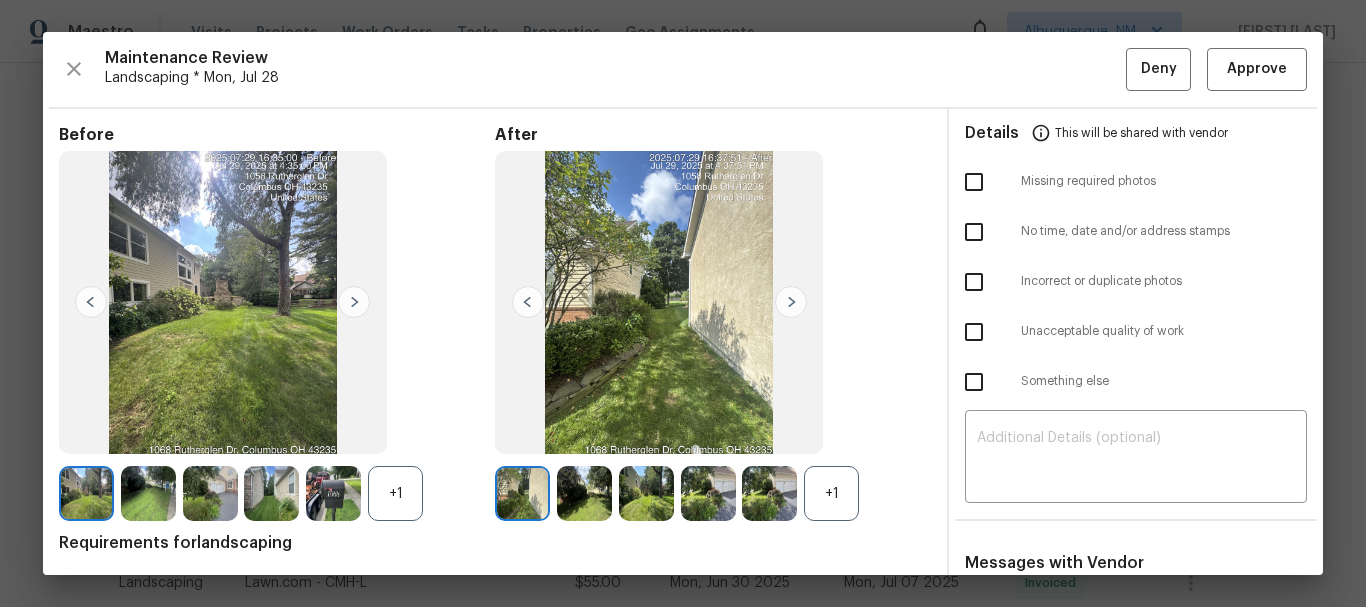 click on "+1" at bounding box center (831, 493) 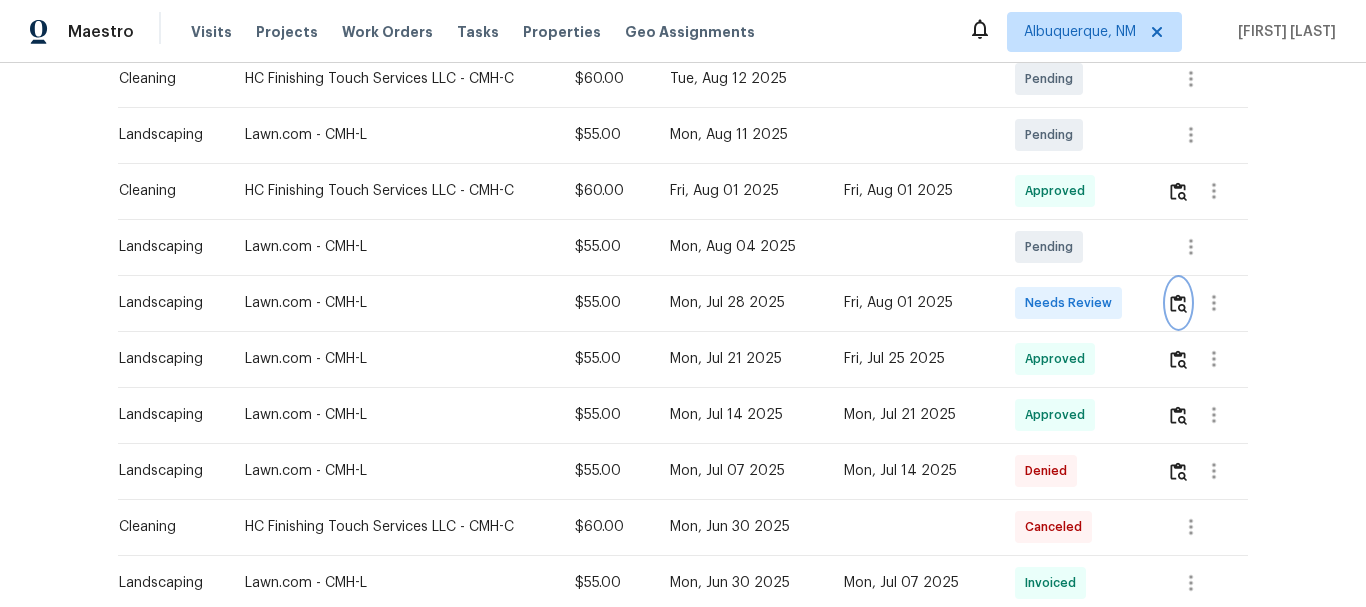 click at bounding box center (1178, 303) 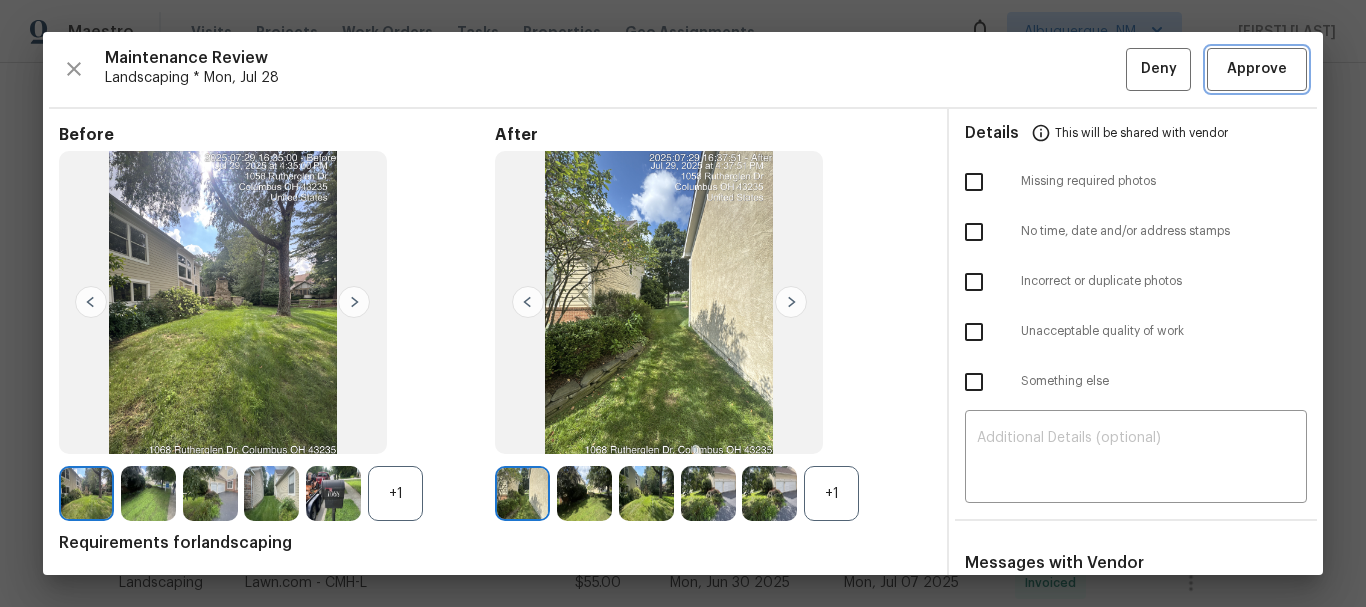 click on "Approve" at bounding box center (1257, 69) 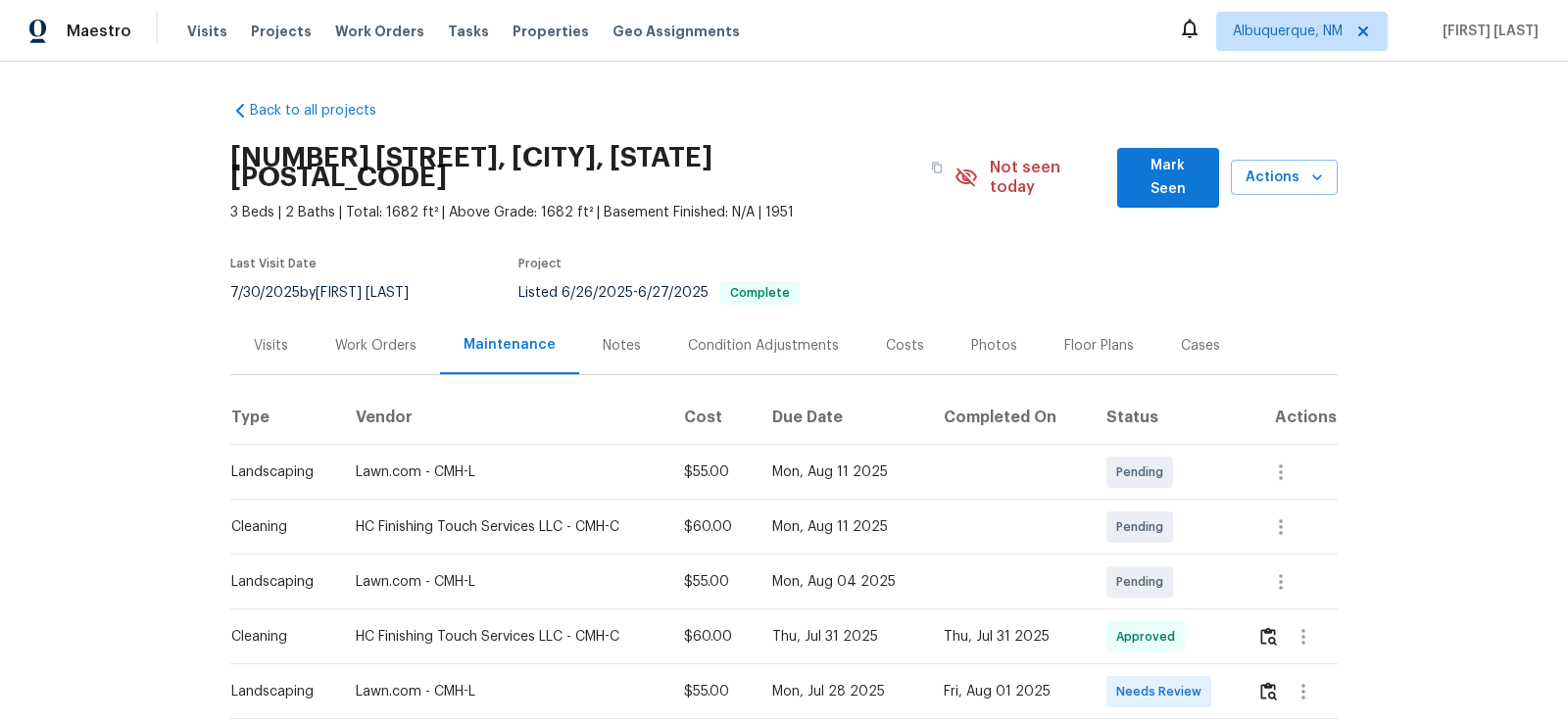 scroll, scrollTop: 0, scrollLeft: 0, axis: both 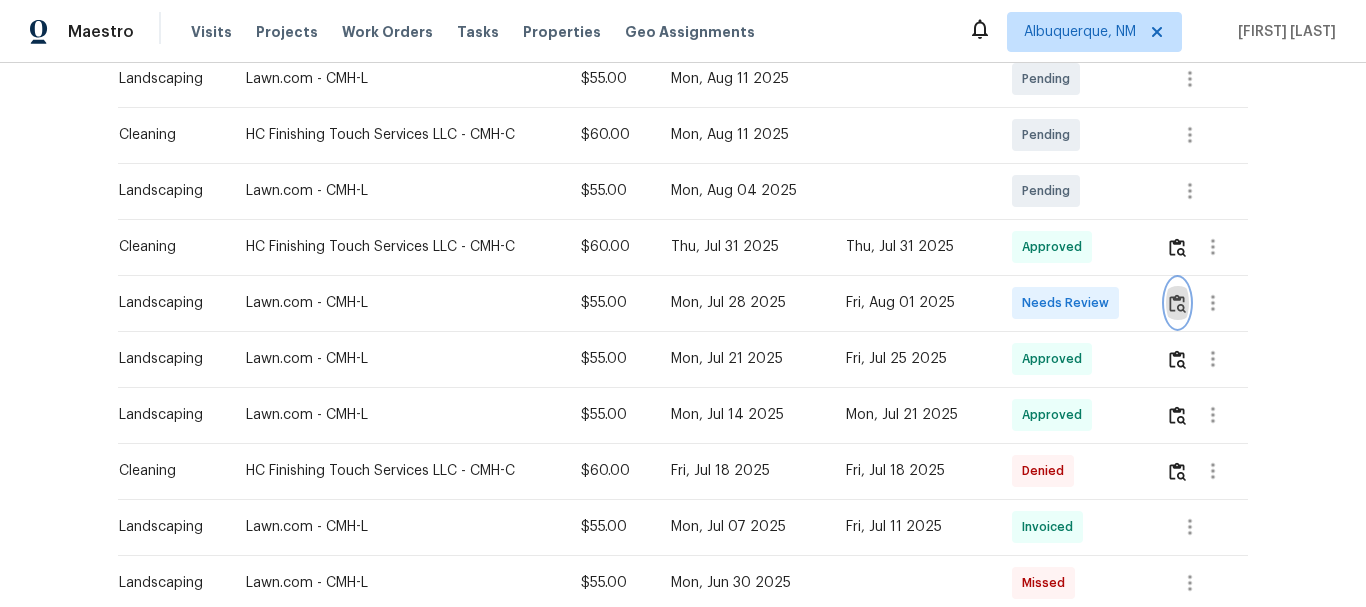 click at bounding box center [1177, 303] 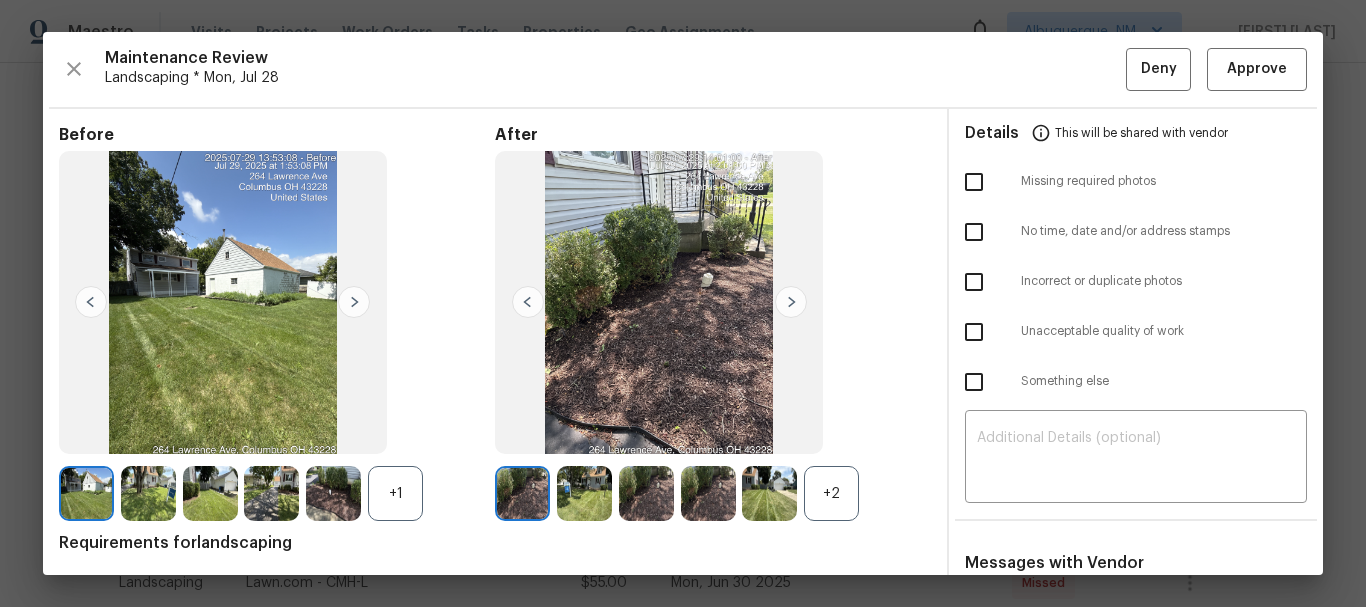 click on "+2" at bounding box center [831, 493] 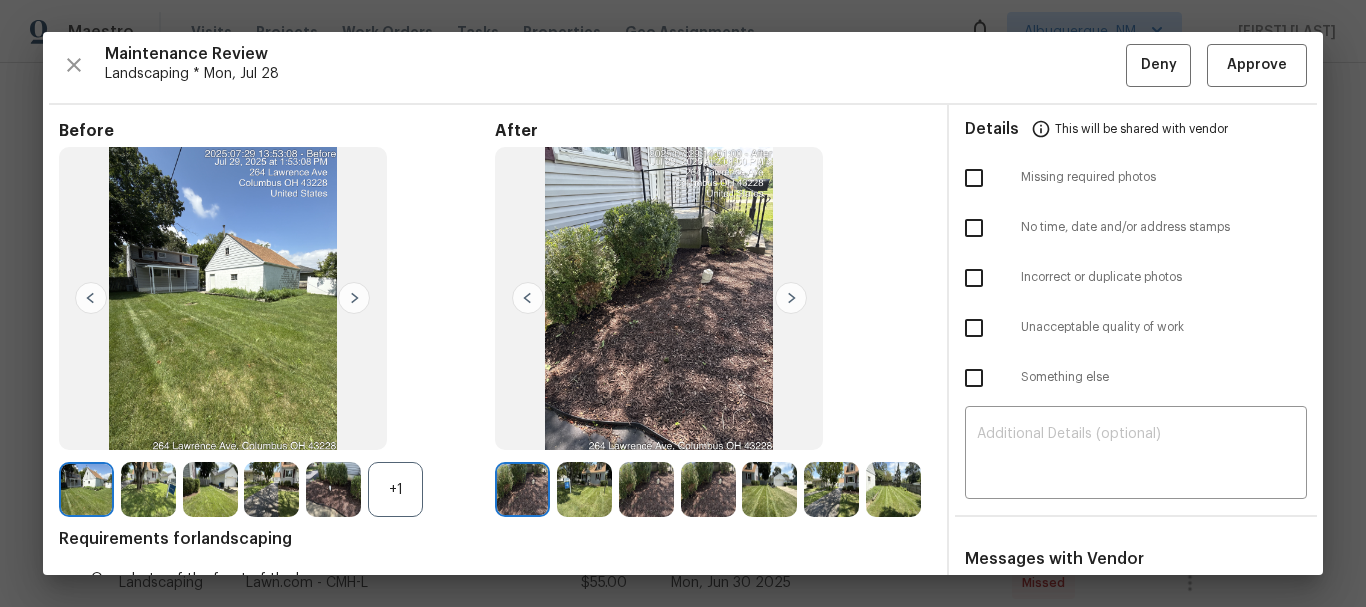 scroll, scrollTop: 0, scrollLeft: 0, axis: both 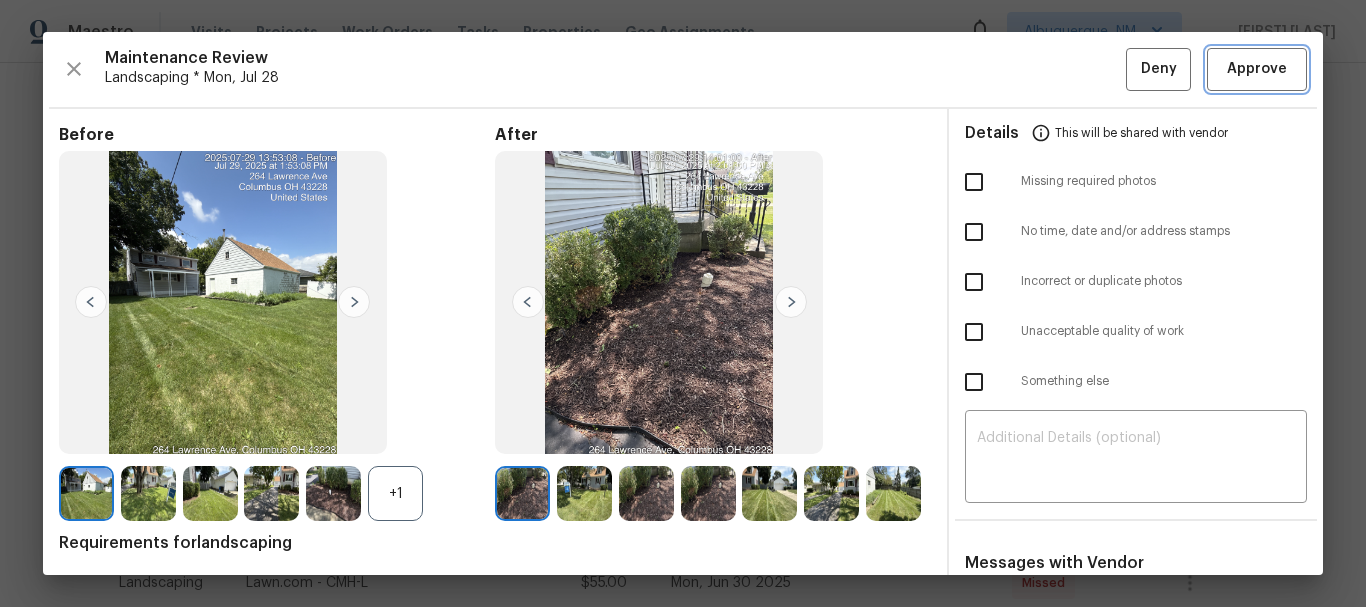 click on "Approve" at bounding box center (1257, 69) 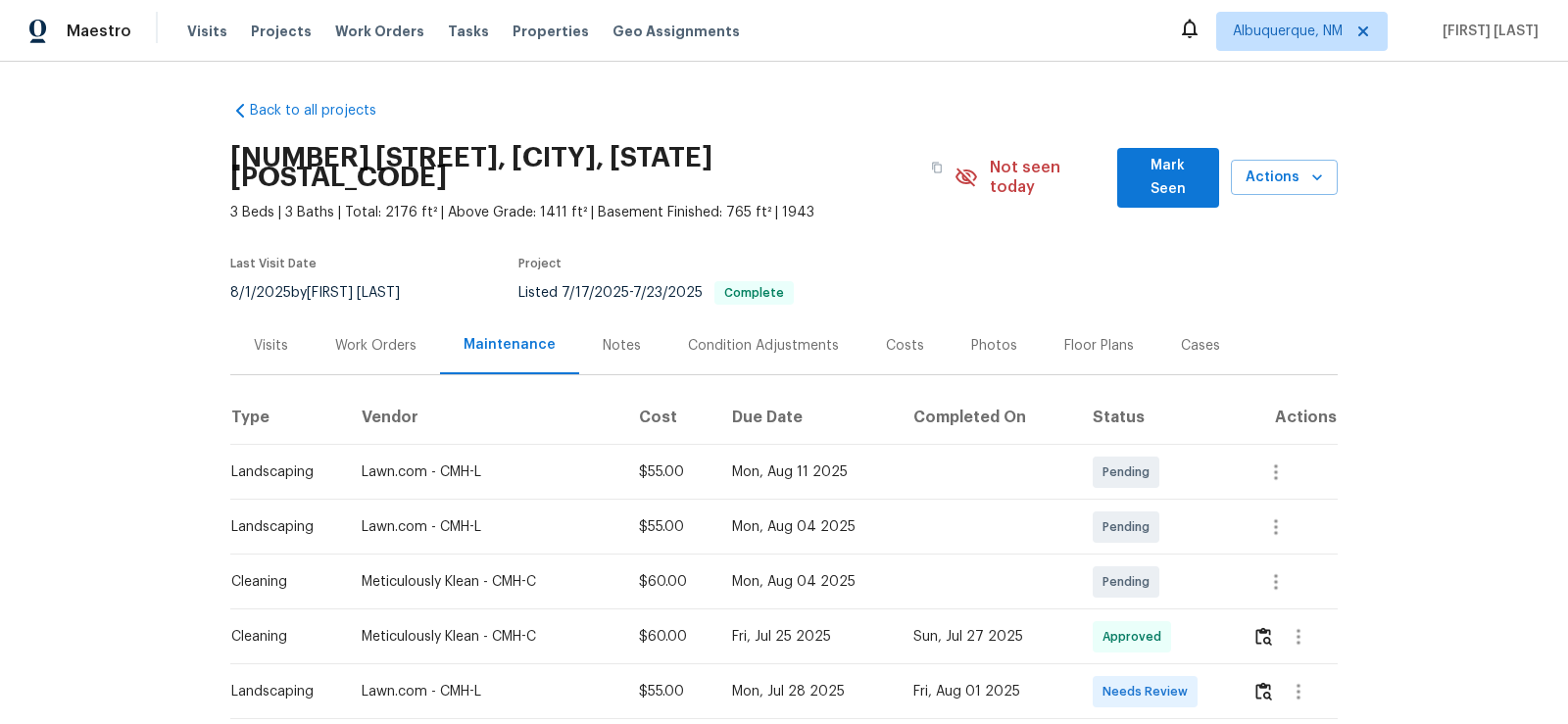 scroll, scrollTop: 0, scrollLeft: 0, axis: both 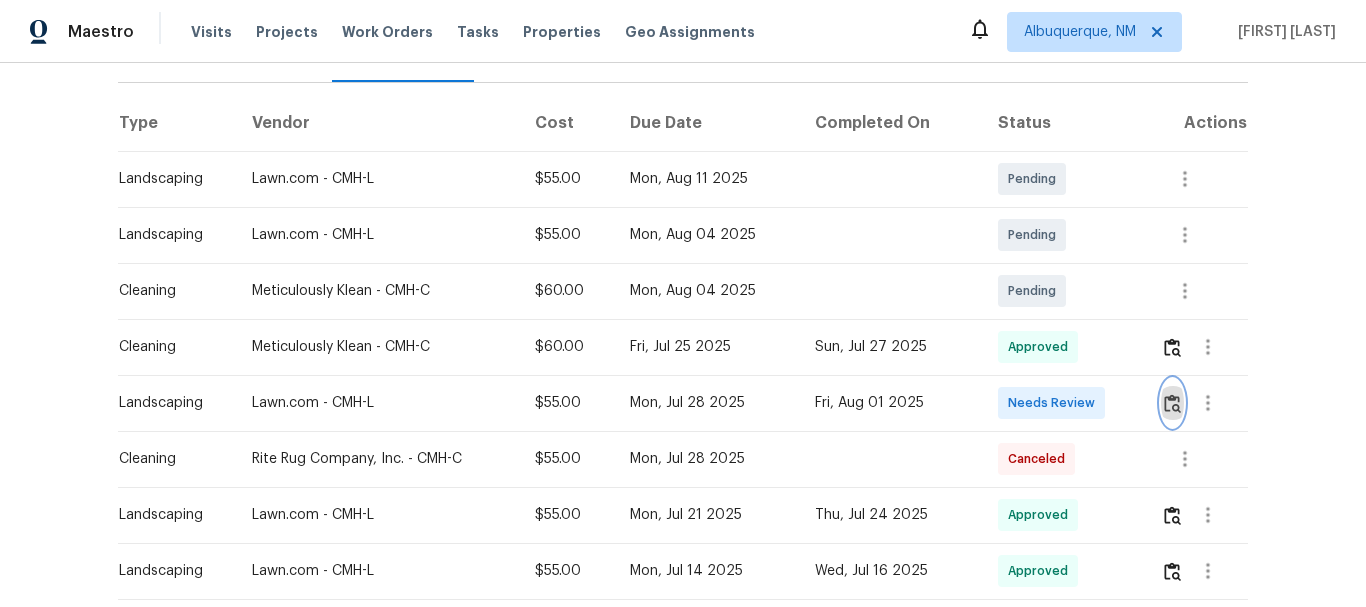 click at bounding box center [1172, 403] 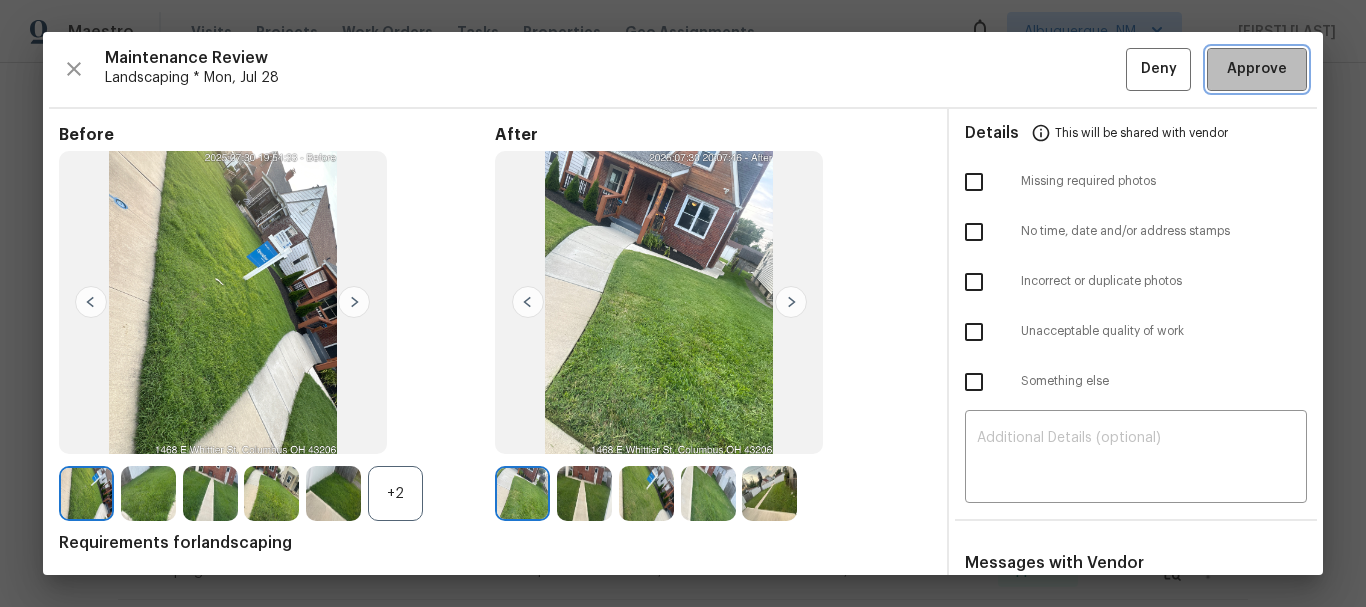 click on "Approve" at bounding box center [1257, 69] 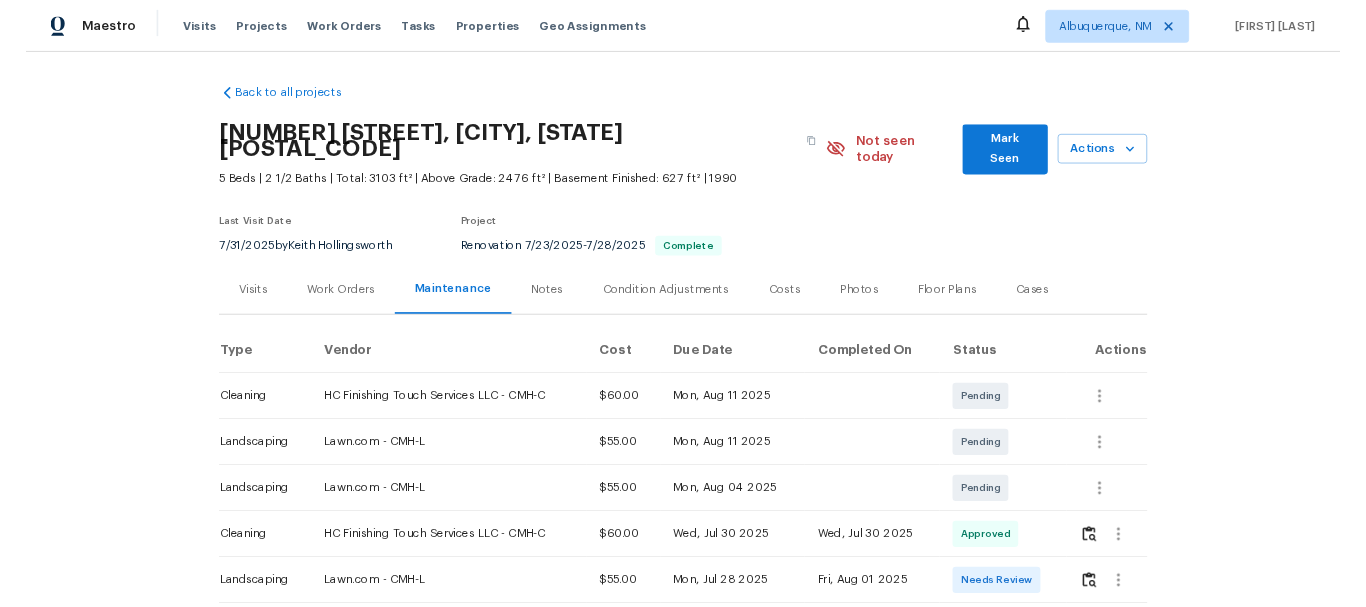 scroll, scrollTop: 0, scrollLeft: 0, axis: both 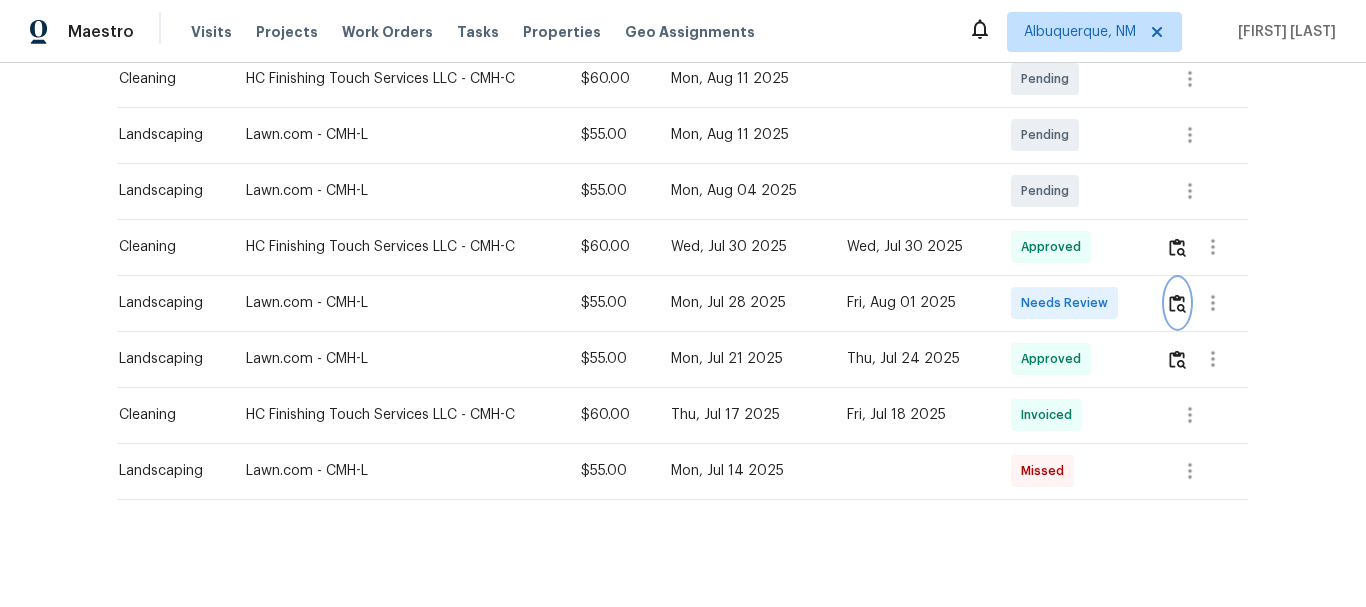 click at bounding box center (1177, 303) 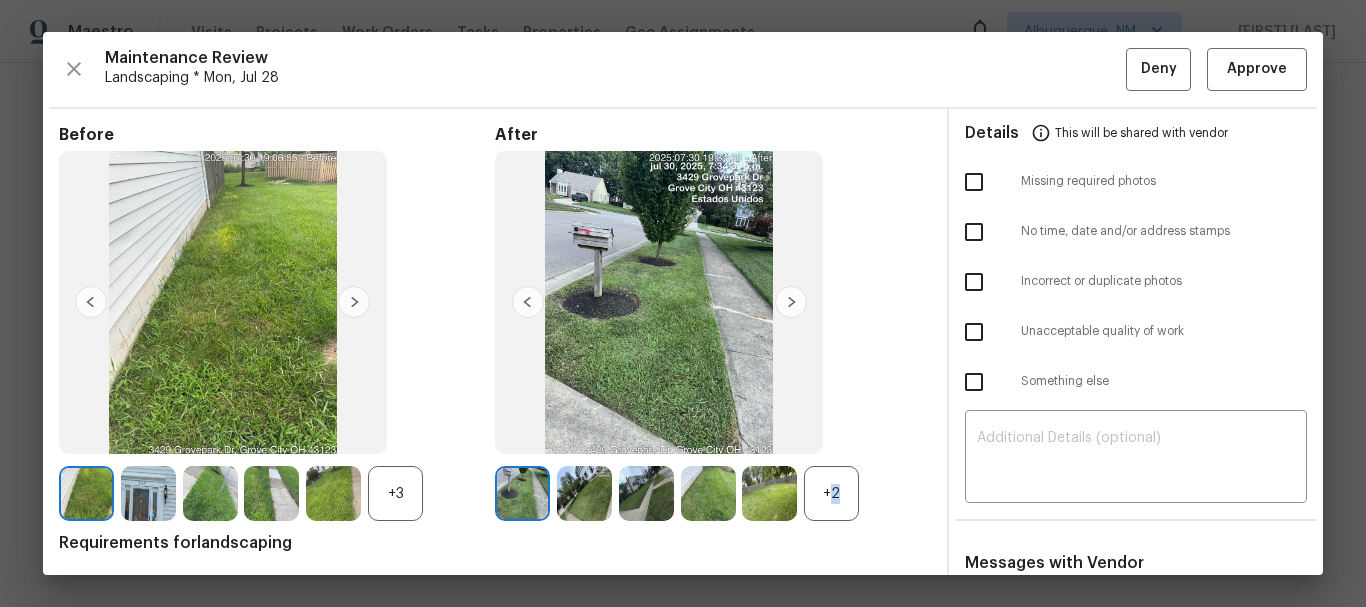 click on "+2" at bounding box center [831, 493] 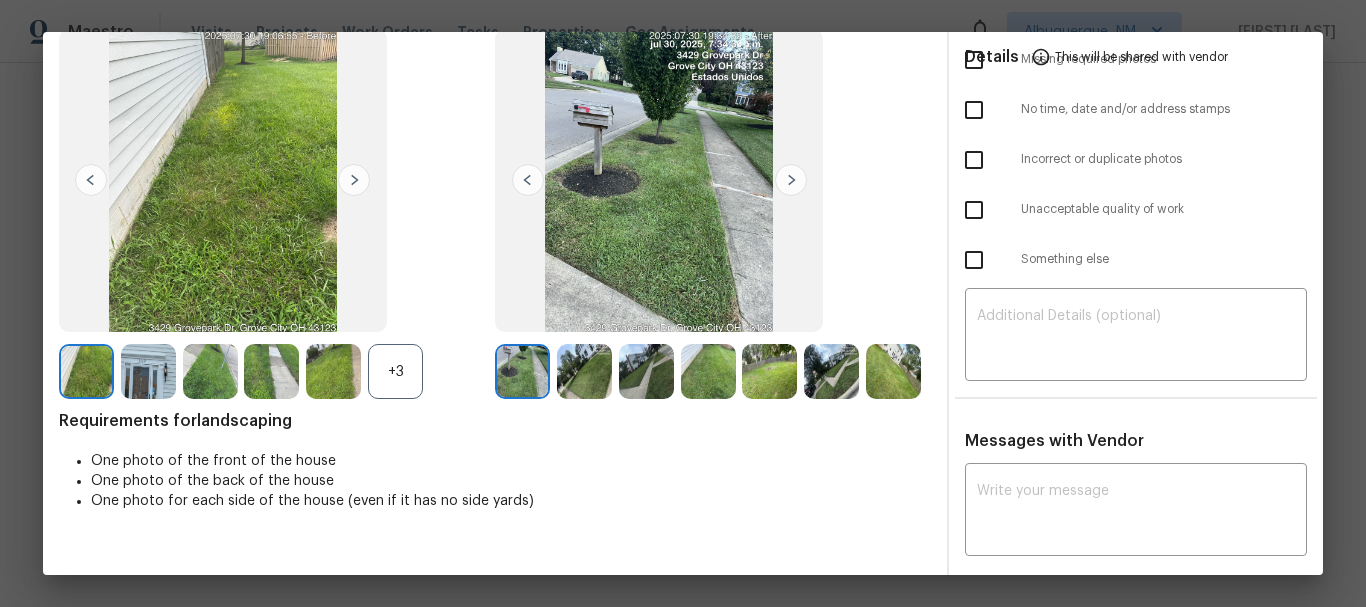 scroll, scrollTop: 0, scrollLeft: 0, axis: both 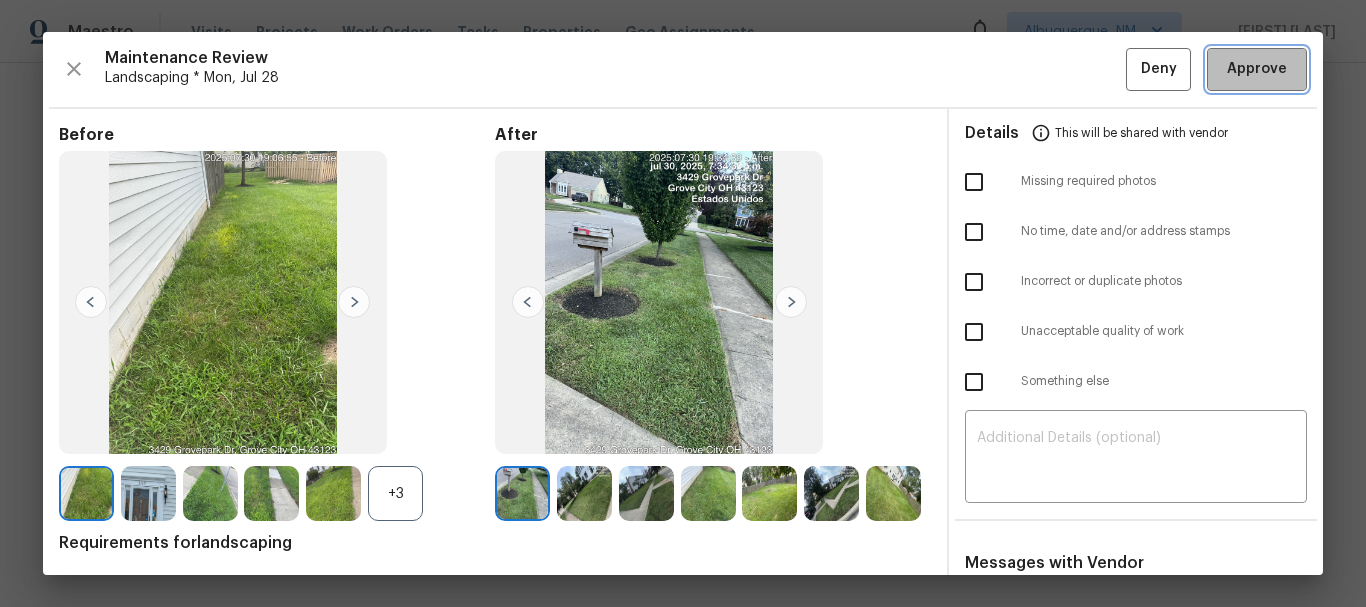 click on "Approve" at bounding box center (1257, 69) 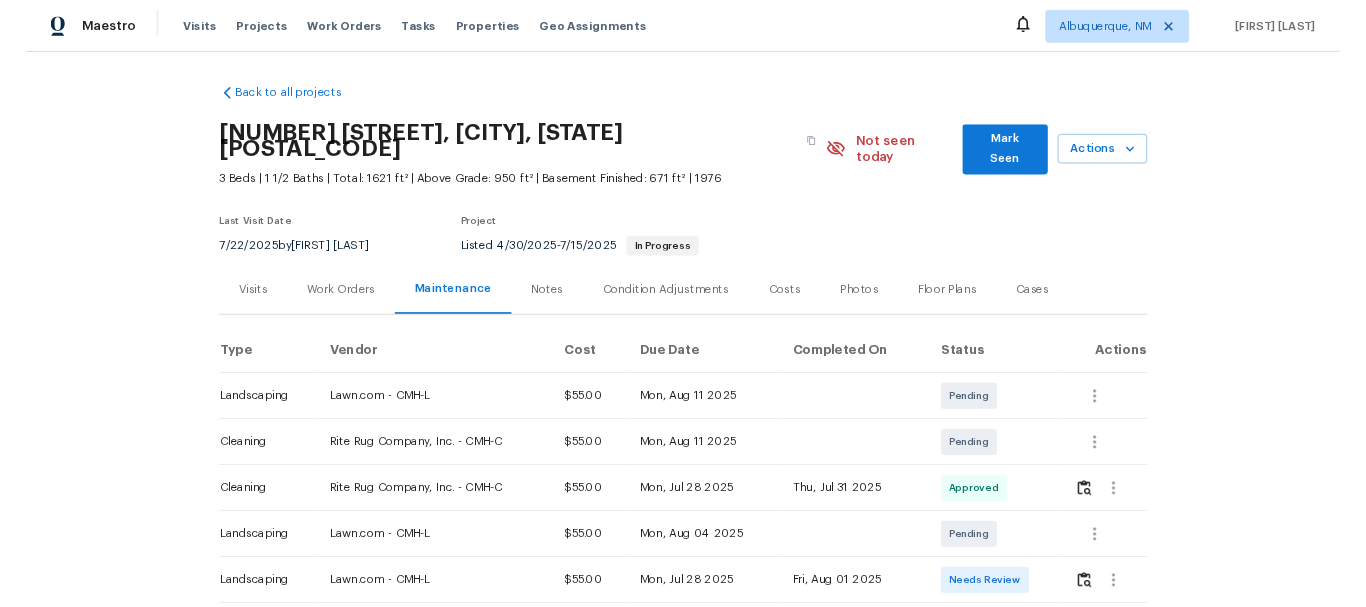 scroll, scrollTop: 0, scrollLeft: 0, axis: both 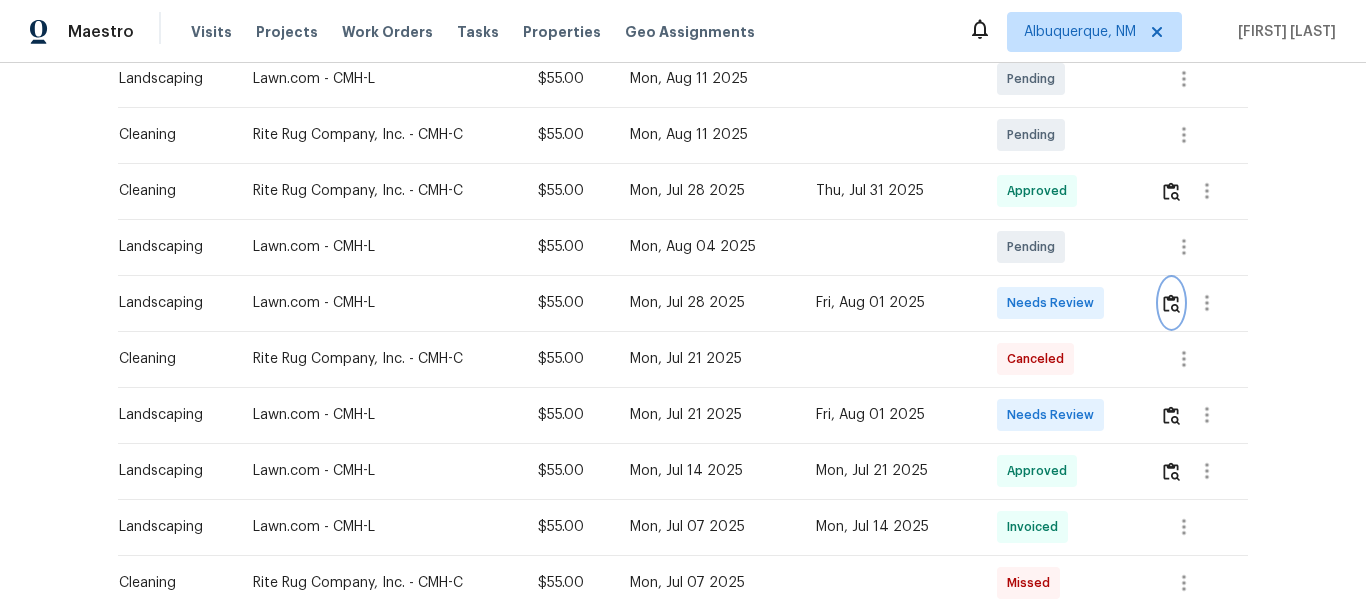 click at bounding box center (1171, 303) 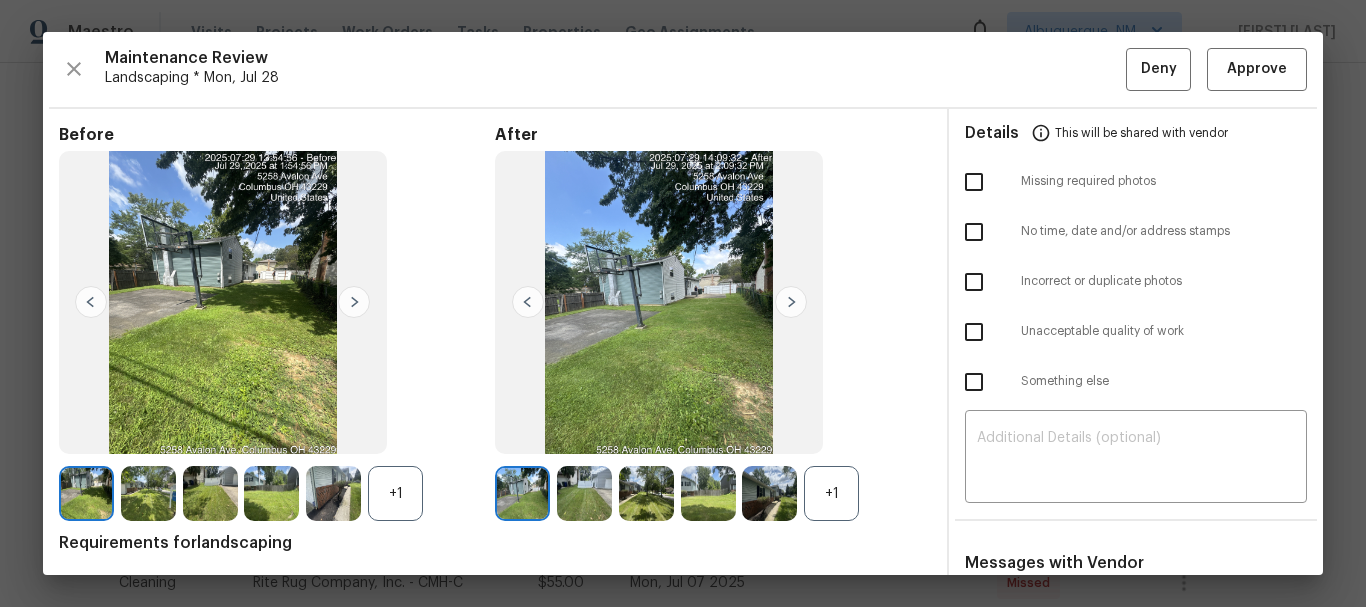 click on "+1" at bounding box center (831, 493) 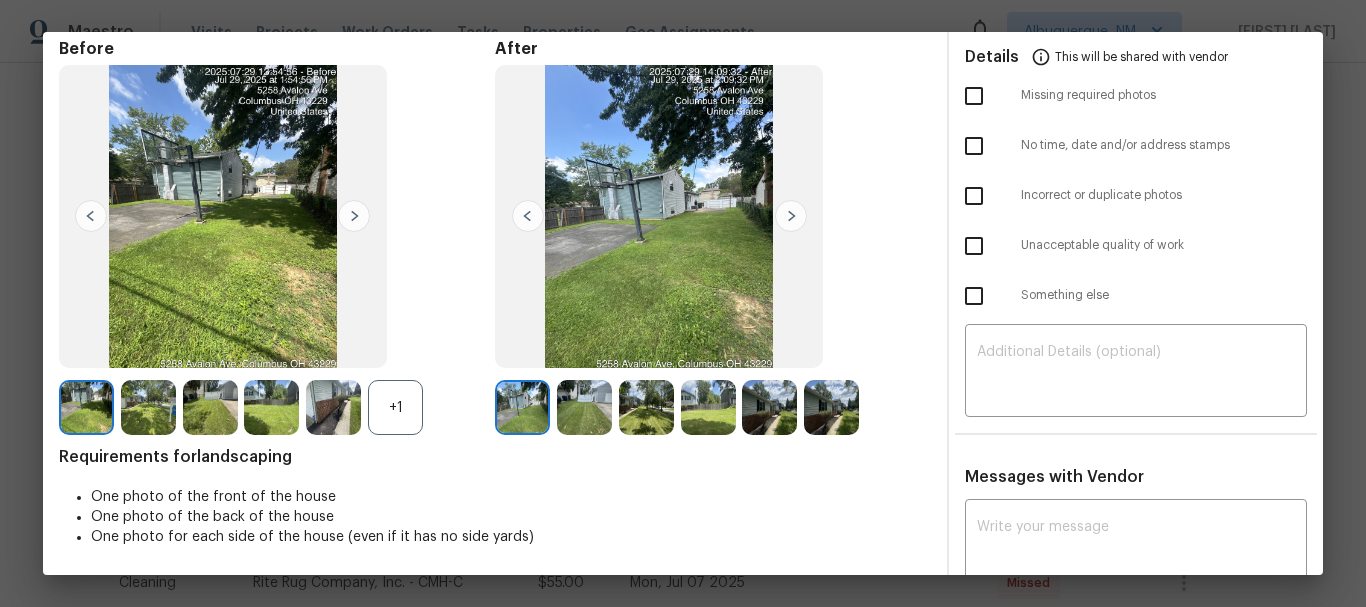 scroll, scrollTop: 0, scrollLeft: 0, axis: both 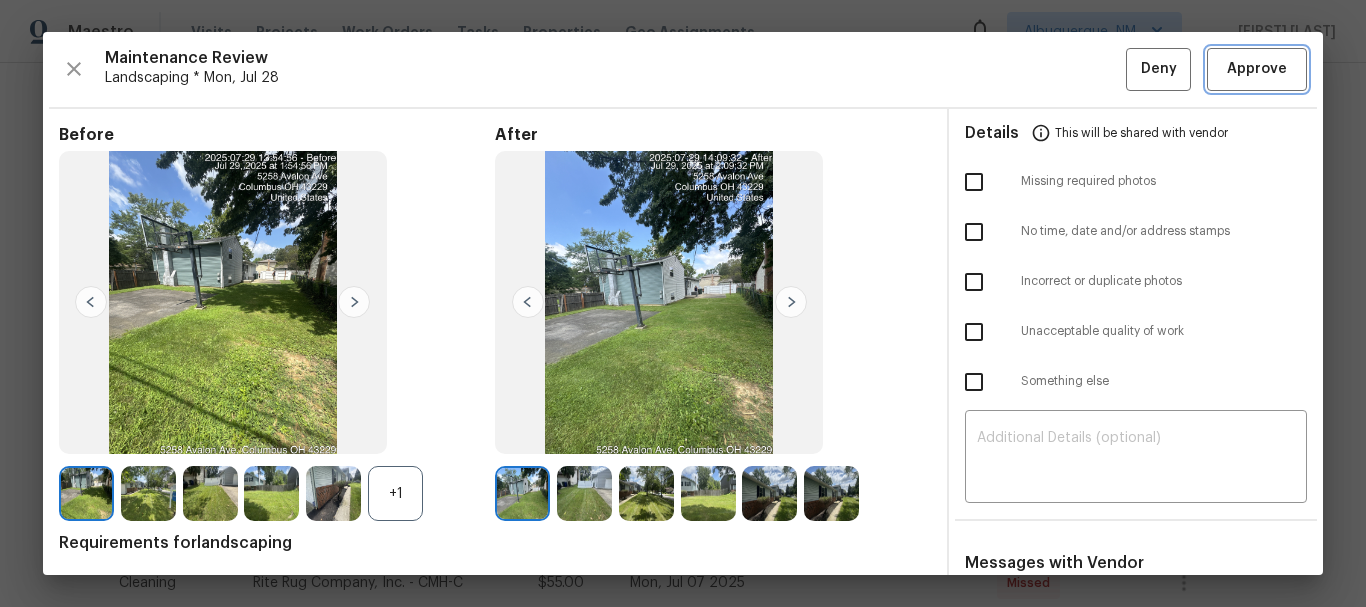 click on "Approve" at bounding box center [1257, 69] 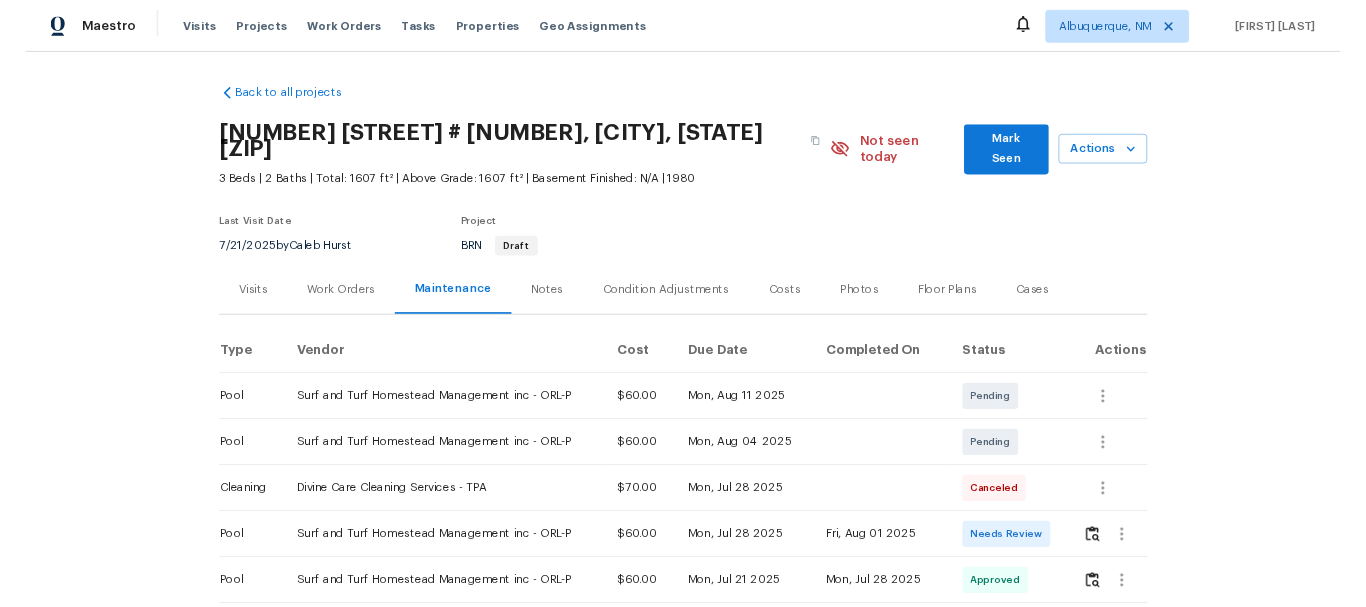 scroll, scrollTop: 0, scrollLeft: 0, axis: both 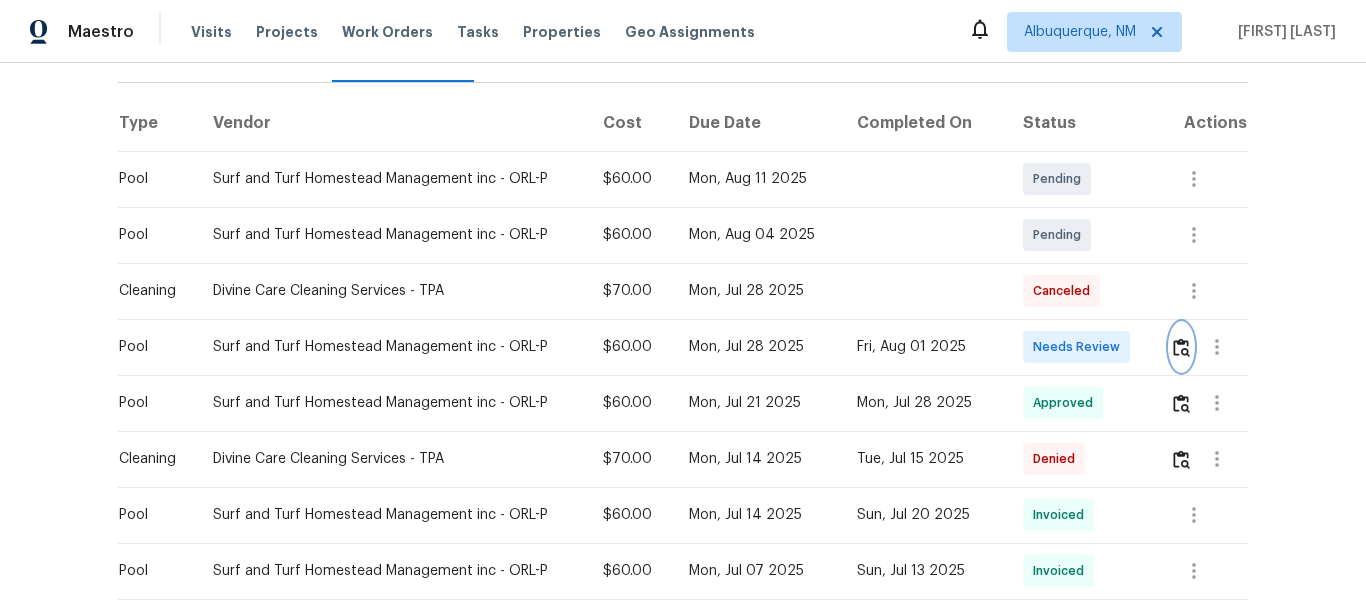 click at bounding box center (1181, 347) 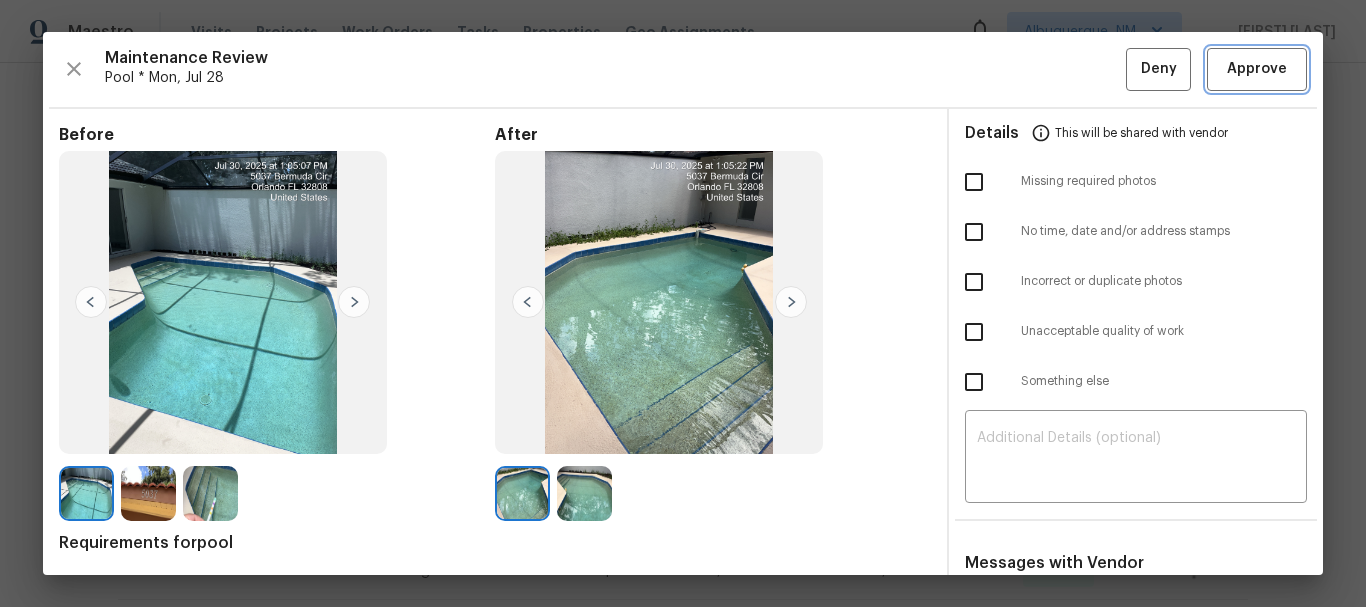 click on "Approve" at bounding box center [1257, 69] 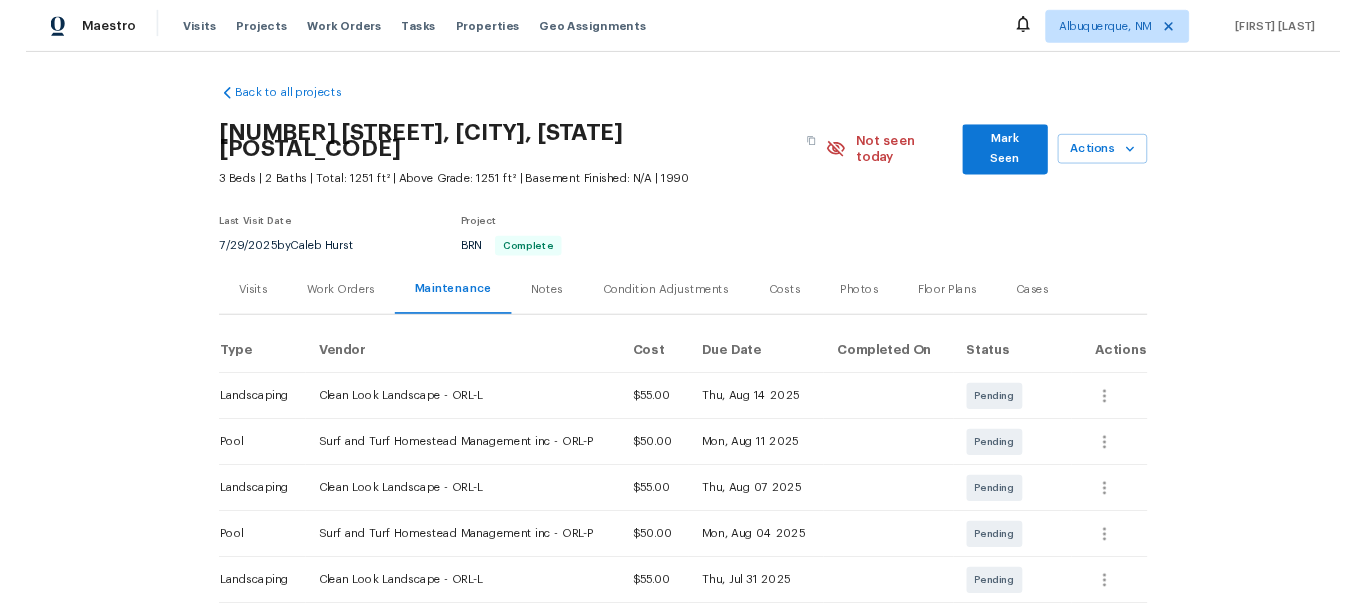 scroll, scrollTop: 0, scrollLeft: 0, axis: both 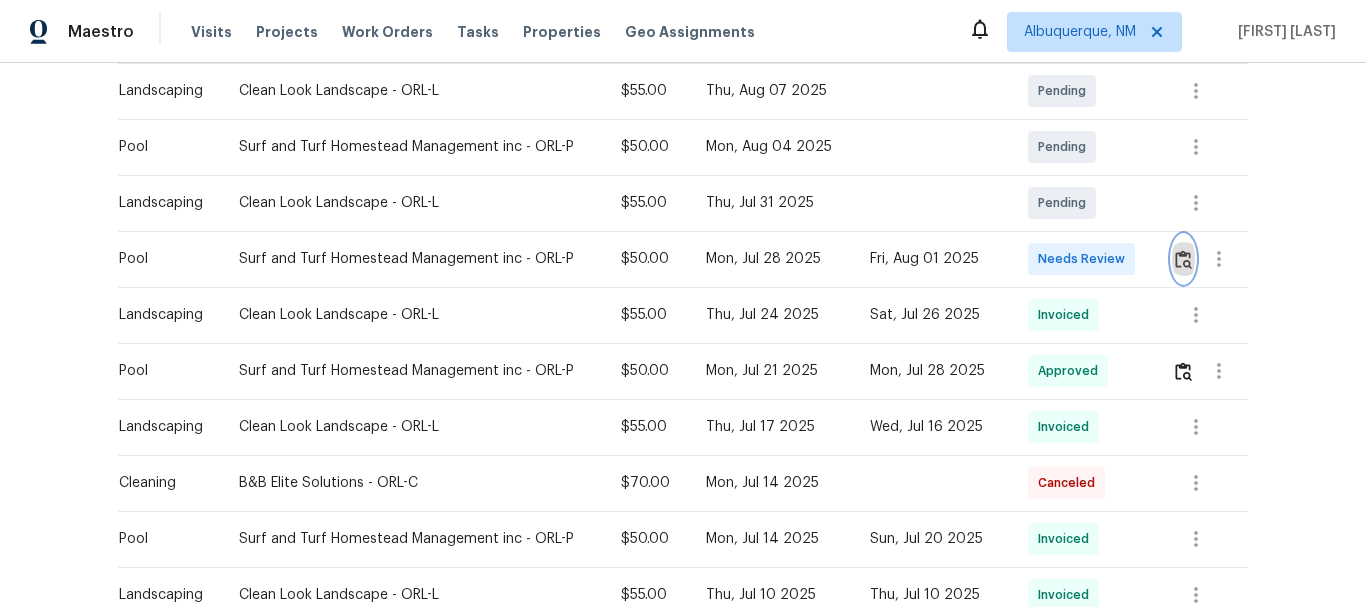 click at bounding box center [1183, 259] 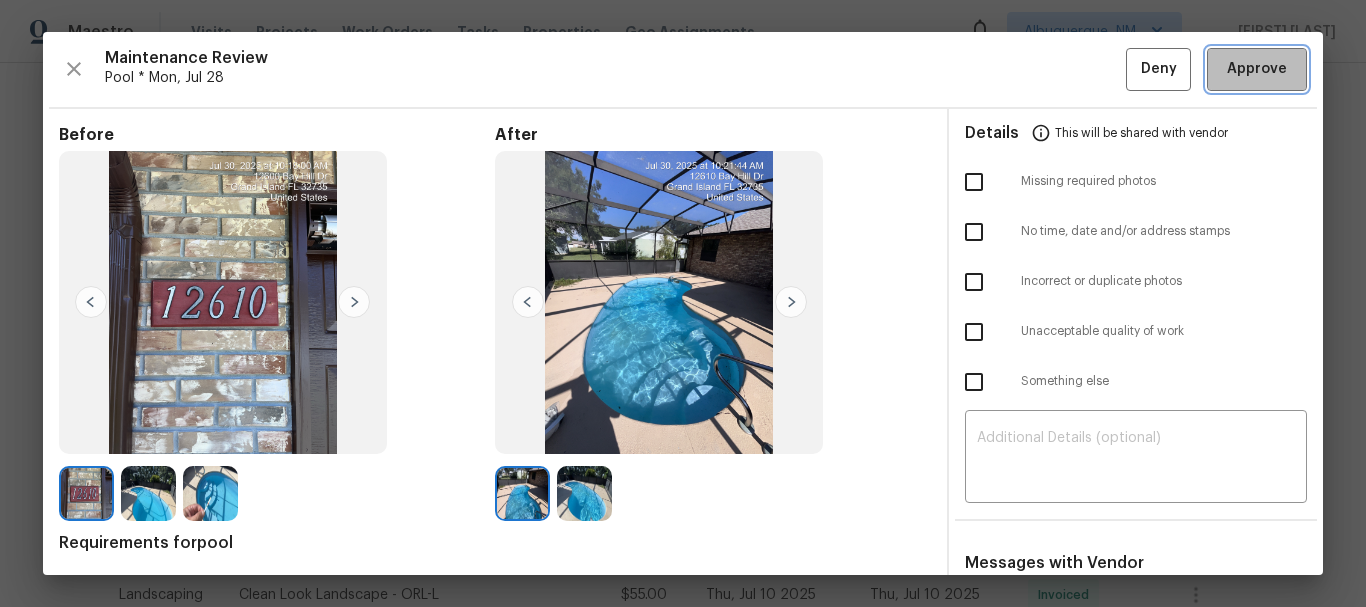 click on "Approve" at bounding box center (1257, 69) 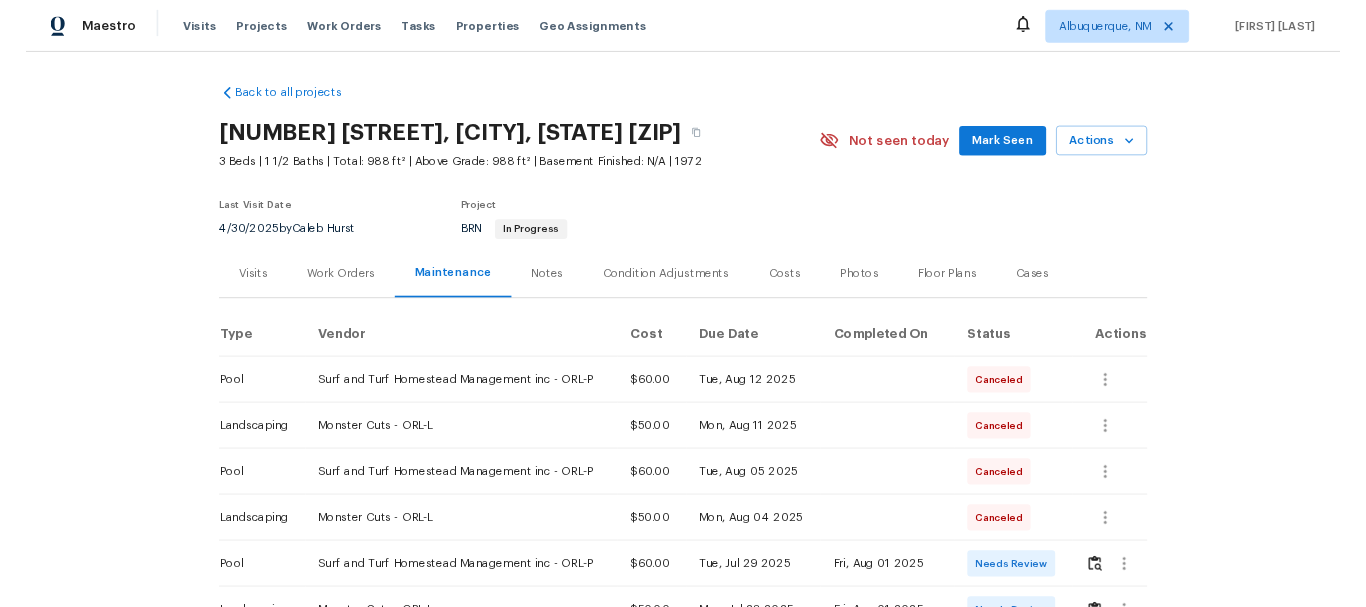scroll, scrollTop: 0, scrollLeft: 0, axis: both 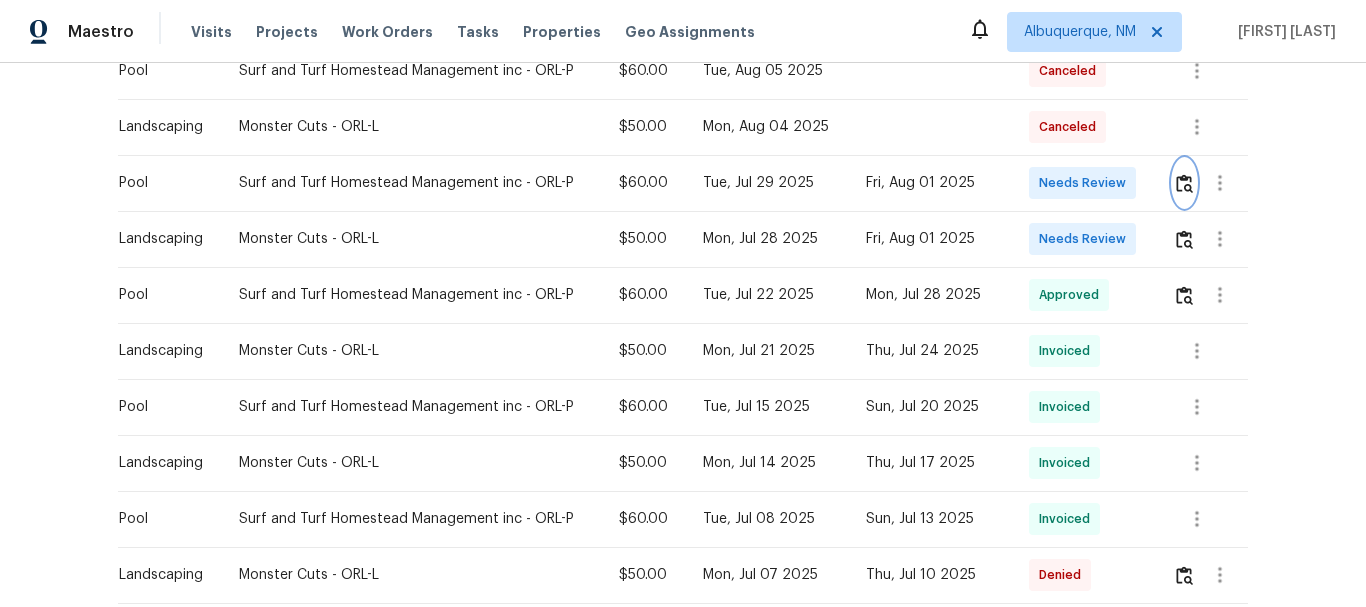 click at bounding box center [1184, 183] 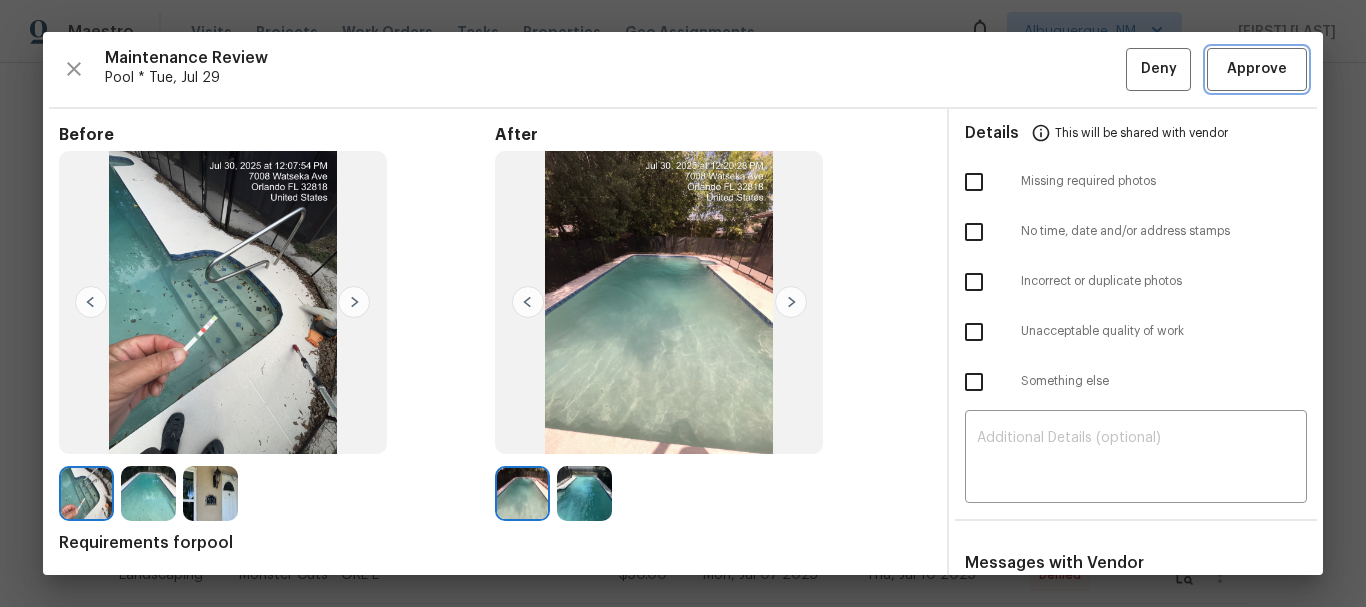 click on "Approve" at bounding box center [1257, 69] 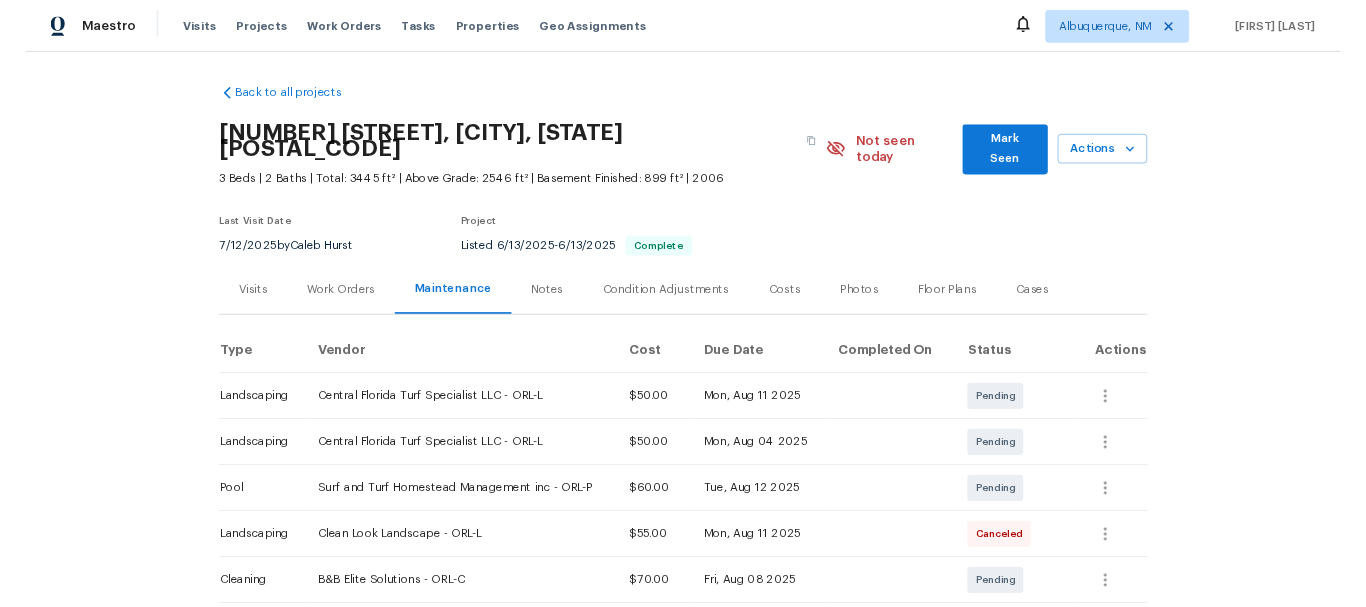 scroll, scrollTop: 0, scrollLeft: 0, axis: both 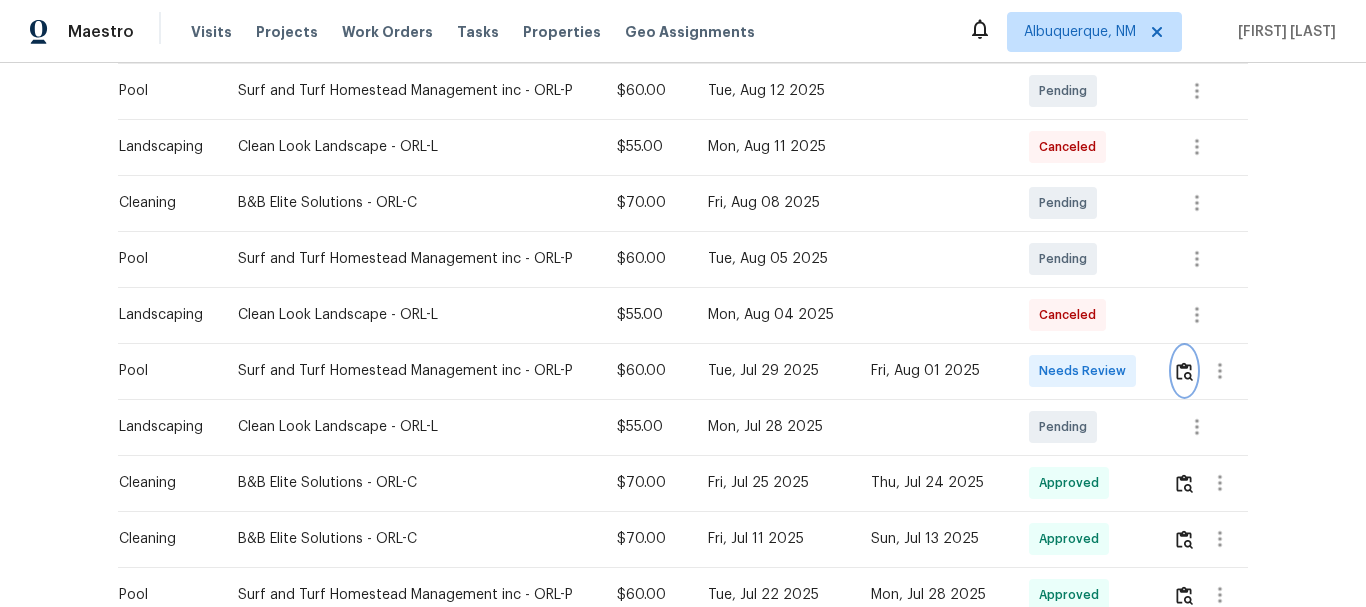 click at bounding box center [1184, 371] 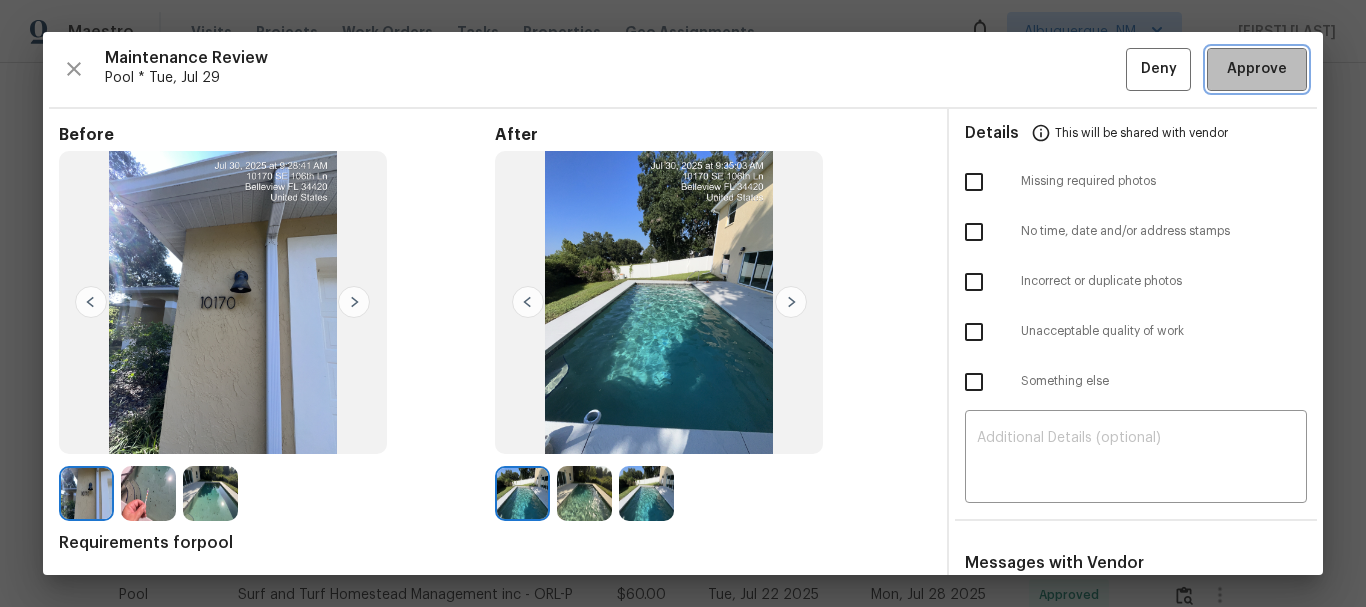 click on "Approve" at bounding box center (1257, 69) 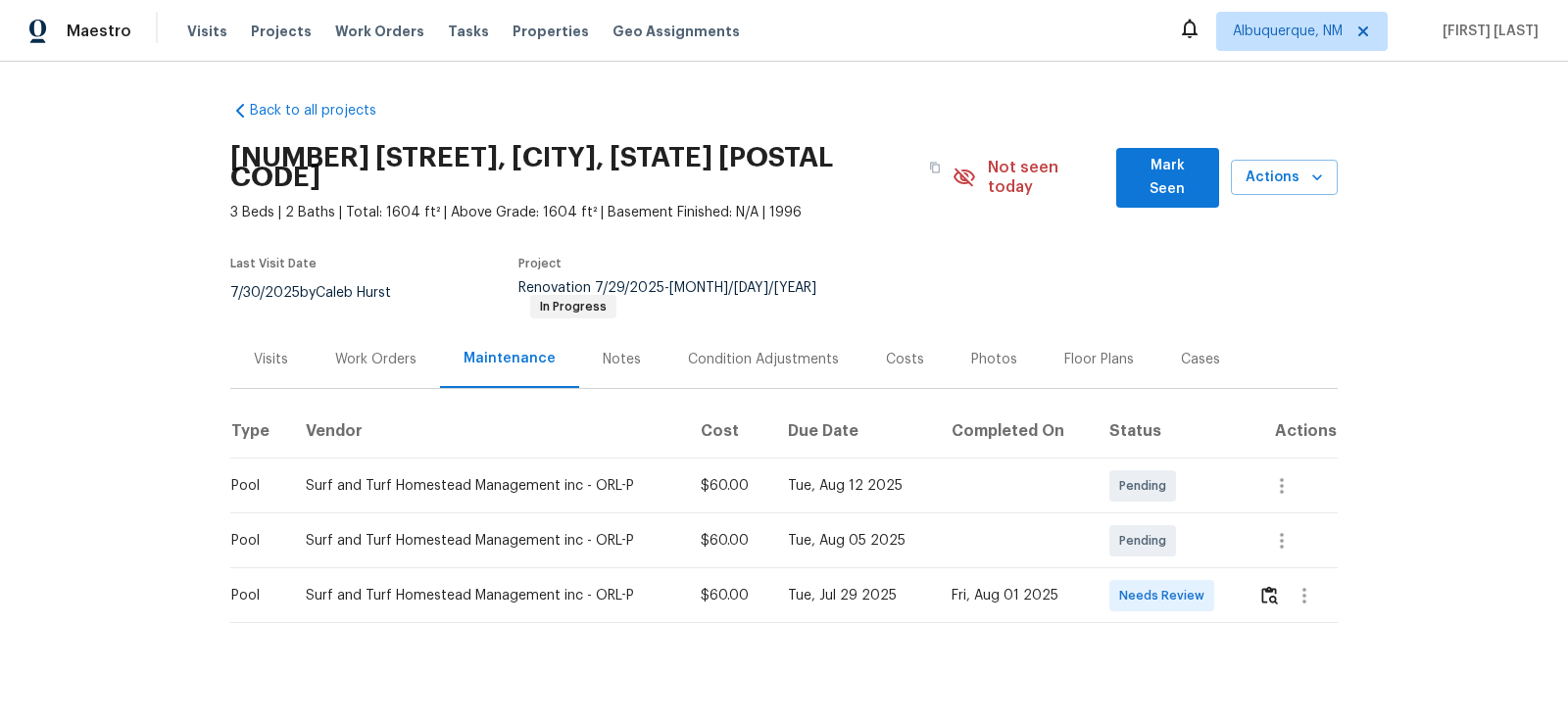 scroll, scrollTop: 0, scrollLeft: 0, axis: both 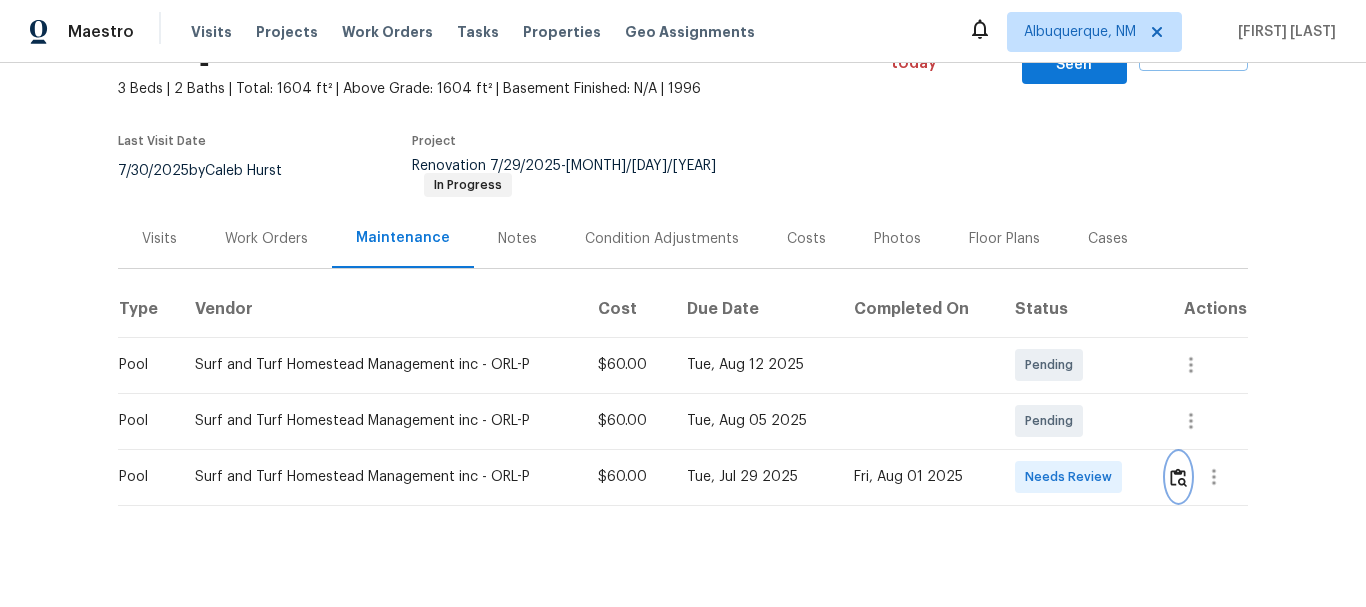 click at bounding box center [1178, 477] 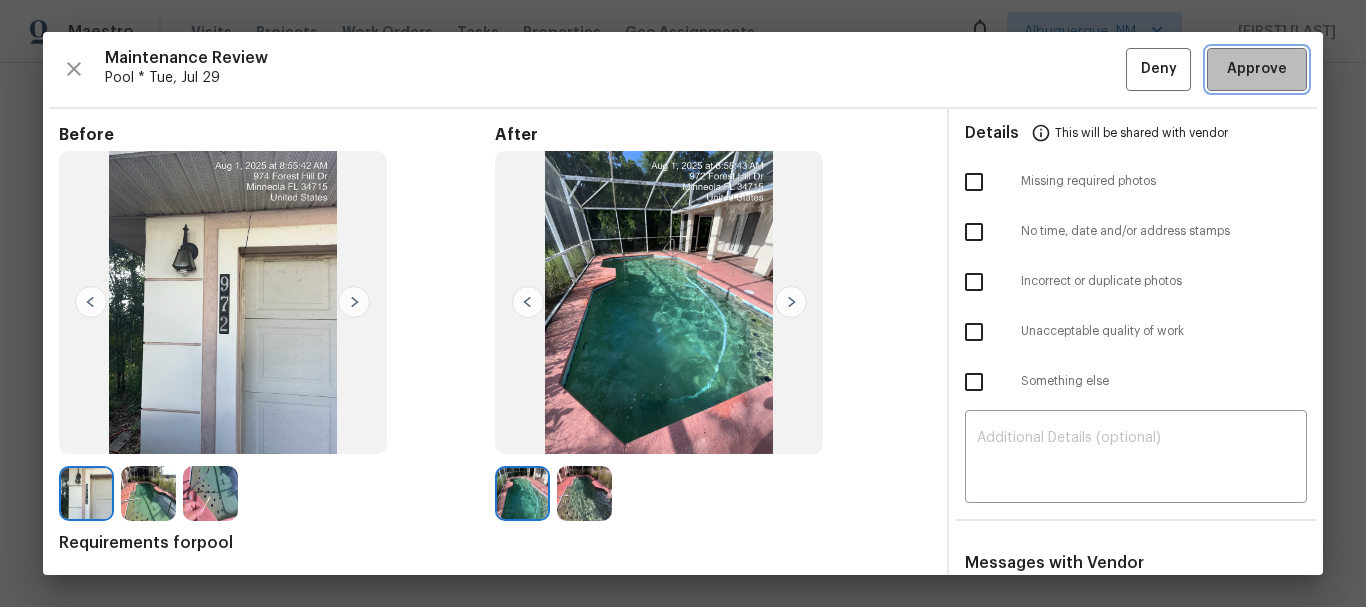 click on "Approve" at bounding box center [1257, 69] 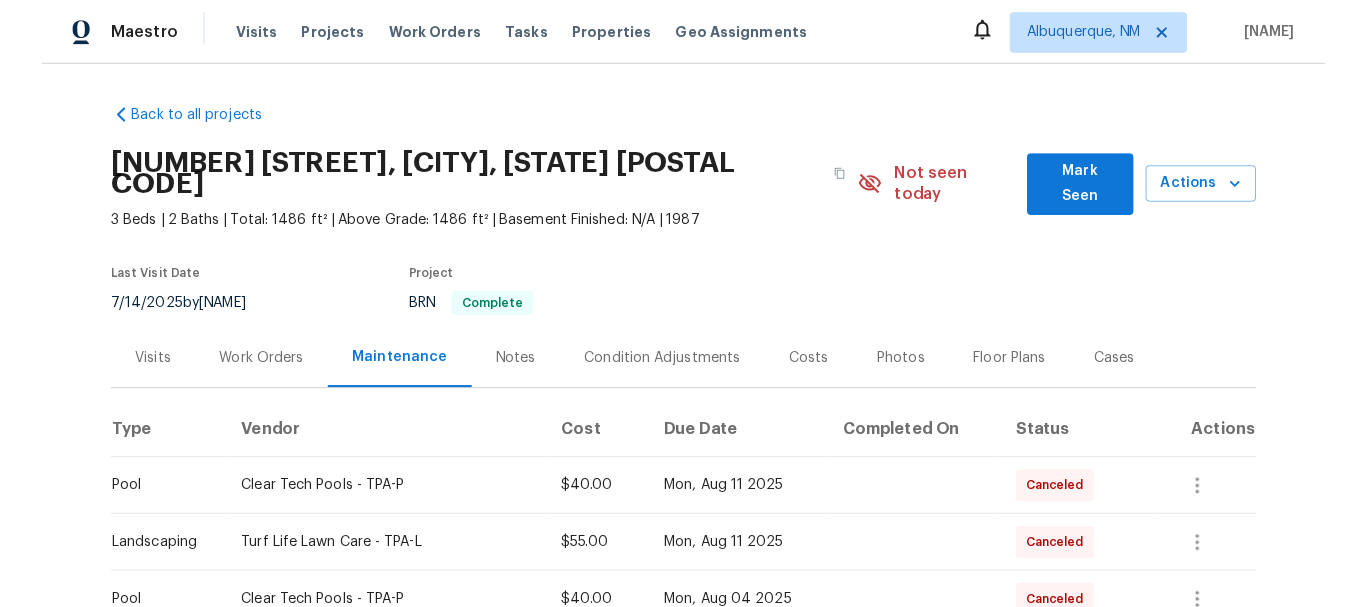 scroll, scrollTop: 0, scrollLeft: 0, axis: both 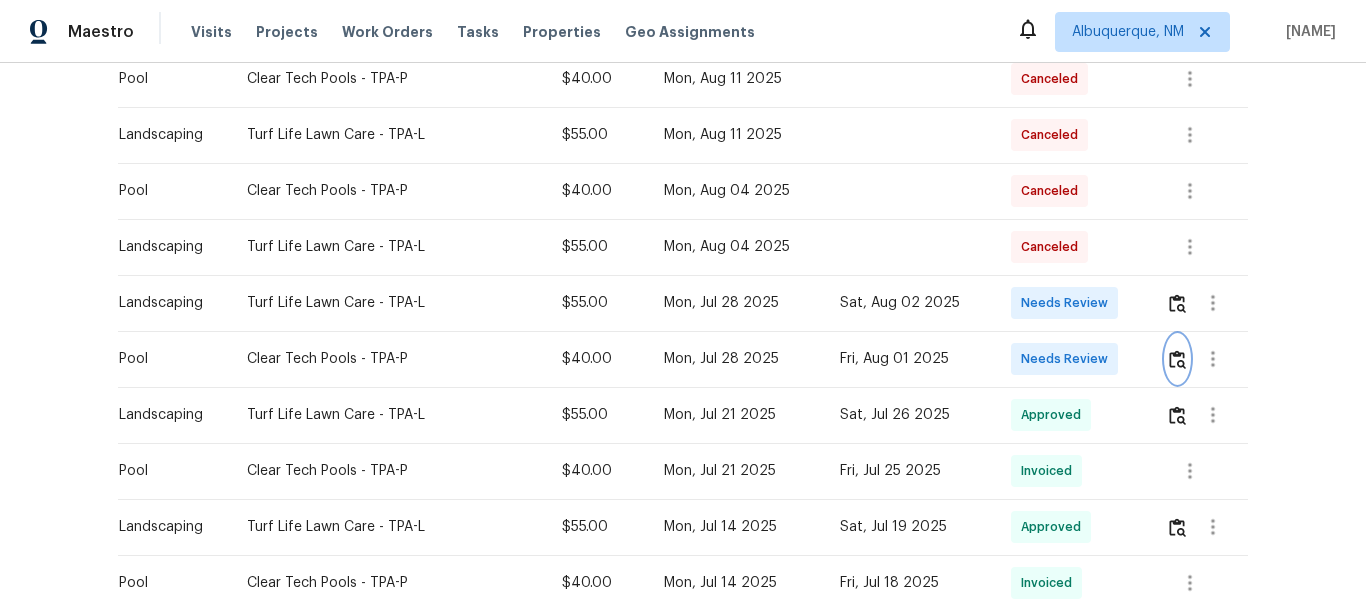 click at bounding box center [1177, 359] 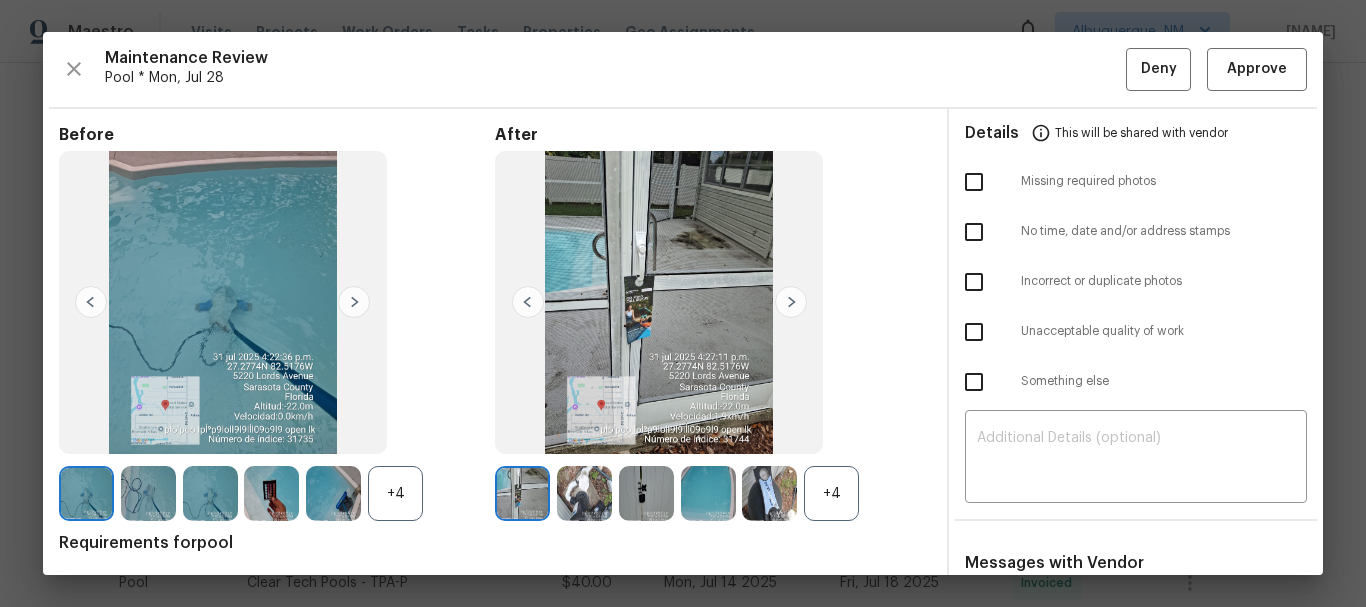 click on "+4" at bounding box center (831, 493) 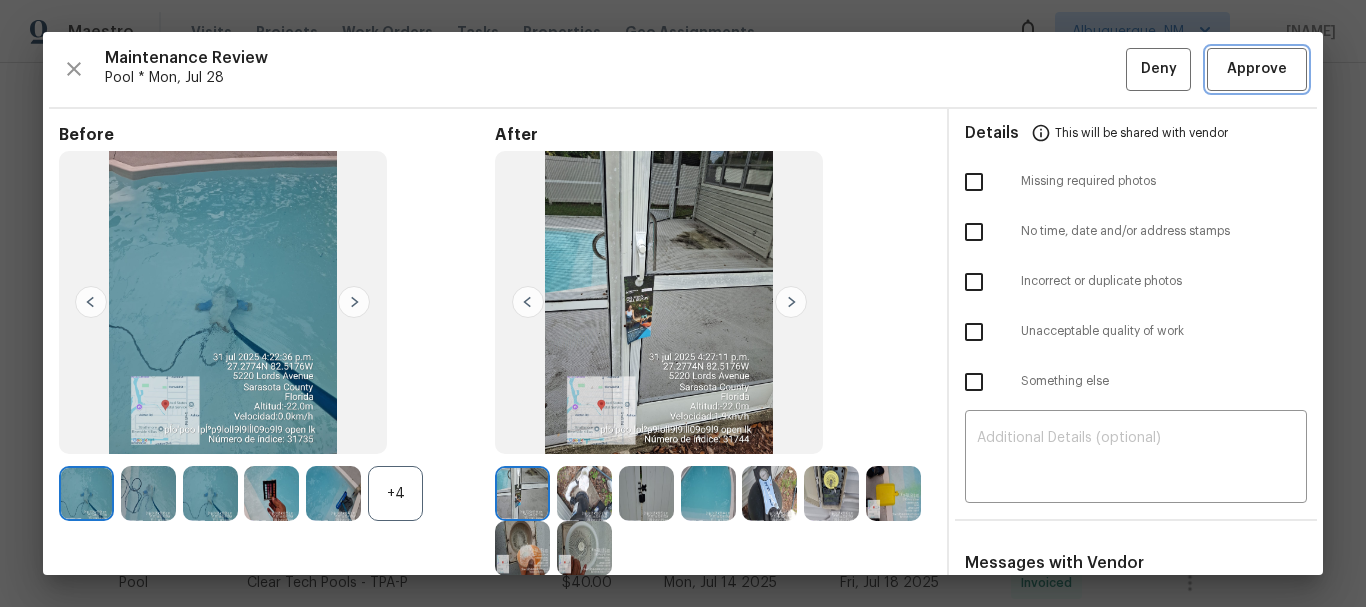 click on "Approve" at bounding box center [1257, 69] 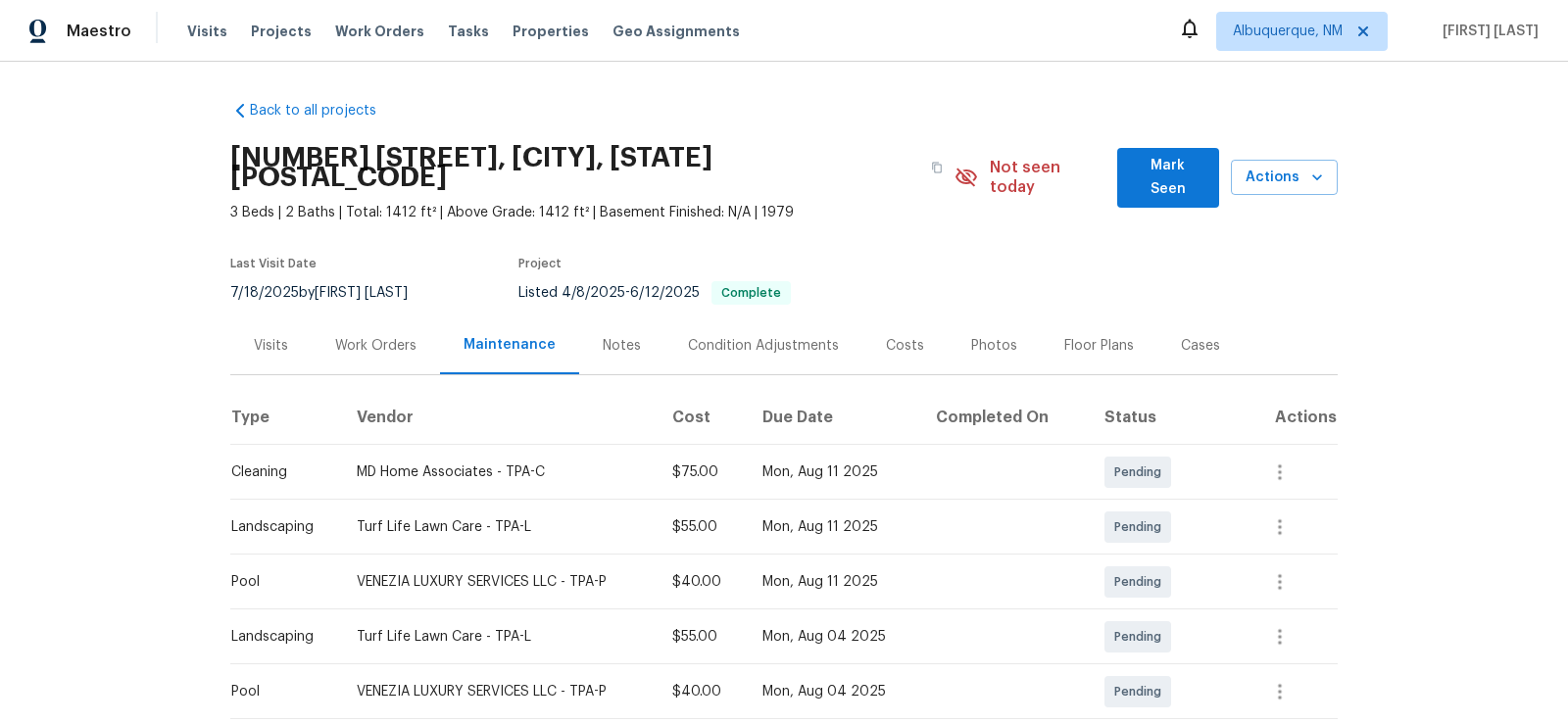scroll, scrollTop: 0, scrollLeft: 0, axis: both 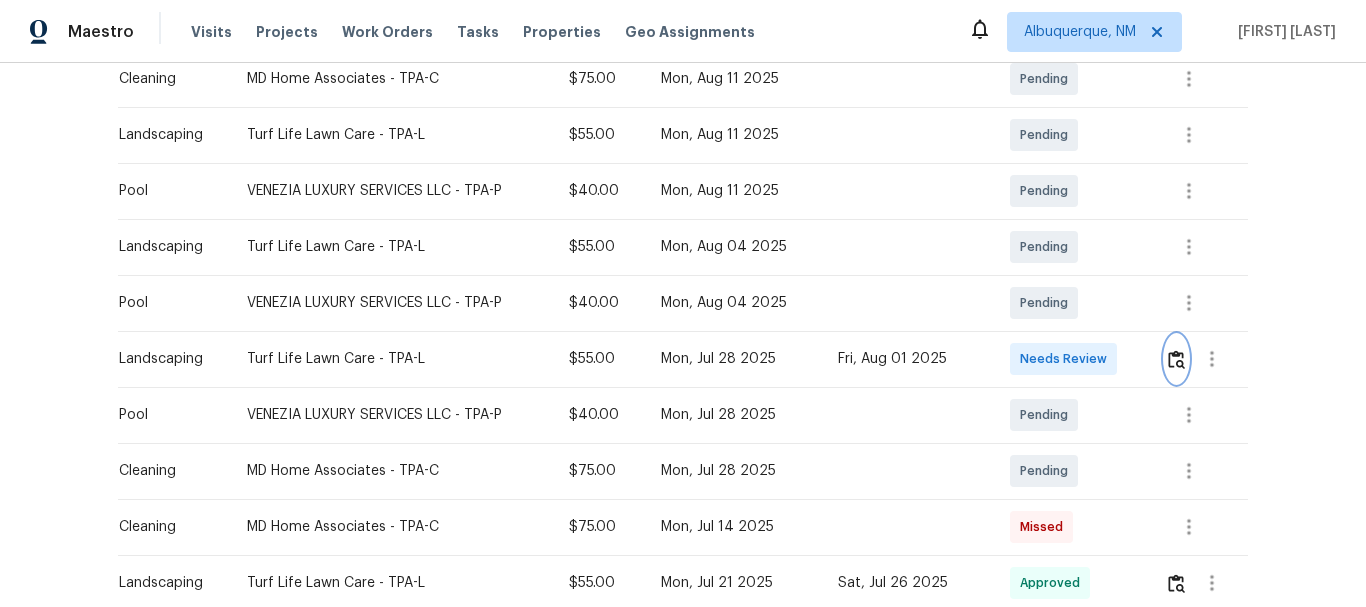 click at bounding box center [1176, 359] 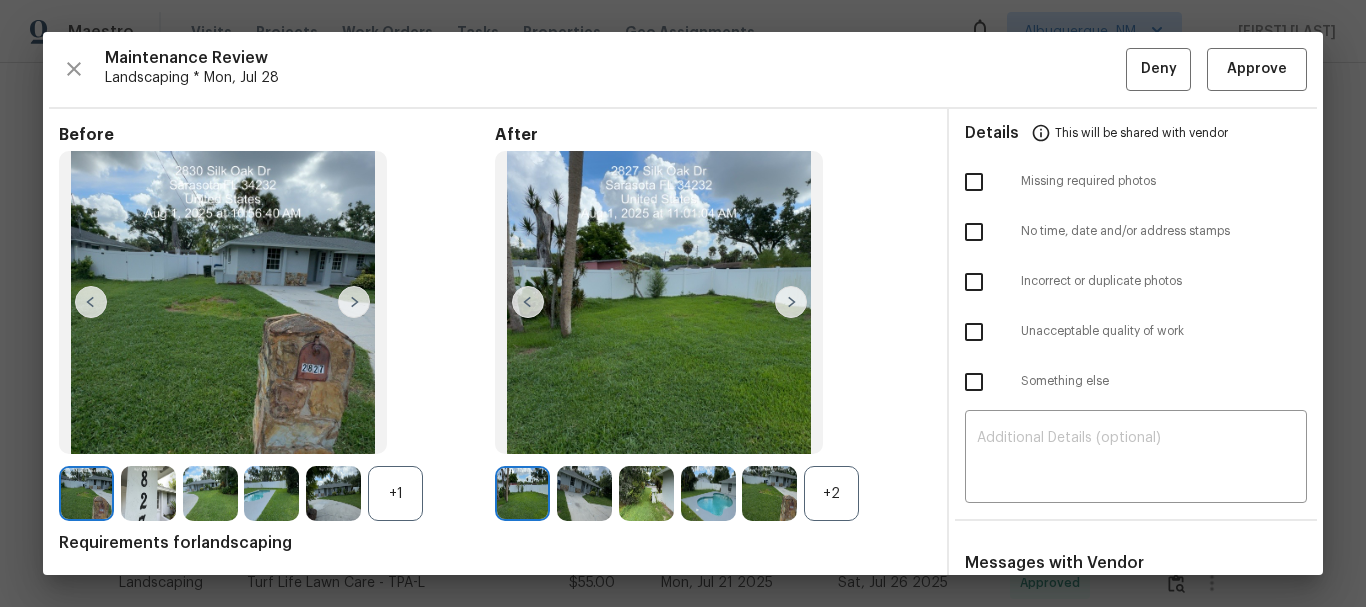 click on "+2" at bounding box center (831, 493) 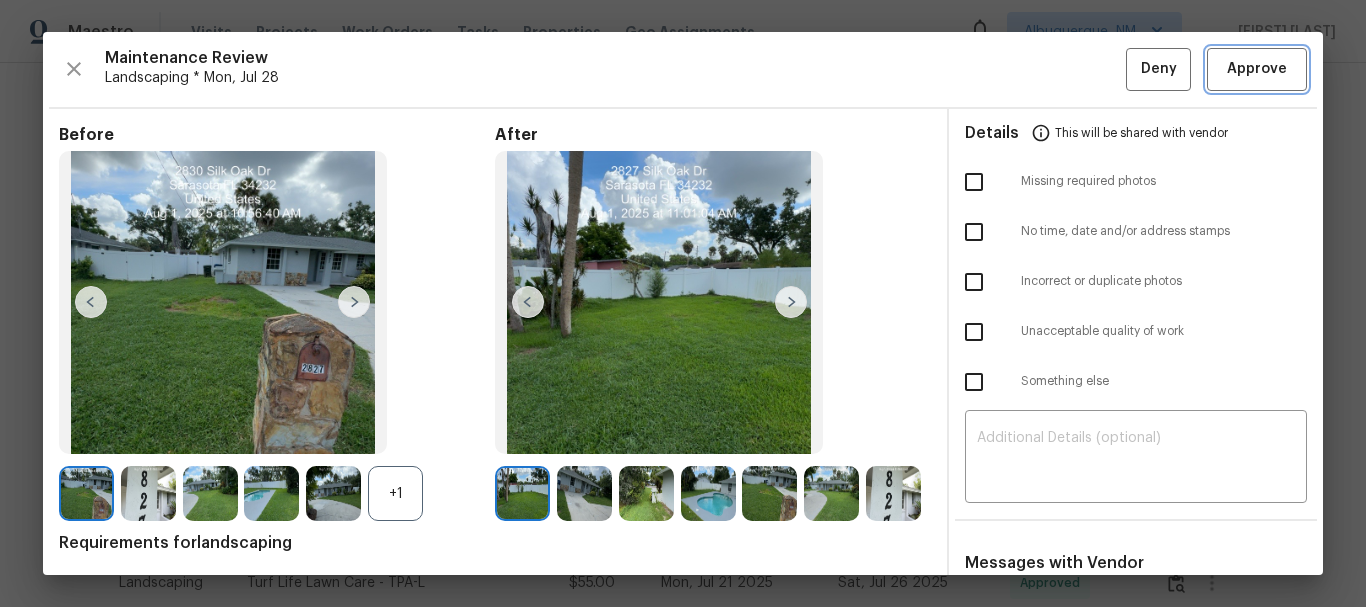 click on "Approve" at bounding box center (1257, 69) 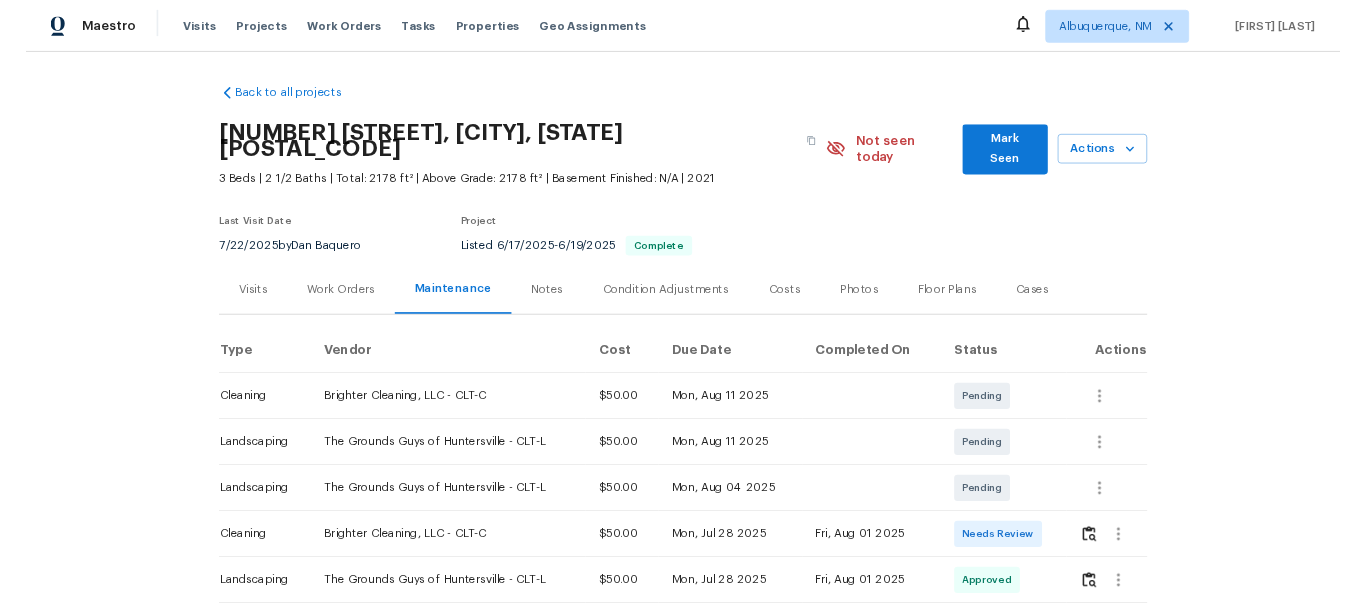 scroll, scrollTop: 0, scrollLeft: 0, axis: both 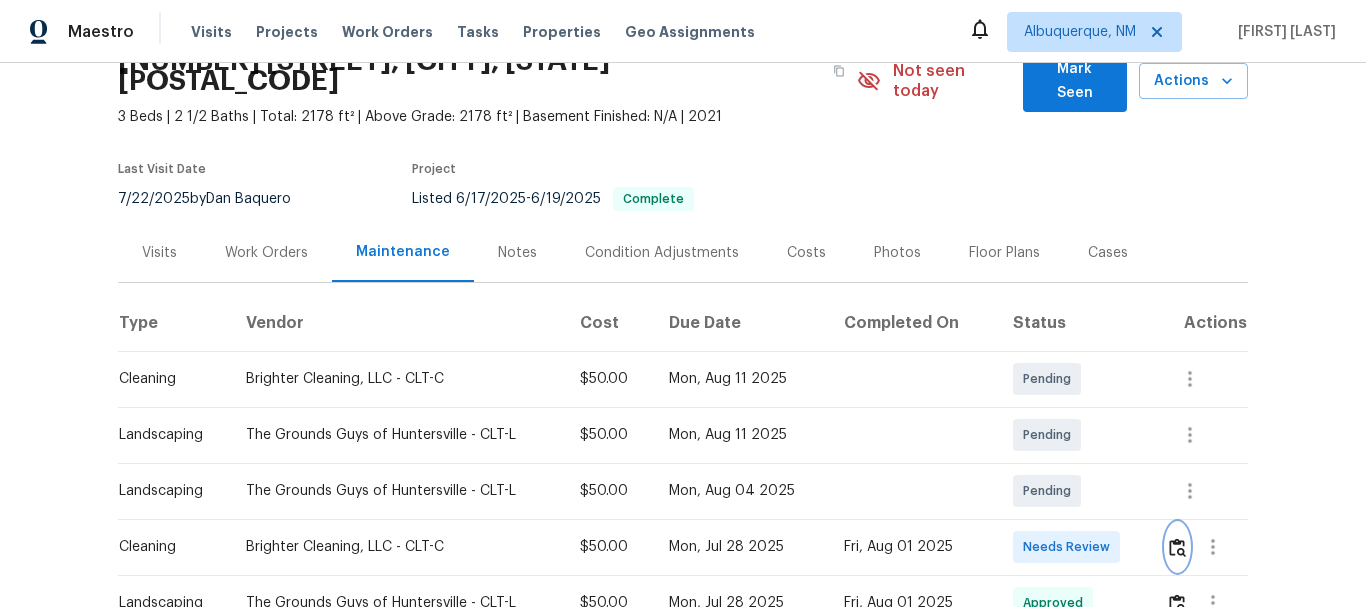 click at bounding box center [1177, 547] 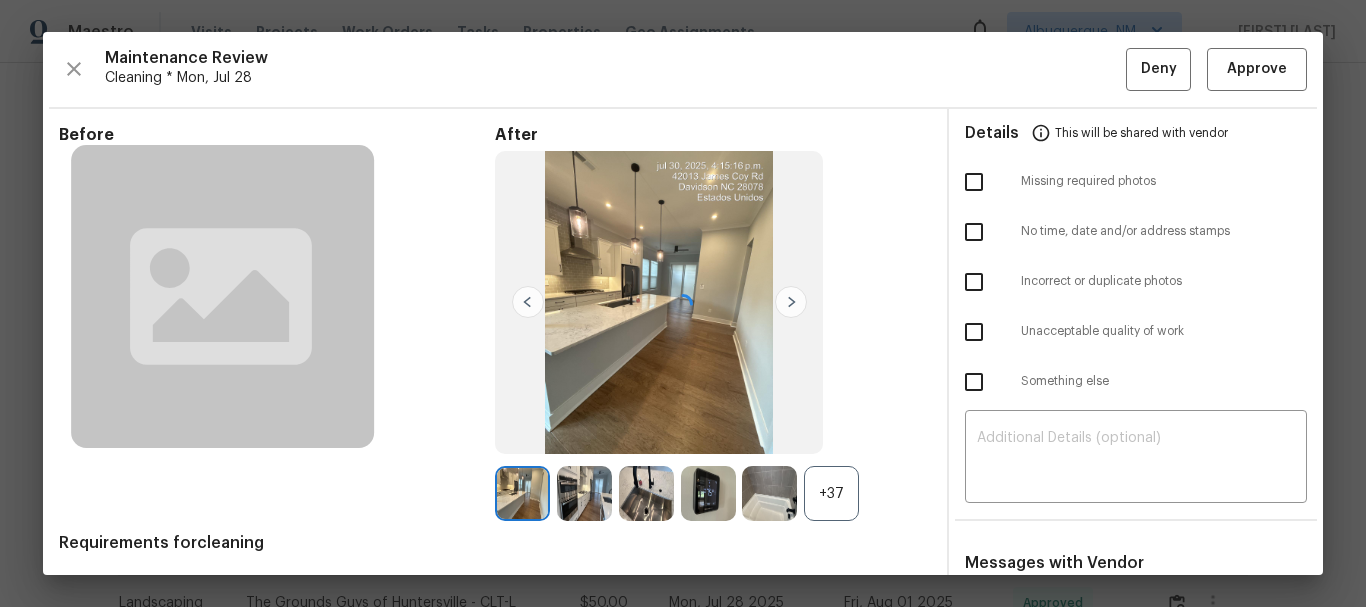 scroll, scrollTop: 135, scrollLeft: 0, axis: vertical 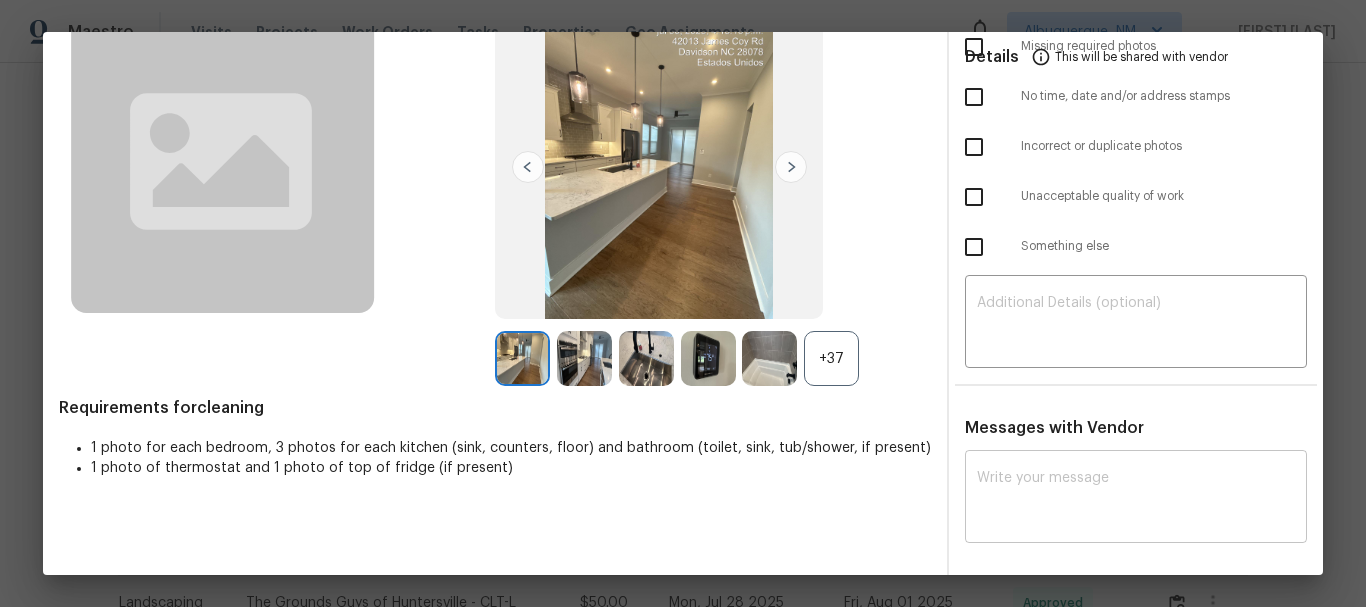 click at bounding box center [1136, 499] 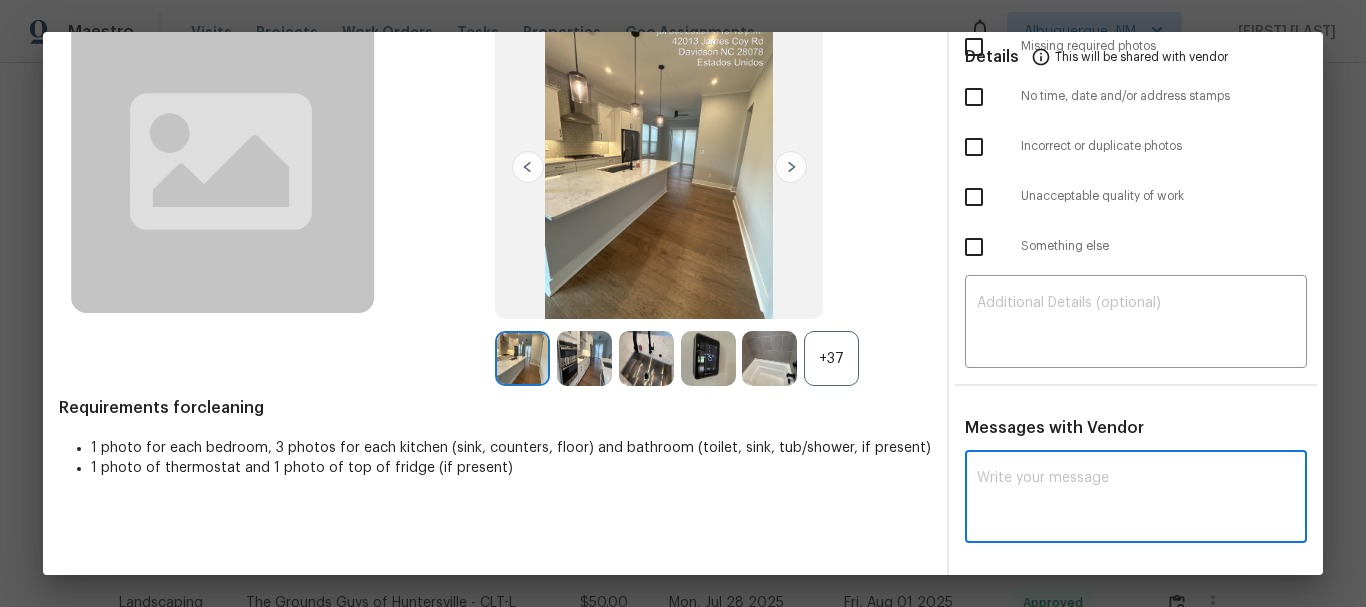 paste on "Maintenance Audit Team: Hello! Unfortunately, this Cleaning visit completed on [DATE] has been denied because top of the fridge is not cleaned(top left corner has dust). Per the updated Standards of Work, return visits to correct quality issues from a previously denied visit are not permitted. The work must meet quality standards and be fully completed during the initial visit in order to be approved. Please ensure that all standards are met at the next scheduled visit. If you or your team need a refresher on the quality standards and requirements, please refer to the updated Standards of Work that have been distributed via email. Thank you!" 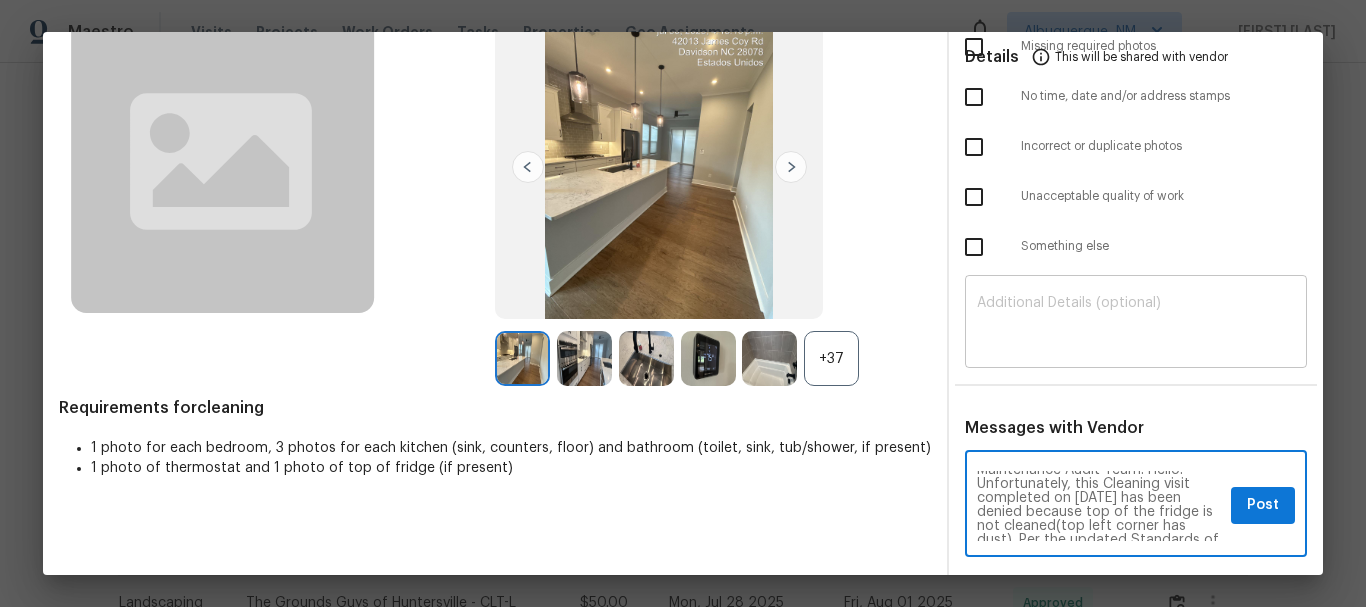 scroll, scrollTop: 0, scrollLeft: 0, axis: both 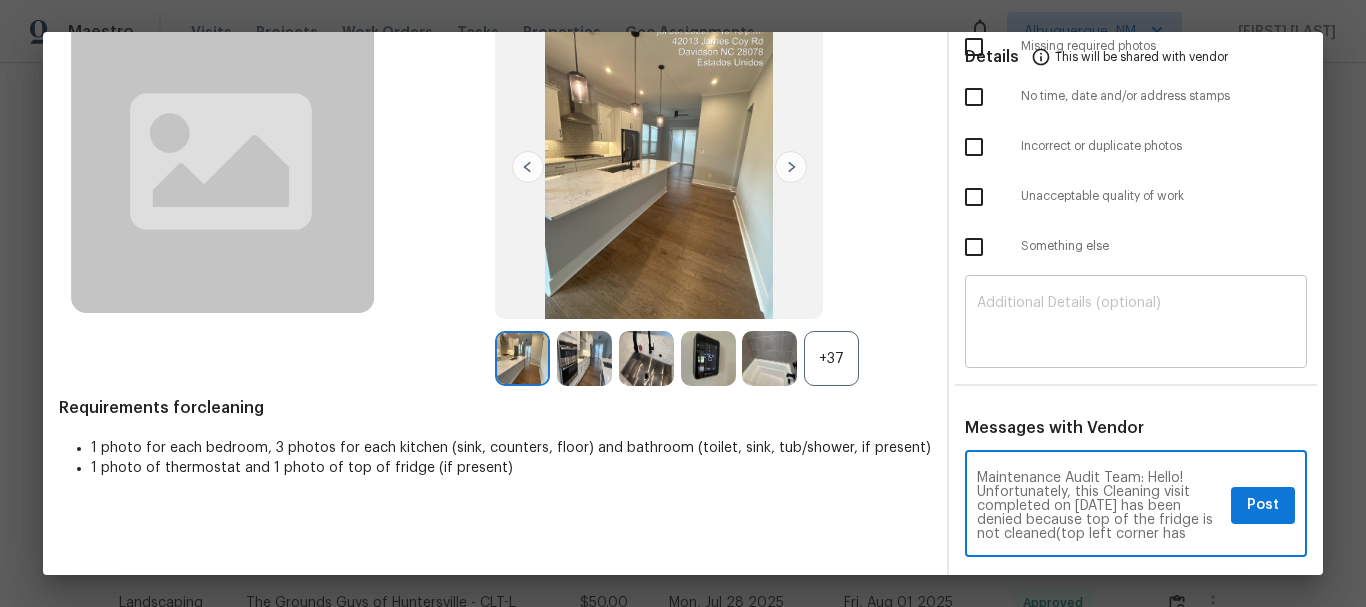 type on "Maintenance Audit Team: Hello! Unfortunately, this Cleaning visit completed on [DATE] has been denied because top of the fridge is not cleaned(top left corner has dust). Per the updated Standards of Work, return visits to correct quality issues from a previously denied visit are not permitted. The work must meet quality standards and be fully completed during the initial visit in order to be approved. Please ensure that all standards are met at the next scheduled visit. If you or your team need a refresher on the quality standards and requirements, please refer to the updated Standards of Work that have been distributed via email. Thank you!" 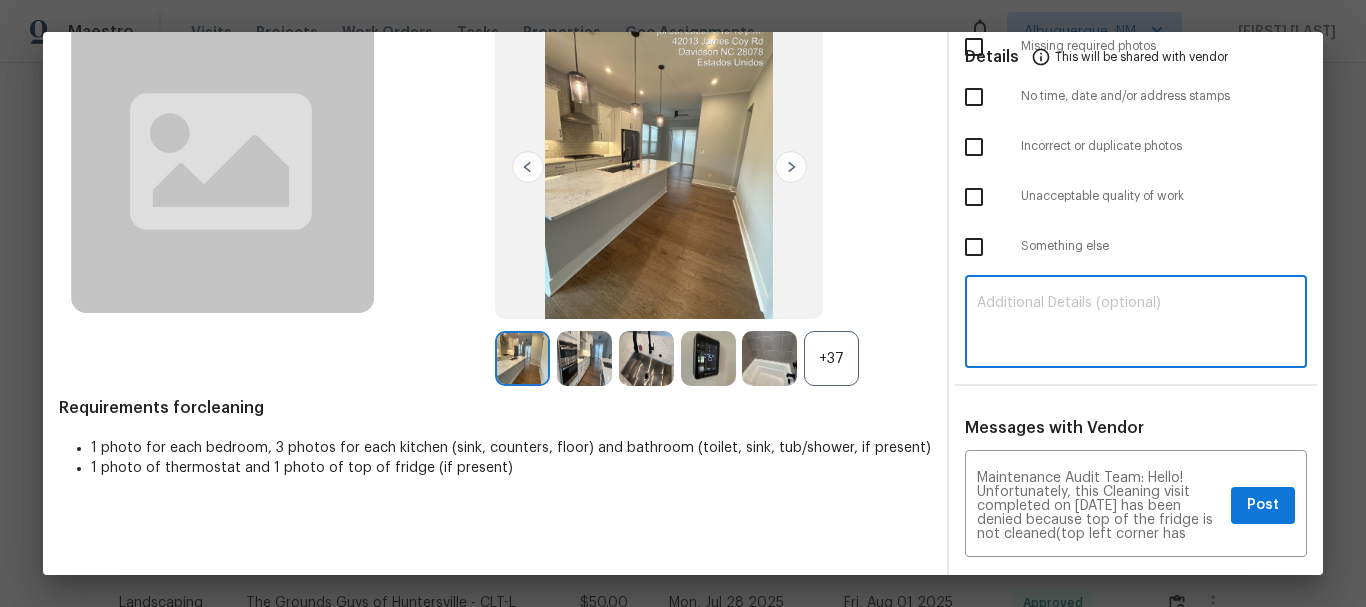 paste on "Maintenance Audit Team: Hello! Unfortunately, this Cleaning visit completed on [DATE] has been denied because top of the fridge is not cleaned(top left corner has dust). Per the updated Standards of Work, return visits to correct quality issues from a previously denied visit are not permitted. The work must meet quality standards and be fully completed during the initial visit in order to be approved. Please ensure that all standards are met at the next scheduled visit. If you or your team need a refresher on the quality standards and requirements, please refer to the updated Standards of Work that have been distributed via email. Thank you!" 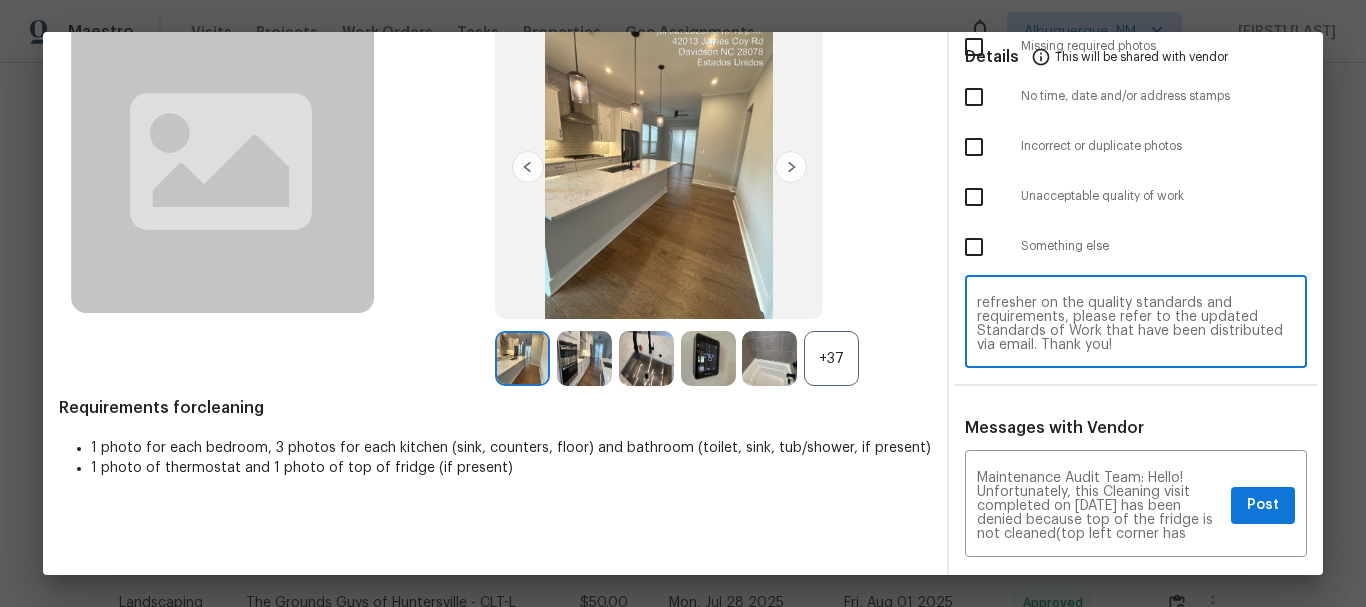 scroll, scrollTop: 0, scrollLeft: 0, axis: both 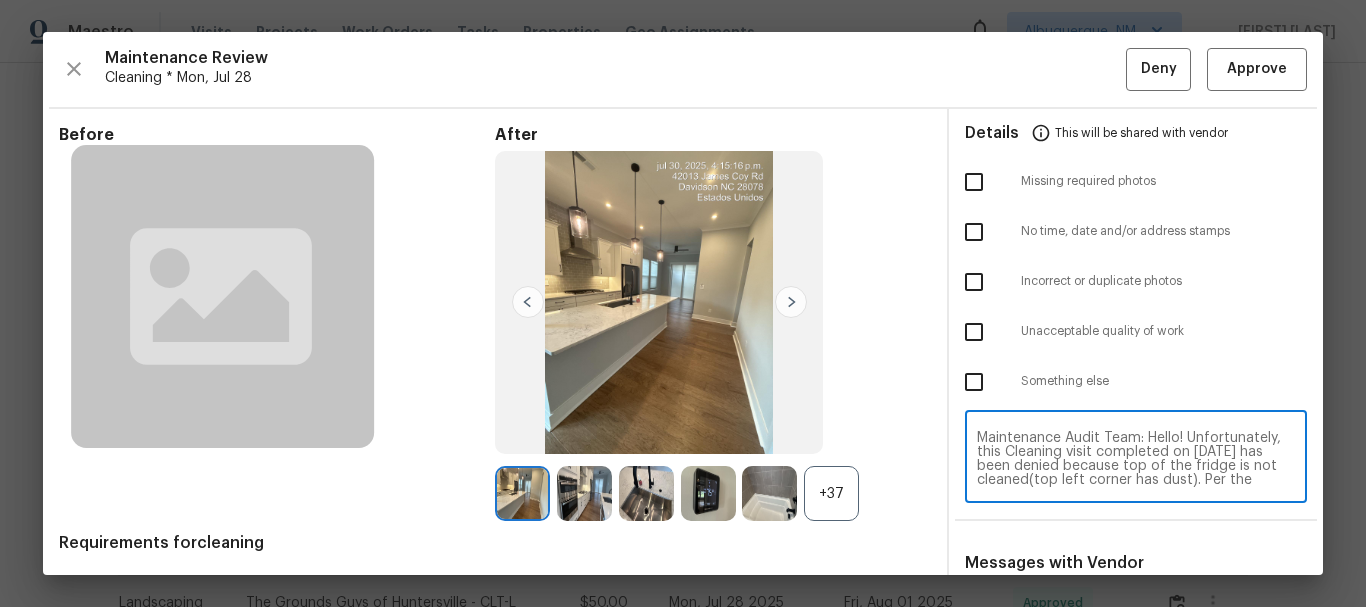 type on "Maintenance Audit Team: Hello! Unfortunately, this Cleaning visit completed on [DATE] has been denied because top of the fridge is not cleaned(top left corner has dust). Per the updated Standards of Work, return visits to correct quality issues from a previously denied visit are not permitted. The work must meet quality standards and be fully completed during the initial visit in order to be approved. Please ensure that all standards are met at the next scheduled visit. If you or your team need a refresher on the quality standards and requirements, please refer to the updated Standards of Work that have been distributed via email. Thank you!" 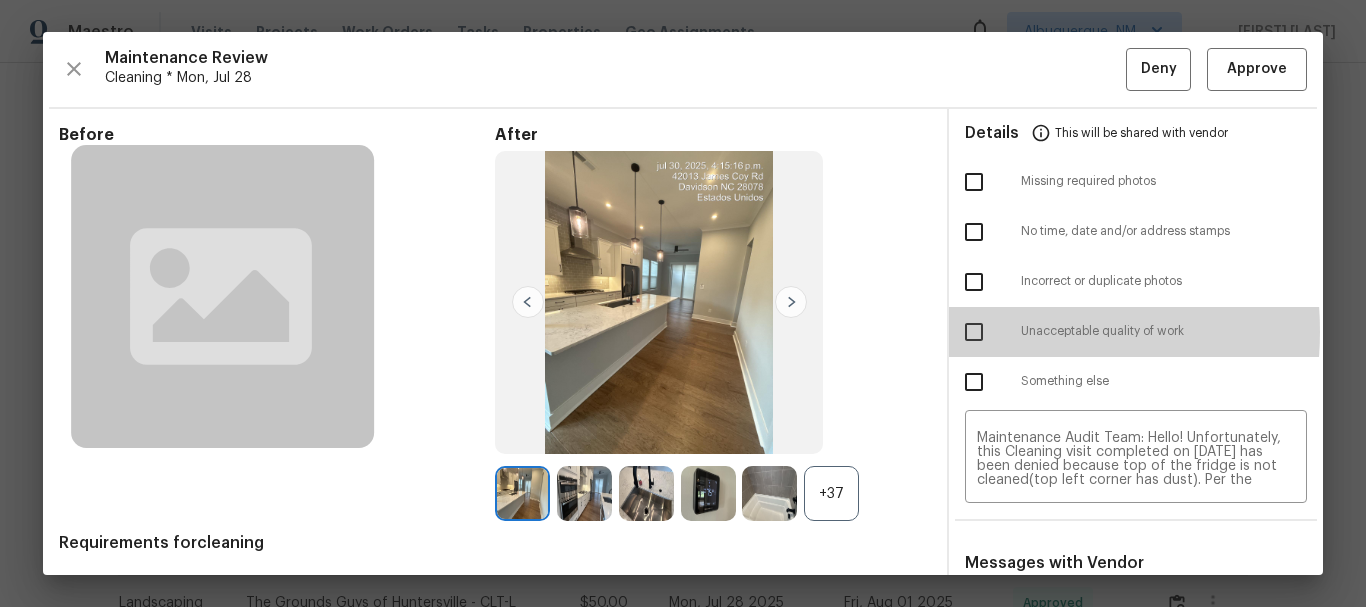 click at bounding box center (974, 332) 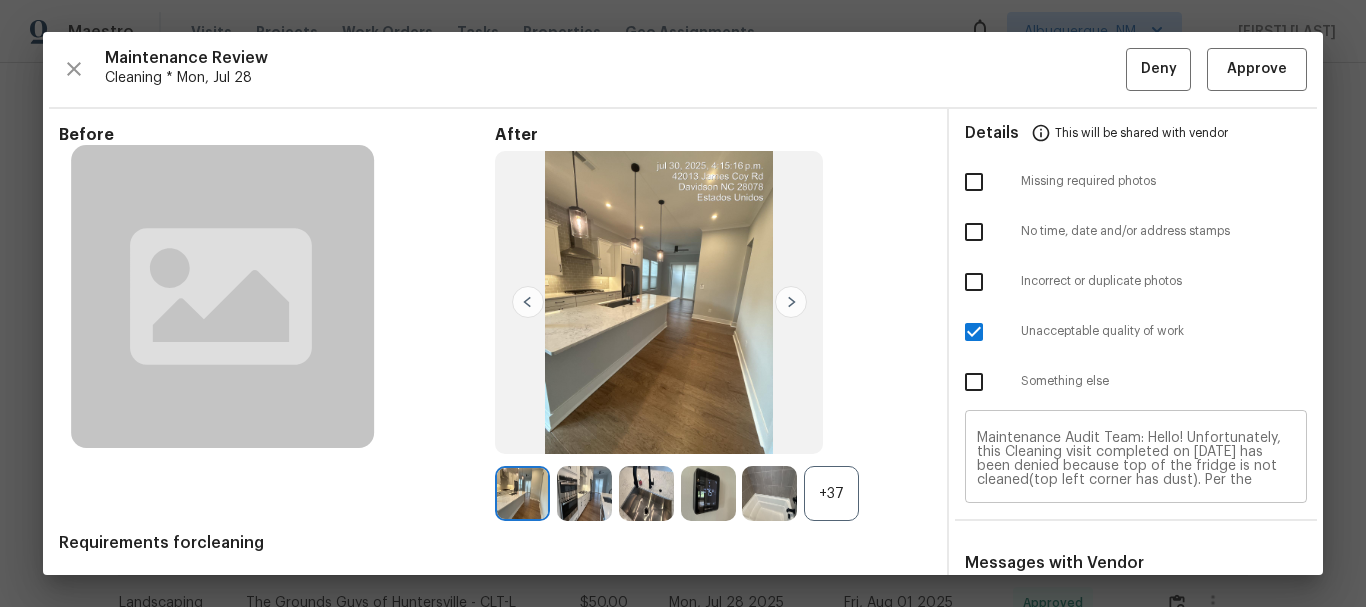click on "Maintenance Audit Team: Hello! Unfortunately, this Cleaning visit completed on [DATE] has been denied because top of the fridge is not cleaned(top left corner has dust). Per the updated Standards of Work, return visits to correct quality issues from a previously denied visit are not permitted. The work must meet quality standards and be fully completed during the initial visit in order to be approved. Please ensure that all standards are met at the next scheduled visit. If you or your team need a refresher on the quality standards and requirements, please refer to the updated Standards of Work that have been distributed via email. Thank you!" at bounding box center (1136, 459) 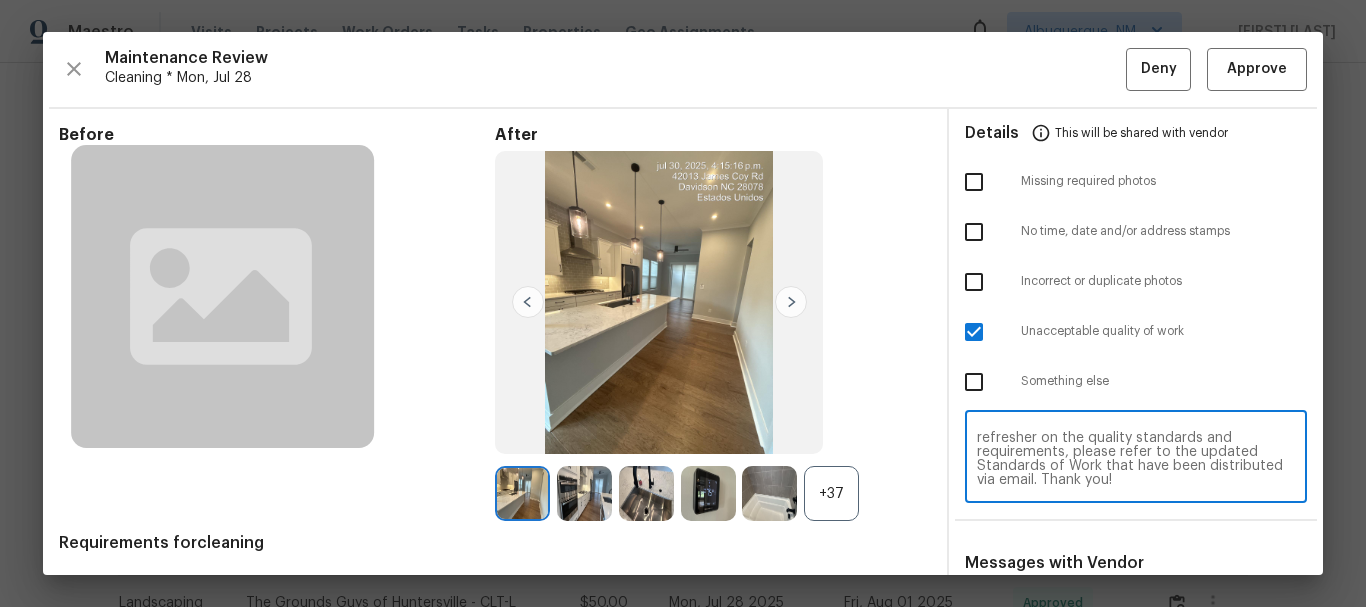 scroll, scrollTop: 168, scrollLeft: 0, axis: vertical 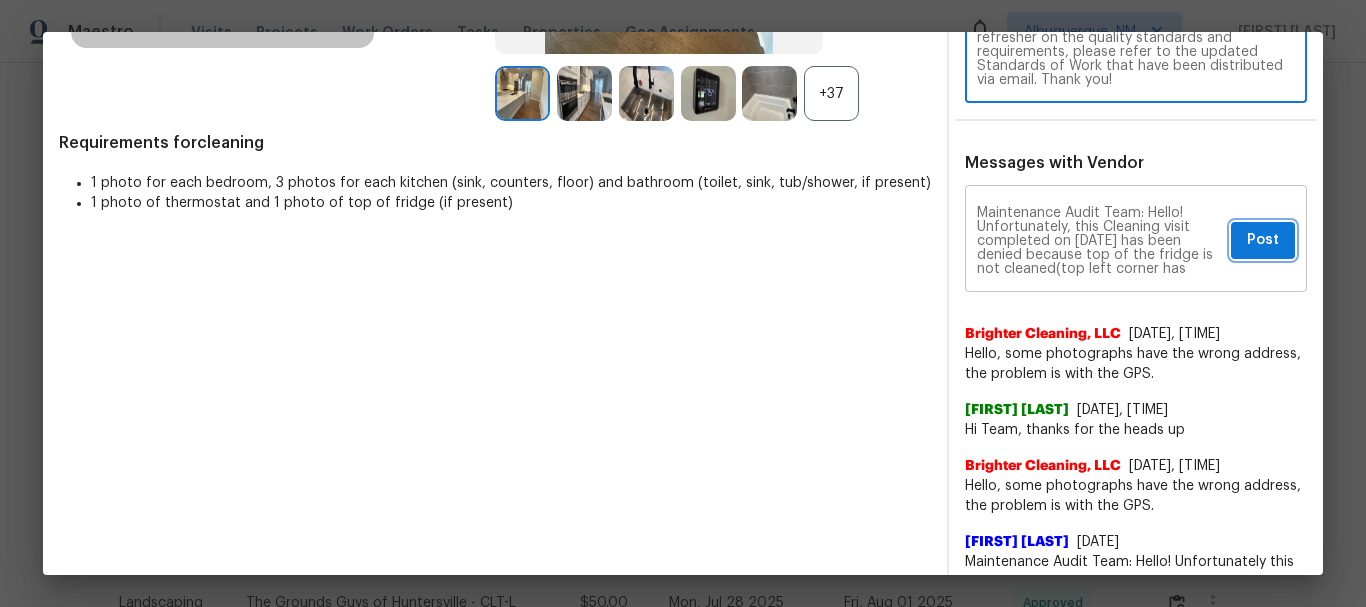 click on "Post" at bounding box center [1263, 240] 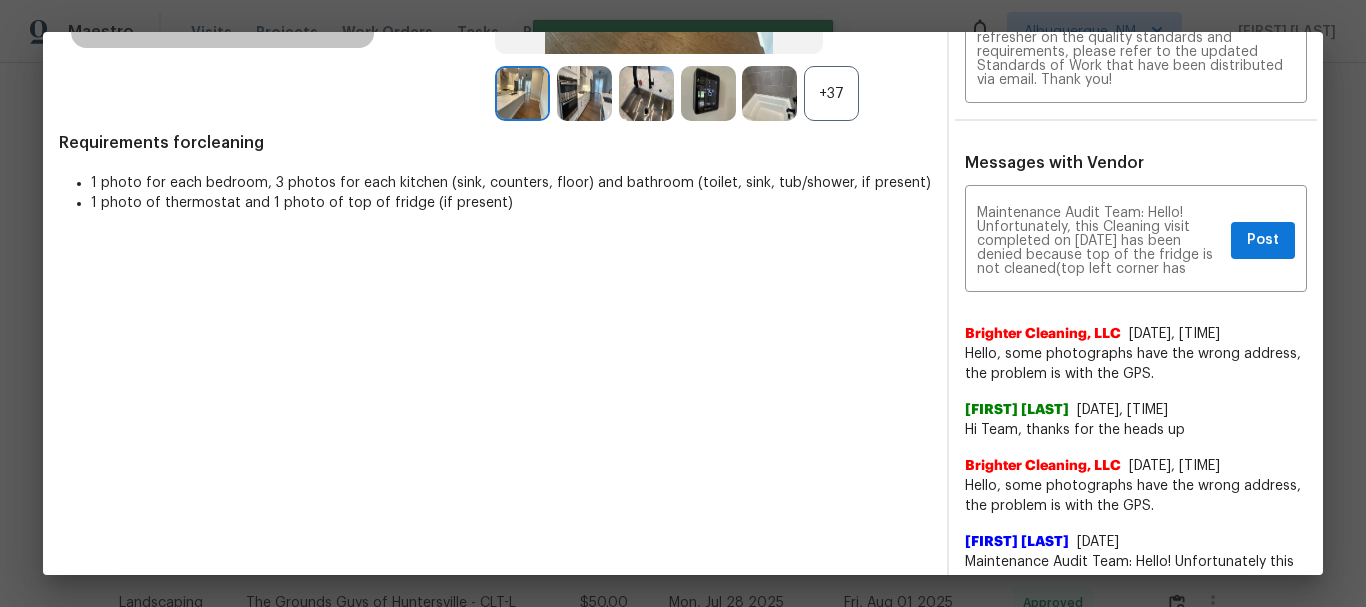 type 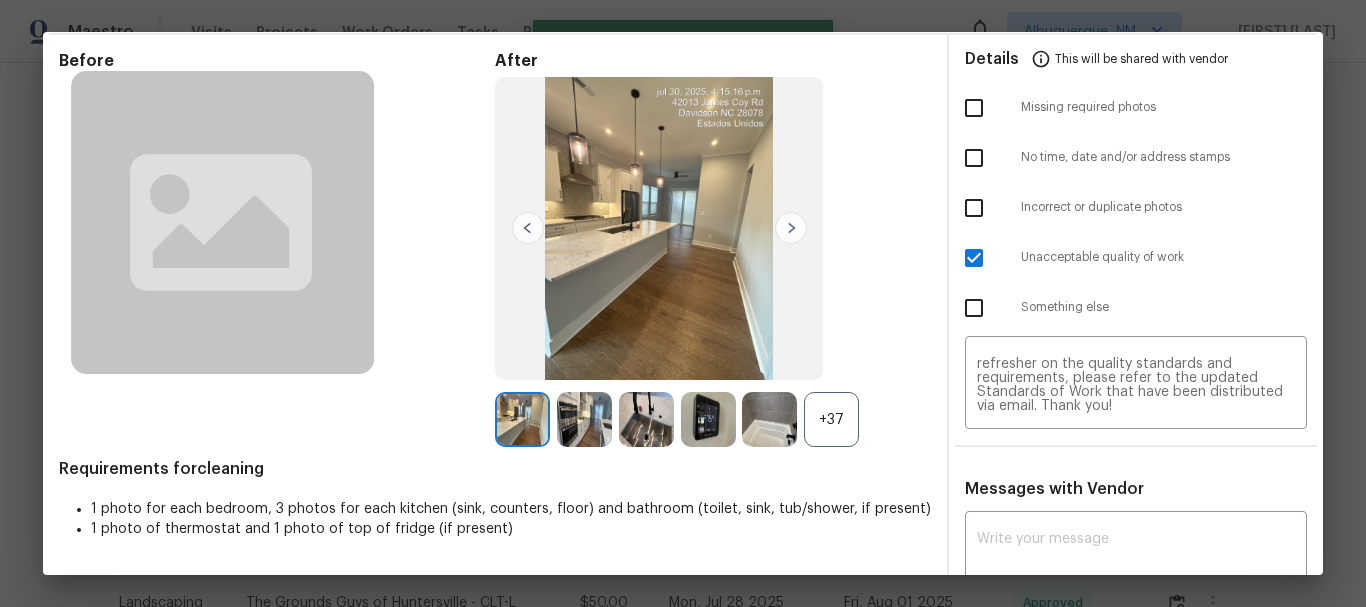 scroll, scrollTop: 0, scrollLeft: 0, axis: both 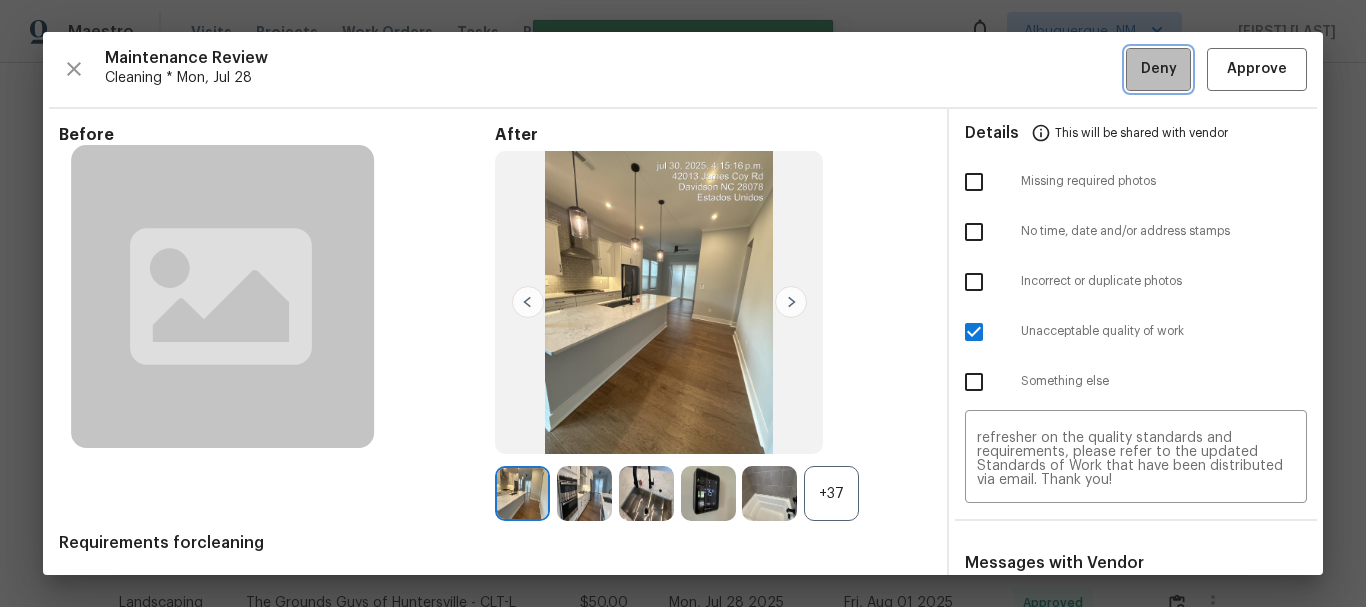 click on "Deny" at bounding box center (1159, 69) 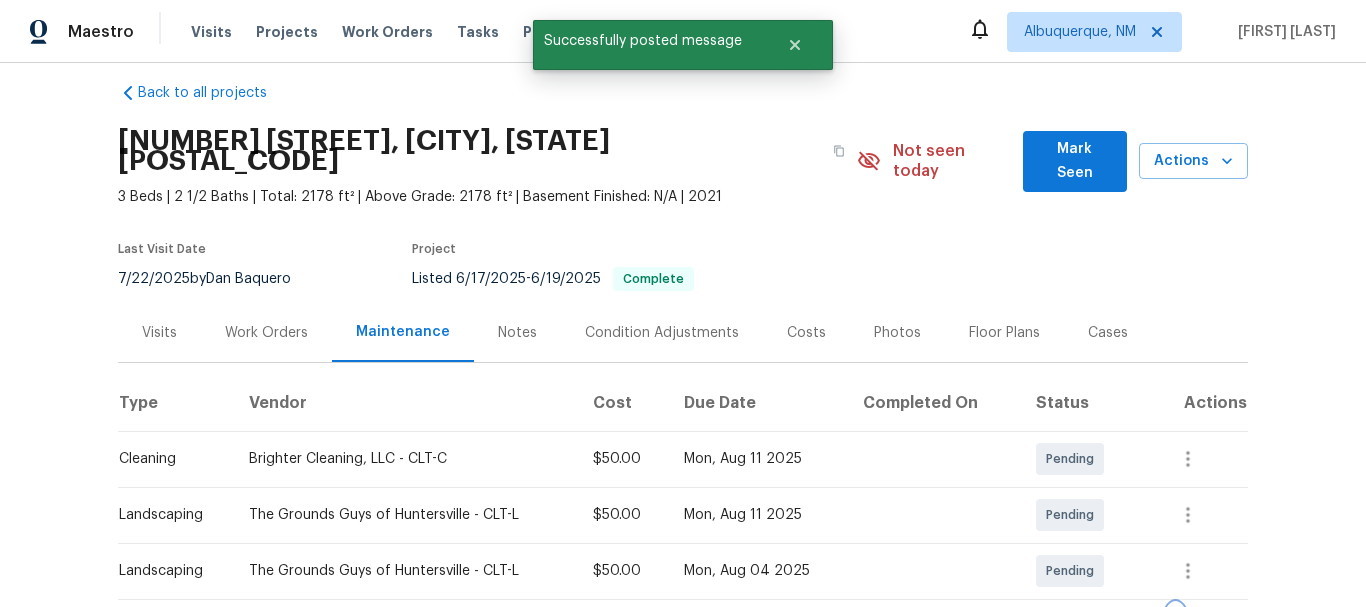 scroll, scrollTop: 0, scrollLeft: 0, axis: both 